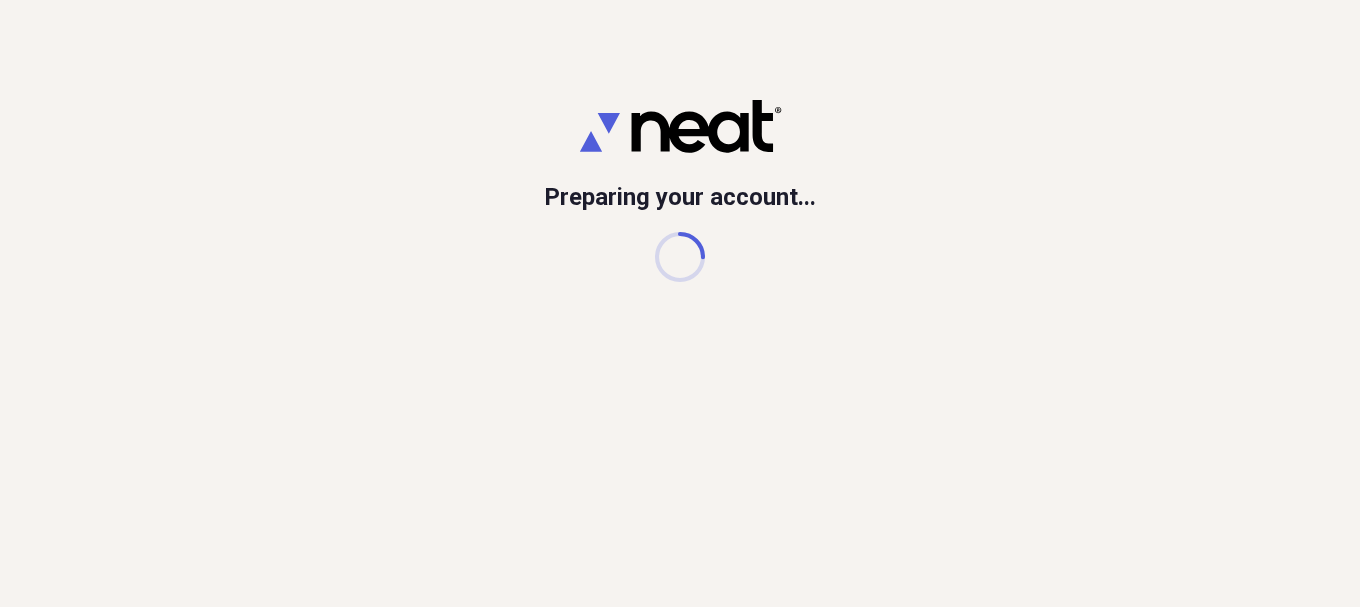 scroll, scrollTop: 0, scrollLeft: 0, axis: both 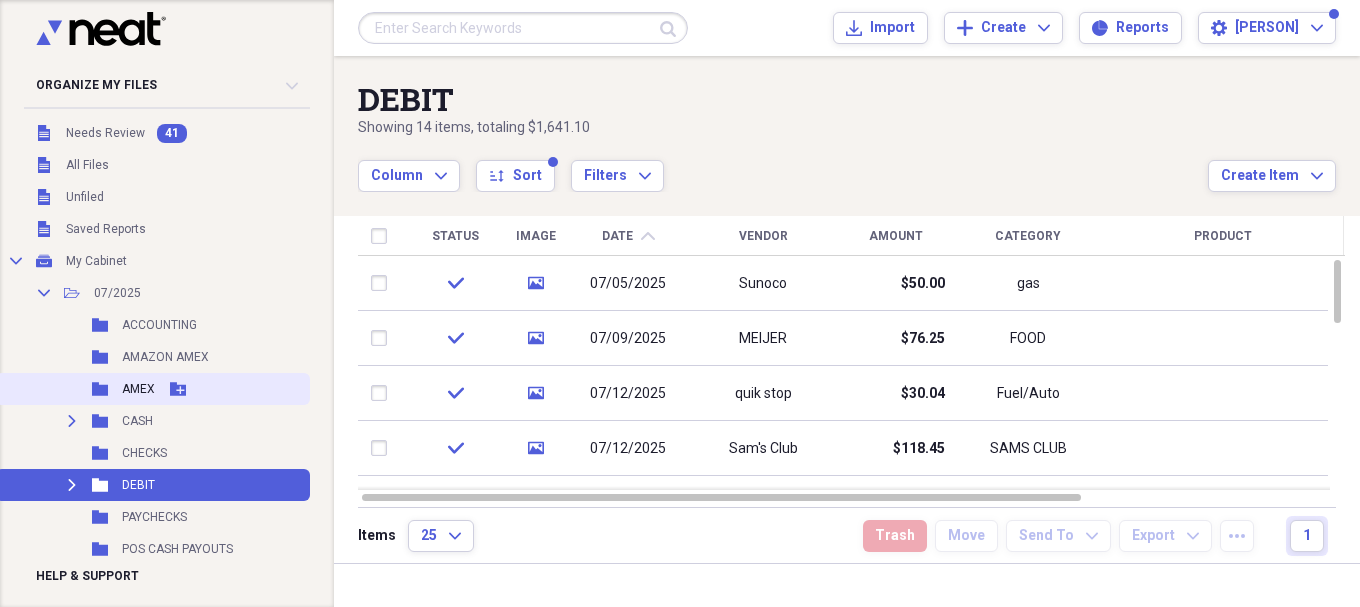 click on "AMEX" at bounding box center [138, 389] 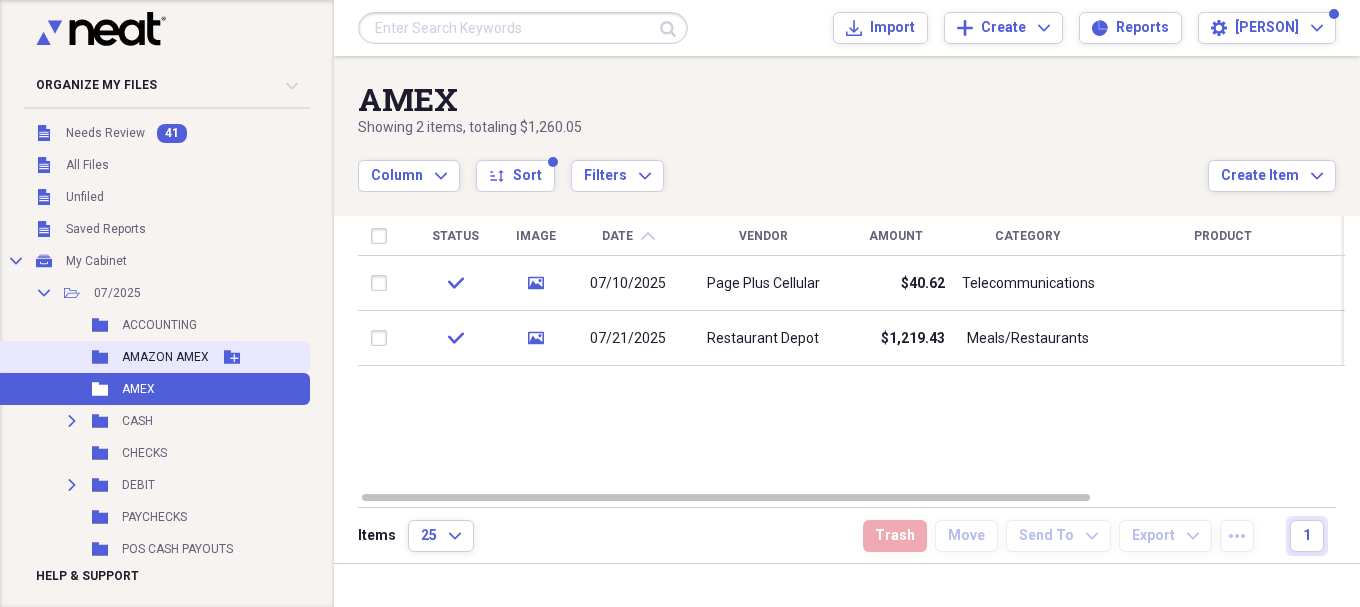 click on "AMAZON AMEX" at bounding box center (165, 357) 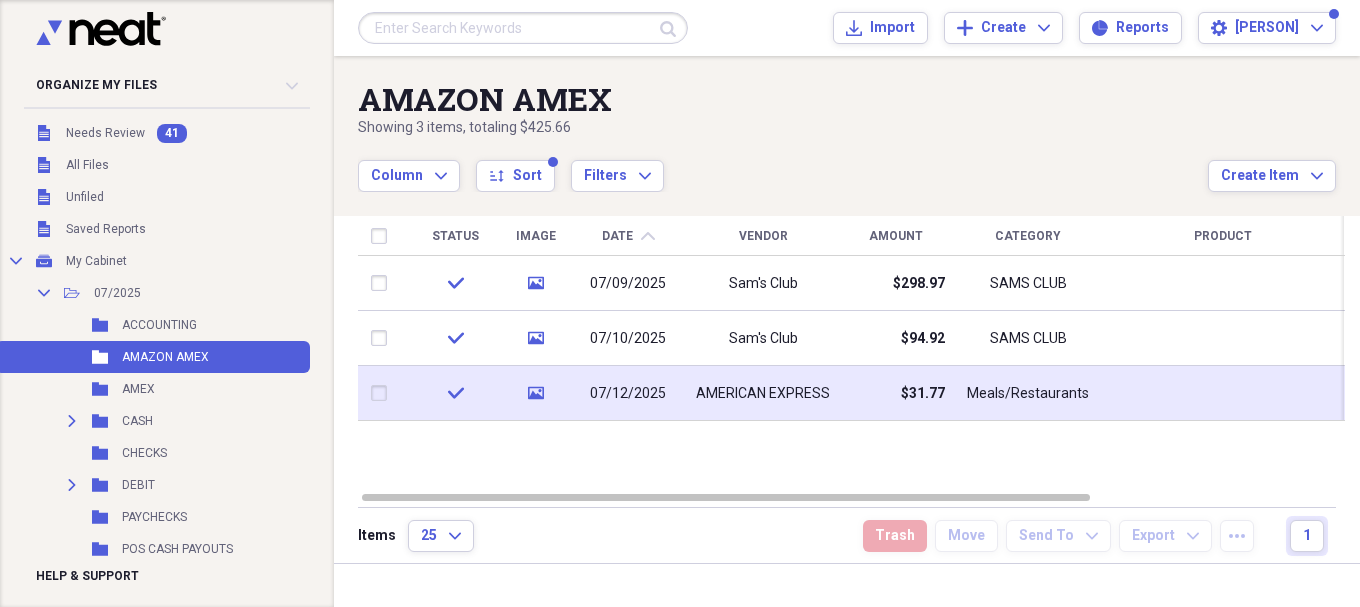 click on "Meals/Restaurants" at bounding box center (1028, 393) 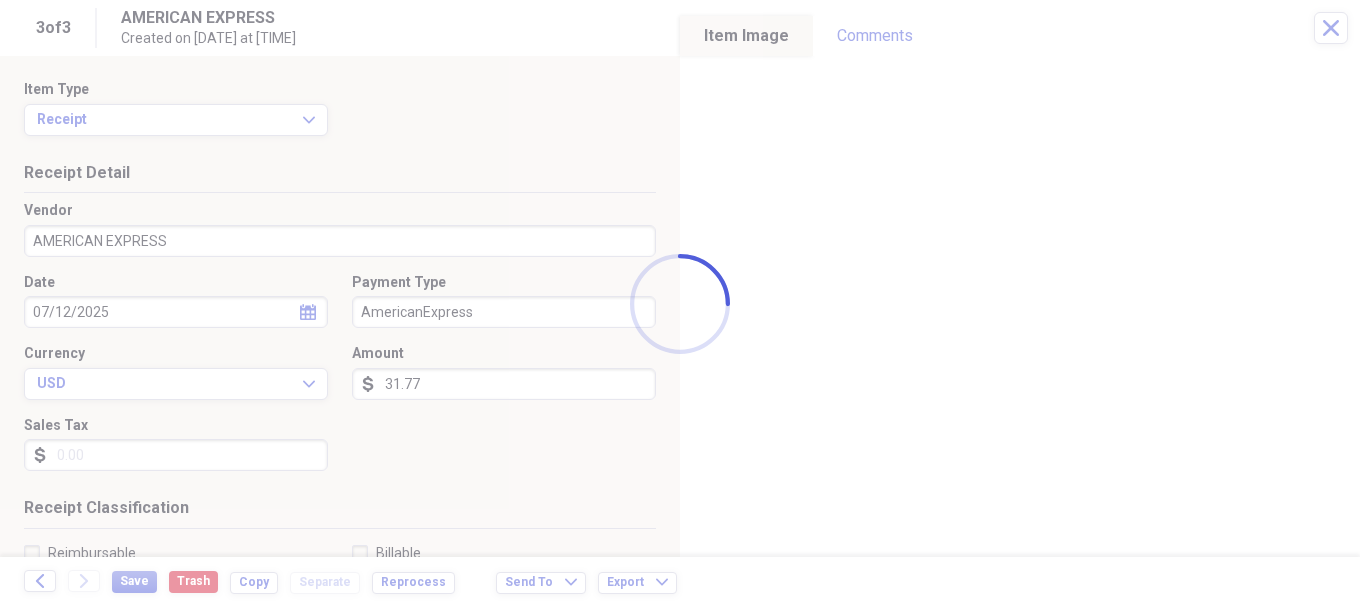 click on "Organize My Files 41 Collapse Unfiled Needs Review 41 Unfiled All Files Unfiled Unfiled Unfiled Saved Reports Collapse My Cabinet My Cabinet Add Folder Collapse Open Folder [DATE] Add Folder Folder ACCOUNTING Add Folder Folder AMAZON AMEX Add Folder Folder AMEX Add Folder Expand Folder CASH Add Folder Folder CHECKS Add Folder Expand Folder DEBIT Add Folder Folder PAYCHECKS Add Folder Folder POS CASH PAYOUTS Add Folder Folder SOFO Add Folder Expand Folder [DATE] Add Folder Expand Folder [DATE] Add Folder Expand Folder [DATE] Add Folder Expand Folder [DATE] Add Folder Expand Folder [DATE] Add Folder Expand Folder [DATE] Add Folder Expand Folder [DATE] Add Folder Expand Folder [DATE] Add Folder Expand Folder [DATE] Add Folder Expand Folder [DATE] Add Folder Folder [DATE](10yrlease) Add Folder Folder AssestsList Add Folder Folder Business Ins Policys Add Folder Expand Folder COMCAST BUSINESS Add Folder Folder CONTACTS Add Folder 1" at bounding box center (680, 303) 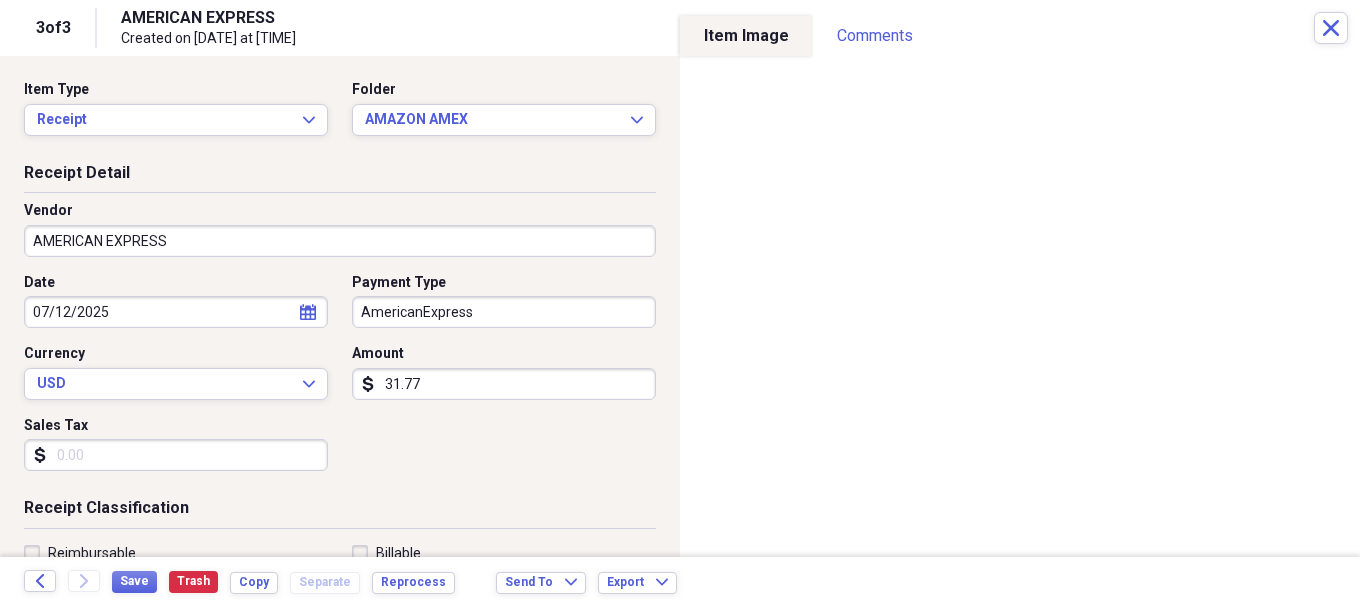 click on "AMERICAN EXPRESS" at bounding box center [340, 241] 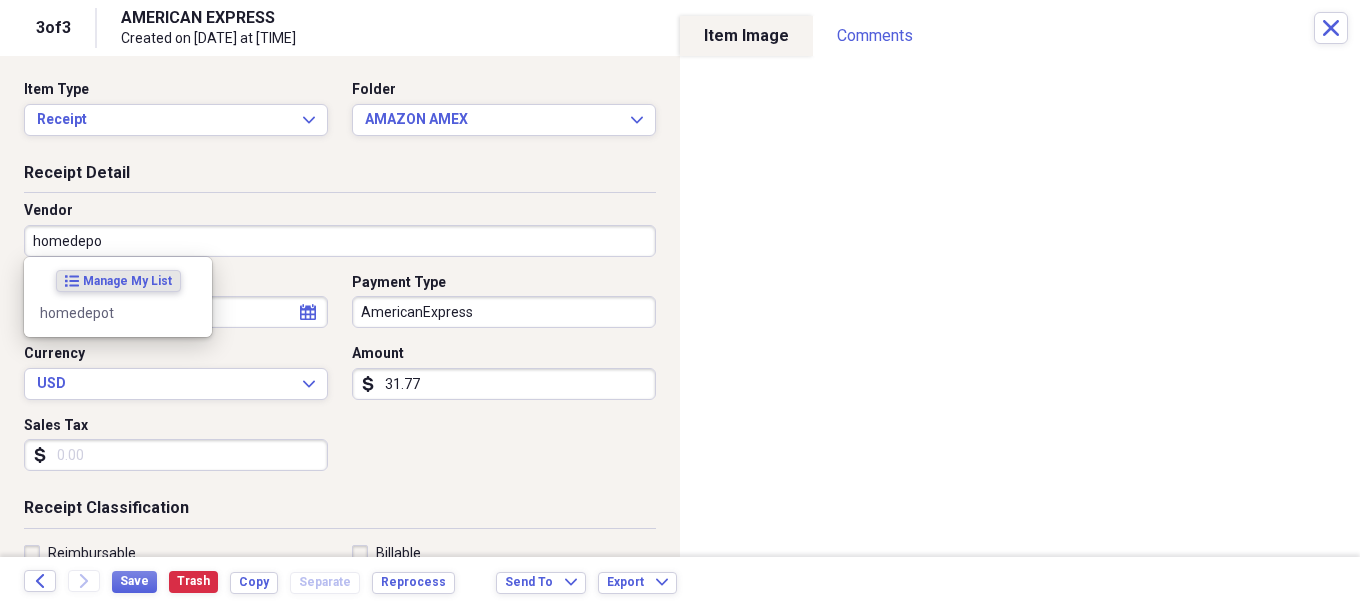 type on "homedepot" 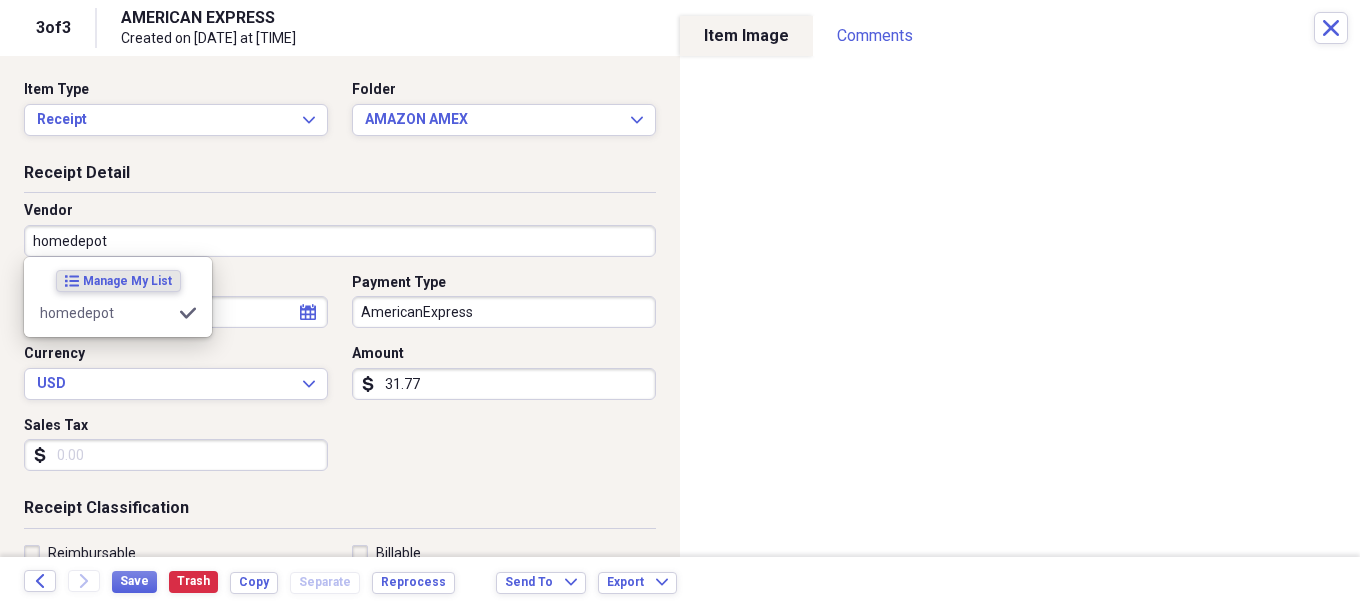 type on "paint" 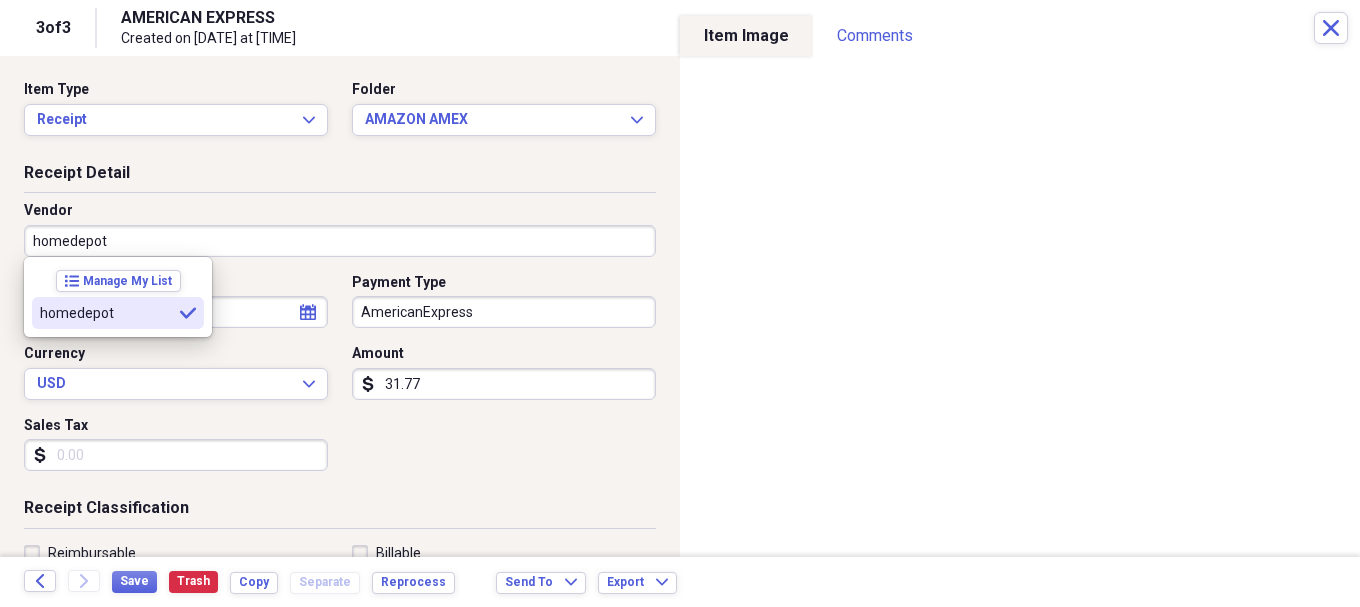 type on "homedepot" 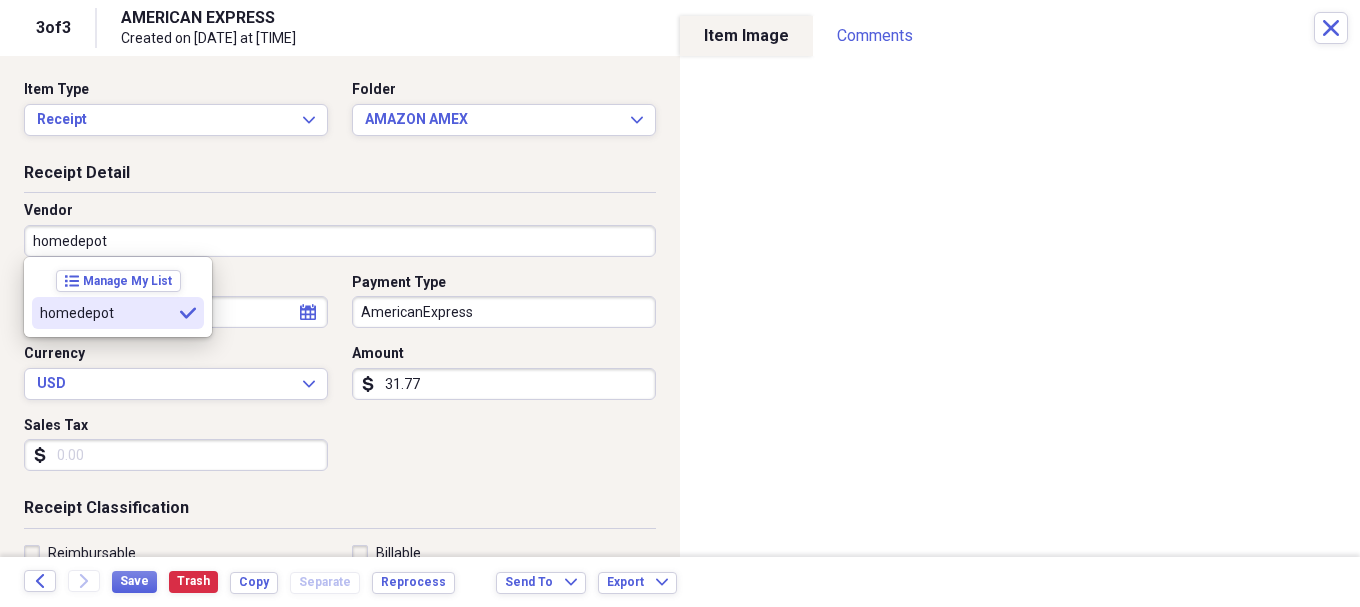 click on "homedepot" at bounding box center (106, 313) 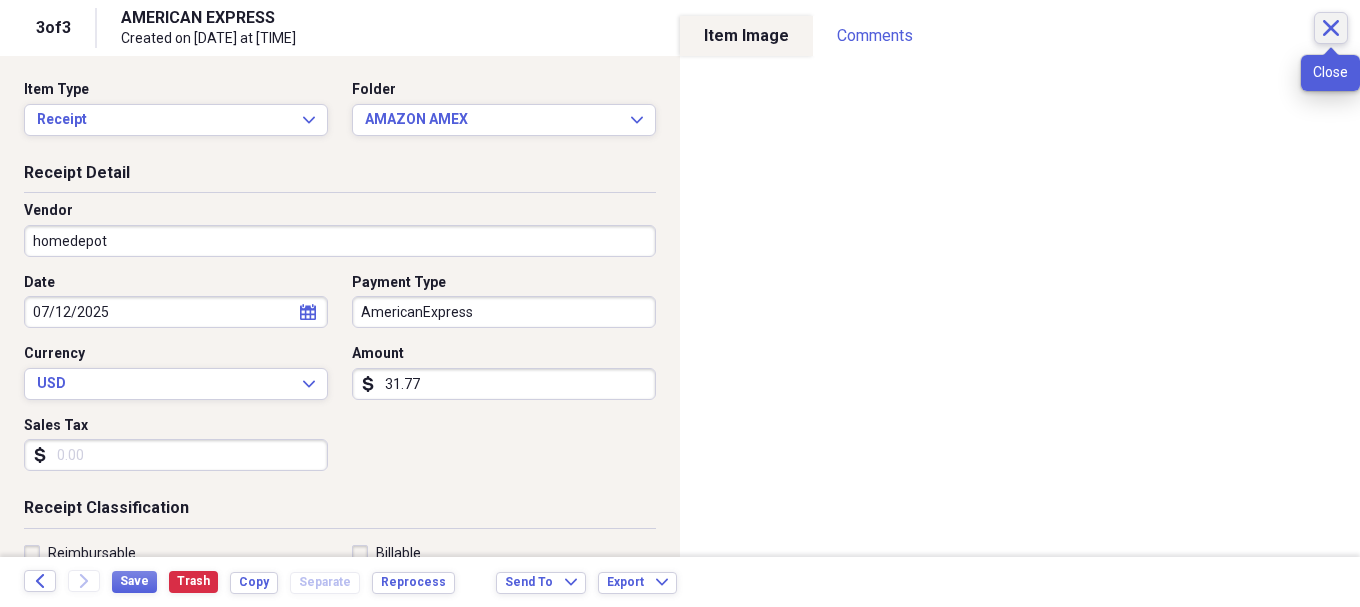 click on "Close" at bounding box center (1331, 28) 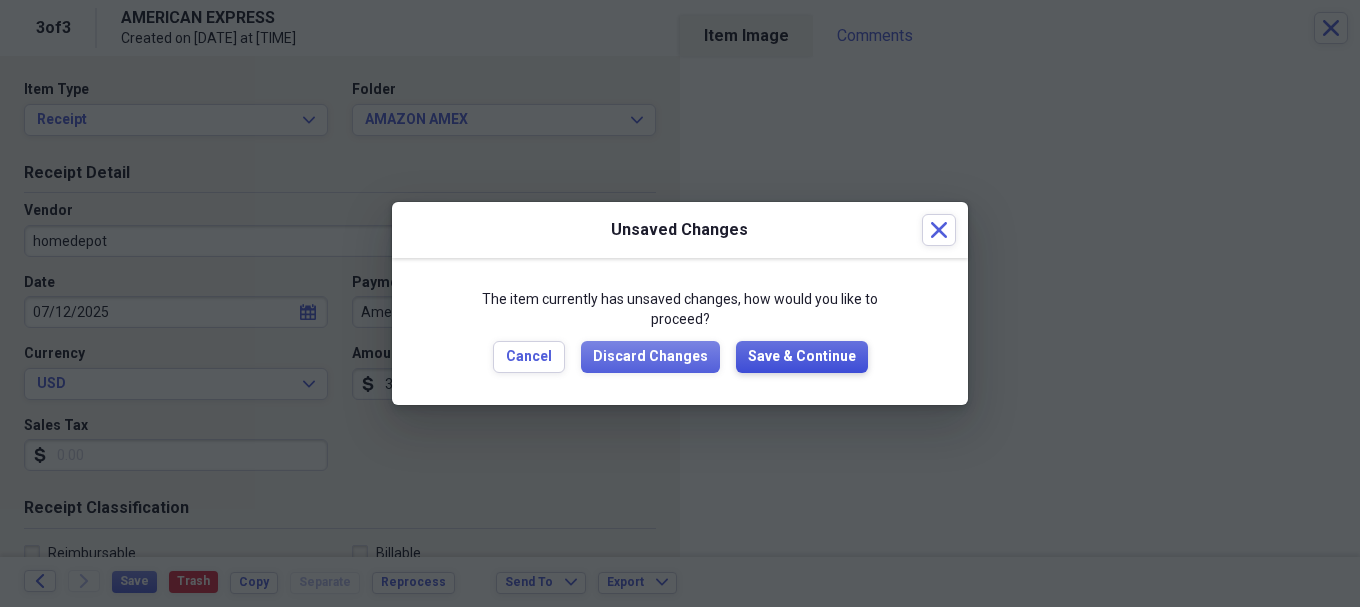 click on "Save & Continue" at bounding box center [802, 357] 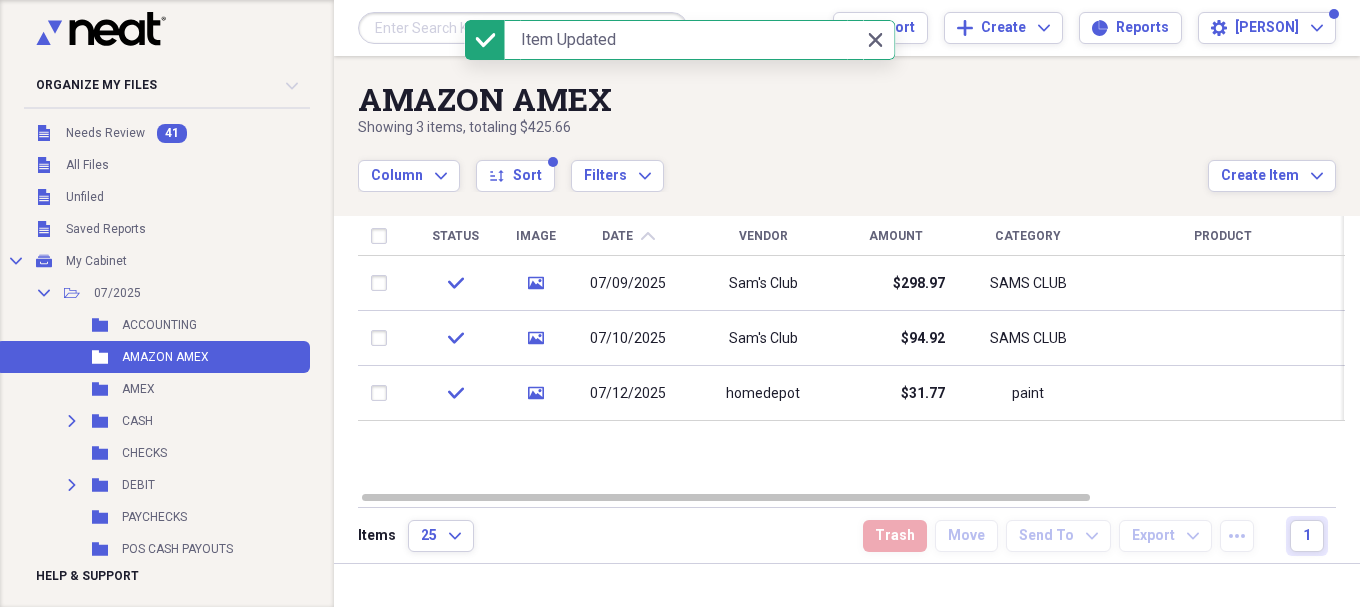 click on "Sam's Club" at bounding box center [763, 338] 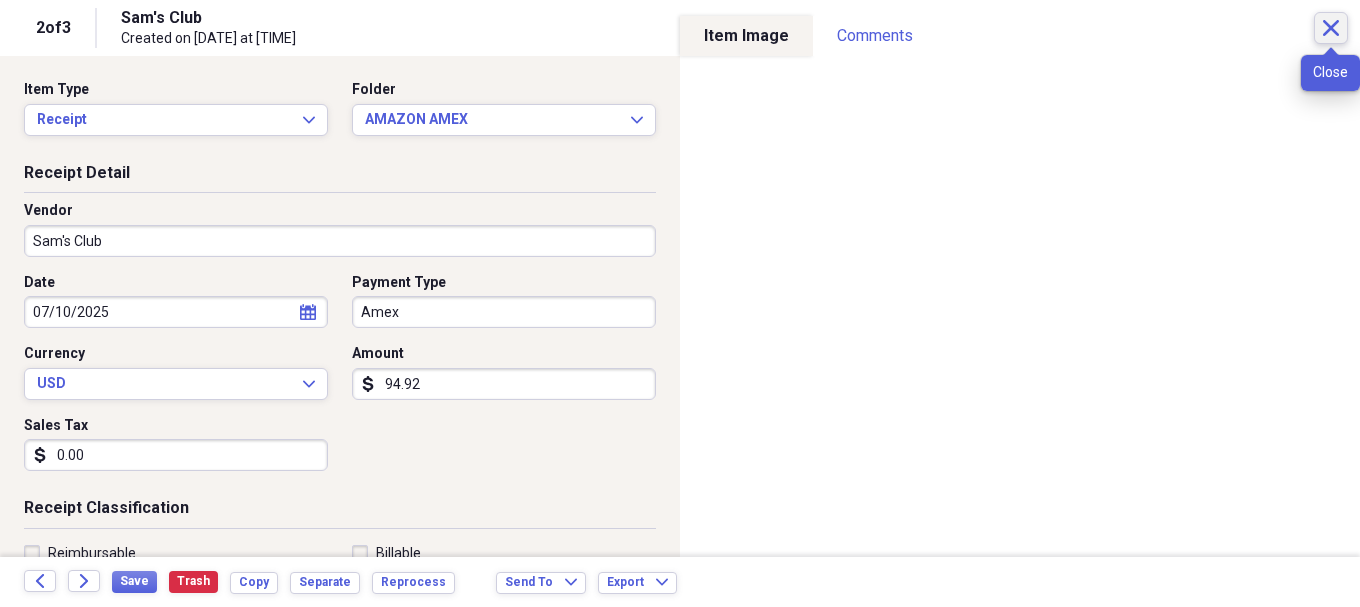 click 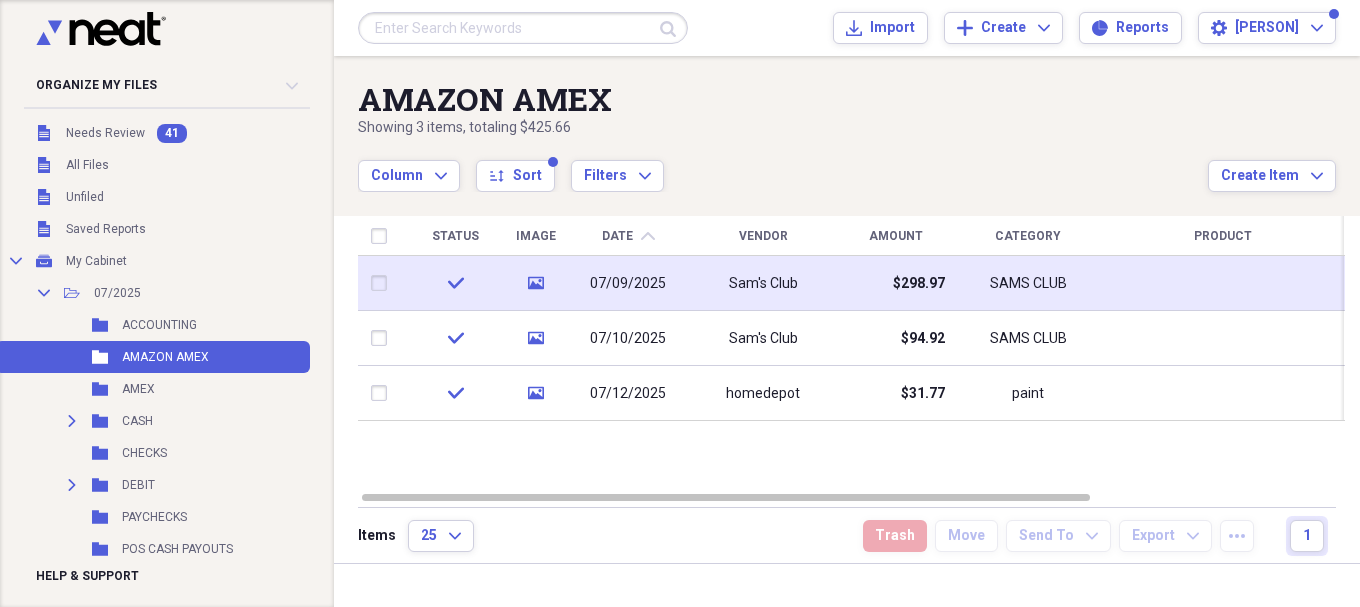 click on "SAMS CLUB" at bounding box center (1028, 284) 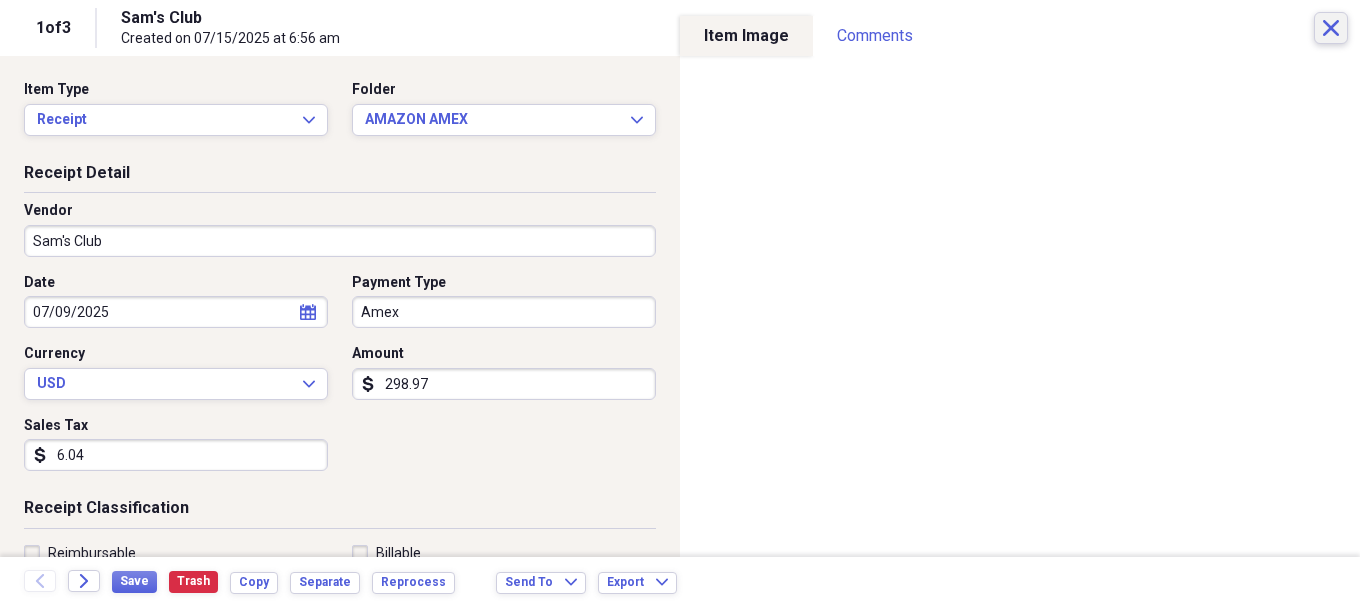 click on "Close" 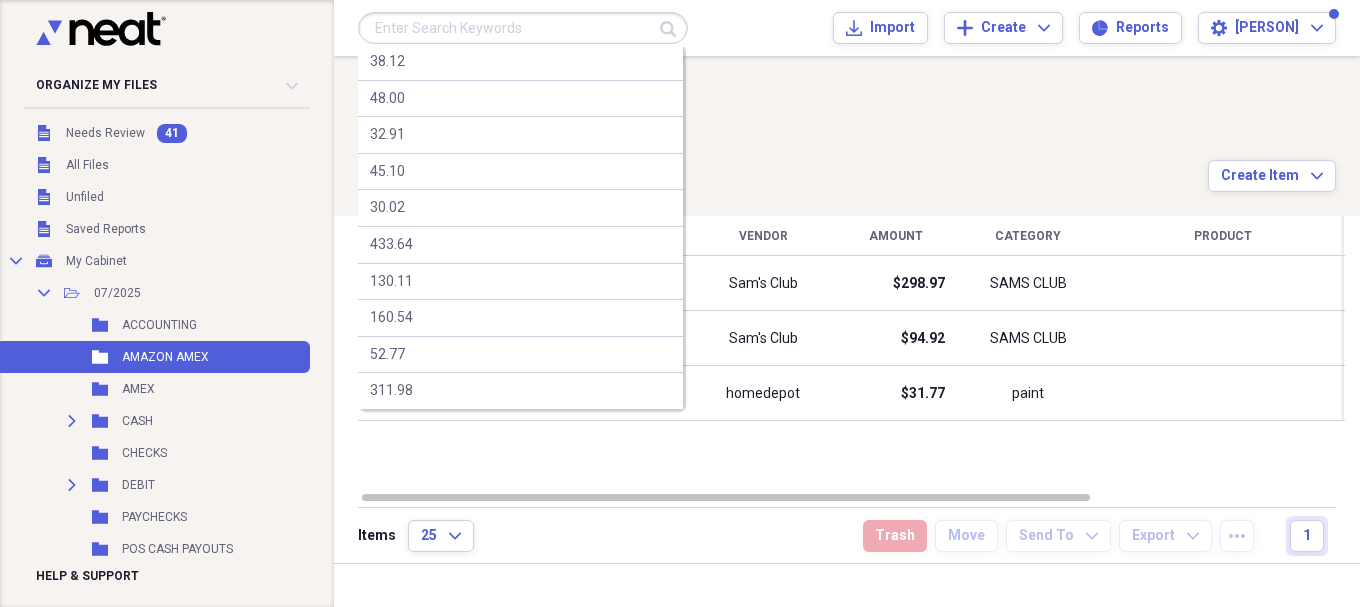 click at bounding box center [523, 28] 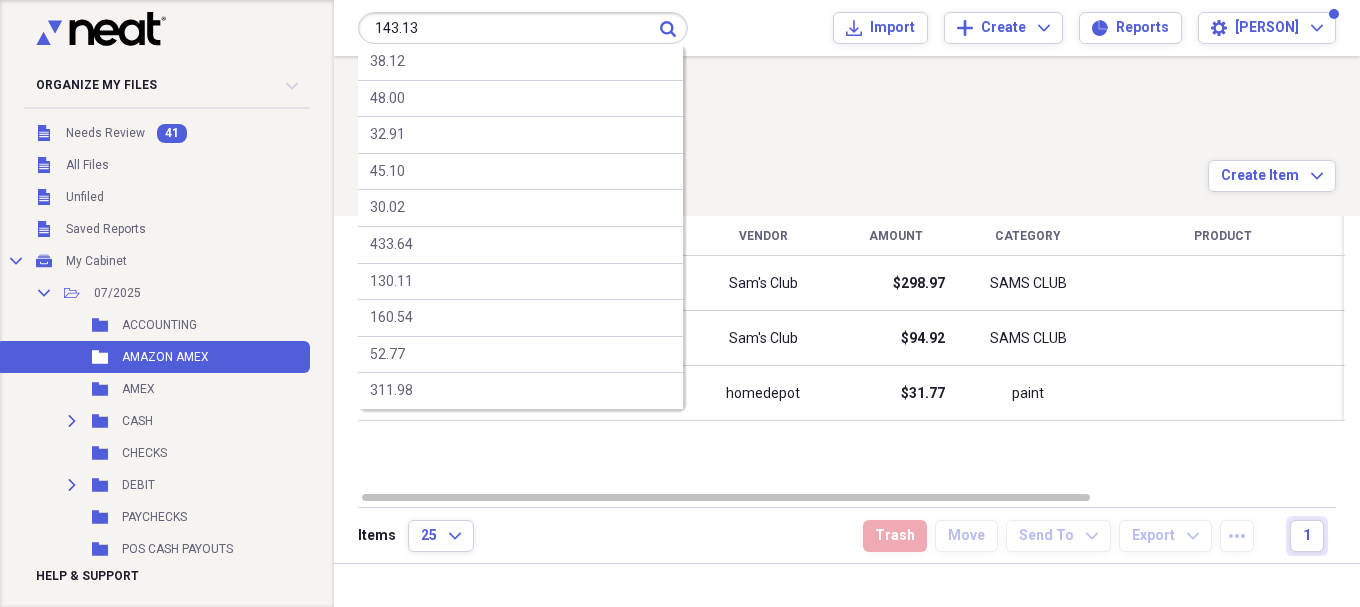 type on "143.13" 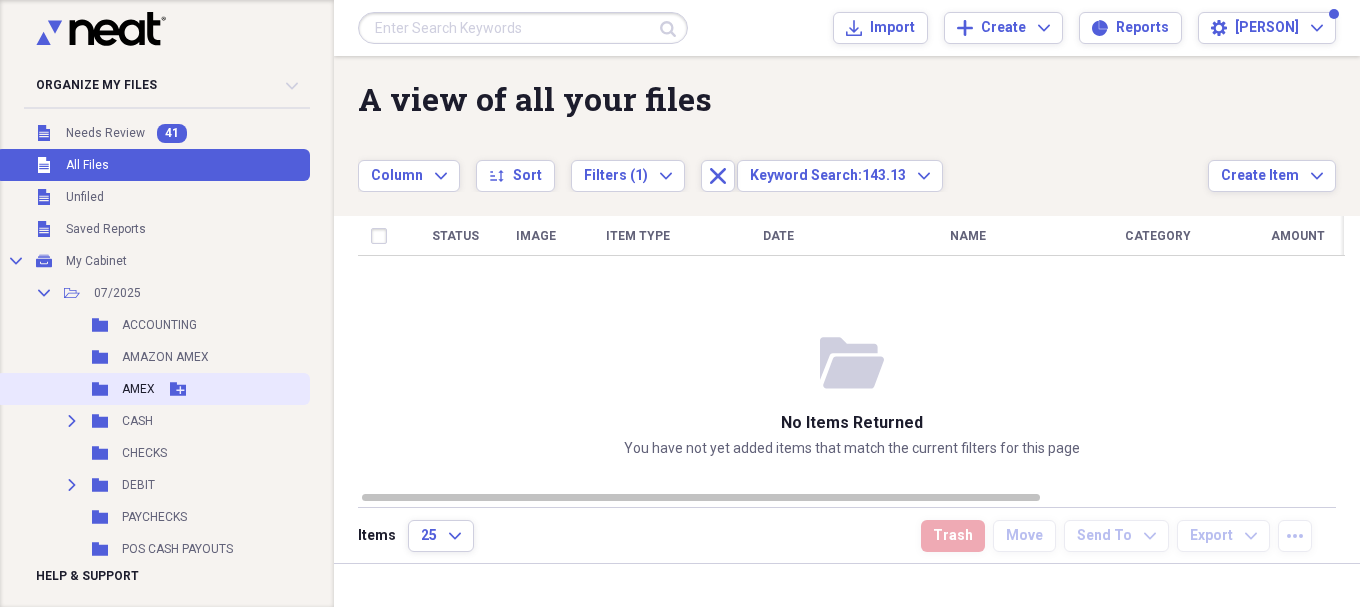 click on "AMEX" at bounding box center (138, 389) 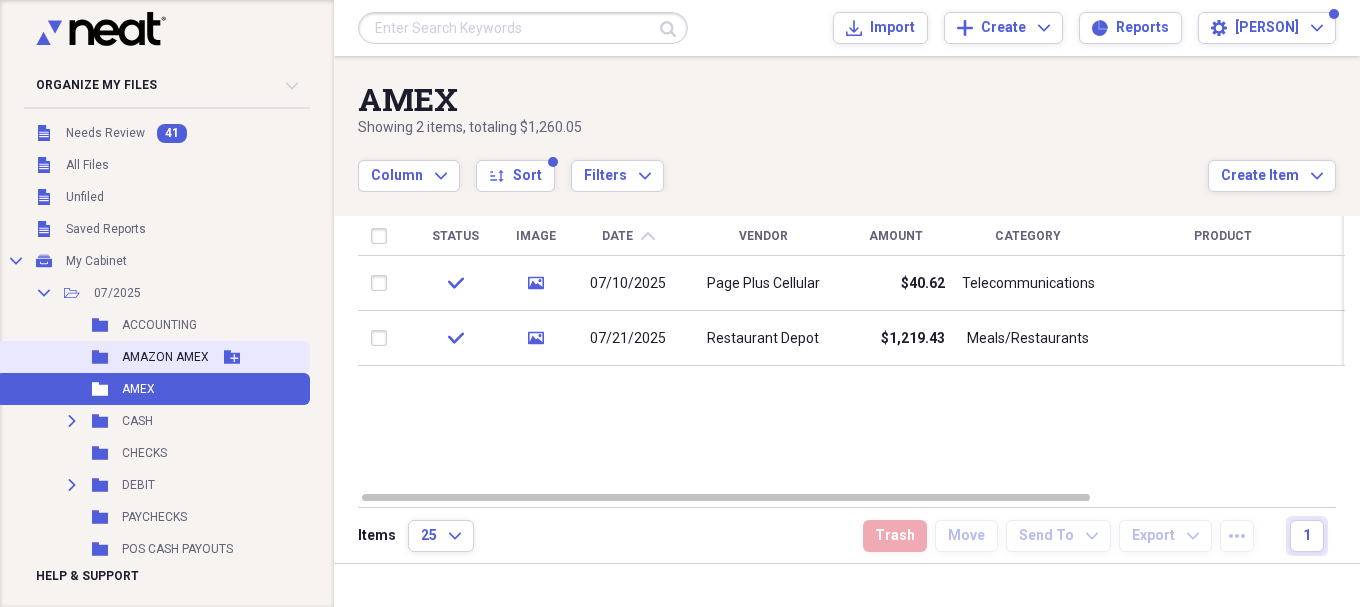 click on "AMAZON AMEX" at bounding box center (165, 357) 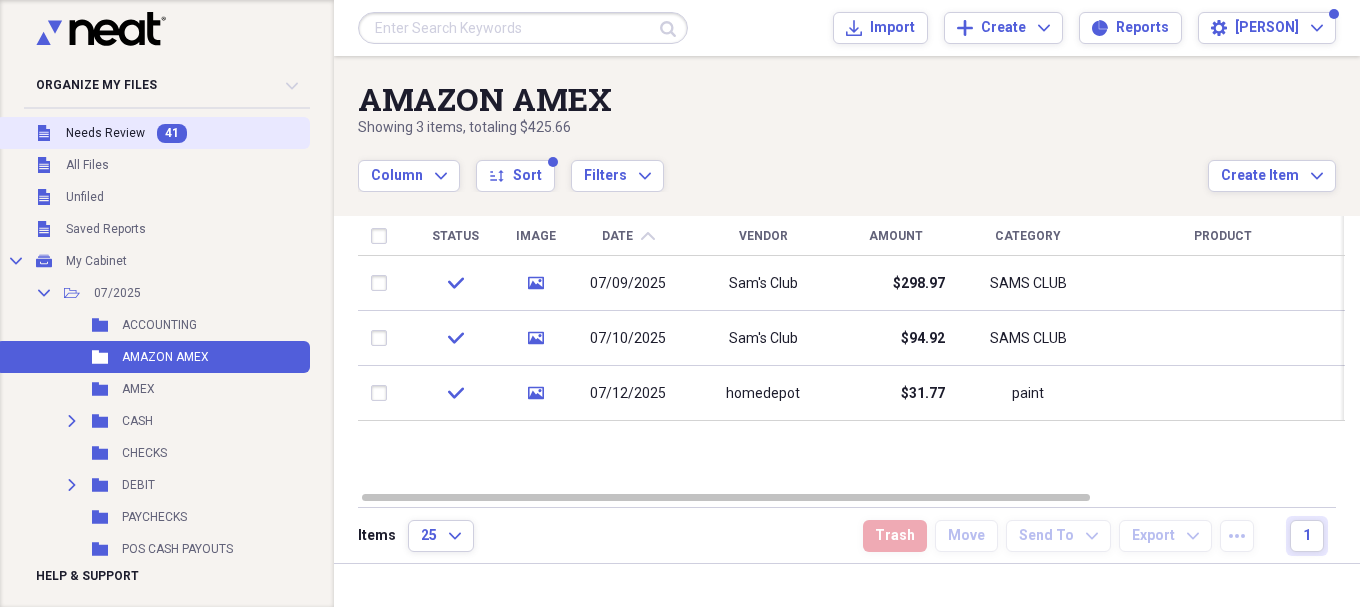 click on "Unfiled Needs Review 41" at bounding box center [153, 133] 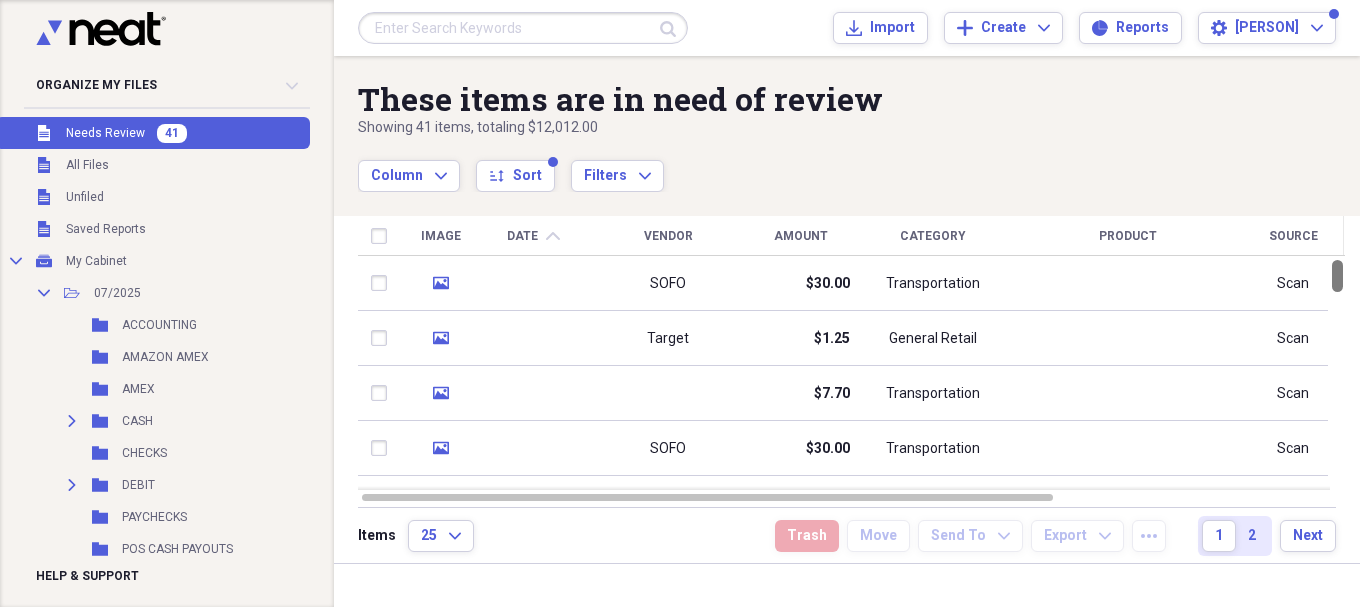 drag, startPoint x: 1357, startPoint y: 273, endPoint x: 1351, endPoint y: 254, distance: 19.924858 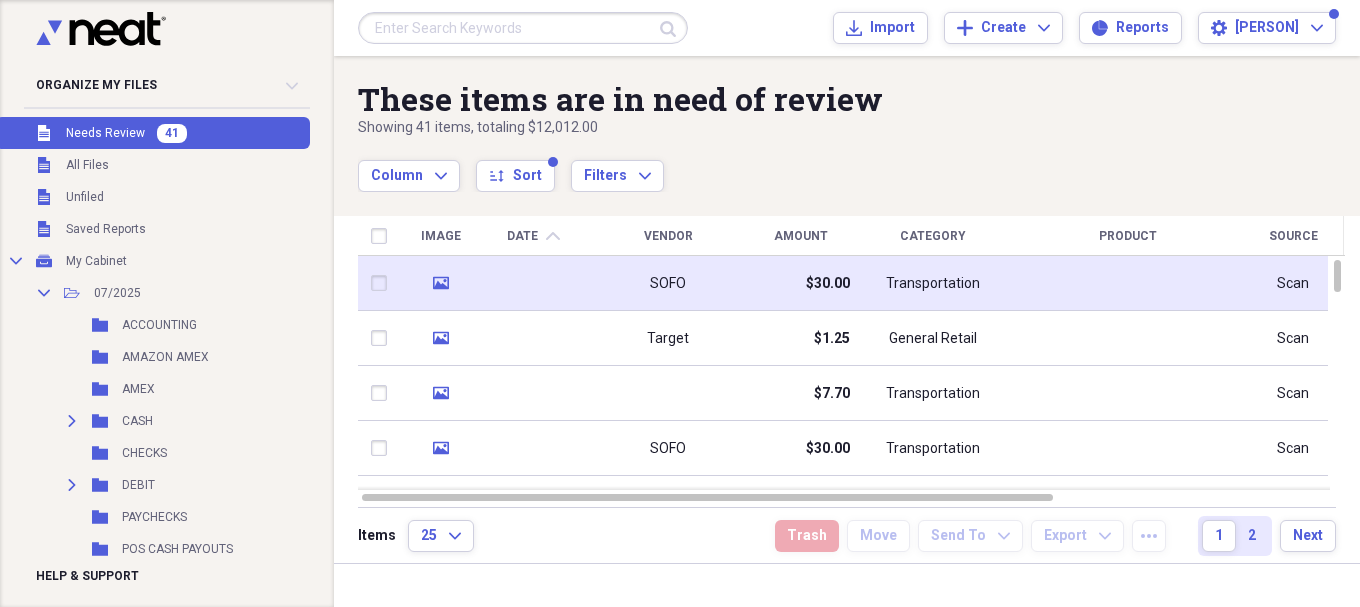 click on "SOFO" at bounding box center [668, 283] 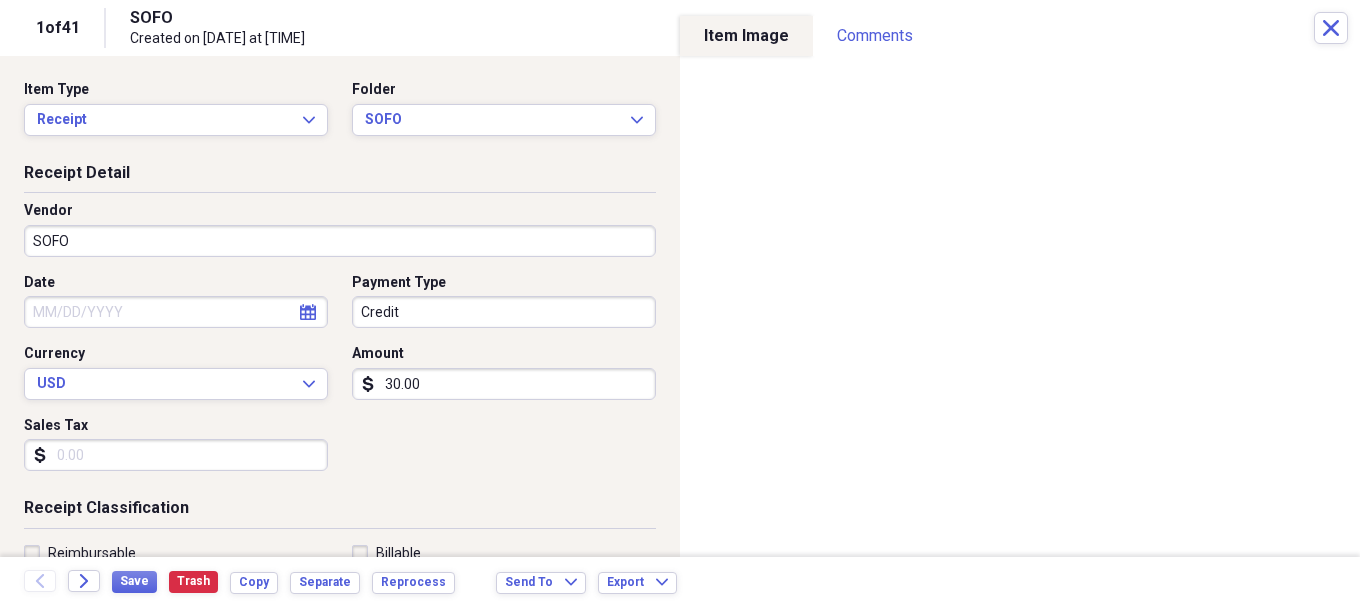 select on "7" 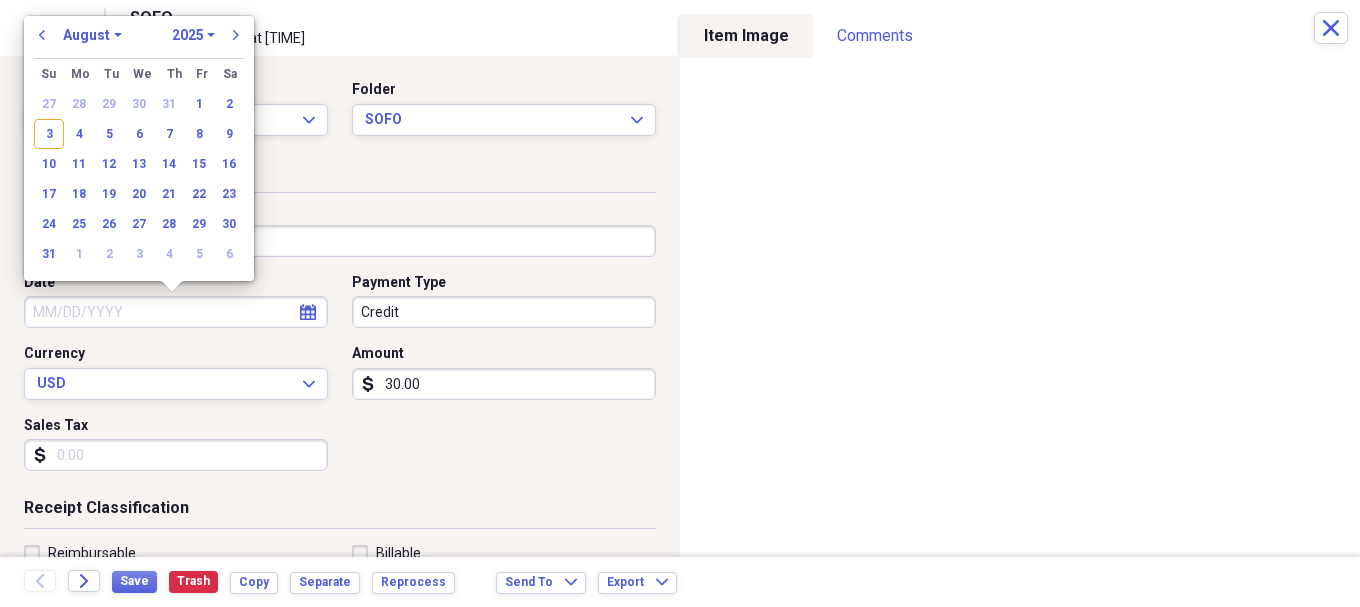 click on "Date" at bounding box center (176, 312) 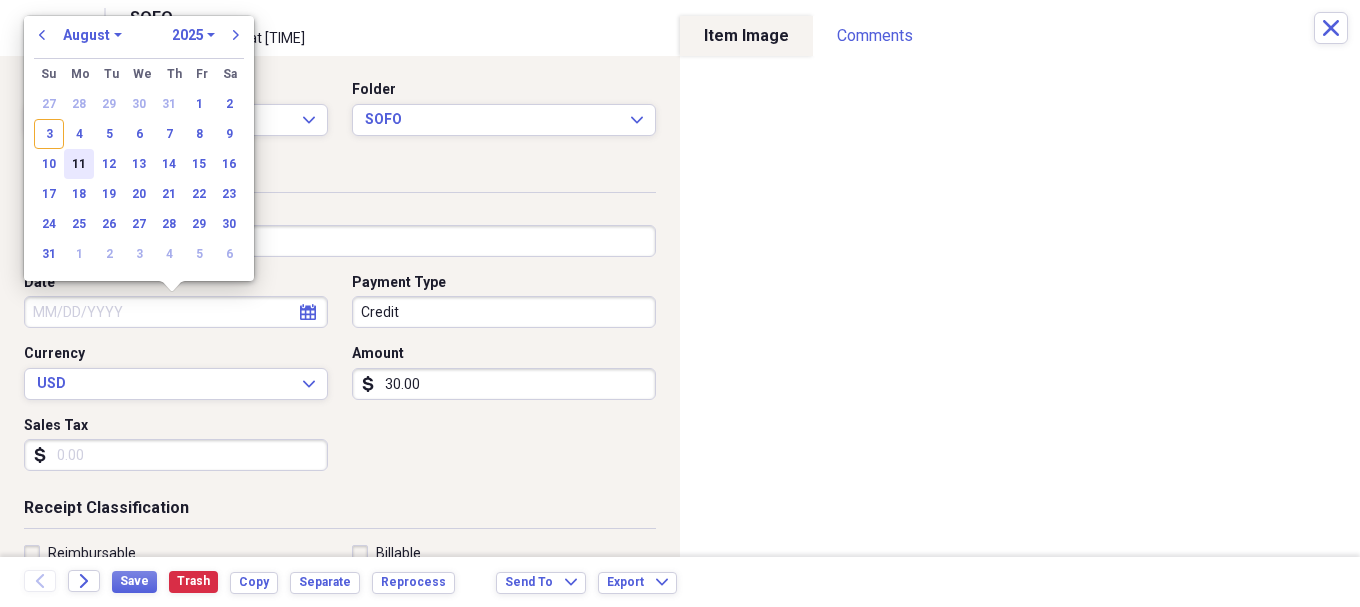 click on "11" at bounding box center [79, 164] 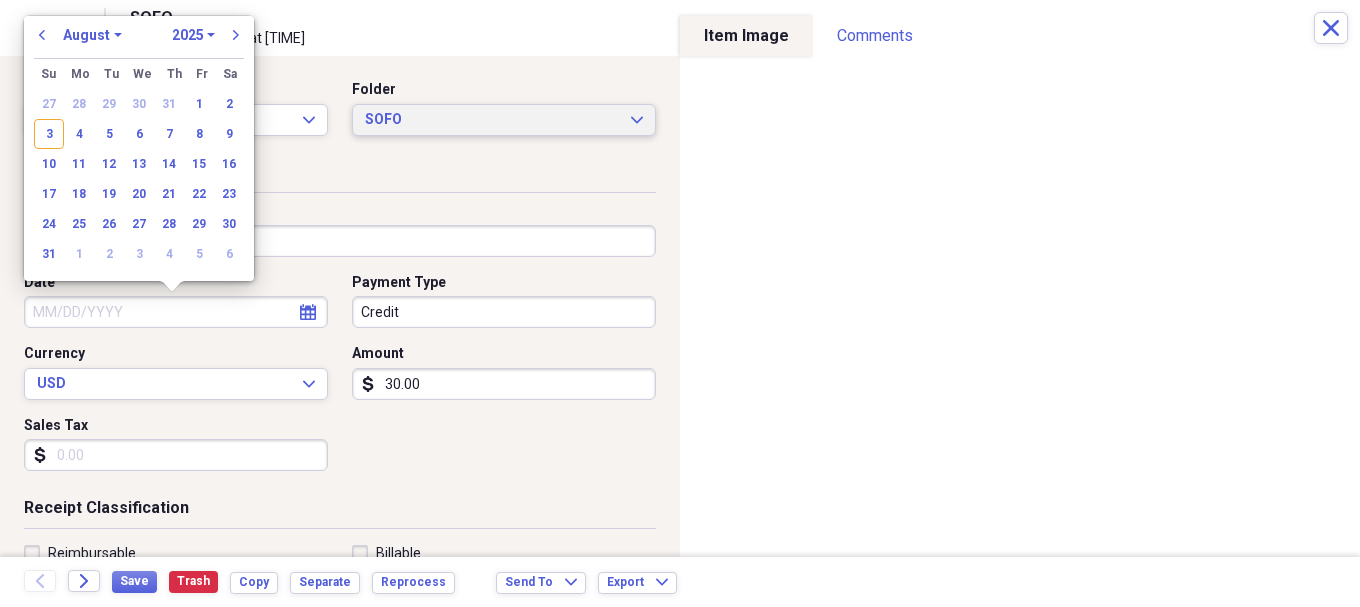 type on "08/11/2025" 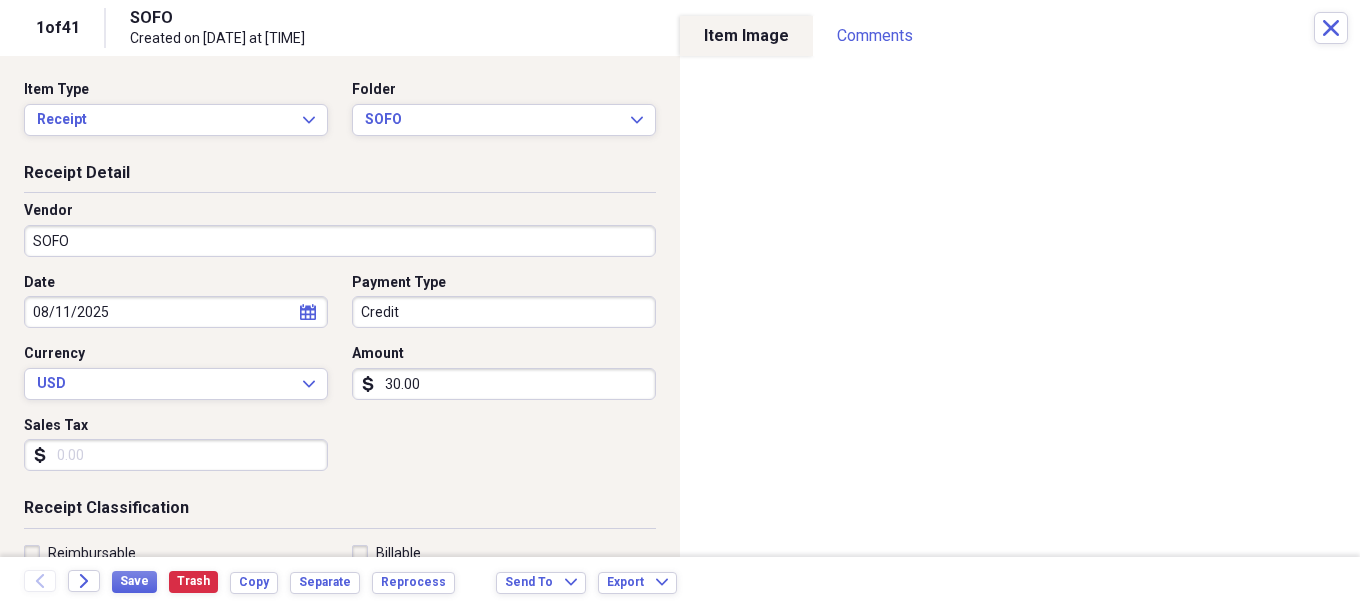 click on "30.00" at bounding box center (504, 384) 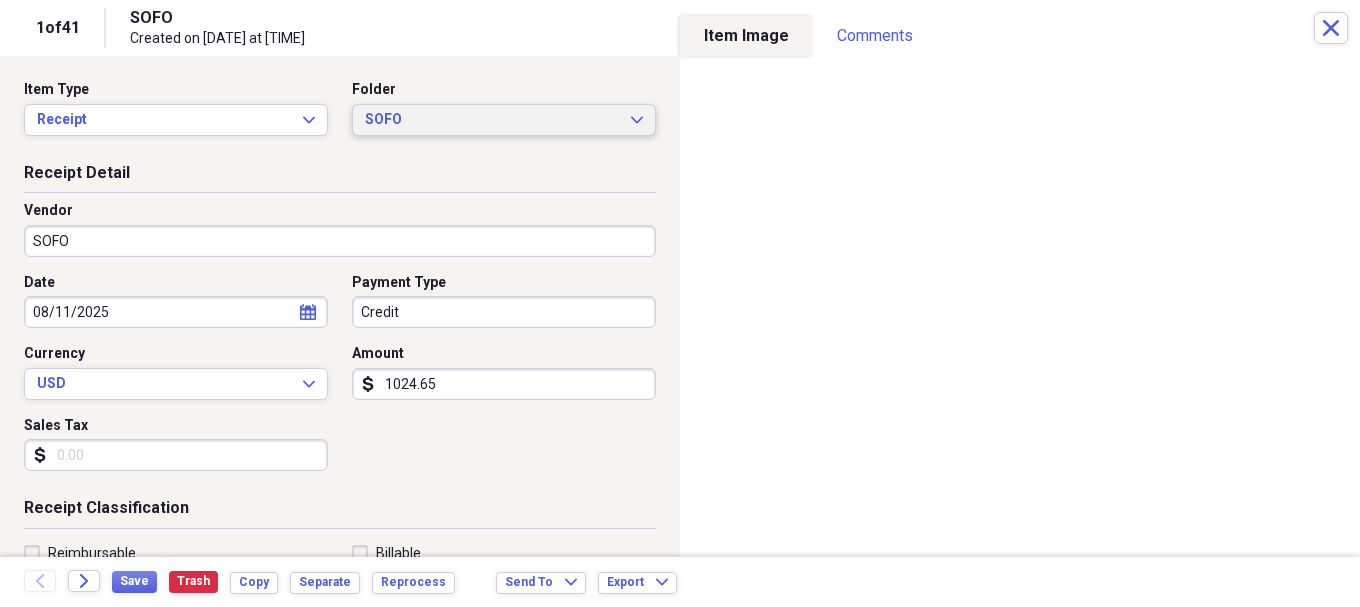 type on "1024.65" 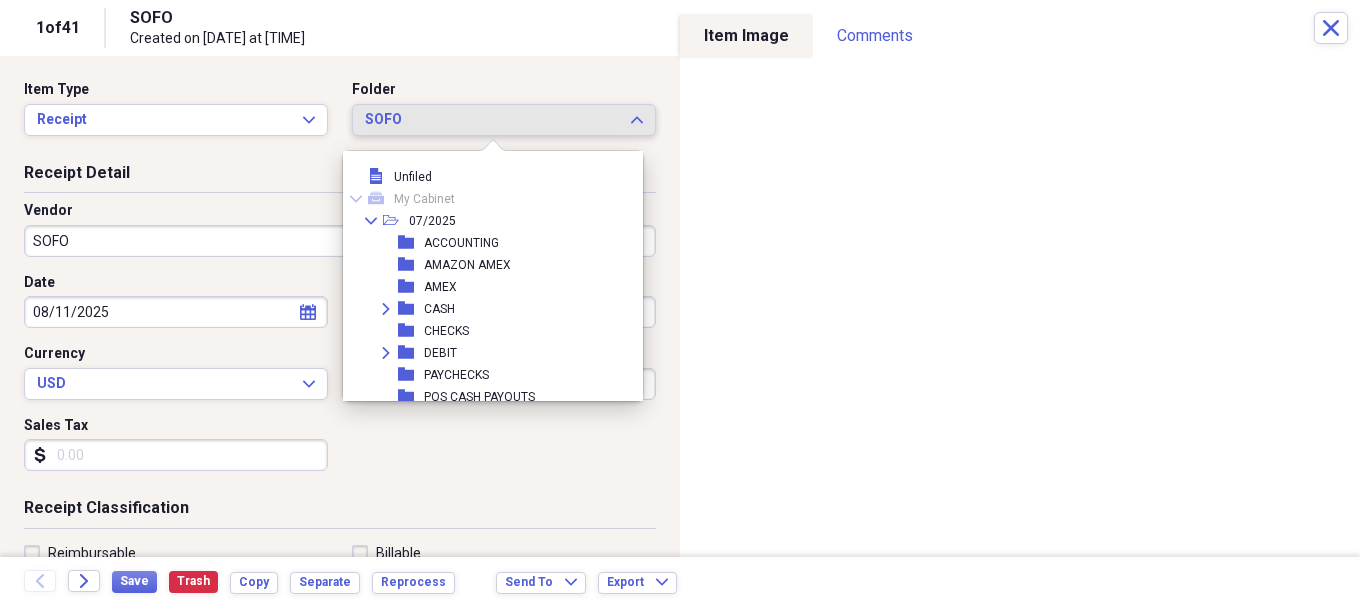scroll, scrollTop: 187, scrollLeft: 0, axis: vertical 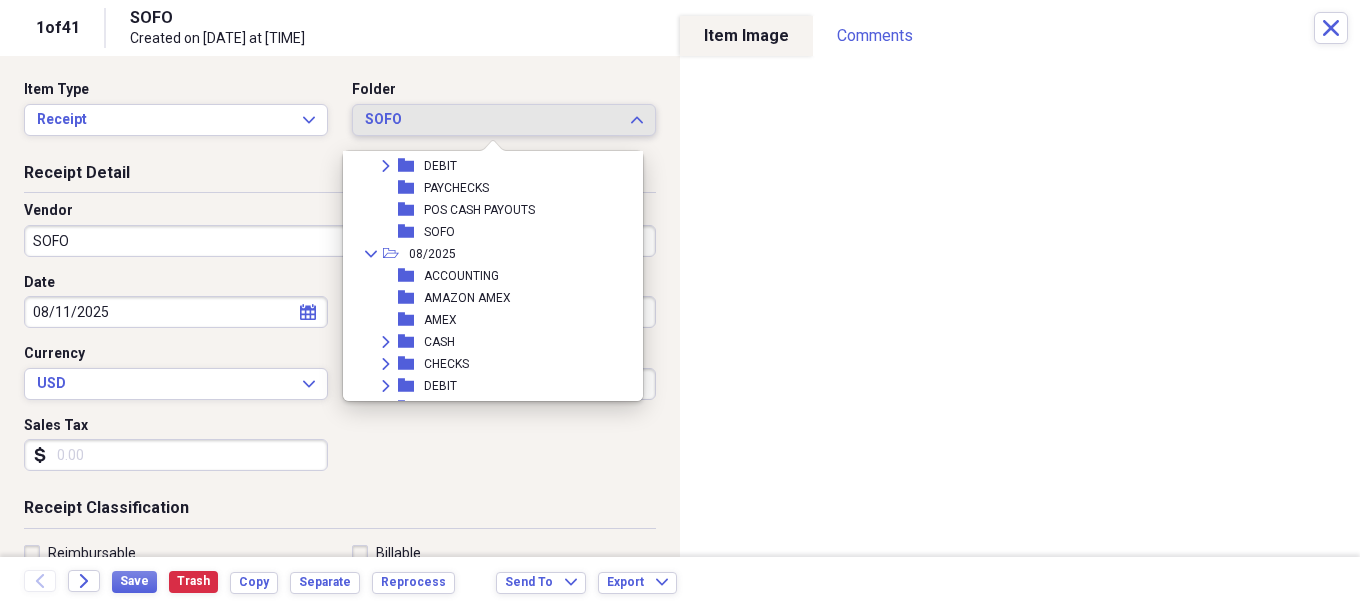 click on "SOFO" at bounding box center [492, 120] 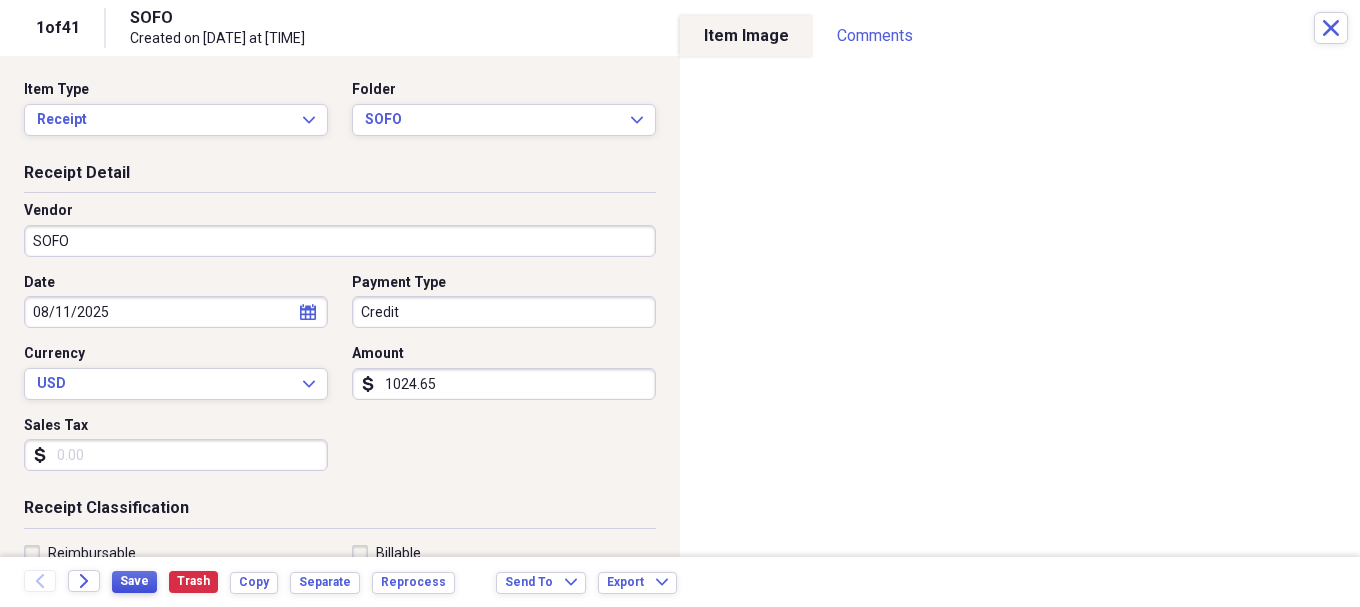 click on "Save" at bounding box center (134, 581) 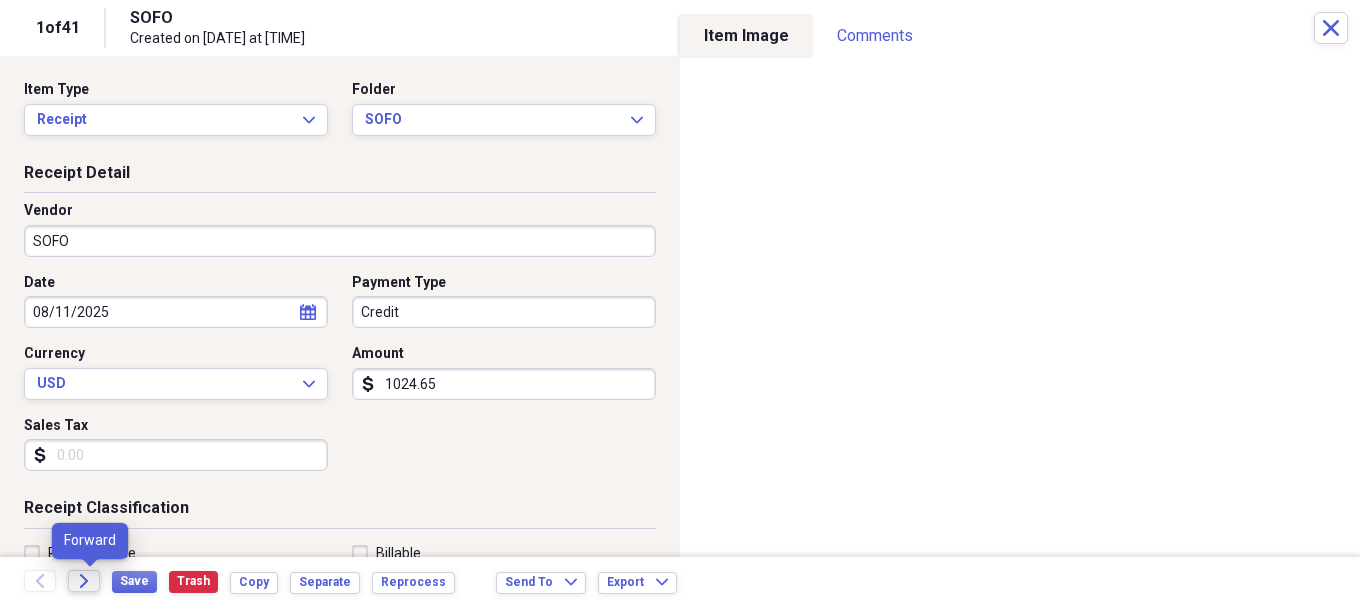 click on "Forward" 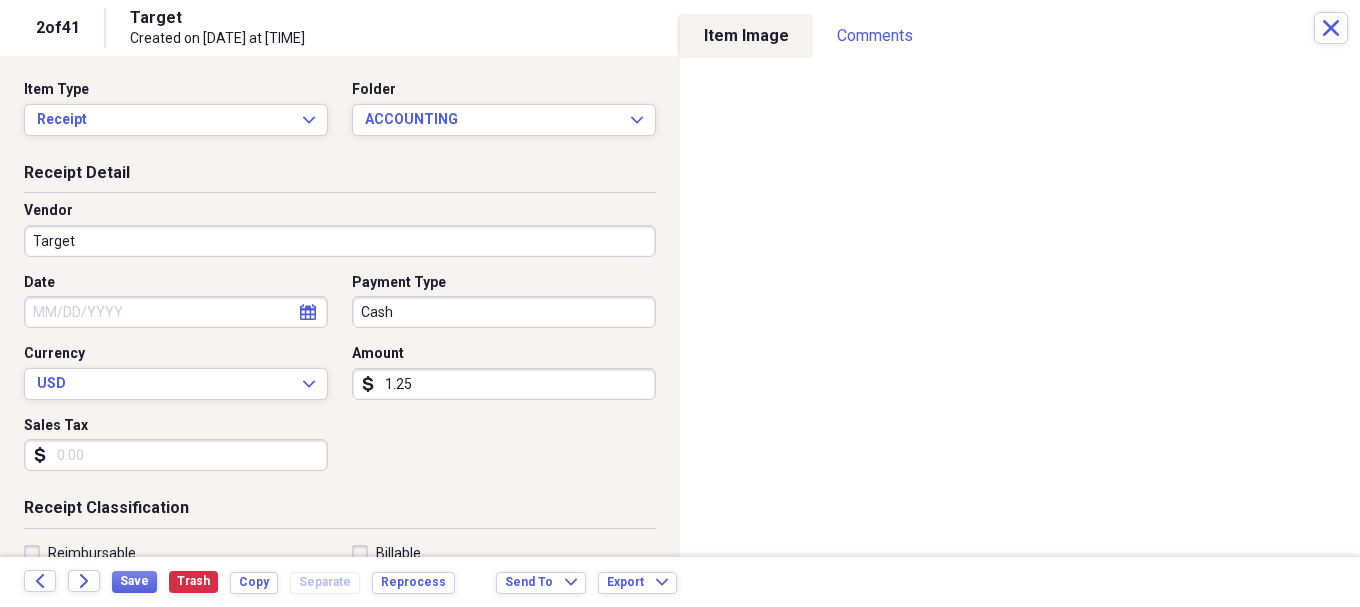 click on "Target" at bounding box center (340, 241) 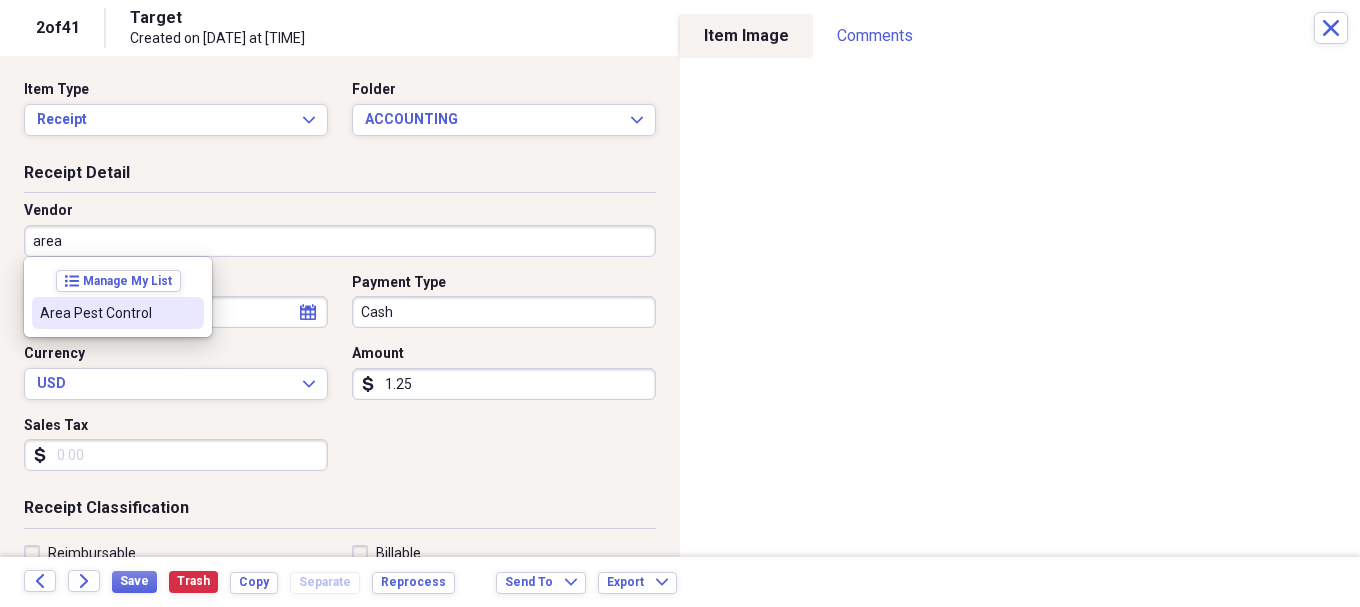 click on "Area Pest Control" at bounding box center [106, 313] 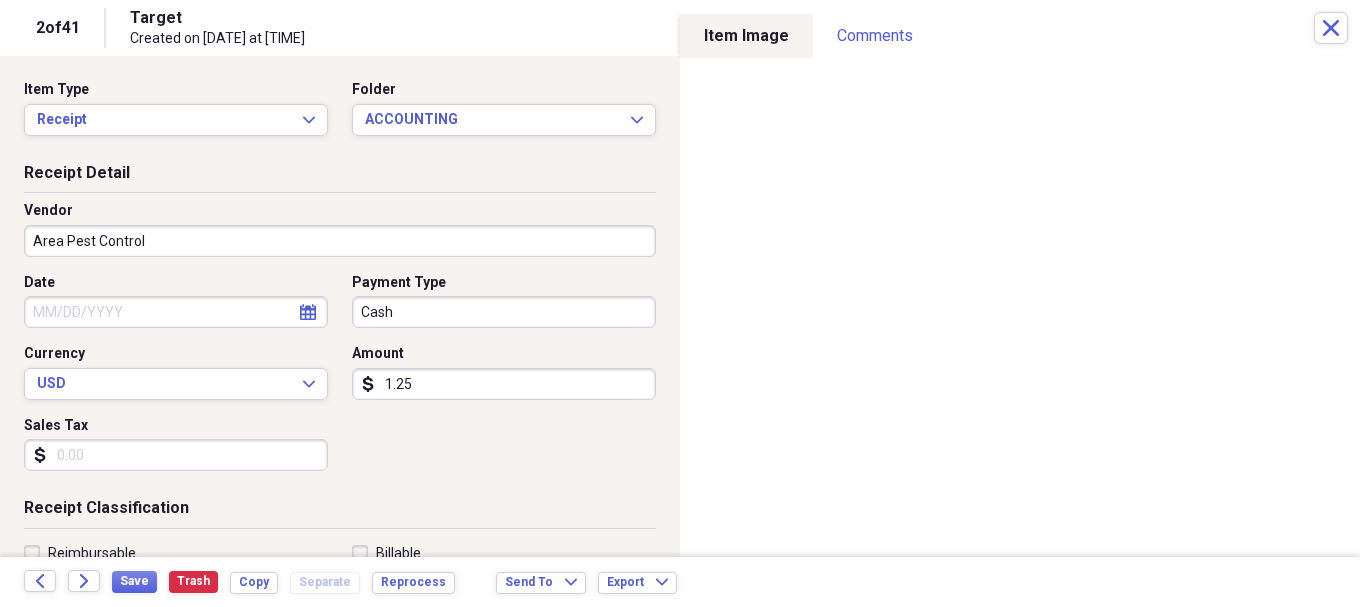 type on "Transportation" 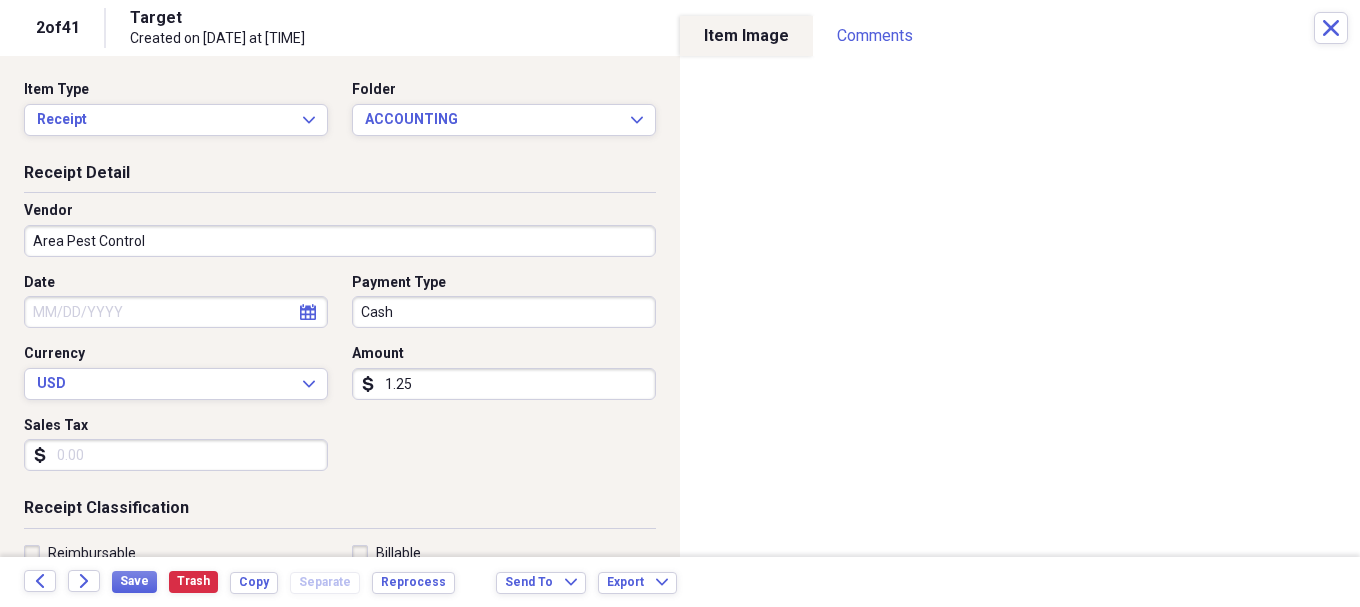 select on "7" 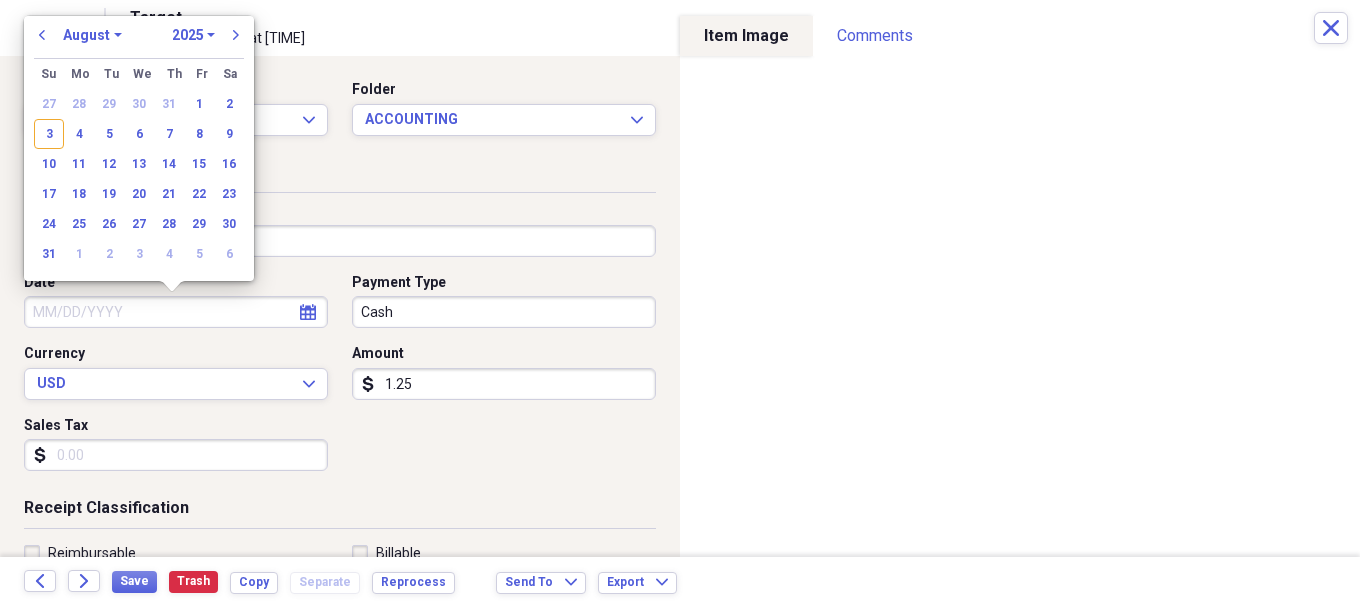 click on "Date" at bounding box center [176, 312] 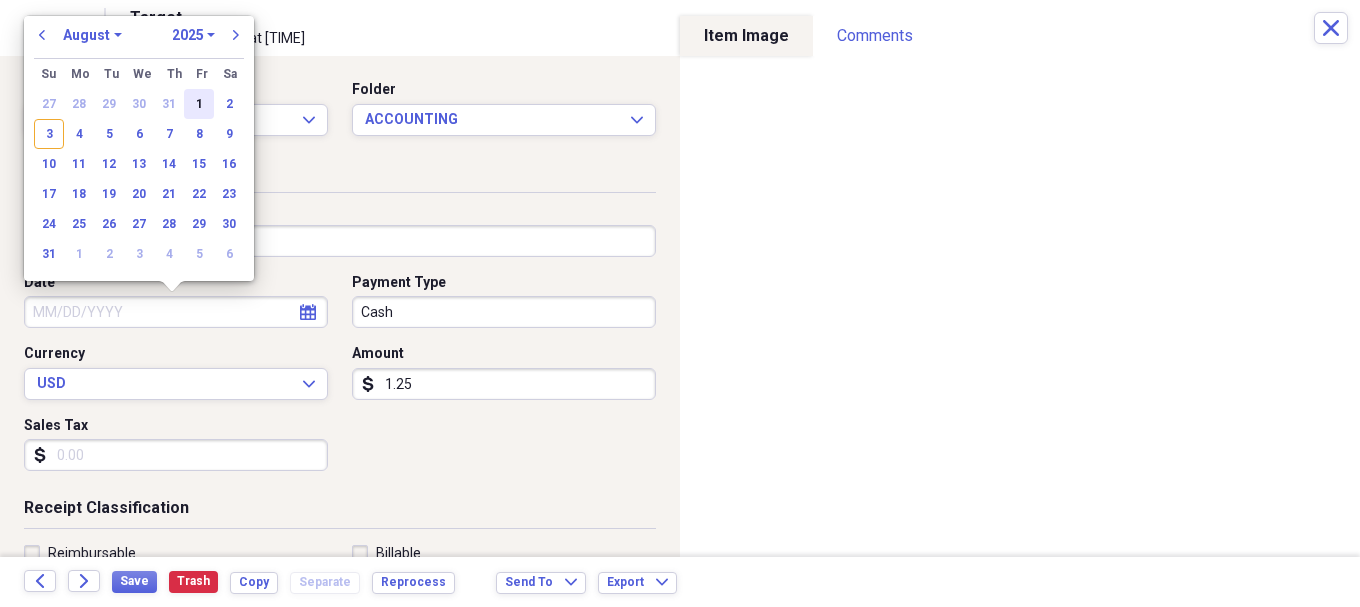 click on "1" at bounding box center [199, 104] 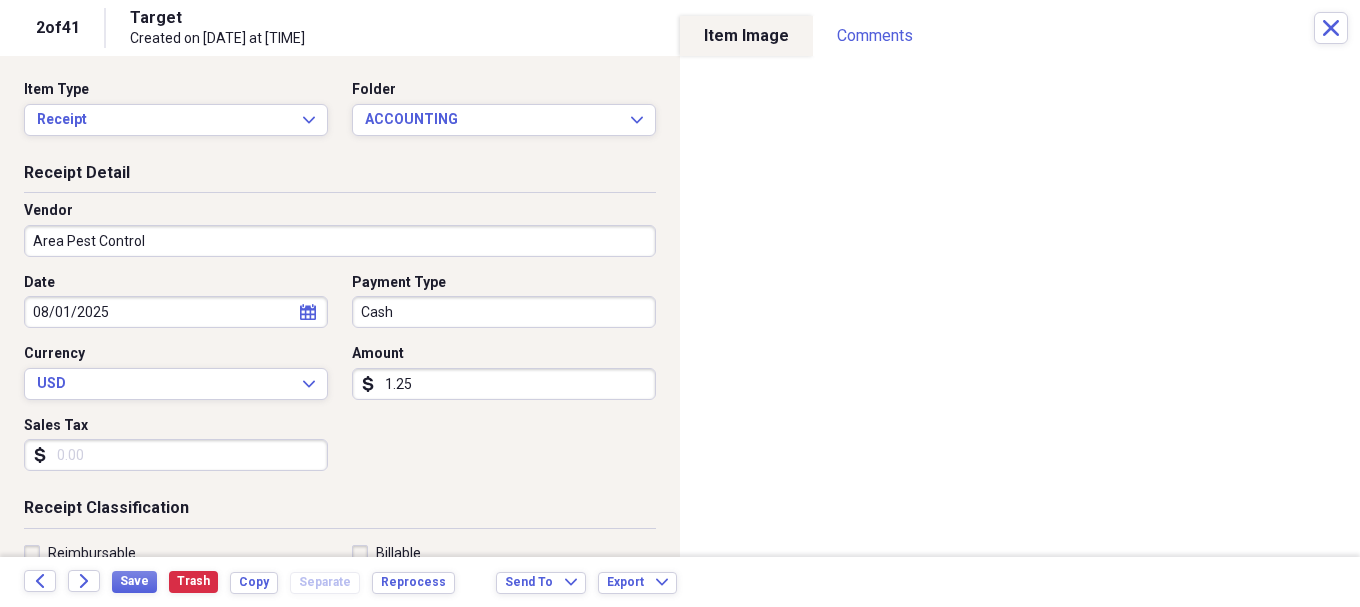 click on "1.25" at bounding box center (504, 384) 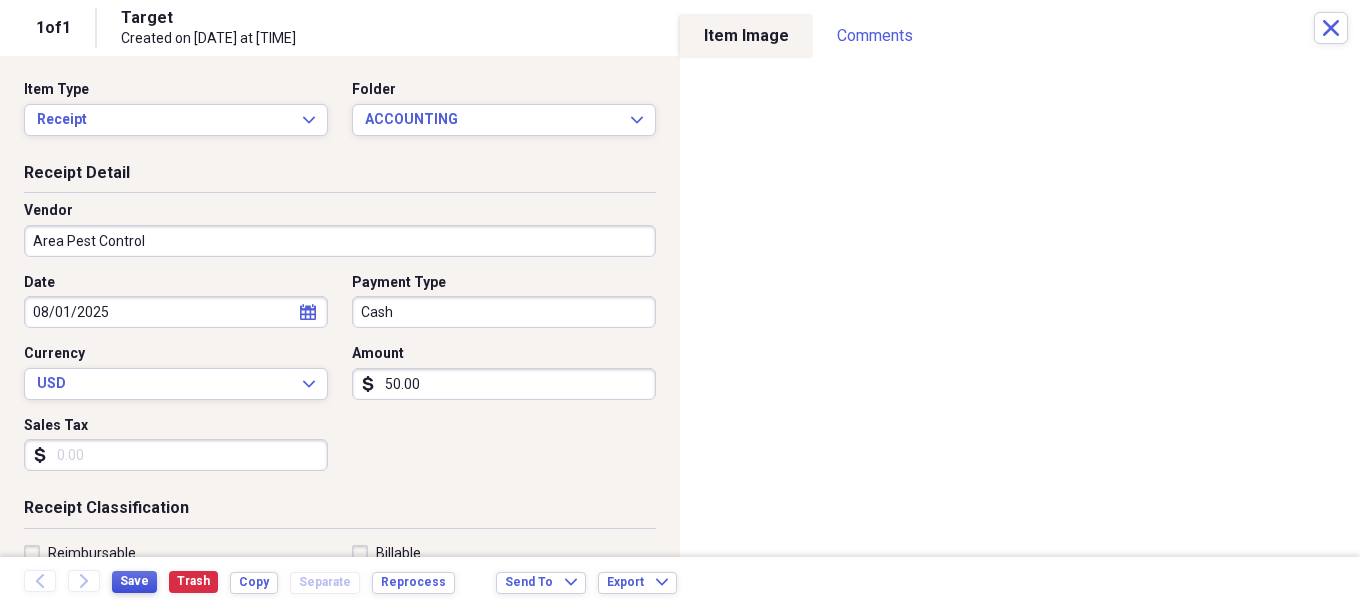 type on "50.00" 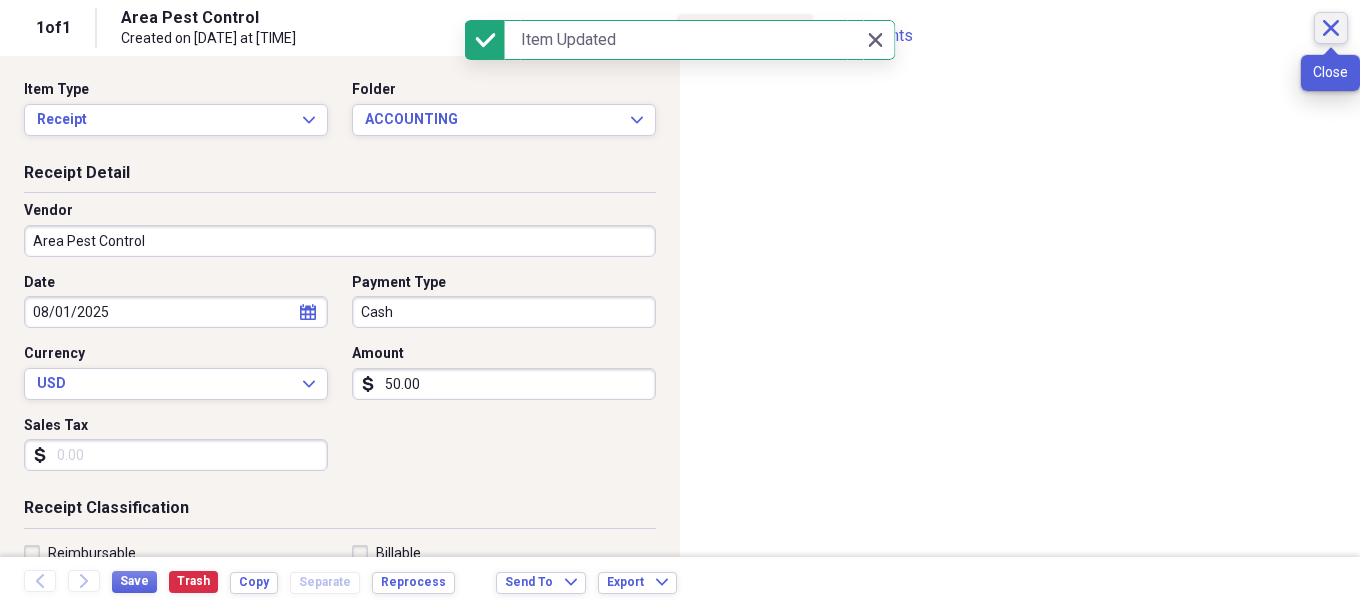 click on "Close" 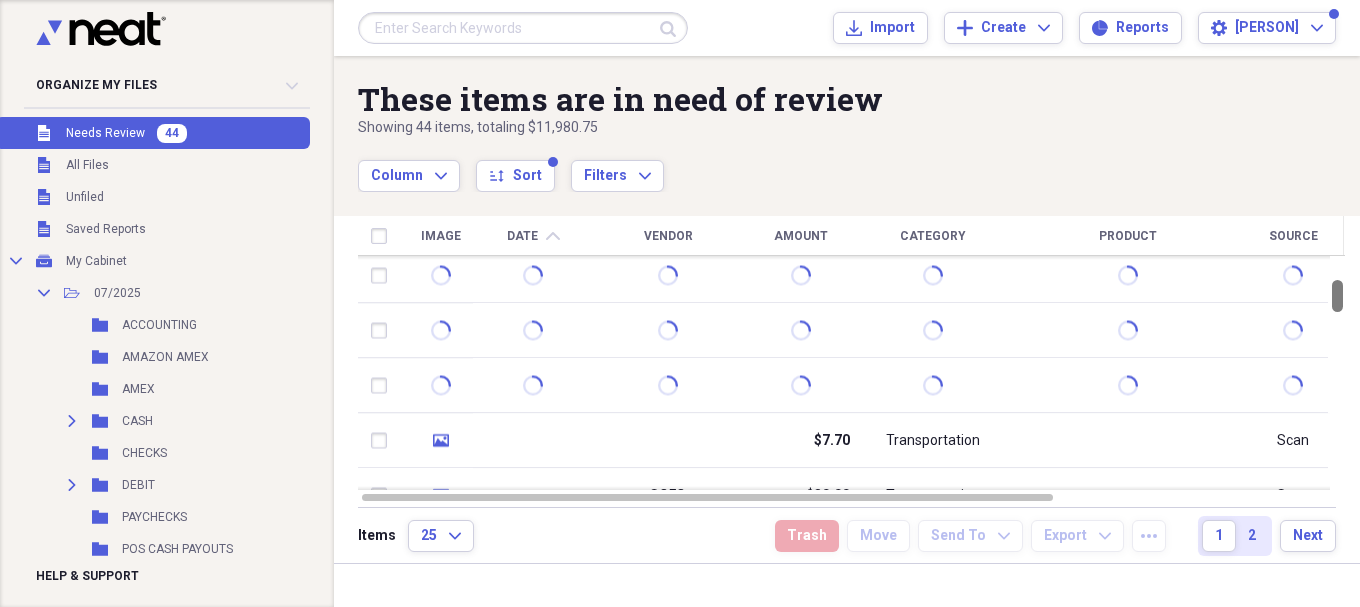 drag, startPoint x: 1351, startPoint y: 281, endPoint x: 1353, endPoint y: 301, distance: 20.09975 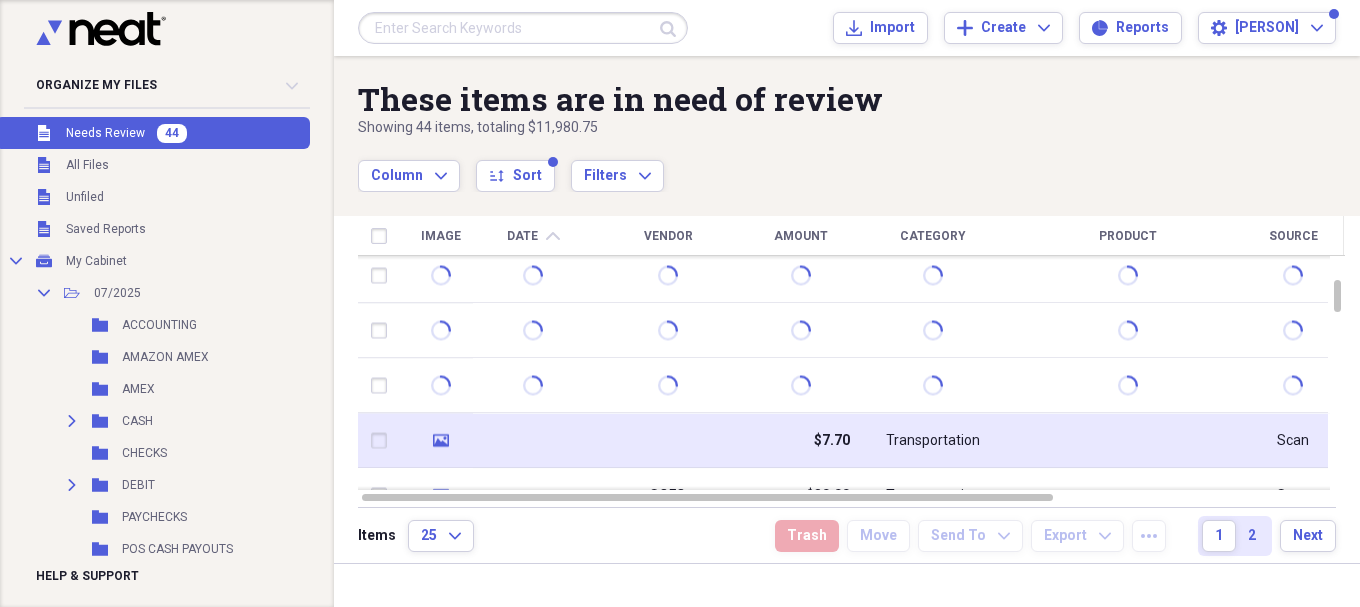 click on "Transportation" at bounding box center (933, 440) 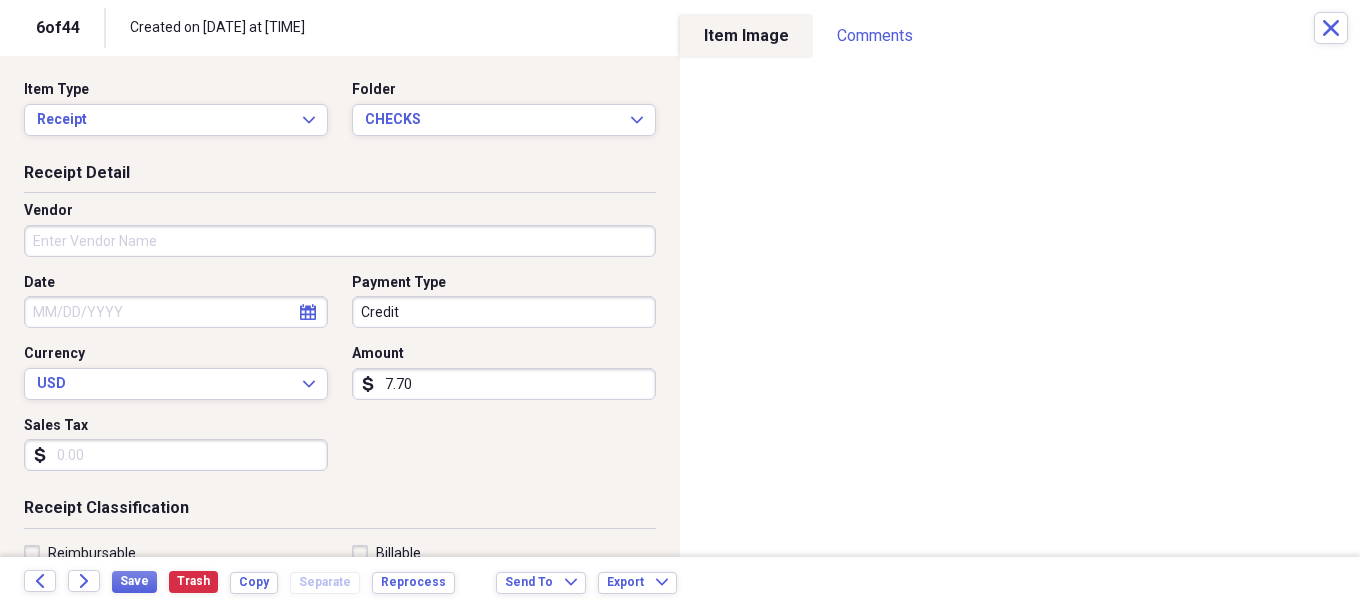 click on "Vendor" at bounding box center (340, 241) 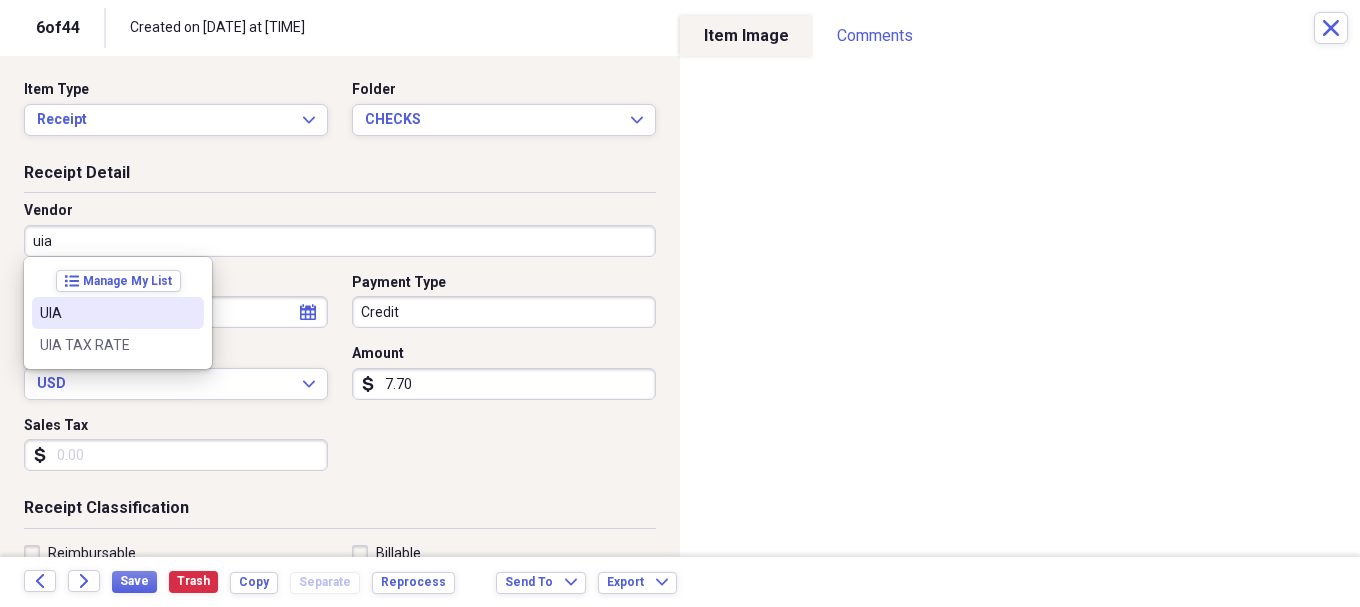 click on "UIA" at bounding box center [106, 313] 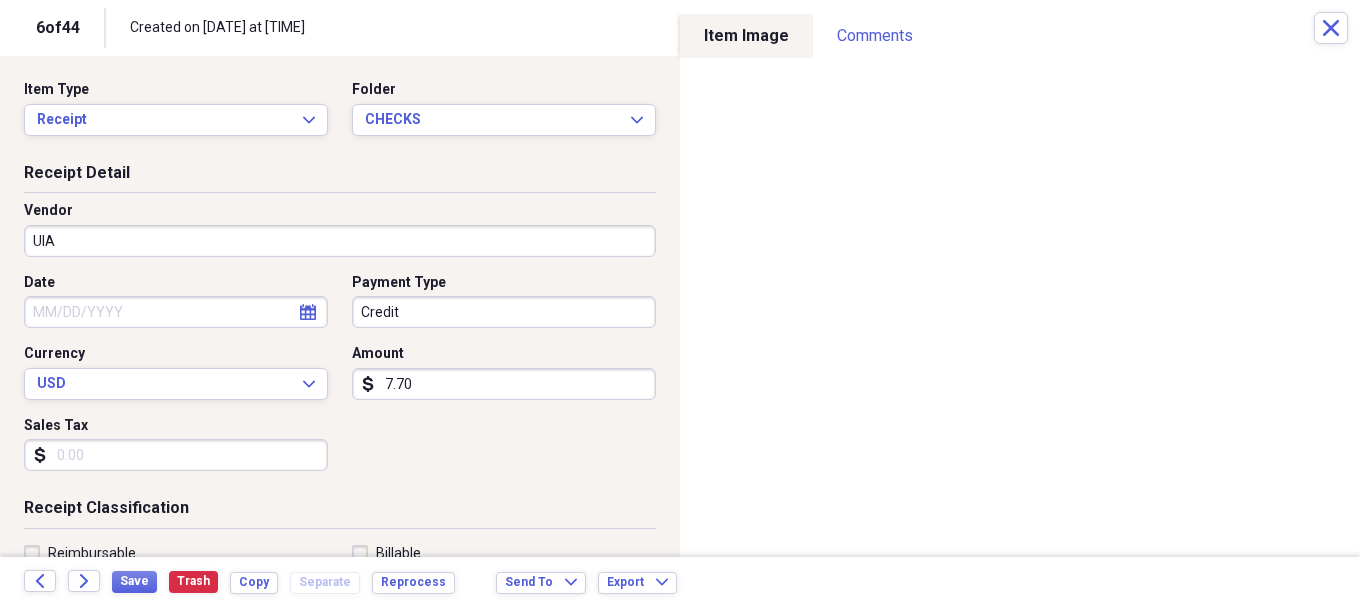 type on "Meals/Restaurants" 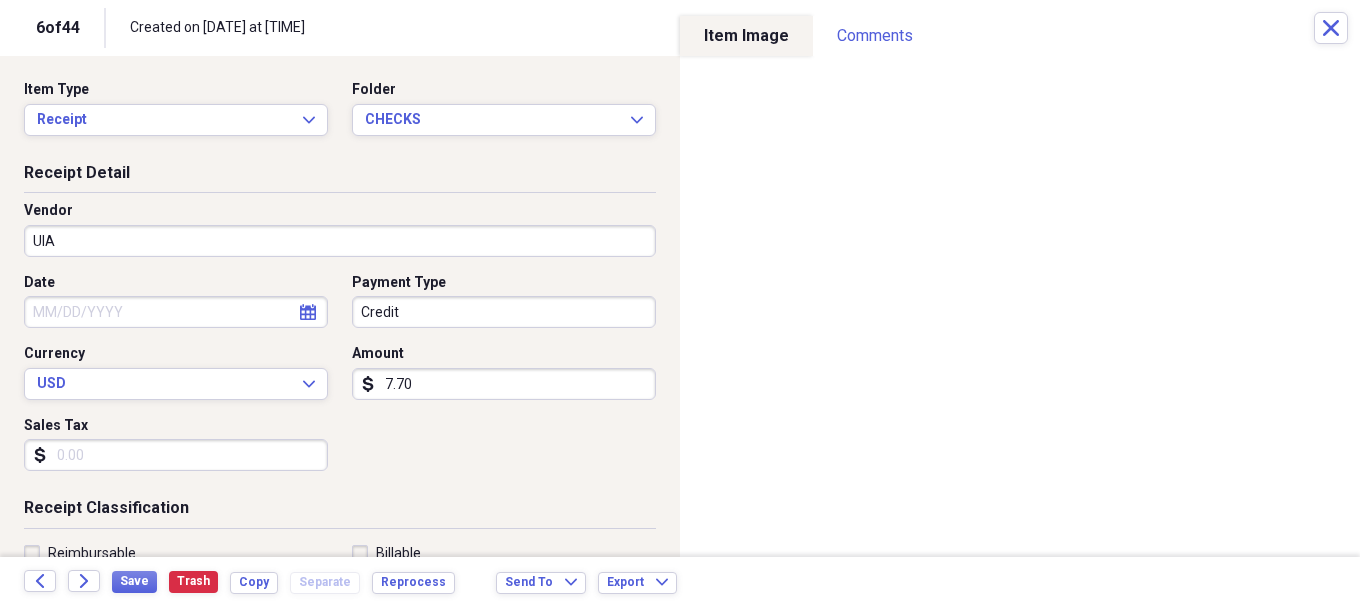 click on "7.70" at bounding box center [504, 384] 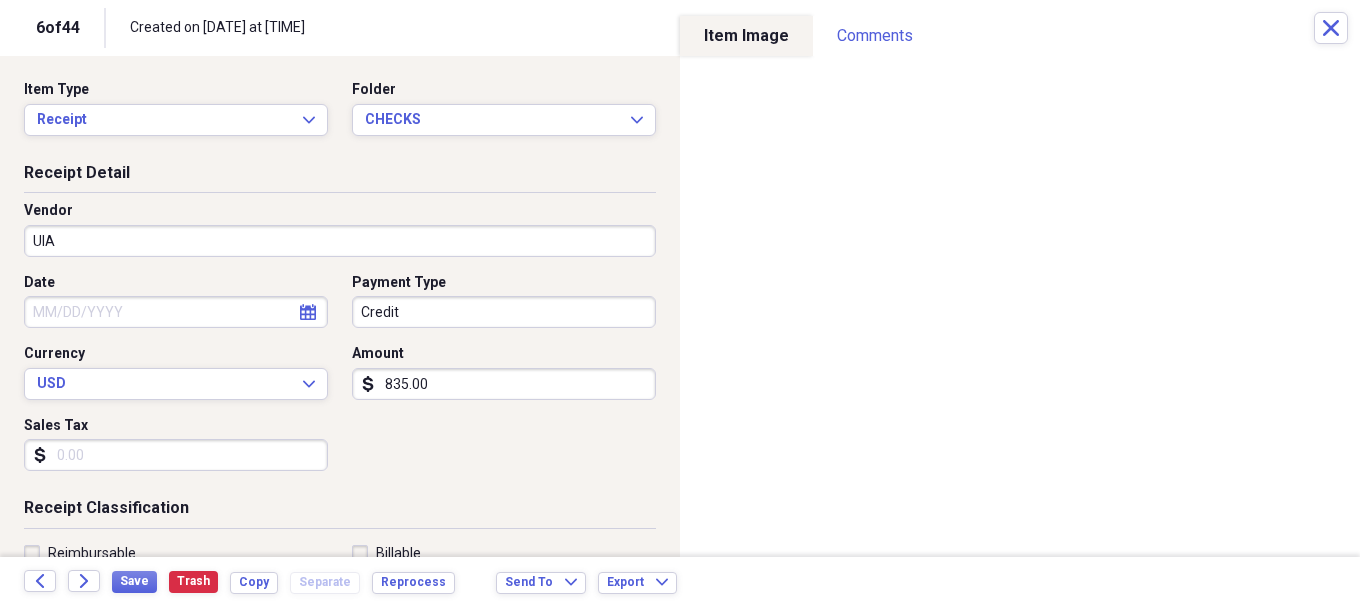 type on "835.00" 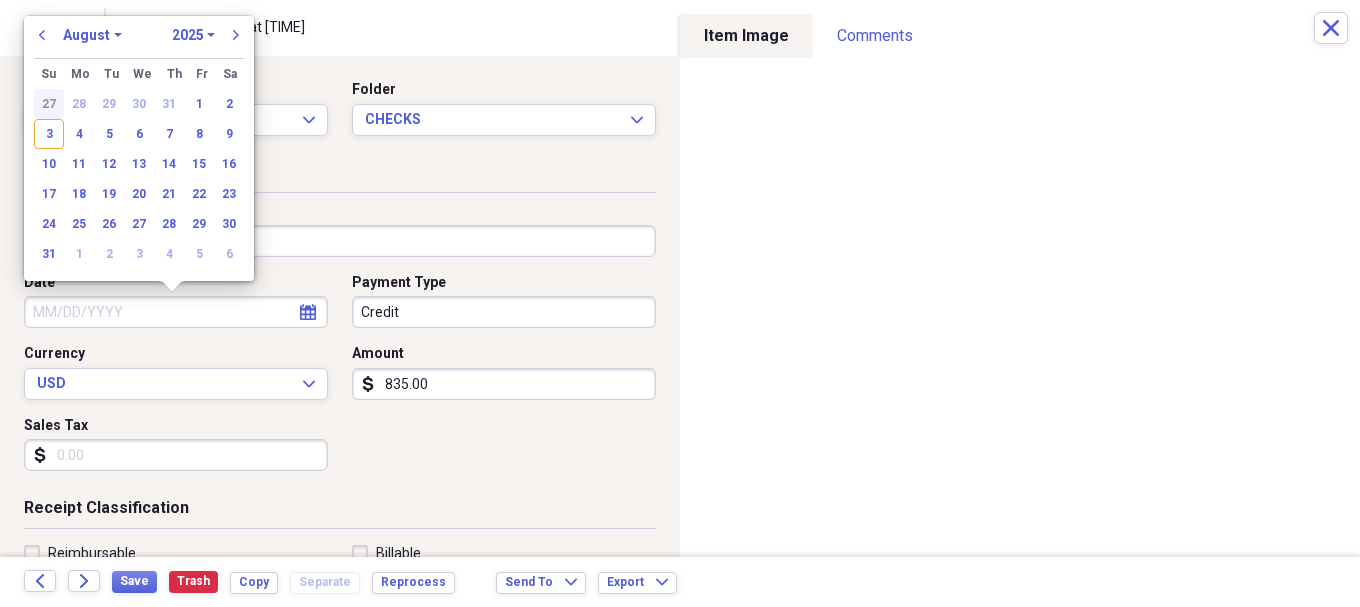 click on "27" at bounding box center (49, 104) 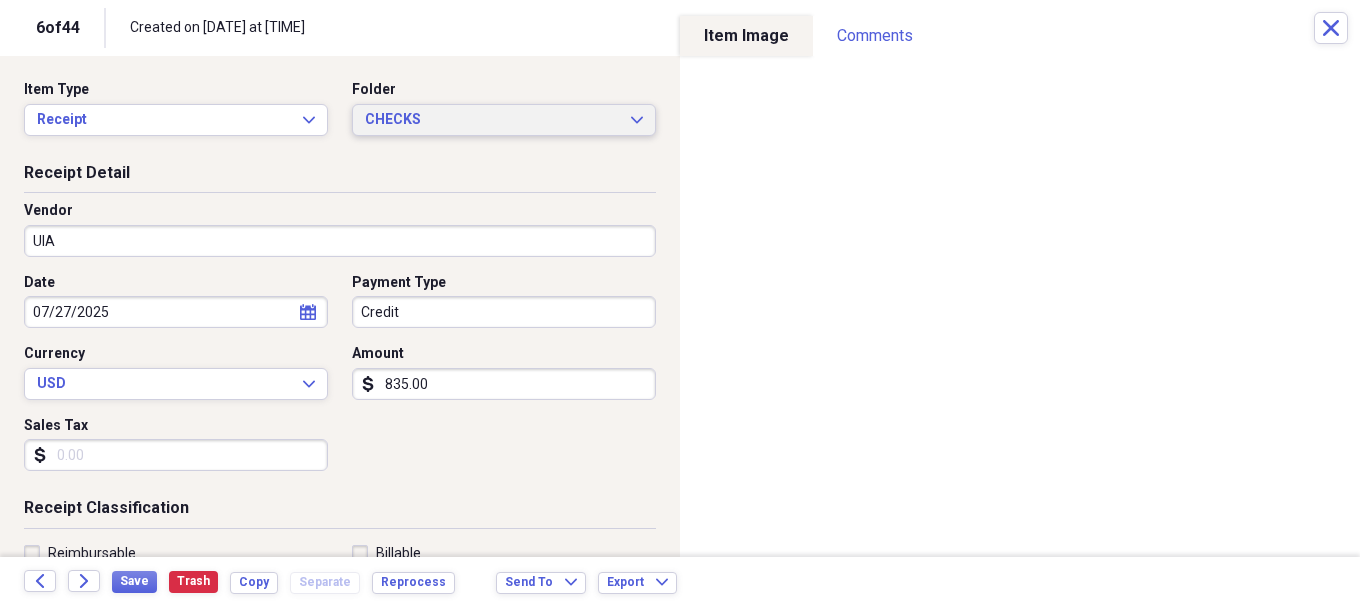 click on "CHECKS Expand" at bounding box center (504, 120) 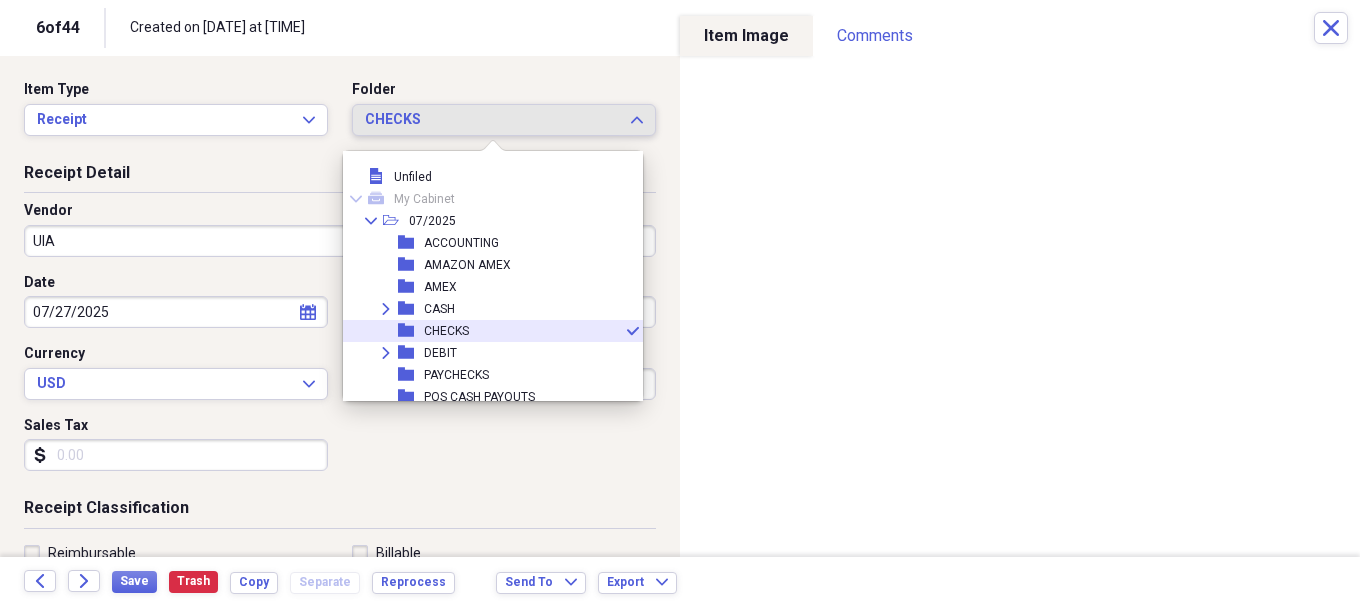 scroll, scrollTop: 55, scrollLeft: 0, axis: vertical 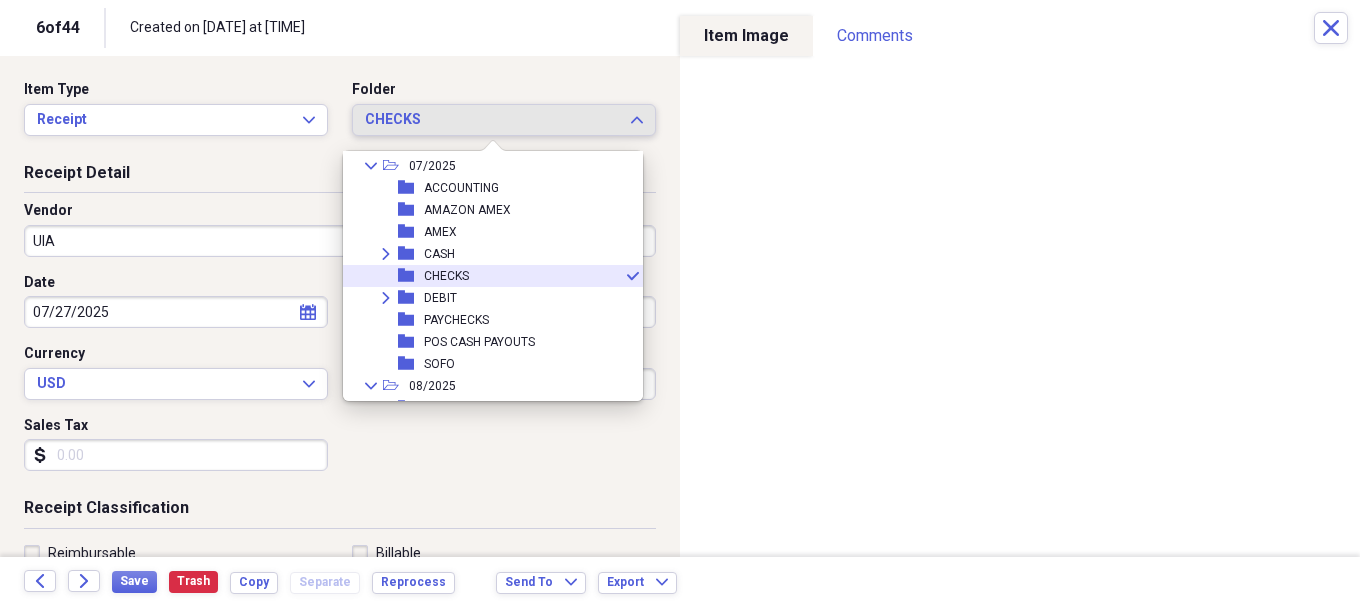 click on "CHECKS Expand" at bounding box center [504, 120] 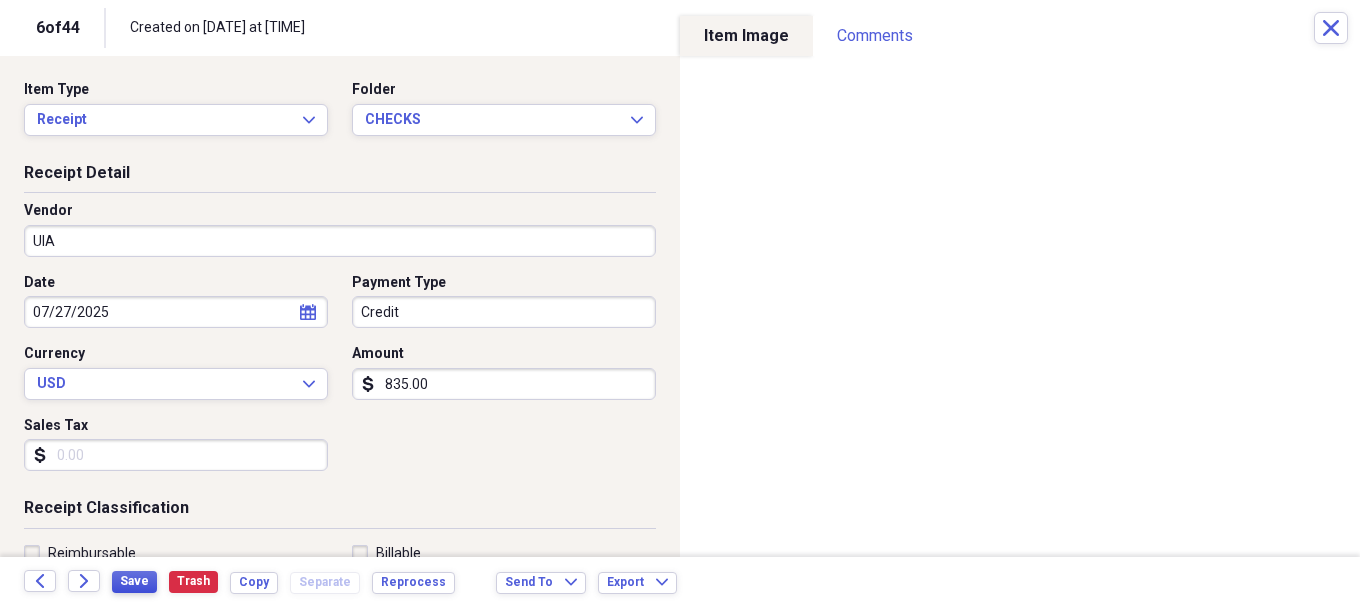 click on "Save" at bounding box center [134, 581] 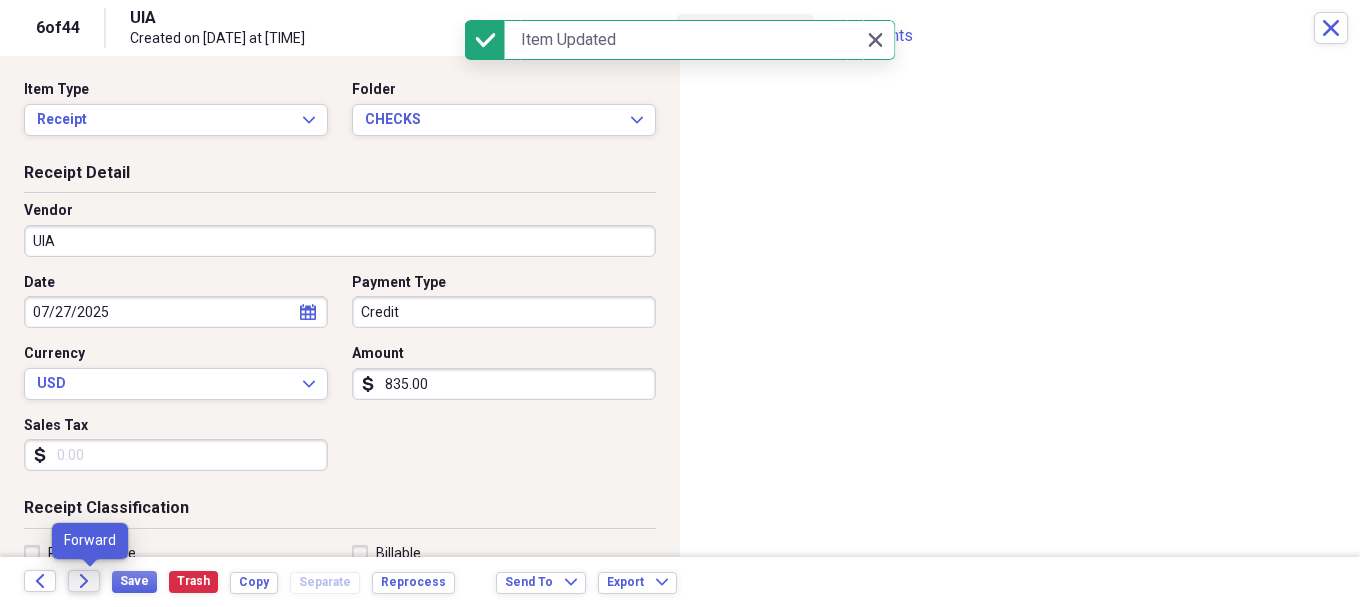 click on "Forward" 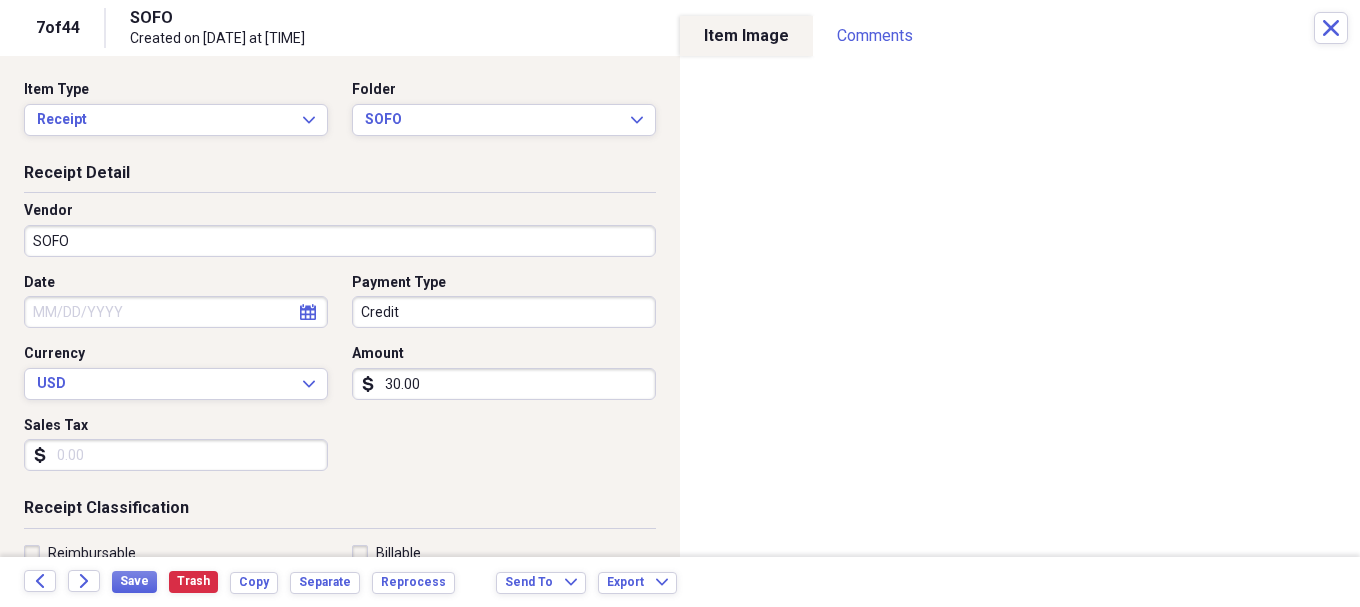 select on "7" 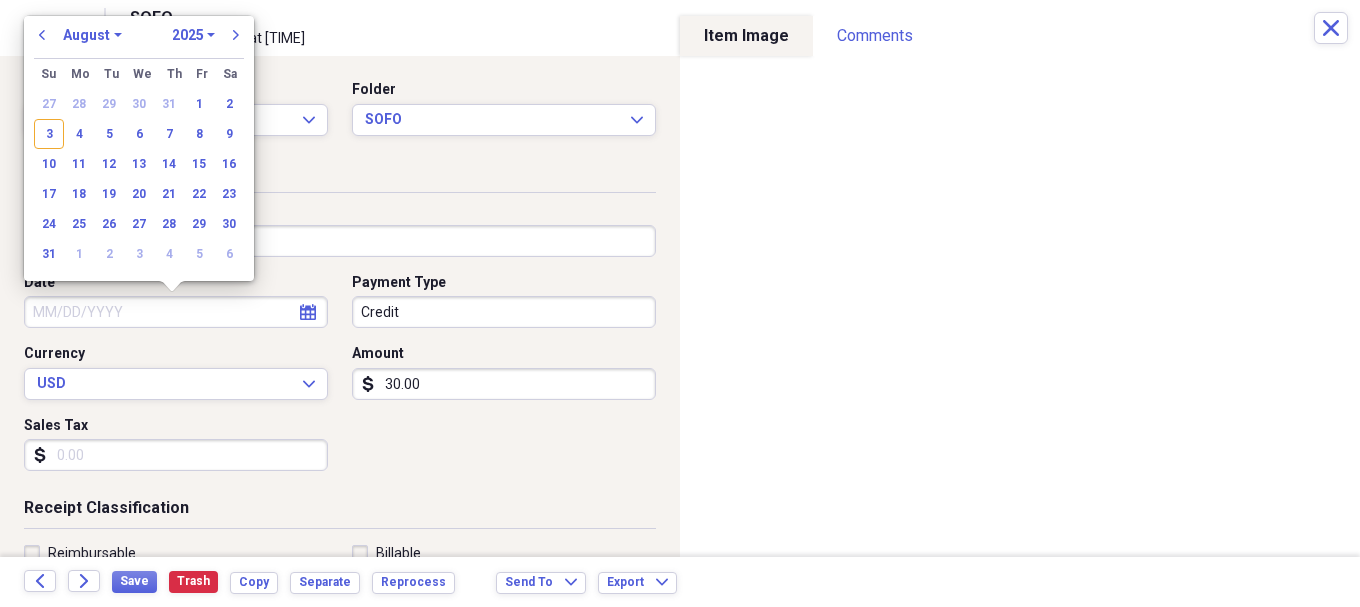 click on "Date" at bounding box center (176, 312) 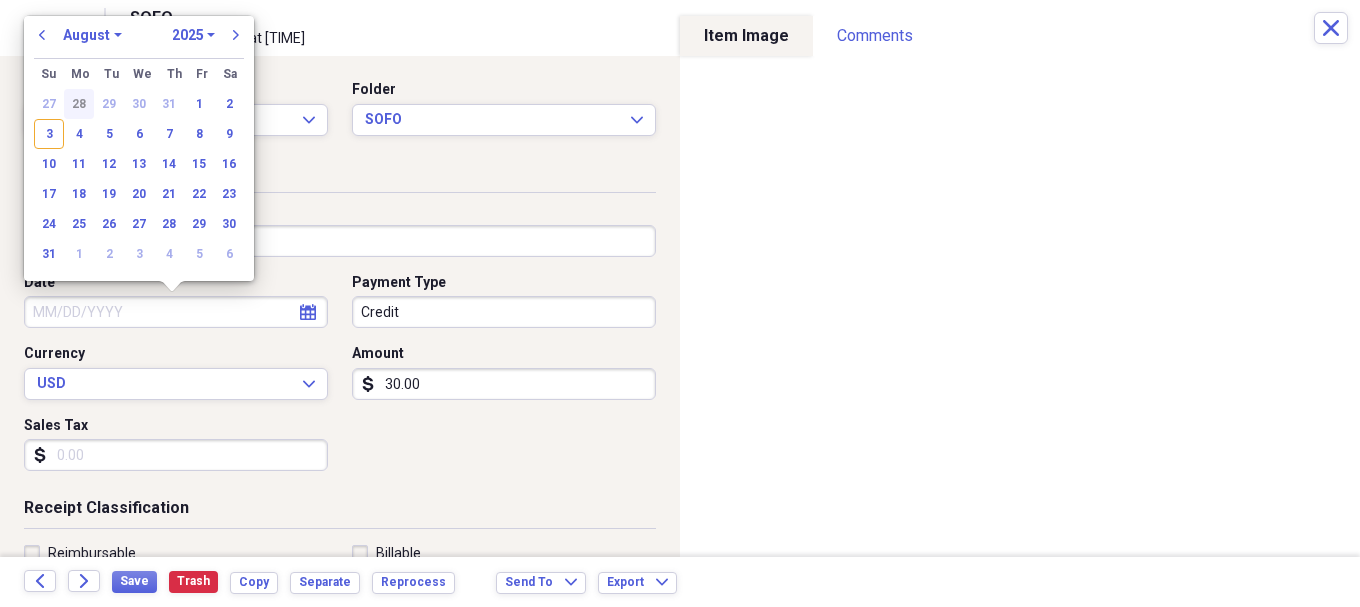 click on "28" at bounding box center [79, 104] 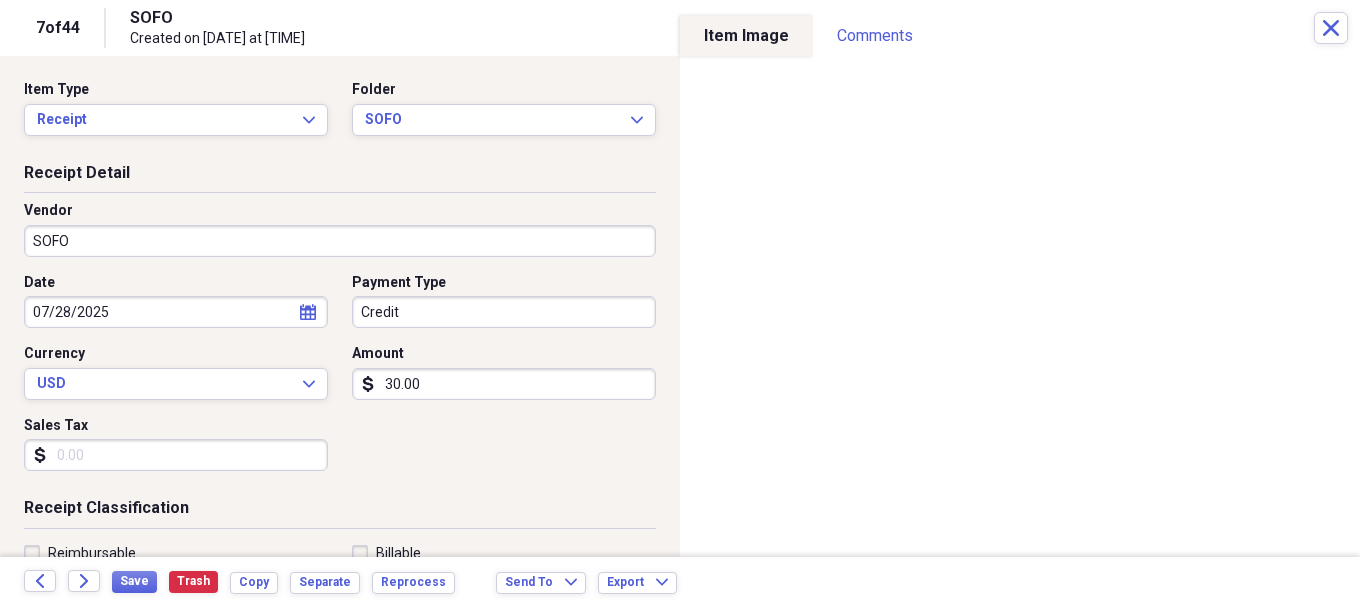 click on "30.00" at bounding box center (504, 384) 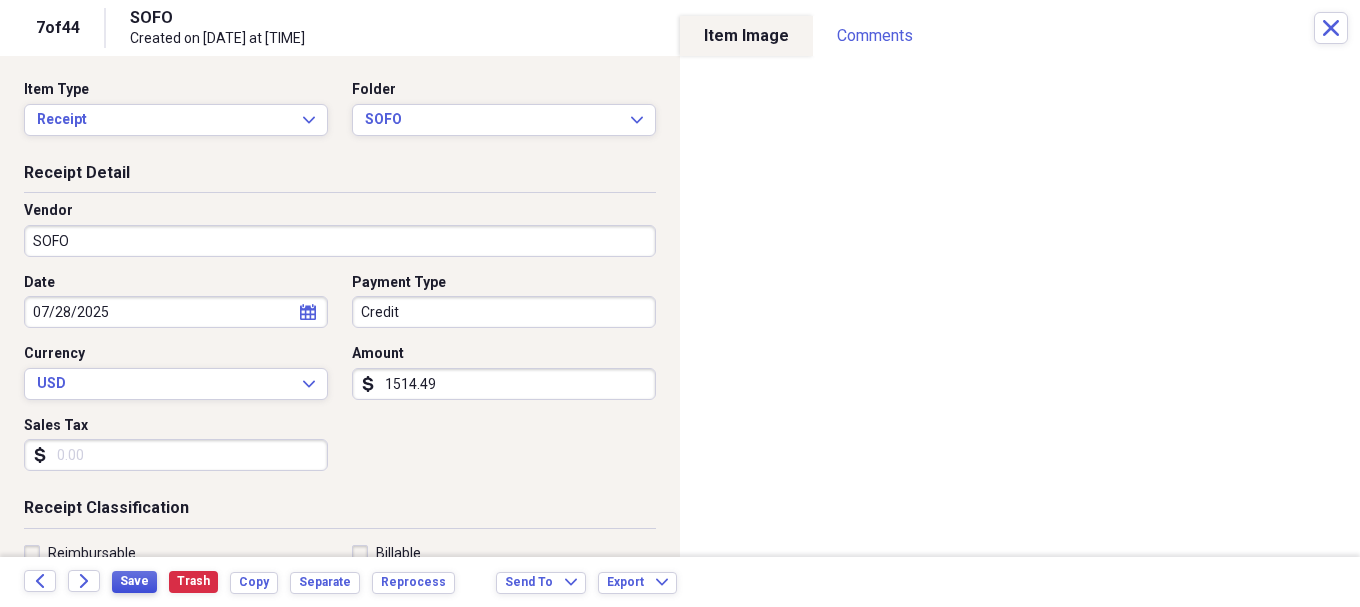 type on "1514.49" 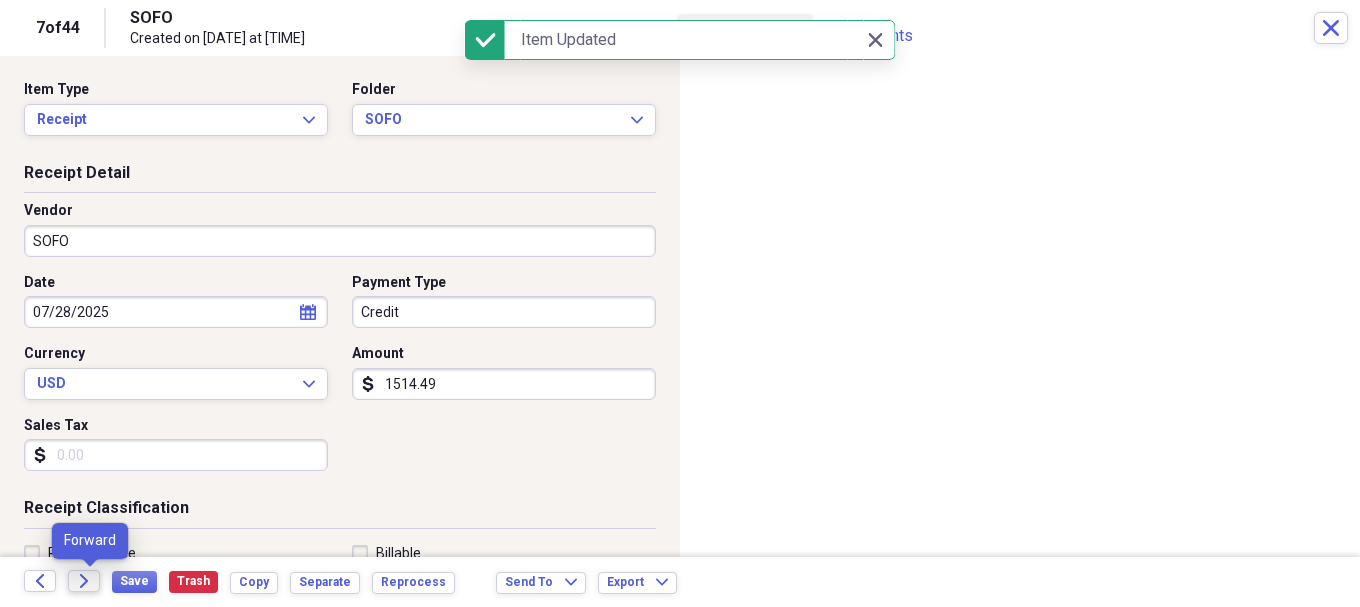 click on "Forward" 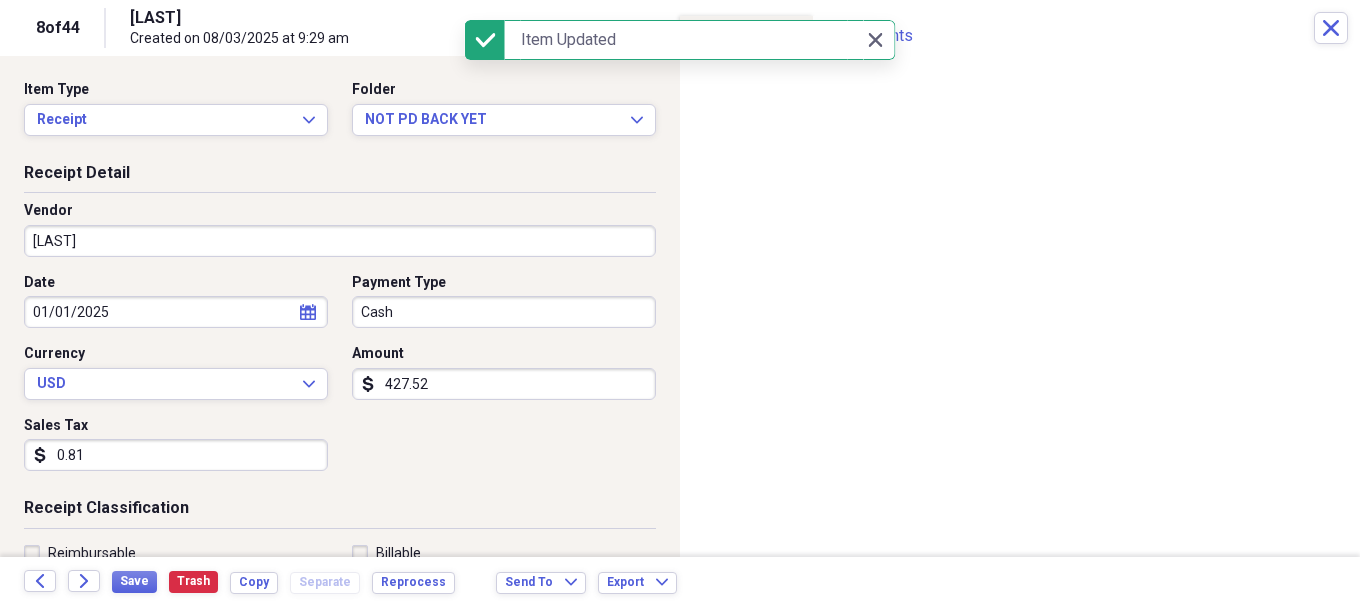 click on "01/01/2025" at bounding box center [176, 312] 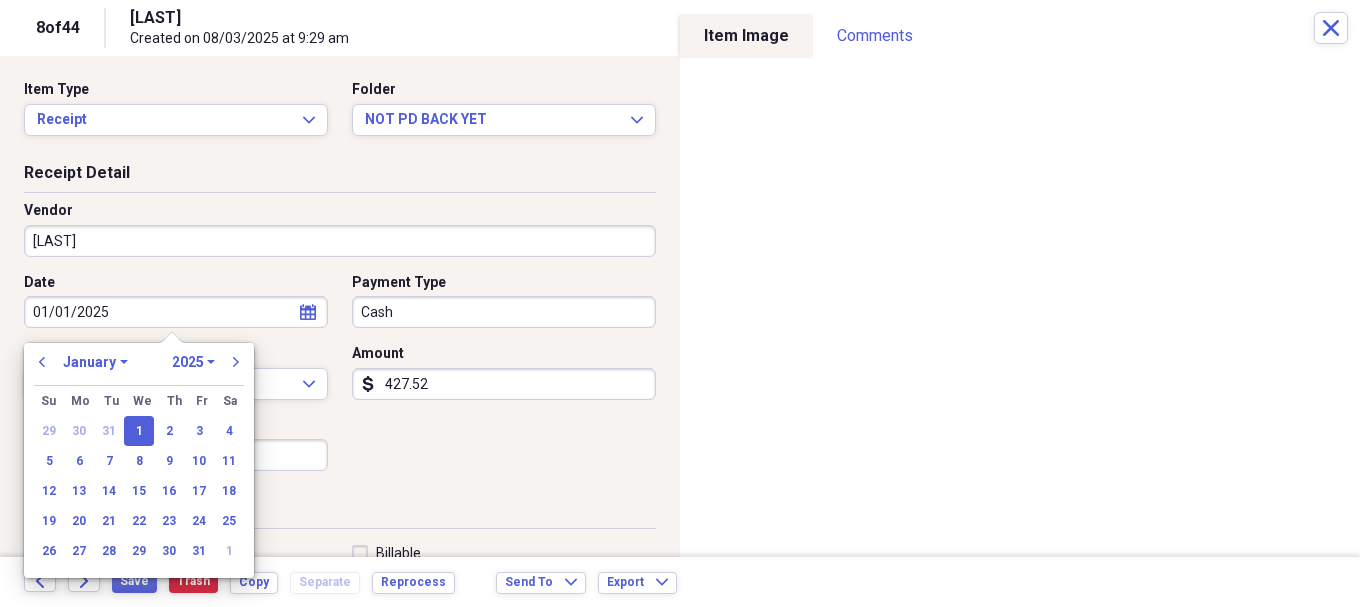 click on "January February March April May June July August September October November December" at bounding box center (95, 362) 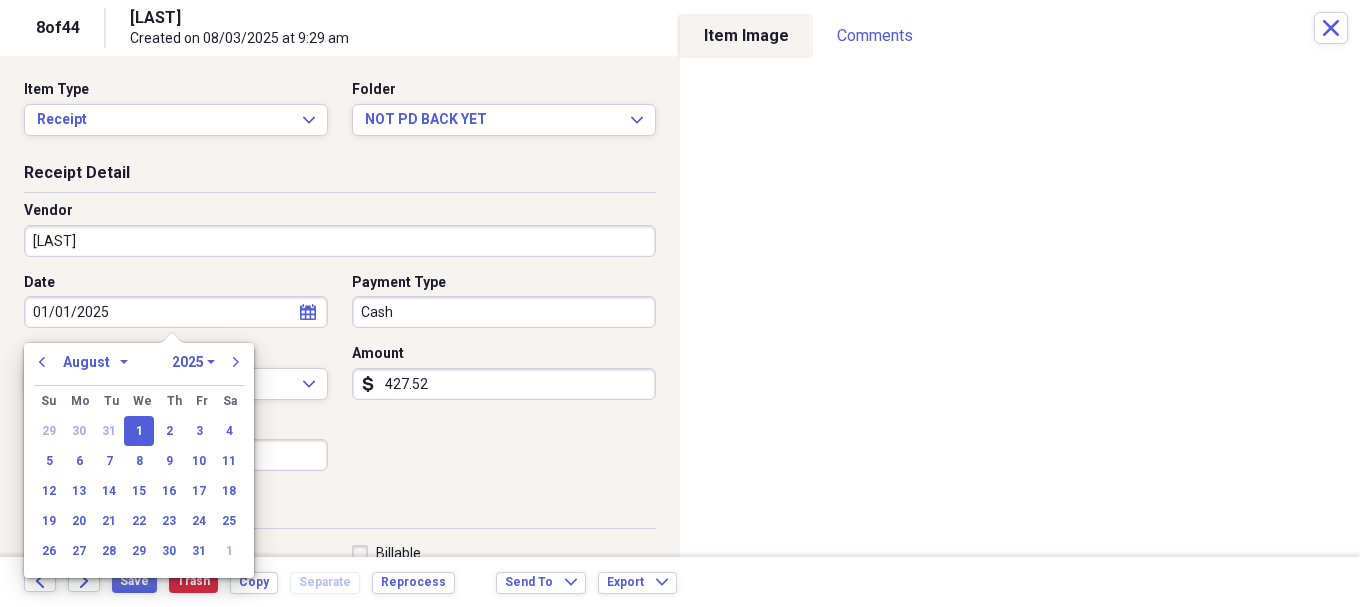 click on "January February March April May June July August September October November December" at bounding box center [95, 362] 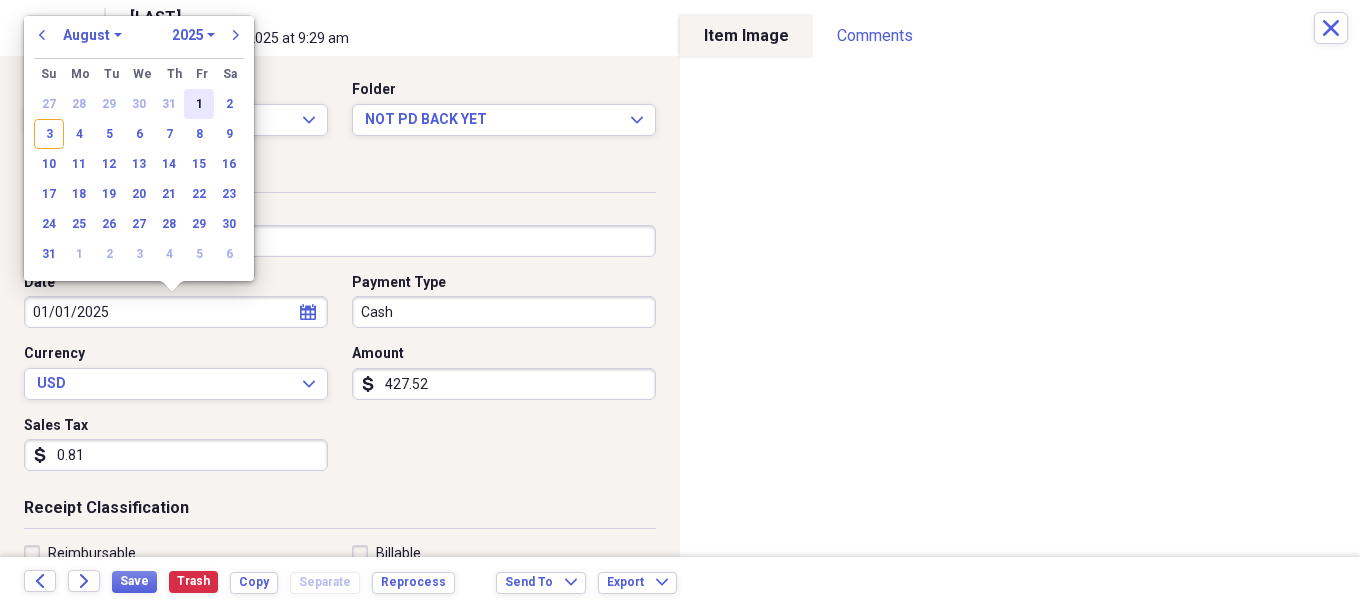 click on "1" at bounding box center [199, 104] 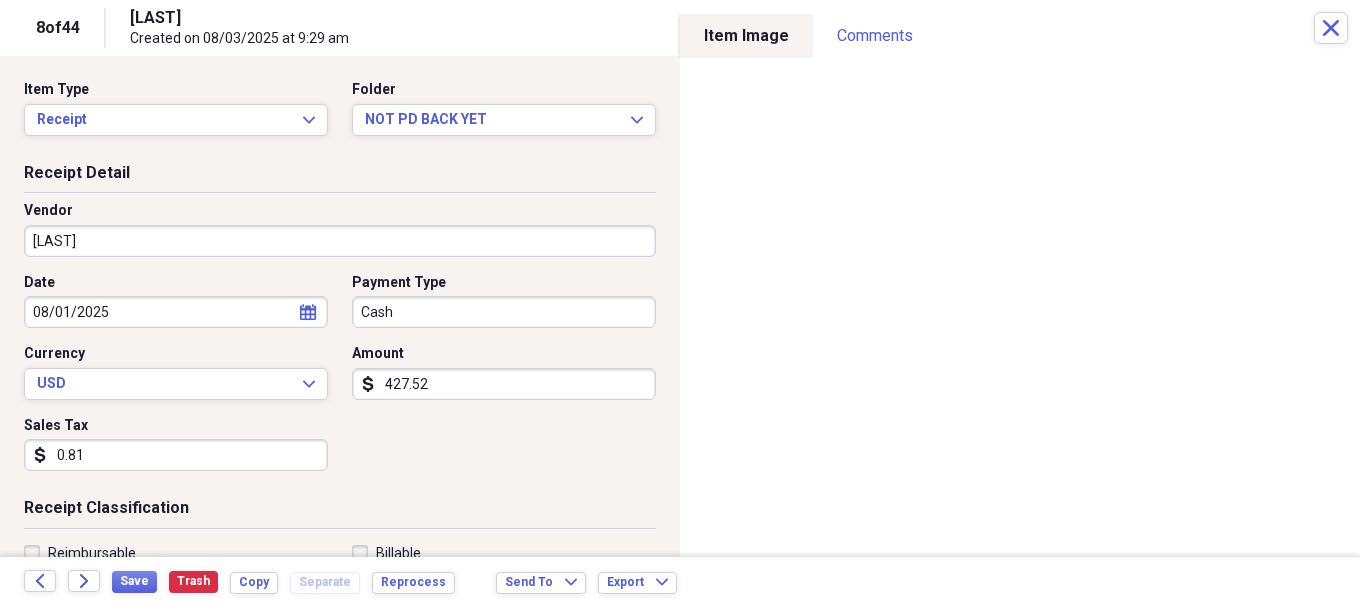 click on "427.52" at bounding box center (504, 384) 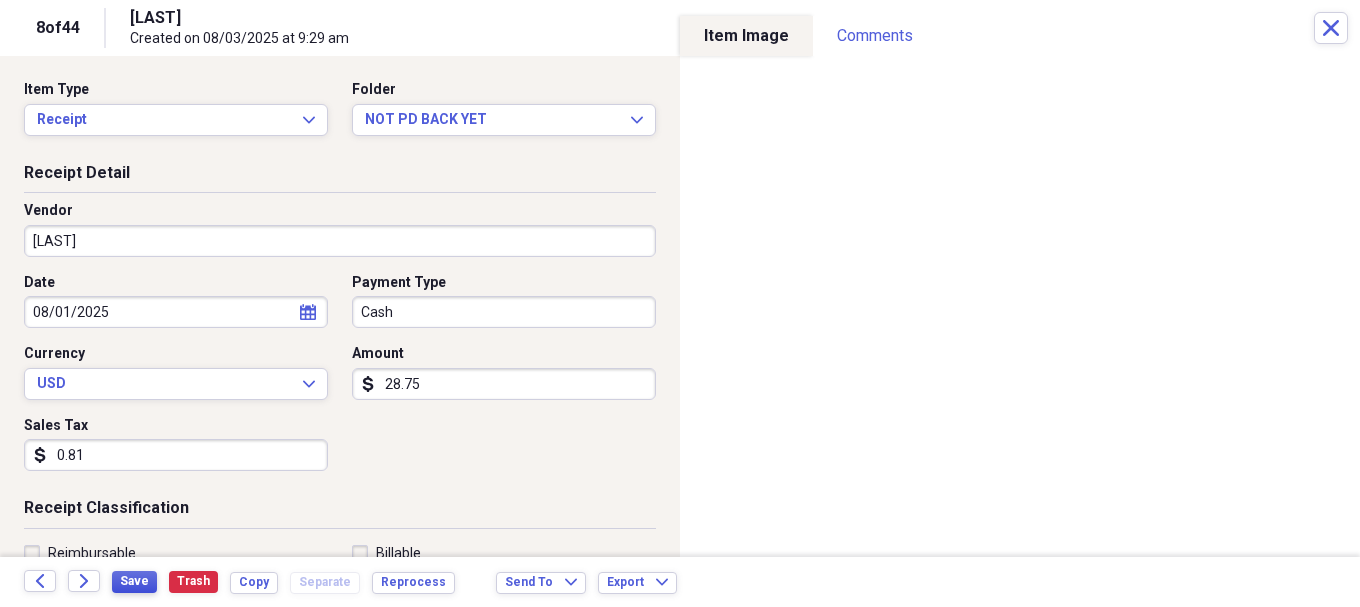 type on "28.75" 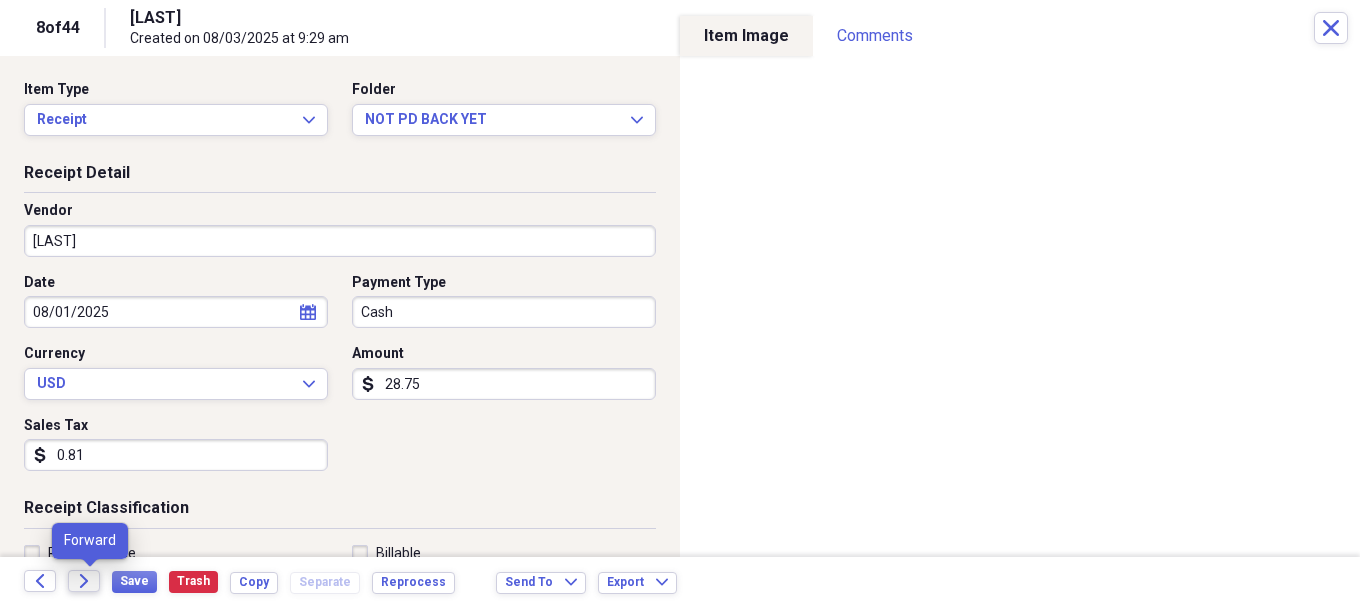 click on "Forward" 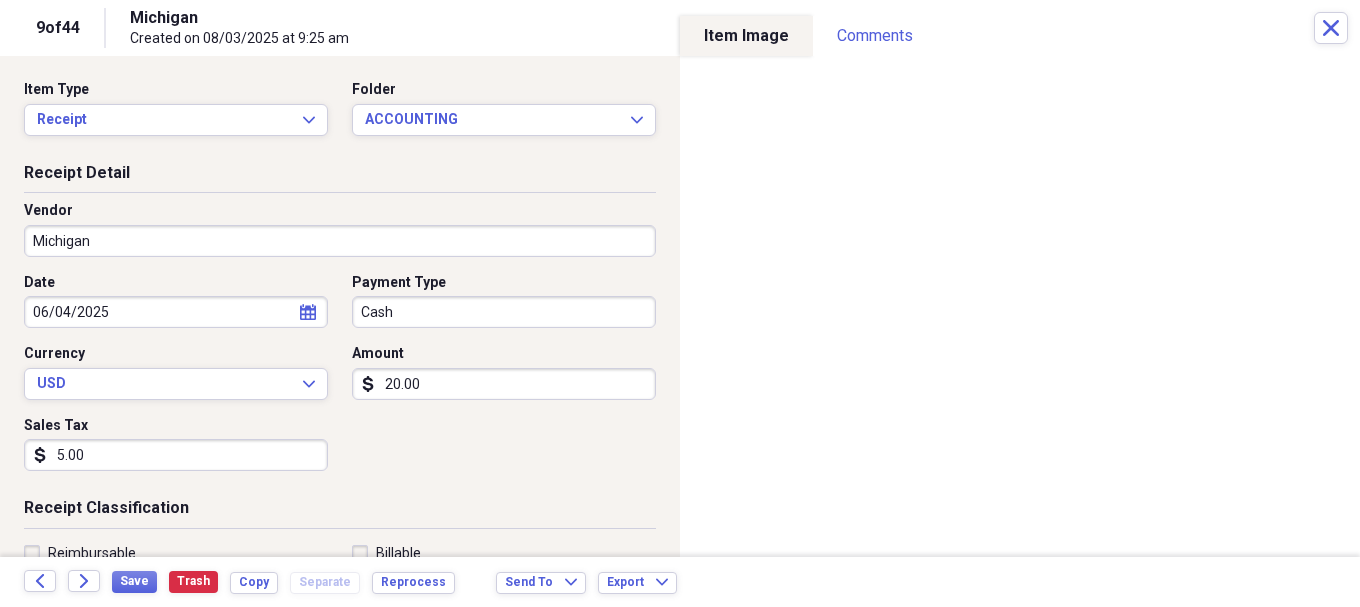click on "20.00" at bounding box center (504, 384) 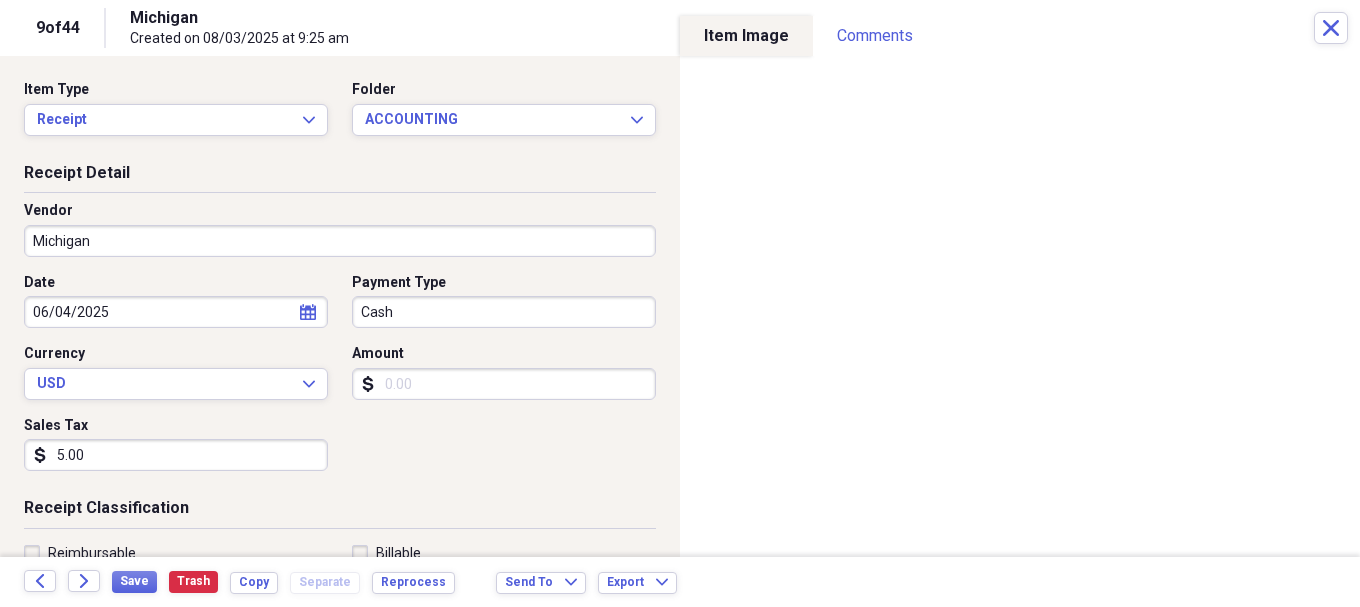 type 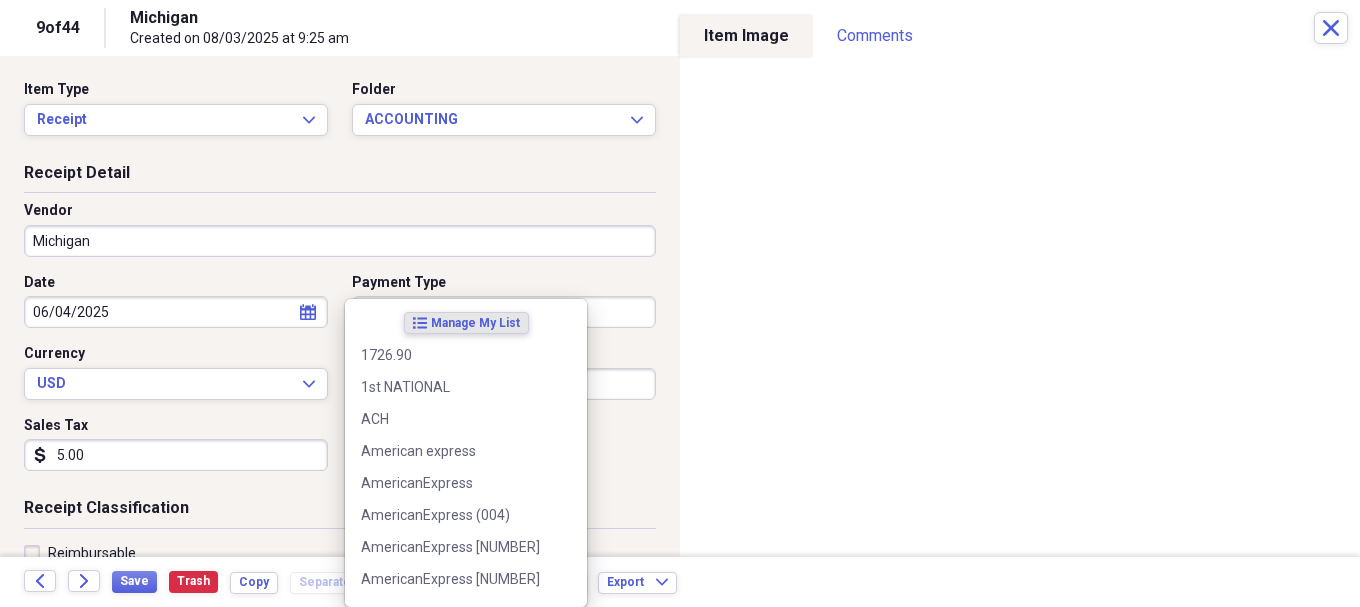 type 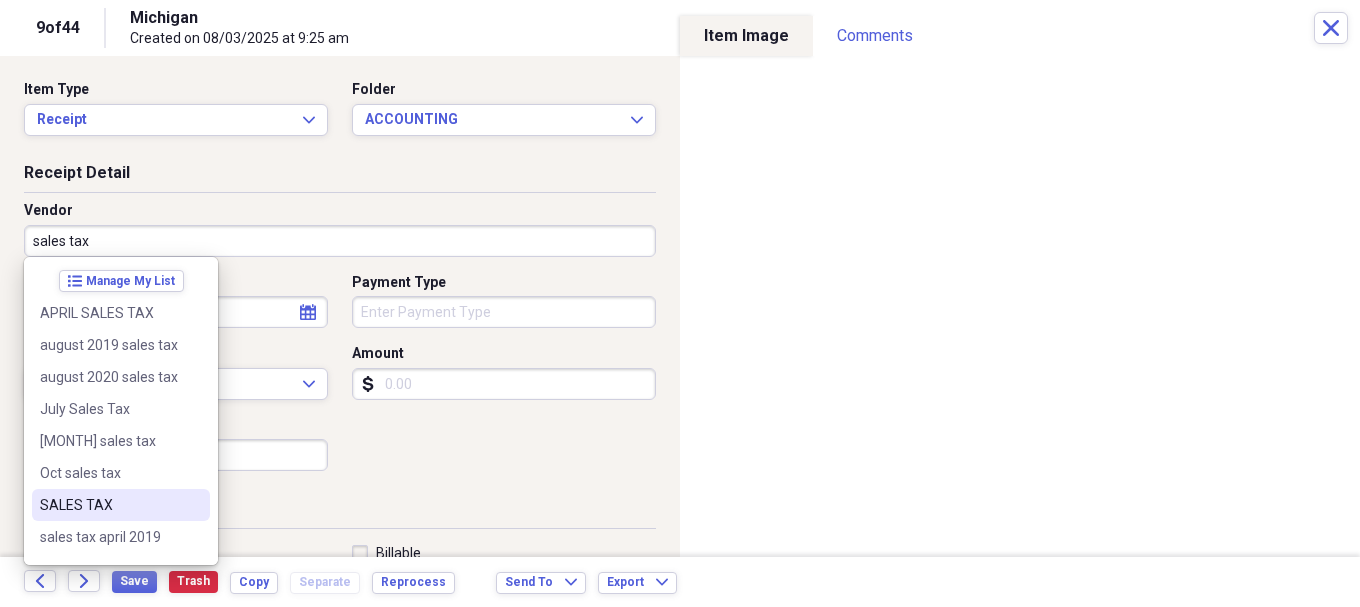 click on "SALES TAX" at bounding box center [121, 505] 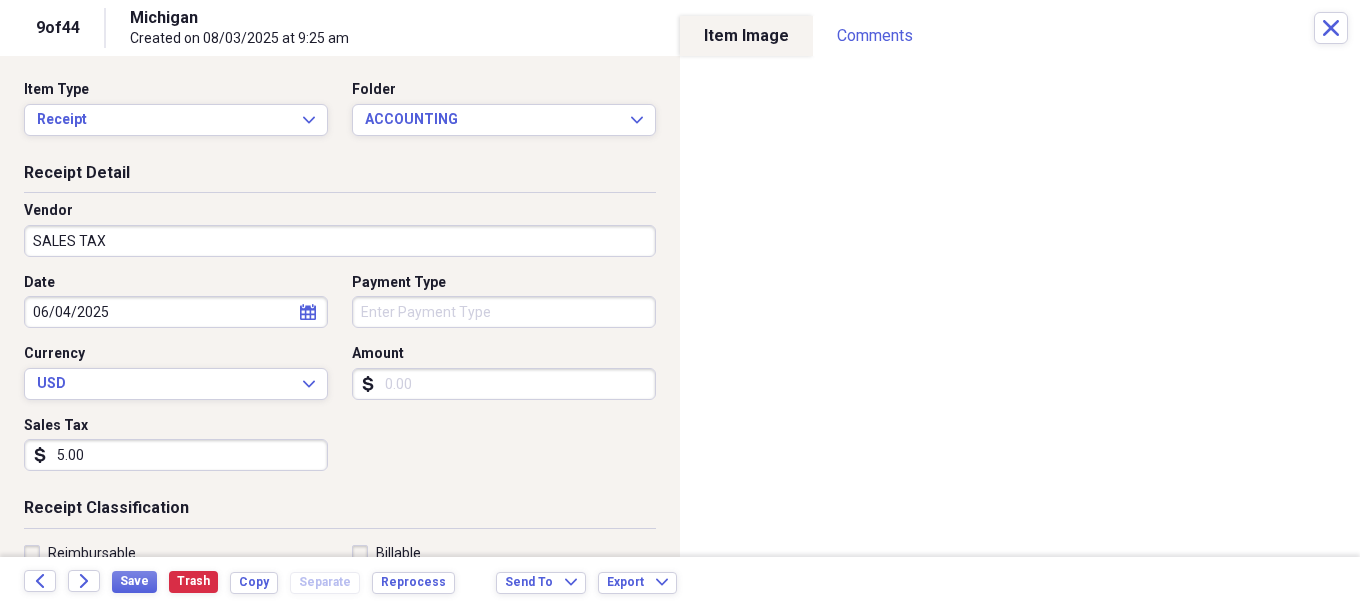 type on "Meals/Restaurants" 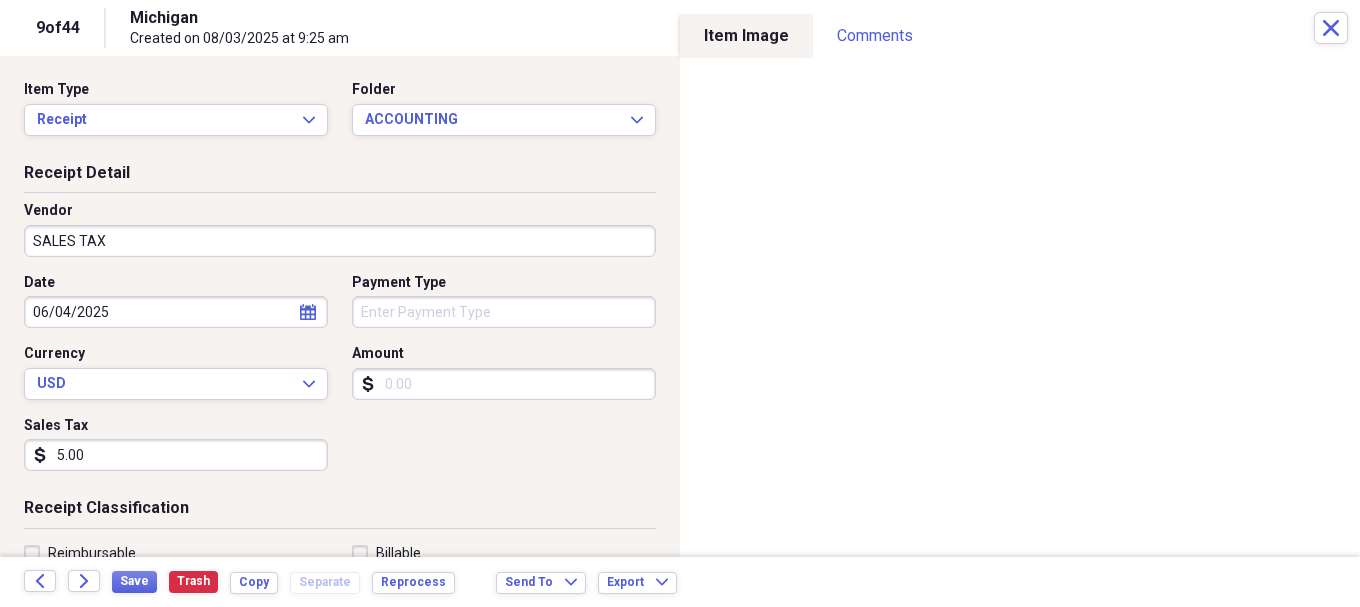 click on "5.00" at bounding box center [176, 455] 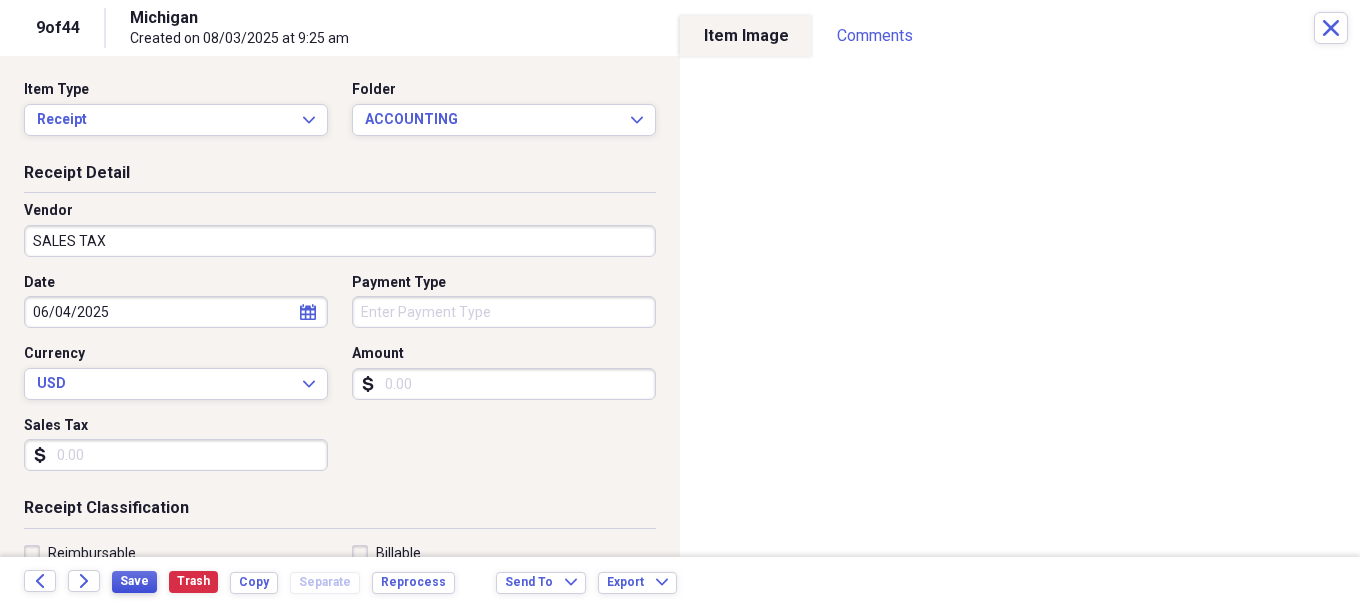 type 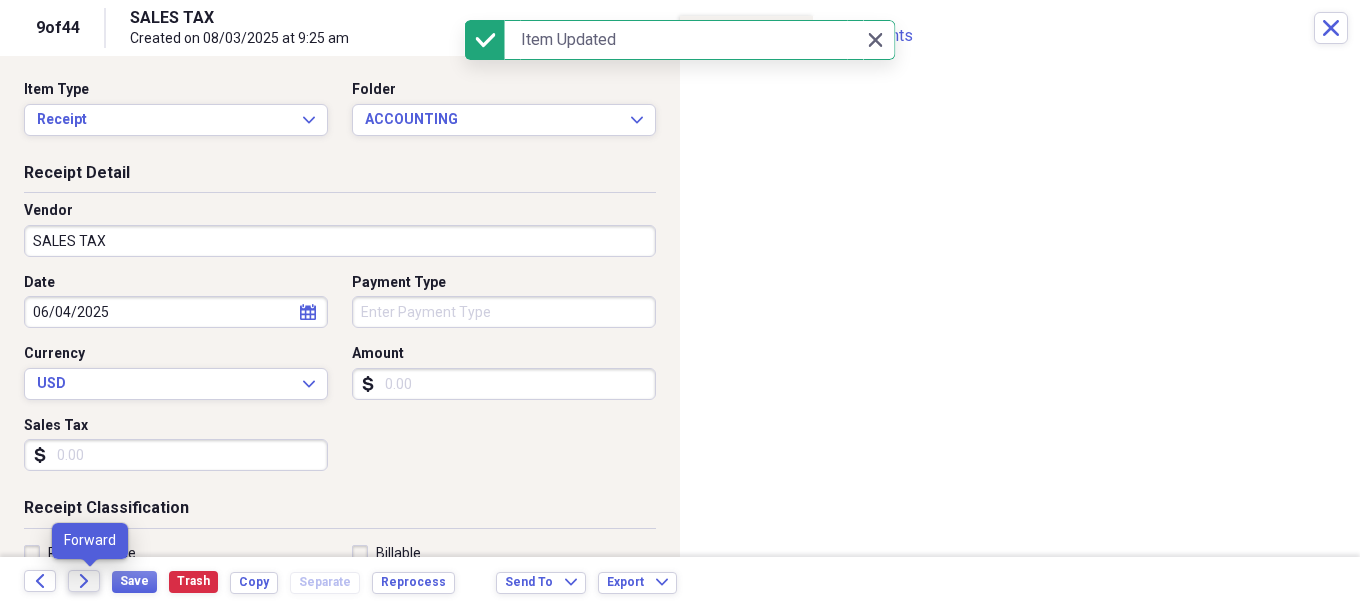 click on "Forward" 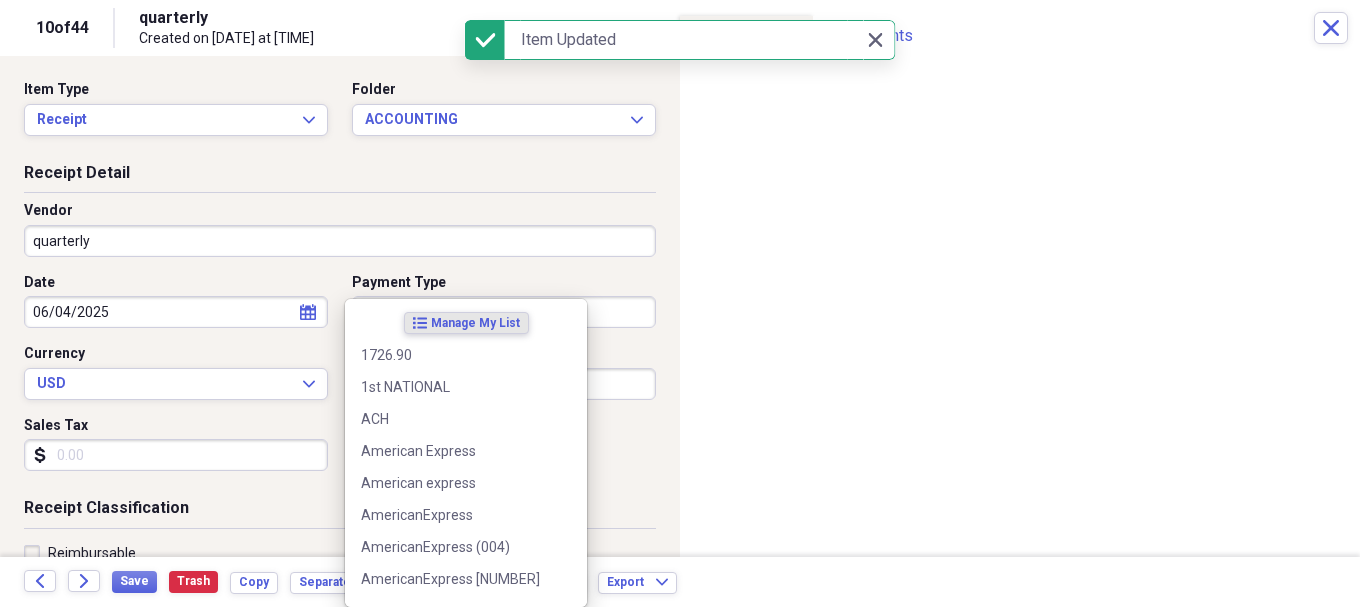 click on "Organize My Files 38 Collapse Unfiled Needs Review 38 Unfiled All Files Unfiled Unfiled Unfiled Saved Reports Collapse My Cabinet My Cabinet Add Folder Collapse Open Folder [DATE] Add Folder Folder ACCOUNTING Add Folder Folder AMAZON AMEX Add Folder Folder AMEX Add Folder Expand Folder CASH Add Folder Folder CHECKS Add Folder Expand Folder DEBIT Add Folder Folder PAYCHECKS Add Folder Folder POS CASH PAYOUTS Add Folder Folder SOFO Add Folder Expand Folder [DATE] Add Folder Expand Folder [DATE] Add Folder Expand Folder [DATE] Add Folder Expand Folder [DATE] Add Folder Expand Folder [DATE] Add Folder Expand Folder [DATE] Add Folder Expand Folder [DATE] Add Folder Expand Folder [DATE] Add Folder Expand Folder [DATE] Add Folder Expand Folder [DATE] Add Folder Folder [DATE](10yrlease) Add Folder Folder AssestsList Add Folder Folder Business Ins Policys Add Folder Expand Folder COMCAST BUSINESS Add Folder Folder CONTACTS Add Folder 1" at bounding box center (680, 303) 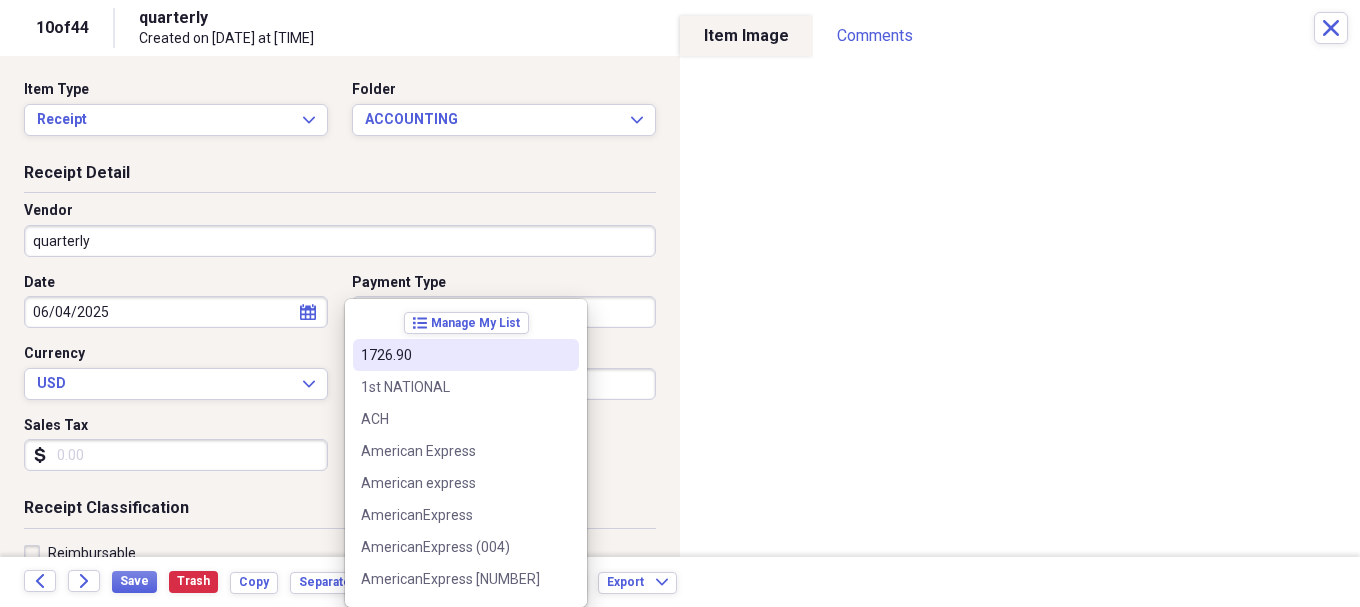 type 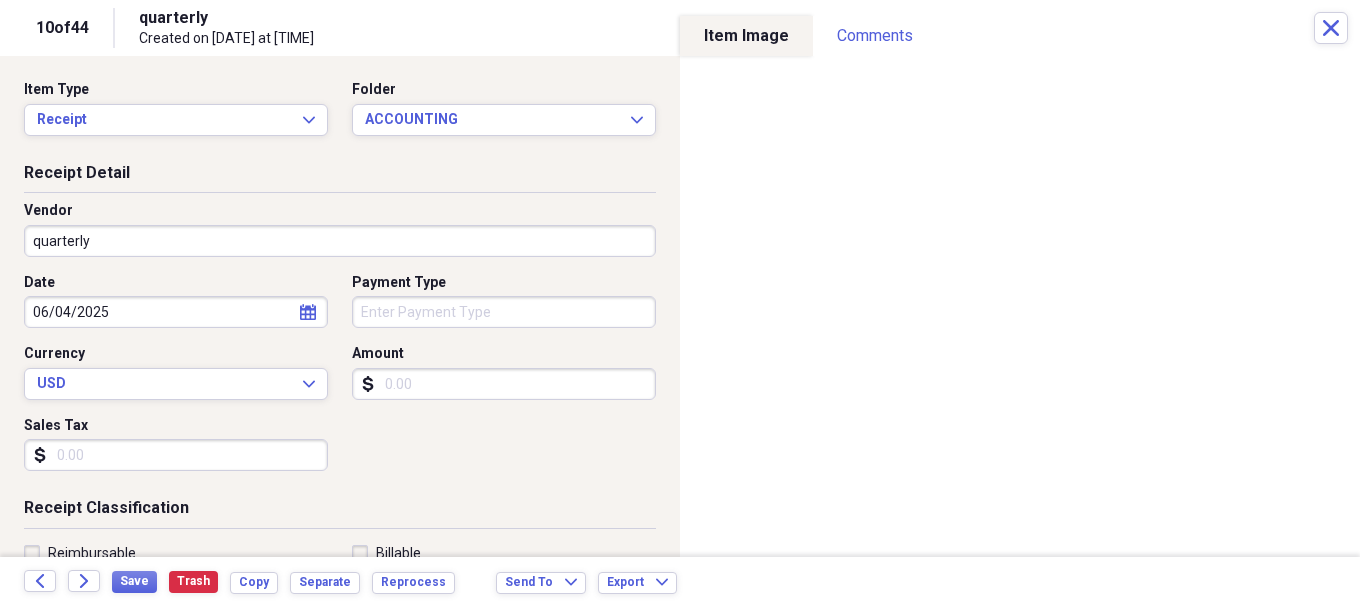 click on "Vendor quarterly" at bounding box center [340, 237] 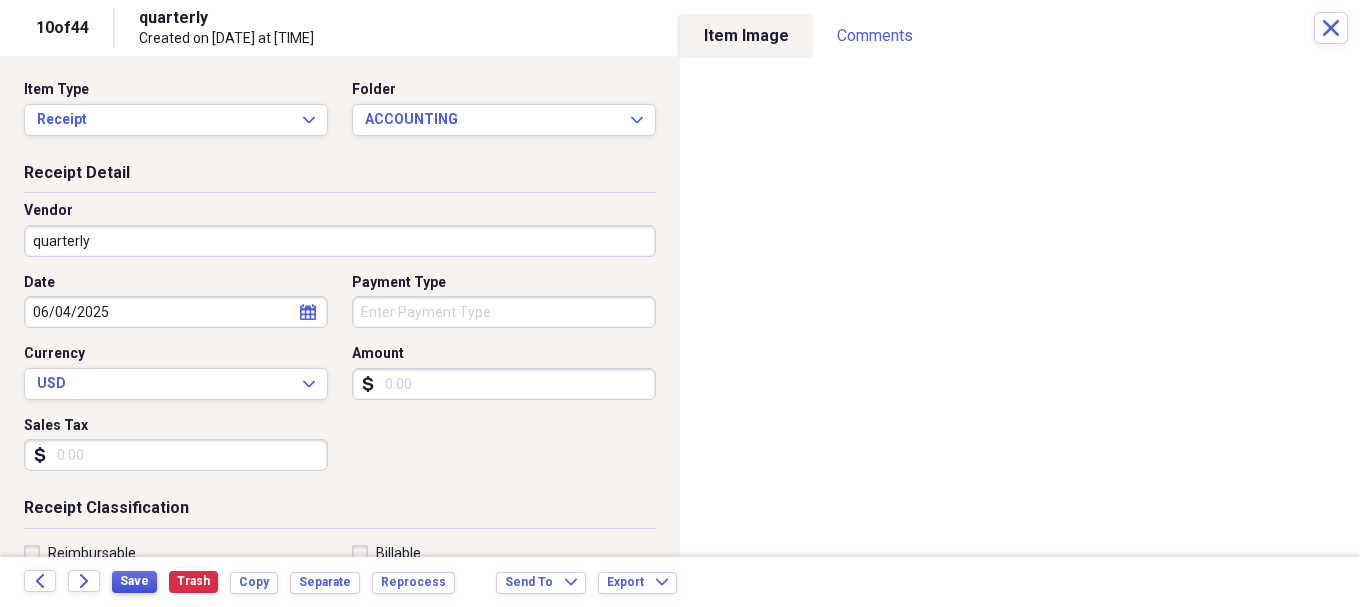 click on "Save" at bounding box center [134, 582] 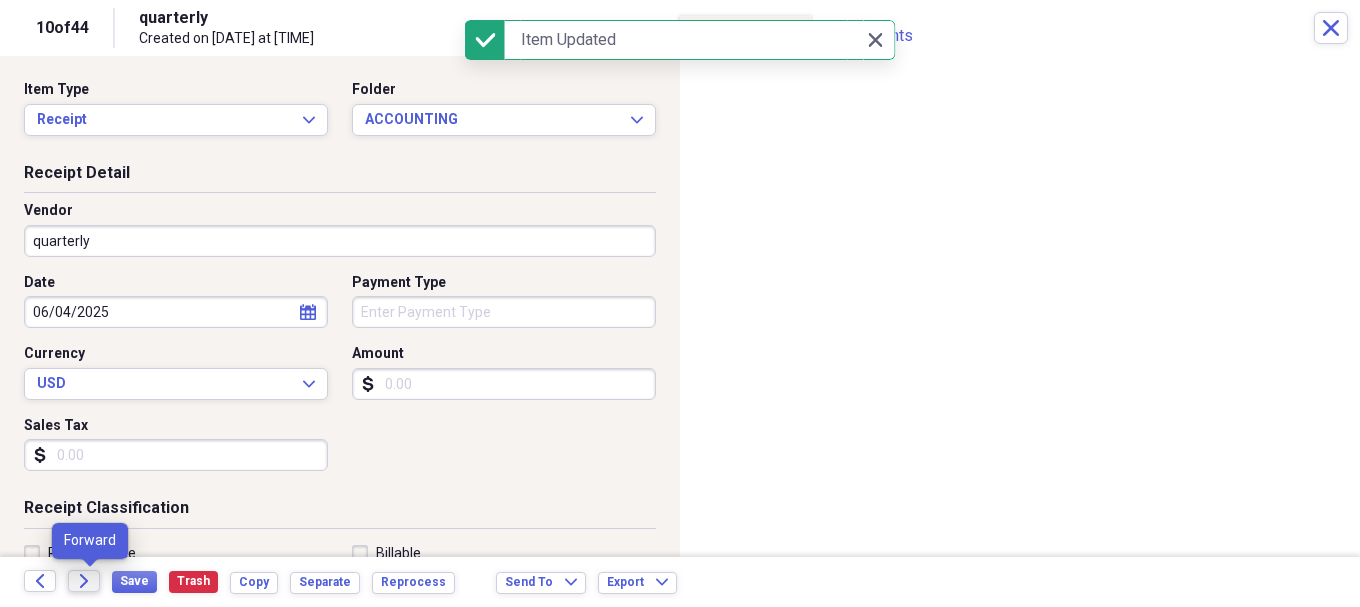 click on "Forward" 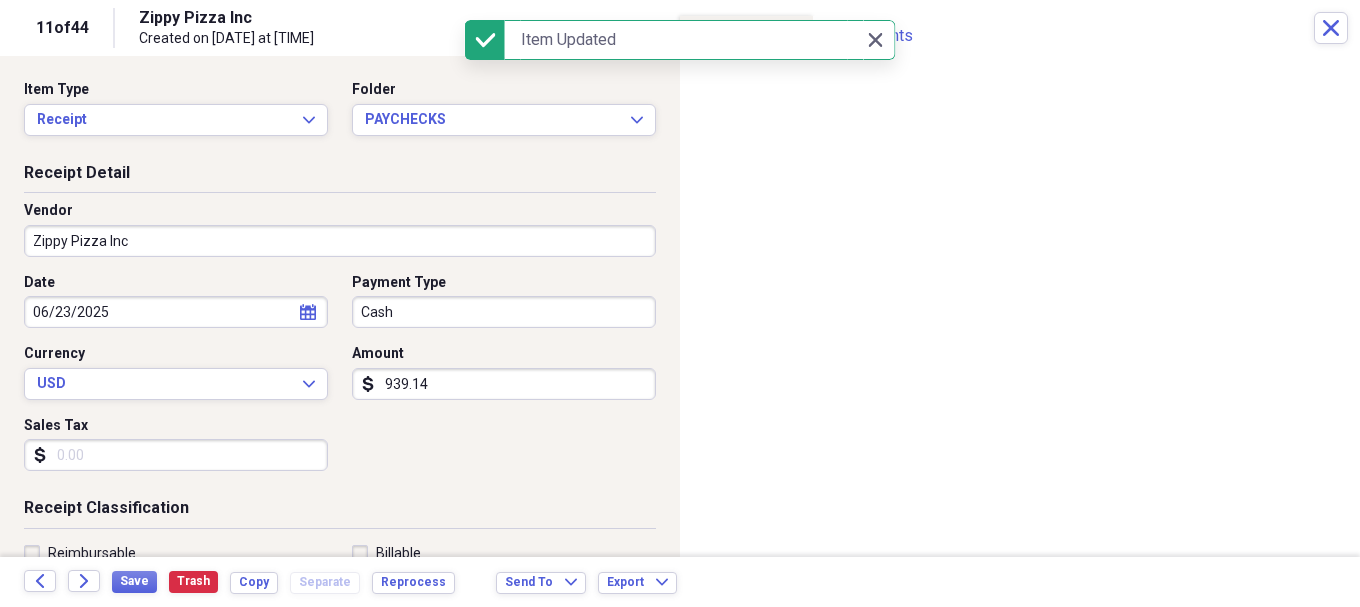 click on "Zippy Pizza Inc" at bounding box center [340, 241] 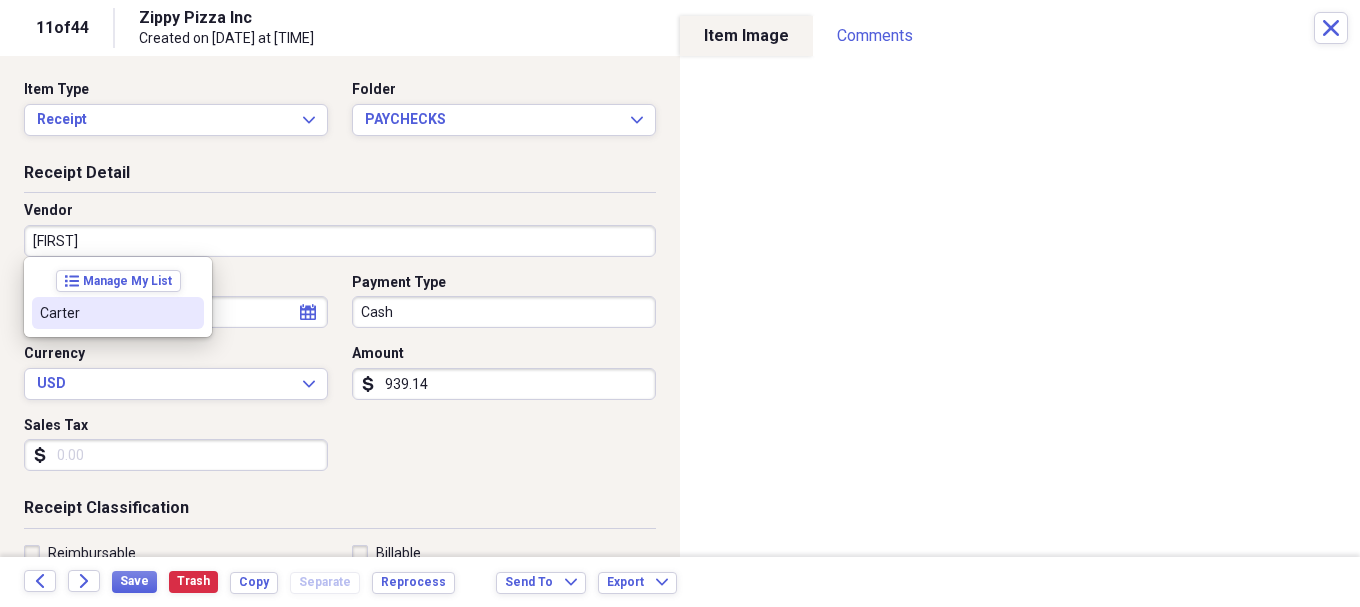 click at bounding box center [188, 313] 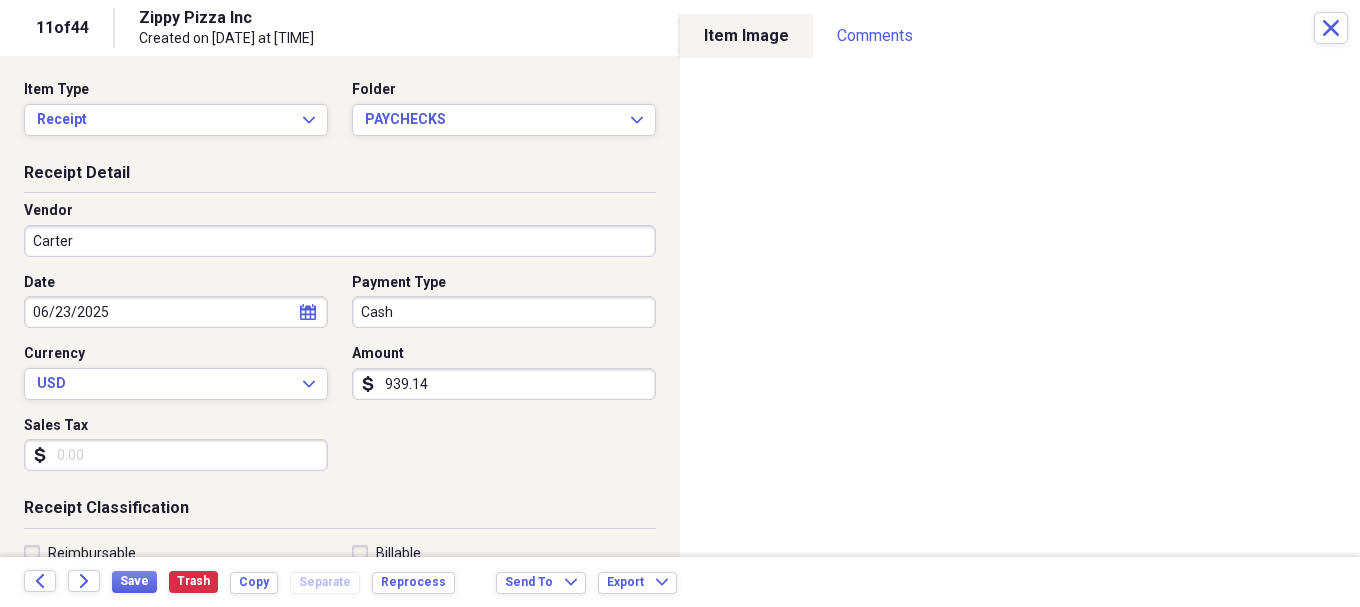 type on "OUTSIDE LABOR" 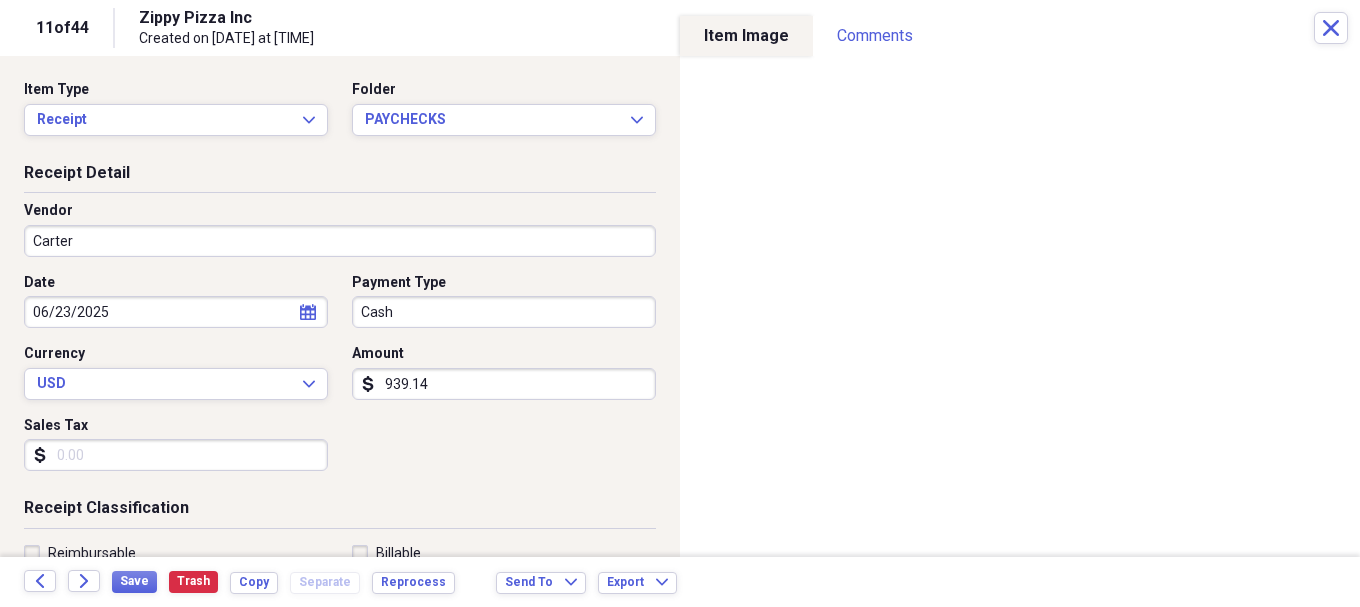 click on "Organize My Files 37 Collapse Unfiled Needs Review 37 Unfiled All Files Unfiled Unfiled Unfiled Saved Reports Collapse My Cabinet My Cabinet Add Folder Collapse Open Folder [DATE] Add Folder Folder ACCOUNTING Add Folder Folder AMAZON AMEX Add Folder Folder AMEX Add Folder Expand Folder CASH Add Folder Folder CHECKS Add Folder Expand Folder DEBIT Add Folder Folder PAYCHECKS Add Folder Folder POS CASH PAYOUTS Add Folder Folder SOFO Add Folder Expand Folder [DATE] Add Folder Expand Folder [DATE] Add Folder Expand Folder [DATE] Add Folder Expand Folder [DATE] Add Folder Expand Folder [DATE] Add Folder Expand Folder [DATE] Add Folder Expand Folder [DATE] Add Folder Expand Folder [DATE] Add Folder Expand Folder [DATE] Add Folder Expand Folder [DATE] Add Folder Folder [DATE](10yrlease) Add Folder Folder AssestsList Add Folder Folder Business Ins Policys Add Folder Expand Folder COMCAST BUSINESS Add Folder Folder CONTACTS Add Folder 1" at bounding box center [680, 303] 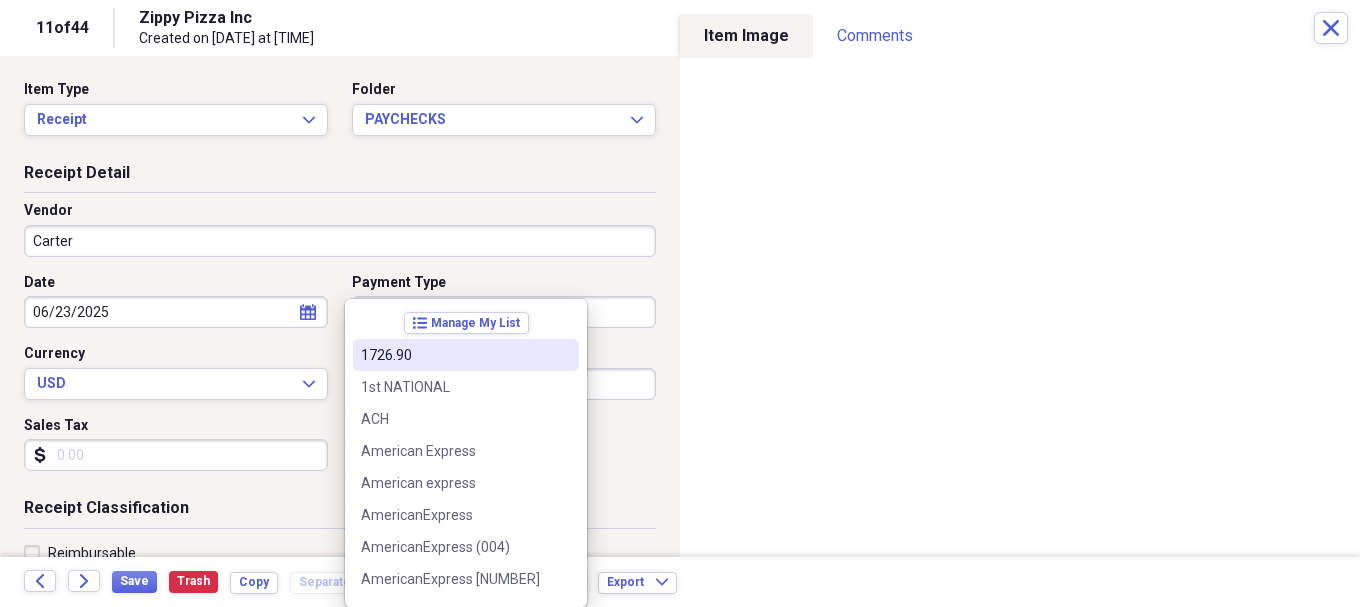 type 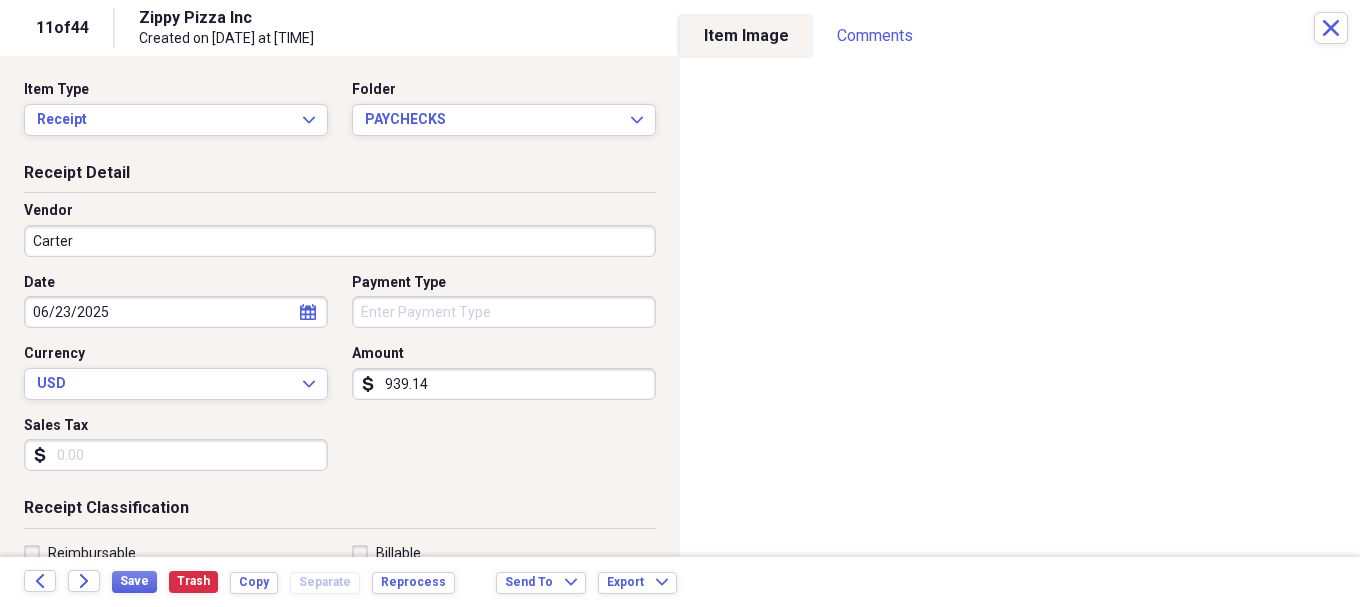 click on "939.14" at bounding box center (504, 384) 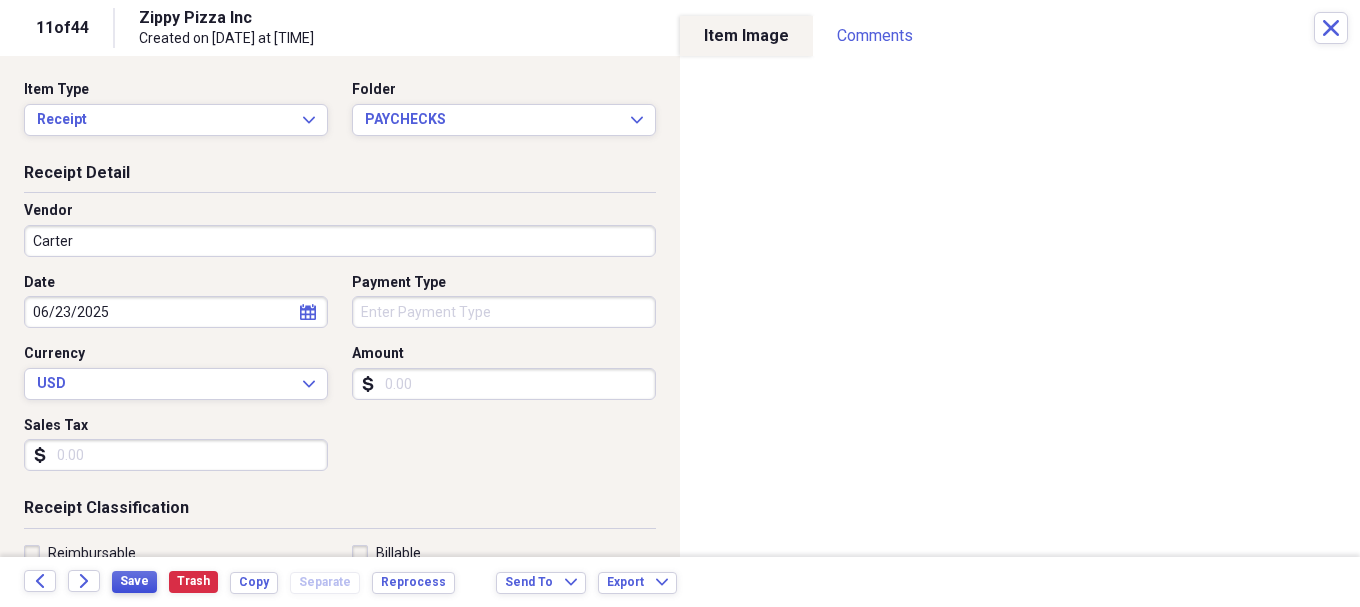 type 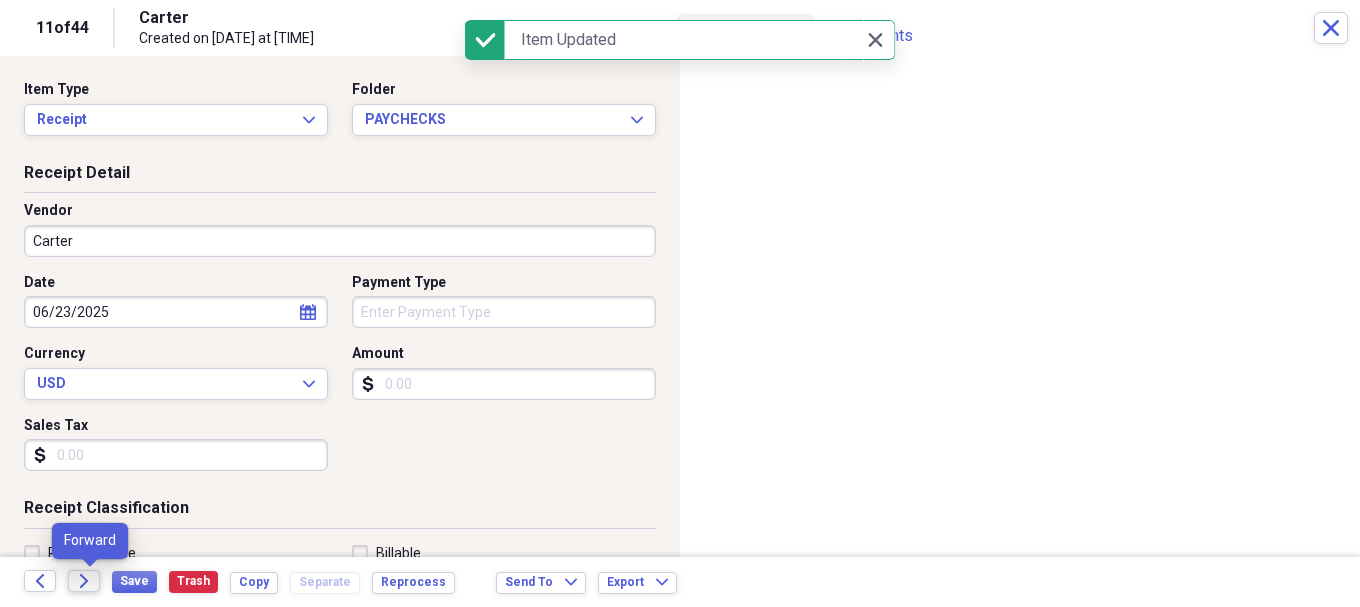 click 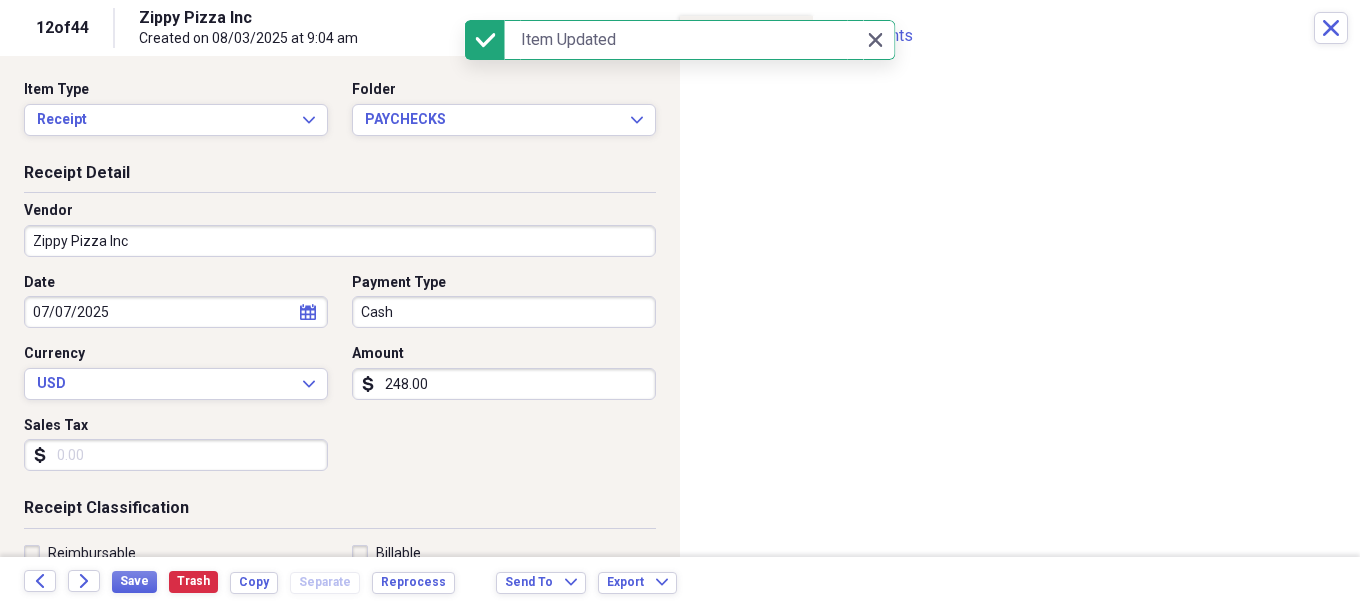 click on "Zippy Pizza Inc" at bounding box center (340, 241) 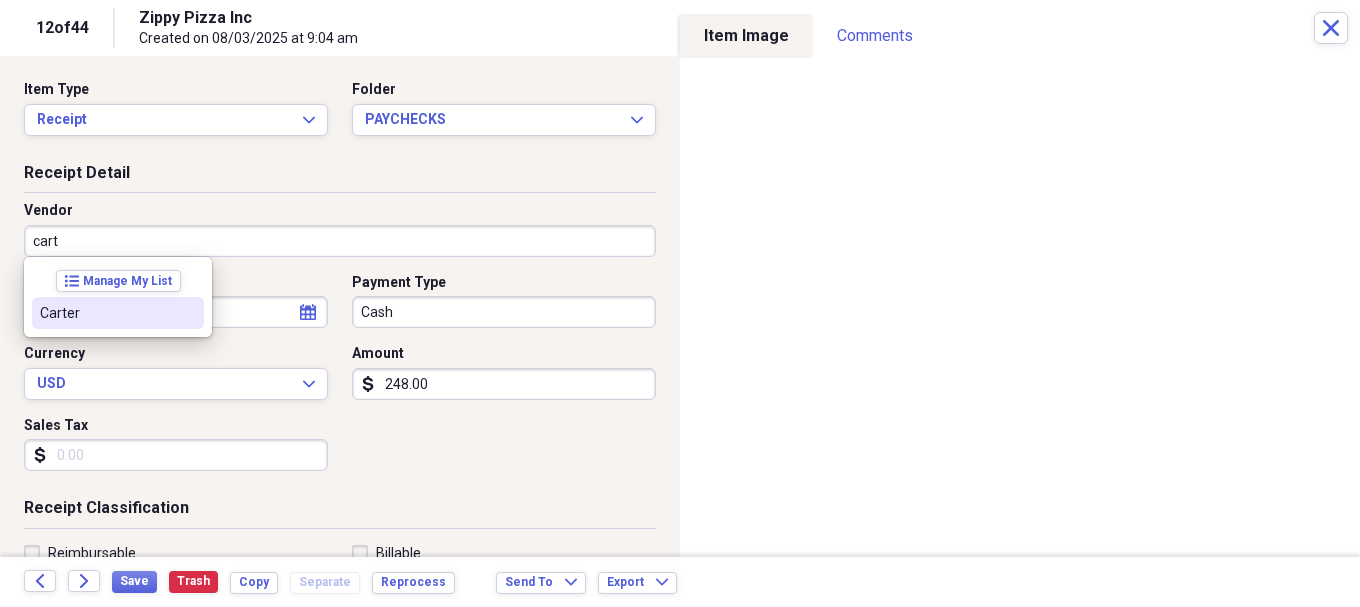 click on "Carter" at bounding box center (106, 313) 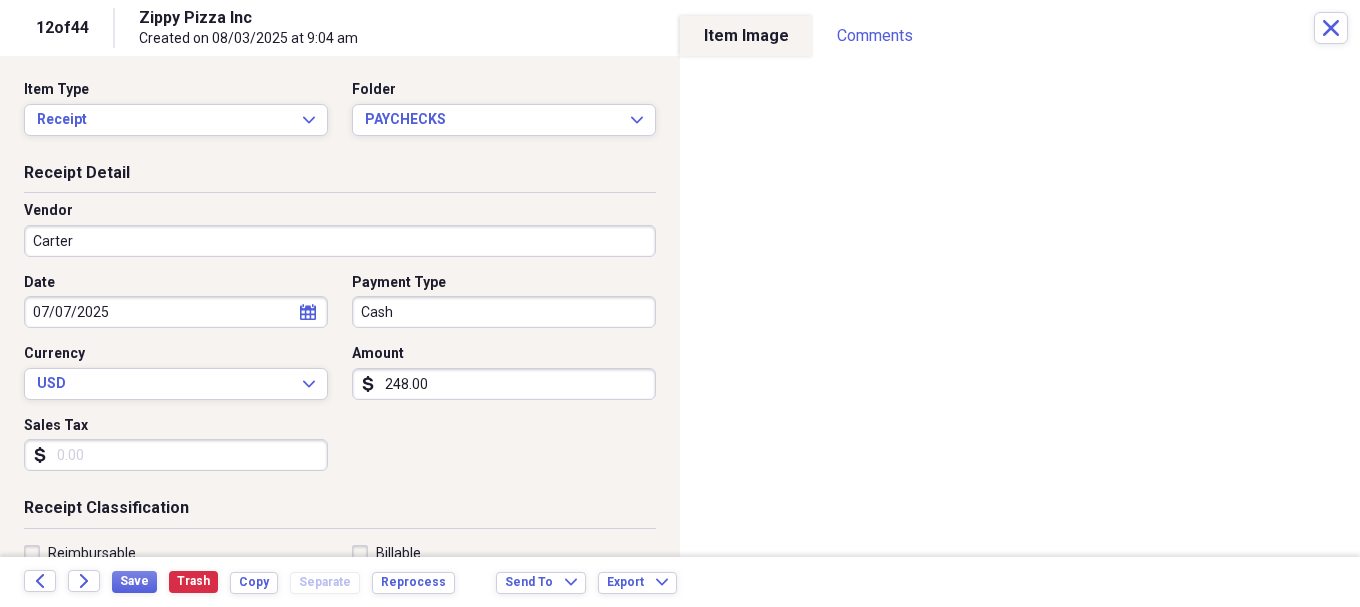 type on "OUTSIDE LABOR" 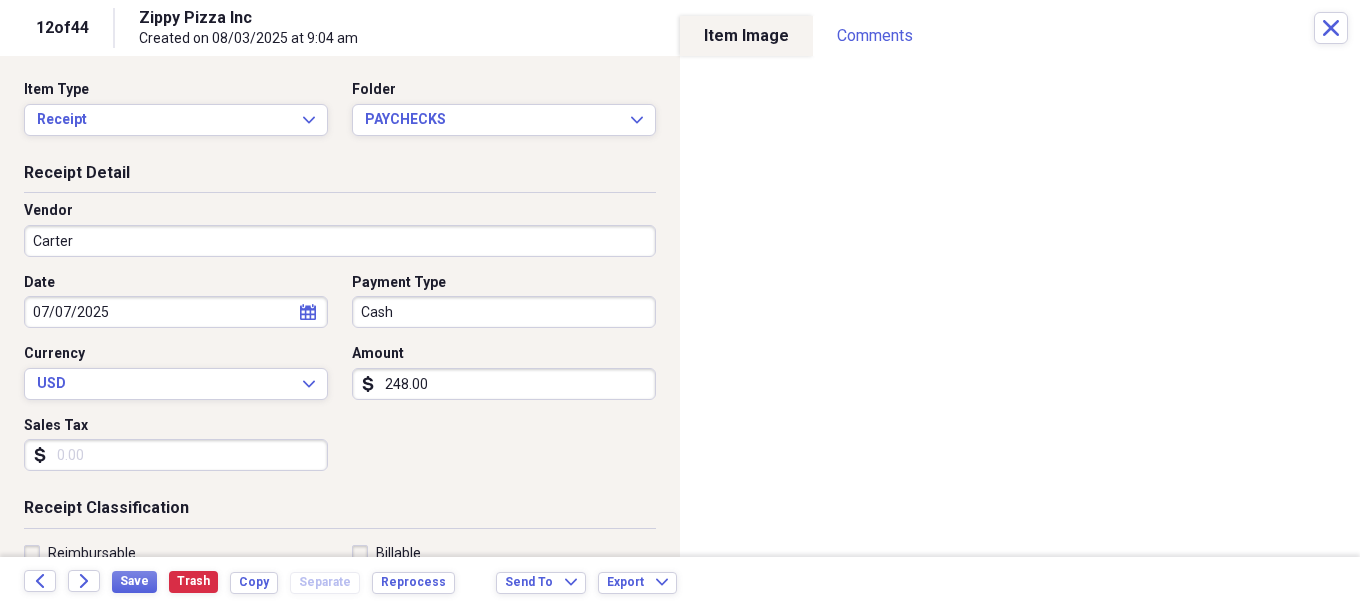 click on "07/07/2025" at bounding box center (176, 312) 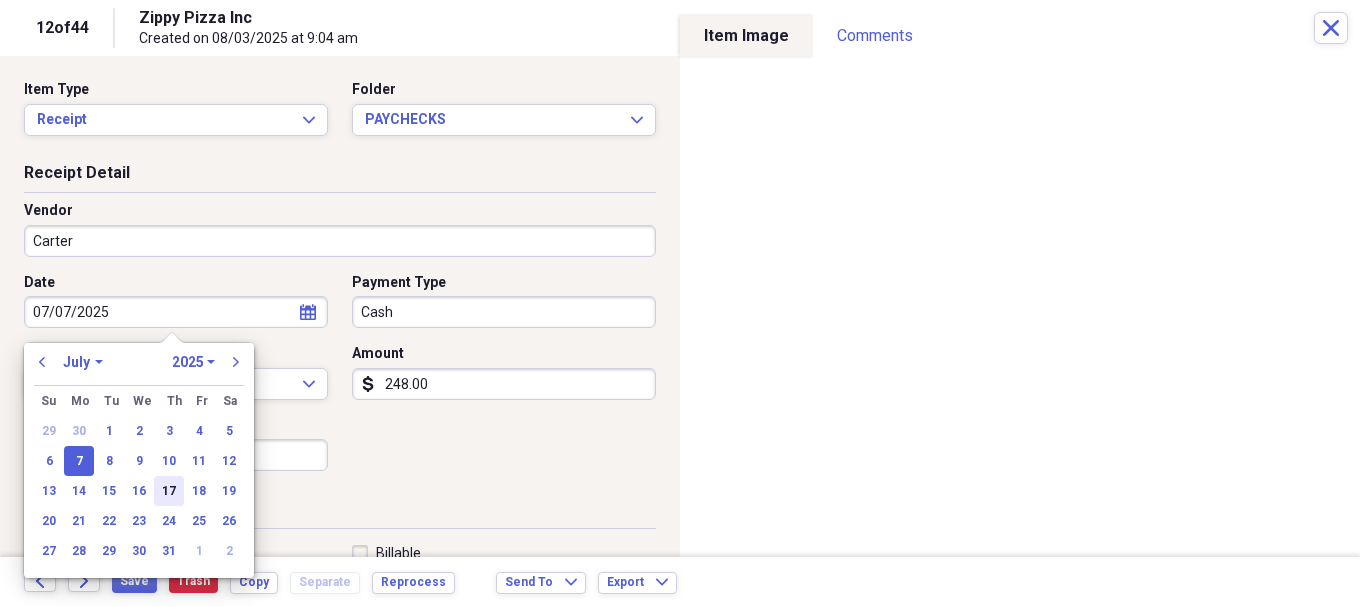 click on "17" at bounding box center [169, 491] 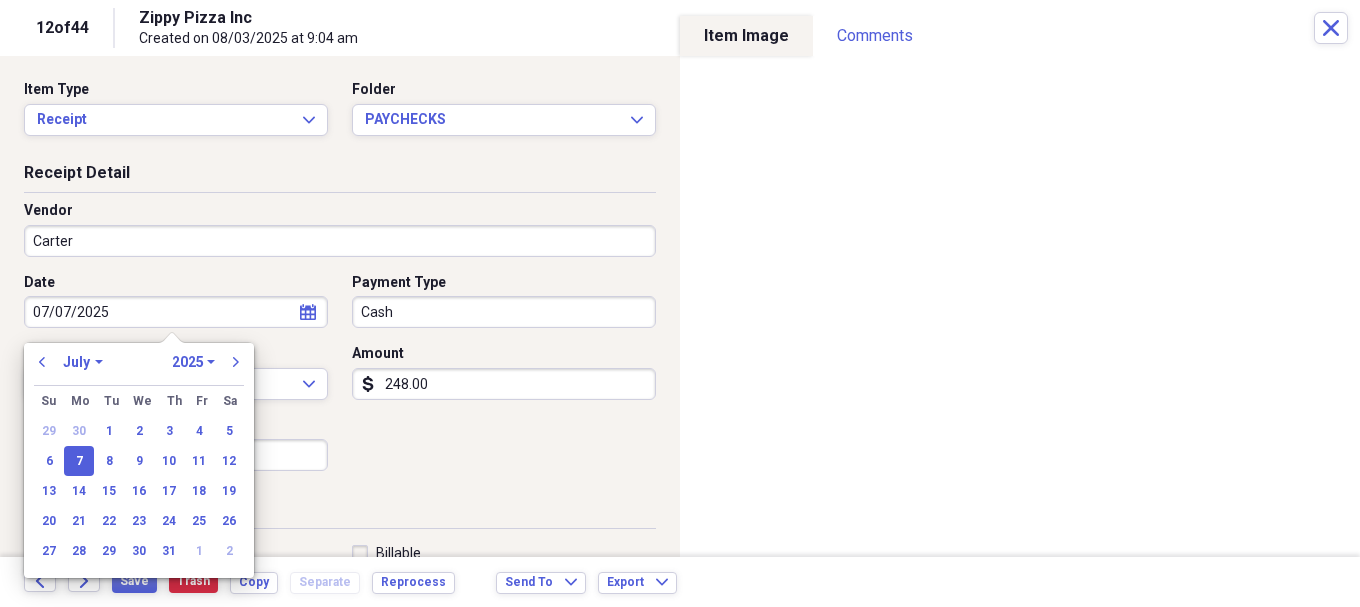 type on "07/17/2025" 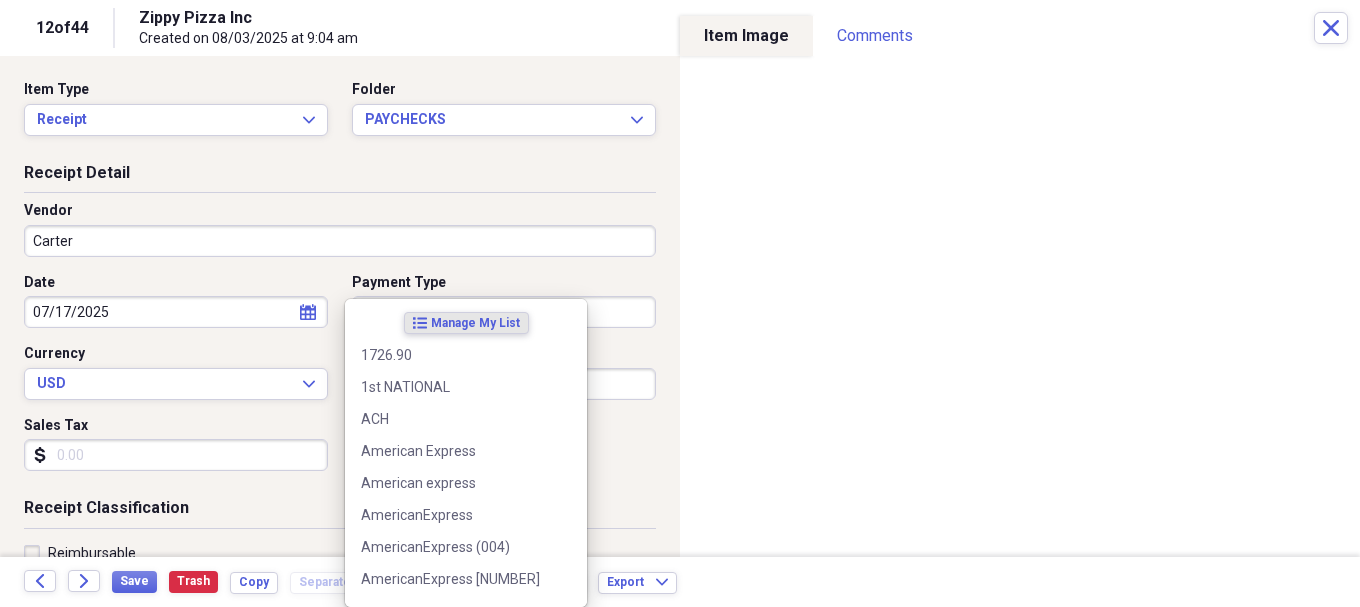 click on "Organize My Files 36 Collapse Unfiled Needs Review 36 Unfiled All Files Unfiled Unfiled Unfiled Saved Reports Collapse My Cabinet My Cabinet Add Folder Collapse Open Folder 07/2025 Add Folder Folder ACCOUNTING Add Folder Folder AMAZON AMEX Add Folder Folder AMEX Add Folder Expand Folder CASH Add Folder Folder CHECKS Add Folder Expand Folder DEBIT Add Folder Folder PAYCHECKS Add Folder Folder POS CASH PAYOUTS Add Folder Folder SOFO Add Folder Expand Folder 08/2025 Add Folder Expand Folder 09/2025 Add Folder Expand Folder 10/2025 Add Folder Expand Folder 11/2025 Add Folder Expand Folder 12/2025 Add Folder Expand Folder 2018 Add Folder Expand Folder 2019 Add Folder Expand Folder 2020 Add Folder Expand Folder 2021 Add Folder Expand Folder 2022 Add Folder Expand Folder 2023 Add Folder Expand Folder 2024 Add Folder Expand Folder 2025 Add Folder Folder 2025(10yrlease) Add Folder Folder AssestsList Add Folder Folder Business Ins Policys Add Folder Expand Folder COMCAST BUSINESS Add Folder Folder CONTACTS Add Folder 1" at bounding box center (680, 303) 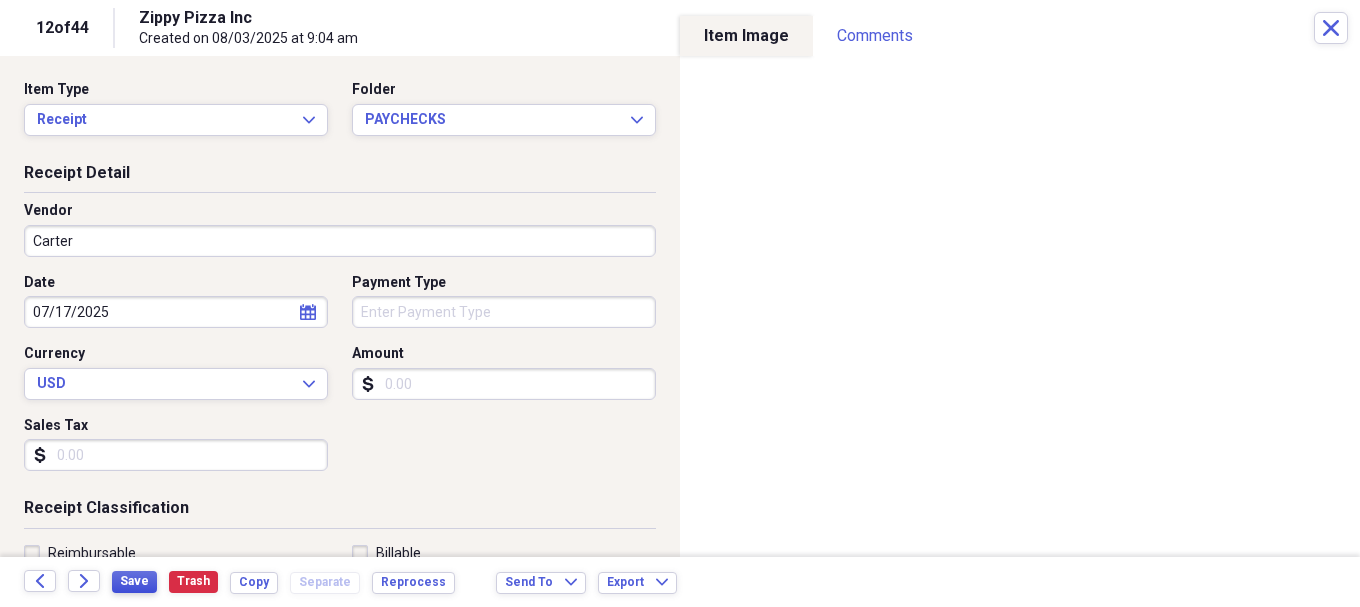 type 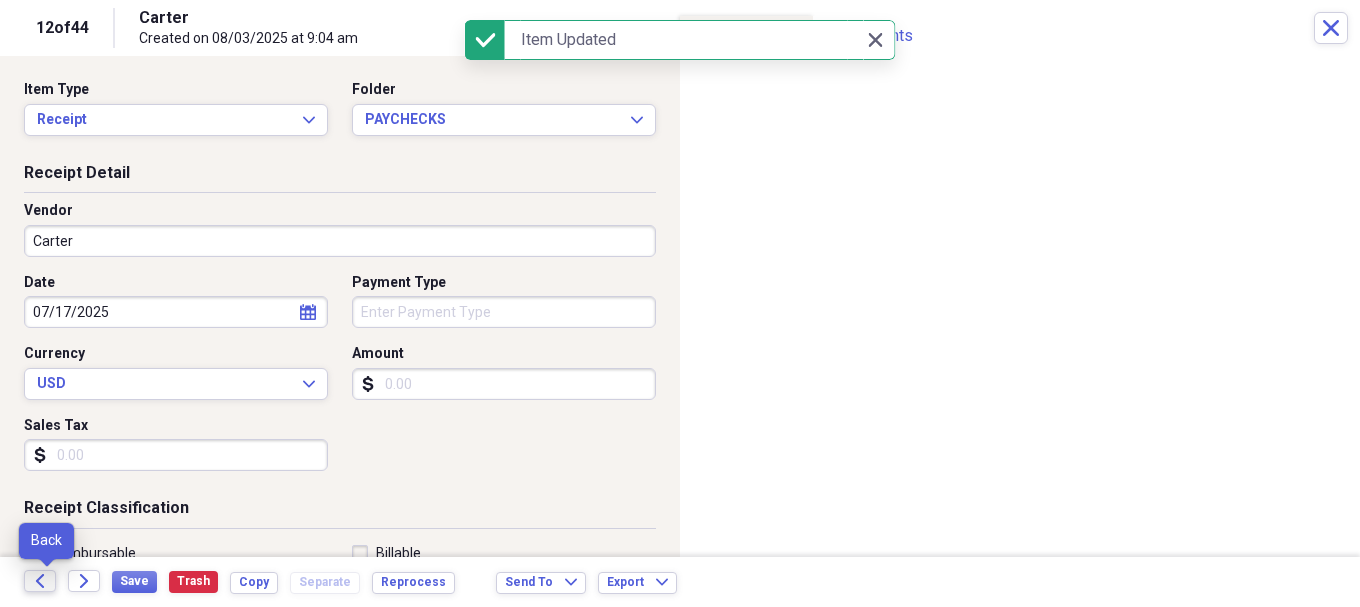 click on "Back" at bounding box center [40, 581] 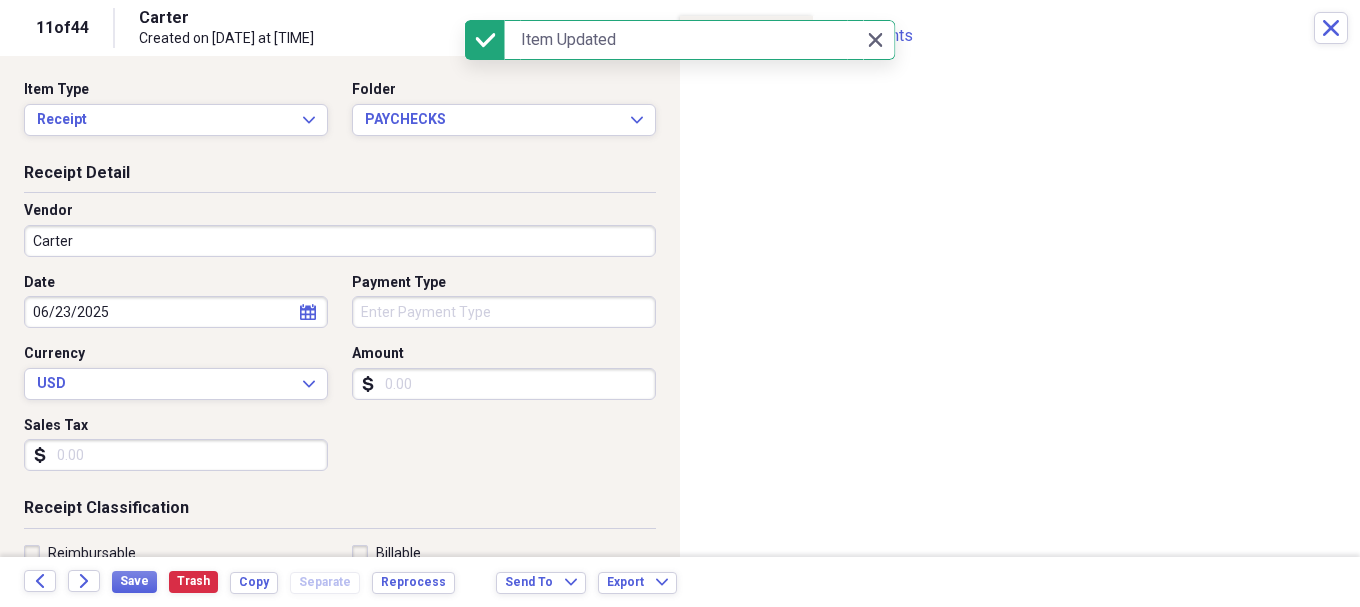 click on "06/23/2025" at bounding box center (176, 312) 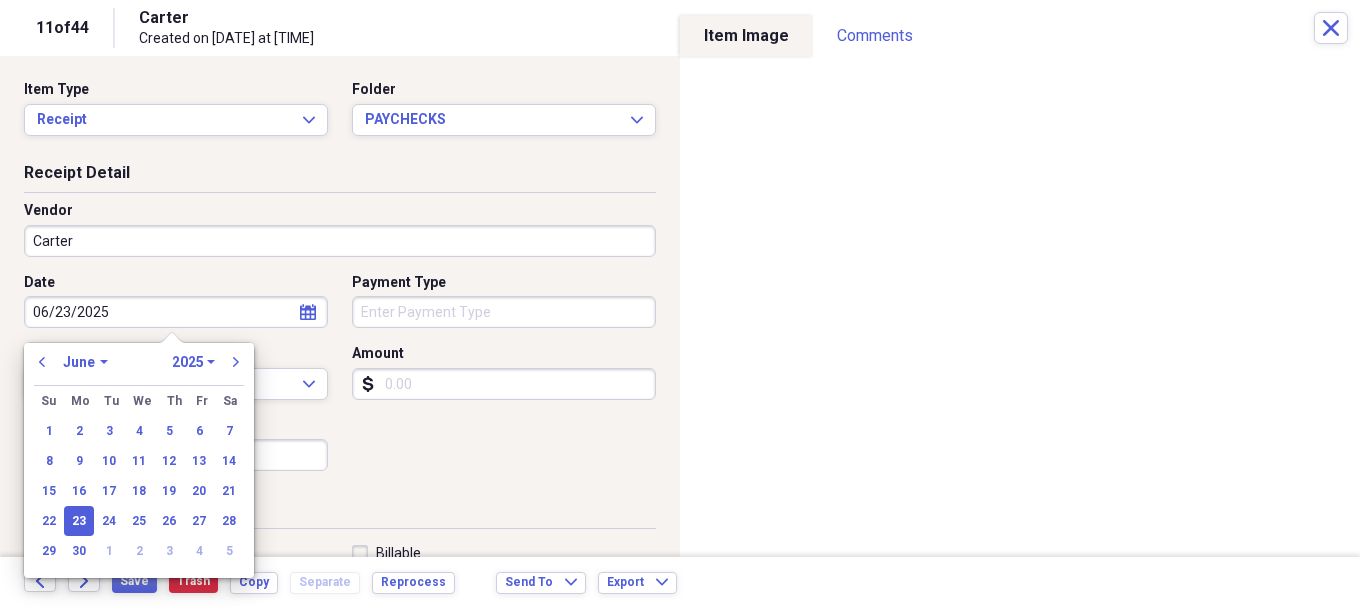 click on "January February March April May June July August September October November December" at bounding box center (85, 362) 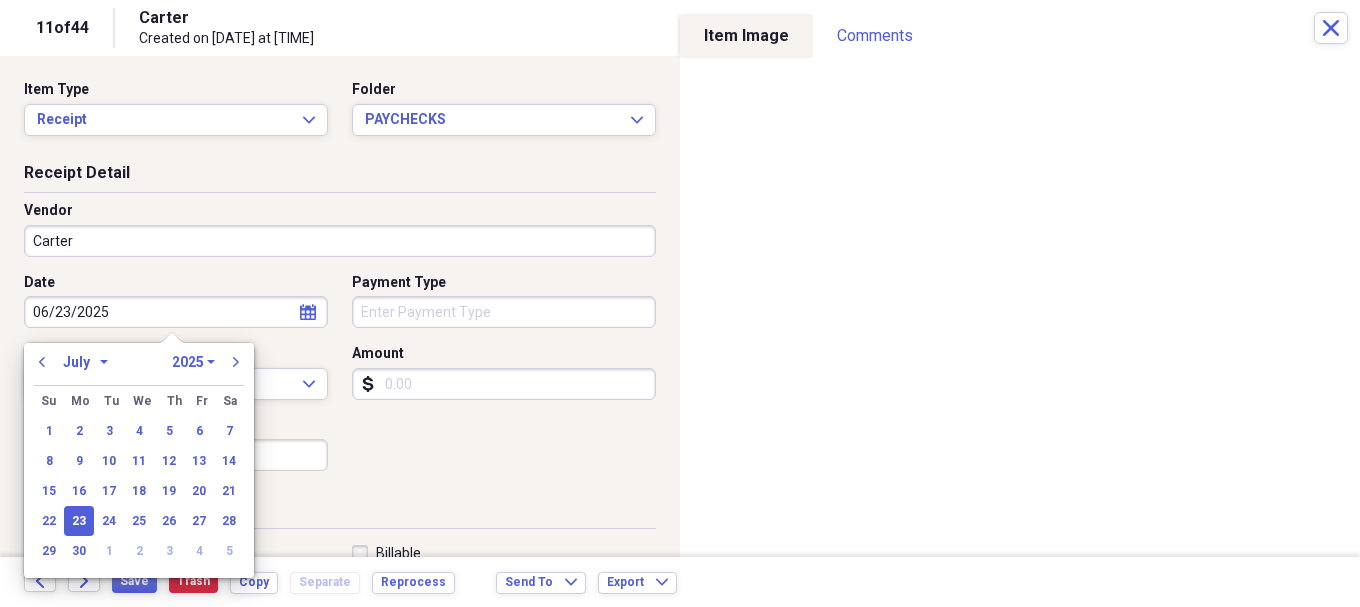 click on "January February March April May June July August September October November December" at bounding box center [85, 362] 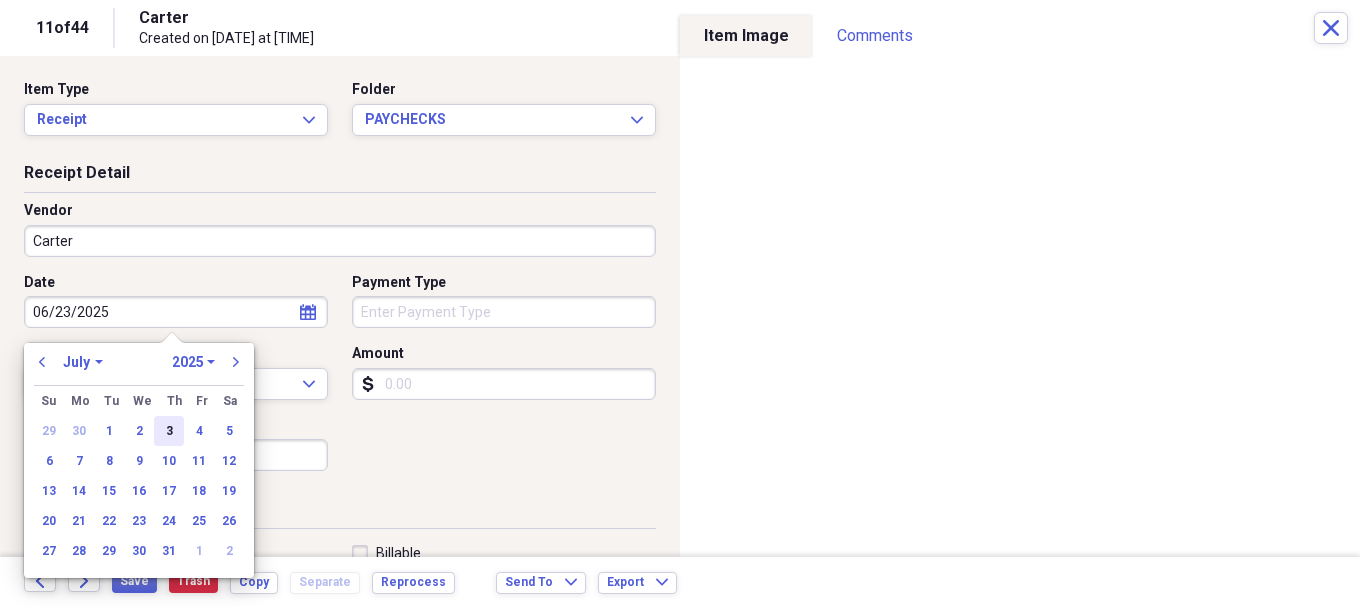 click on "3" at bounding box center [169, 431] 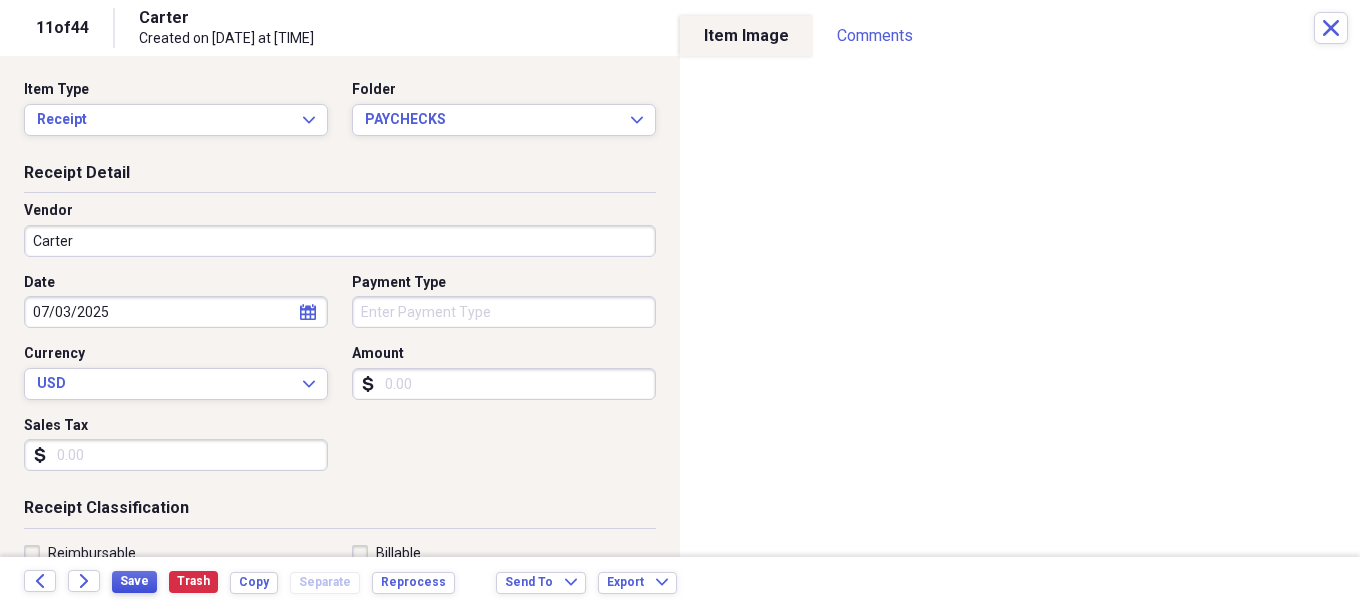 click on "Save" at bounding box center (134, 581) 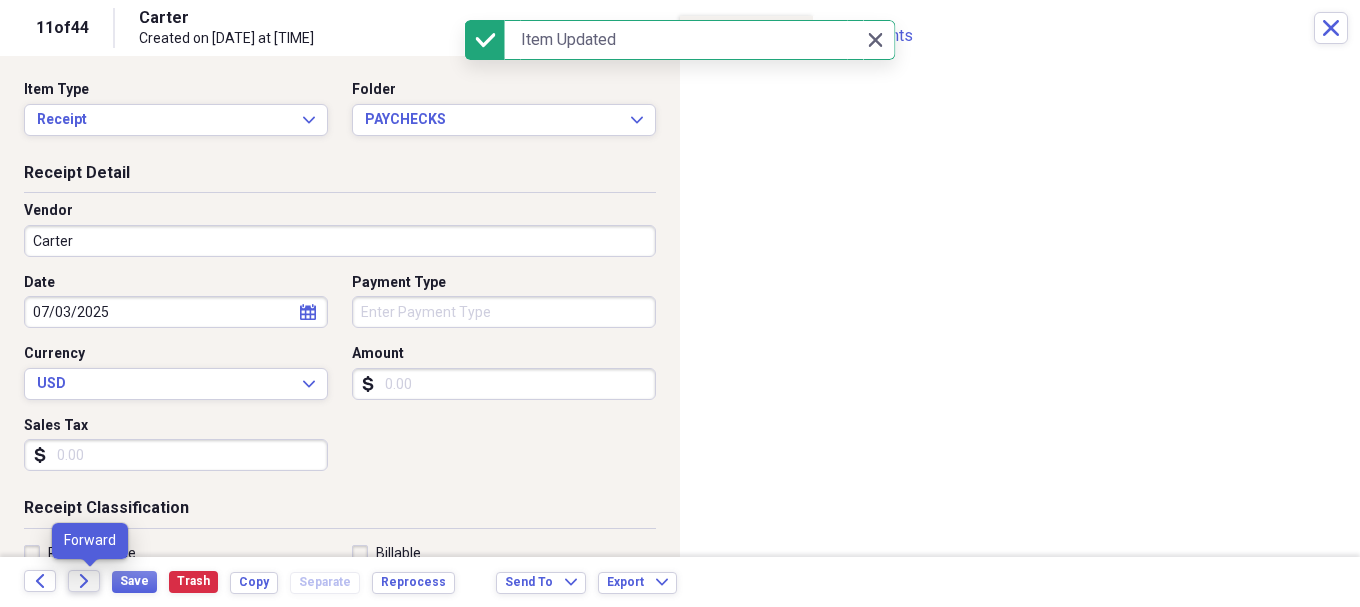 click 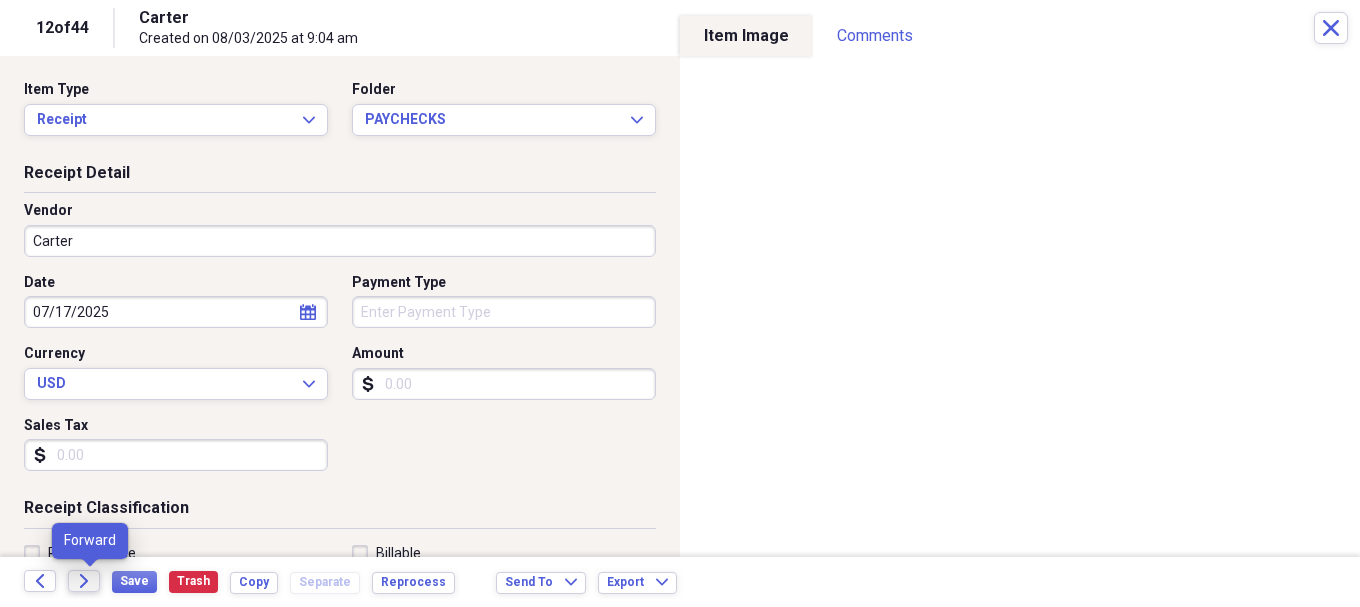 click on "Forward" 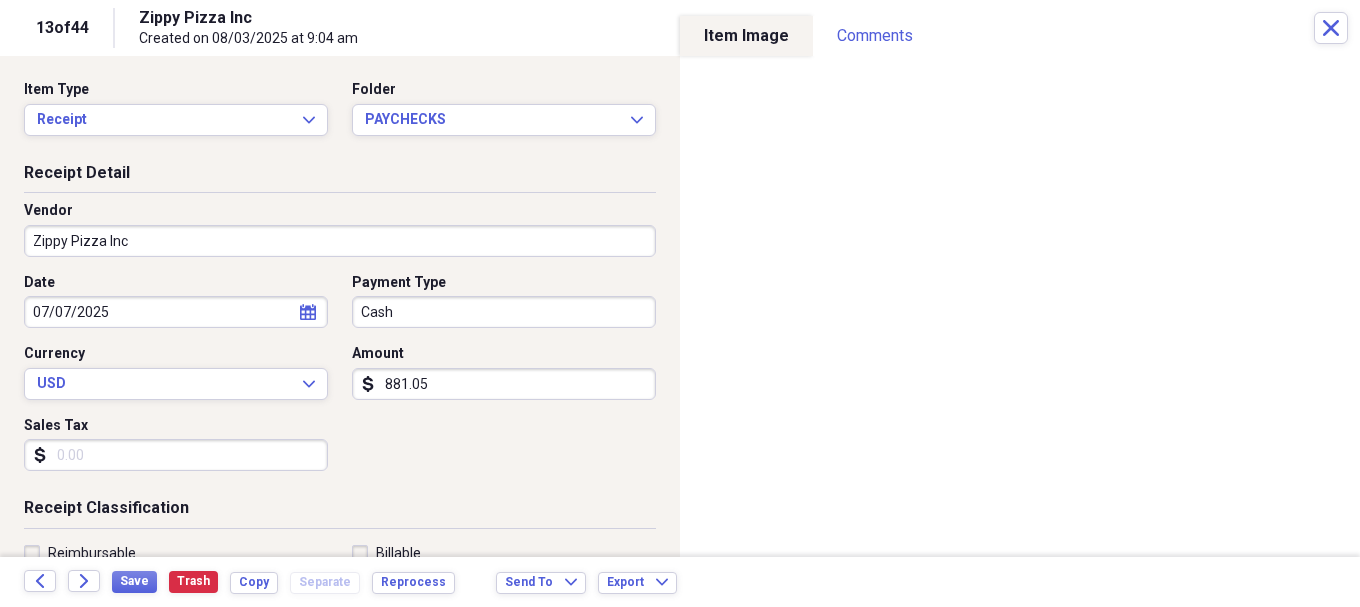 click on "Zippy Pizza Inc" at bounding box center [340, 241] 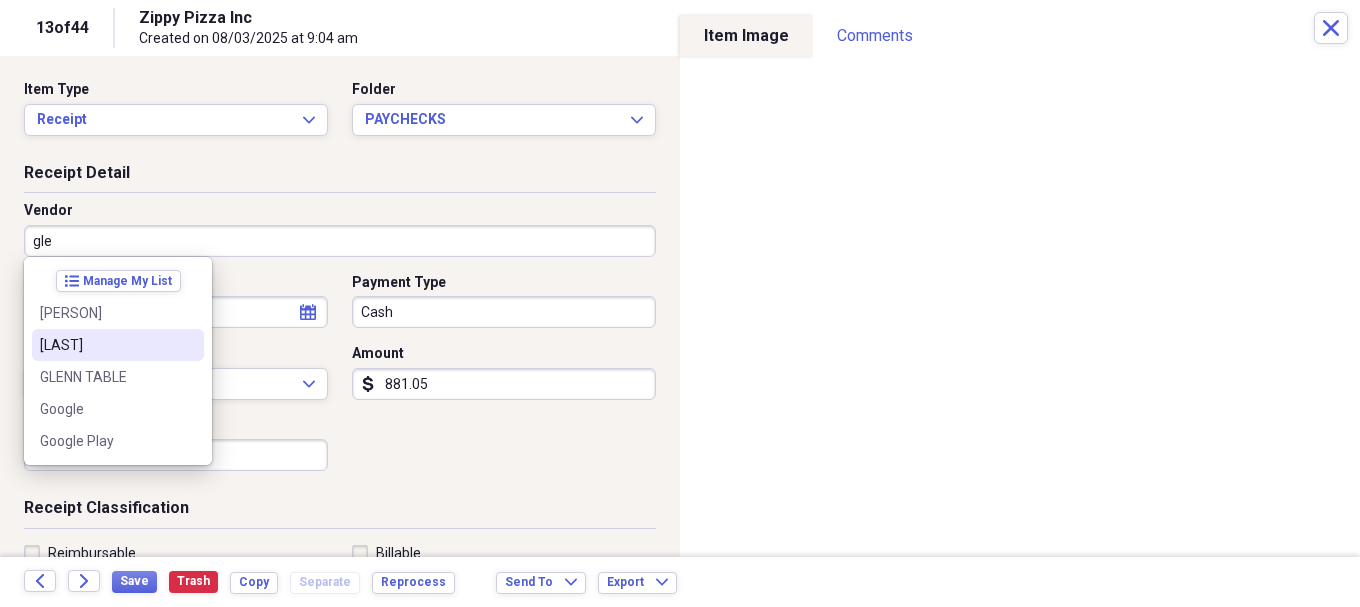 click on "[LAST]" at bounding box center [118, 345] 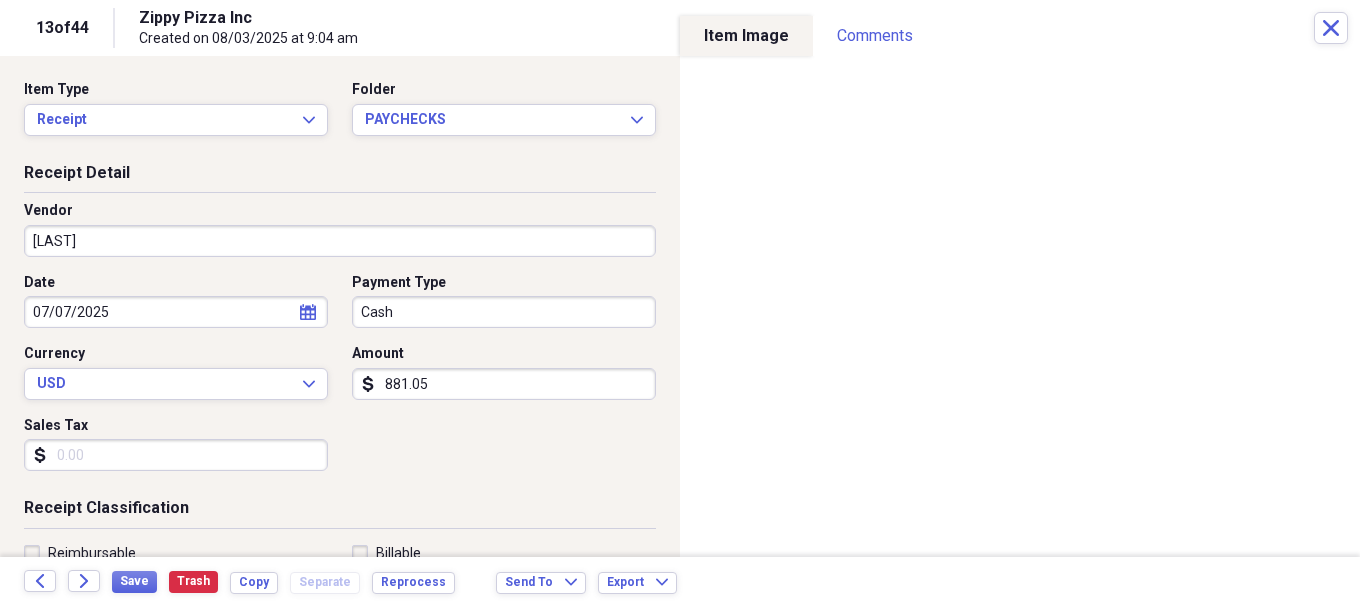 click on "Payment Type Cash" at bounding box center (498, 301) 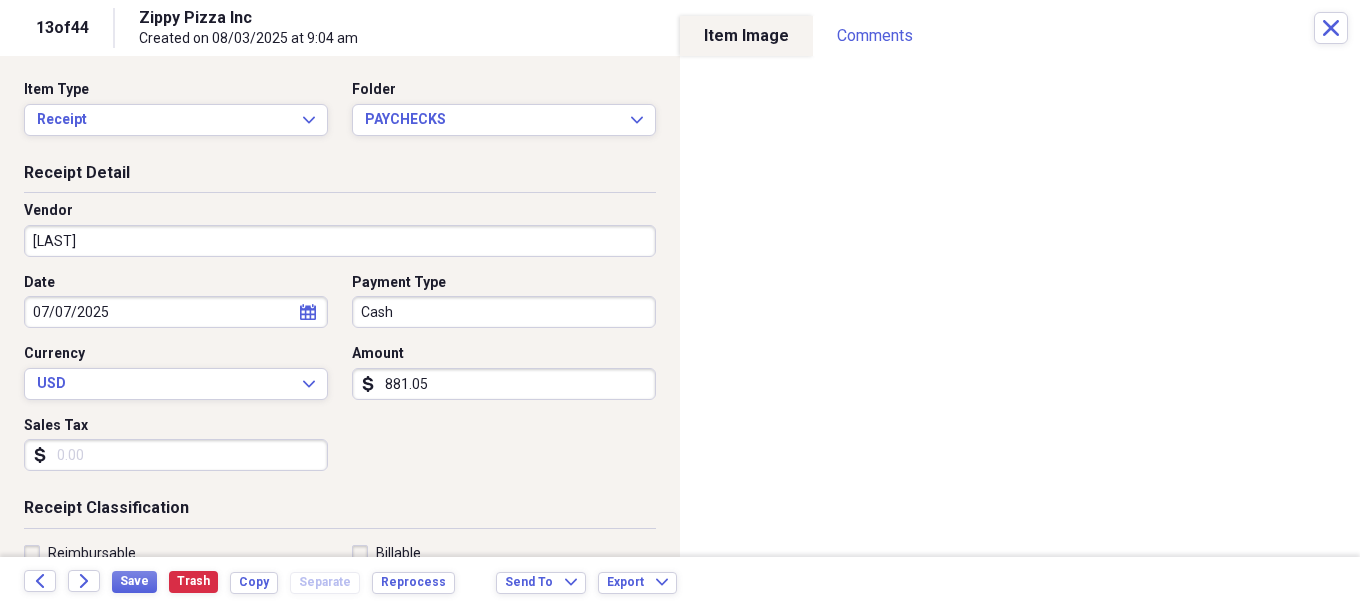 click on "Organize My Files 35 Collapse Unfiled Needs Review 35 Unfiled All Files Unfiled Unfiled Unfiled Saved Reports Collapse My Cabinet My Cabinet Add Folder Collapse Open Folder [DATE] Add Folder Folder ACCOUNTING Add Folder Folder AMAZON AMEX Add Folder Folder AMEX Add Folder Expand Folder CASH Add Folder Folder CHECKS Add Folder Expand Folder DEBIT Add Folder Folder PAYCHECKS Add Folder Folder POS CASH PAYOUTS Add Folder Folder SOFO Add Folder Expand Folder [DATE] Add Folder Expand Folder [DATE] Add Folder Expand Folder [DATE] Add Folder Expand Folder [DATE] Add Folder Expand Folder [DATE] Add Folder Expand Folder [DATE] Add Folder Expand Folder [DATE] Add Folder Expand Folder [DATE] Add Folder Expand Folder [DATE] Add Folder Expand Folder [DATE] Add Folder Folder [DATE](10yrlease) Add Folder Folder AssestsList Add Folder Folder Business Ins Policys Add Folder Expand Folder COMCAST BUSINESS Add Folder Folder CONTACTS Add Folder 1" at bounding box center (680, 303) 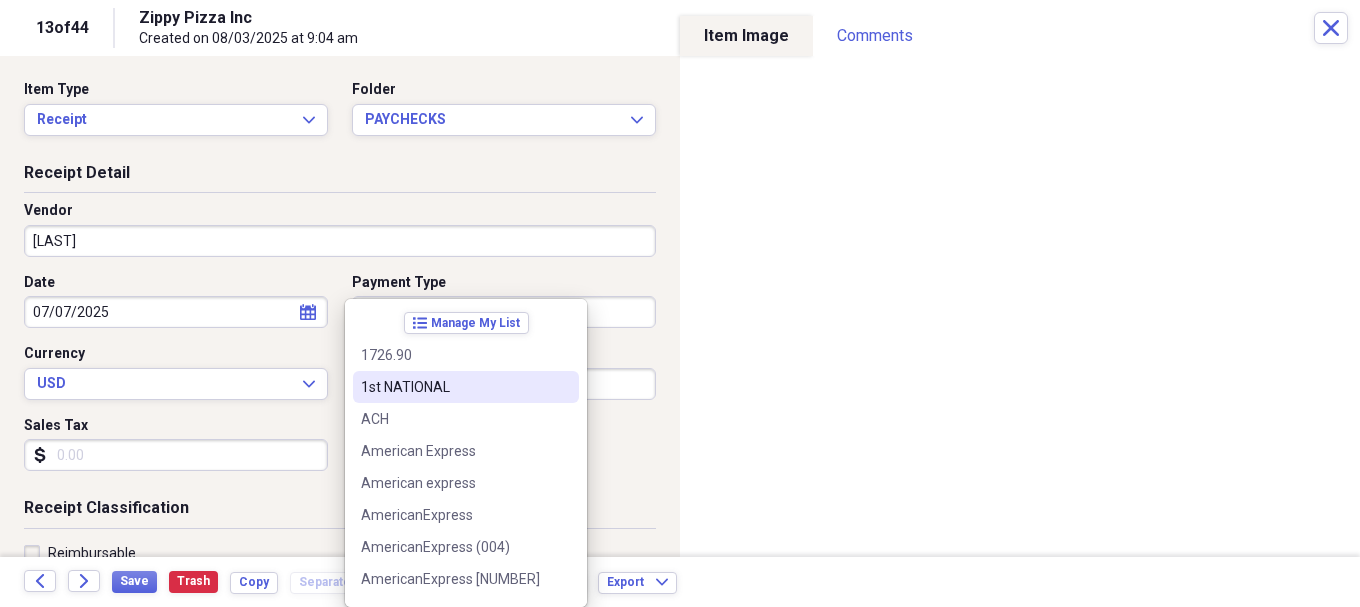 type 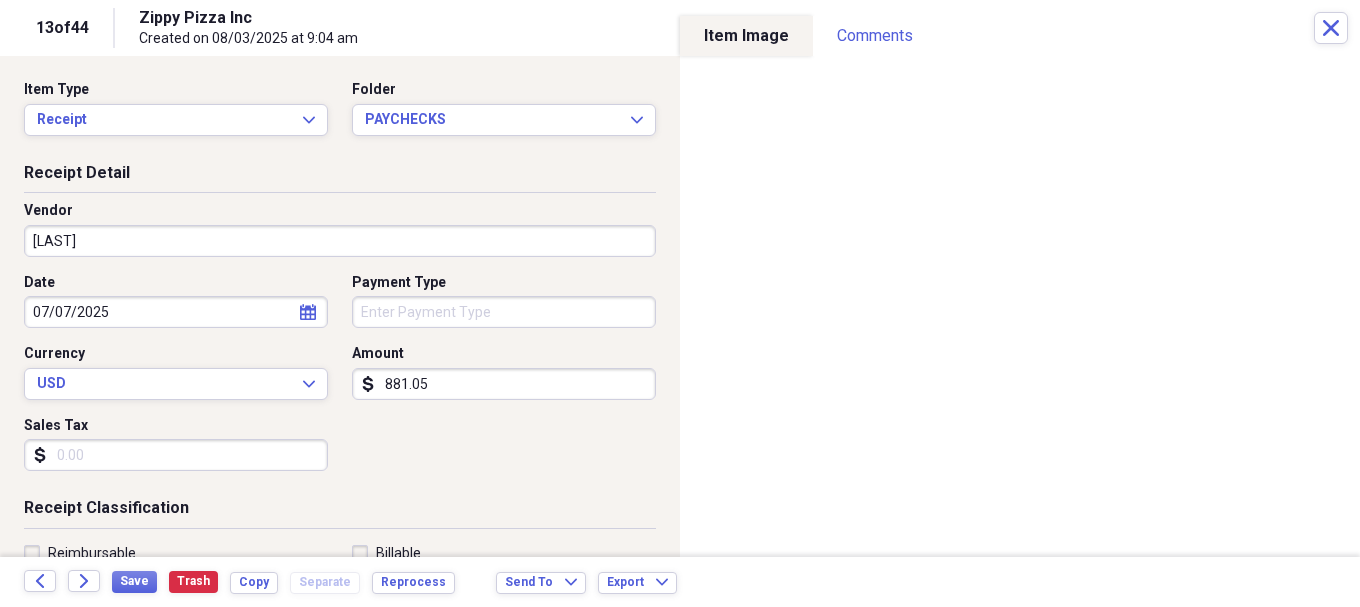 click on "881.05" at bounding box center [504, 384] 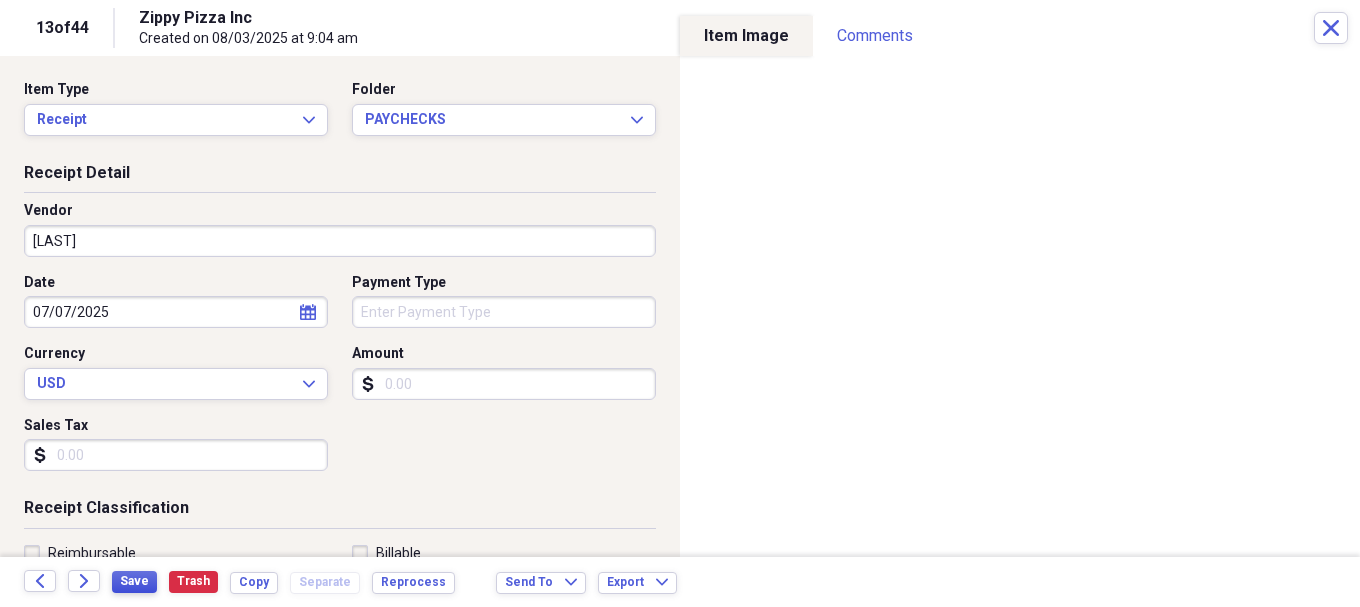 type 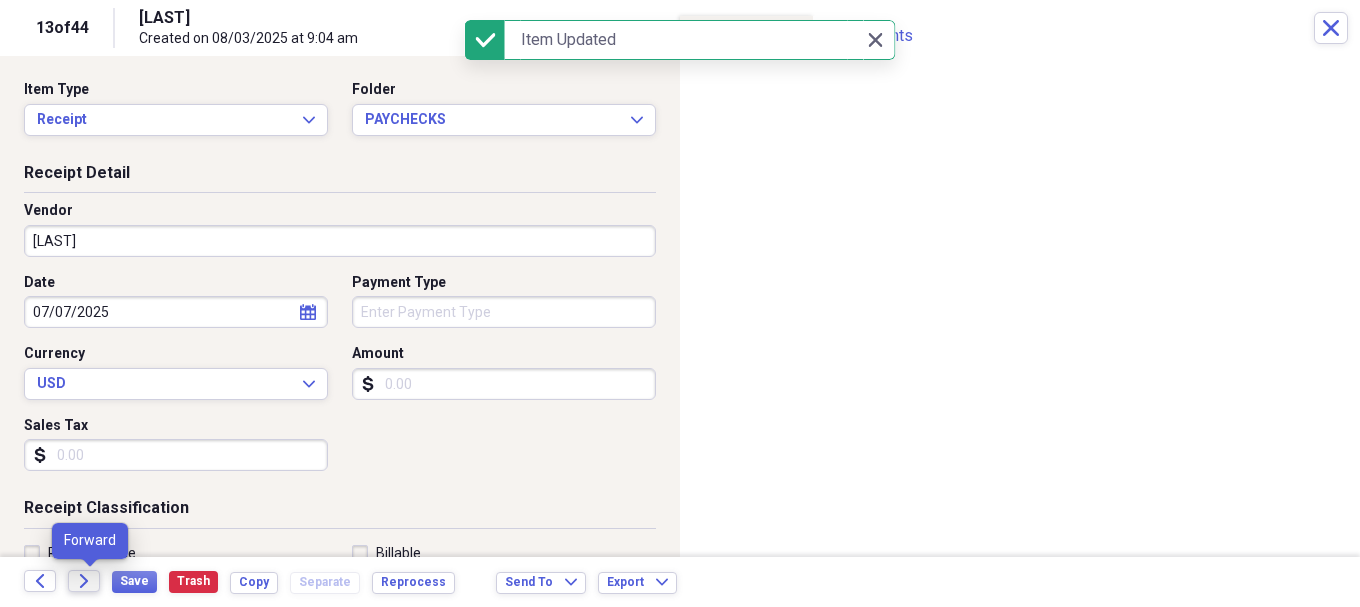 click on "Forward" 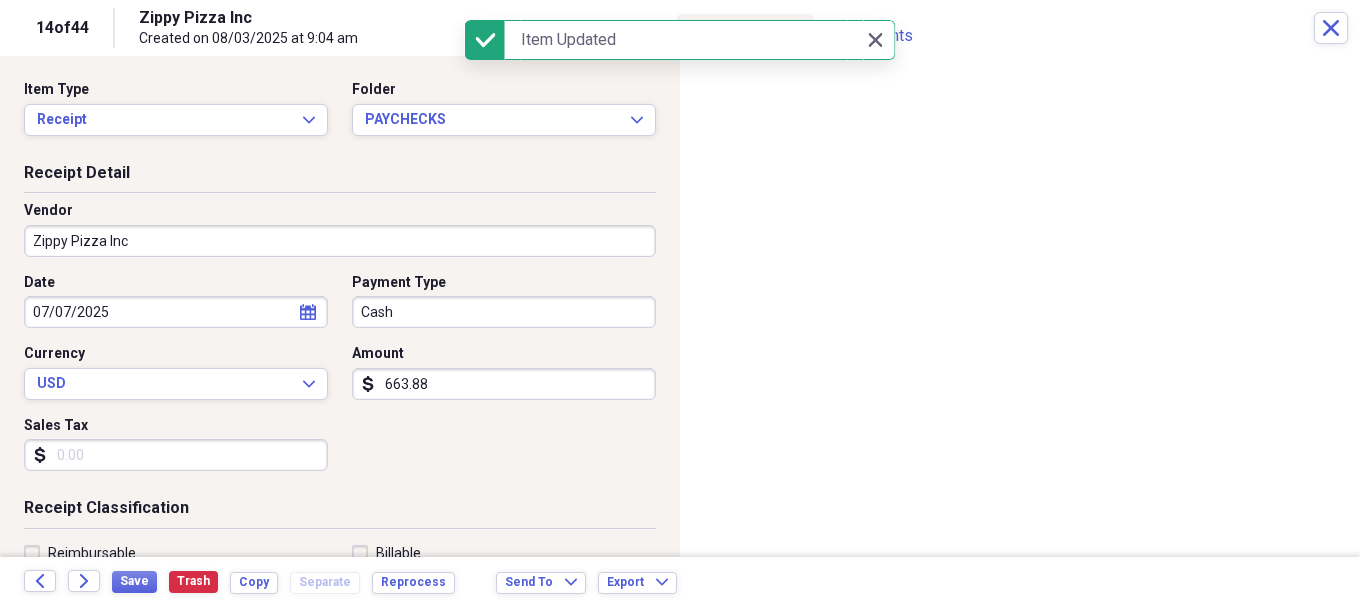 click on "Zippy Pizza Inc" at bounding box center (340, 241) 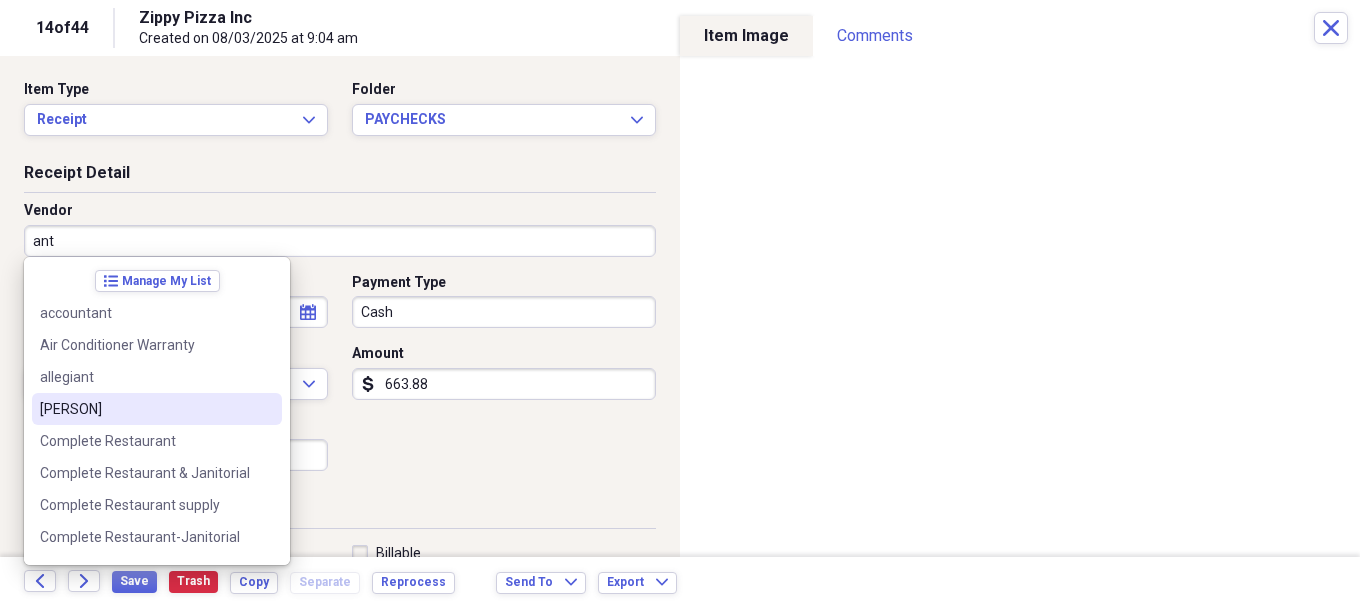 click on "[PERSON]" at bounding box center [145, 409] 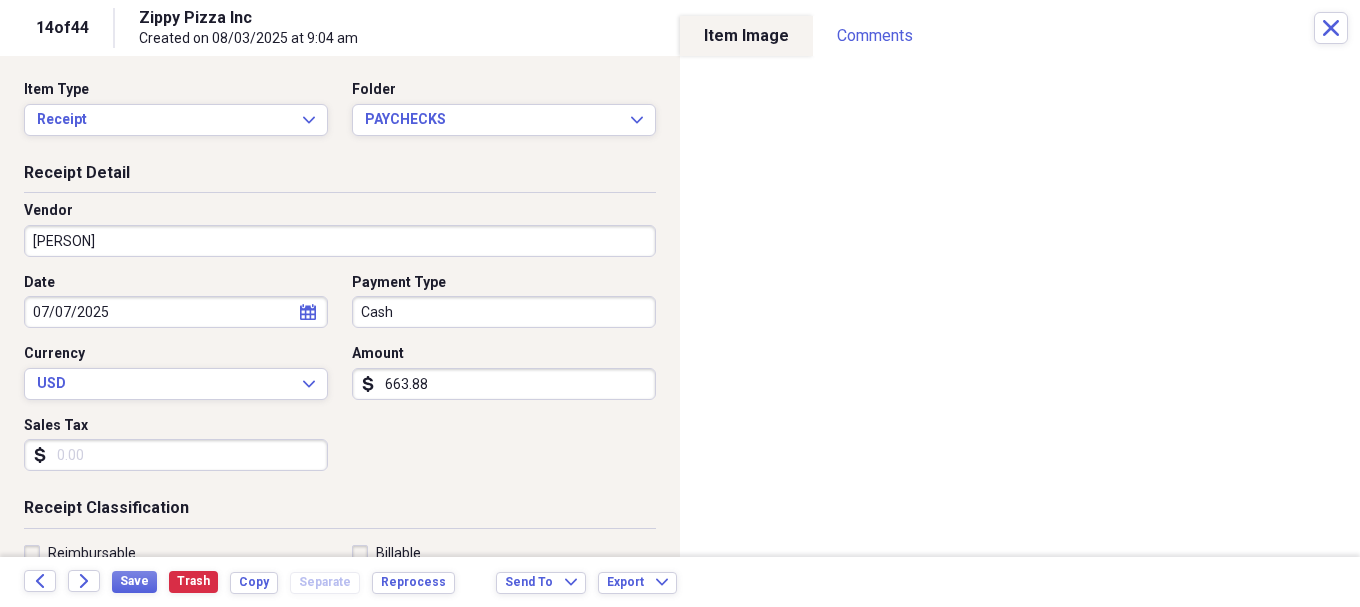 click on "07/07/2025" at bounding box center [176, 312] 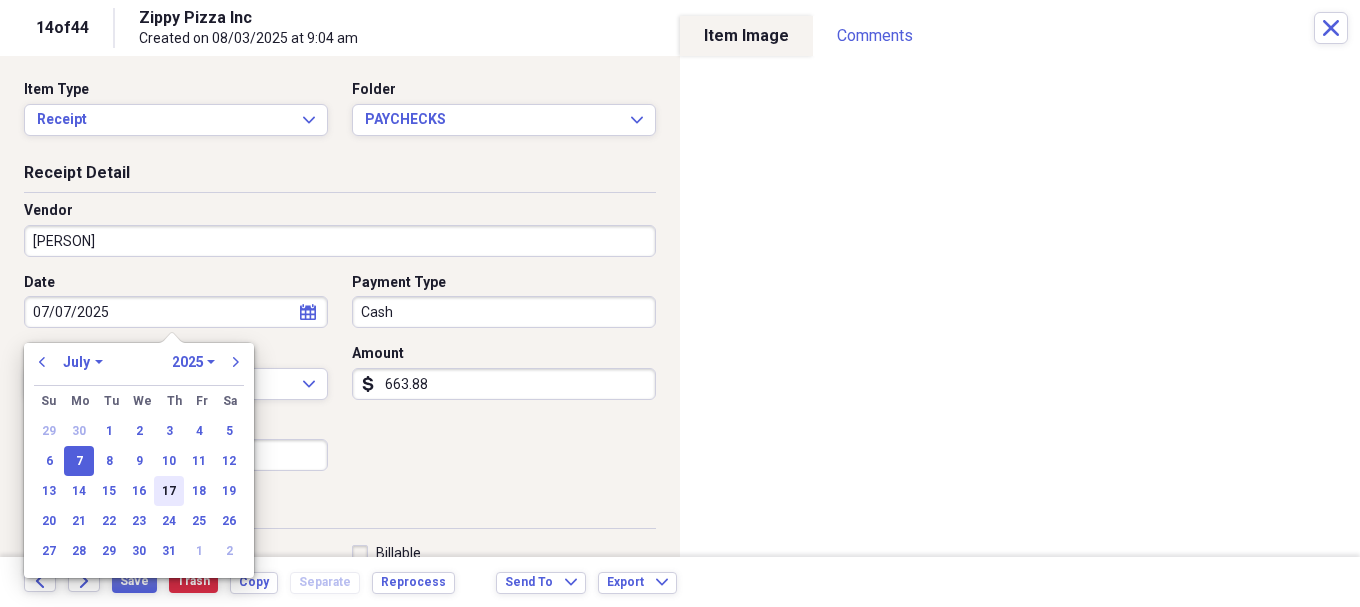 click on "17" at bounding box center [169, 491] 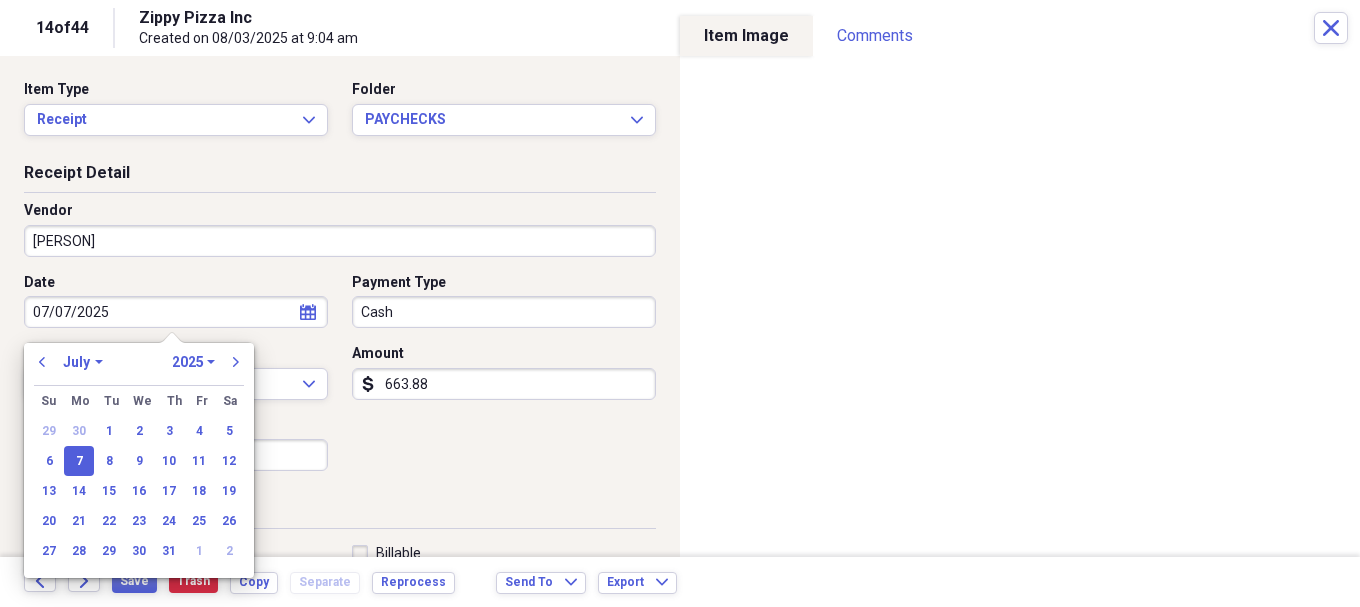 type on "07/17/2025" 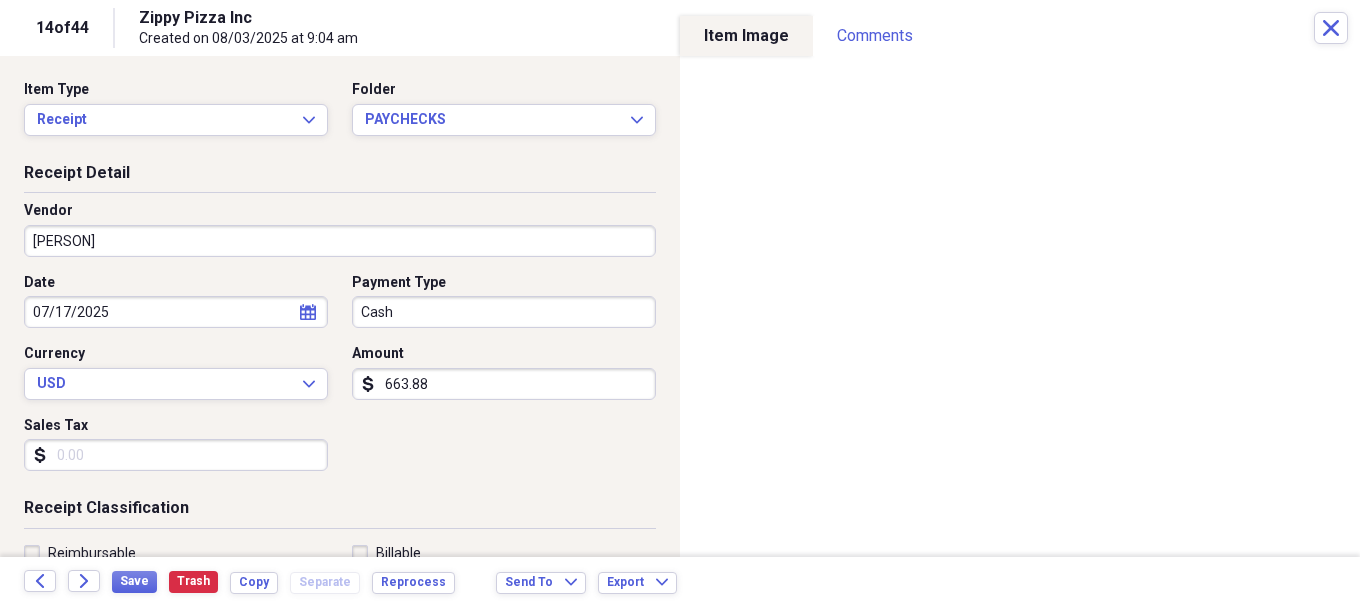 click on "Organize My Files [NUMBER] Collapse Unfiled Needs Review [NUMBER] Unfiled All Files Unfiled Unfiled Unfiled Saved Reports Collapse My Cabinet My Cabinet Add Folder Collapse Open Folder [MONTH]/[YEAR] Add Folder Folder ACCOUNTING Add Folder Folder AMAZON AMEX Add Folder Folder AMEX Add Folder Expand Folder CASH Add Folder Folder CHECKS Add Folder Expand Folder DEBIT Add Folder Folder PAYCHECKS Add Folder Folder POS CASH PAYOUTS Add Folder Folder SOFO Add Folder Expand Folder [MONTH]/[YEAR] Add Folder Expand Folder [MONTH]/[YEAR] Add Folder Expand Folder [MONTH]/[YEAR] Add Folder Expand Folder [MONTH]/[YEAR] Add Folder Expand Folder [MONTH]/[YEAR] Add Folder Expand Folder [YEAR] Add Folder Expand Folder [YEAR] Add Folder Expand Folder [YEAR] Add Folder Expand Folder [YEAR] Add Folder Expand Folder [YEAR] Add Folder Expand Folder [YEAR] Add Folder Expand Folder [YEAR] Add Folder Expand Folder [YEAR] Add Folder Folder [YEAR](10yrlease) Add Folder Folder AssestsList Add Folder Folder Business Ins Policys Add Folder Expand Folder COMCAST BUSINESS Add Folder Folder CONTACTS Add Folder [NUMBER]" at bounding box center [680, 303] 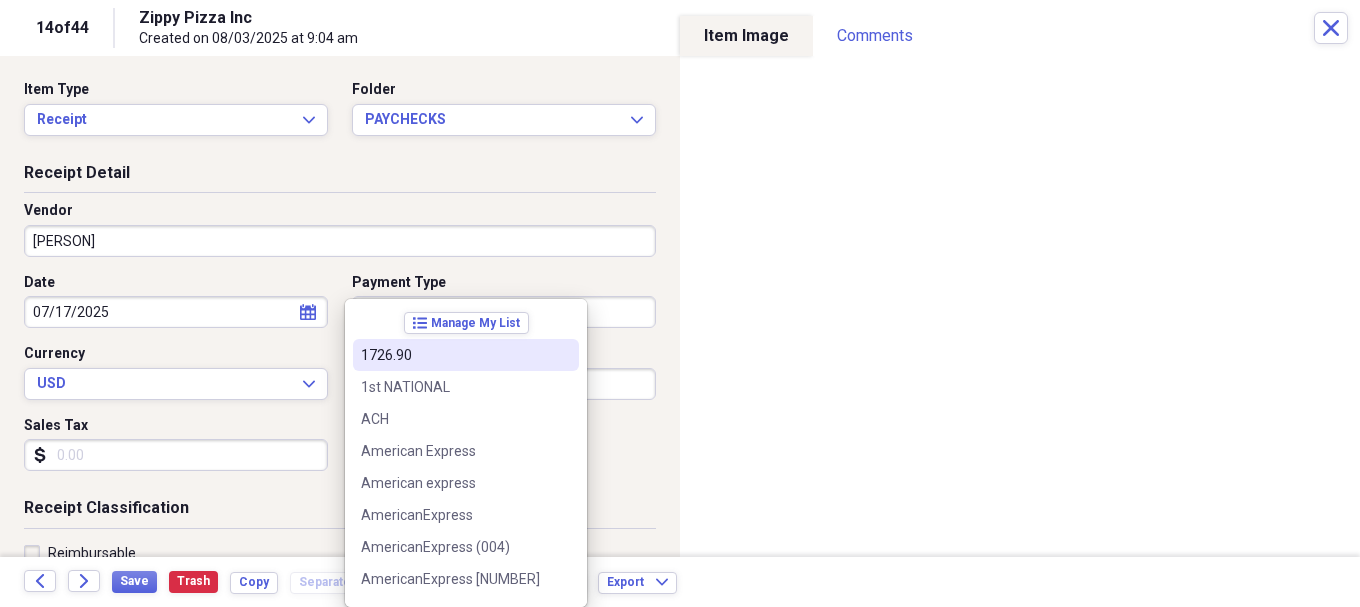 type 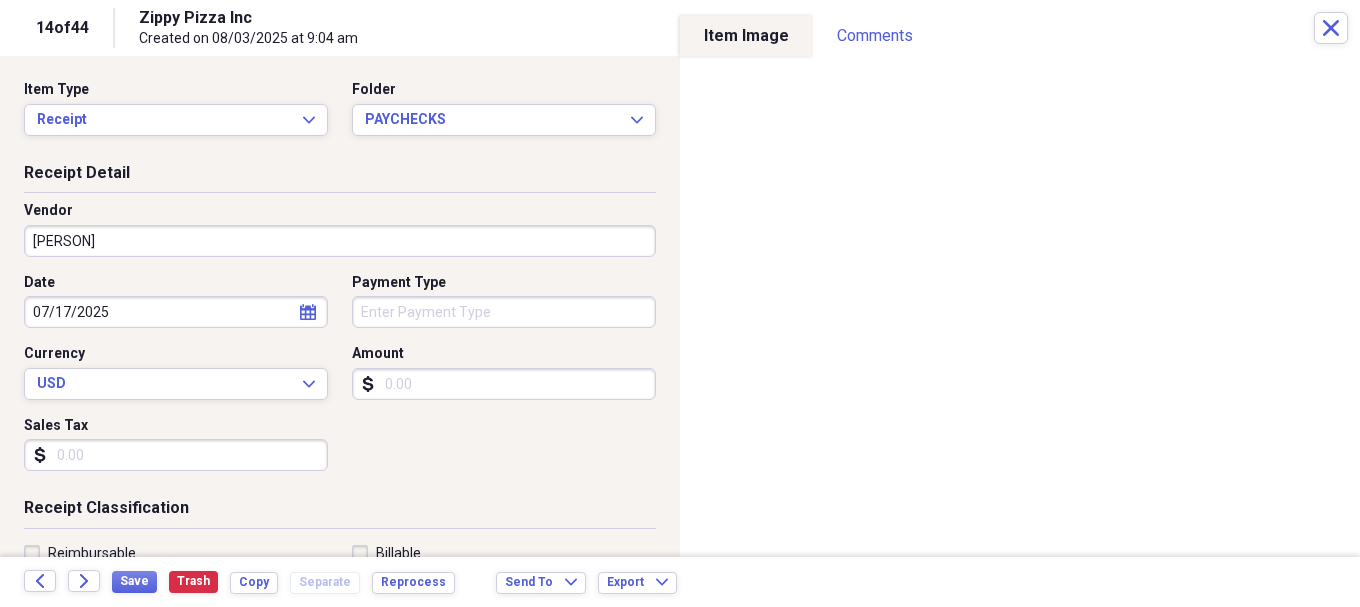 type 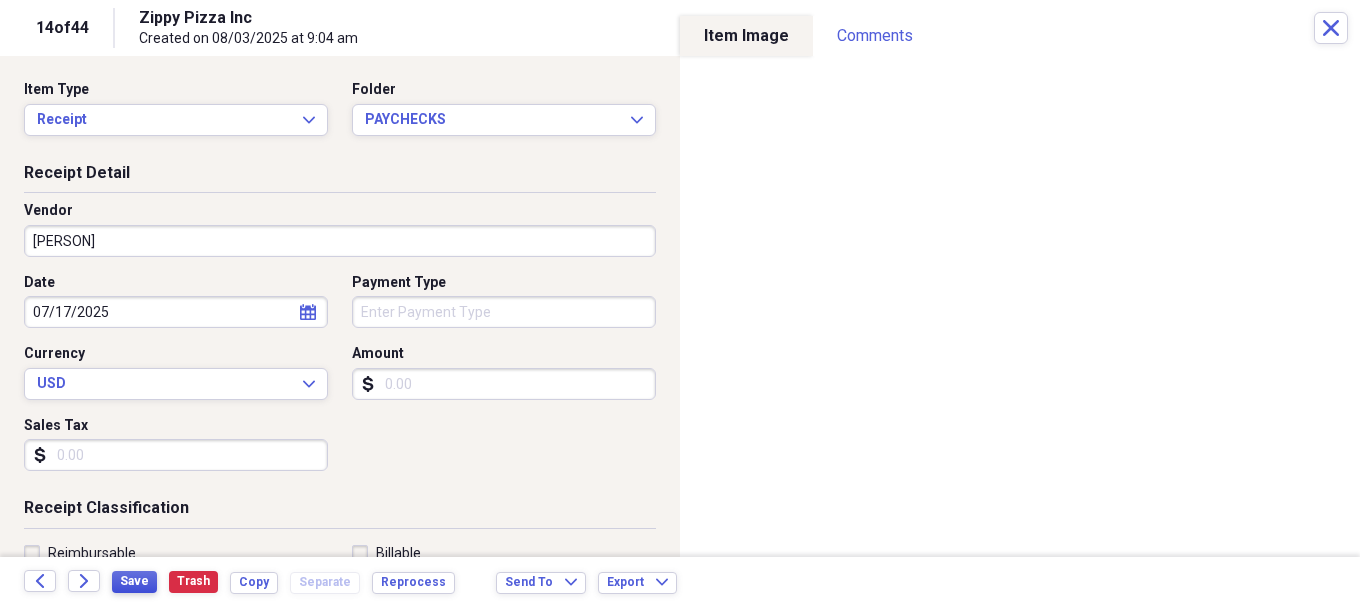 click on "Save" at bounding box center [134, 581] 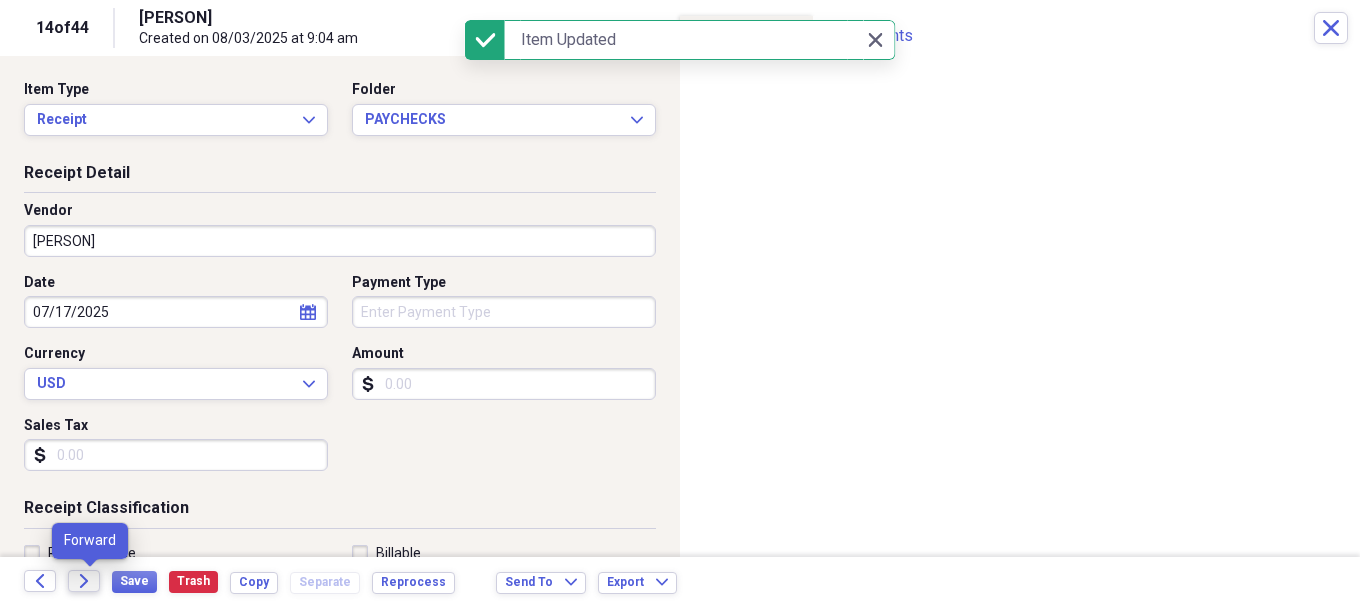 click on "Forward" 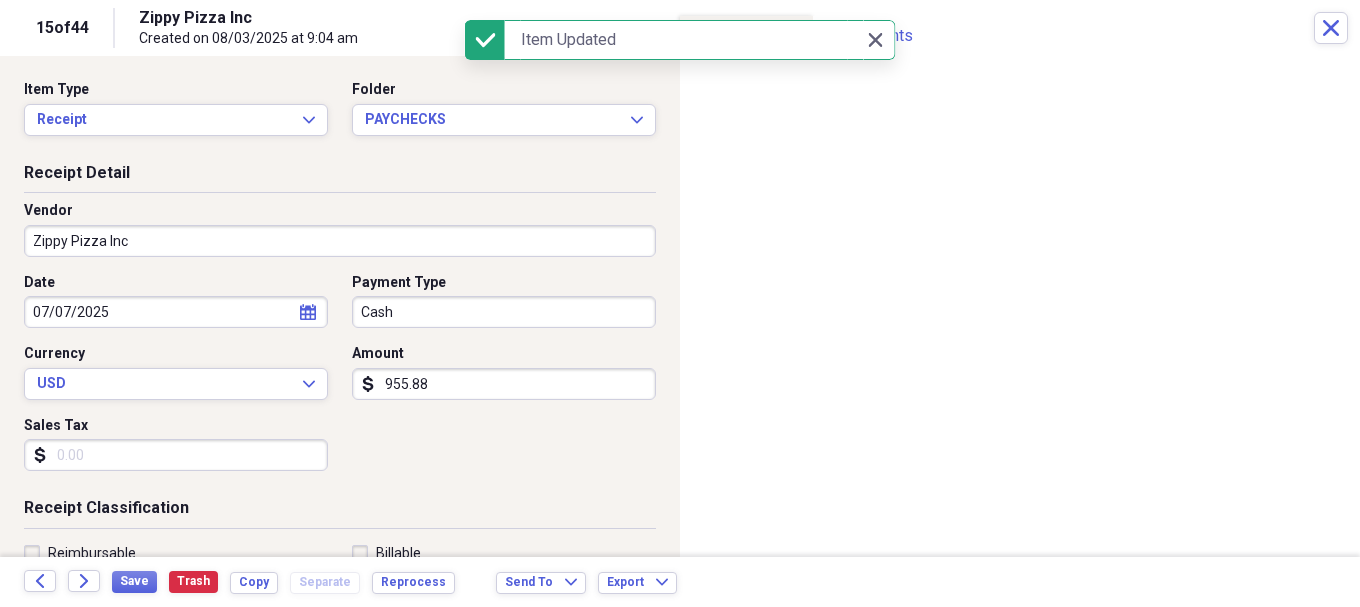 click on "Zippy Pizza Inc" at bounding box center (340, 241) 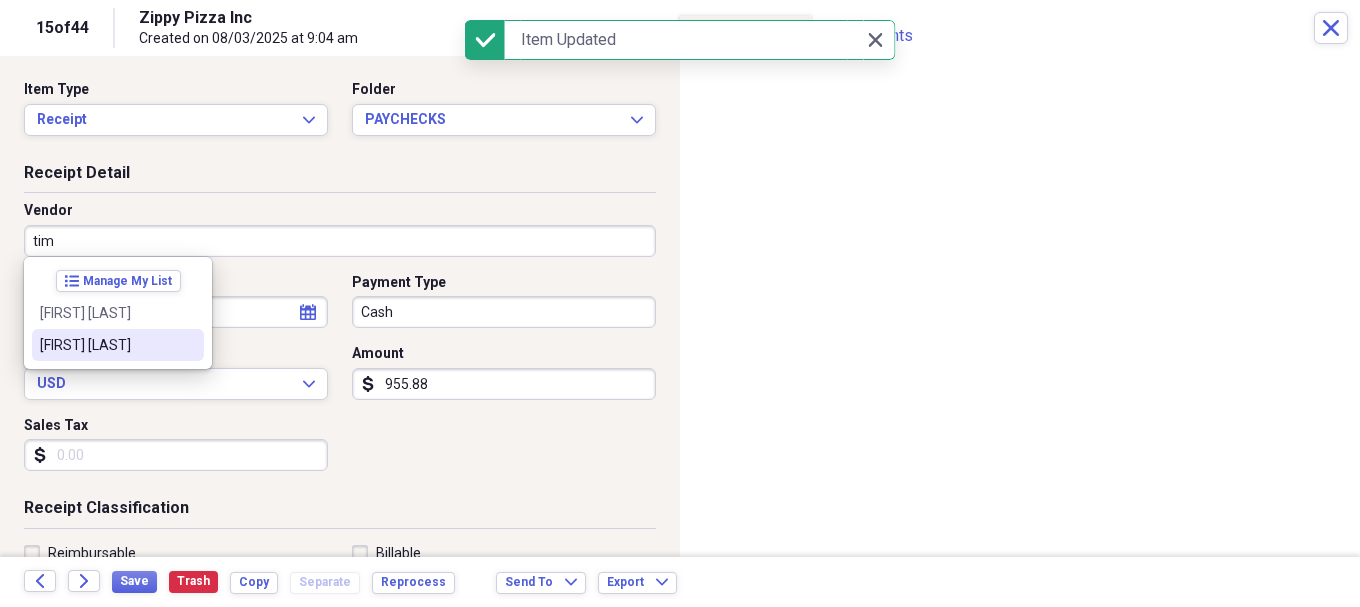 click on "[FIRST] [LAST]" at bounding box center (106, 345) 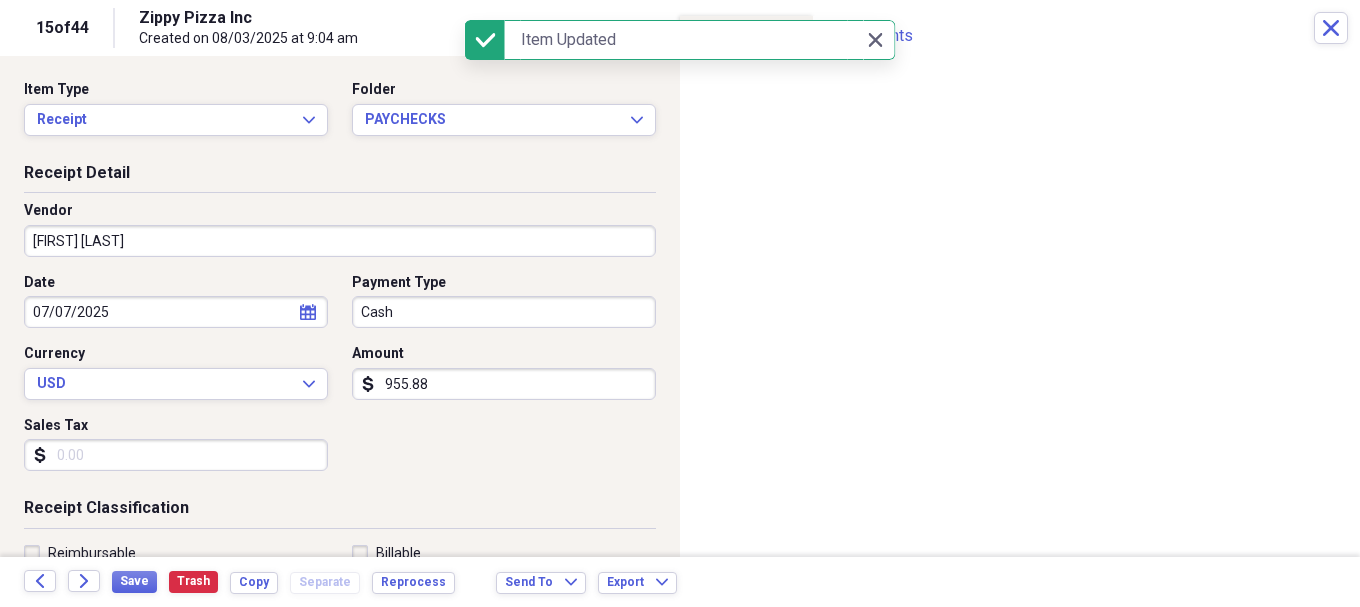 select on "6" 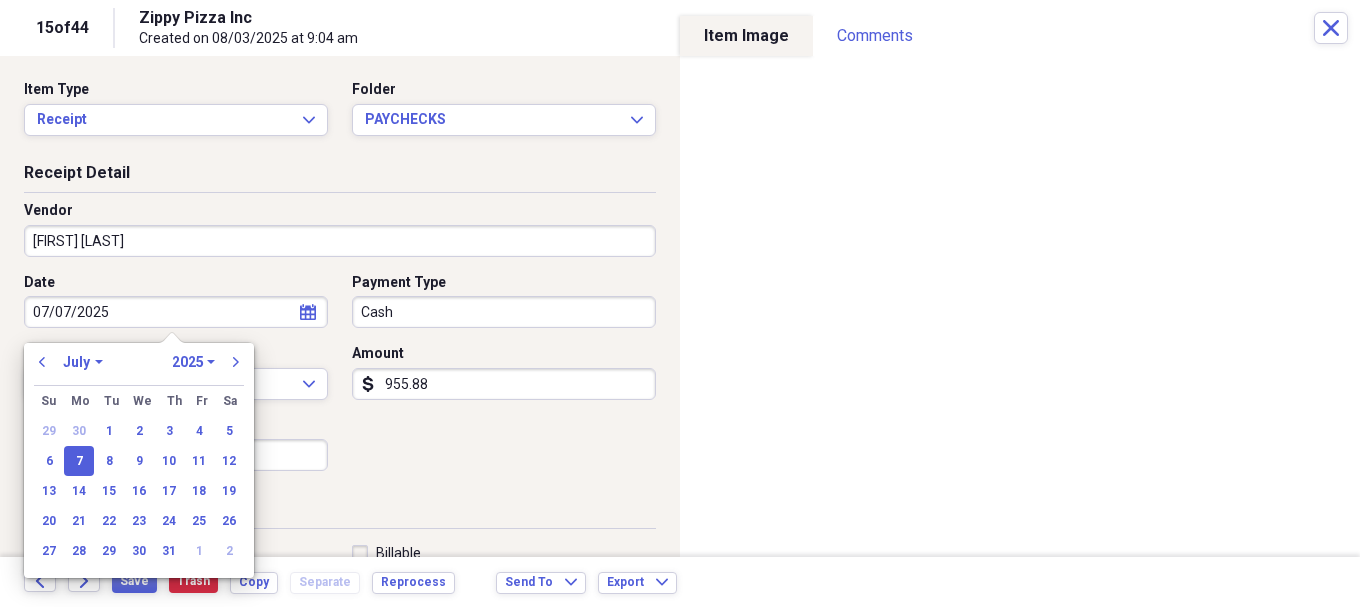 click on "07/07/2025" at bounding box center [176, 312] 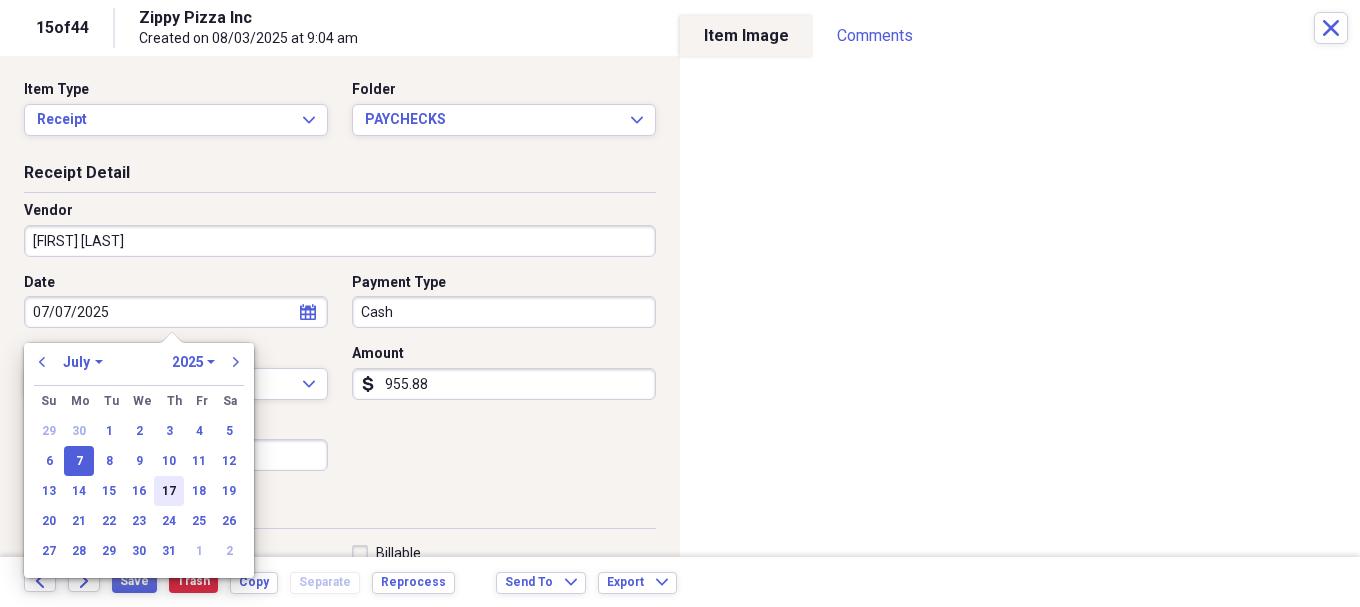 click on "17" at bounding box center [169, 491] 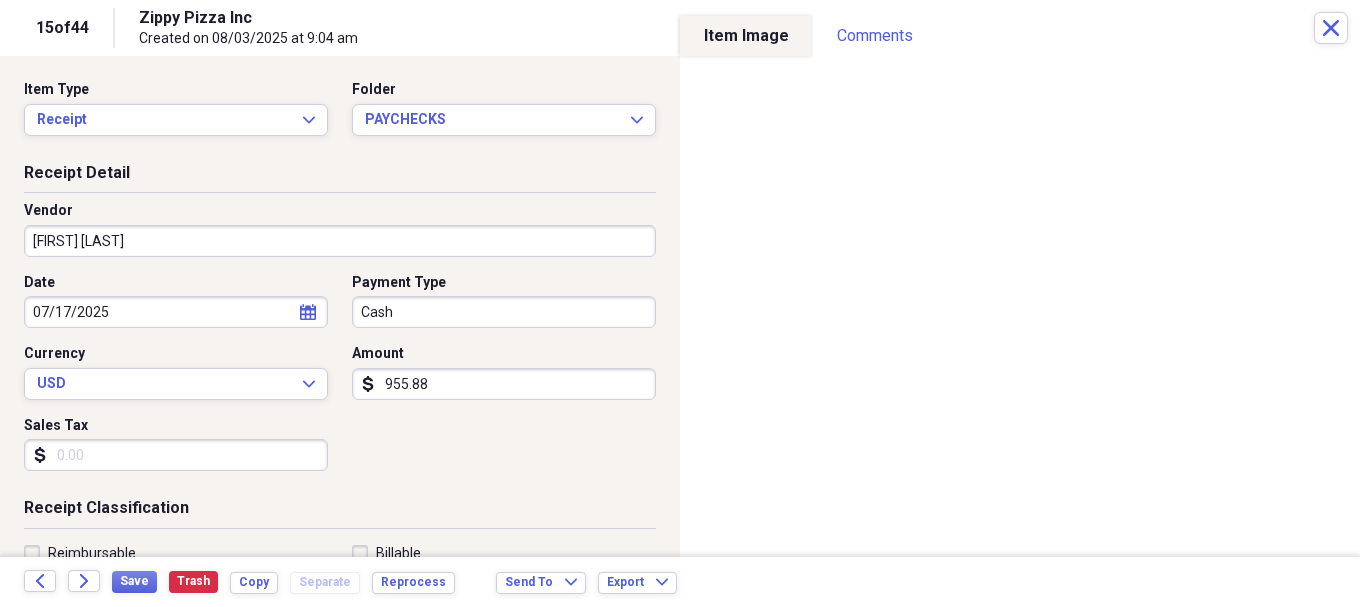 click on "Organize My Files 33 Collapse Unfiled Needs Review 33 Unfiled All Files Unfiled Unfiled Unfiled Saved Reports Collapse My Cabinet My Cabinet Add Folder Collapse Open Folder 07/2025 Add Folder Folder ACCOUNTING Add Folder Folder AMAZON AMEX Add Folder Folder AMEX Add Folder Expand Folder CASH Add Folder Folder CHECKS Add Folder Expand Folder DEBIT Add Folder Folder PAYCHECKS Add Folder Folder POS CASH PAYOUTS Add Folder Folder SOFO Add Folder Expand Folder 08/2025 Add Folder Expand Folder 09/2025 Add Folder Expand Folder 10/2025 Add Folder Expand Folder 11/2025 Add Folder Expand Folder 12/2025 Add Folder Expand Folder 2018 Add Folder Expand Folder 2019 Add Folder Expand Folder 2020 Add Folder Expand Folder 2021 Add Folder Expand Folder 2022 Add Folder Expand Folder 2023 Add Folder Expand Folder 2024 Add Folder Expand Folder 2025 Add Folder Folder 2025(10yrlease) Add Folder Folder AssestsList Add Folder Folder Business Ins Policys Add Folder Expand Folder COMCAST BUSINESS Add Folder Folder CONTACTS Add Folder 1" at bounding box center [680, 303] 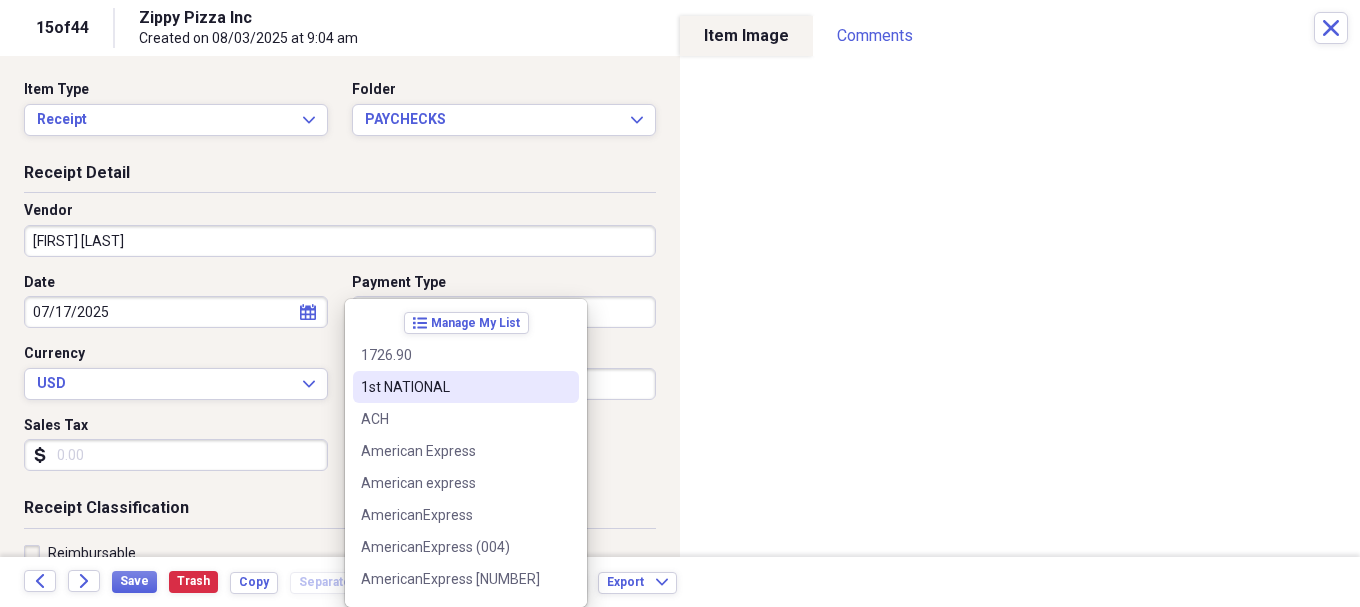 type 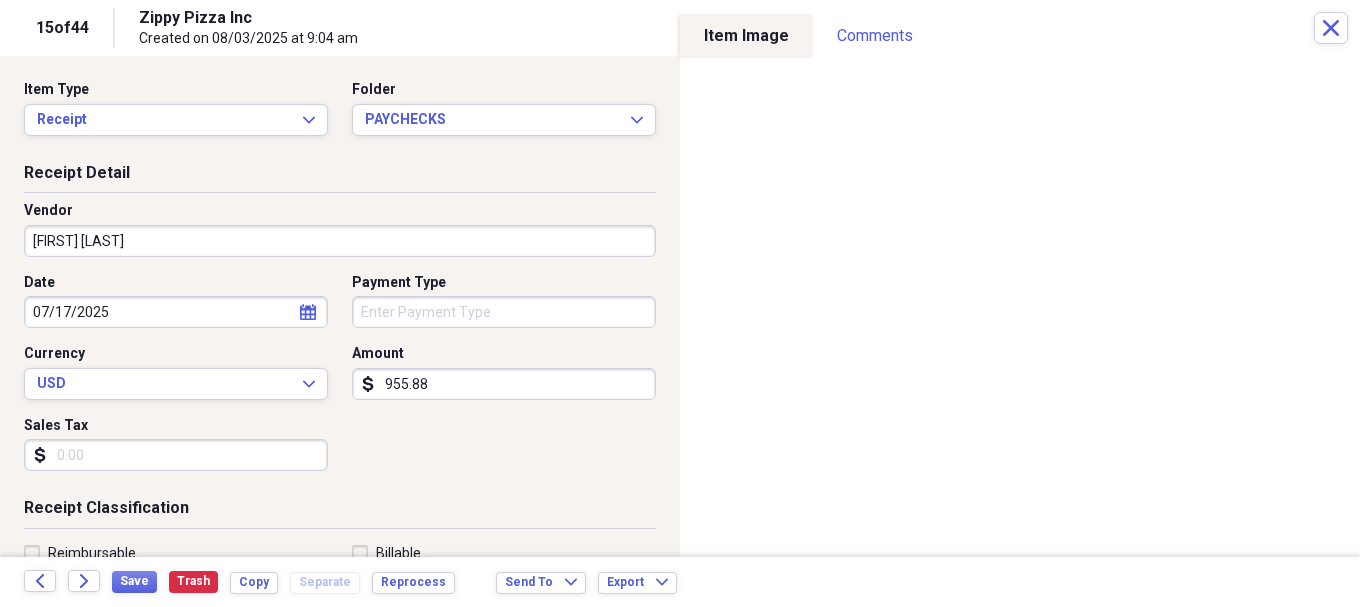 click on "955.88" at bounding box center [504, 384] 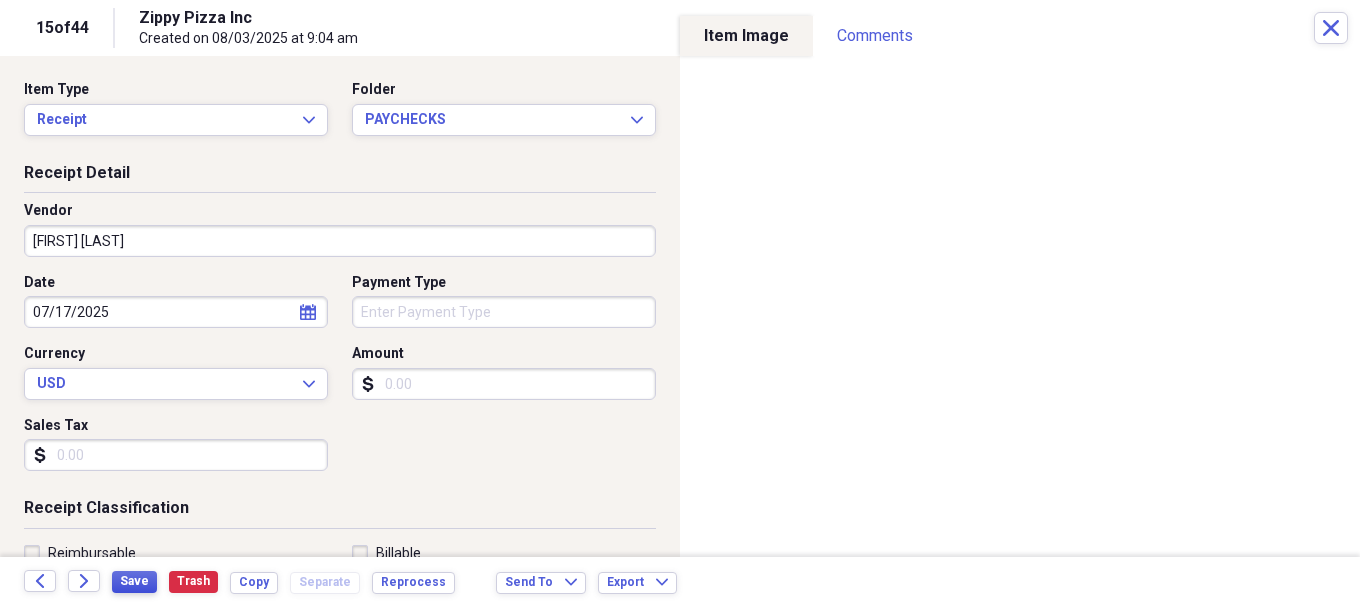 type 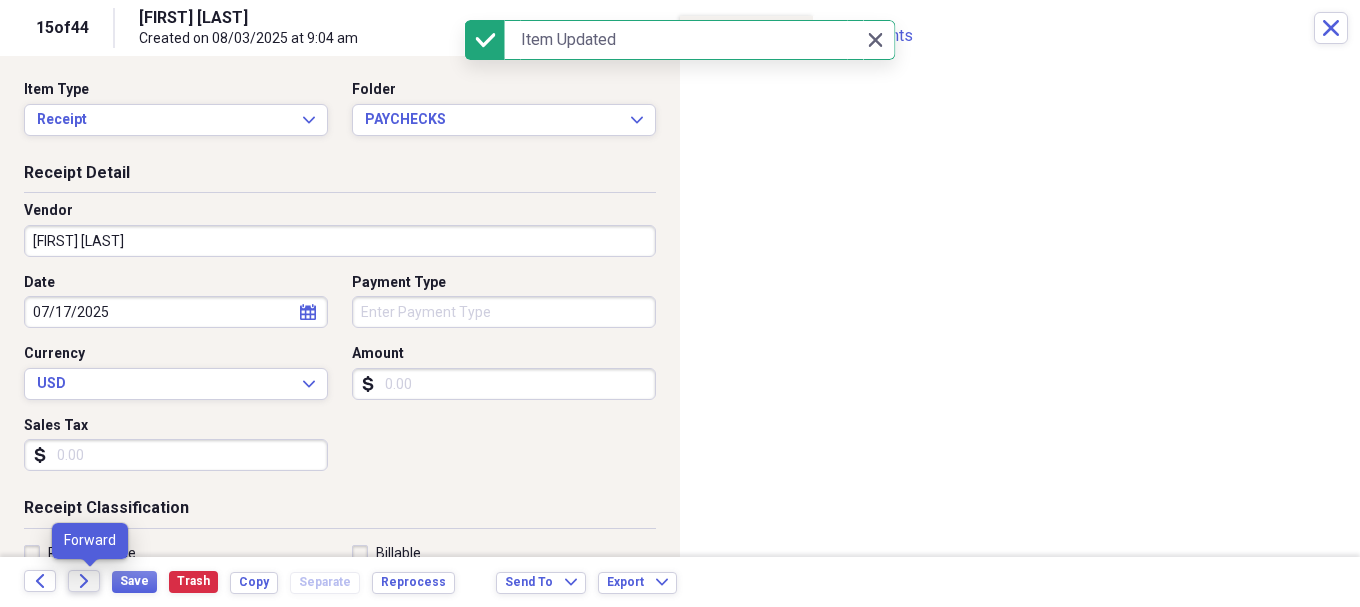 click on "Forward" at bounding box center (84, 581) 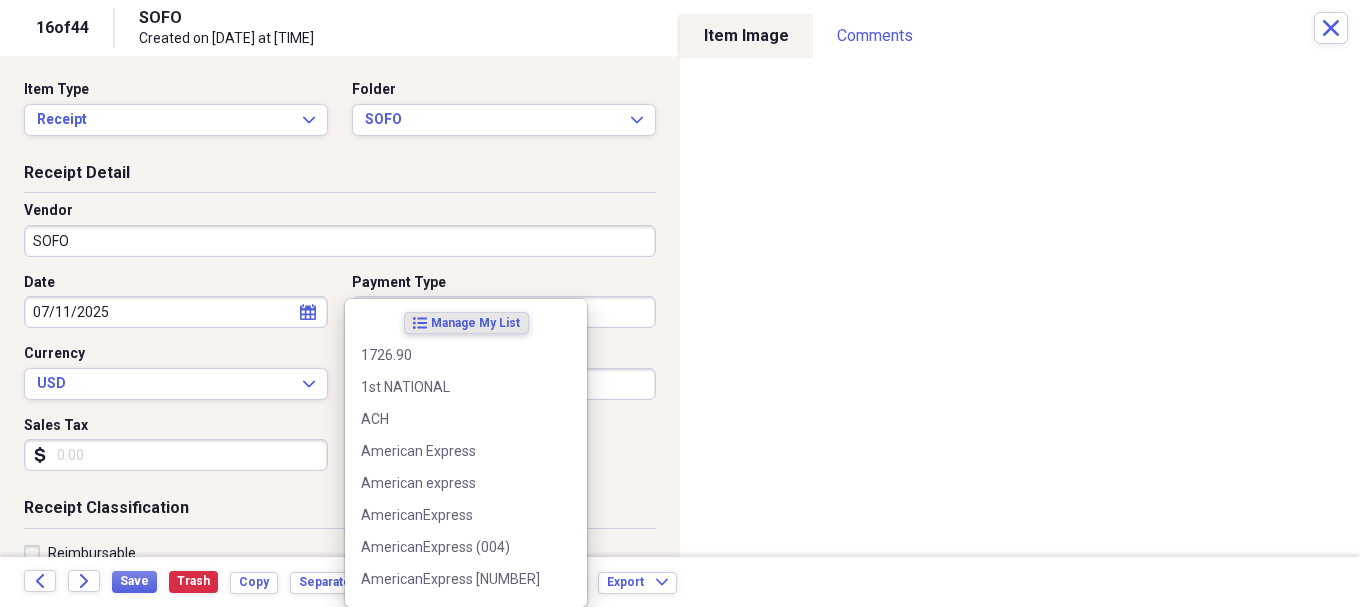 click on "Organize My Files 32 Collapse Unfiled Needs Review 32 Unfiled All Files Unfiled Unfiled Unfiled Saved Reports Collapse My Cabinet My Cabinet Add Folder Collapse Open Folder 07/2025 Add Folder Folder ACCOUNTING Add Folder Folder AMAZON AMEX Add Folder Folder AMEX Add Folder Expand Folder CASH Add Folder Folder CHECKS Add Folder Expand Folder DEBIT Add Folder Folder PAYCHECKS Add Folder Folder POS CASH PAYOUTS Add Folder Folder SOFO Add Folder Expand Folder 08/2025 Add Folder Expand Folder 09/2025 Add Folder Expand Folder 10/2025 Add Folder Expand Folder 11/2025 Add Folder Expand Folder 12/2025 Add Folder Expand Folder 2018 Add Folder Expand Folder 2019 Add Folder Expand Folder 2020 Add Folder Expand Folder 2021 Add Folder Expand Folder 2022 Add Folder Expand Folder 2023 Add Folder Expand Folder 2024 Add Folder Expand Folder 2025 Add Folder Folder 2025(10yrlease) Add Folder Folder AssestsList Add Folder Folder Business Ins Policys Add Folder Expand Folder COMCAST BUSINESS Add Folder Folder CONTACTS Add Folder 1" at bounding box center [680, 303] 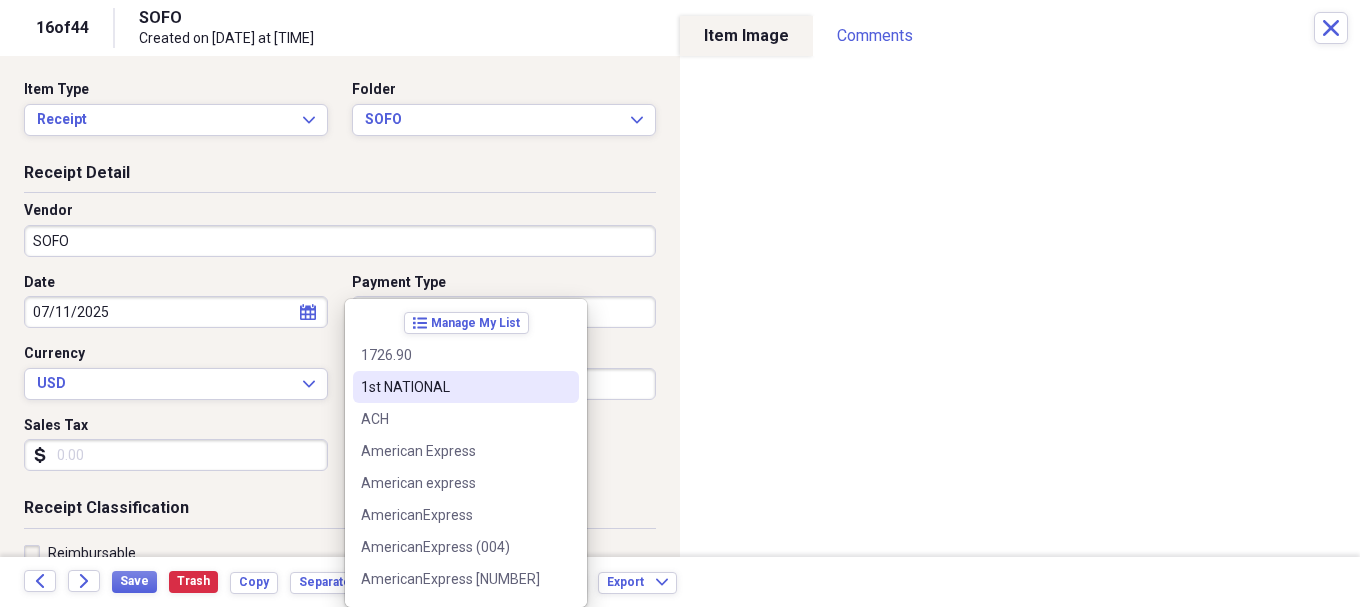 type 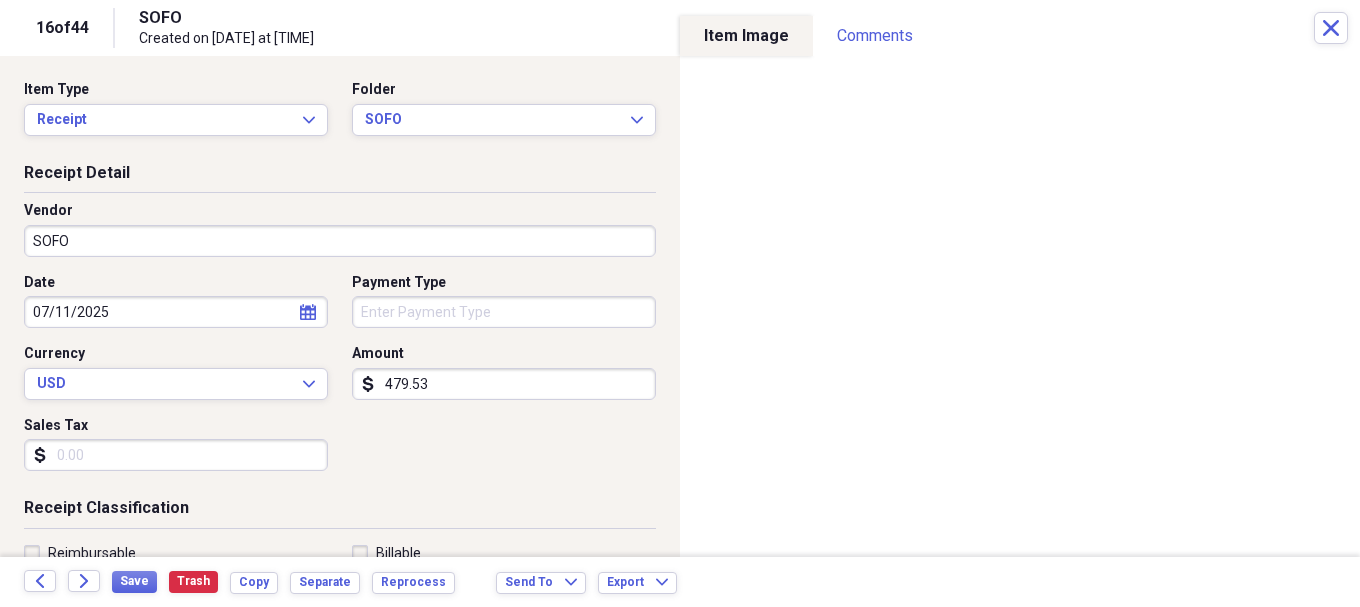 type on "479.53" 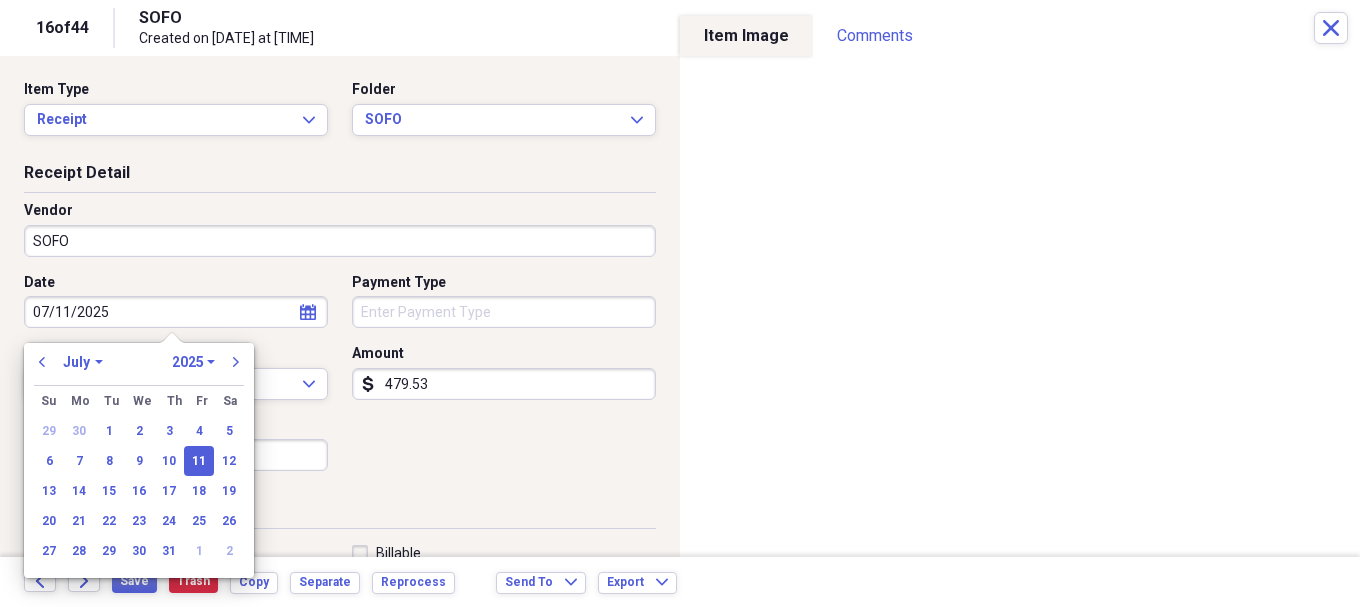 click on "January February March April May June July August September October November December" at bounding box center [83, 362] 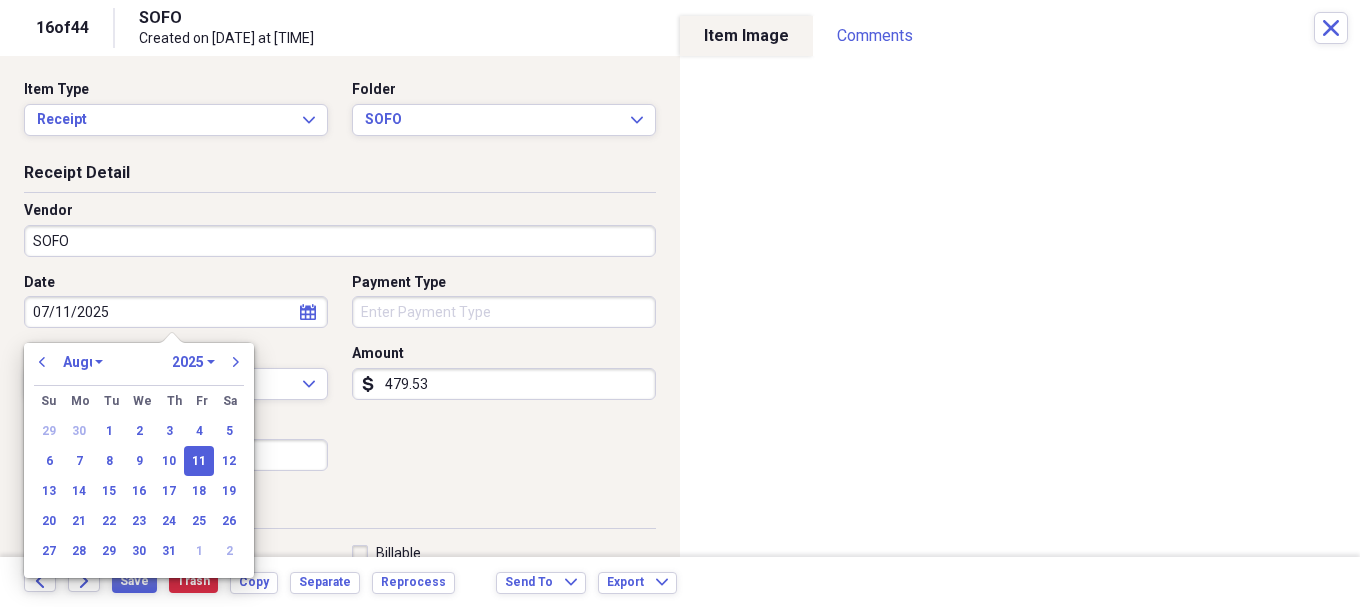 click on "January February March April May June July August September October November December" at bounding box center (83, 362) 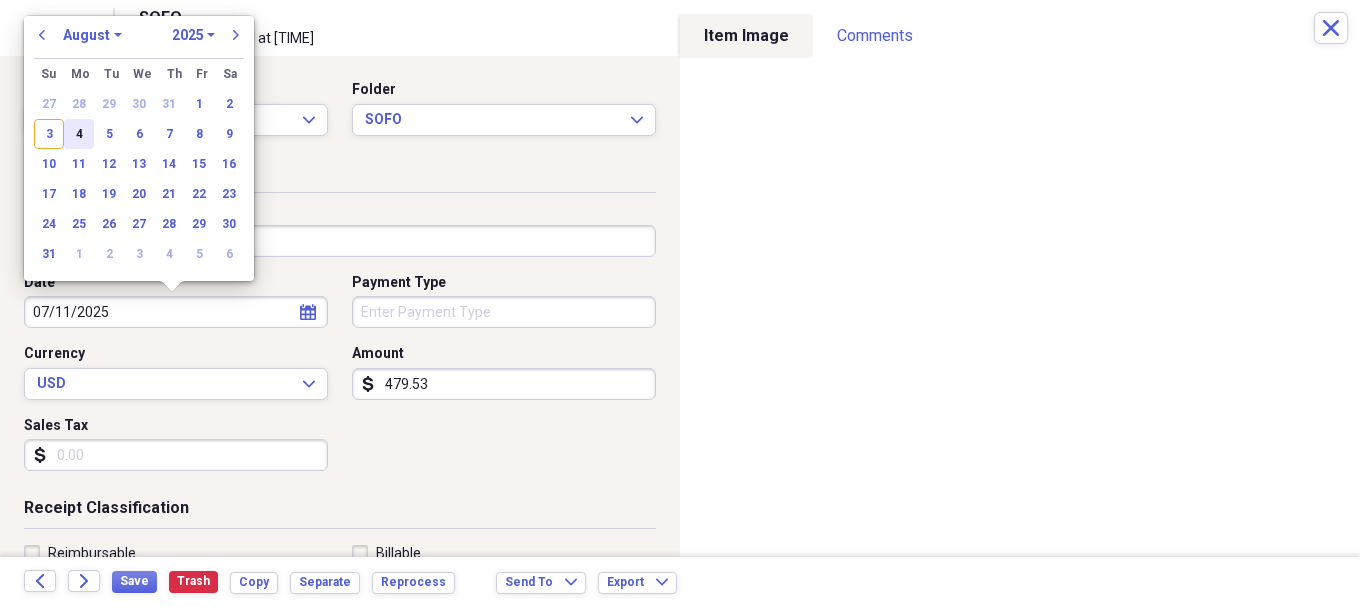 click on "4" at bounding box center (79, 134) 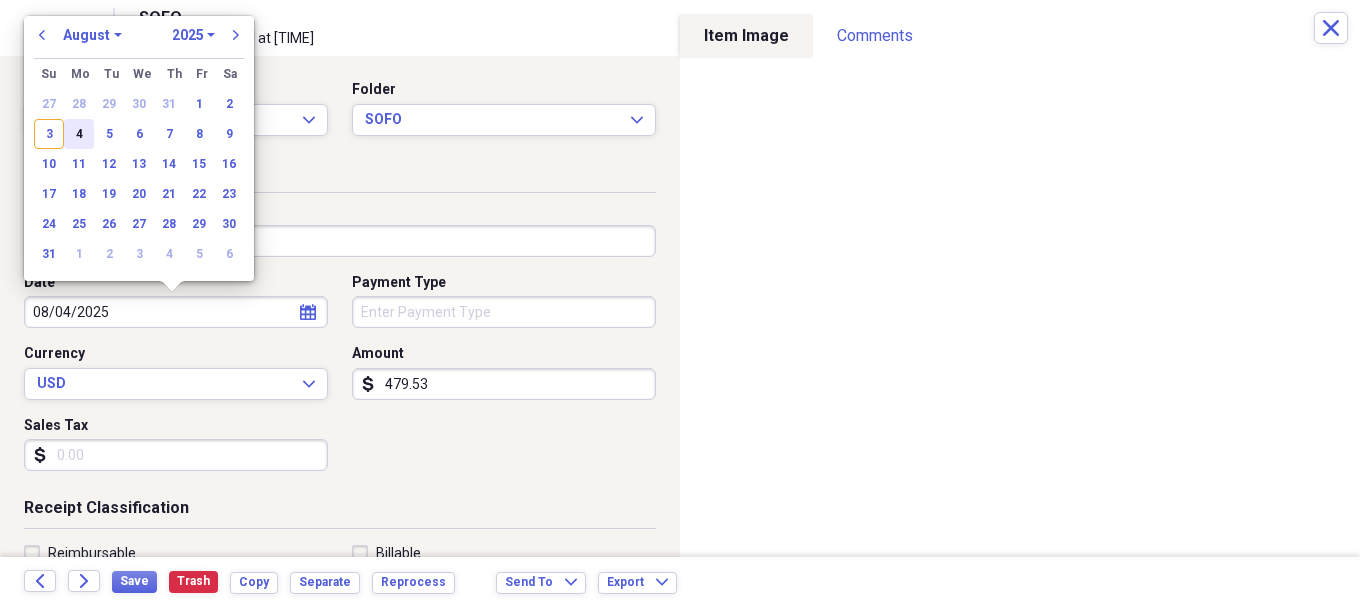 type on "08/04/2025" 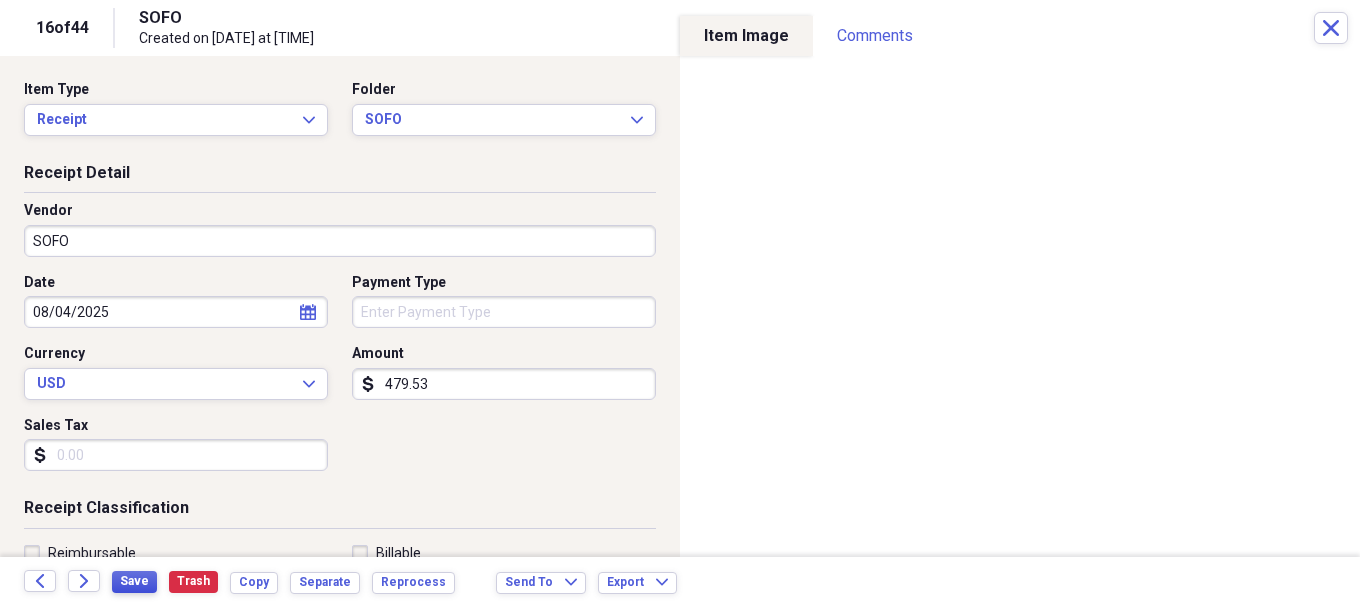 click on "Save" at bounding box center [134, 581] 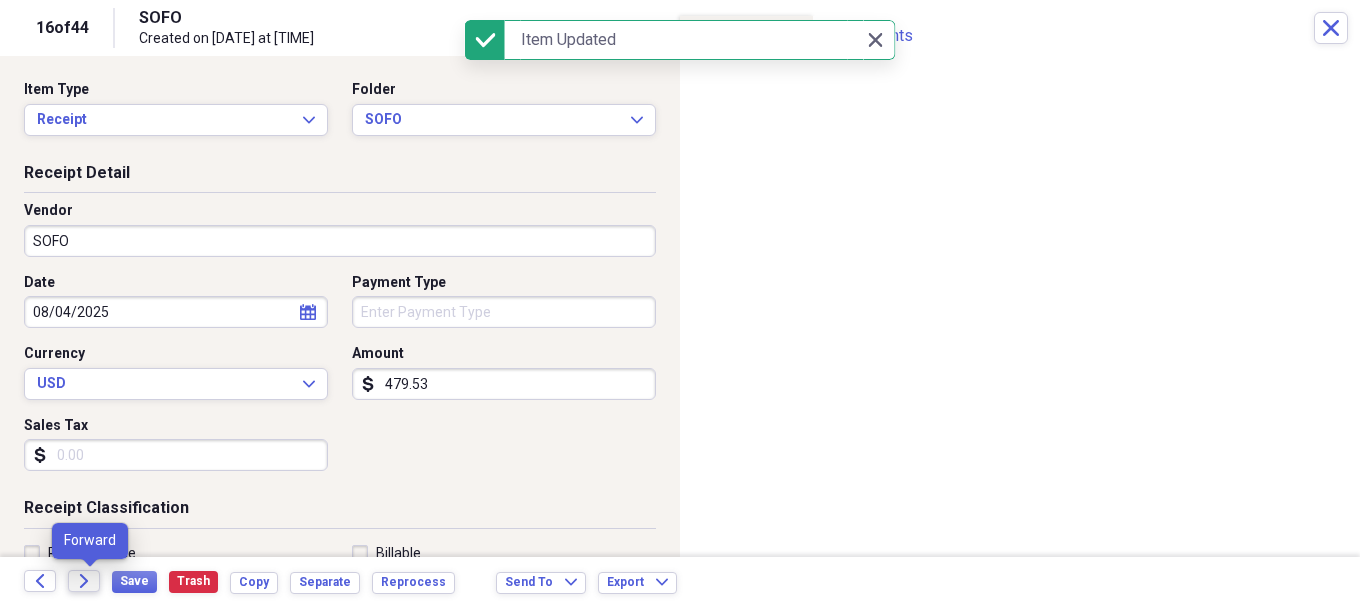click on "Forward" at bounding box center [84, 581] 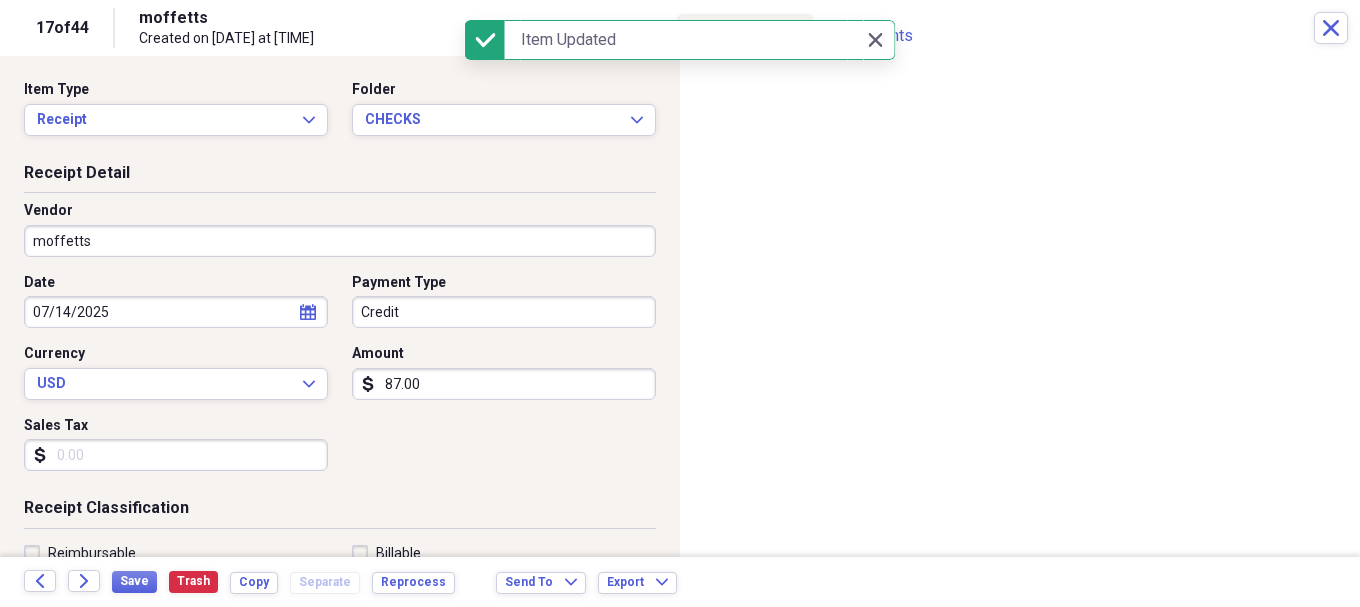 click on "Organize My Files 31 Collapse Unfiled Needs Review 31 Unfiled All Files Unfiled Unfiled Unfiled Saved Reports Collapse My Cabinet My Cabinet Add Folder Collapse Open Folder 07/2025 Add Folder Folder ACCOUNTING Add Folder Folder AMAZON AMEX Add Folder Folder AMEX Add Folder Expand Folder CASH Add Folder Folder CHECKS Add Folder Expand Folder DEBIT Add Folder Folder PAYCHECKS Add Folder Folder POS CASH PAYOUTS Add Folder Folder SOFO Add Folder Expand Folder 08/2025 Add Folder Expand Folder 09/2025 Add Folder Expand Folder 10/2025 Add Folder Expand Folder 11/2025 Add Folder Expand Folder 12/2025 Add Folder Expand Folder 2018 Add Folder Expand Folder 2019 Add Folder Expand Folder 2020 Add Folder Expand Folder 2021 Add Folder Expand Folder 2022 Add Folder Expand Folder 2023 Add Folder Expand Folder 2024 Add Folder Expand Folder 2025 Add Folder Folder 2025(10yrlease) Add Folder Folder AssestsList Add Folder Folder Business Ins Policys Add Folder Expand Folder COMCAST BUSINESS Add Folder Folder CONTACTS Add Folder 1" at bounding box center [680, 303] 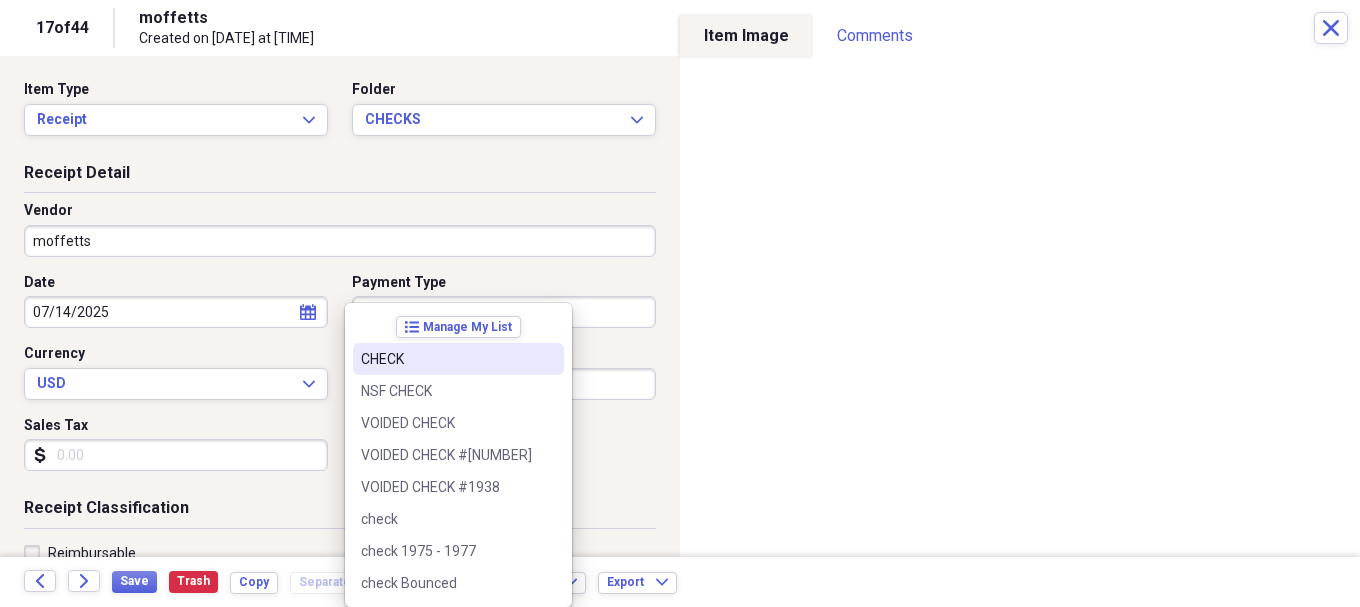 click on "CHECK" at bounding box center (446, 359) 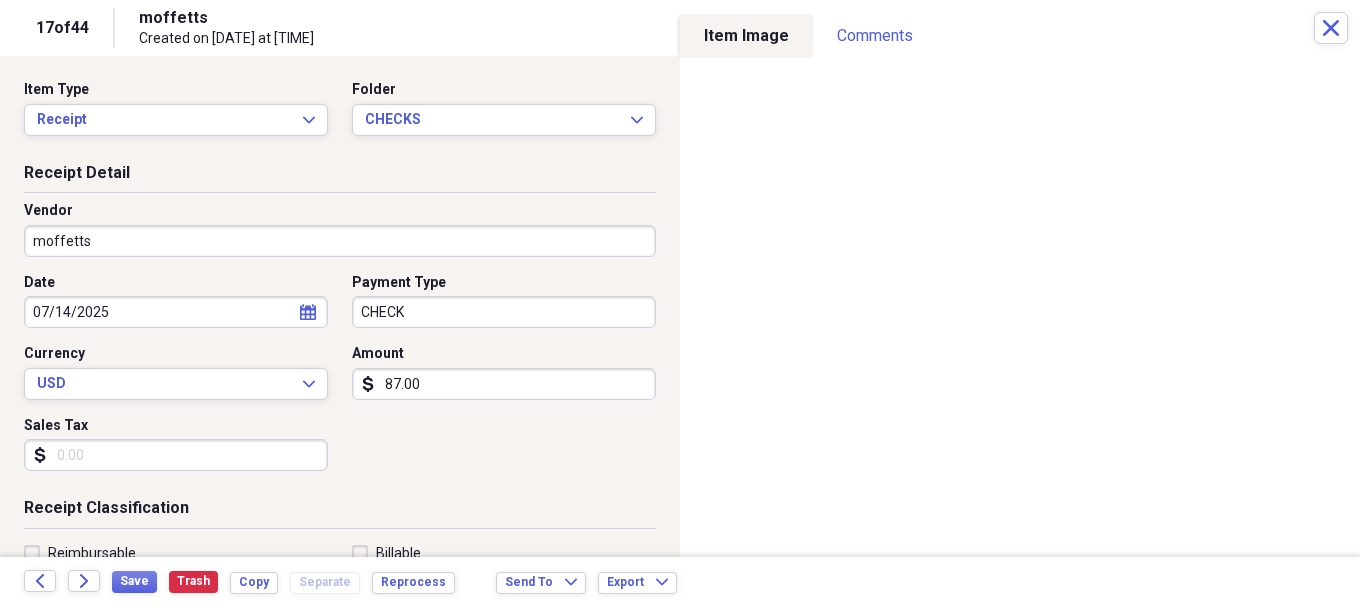 click on "87.00" at bounding box center (504, 384) 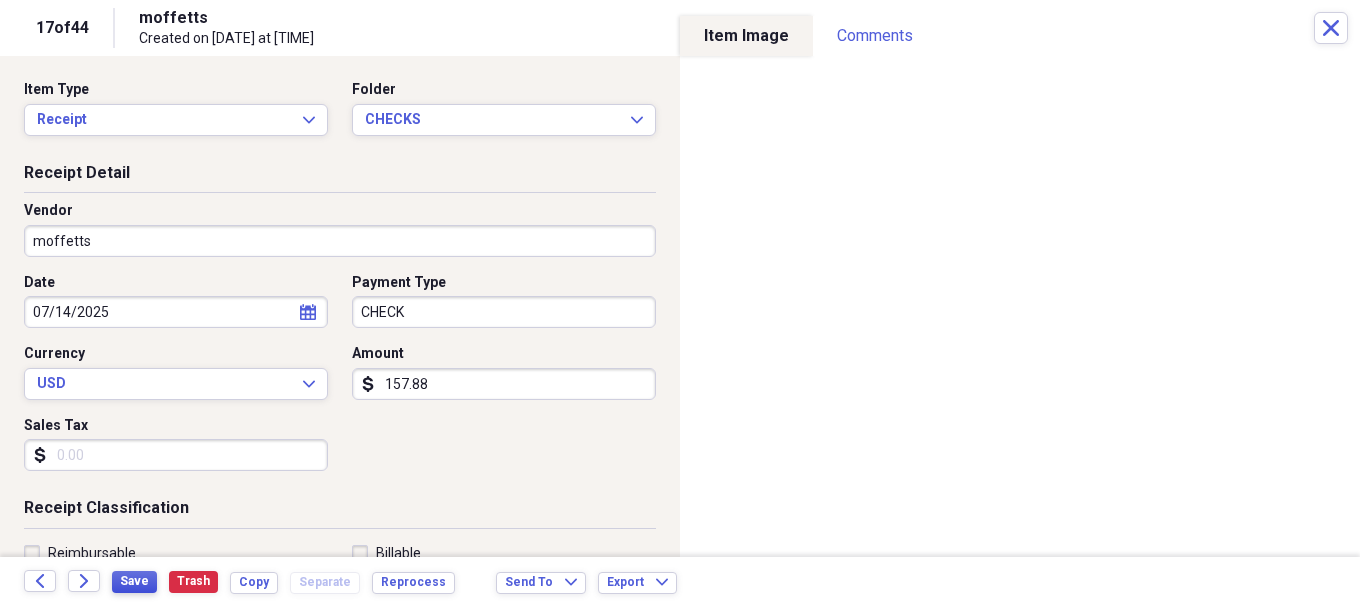 type on "157.88" 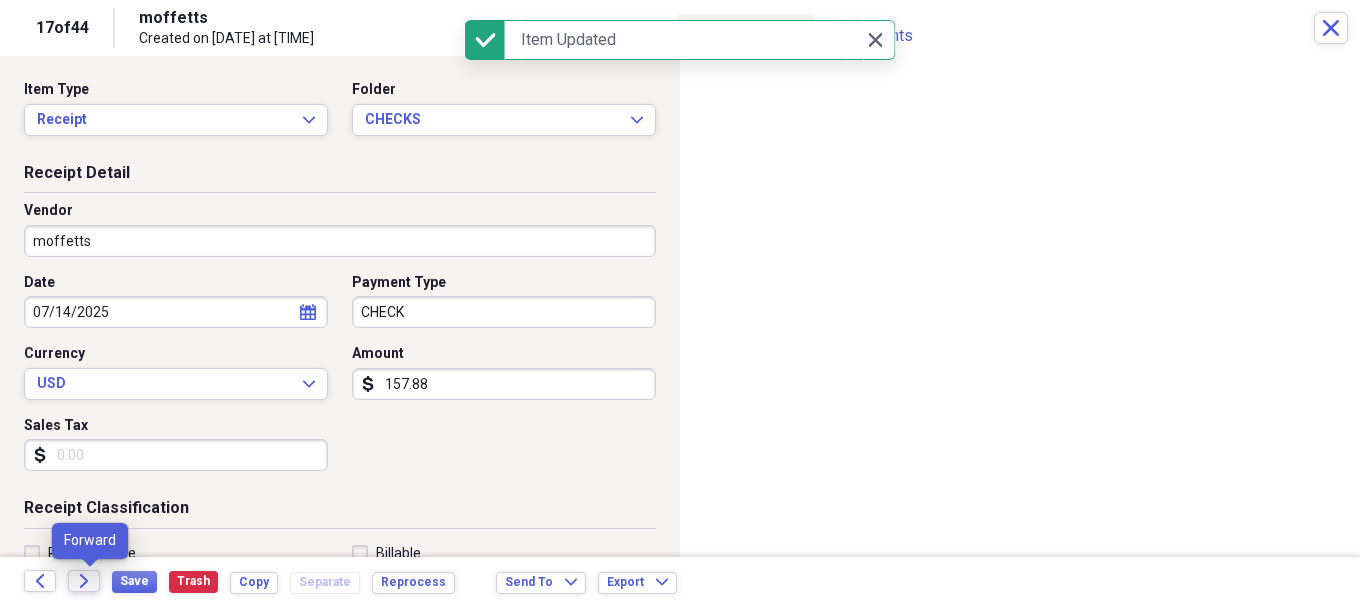 click on "Forward" at bounding box center [84, 581] 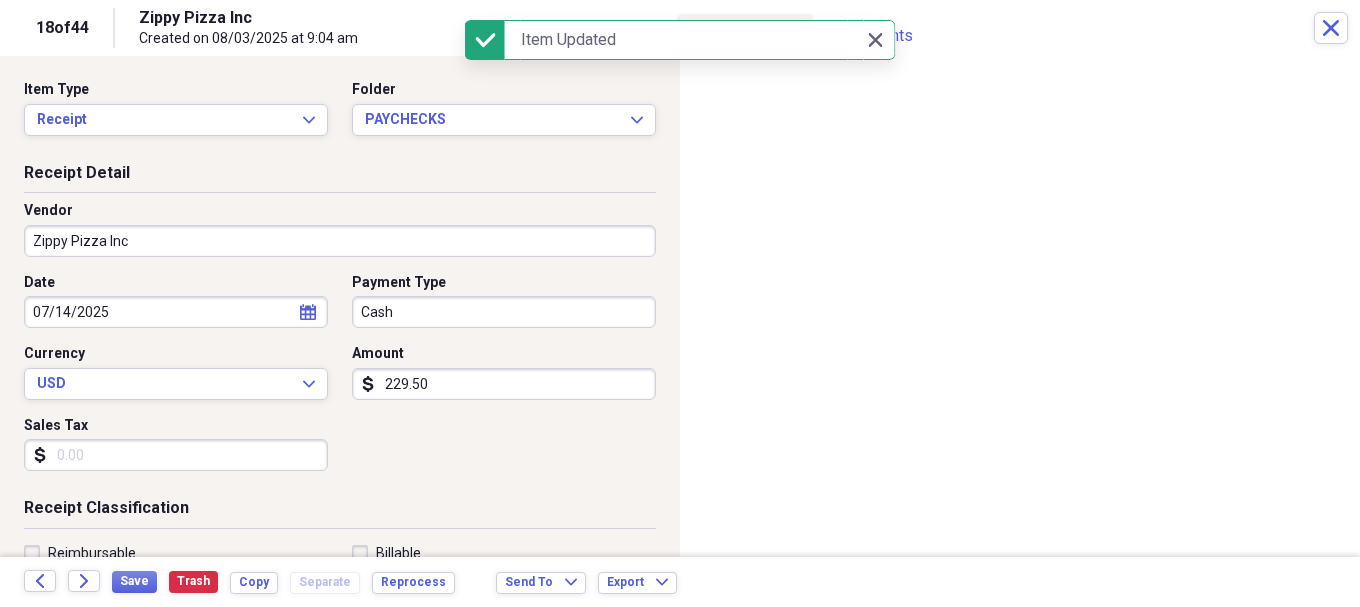 click on "Zippy Pizza Inc" at bounding box center [340, 241] 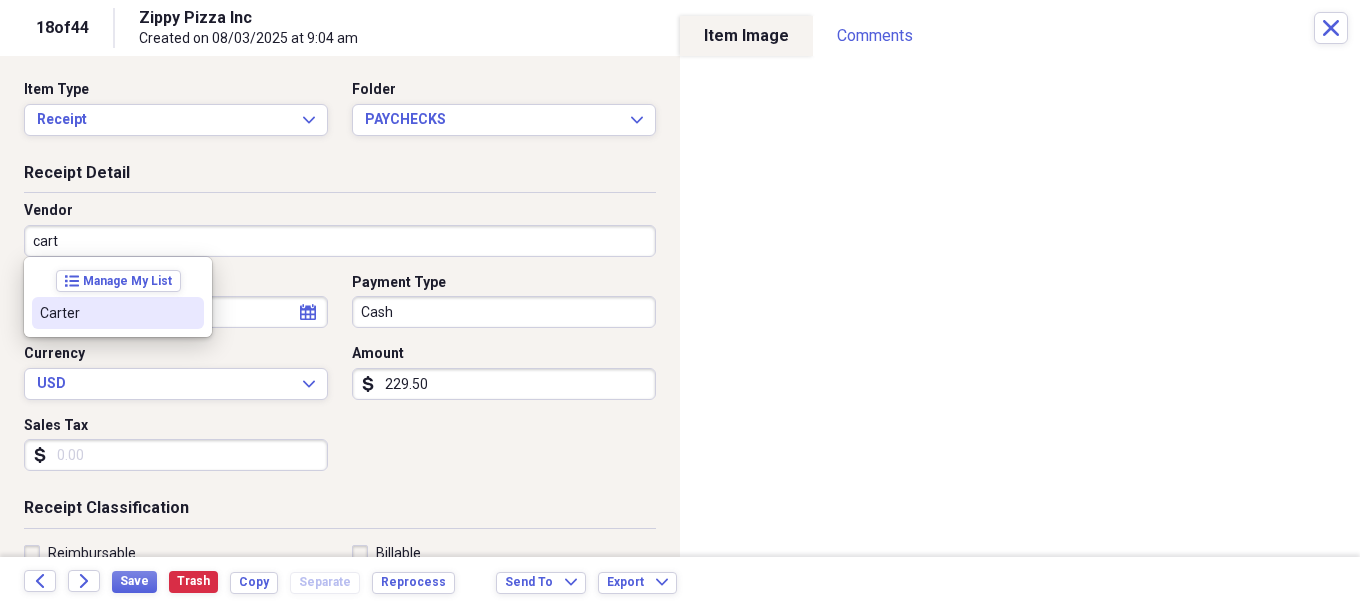 click on "Carter" at bounding box center (106, 313) 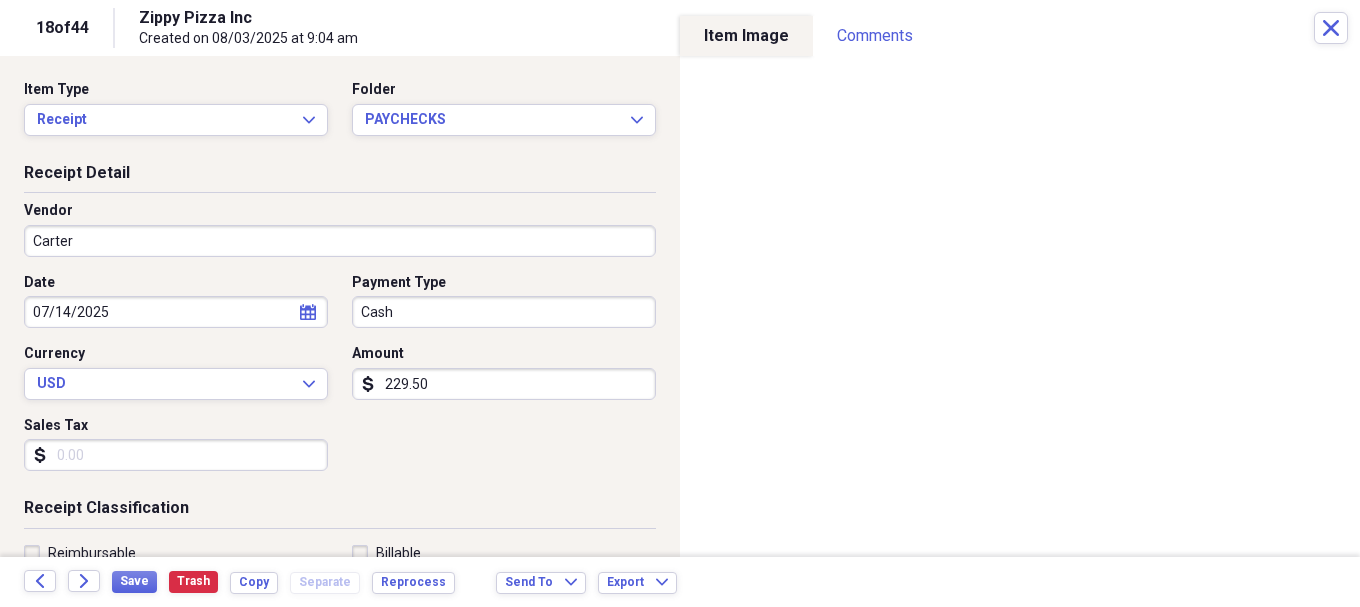 type on "OUTSIDE LABOR" 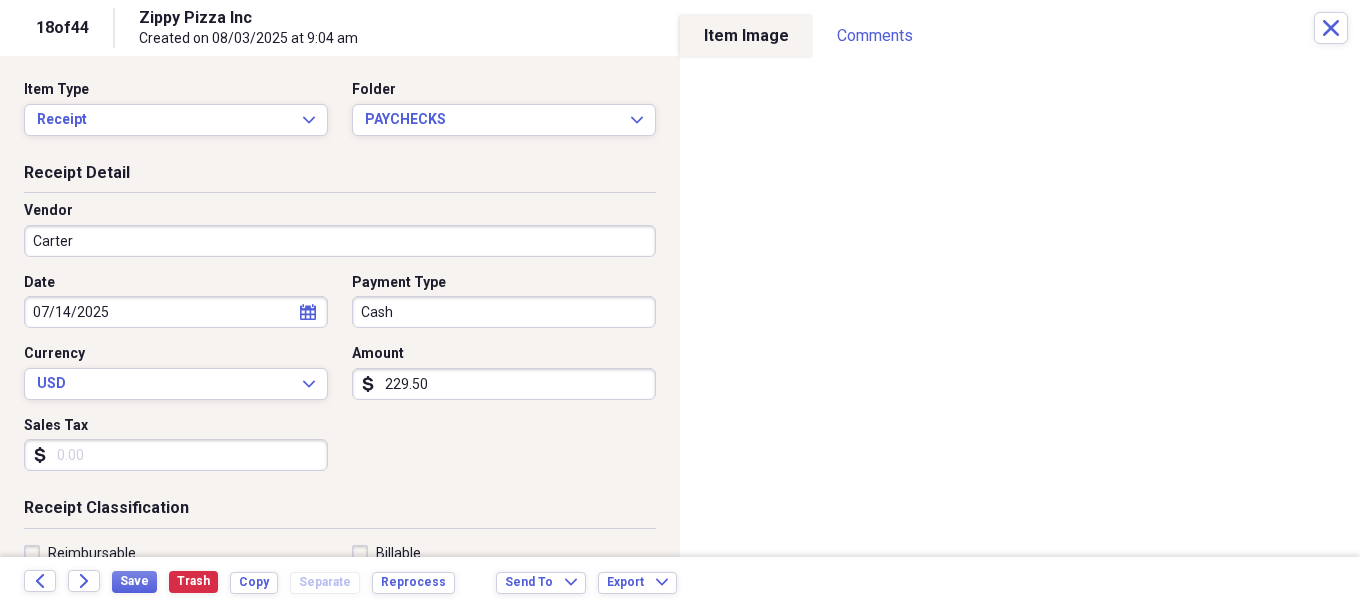 click on "07/14/2025" at bounding box center (176, 312) 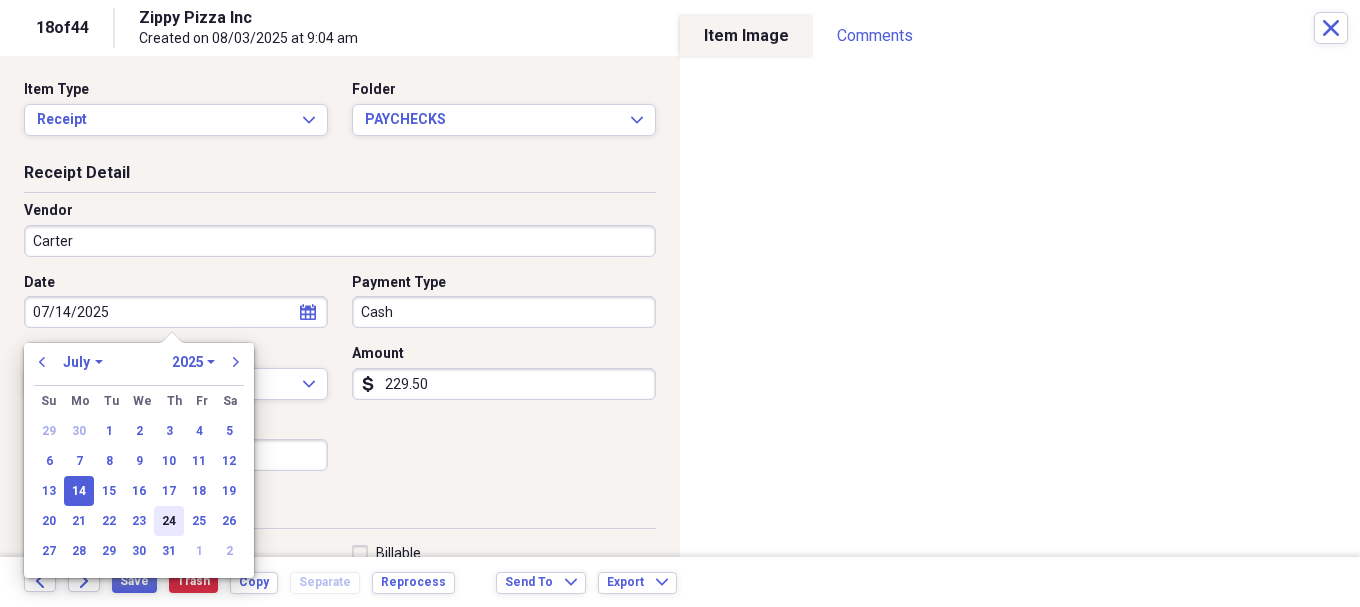 click on "24" at bounding box center (169, 521) 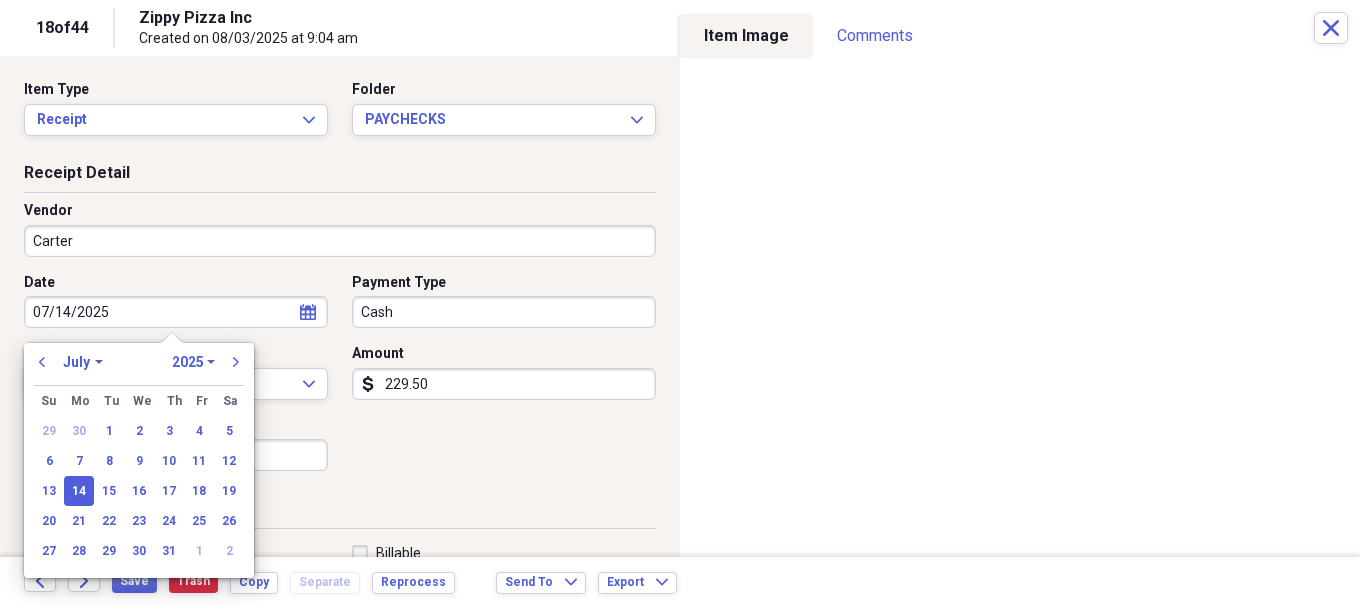 type on "07/24/2025" 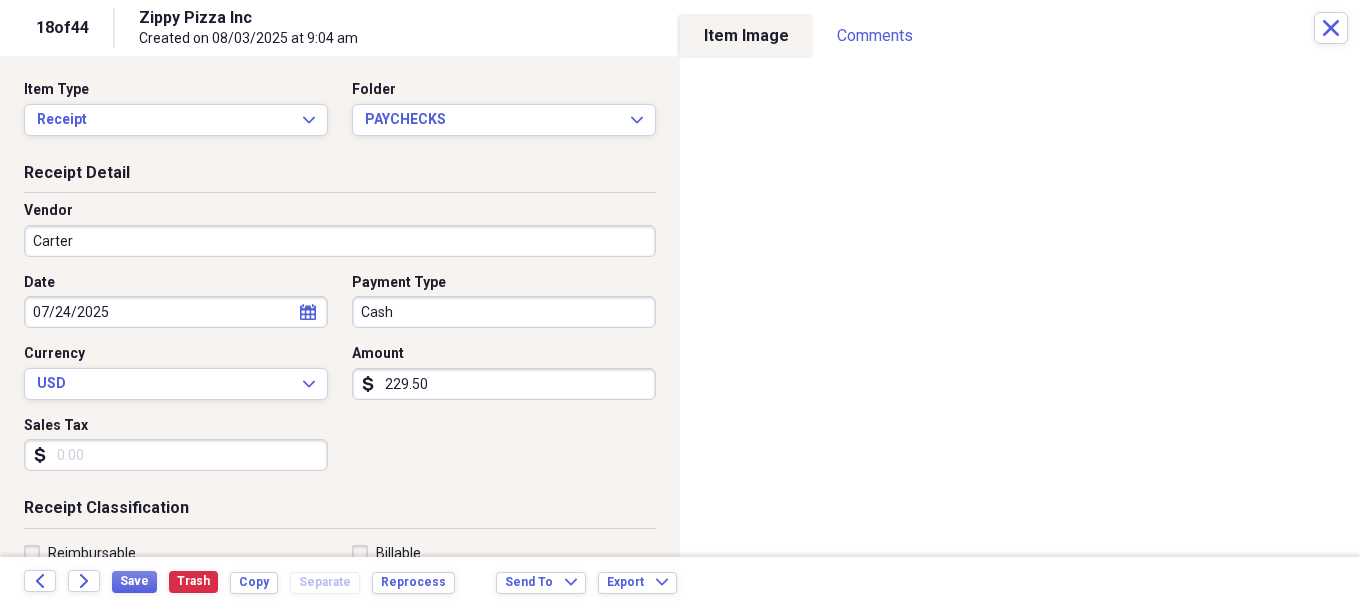 click on "Organize My Files 30 Collapse Unfiled Needs Review 30 Unfiled All Files Unfiled Unfiled Unfiled Saved Reports Collapse My Cabinet My Cabinet Add Folder Collapse Open Folder [DATE] Add Folder Folder ACCOUNTING Add Folder Folder AMAZON AMEX Add Folder Folder AMEX Add Folder Expand Folder CASH Add Folder Folder CHECKS Add Folder Expand Folder DEBIT Add Folder Folder PAYCHECKS Add Folder Folder POS CASH PAYOUTS Add Folder Folder SOFO Add Folder Expand Folder [DATE] Add Folder Expand Folder [DATE] Add Folder Expand Folder [DATE] Add Folder Expand Folder [DATE] Add Folder Expand Folder [DATE] Add Folder Expand Folder [DATE] Add Folder Expand Folder [DATE] Add Folder Expand Folder [DATE] Add Folder Expand Folder [DATE] Add Folder Expand Folder [DATE] Add Folder Folder [DATE](10yrlease) Add Folder Folder AssestsList Add Folder Folder Business Ins Policys Add Folder Expand Folder COMCAST BUSINESS Add Folder Folder CONTACTS Add Folder 1" at bounding box center [680, 303] 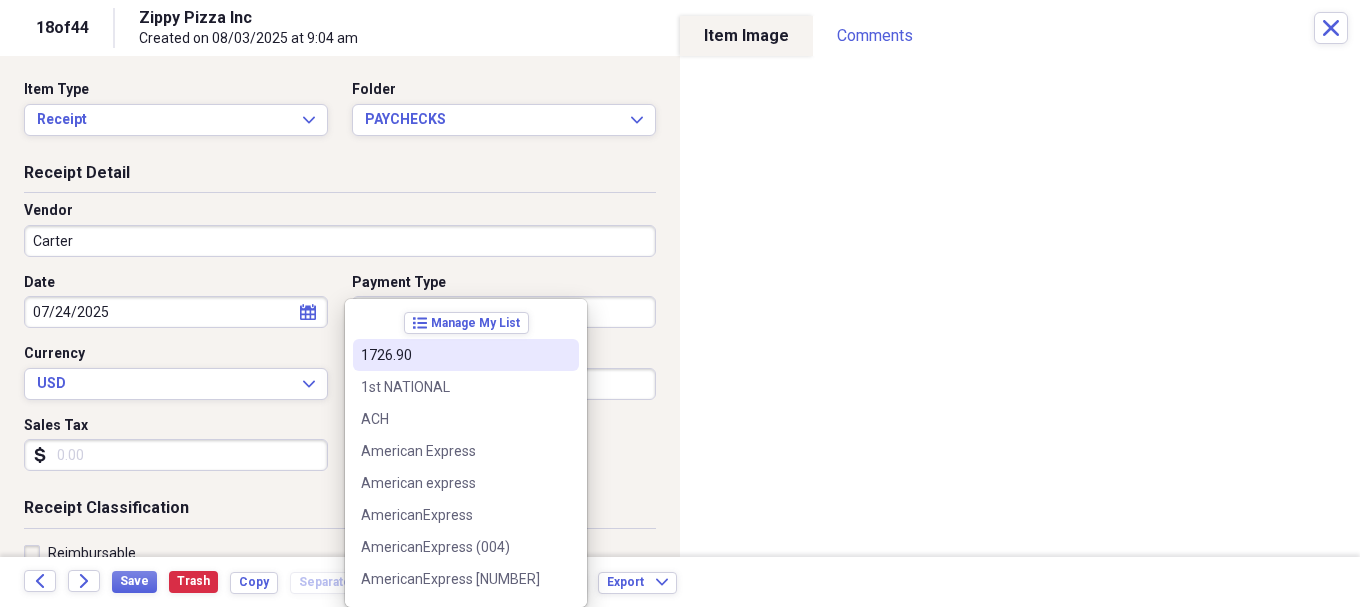 type 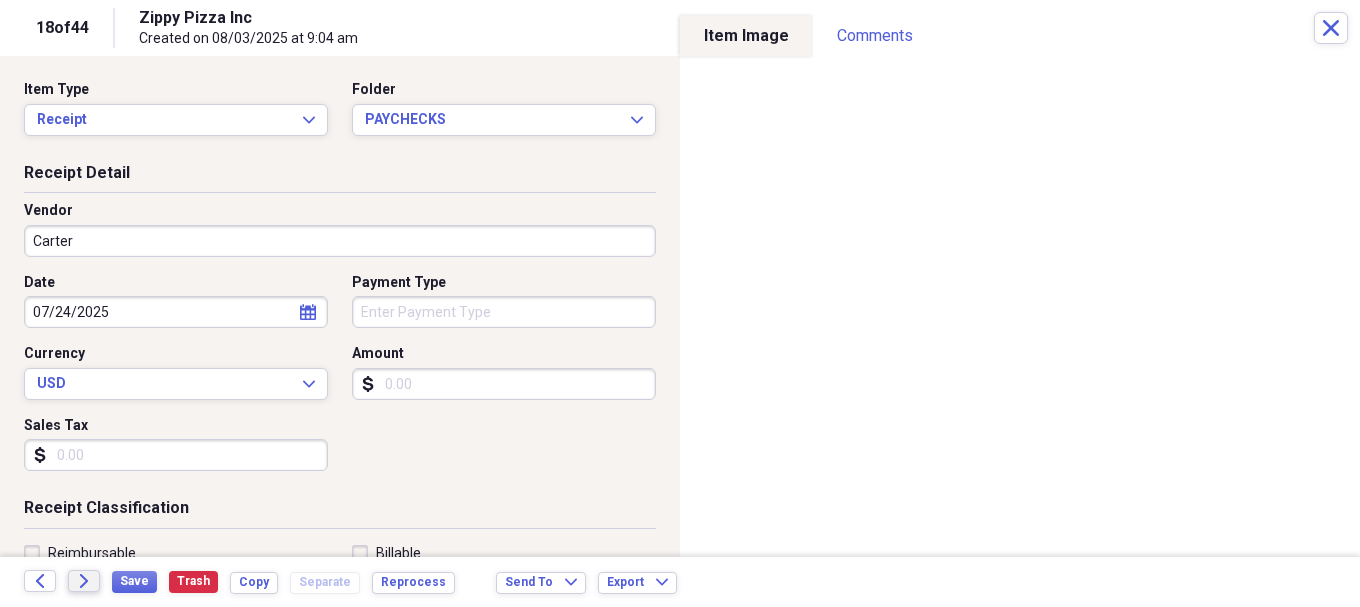 type 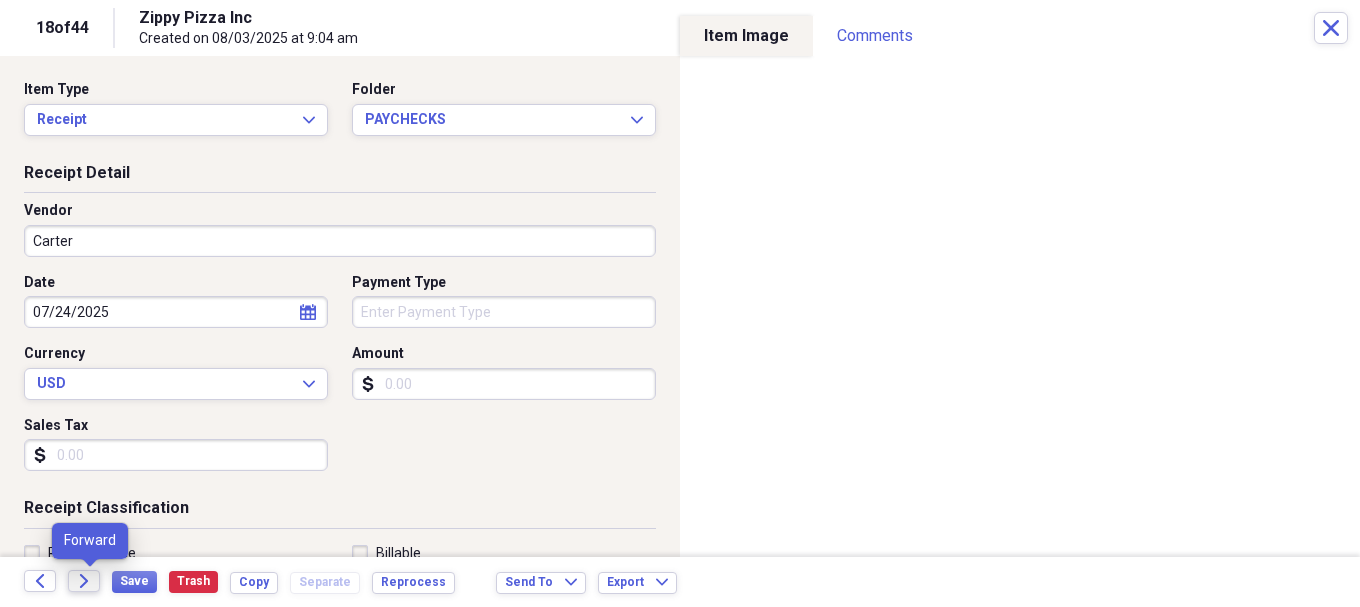 click on "Forward" 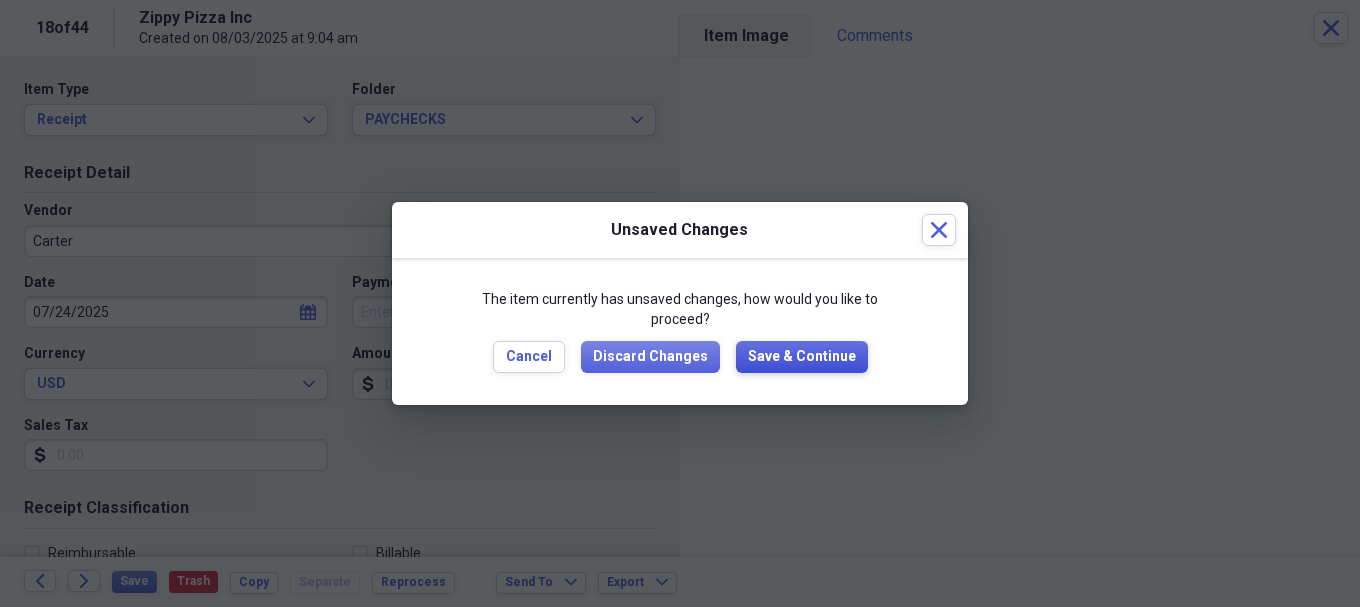 click on "Save & Continue" at bounding box center (802, 357) 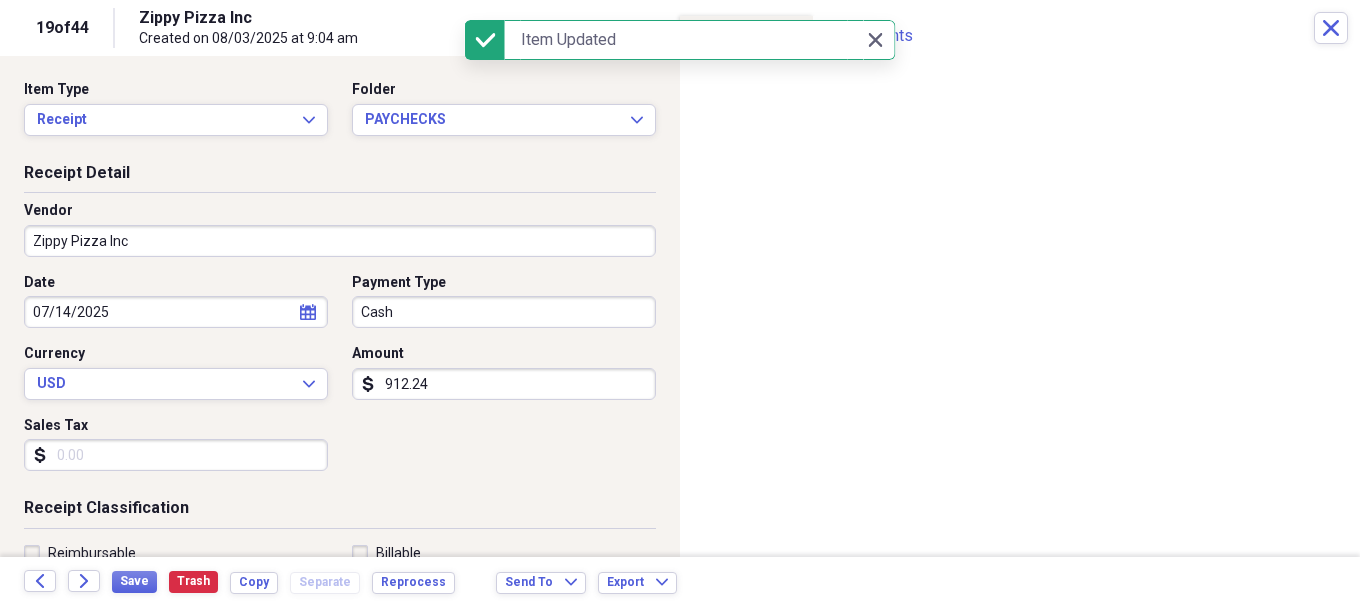 click on "Zippy Pizza Inc" at bounding box center (340, 241) 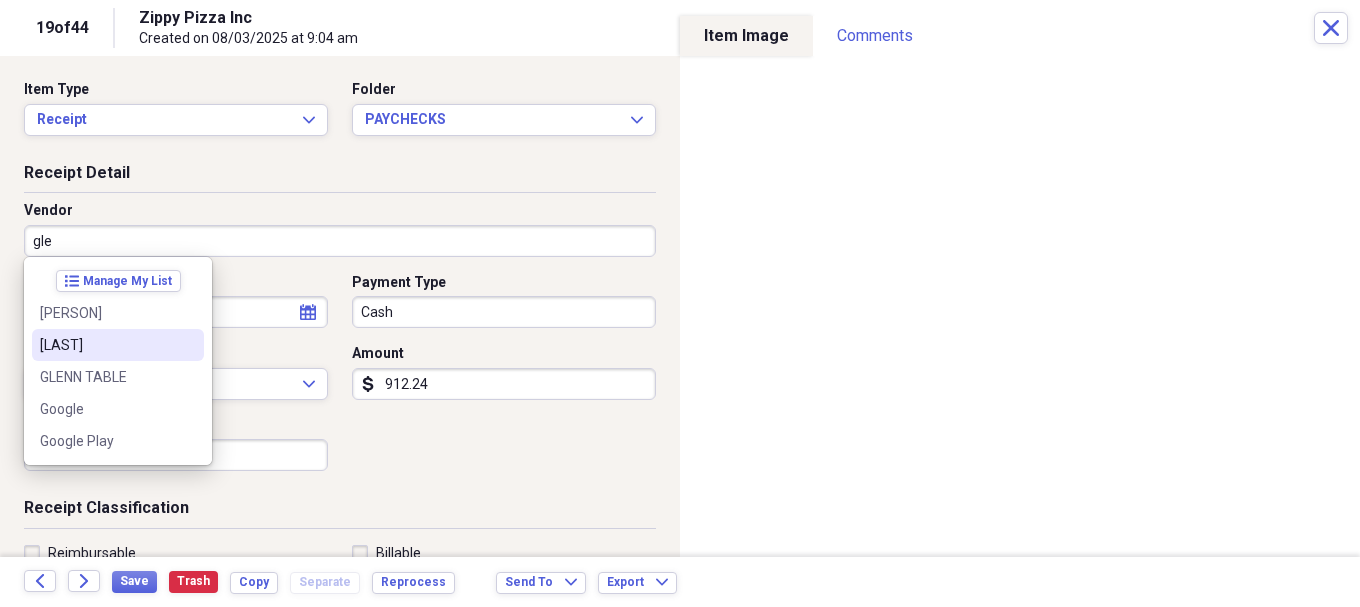 click on "[LAST]" at bounding box center [106, 345] 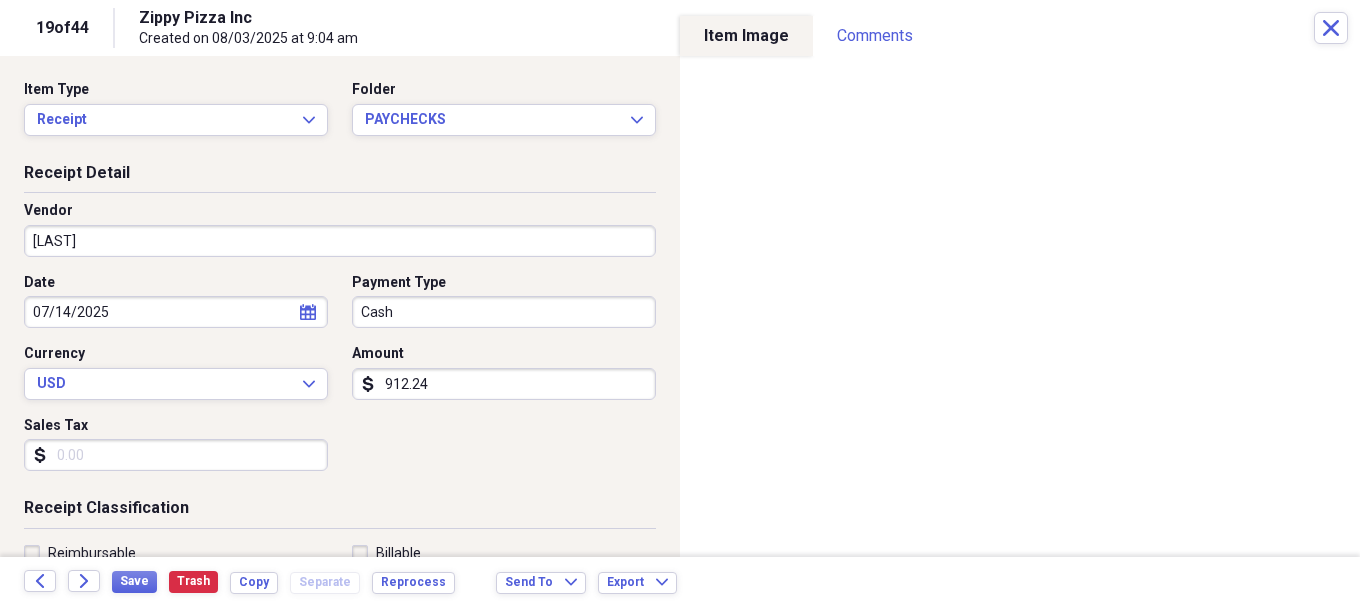 click on "07/14/2025" at bounding box center (176, 312) 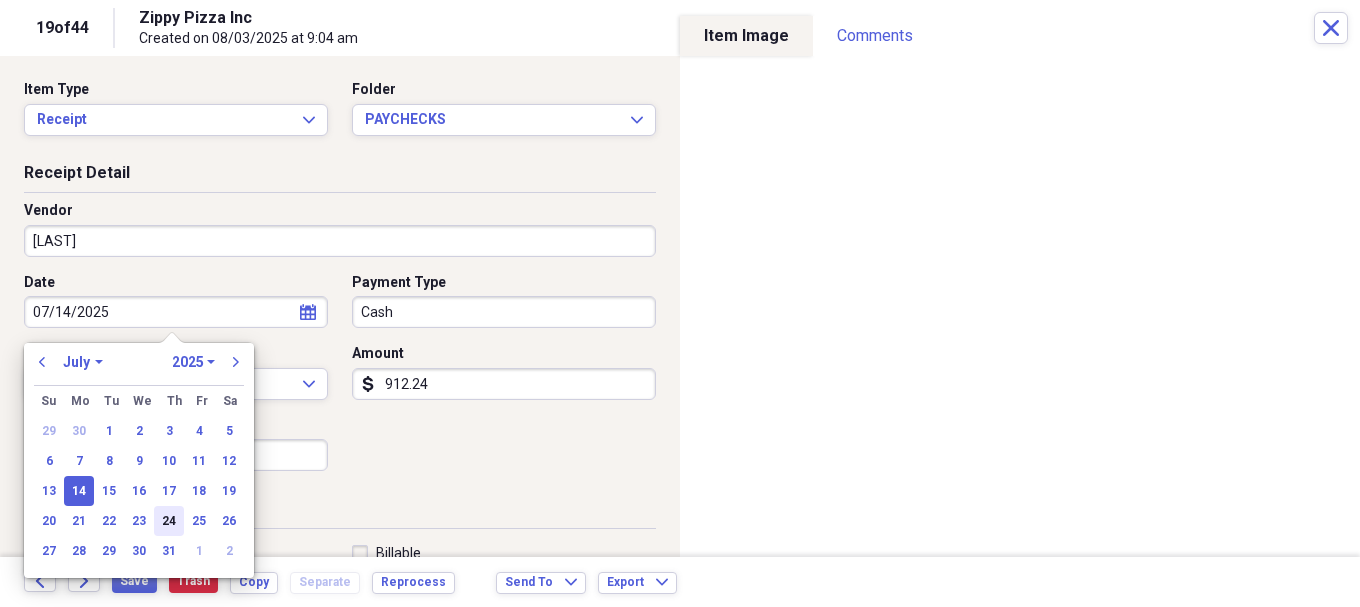 click on "24" at bounding box center (169, 521) 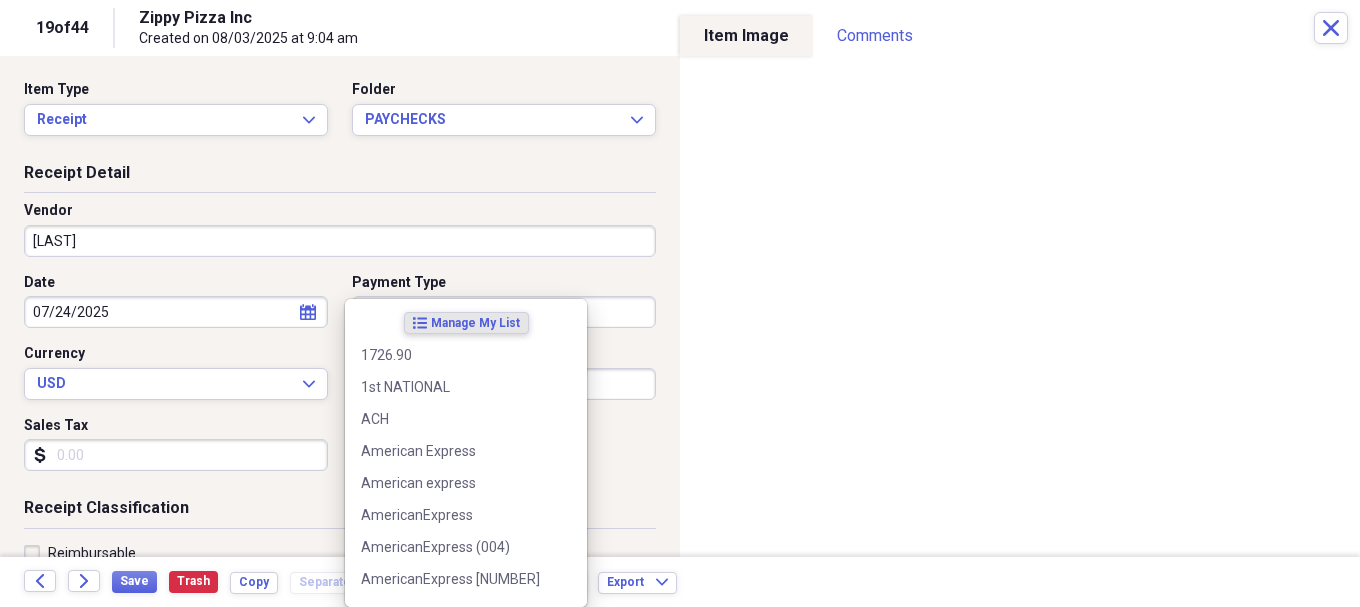 click on "Organize My Files 29 Collapse Unfiled Needs Review 29 Unfiled All Files Unfiled Unfiled Unfiled Saved Reports Collapse My Cabinet My Cabinet Add Folder Collapse Open Folder 07/2025 Add Folder Folder ACCOUNTING Add Folder Folder AMAZON AMEX Add Folder Folder AMEX Add Folder Expand Folder CASH Add Folder Folder CHECKS Add Folder Expand Folder DEBIT Add Folder Folder PAYCHECKS Add Folder Folder POS CASH PAYOUTS Add Folder Folder SOFO Add Folder Expand Folder 08/2025 Add Folder Expand Folder 09/2025 Add Folder Expand Folder 10/2025 Add Folder Expand Folder 11/2025 Add Folder Expand Folder 12/2025 Add Folder Expand Folder 2018 Add Folder Expand Folder 2019 Add Folder Expand Folder 2020 Add Folder Expand Folder 2021 Add Folder Expand Folder 2022 Add Folder Expand Folder 2023 Add Folder Expand Folder 2024 Add Folder Expand Folder 2025 Add Folder Folder 2025(10yrlease) Add Folder Folder AssestsList Add Folder Folder Business Ins Policys Add Folder Expand Folder COMCAST BUSINESS Add Folder Folder CONTACTS Add Folder 1" at bounding box center (680, 303) 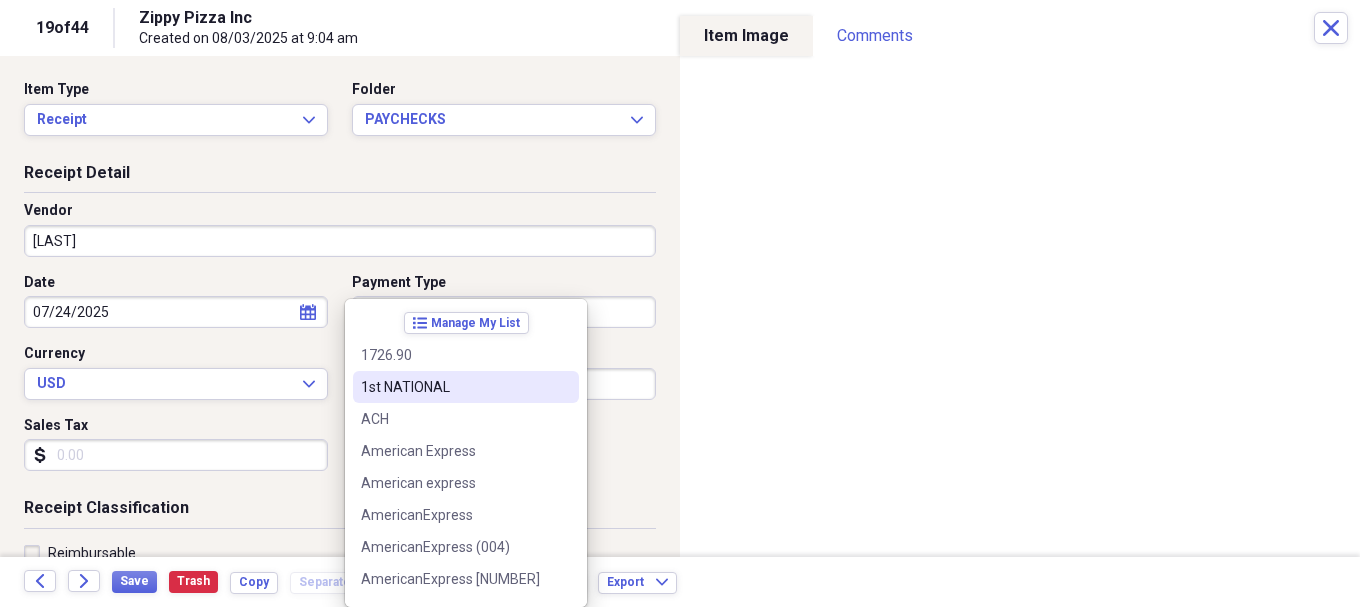 type 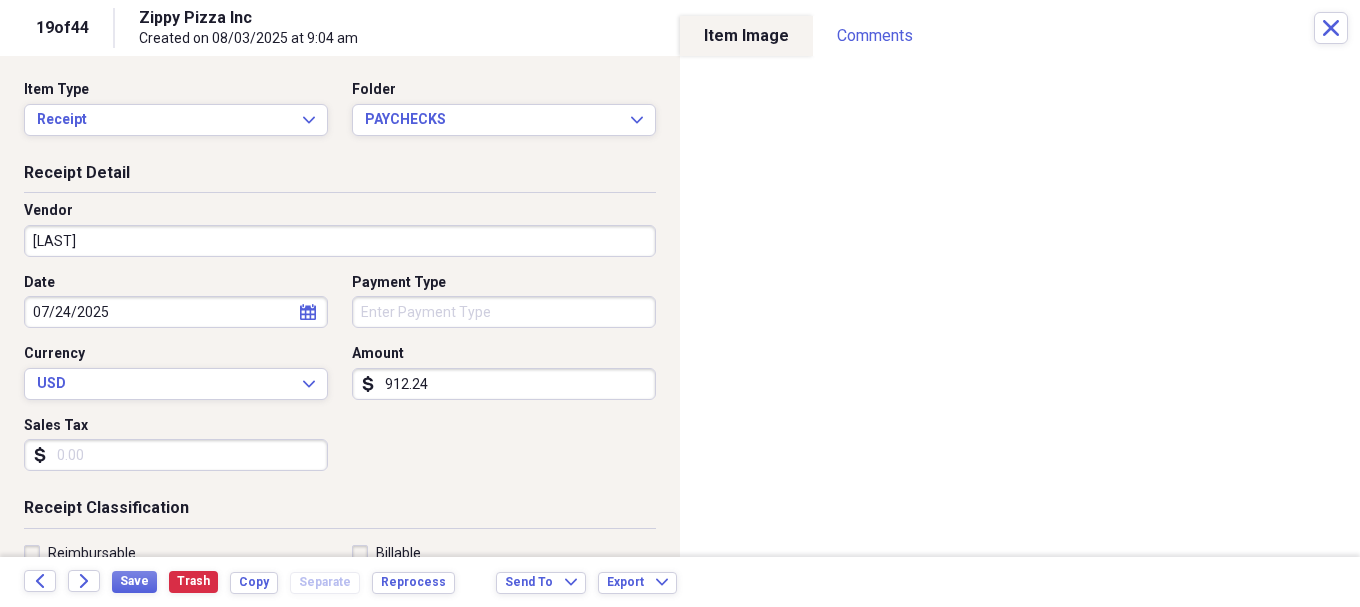 click on "912.24" at bounding box center (504, 384) 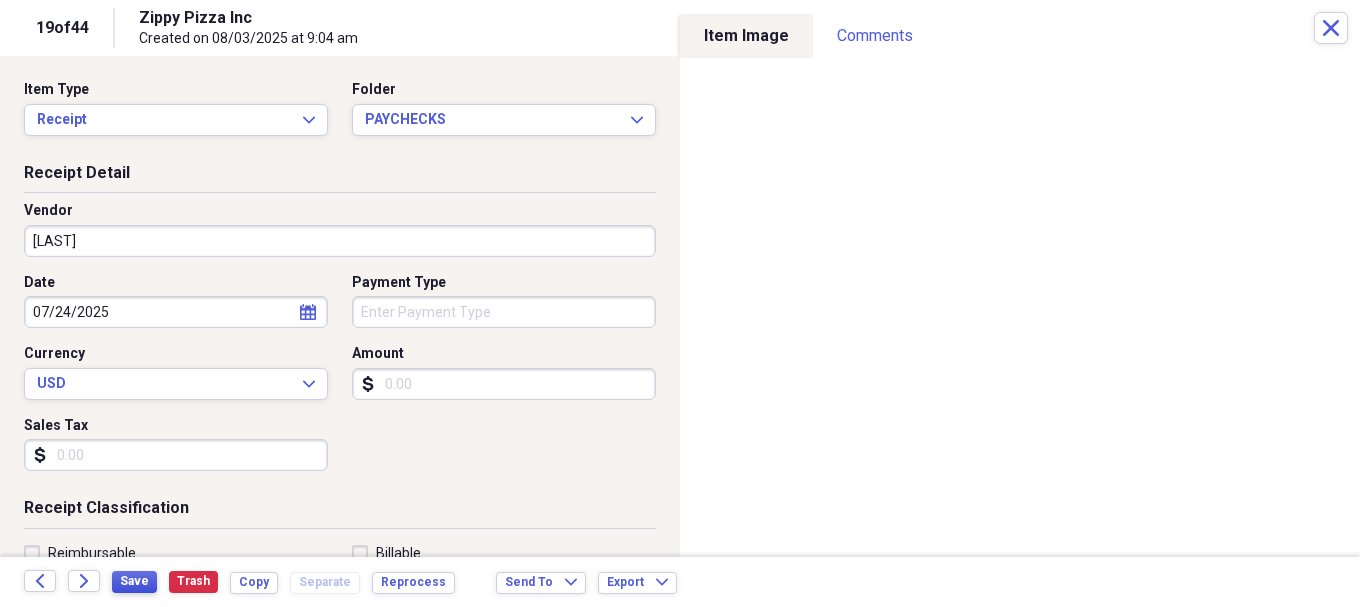 type 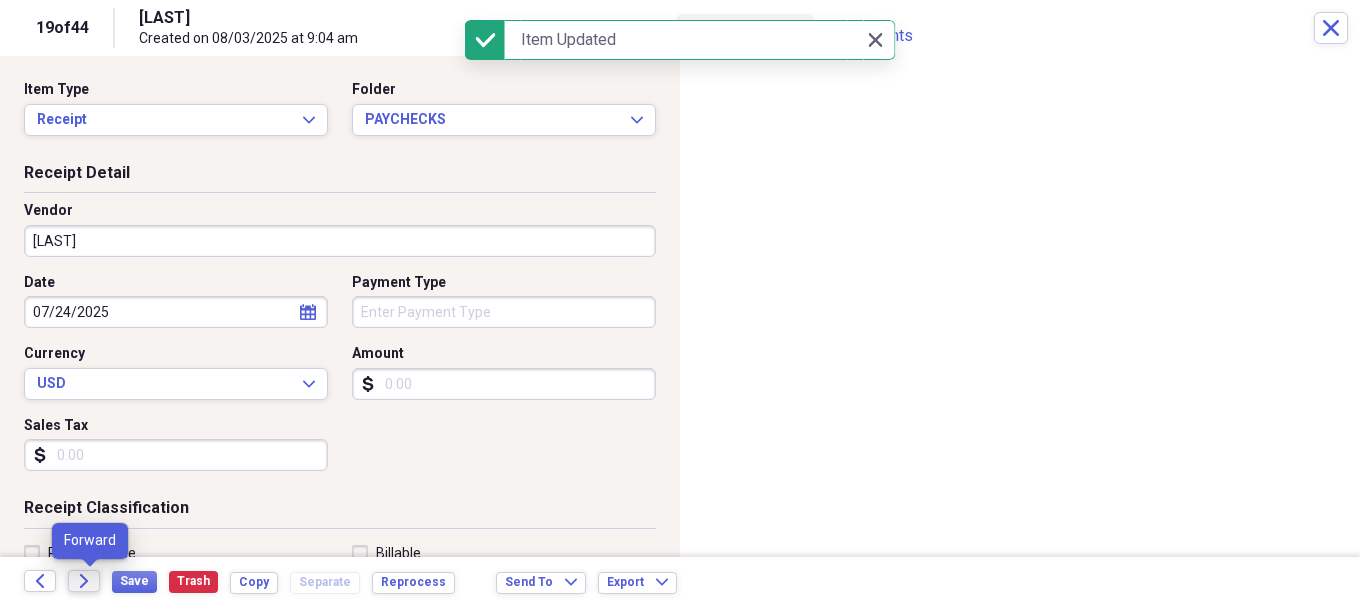 click on "Forward" at bounding box center [84, 581] 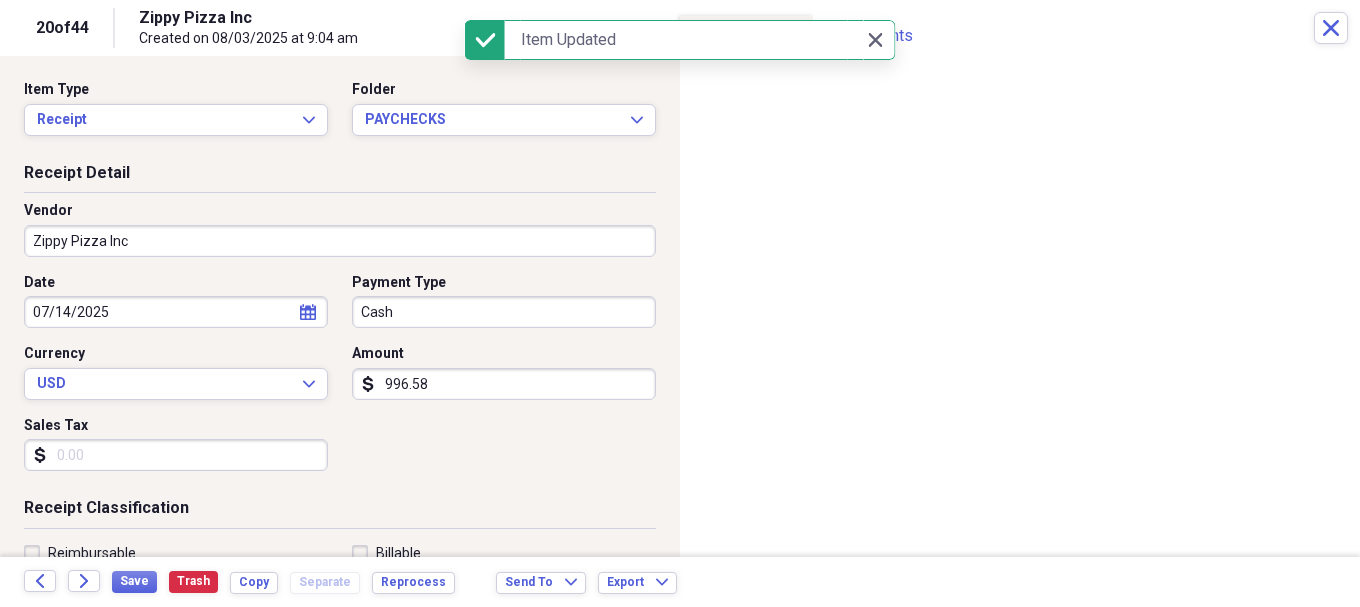 click on "Zippy Pizza Inc" at bounding box center [340, 241] 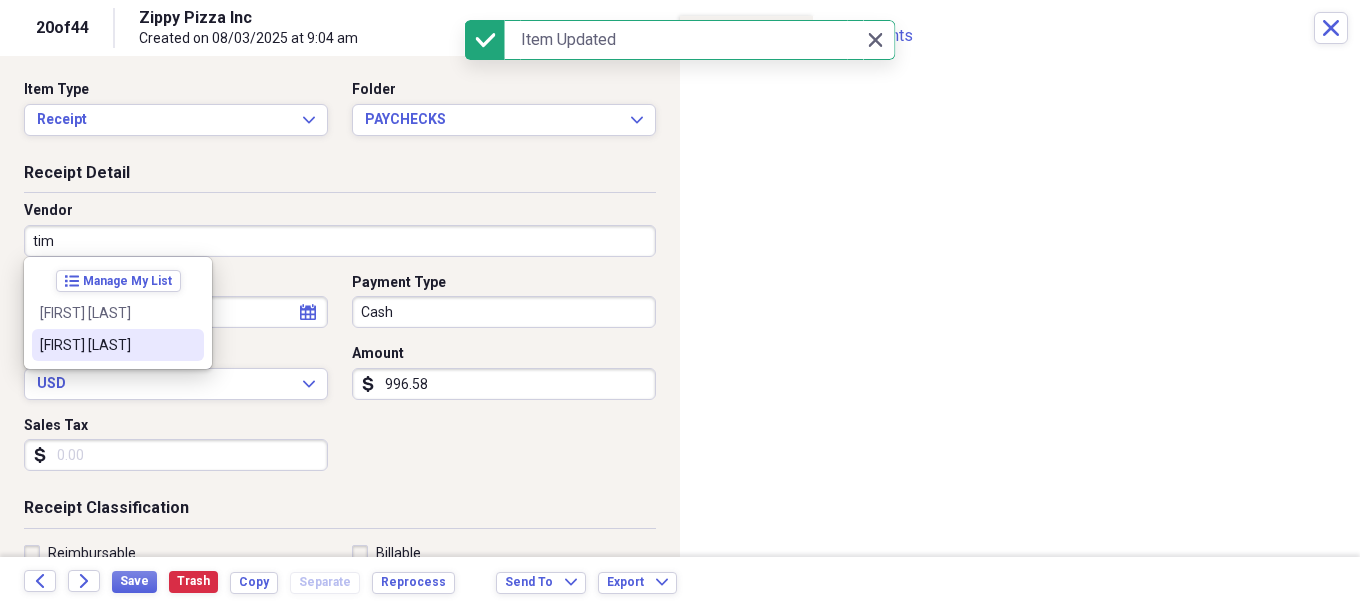 click on "[FIRST] [LAST]" at bounding box center (106, 345) 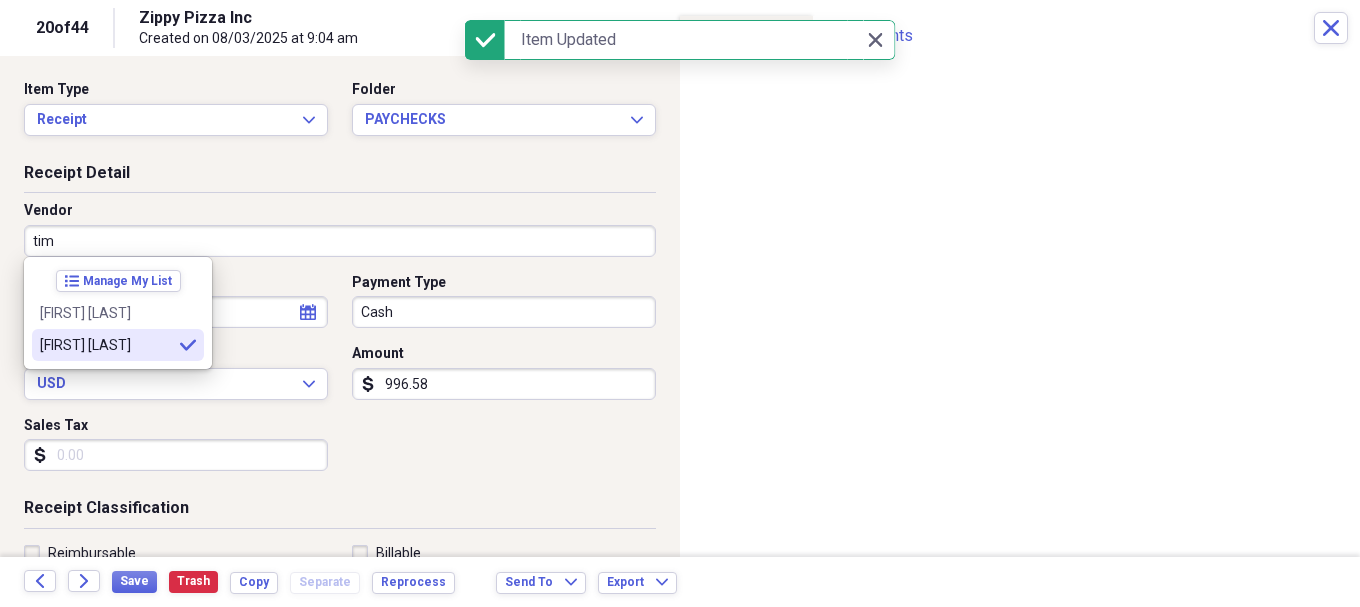 type on "[FIRST] [LAST]" 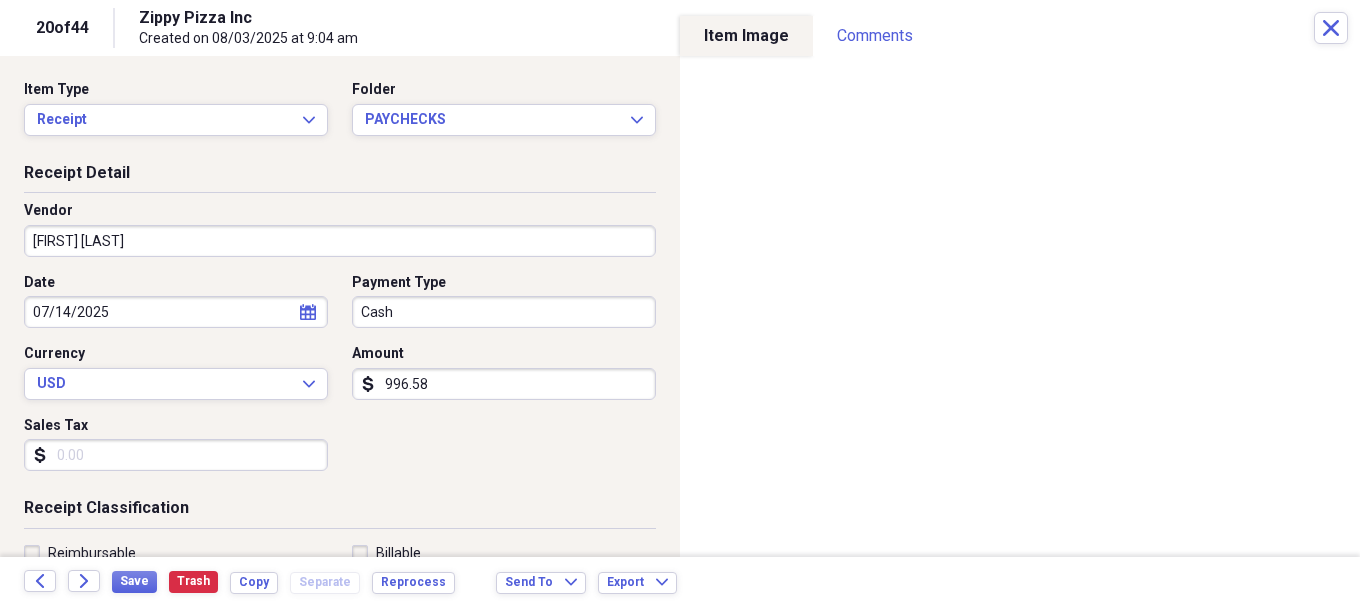 click on "07/14/2025" at bounding box center (176, 312) 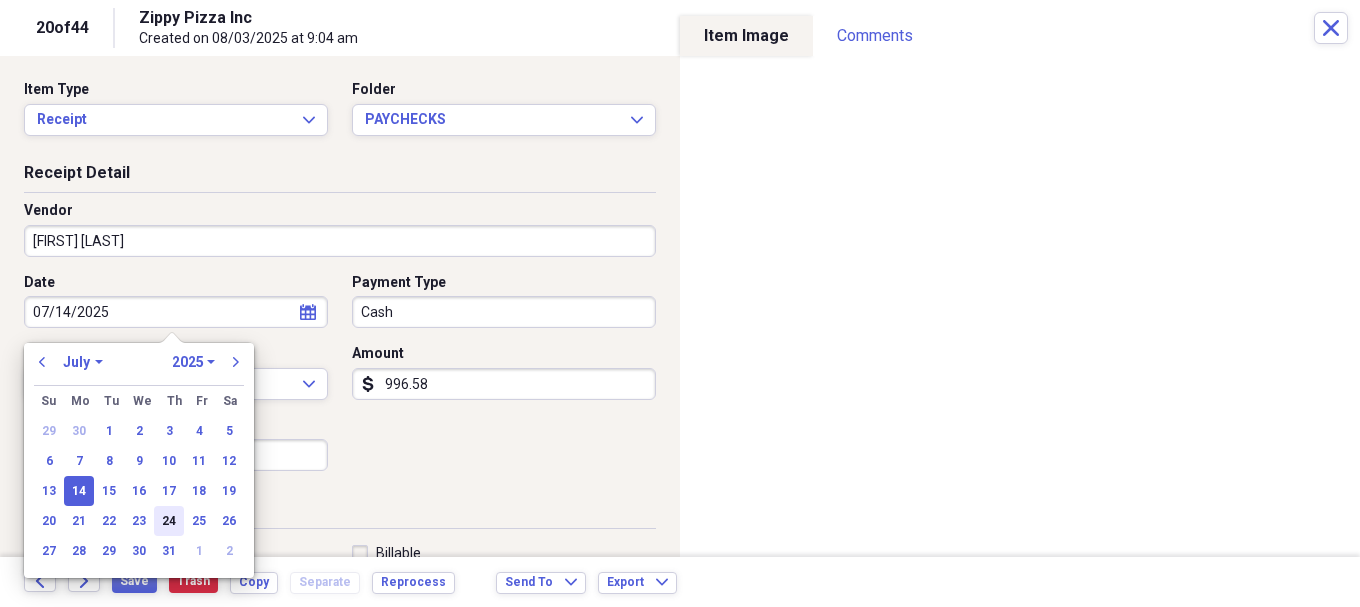 click on "24" at bounding box center (169, 521) 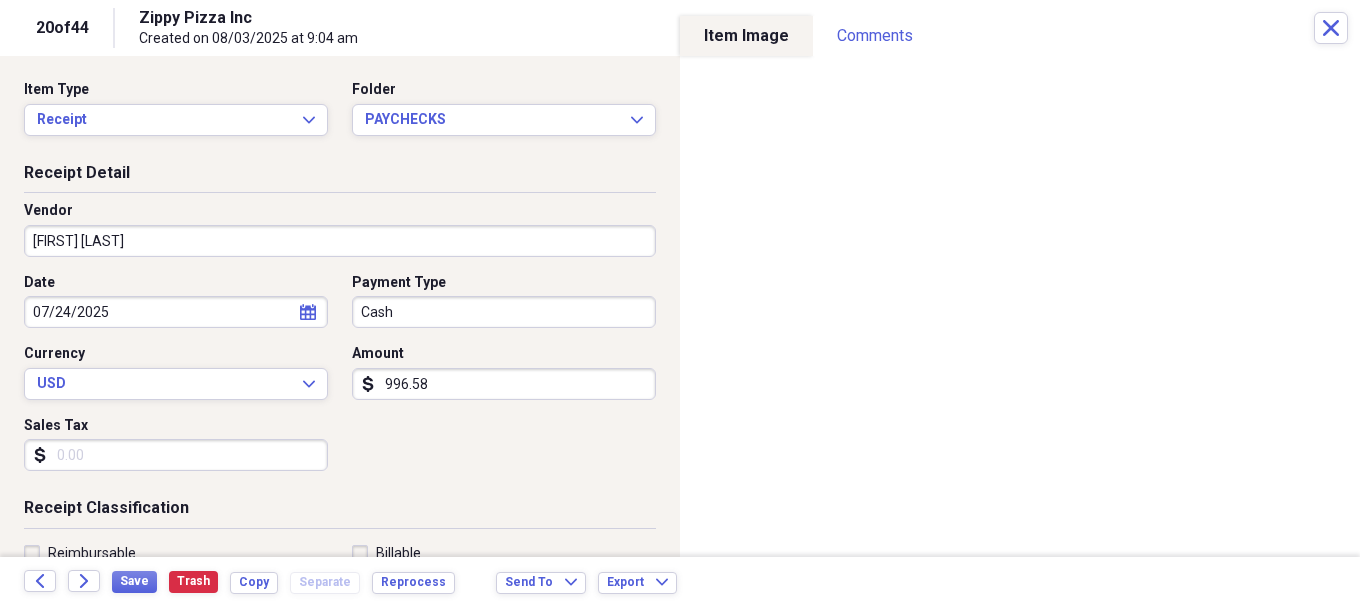 click on "Organize My Files 28 Collapse Unfiled Needs Review 28 Unfiled All Files Unfiled Unfiled Unfiled Saved Reports Collapse My Cabinet My Cabinet Add Folder Collapse Open Folder 07/2025 Add Folder Folder ACCOUNTING Add Folder Folder AMAZON AMEX Add Folder Folder AMEX Add Folder Expand Folder CASH Add Folder Folder CHECKS Add Folder Expand Folder DEBIT Add Folder Folder PAYCHECKS Add Folder Folder POS CASH PAYOUTS Add Folder Folder SOFO Add Folder Expand Folder 08/2025 Add Folder Expand Folder 09/2025 Add Folder Expand Folder 10/2025 Add Folder Expand Folder 11/2025 Add Folder Expand Folder 12/2025 Add Folder Expand Folder 2018 Add Folder Expand Folder 2019 Add Folder Expand Folder 2020 Add Folder Expand Folder 2021 Add Folder Expand Folder 2022 Add Folder Expand Folder 2023 Add Folder Expand Folder 2024 Add Folder Expand Folder 2025 Add Folder Folder 2025(10yrlease) Add Folder Folder AssestsList Add Folder Folder Business Ins Policys Add Folder Expand Folder COMCAST BUSINESS Add Folder Folder CONTACTS Add Folder 1" at bounding box center (680, 303) 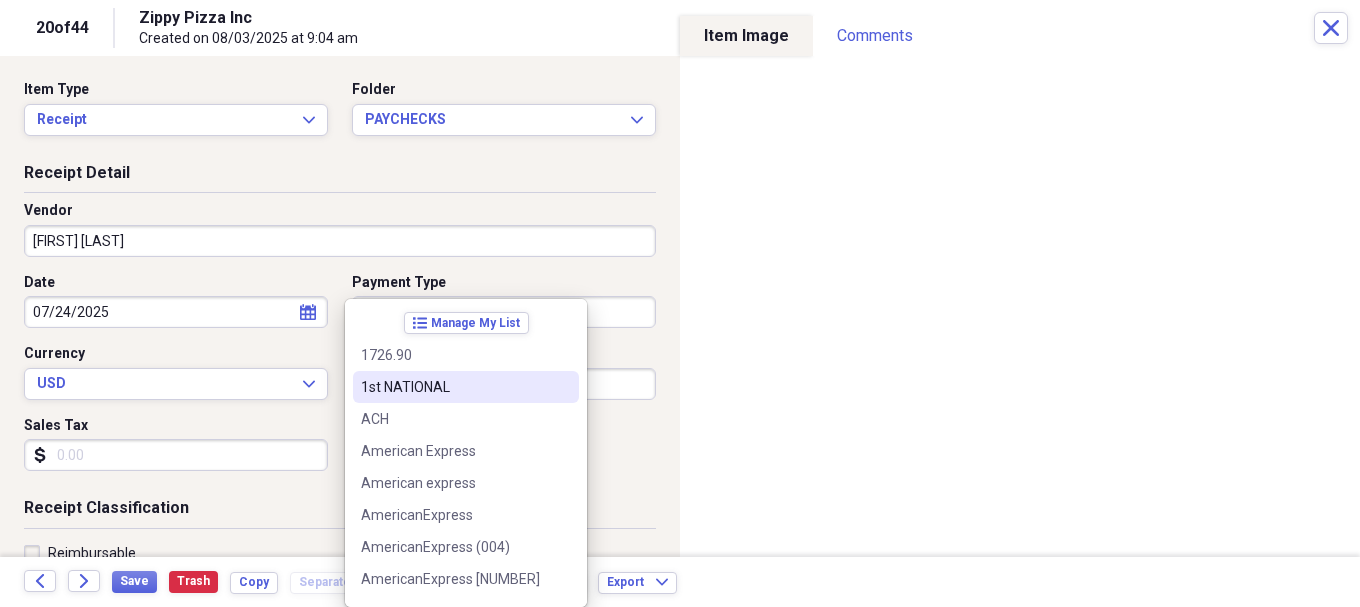 type 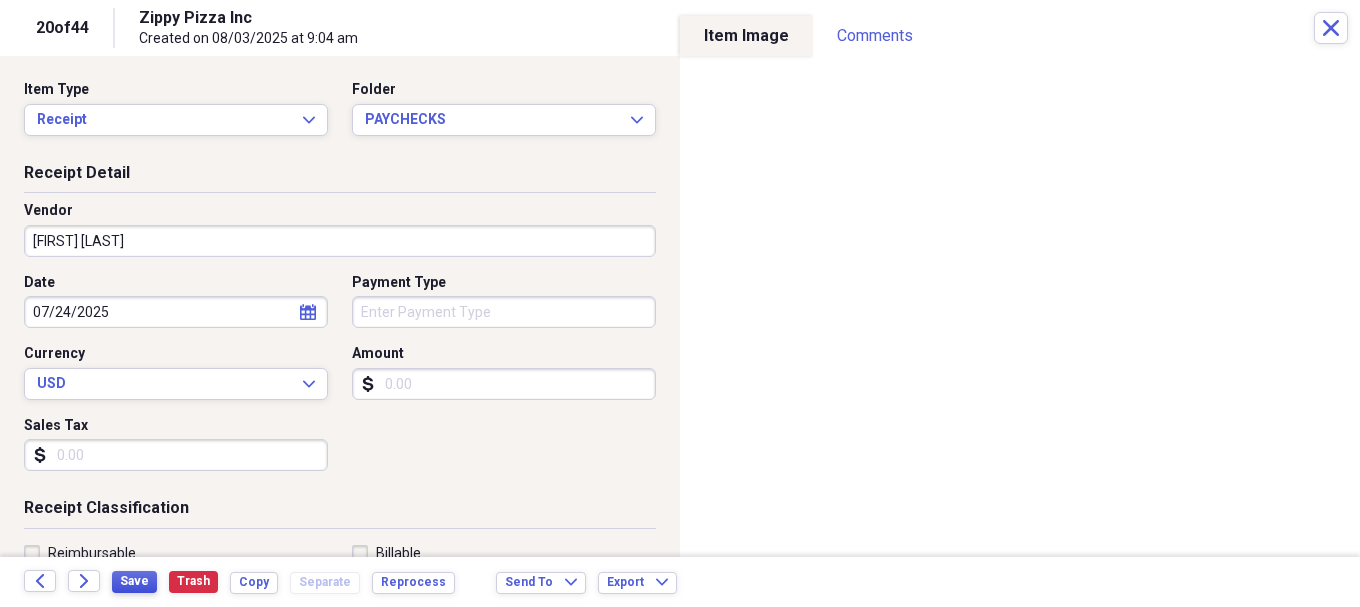 type 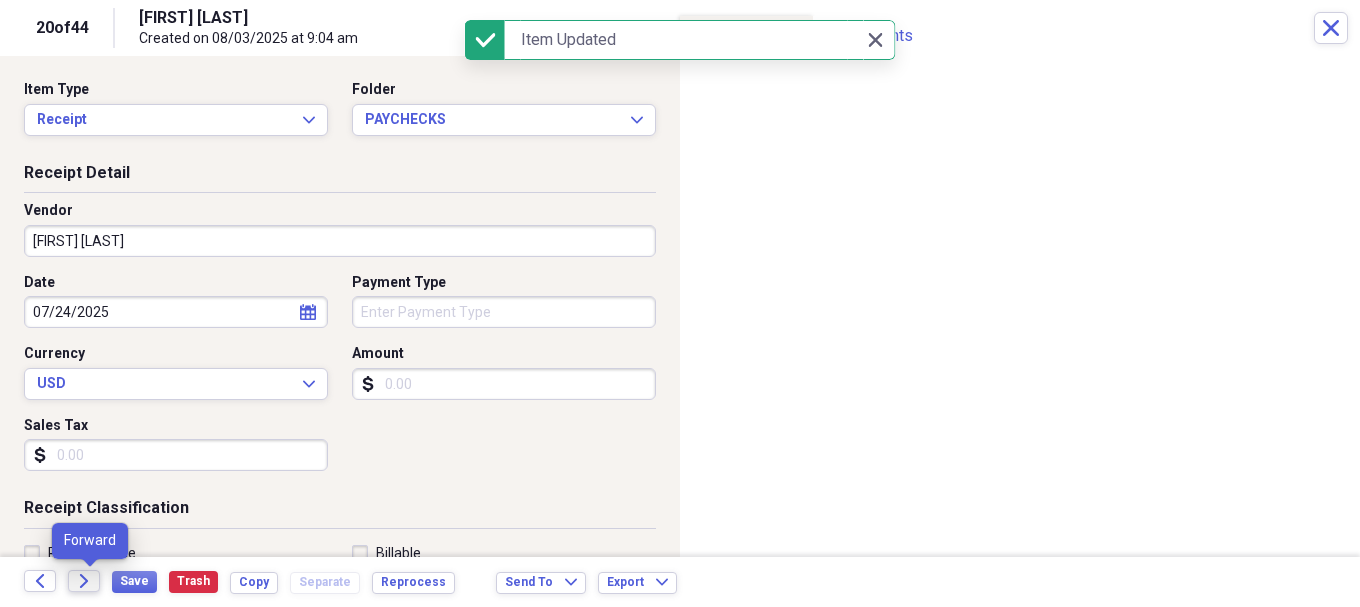 click on "Forward" 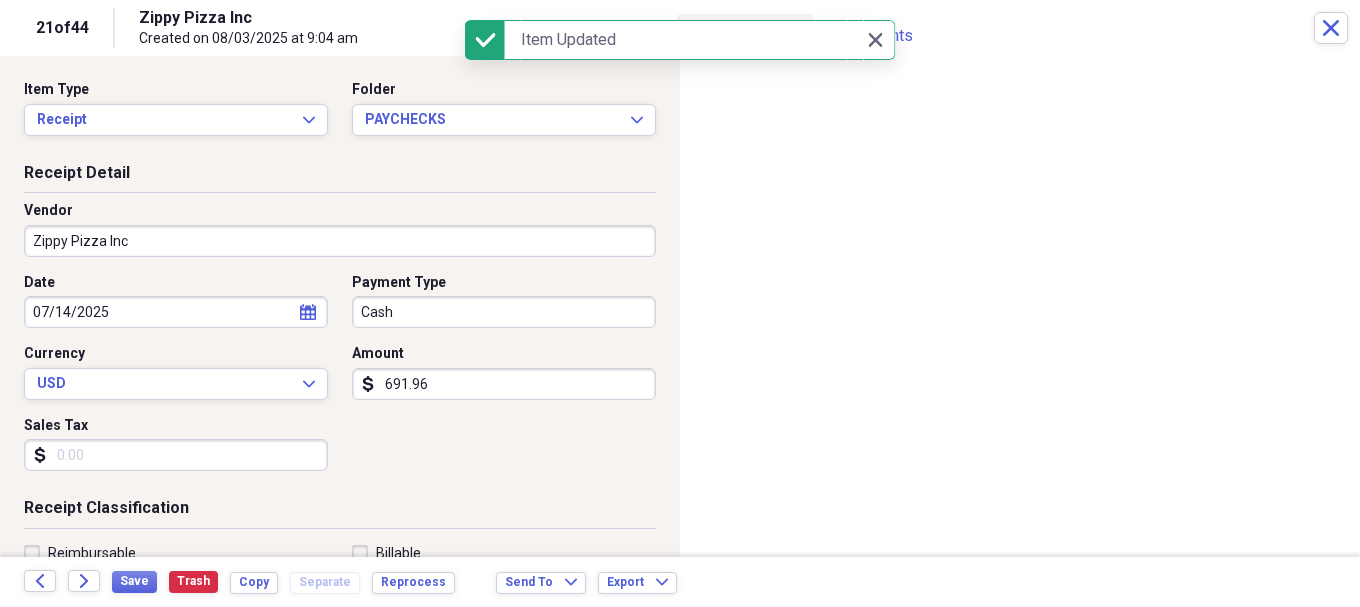 click on "Zippy Pizza Inc" at bounding box center (340, 241) 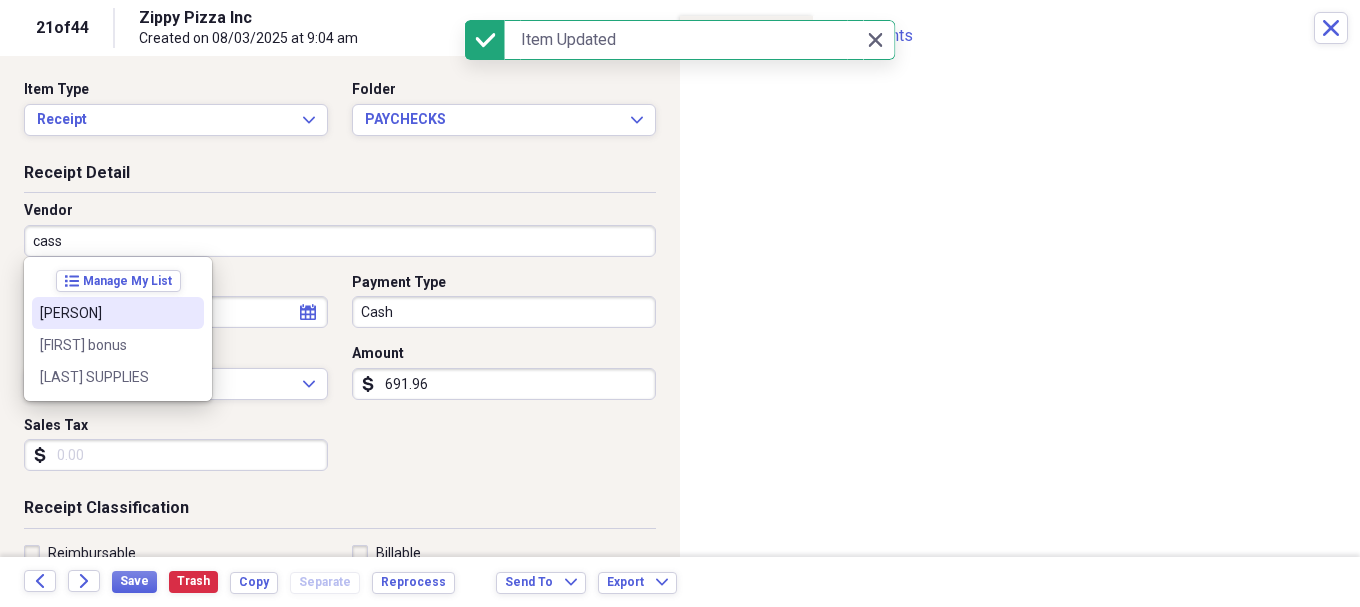 click on "[PERSON]" at bounding box center [106, 313] 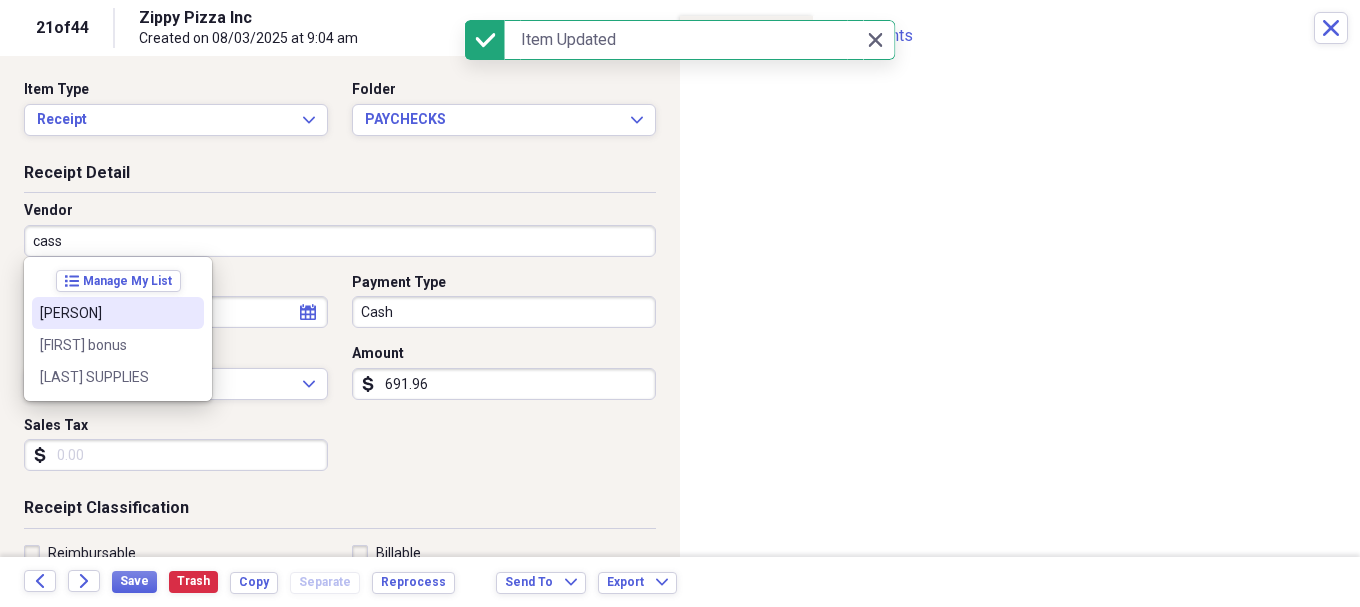 type on "[PERSON]" 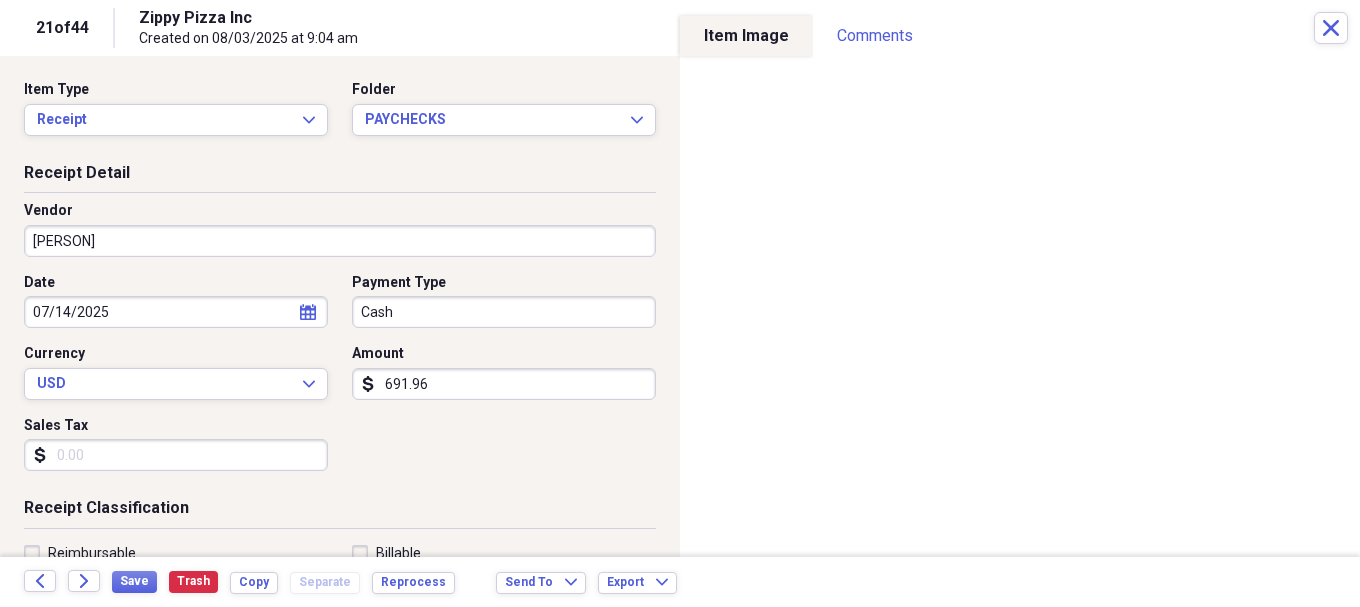 click on "07/14/2025" at bounding box center (176, 312) 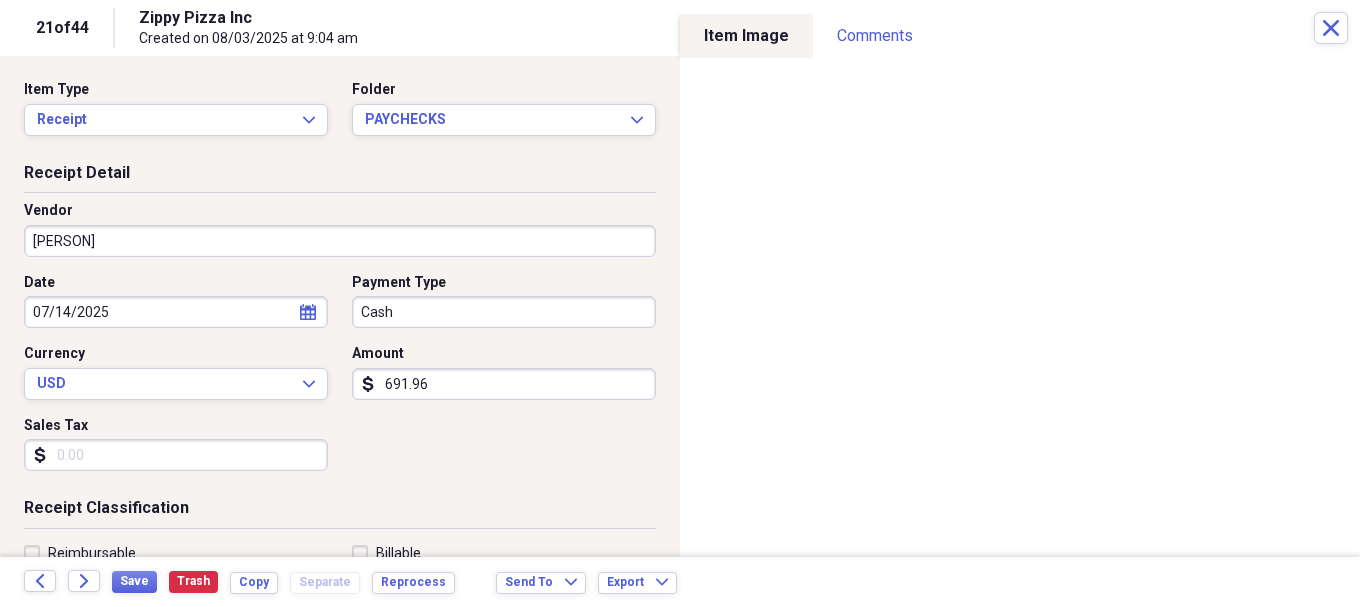 select on "6" 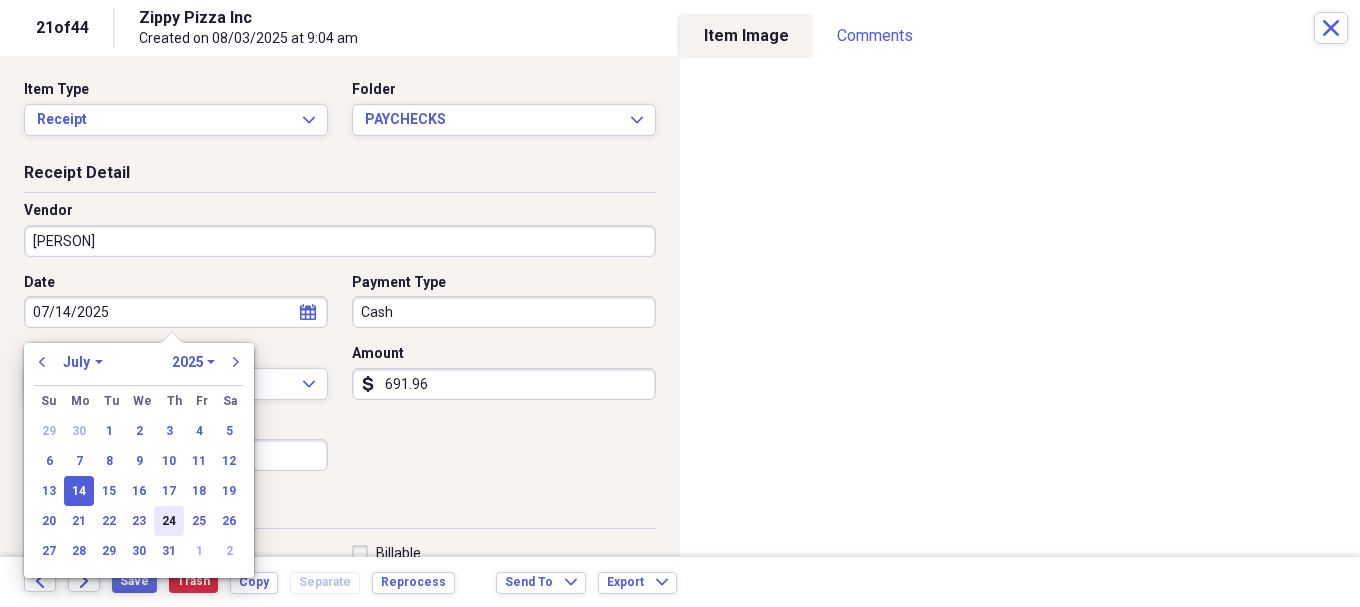 click on "24" at bounding box center (169, 521) 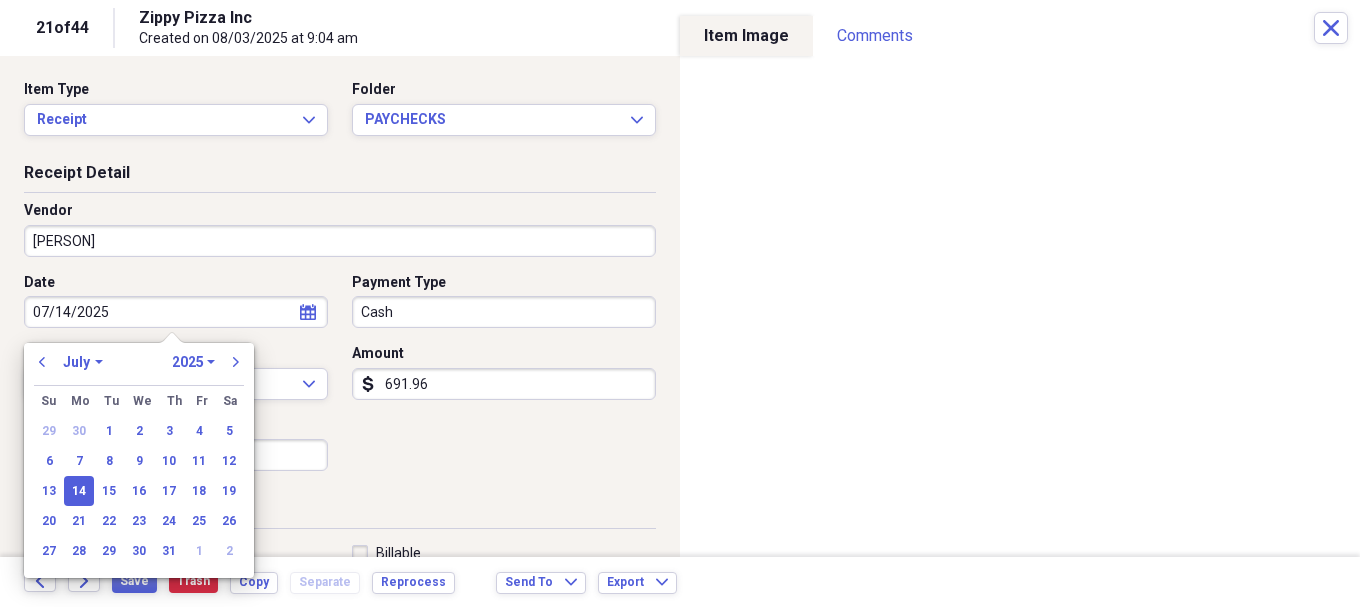 type on "07/24/2025" 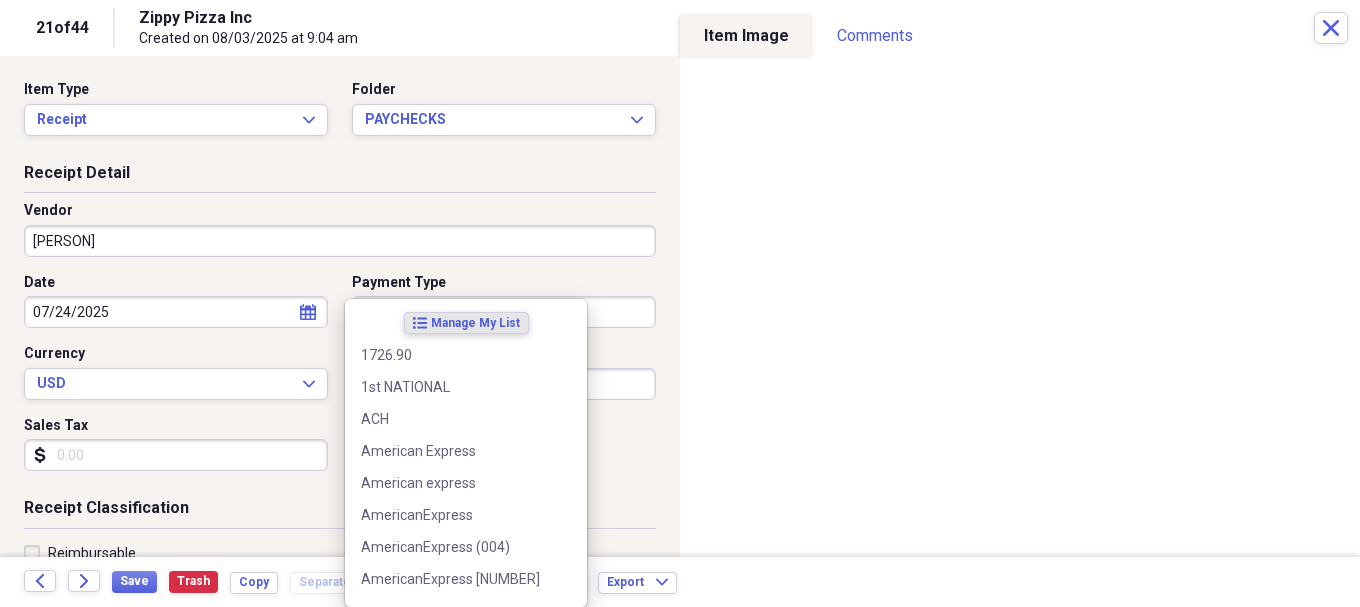 click on "Organize My Files 27 Collapse Unfiled Needs Review 27 Unfiled All Files Unfiled Unfiled Unfiled Saved Reports Collapse My Cabinet My Cabinet Add Folder Collapse Open Folder 07/2025 Add Folder Folder ACCOUNTING Add Folder Folder AMAZON AMEX Add Folder Folder AMEX Add Folder Expand Folder CASH Add Folder Folder CHECKS Add Folder Expand Folder DEBIT Add Folder Folder PAYCHECKS Add Folder Folder POS CASH PAYOUTS Add Folder Folder SOFO Add Folder Expand Folder 08/2025 Add Folder Expand Folder 09/2025 Add Folder Expand Folder 10/2025 Add Folder Expand Folder 11/2025 Add Folder Expand Folder 12/2025 Add Folder Expand Folder 2018 Add Folder Expand Folder 2019 Add Folder Expand Folder 2020 Add Folder Expand Folder 2021 Add Folder Expand Folder 2022 Add Folder Expand Folder 2023 Add Folder Expand Folder 2024 Add Folder Expand Folder 2025 Add Folder Folder 2025(10yrlease) Add Folder Folder AssestsList Add Folder Folder Business Ins Policys Add Folder Expand Folder COMCAST BUSINESS Add Folder Folder CONTACTS Add Folder 1" at bounding box center (680, 303) 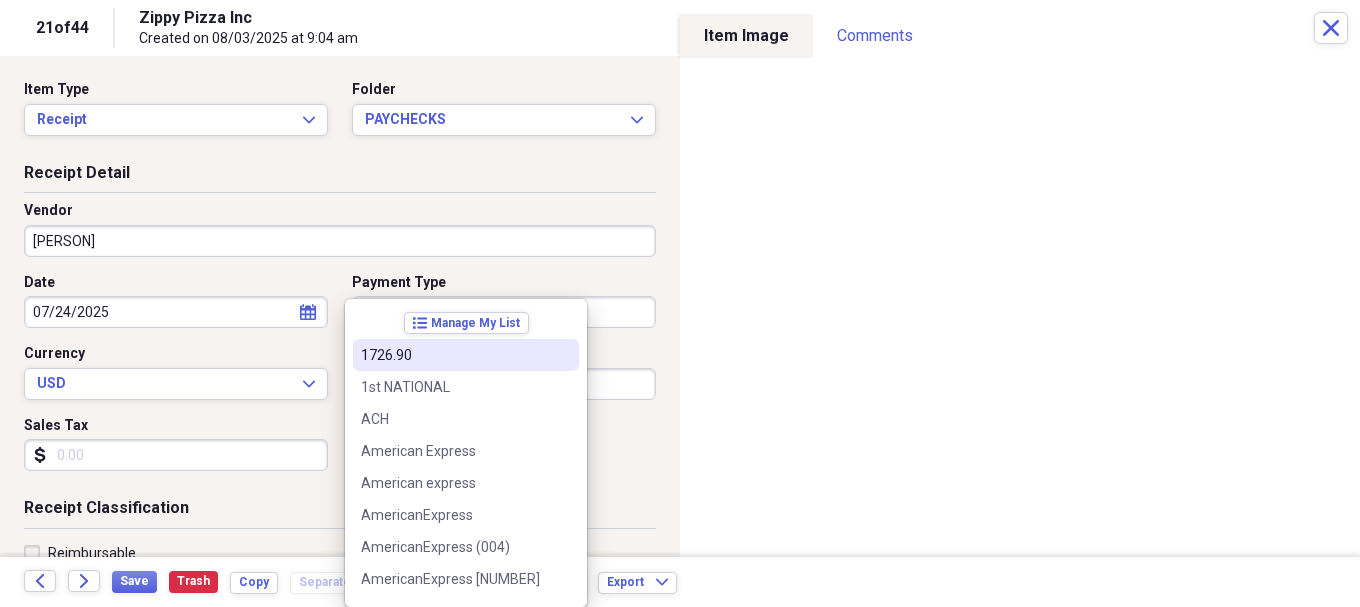 type 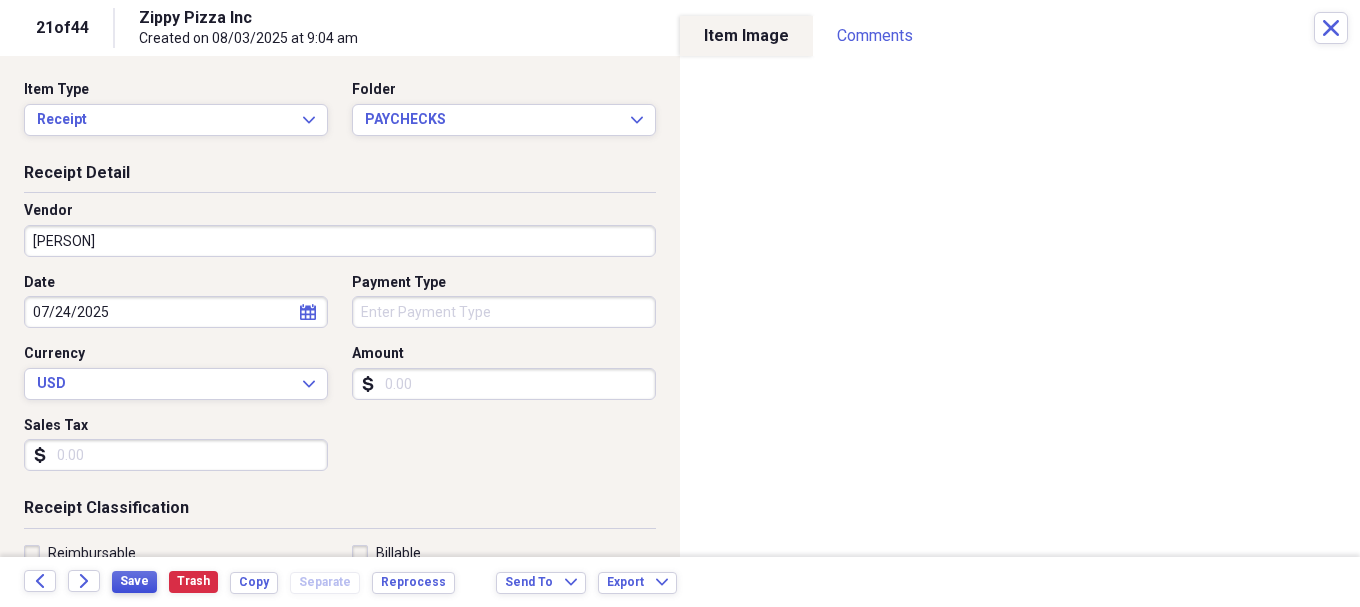 type 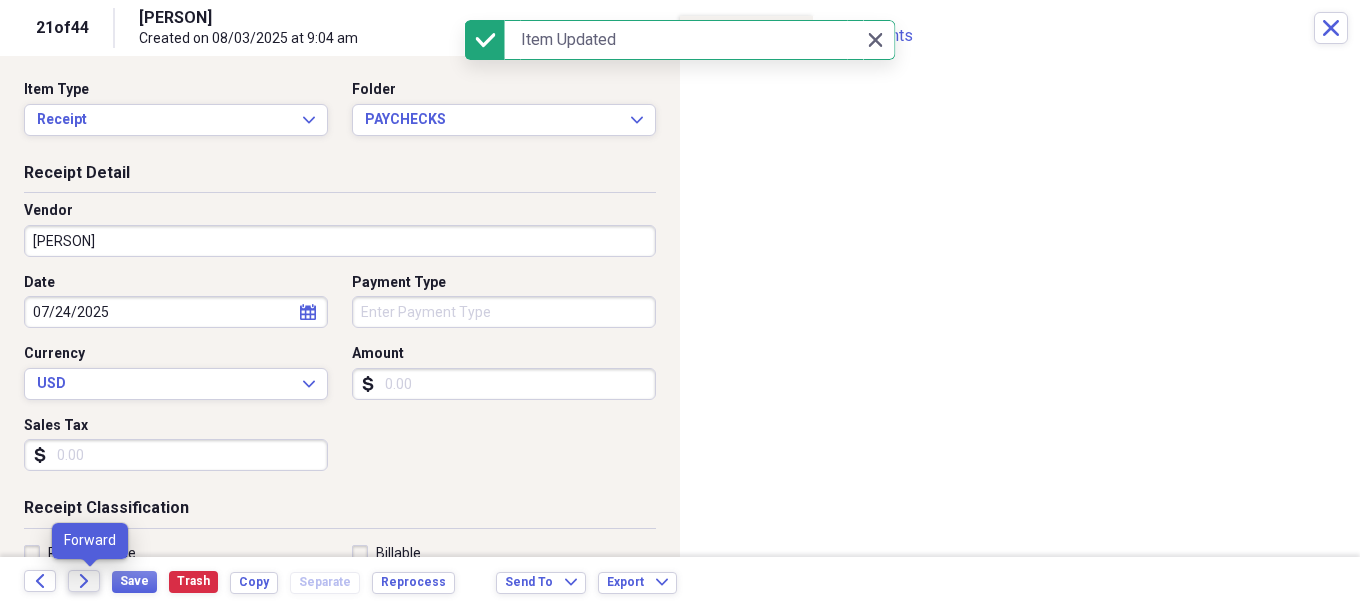 click on "Forward" at bounding box center (84, 581) 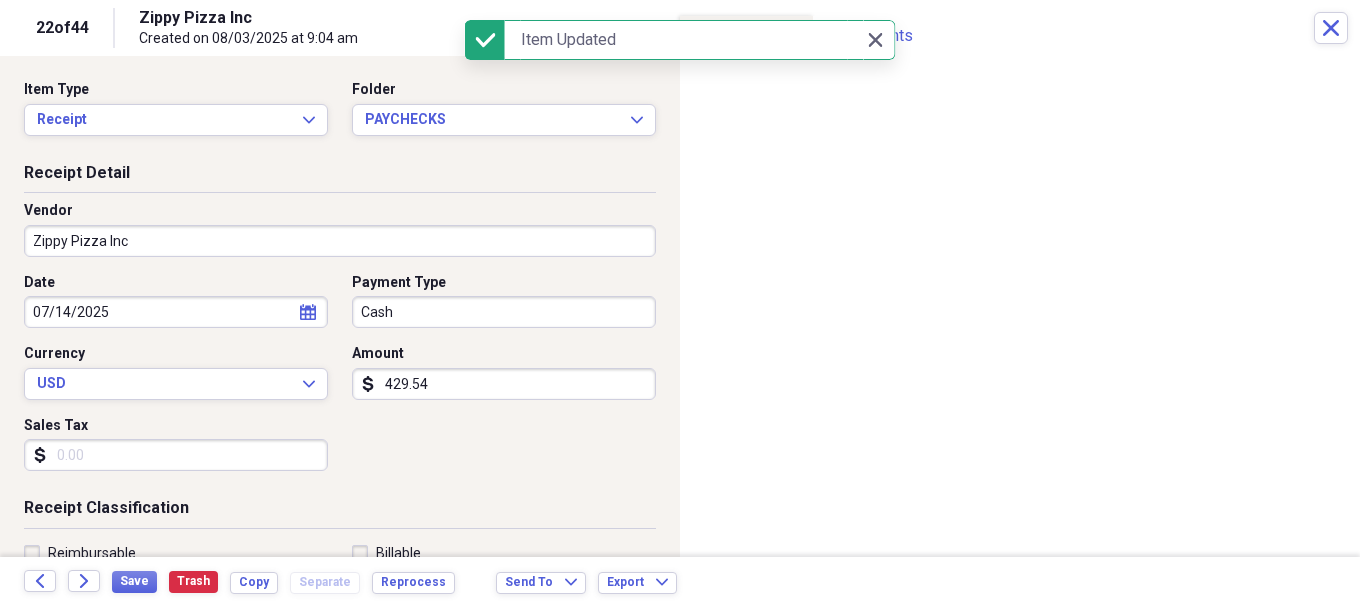 click on "Zippy Pizza Inc" at bounding box center (340, 241) 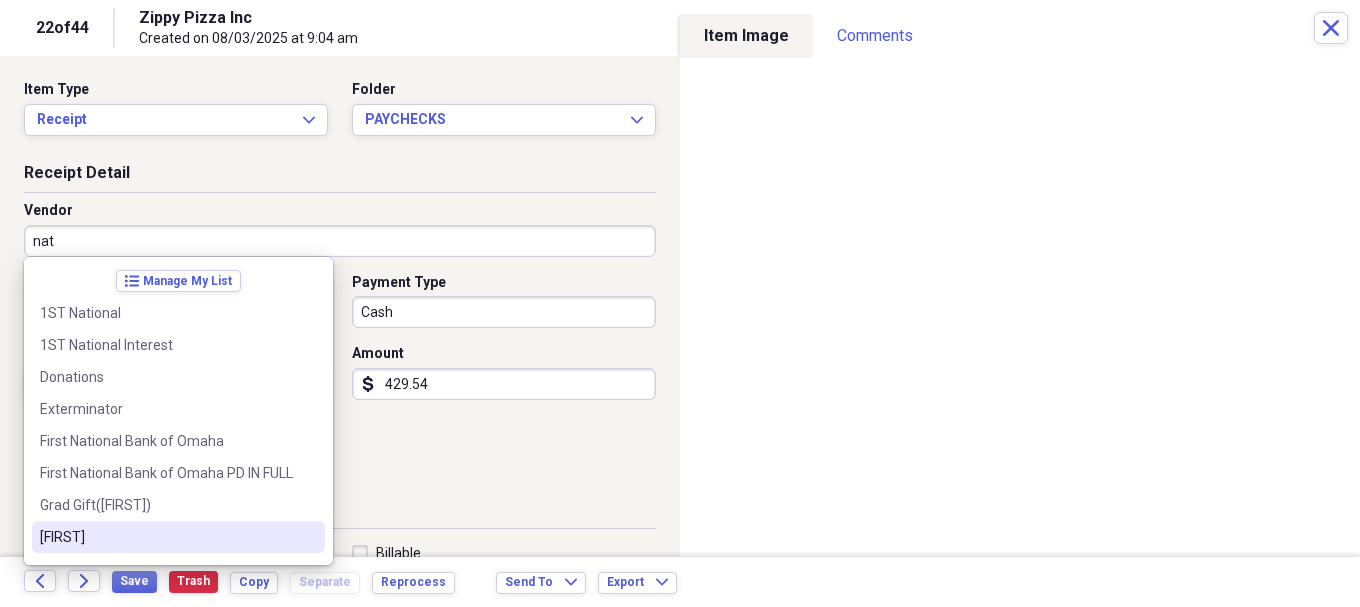 click on "[FIRST]" at bounding box center (178, 537) 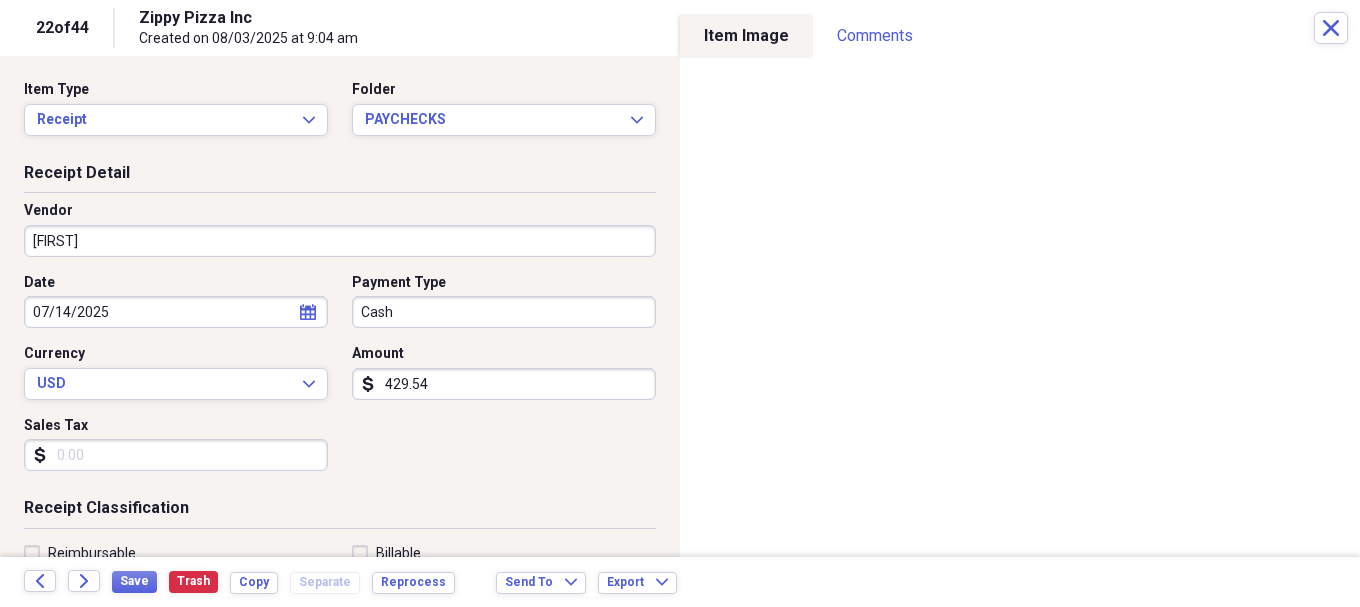 select on "6" 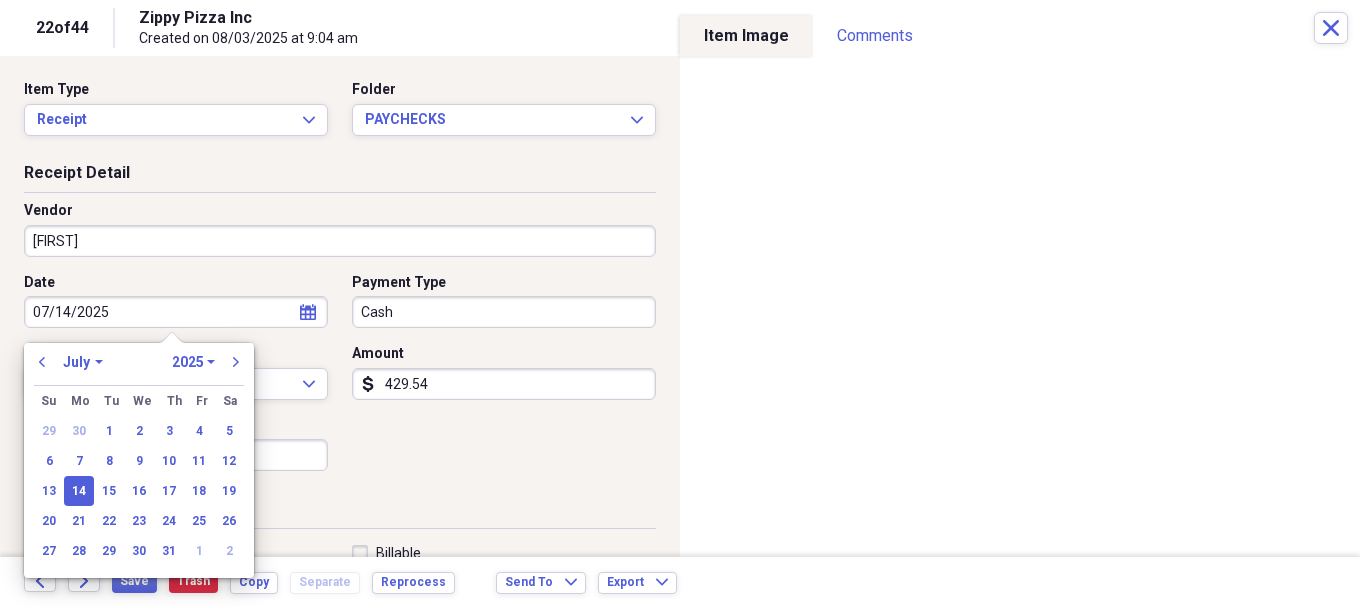 click on "07/14/2025" at bounding box center [176, 312] 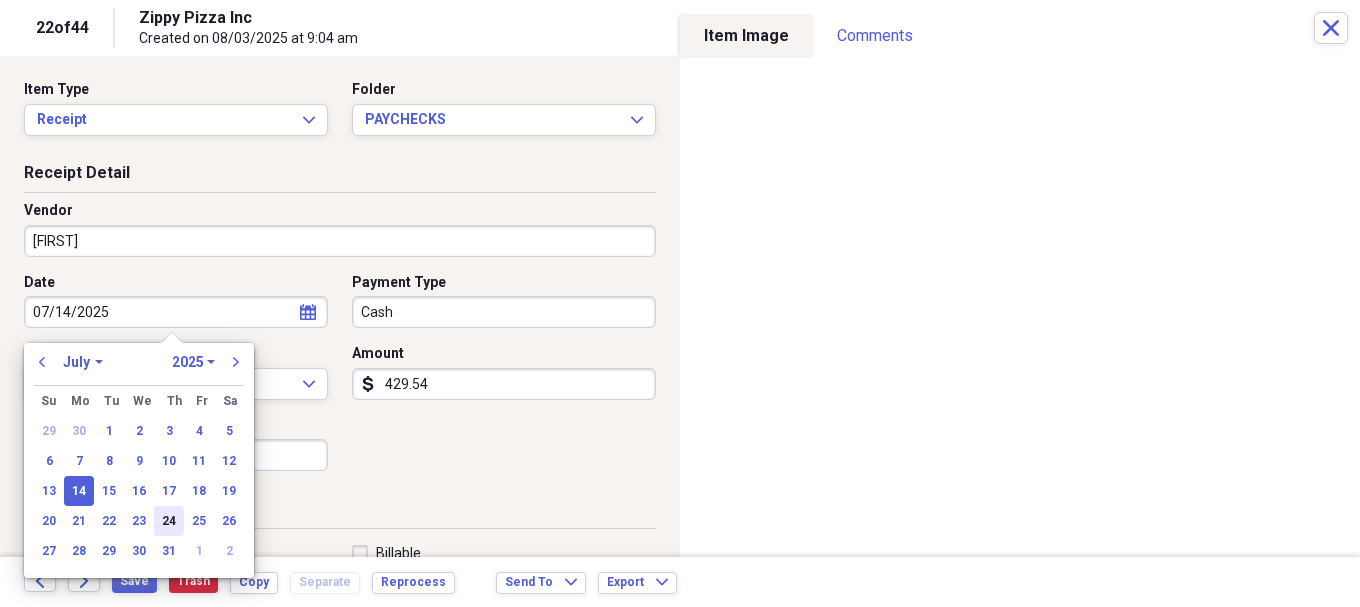 drag, startPoint x: 173, startPoint y: 523, endPoint x: 280, endPoint y: 430, distance: 141.76741 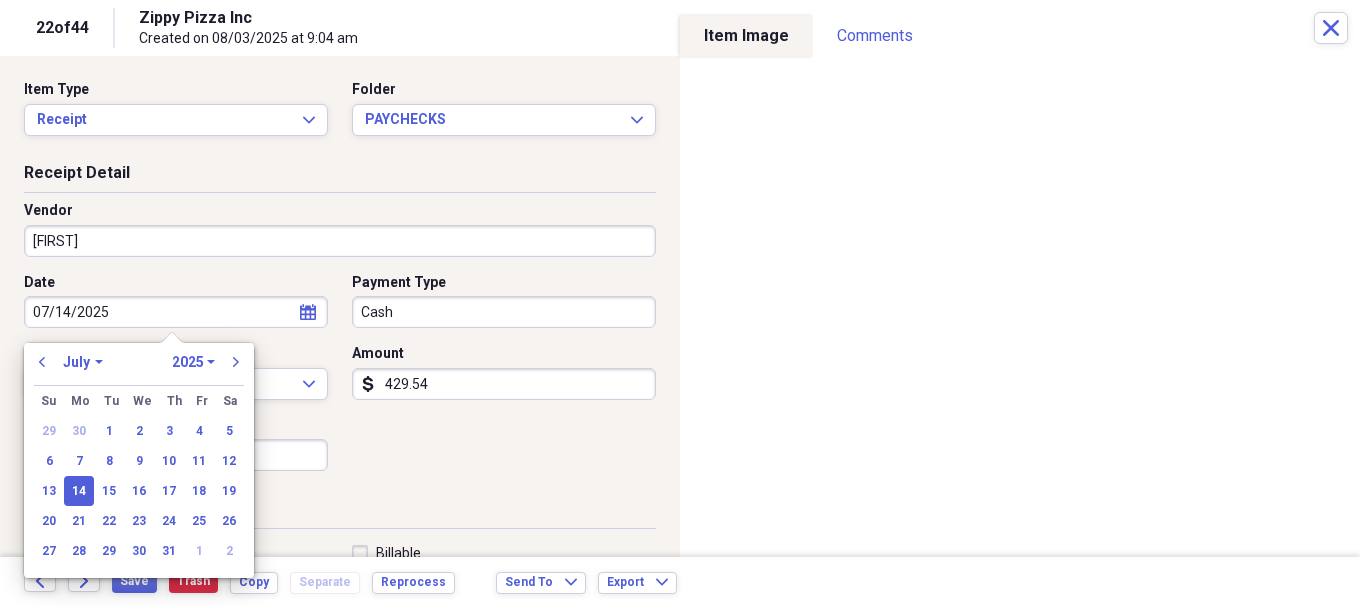 type on "07/24/2025" 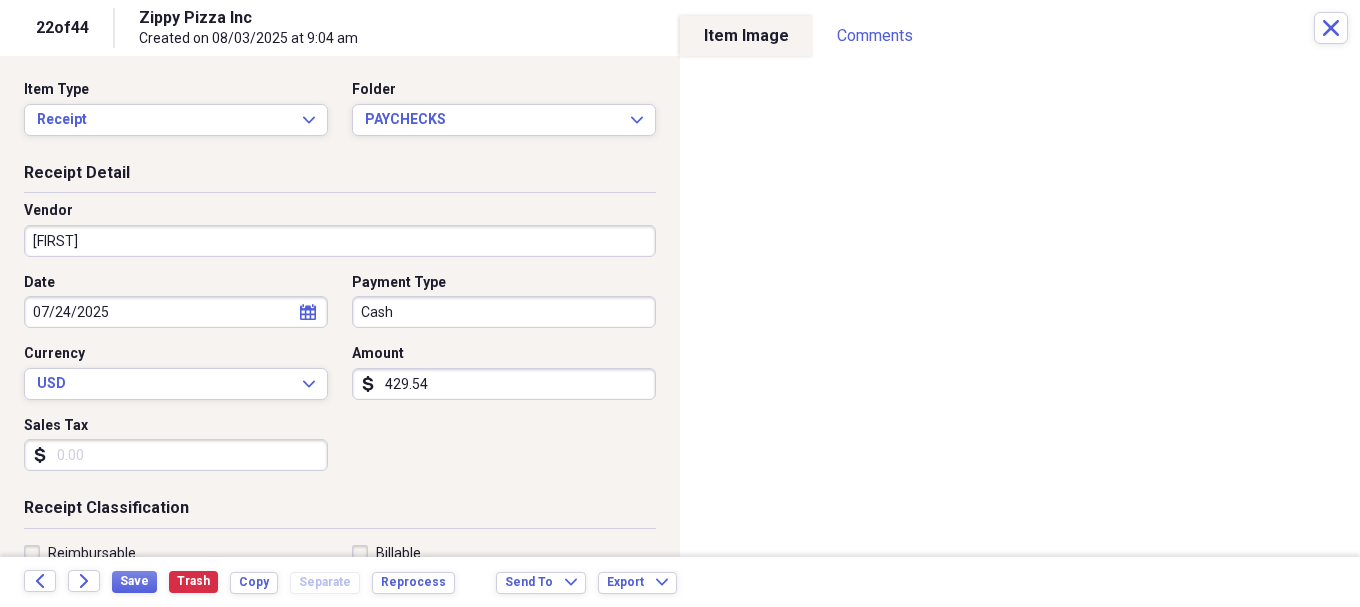 click on "Organize My Files 26 Collapse Unfiled Needs Review 26 Unfiled All Files Unfiled Unfiled Unfiled Saved Reports Collapse My Cabinet My Cabinet Add Folder Collapse Open Folder 07/2025 Add Folder Folder ACCOUNTING Add Folder Folder AMAZON AMEX Add Folder Folder AMEX Add Folder Expand Folder CASH Add Folder Folder CHECKS Add Folder Expand Folder DEBIT Add Folder Folder PAYCHECKS Add Folder Folder POS CASH PAYOUTS Add Folder Folder SOFO Add Folder Expand Folder 08/2025 Add Folder Expand Folder 09/2025 Add Folder Expand Folder 10/2025 Add Folder Expand Folder 11/2025 Add Folder Expand Folder 12/2025 Add Folder Expand Folder 2018 Add Folder Expand Folder 2019 Add Folder Expand Folder 2020 Add Folder Expand Folder 2021 Add Folder Expand Folder 2022 Add Folder Expand Folder 2023 Add Folder Expand Folder 2024 Add Folder Expand Folder 2025 Add Folder Folder 2025(10yrlease) Add Folder Folder AssestsList Add Folder Folder Business Ins Policys Add Folder Expand Folder COMCAST BUSINESS Add Folder Folder CONTACTS Add Folder 1" at bounding box center [680, 303] 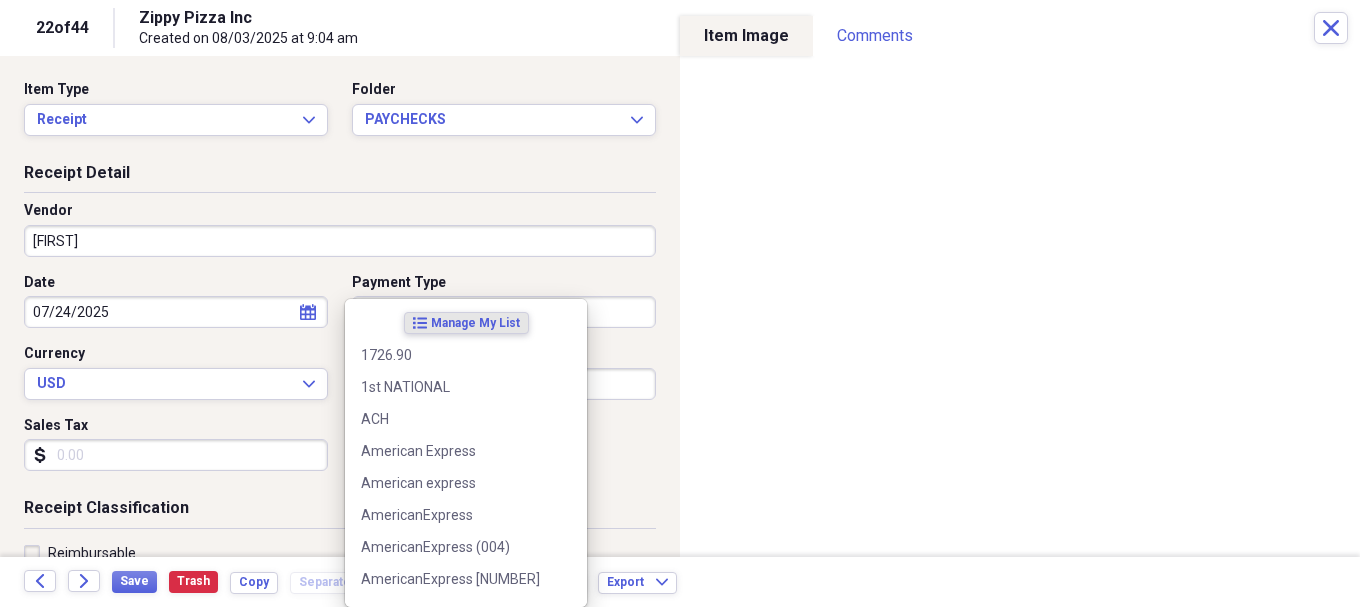 type 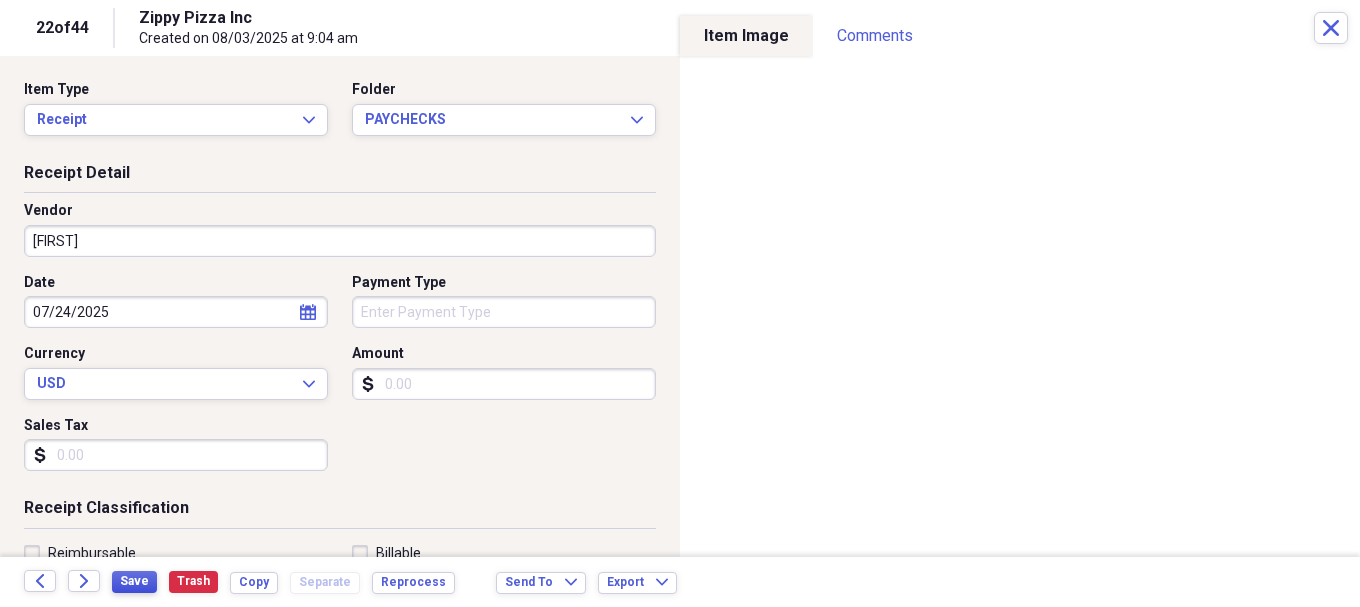 type 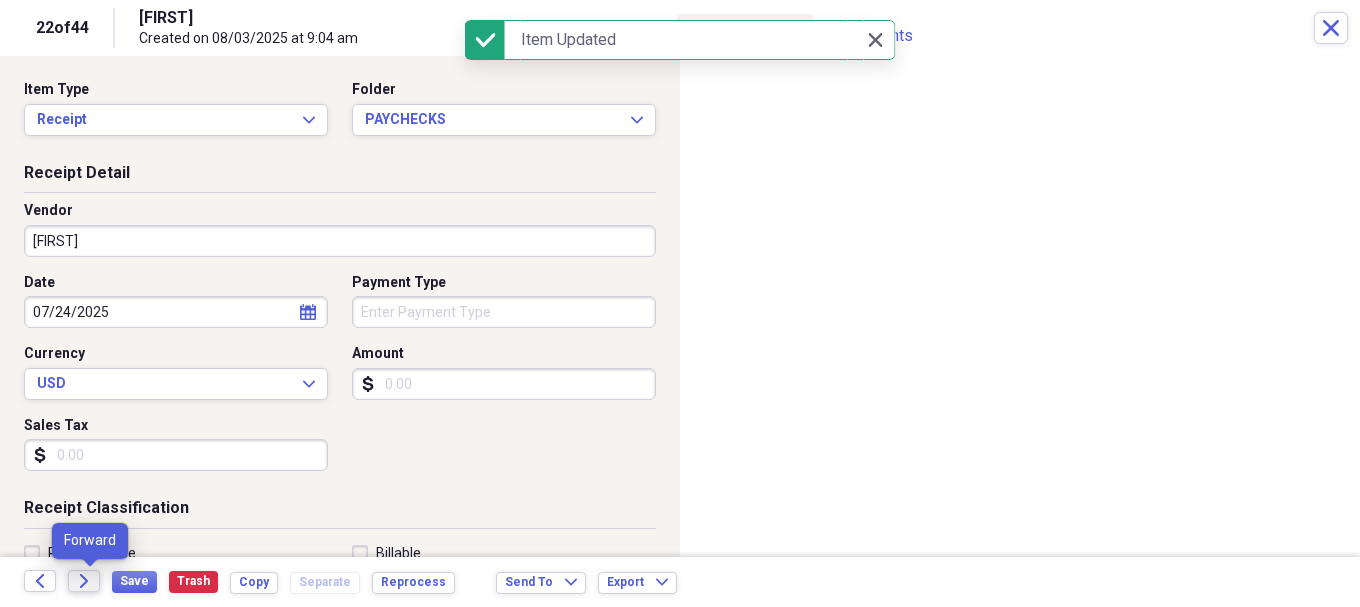 click on "Forward" 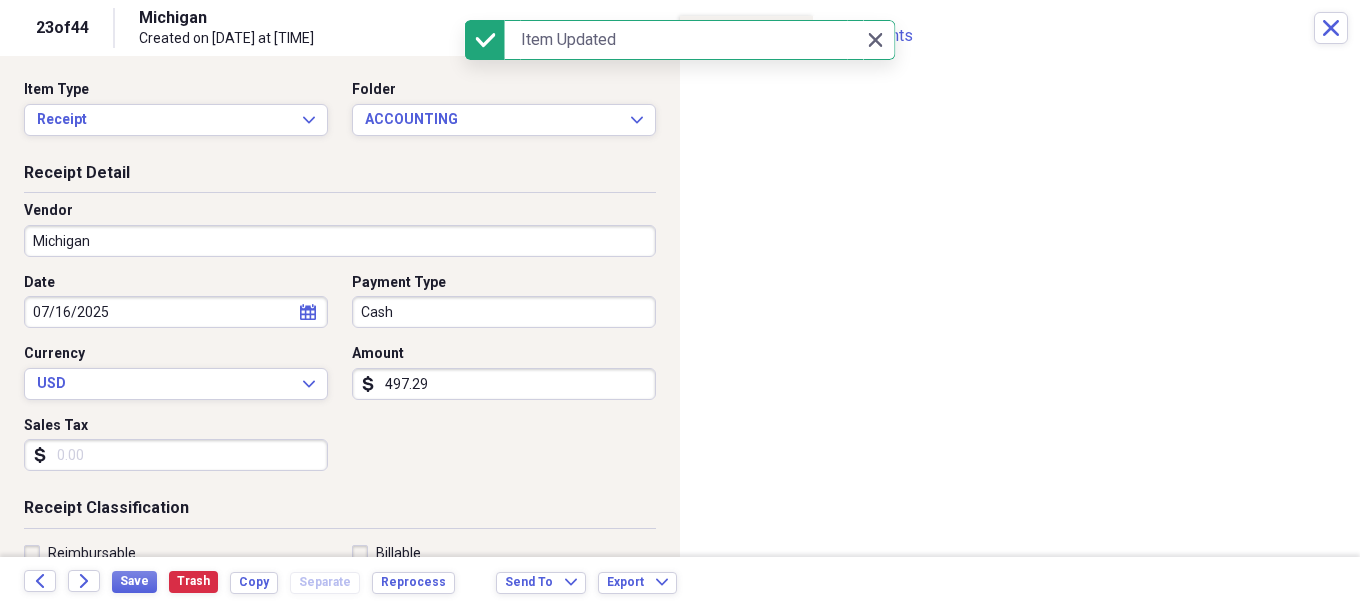 click on "Michigan" at bounding box center (340, 241) 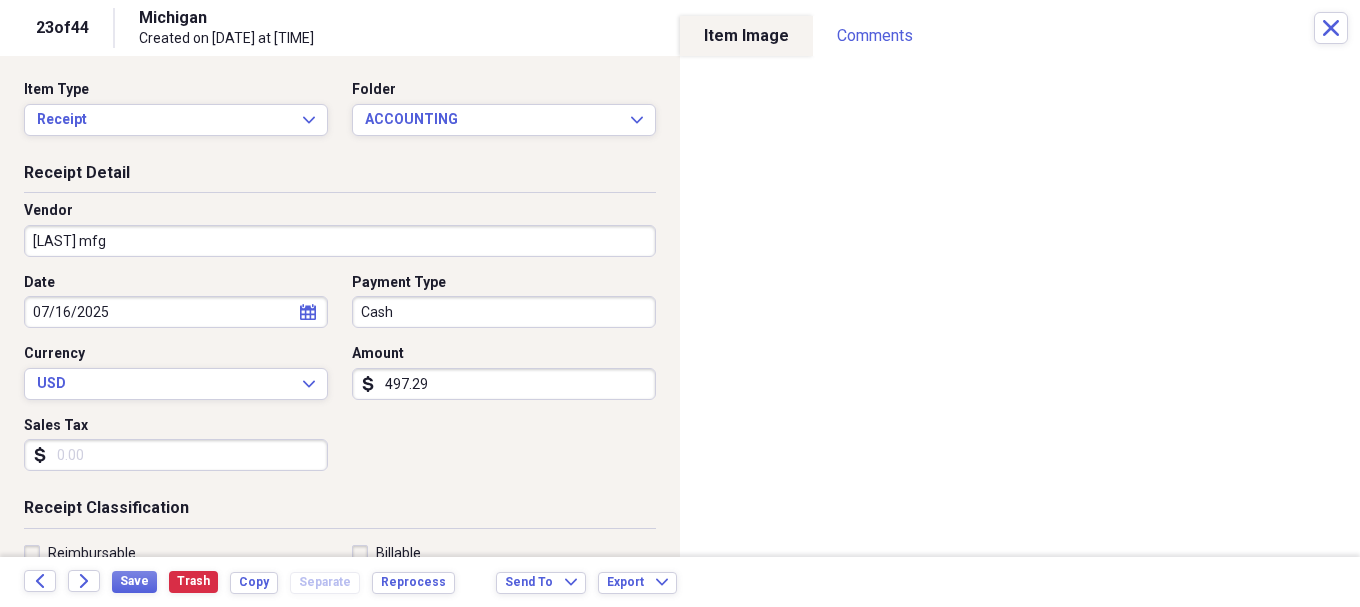 type on "[LAST] mfg" 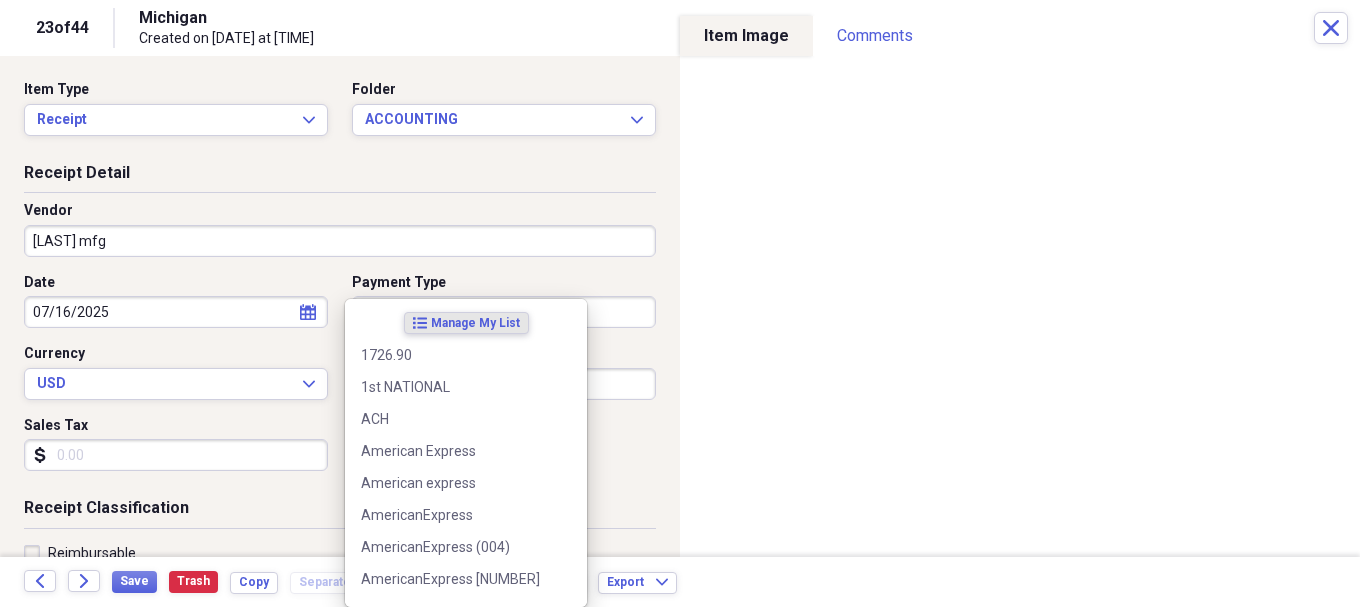 type 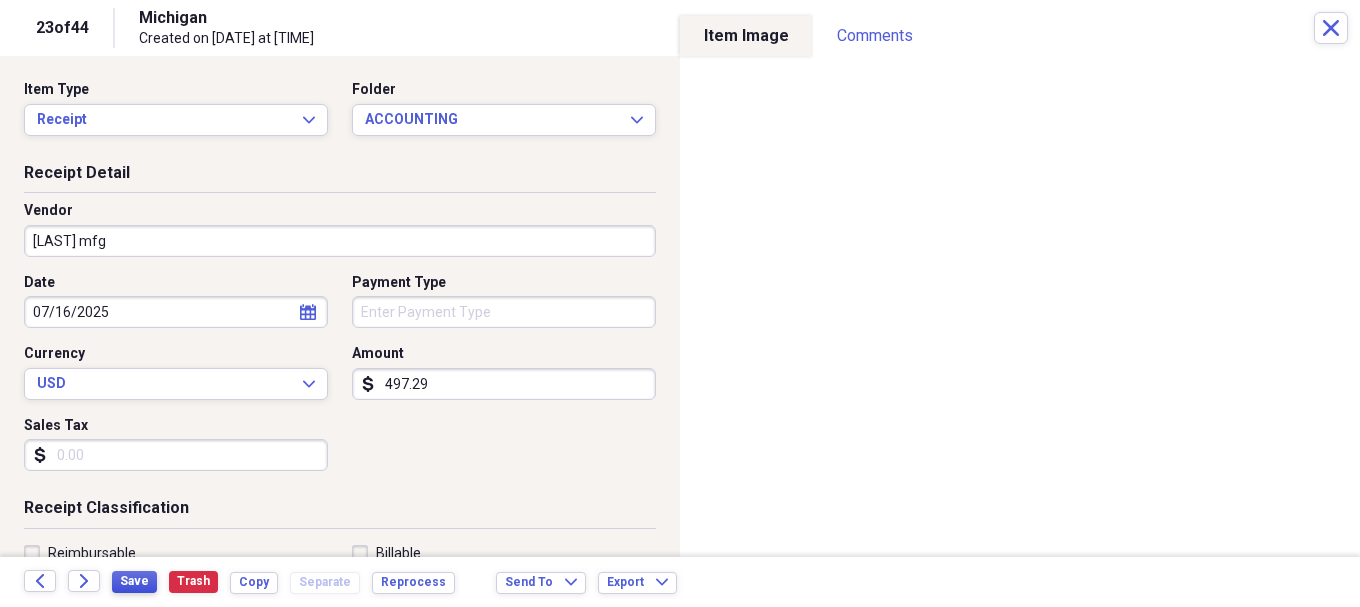 click on "Save" at bounding box center (134, 581) 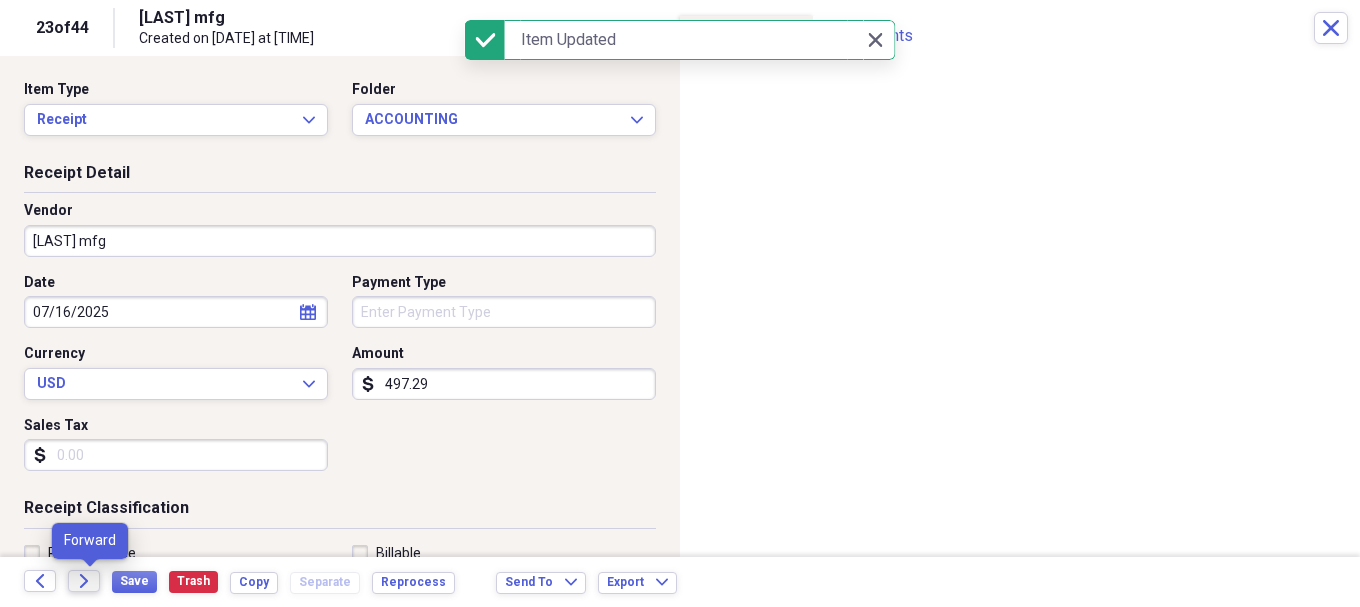 click 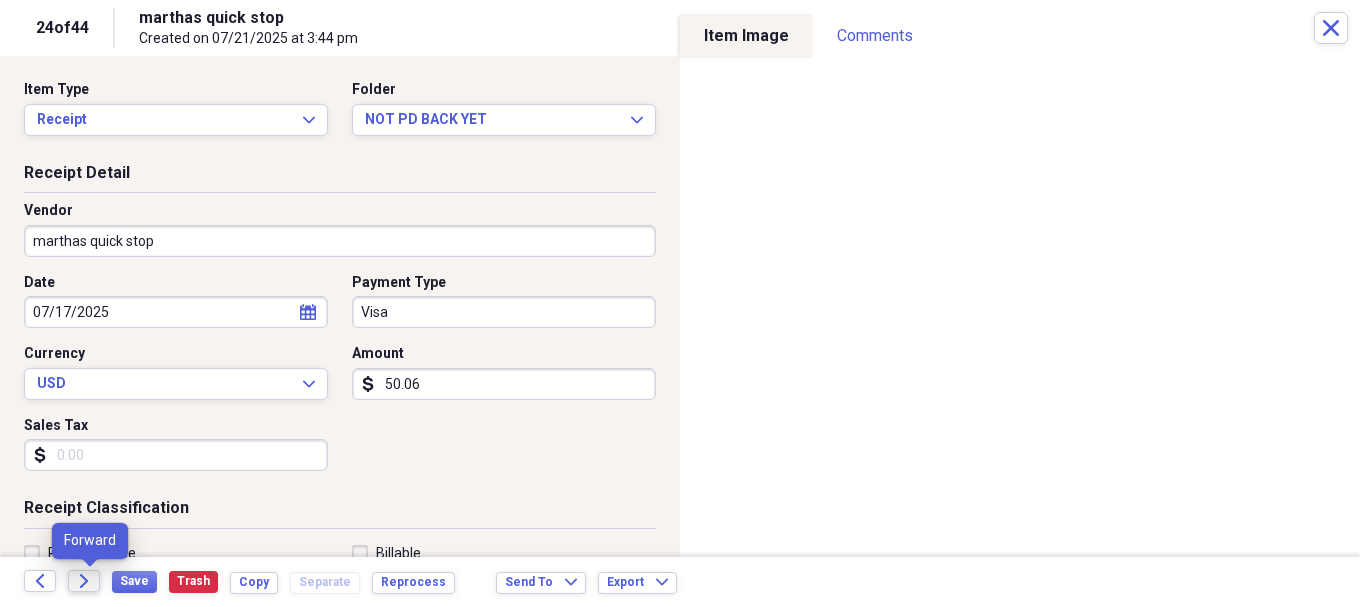 click 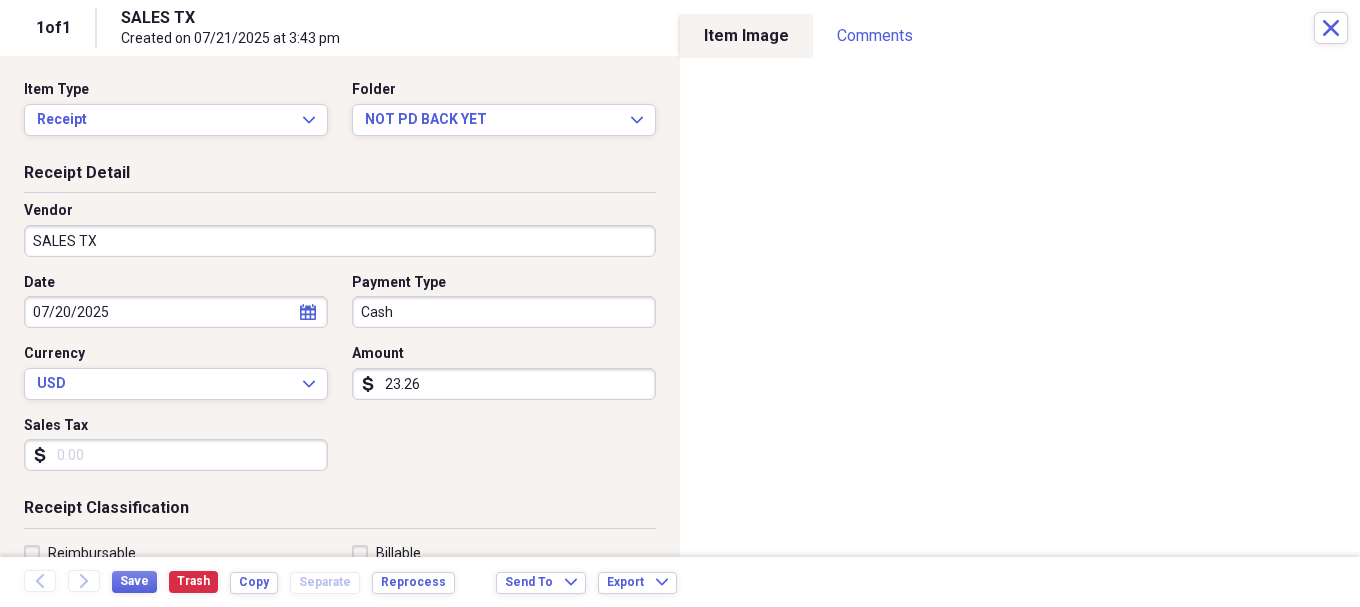 click on "SALES TX" at bounding box center (340, 241) 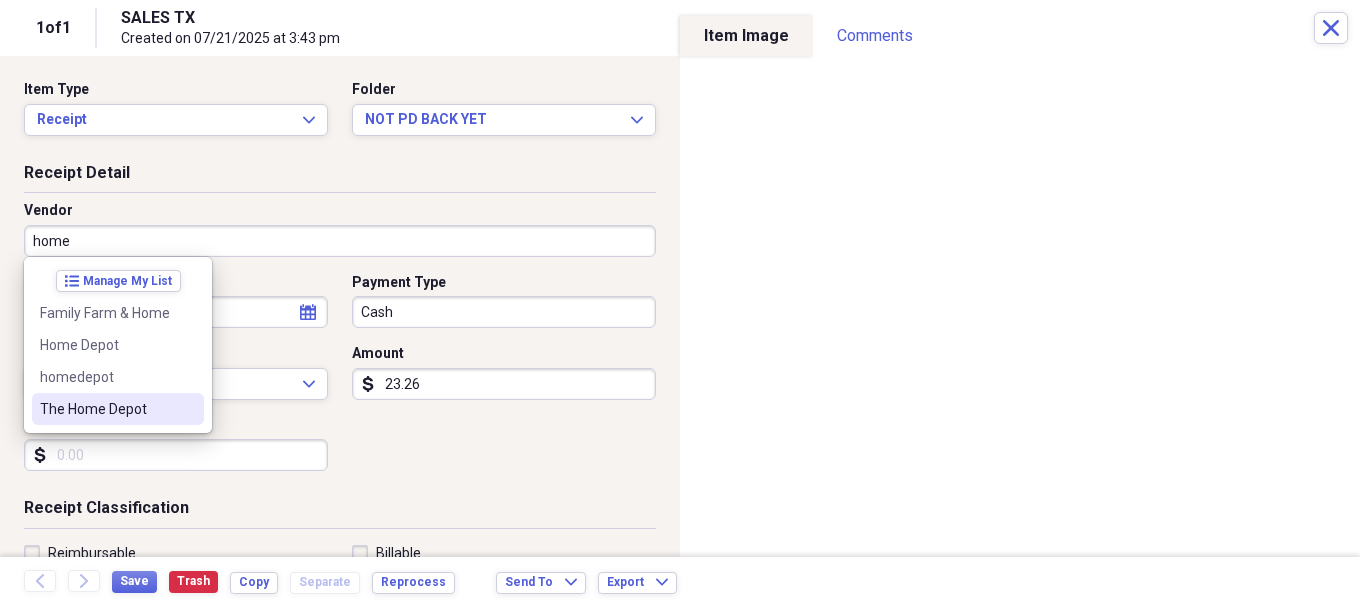 click on "The Home Depot" at bounding box center [106, 409] 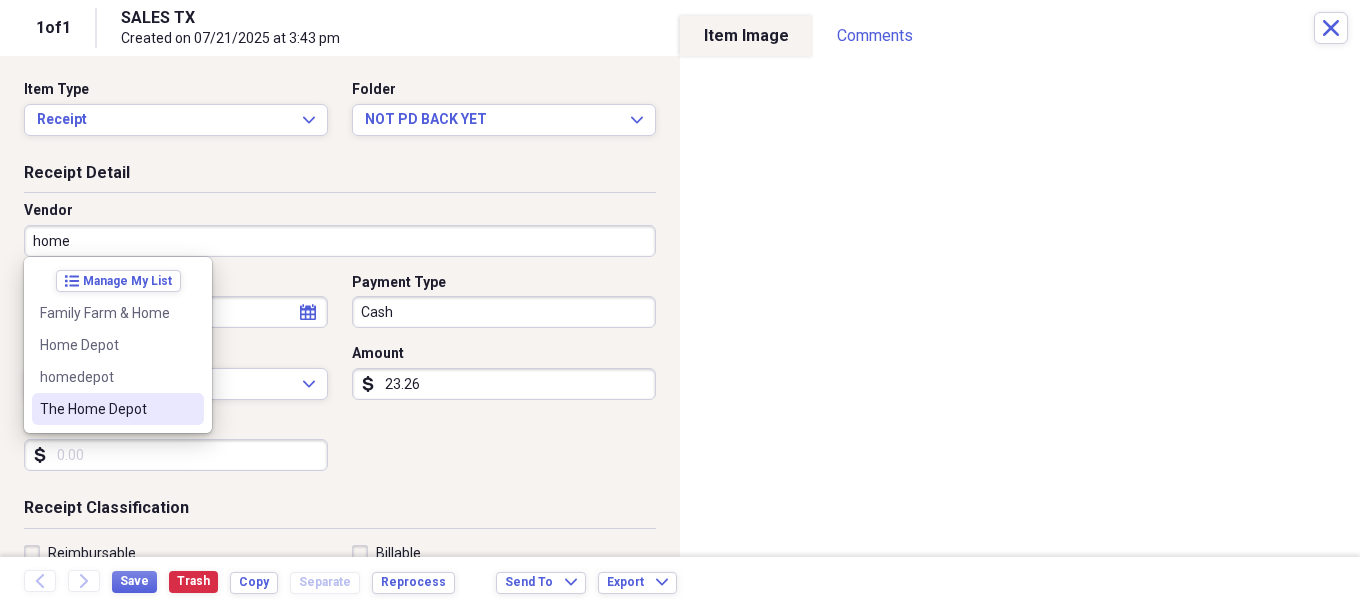 type on "The Home Depot" 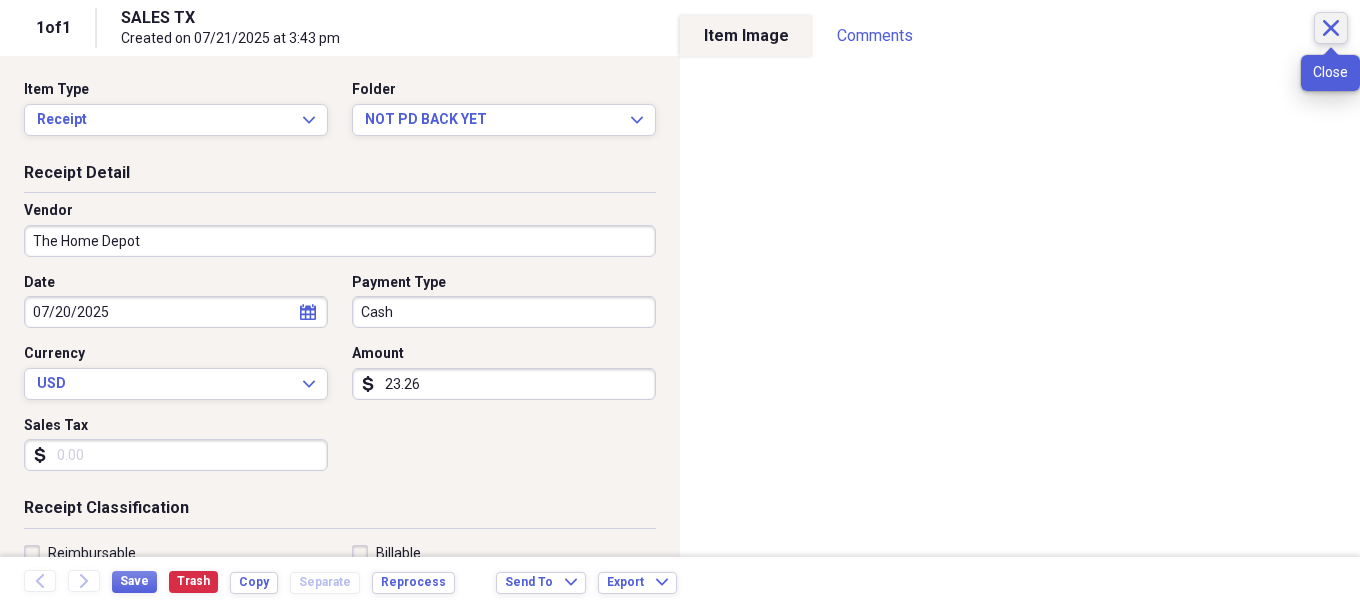 click on "Close" 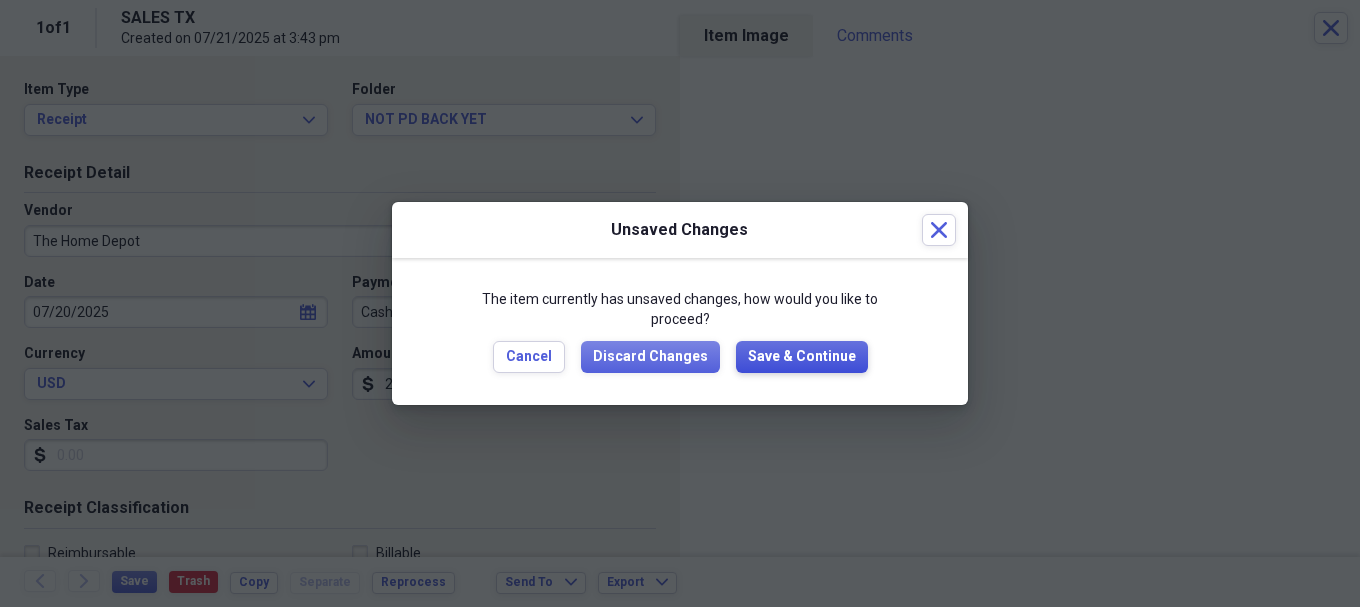click on "Save & Continue" at bounding box center (802, 357) 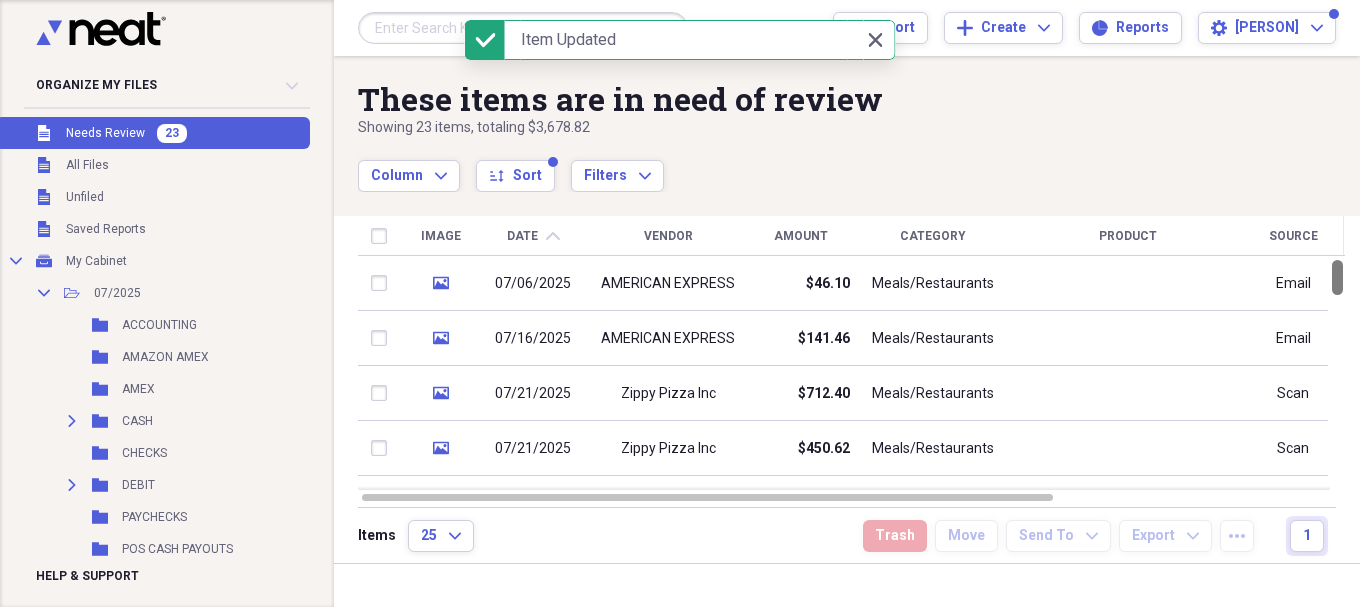 drag, startPoint x: 1354, startPoint y: 296, endPoint x: 1351, endPoint y: 249, distance: 47.095646 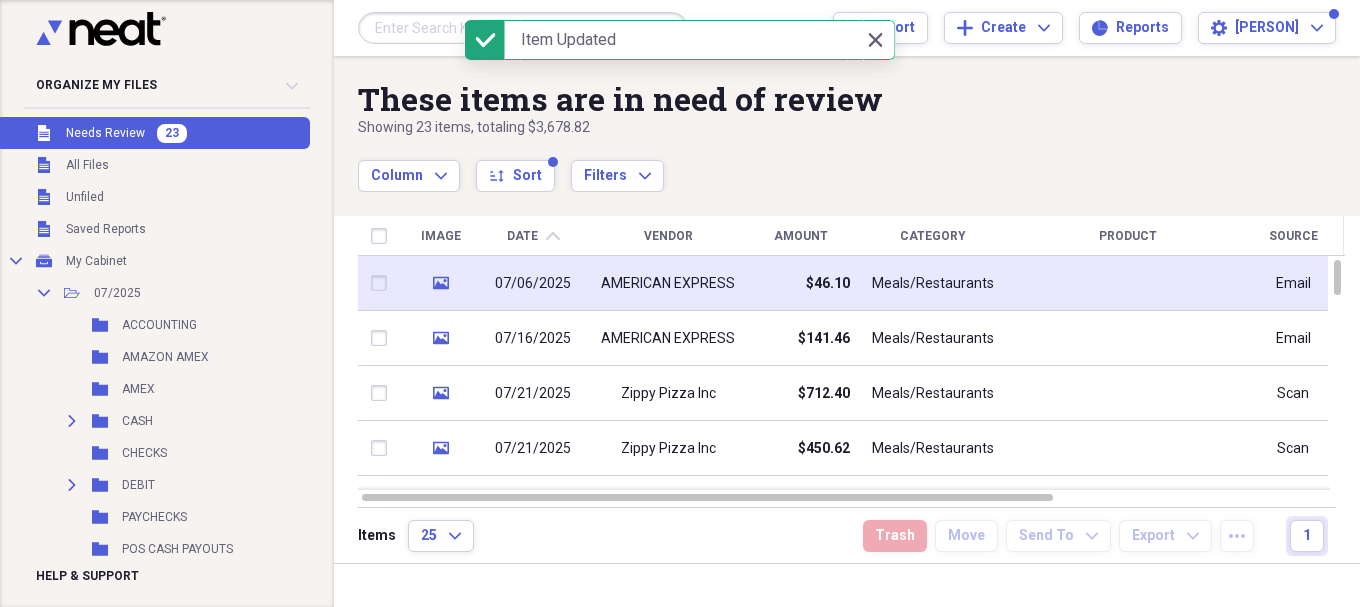 click on "AMERICAN EXPRESS" at bounding box center (668, 283) 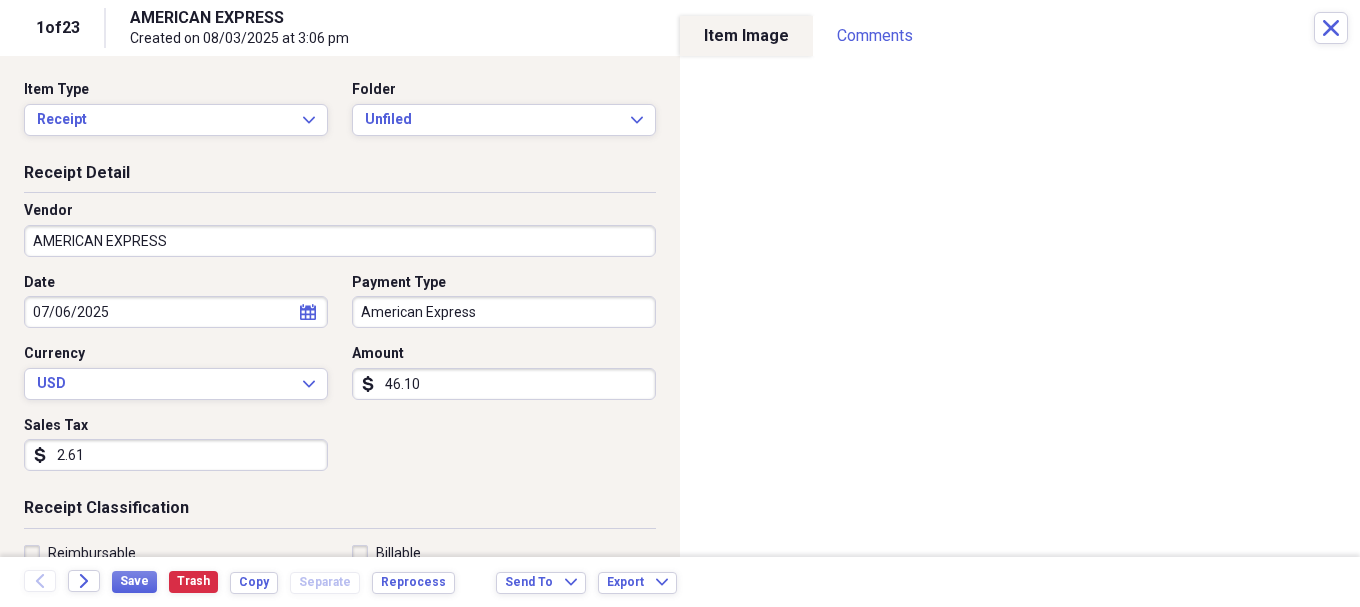 click on "AMERICAN EXPRESS" at bounding box center [340, 241] 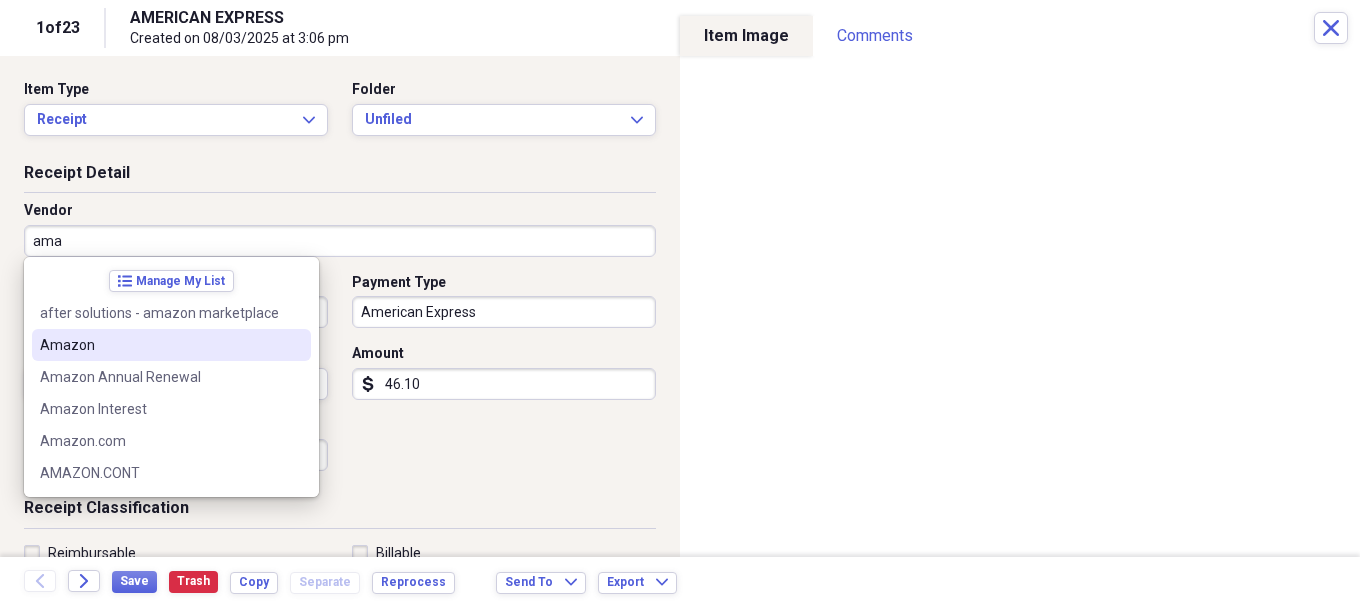 drag, startPoint x: 136, startPoint y: 350, endPoint x: 170, endPoint y: 351, distance: 34.0147 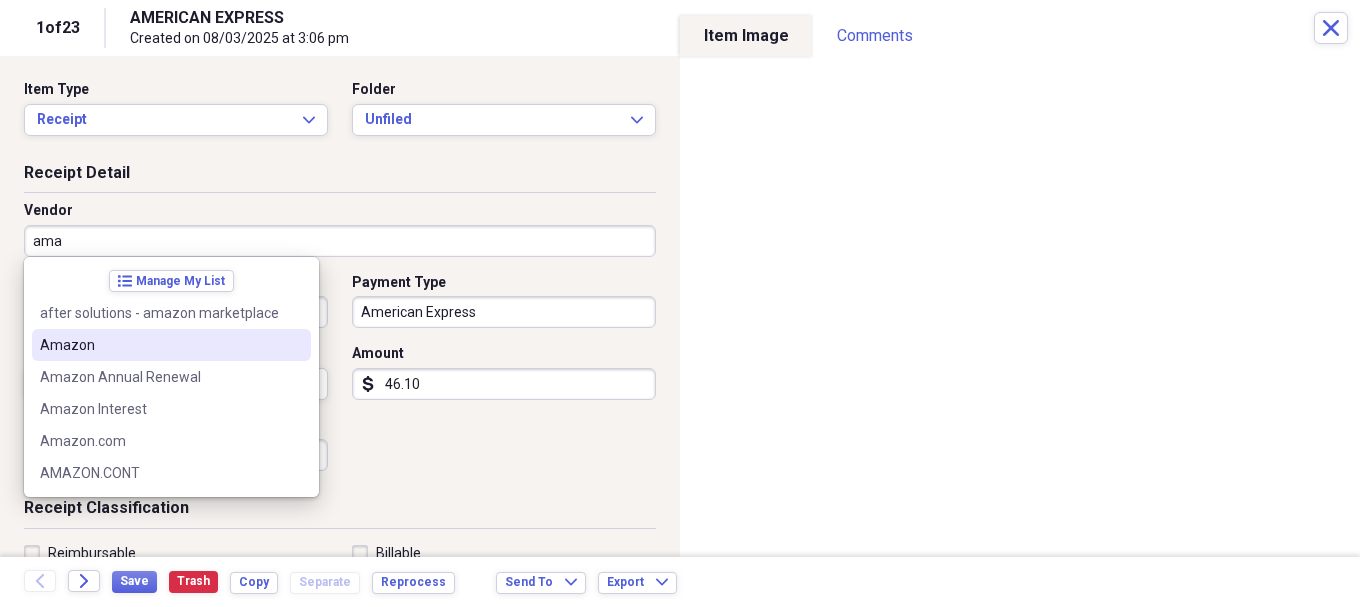 type on "Amazon" 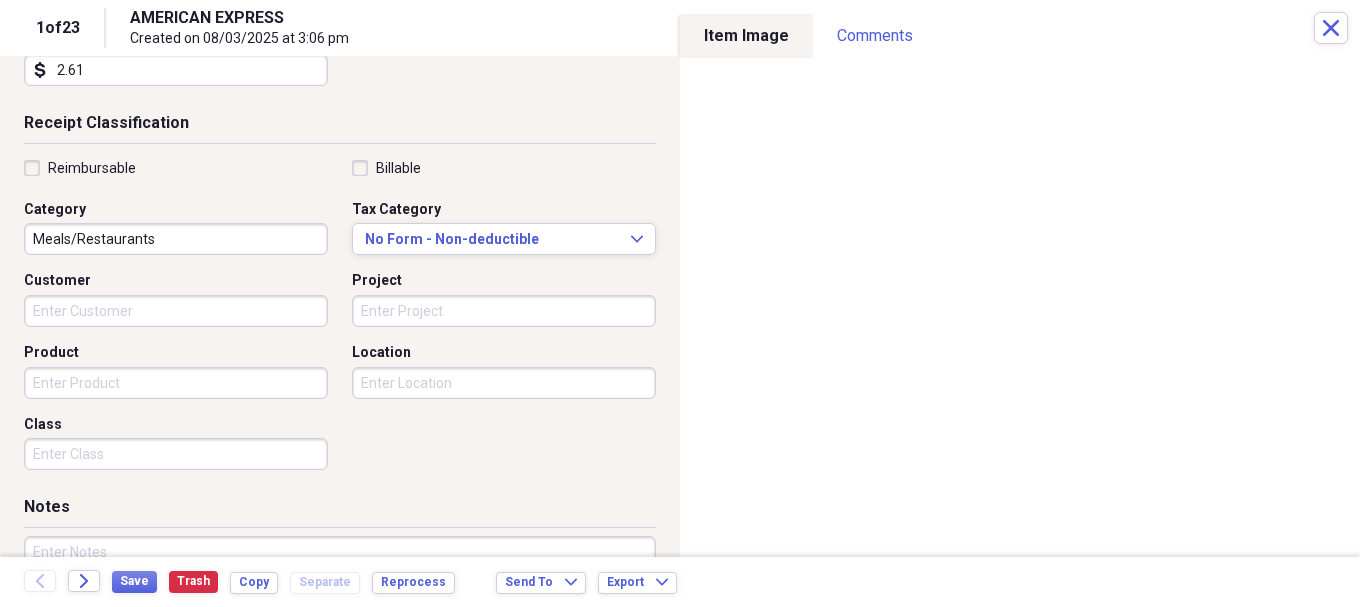 scroll, scrollTop: 400, scrollLeft: 0, axis: vertical 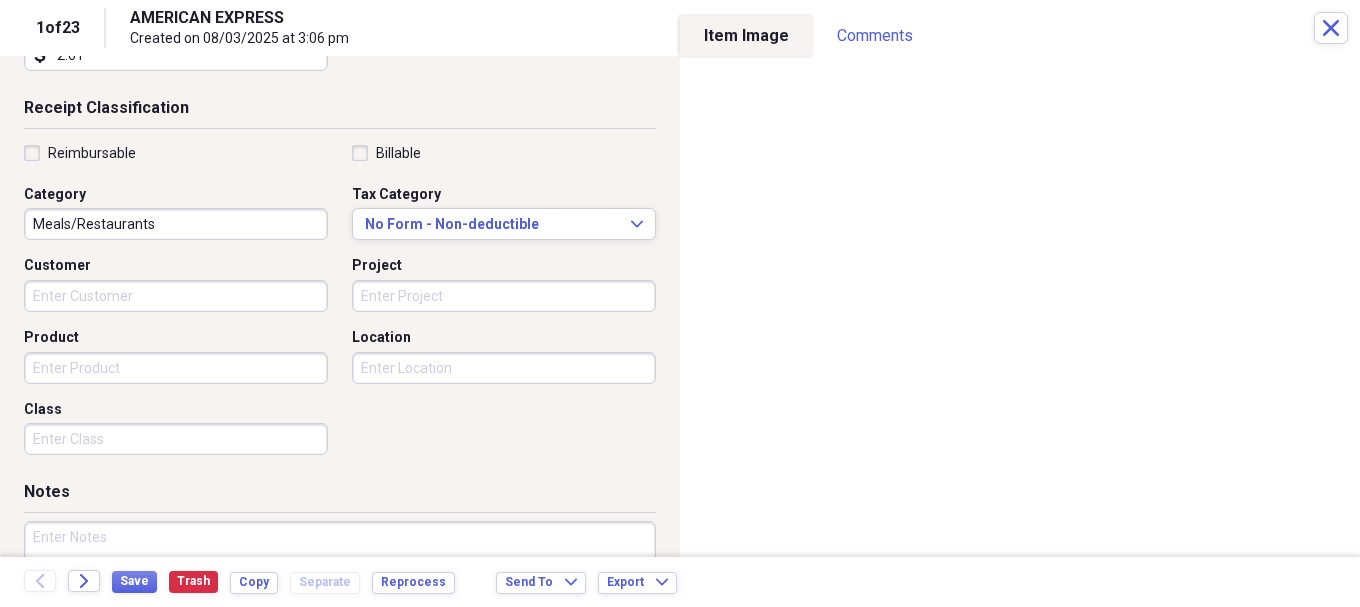 click on "Meals/Restaurants" at bounding box center [176, 224] 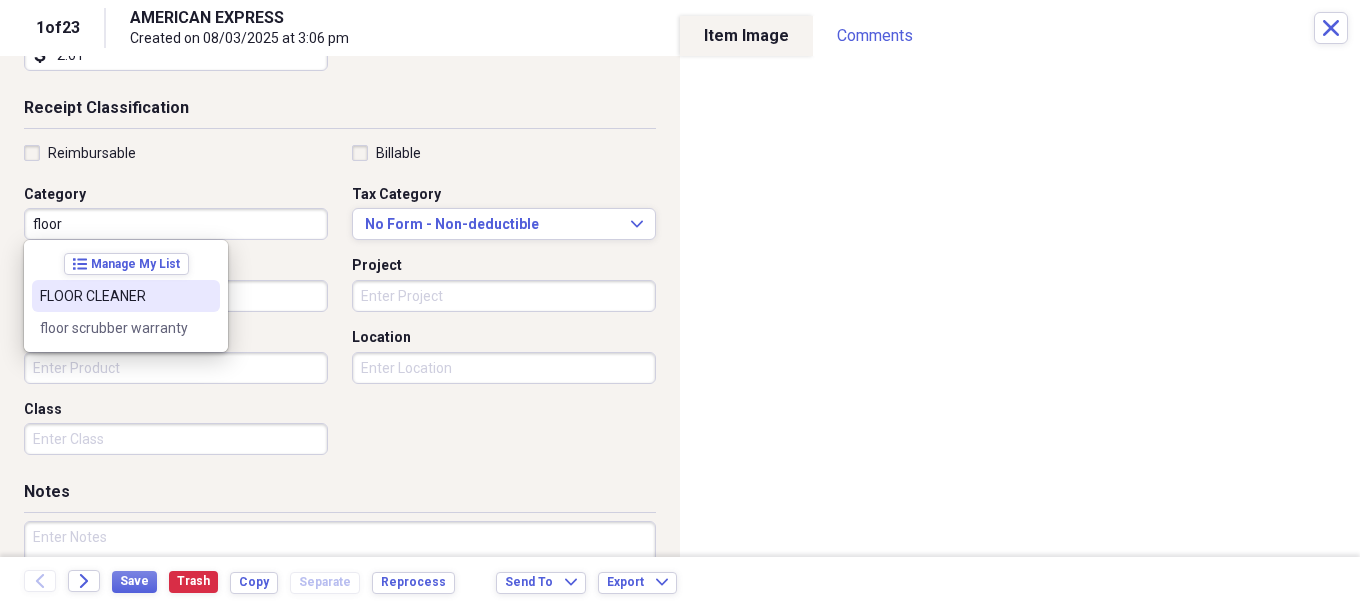 click on "FLOOR CLEANER" at bounding box center (114, 296) 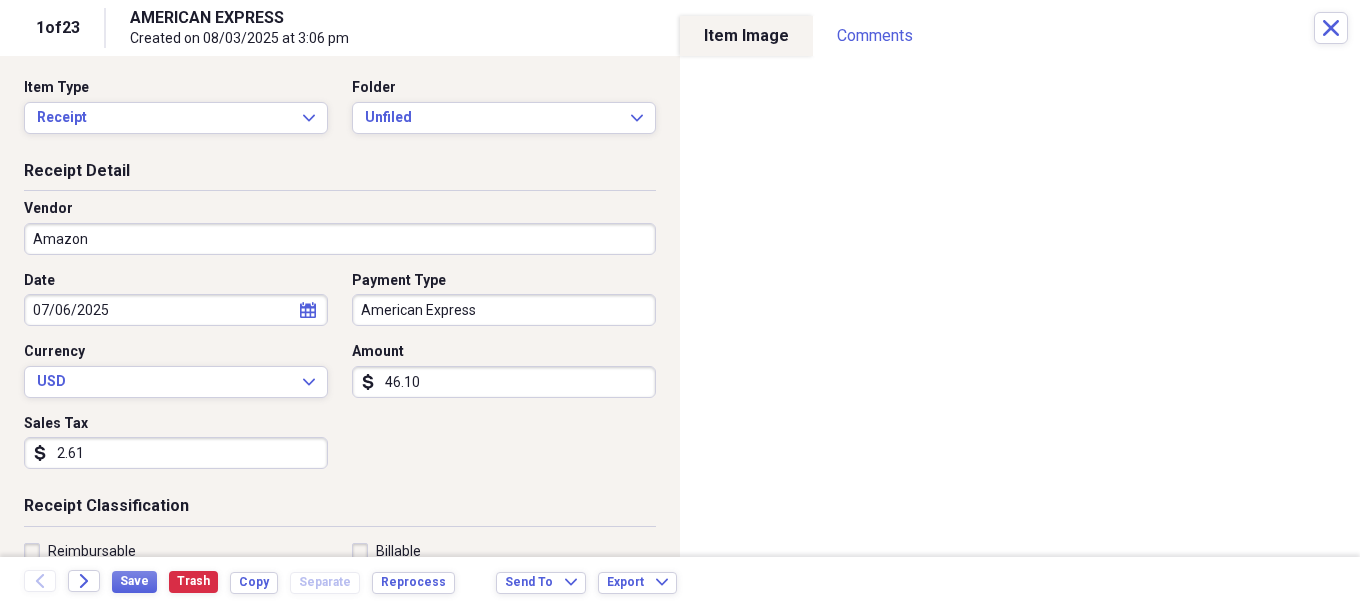 scroll, scrollTop: 0, scrollLeft: 0, axis: both 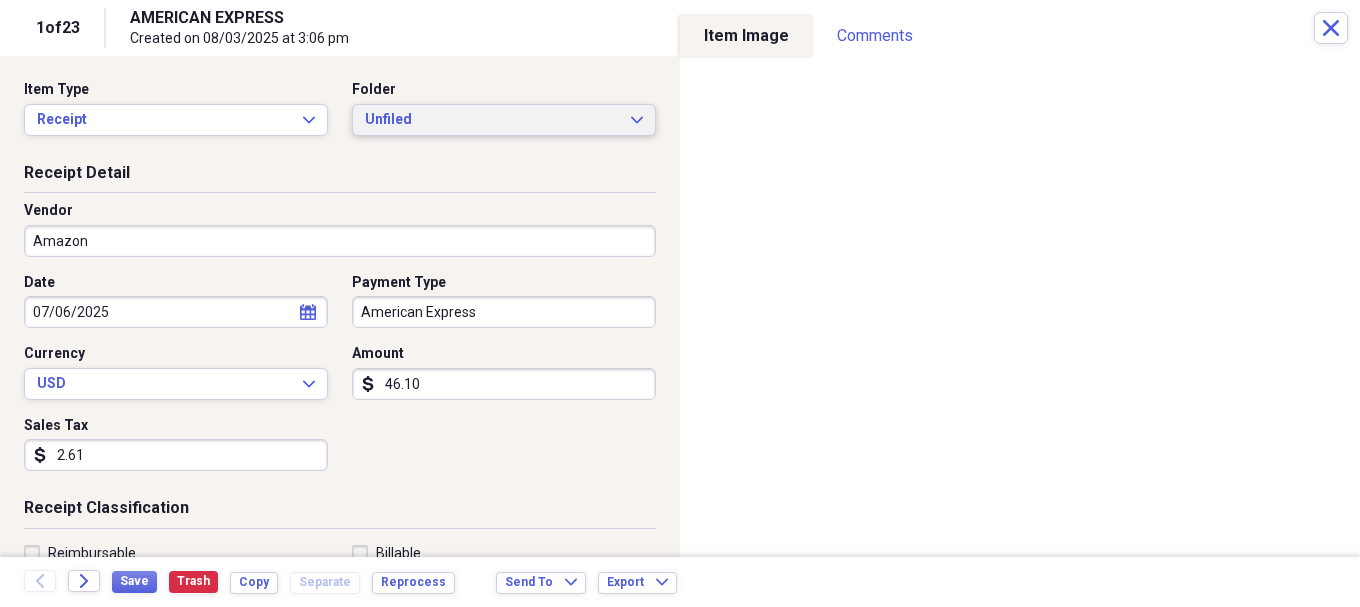 click on "Unfiled" at bounding box center [492, 120] 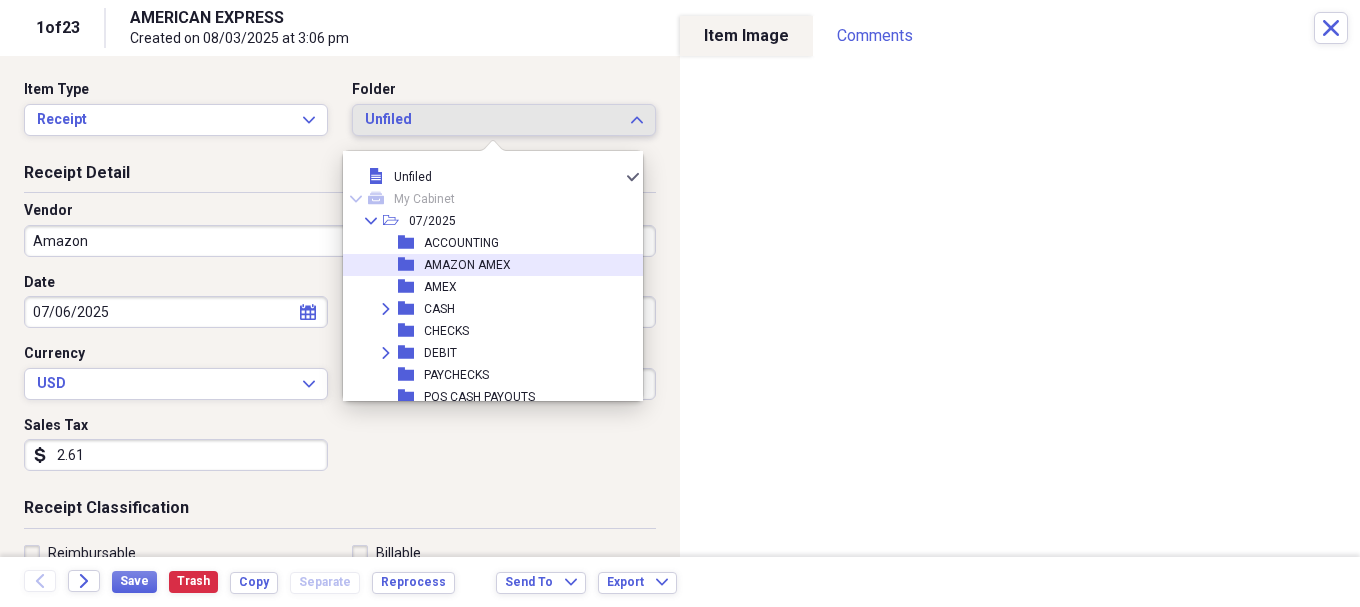 click on "AMAZON AMEX" at bounding box center (467, 265) 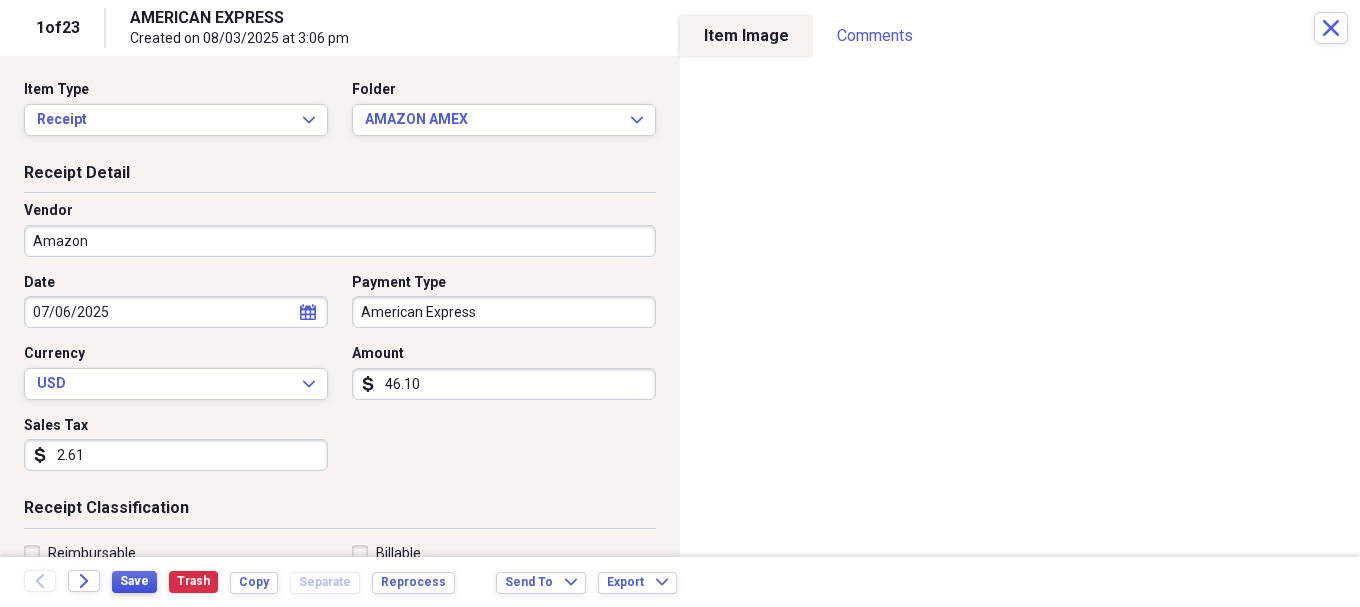 click on "Save" at bounding box center [134, 581] 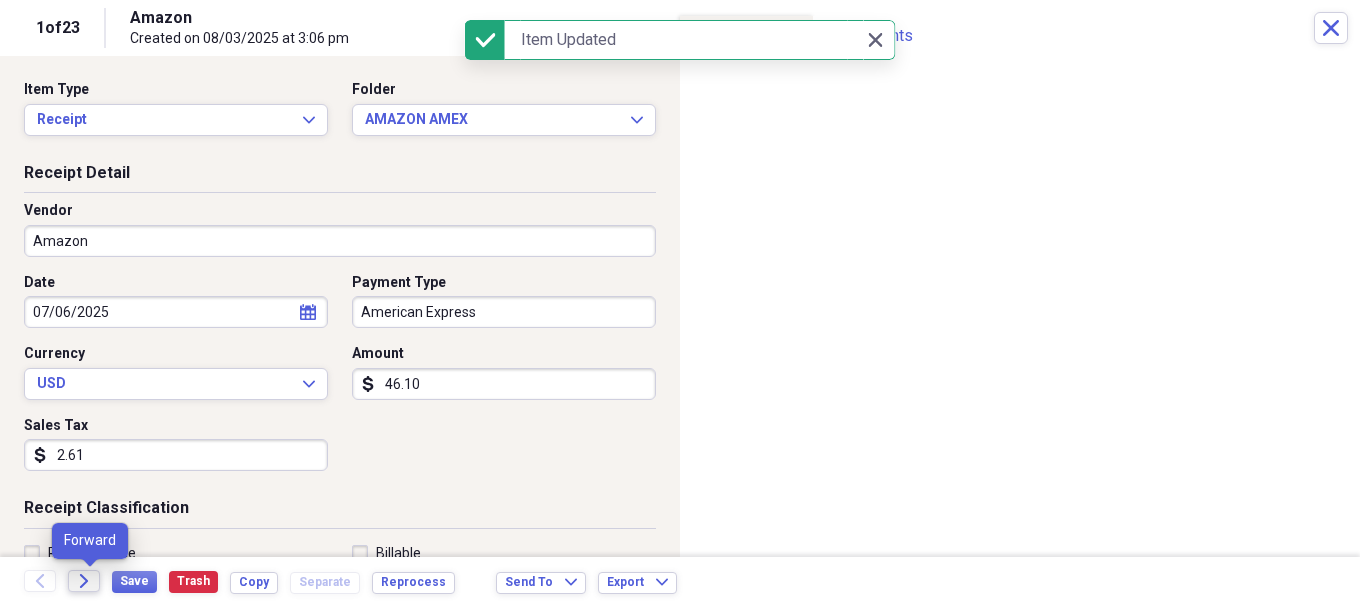click on "Forward" 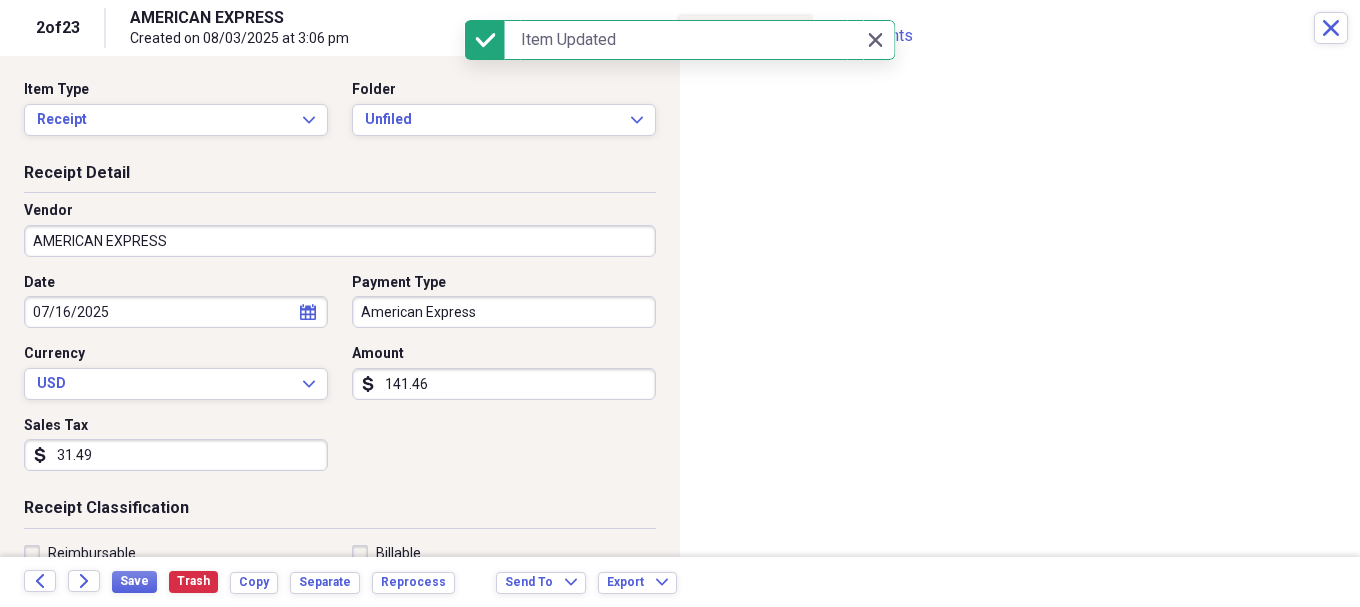 click on "AMERICAN EXPRESS" at bounding box center [340, 241] 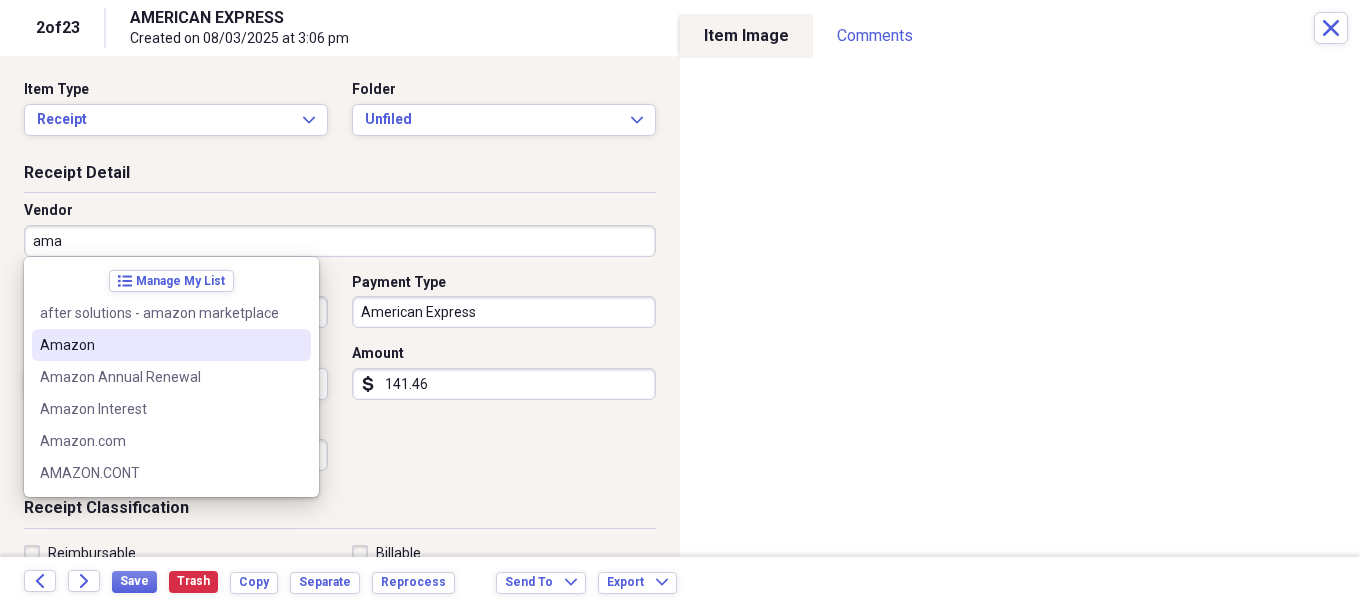 click on "Amazon" at bounding box center (171, 345) 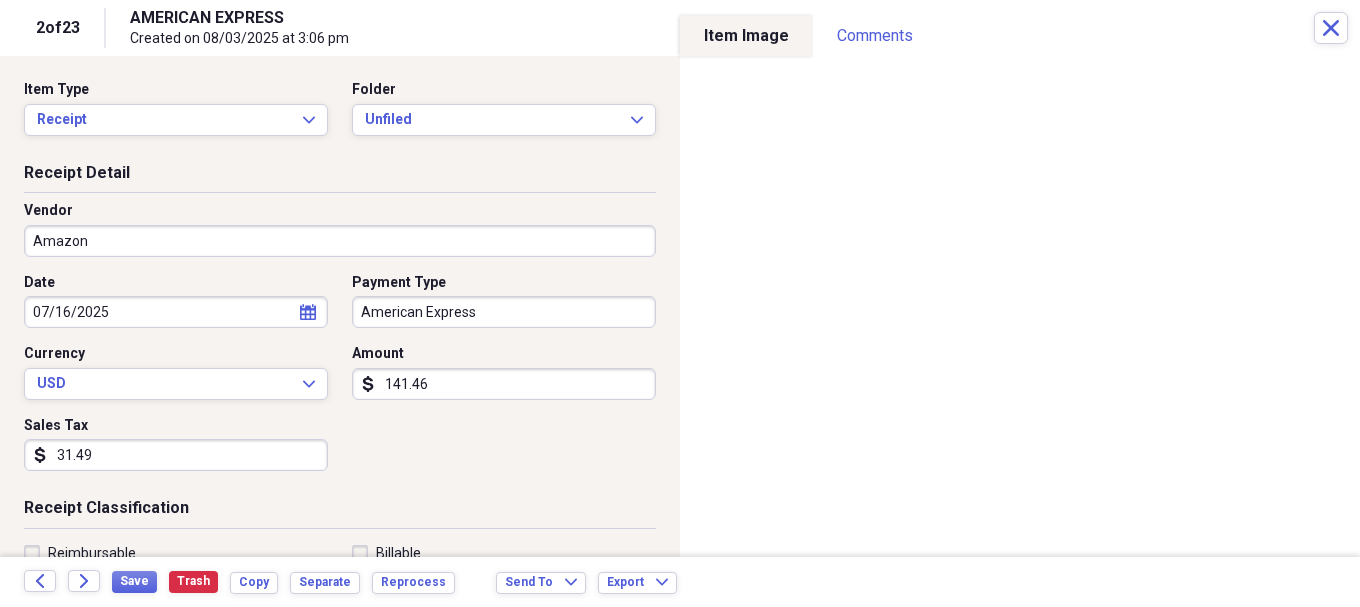 click on "31.49" at bounding box center [176, 455] 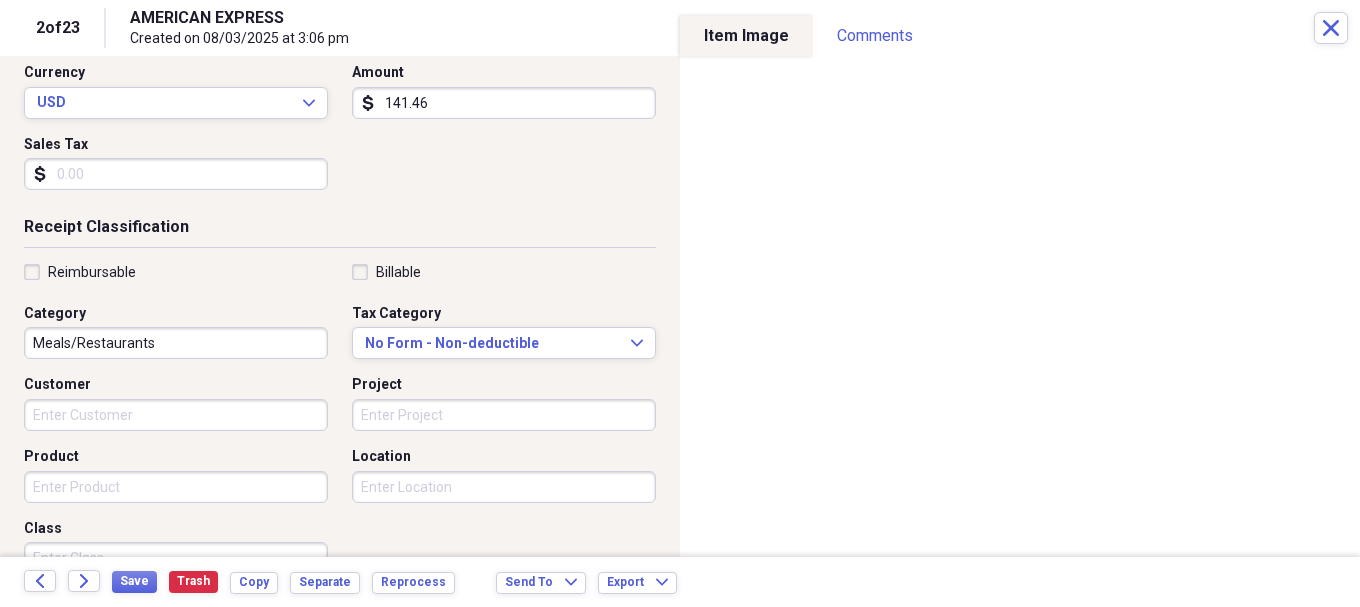 scroll, scrollTop: 300, scrollLeft: 0, axis: vertical 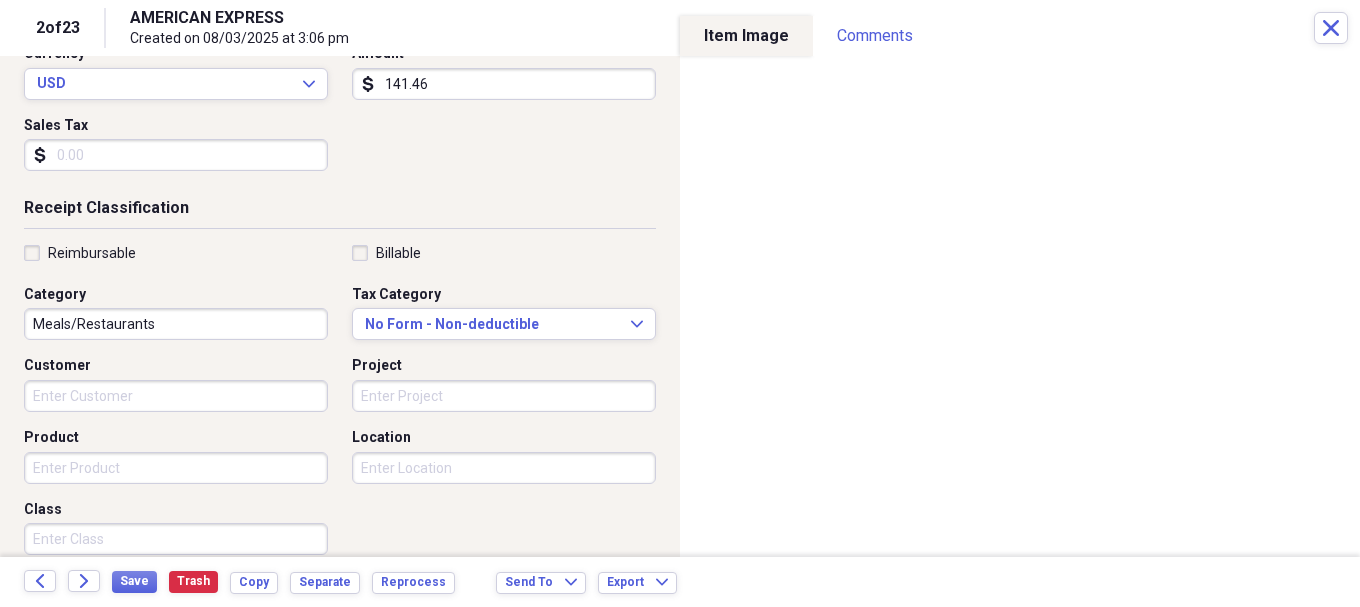 type 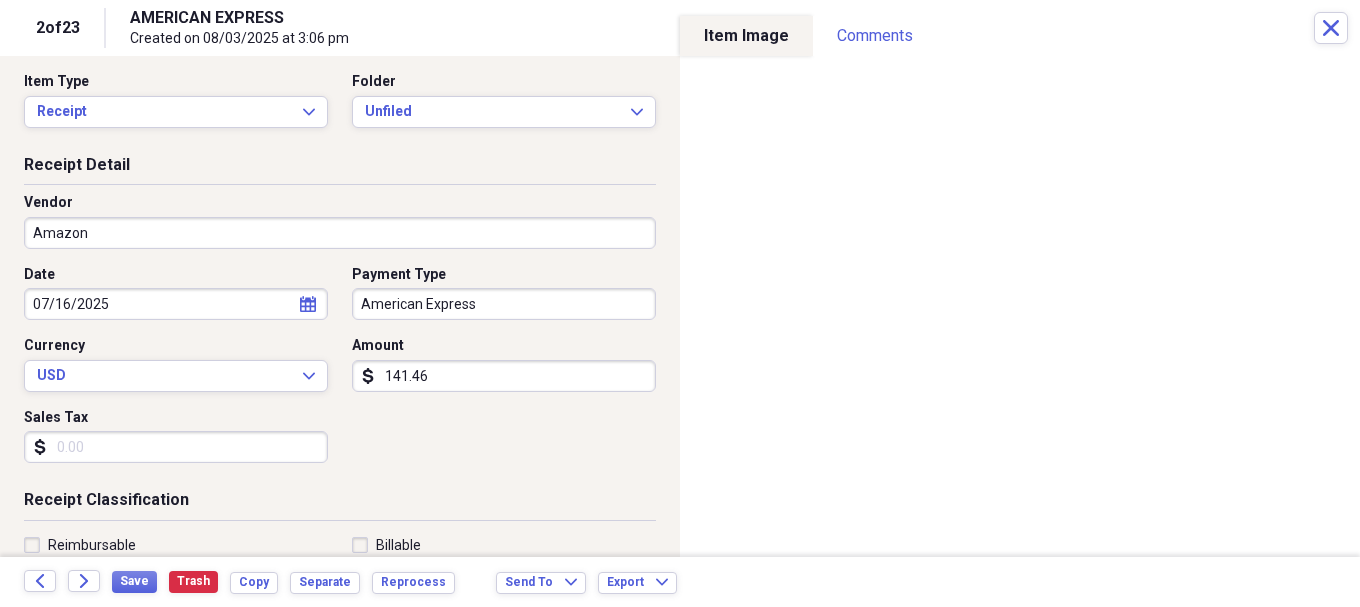 scroll, scrollTop: 0, scrollLeft: 0, axis: both 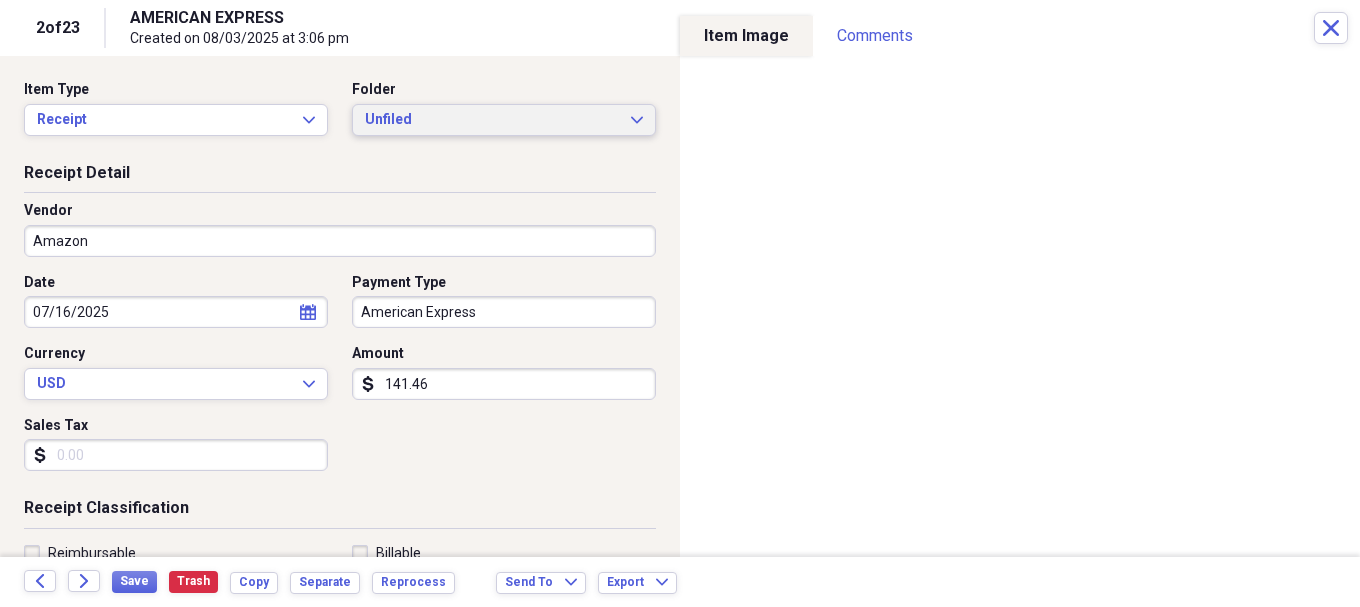 type on "dish rack" 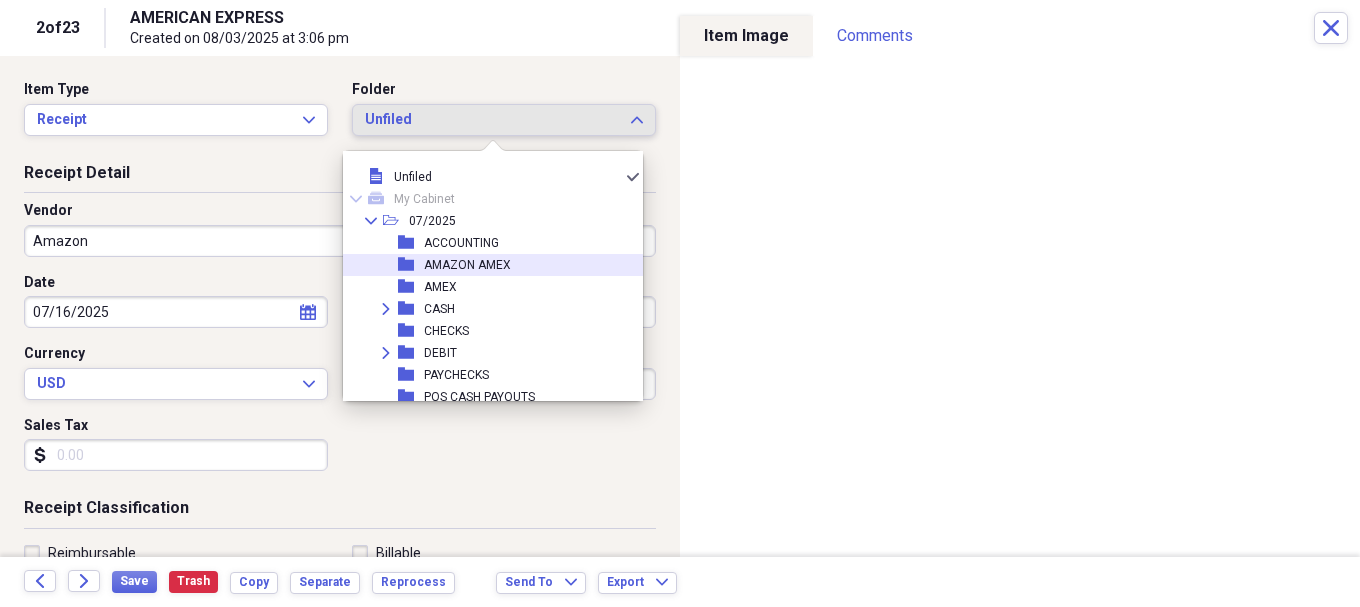 click on "AMAZON AMEX" at bounding box center [467, 265] 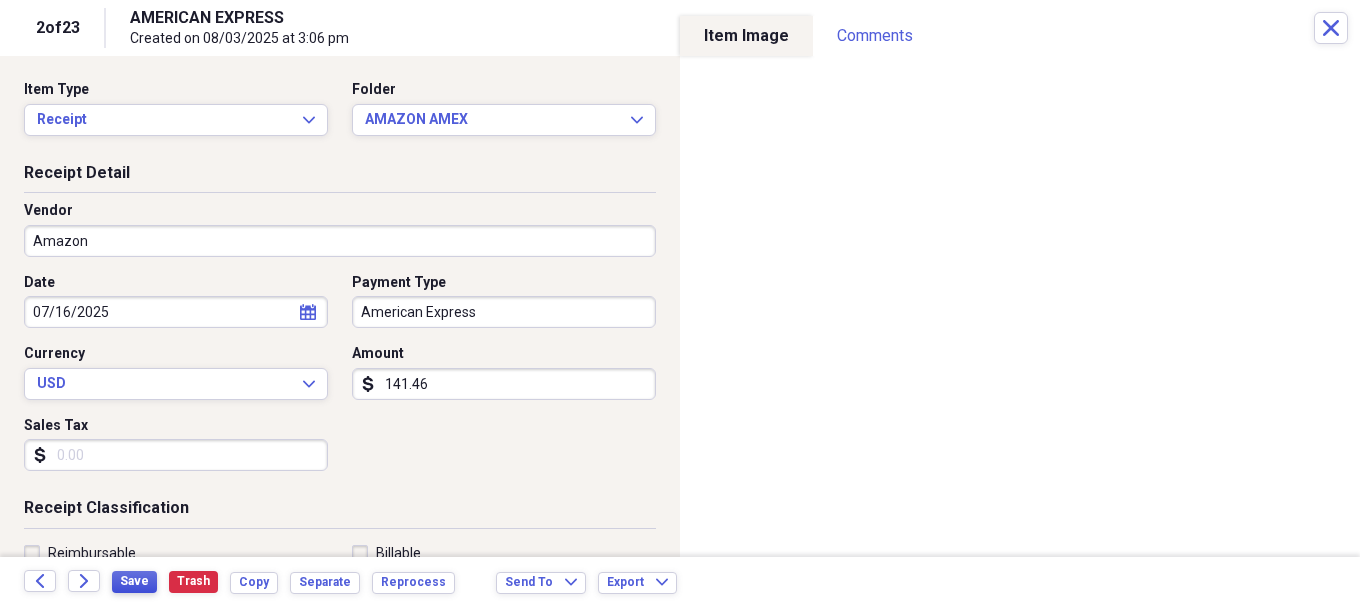click on "Save" at bounding box center (134, 581) 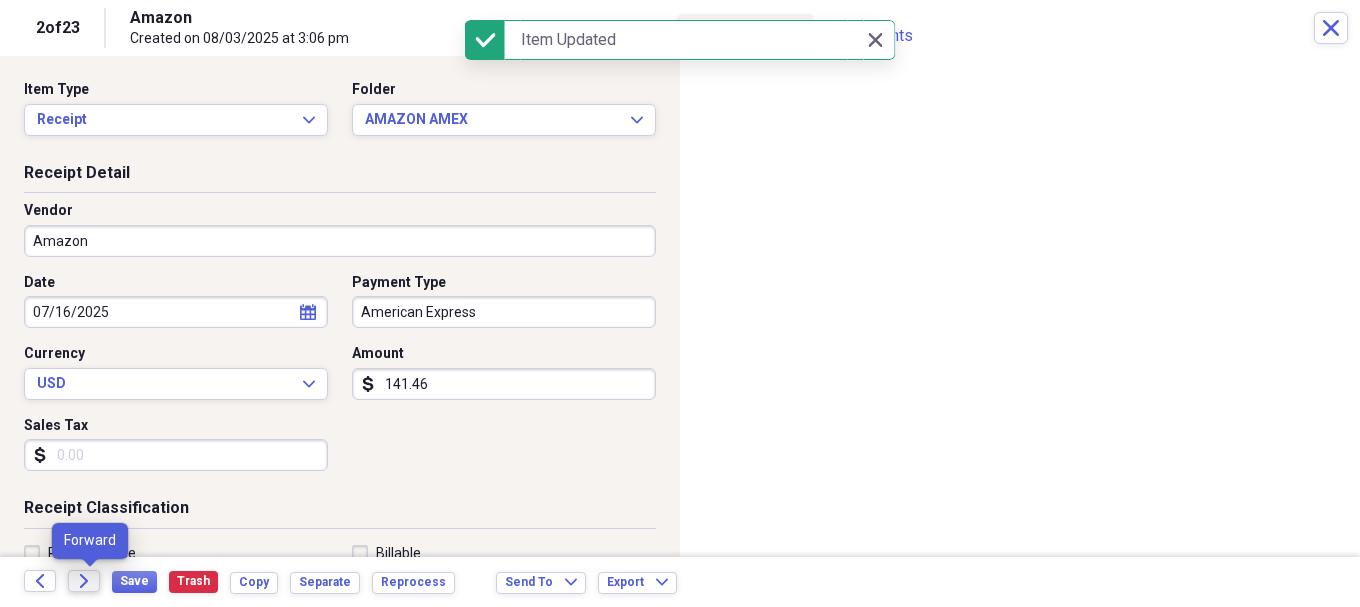 click on "Forward" at bounding box center (84, 581) 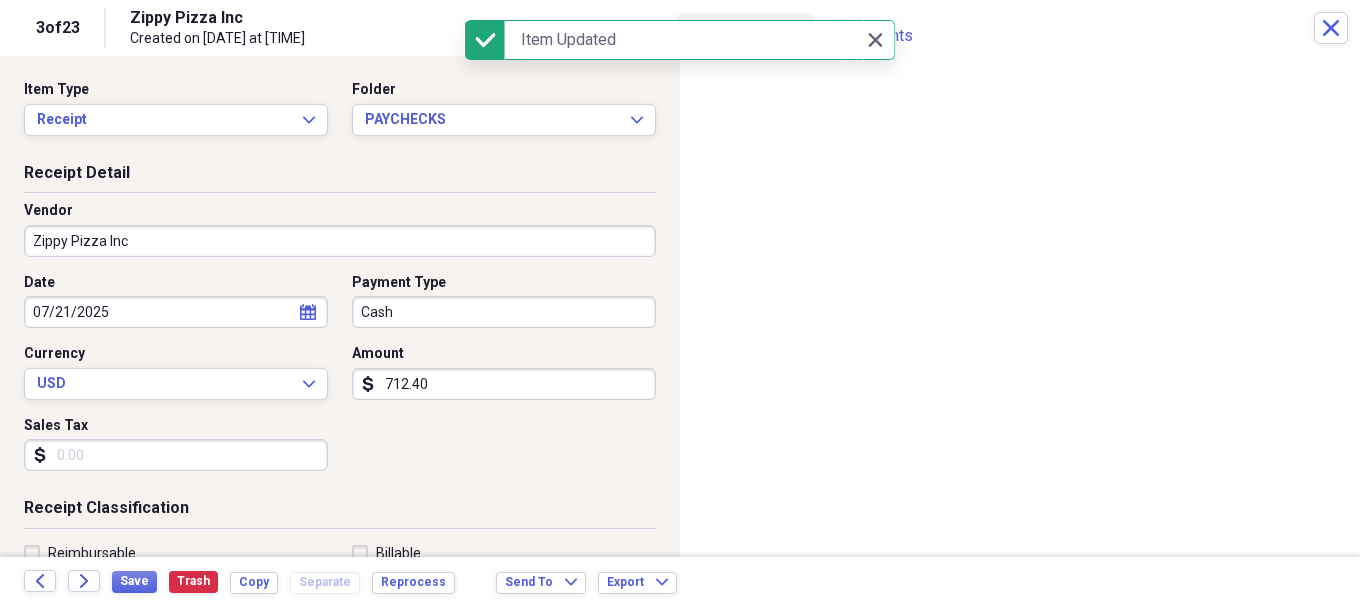 click on "Zippy Pizza Inc" at bounding box center (340, 241) 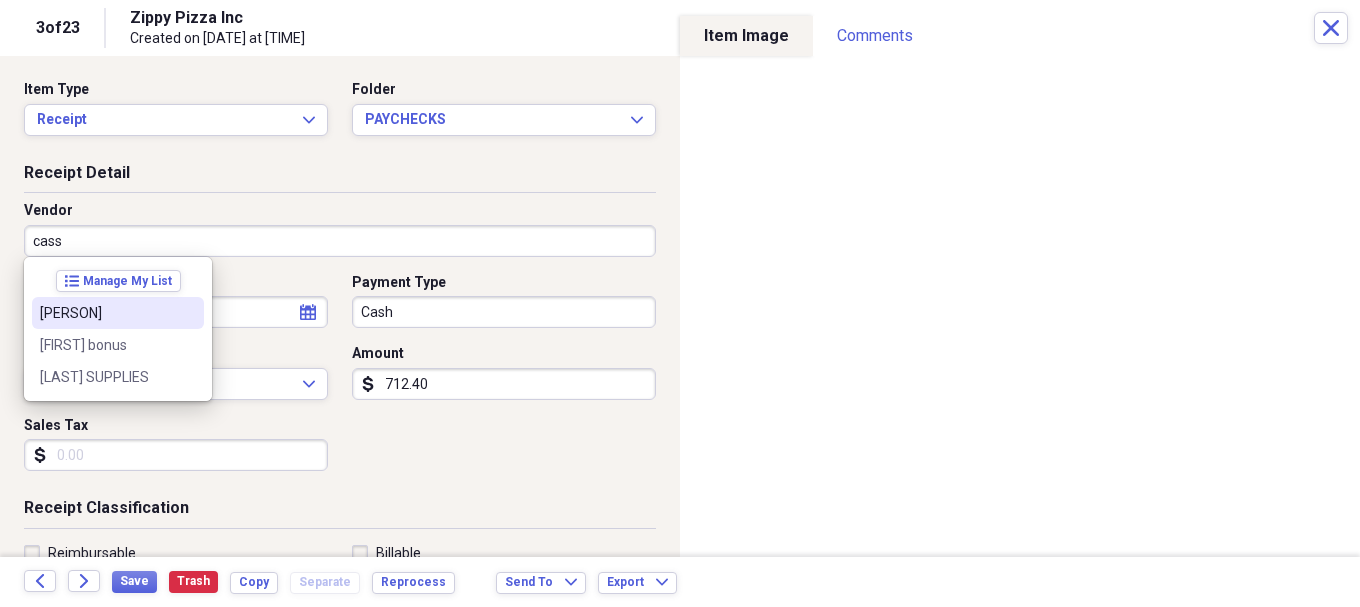 click on "[PERSON]" at bounding box center (106, 313) 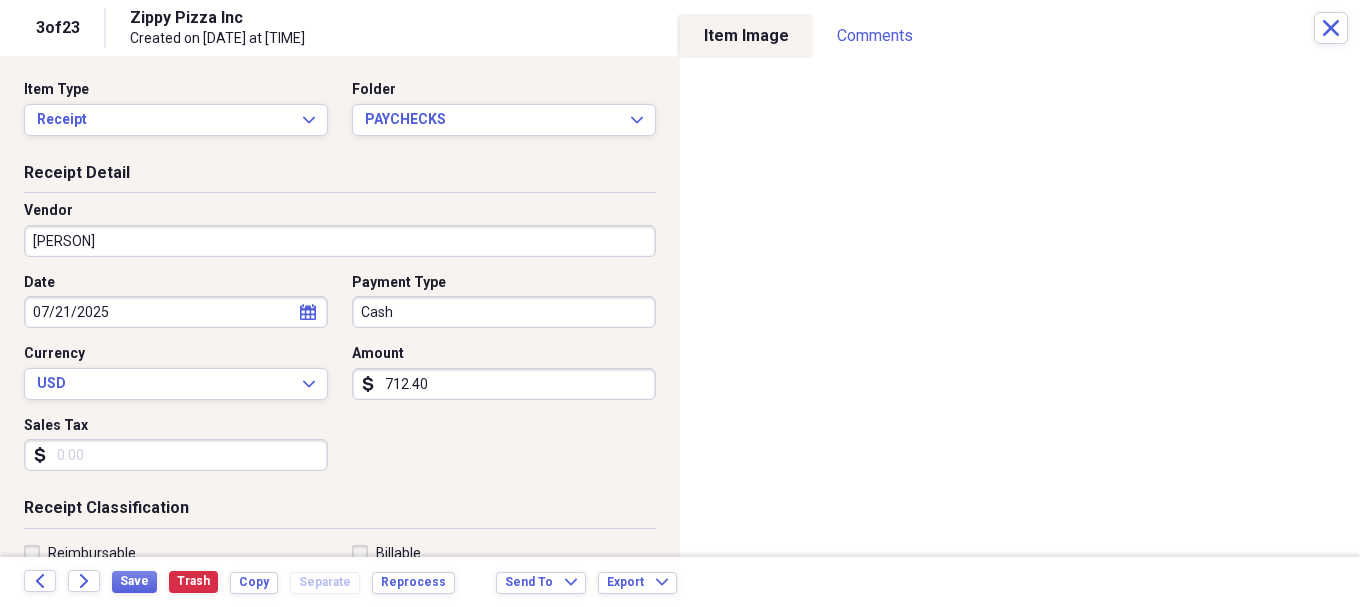 click on "07/21/2025" at bounding box center (176, 312) 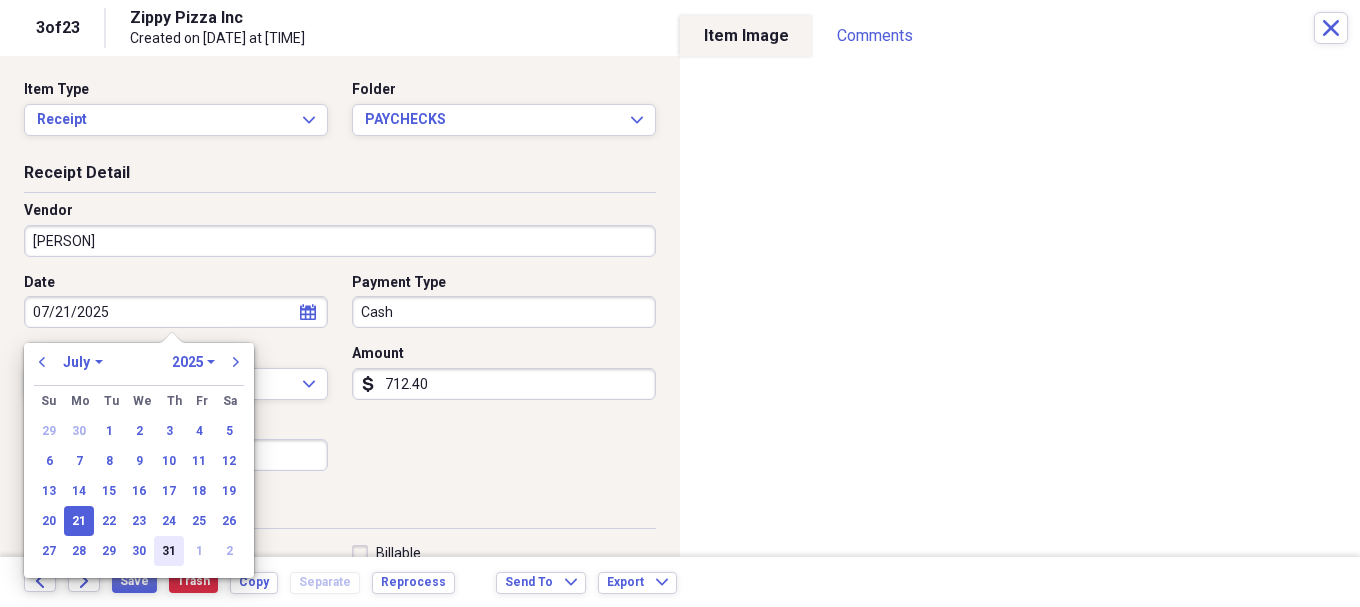 drag, startPoint x: 172, startPoint y: 548, endPoint x: 522, endPoint y: 293, distance: 433.04156 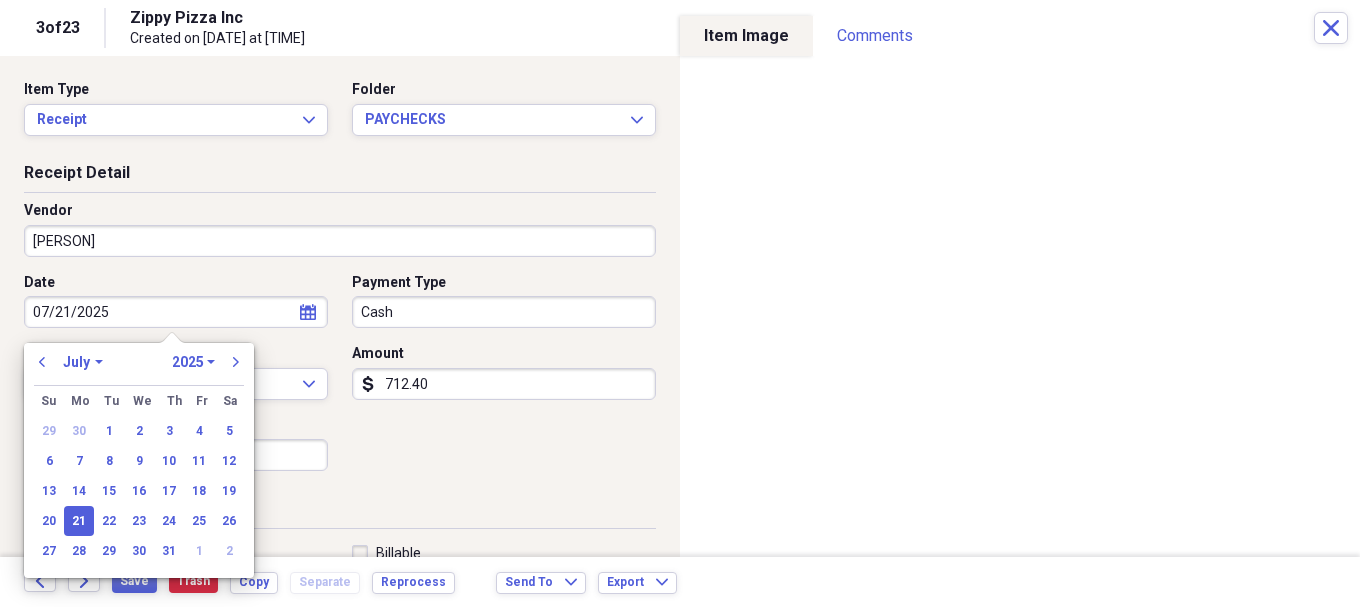 type on "07/31/2025" 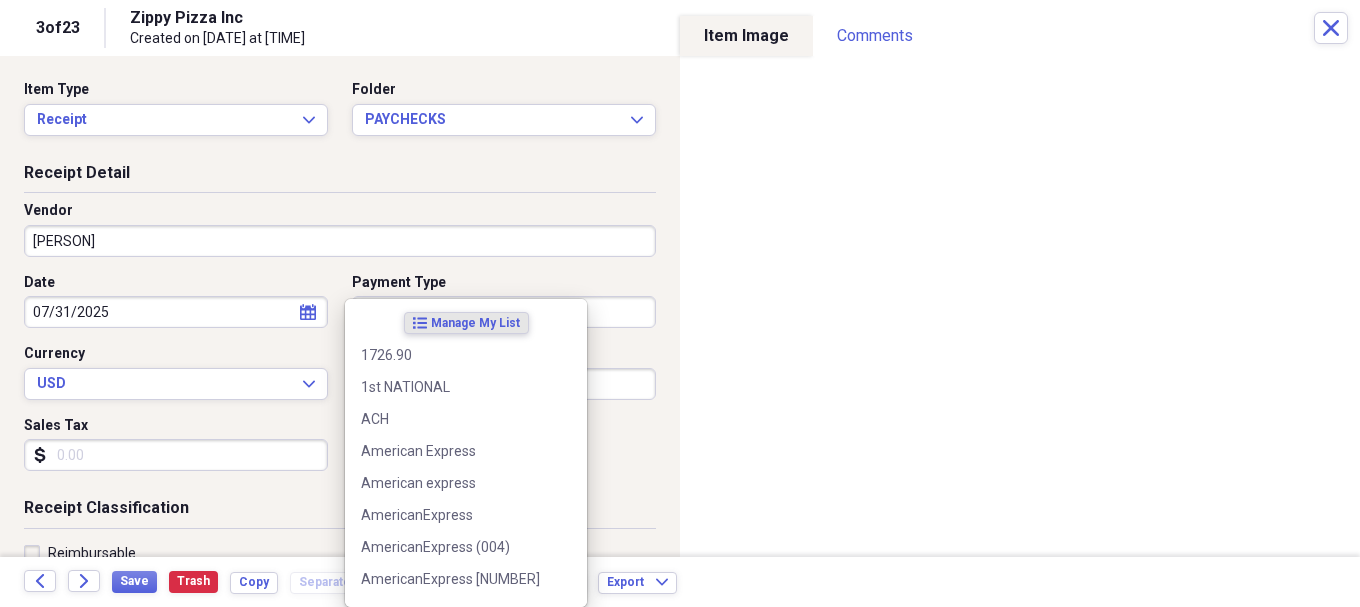 click on "Organize My Files 20 Collapse Unfiled Needs Review 20 Unfiled All Files Unfiled Unfiled Unfiled Saved Reports Collapse My Cabinet My Cabinet Add Folder Collapse Open Folder [DATE] Add Folder Folder ACCOUNTING Add Folder Folder AMAZON AMEX Add Folder Folder AMEX Add Folder Expand Folder CASH Add Folder Folder CHECKS Add Folder Expand Folder DEBIT Add Folder Folder PAYCHECKS Add Folder Folder POS CASH PAYOUTS Add Folder Folder SOFO Add Folder Expand Folder [DATE] Add Folder Expand Folder [DATE] Add Folder Expand Folder [DATE] Add Folder Expand Folder [DATE] Add Folder Expand Folder [DATE] Add Folder Expand Folder [DATE] Add Folder Expand Folder [DATE] Add Folder Expand Folder [DATE] Add Folder Expand Folder [DATE] Add Folder Expand Folder [DATE] Add Folder Folder [DATE](10yrlease) Add Folder Folder AssestsList Add Folder Folder Business Ins Policys Add Folder Expand Folder COMCAST BUSINESS Add Folder Folder CONTACTS Add Folder 1" at bounding box center (680, 303) 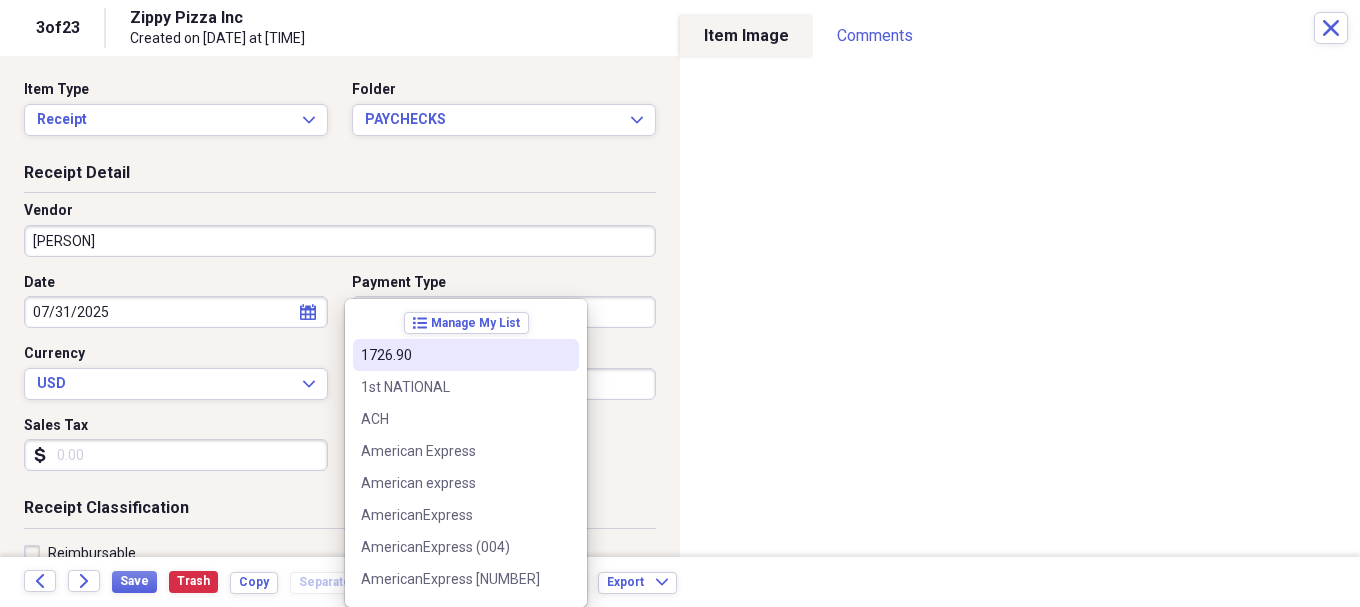 type 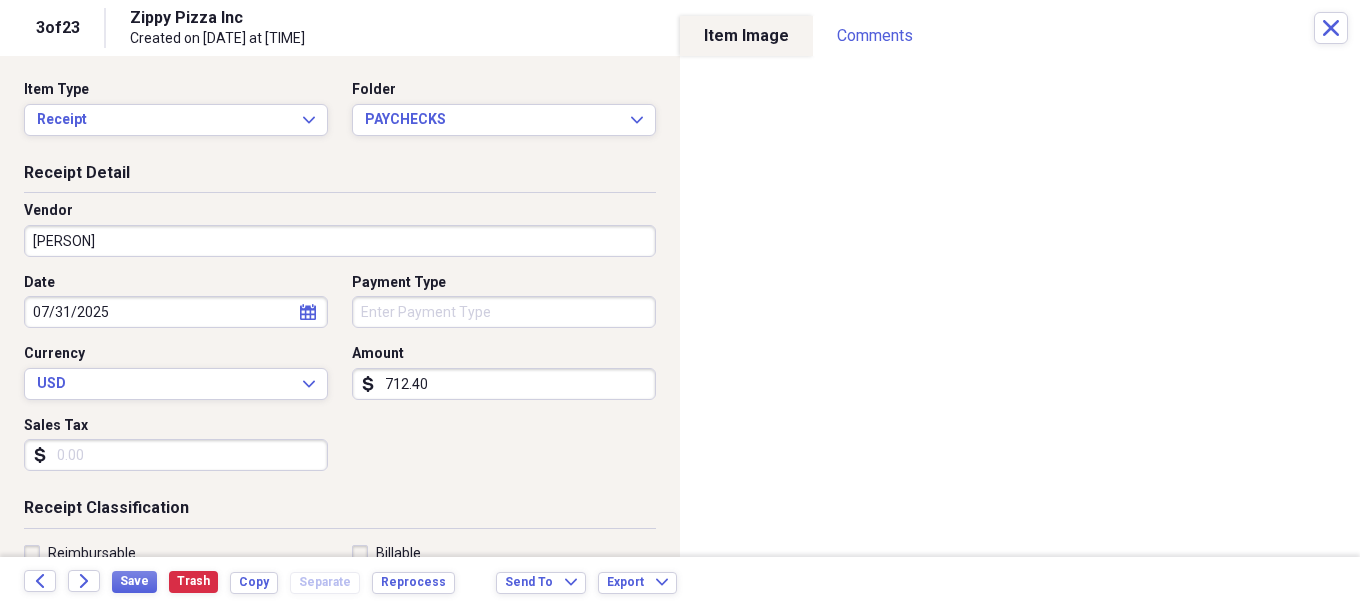 click on "712.40" at bounding box center (504, 384) 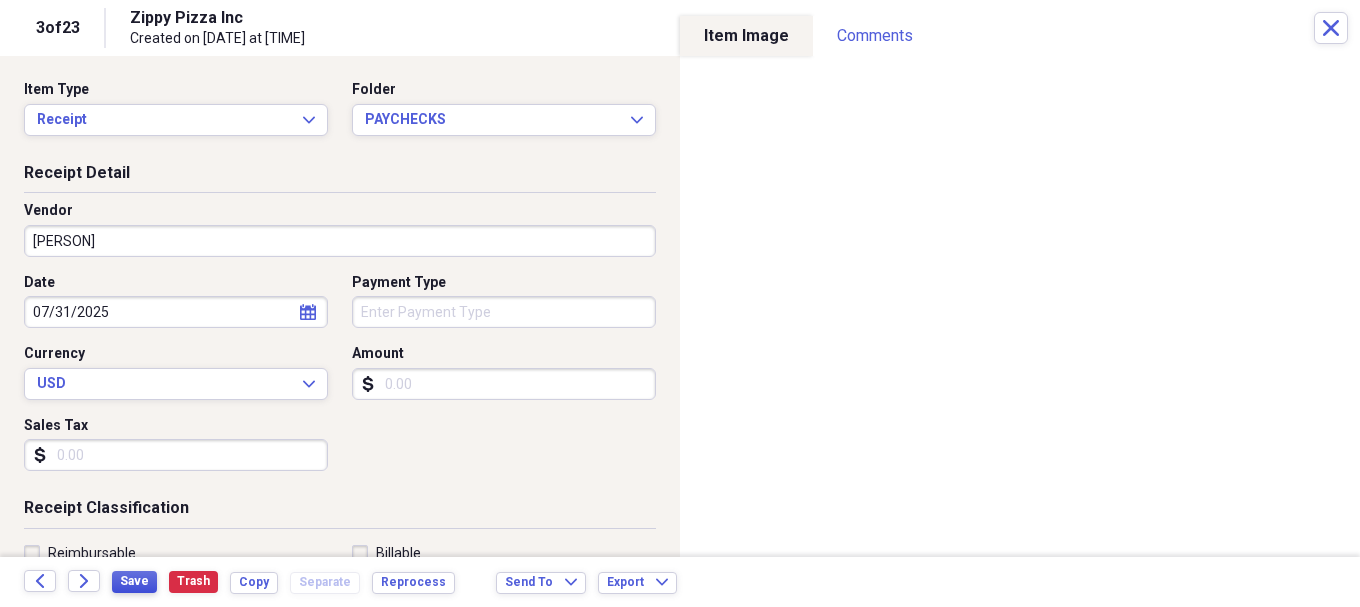 type 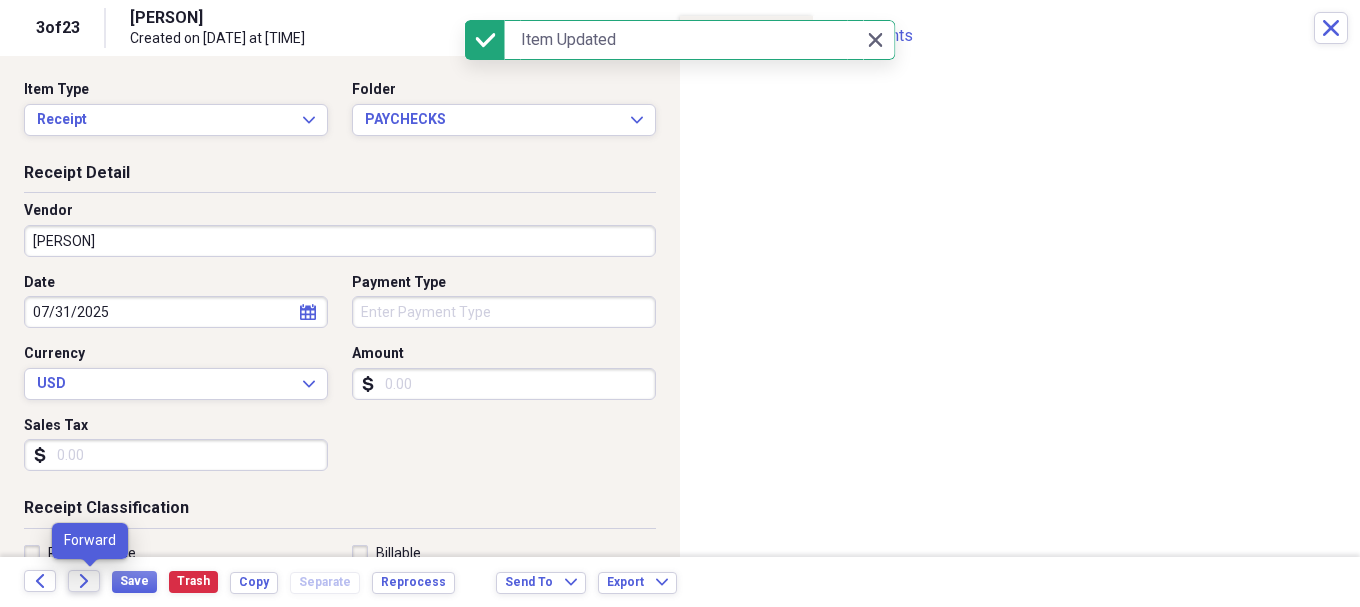click on "Forward" at bounding box center [84, 581] 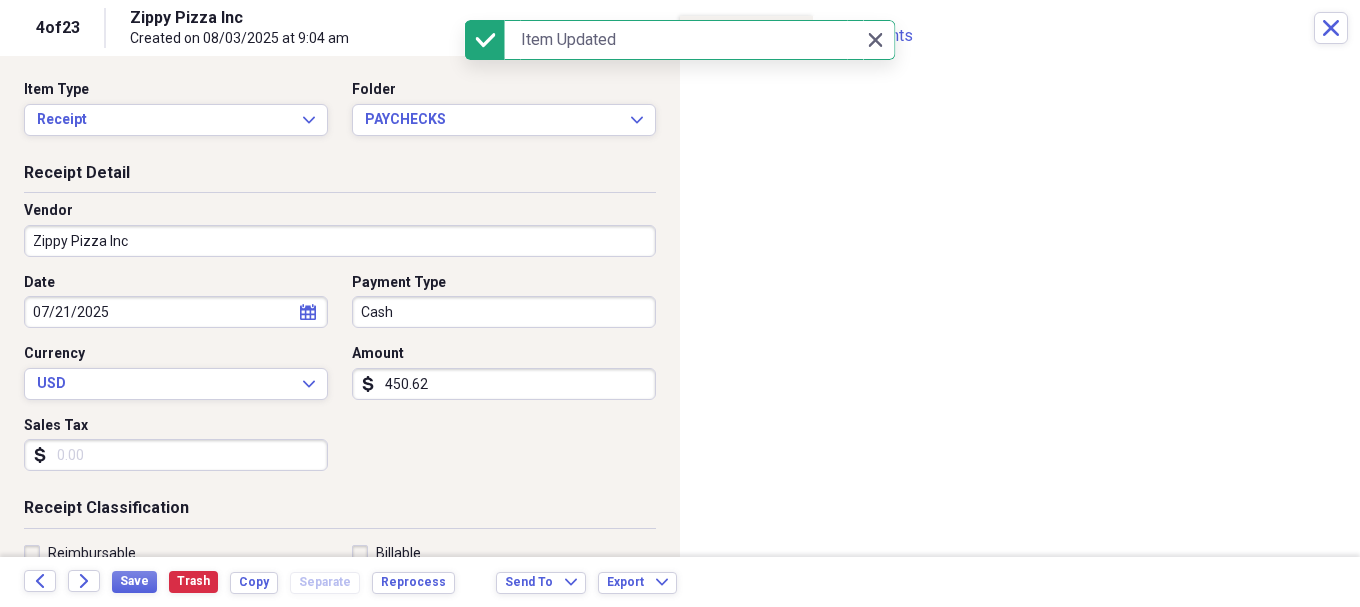 click on "Zippy Pizza Inc" at bounding box center (340, 241) 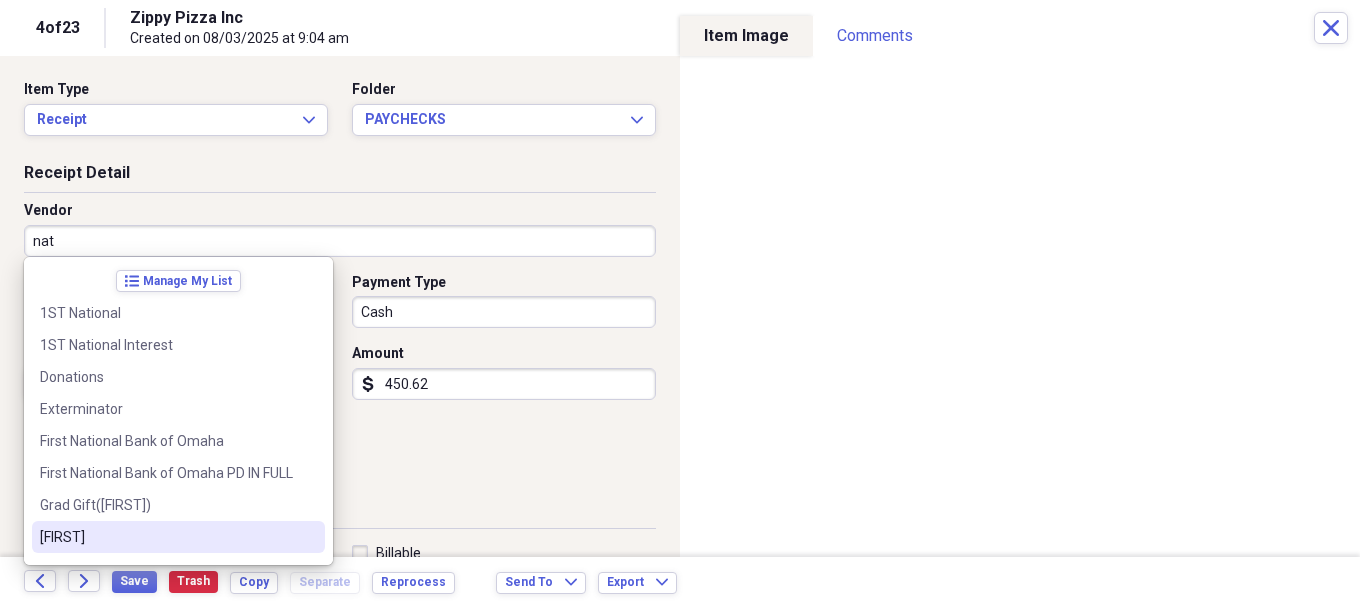 drag, startPoint x: 80, startPoint y: 534, endPoint x: 102, endPoint y: 429, distance: 107.28001 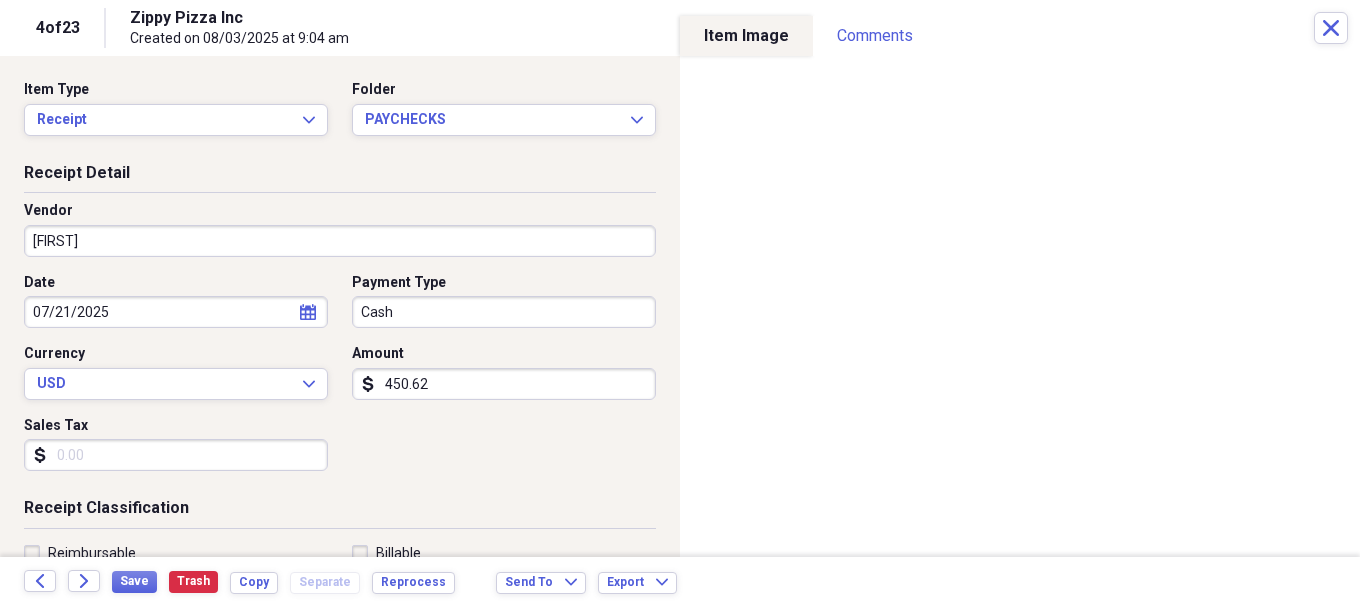 select on "6" 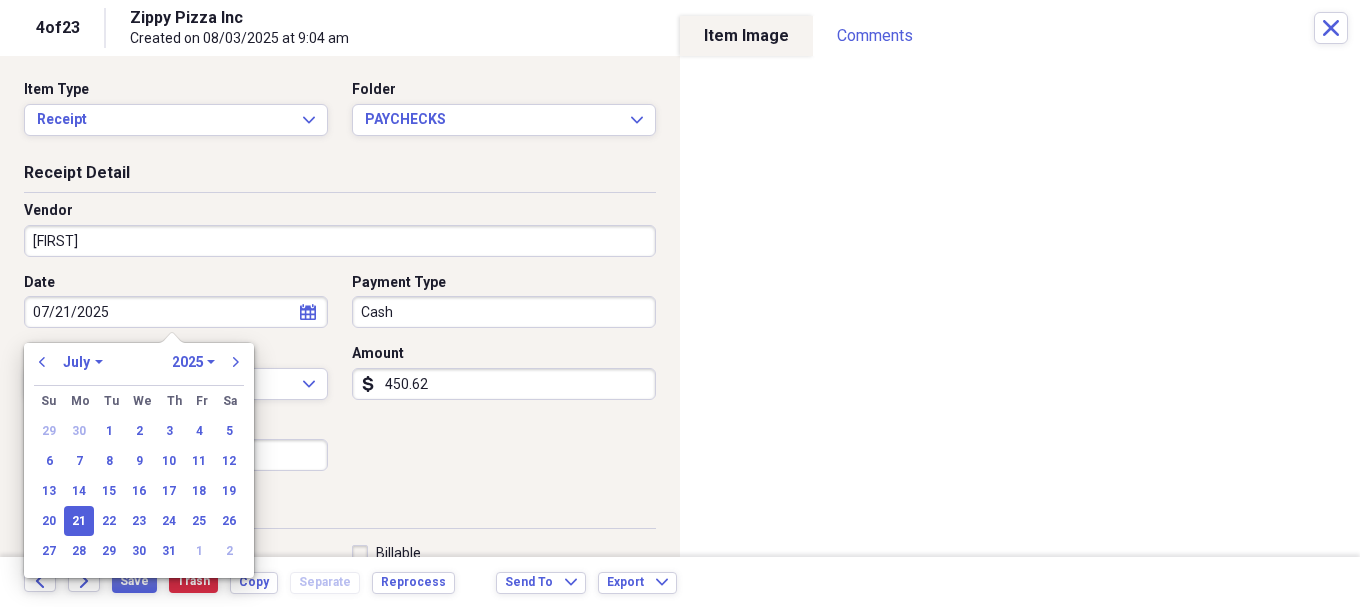 click on "07/21/2025" at bounding box center [176, 312] 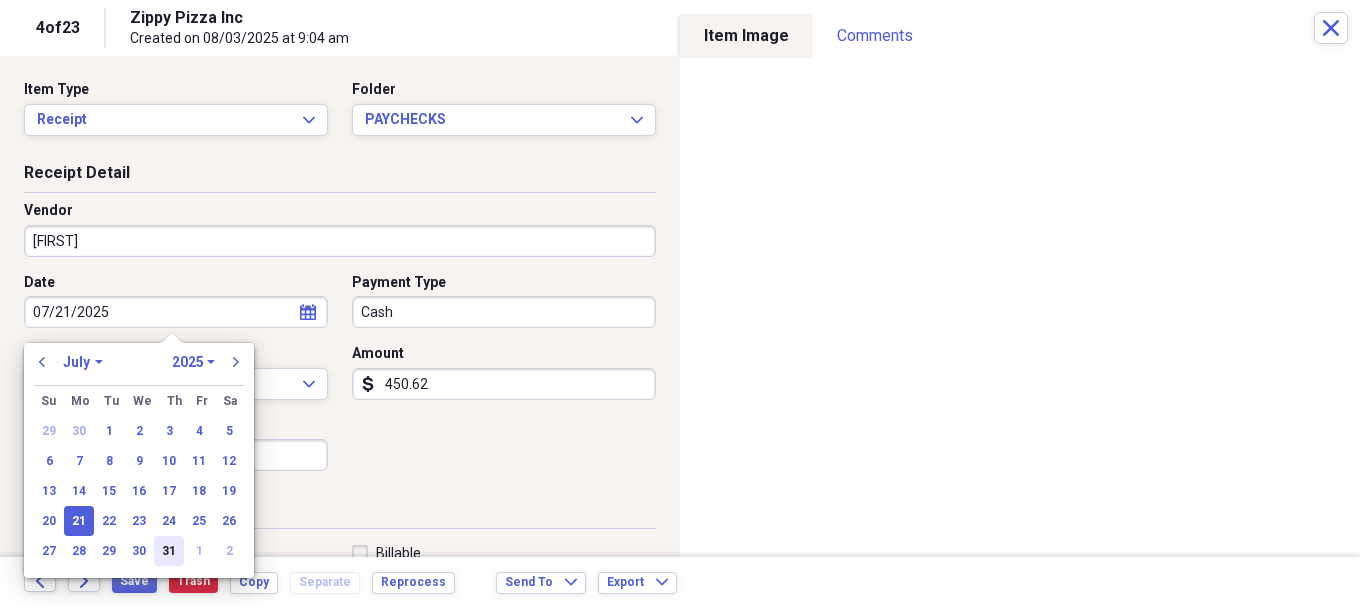 click on "31" at bounding box center (169, 551) 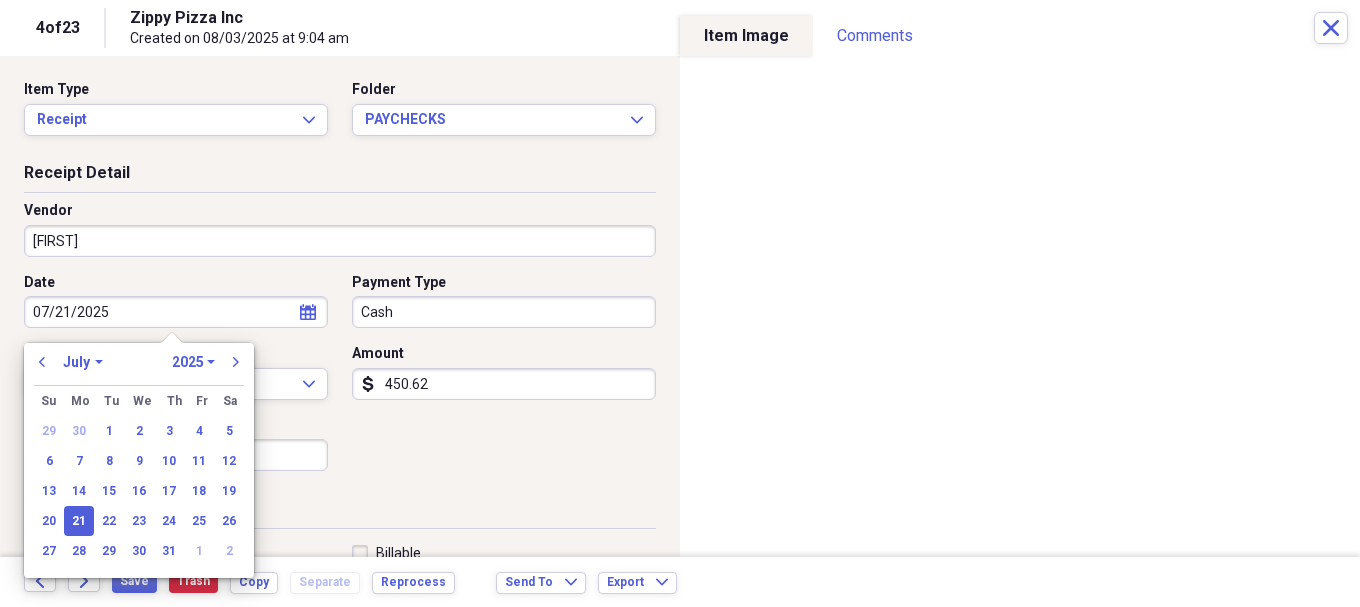 type on "07/31/2025" 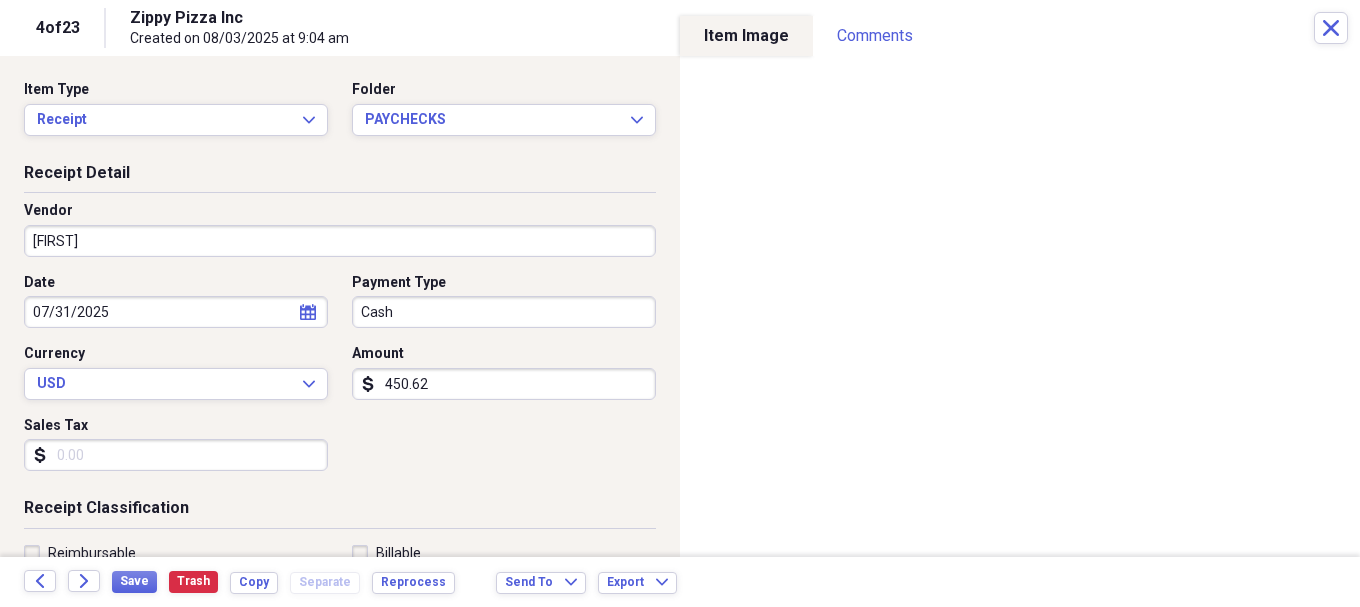 click on "Organize My Files [NUMBER] Collapse Unfiled Needs Review [NUMBER] Unfiled All Files Unfiled Unfiled Unfiled Saved Reports Collapse My Cabinet My Cabinet Add Folder Collapse Open Folder [MONTH]/[YEAR] Add Folder Folder ACCOUNTING Add Folder Folder AMAZON AMEX Add Folder Folder AMEX Add Folder Expand Folder CASH Add Folder Folder CHECKS Add Folder Expand Folder DEBIT Add Folder Folder PAYCHECKS Add Folder Folder POS CASH PAYOUTS Add Folder Folder SOFO Add Folder Expand Folder [MONTH]/[YEAR] Add Folder Expand Folder [MONTH]/[YEAR] Add Folder Expand Folder [MONTH]/[YEAR] Add Folder Expand Folder [MONTH]/[YEAR] Add Folder Expand Folder [MONTH]/[YEAR] Add Folder Expand Folder [YEAR] Add Folder Expand Folder [YEAR] Add Folder Expand Folder [YEAR] Add Folder Expand Folder [YEAR] Add Folder Expand Folder [YEAR] Add Folder Expand Folder [YEAR] Add Folder Expand Folder [YEAR] Add Folder Expand Folder [YEAR] Add Folder Folder [YEAR](10yrlease) Add Folder Folder AssestsList Add Folder Folder Business Ins Policys Add Folder Expand Folder COMCAST BUSINESS Add Folder Folder CONTACTS Add Folder [NUMBER]" at bounding box center [680, 303] 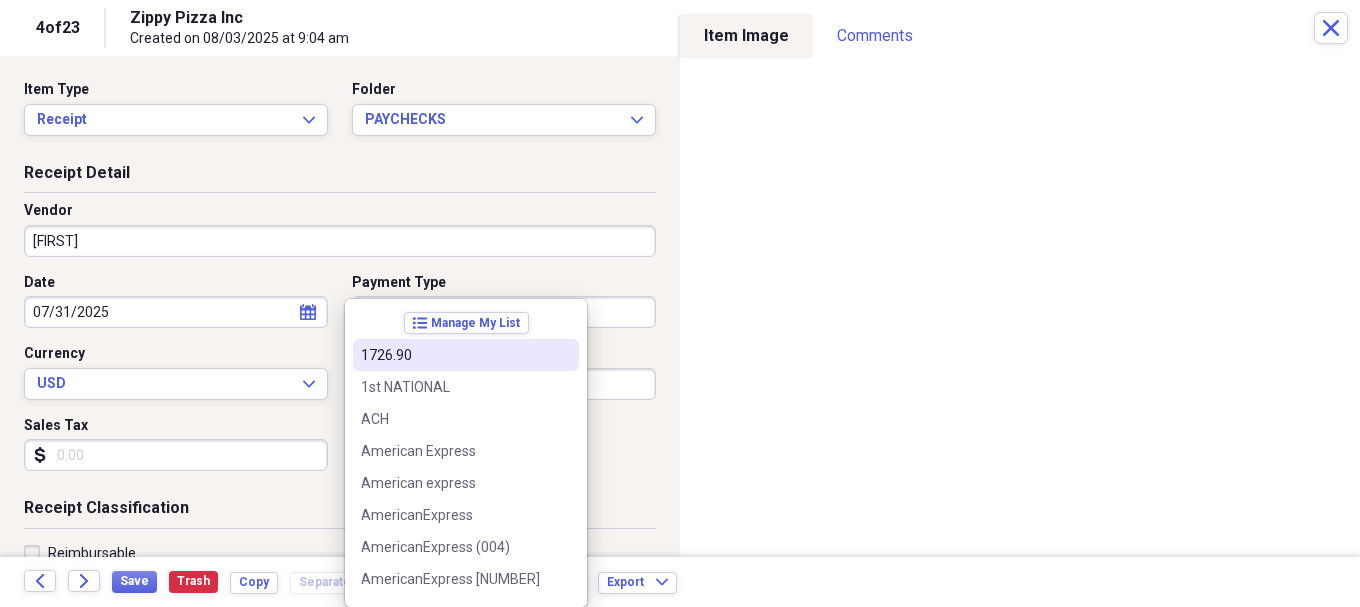 type 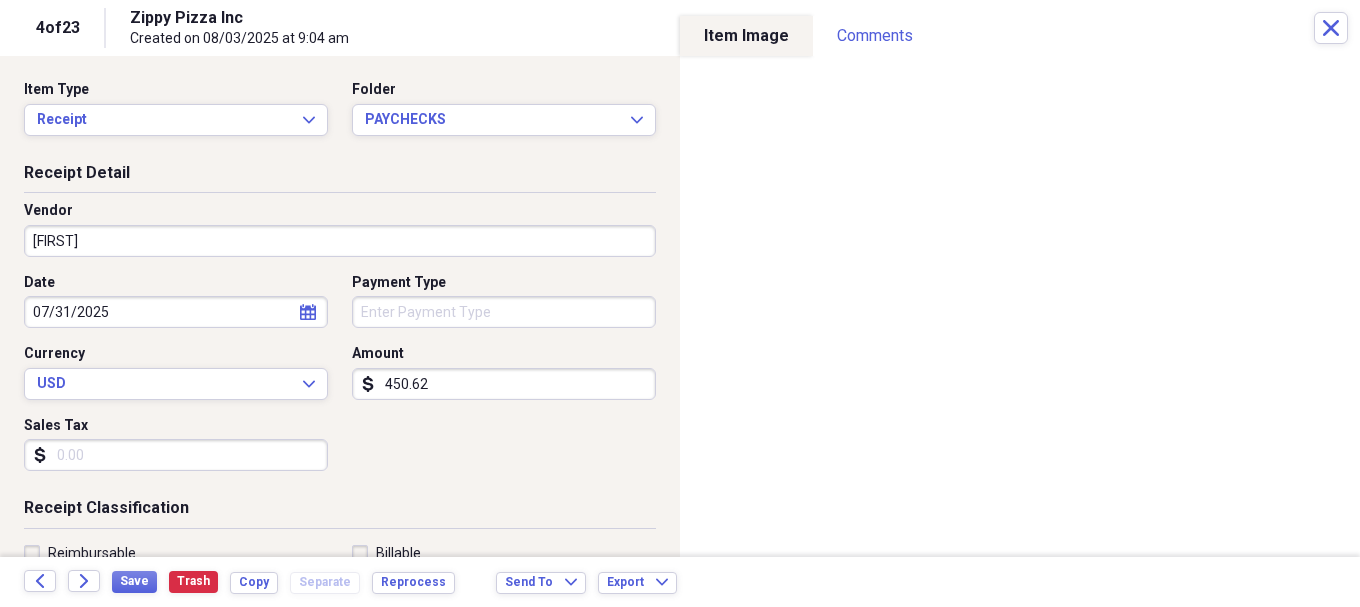 click on "450.62" at bounding box center (504, 384) 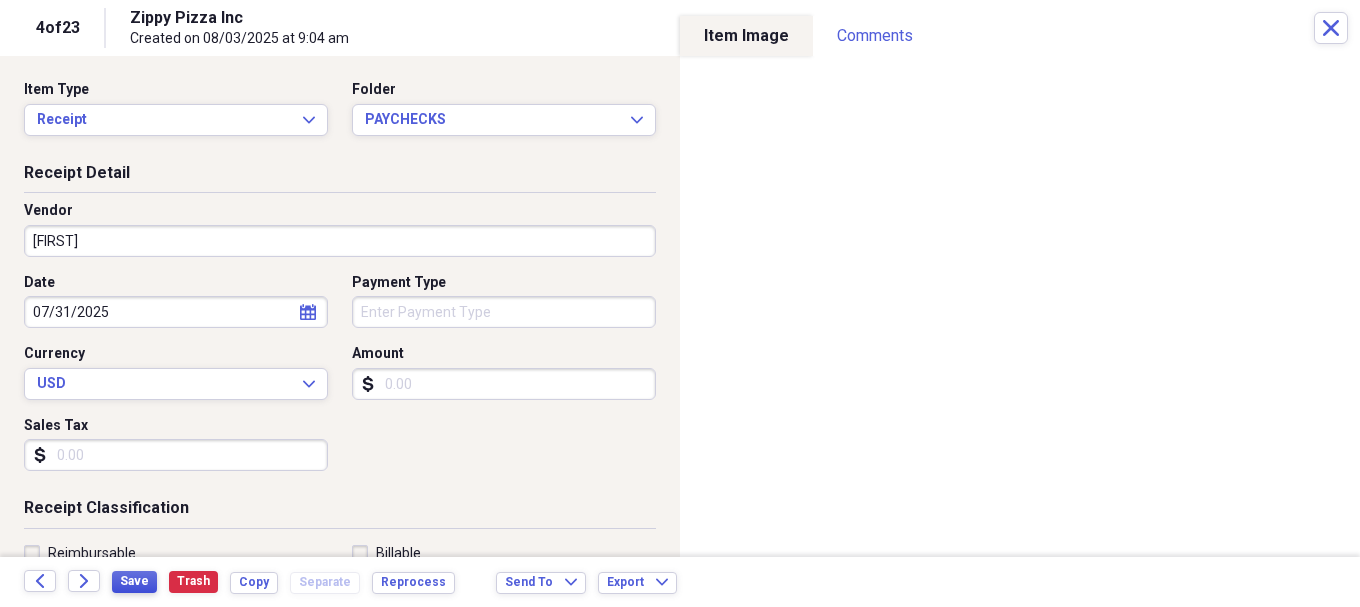 type 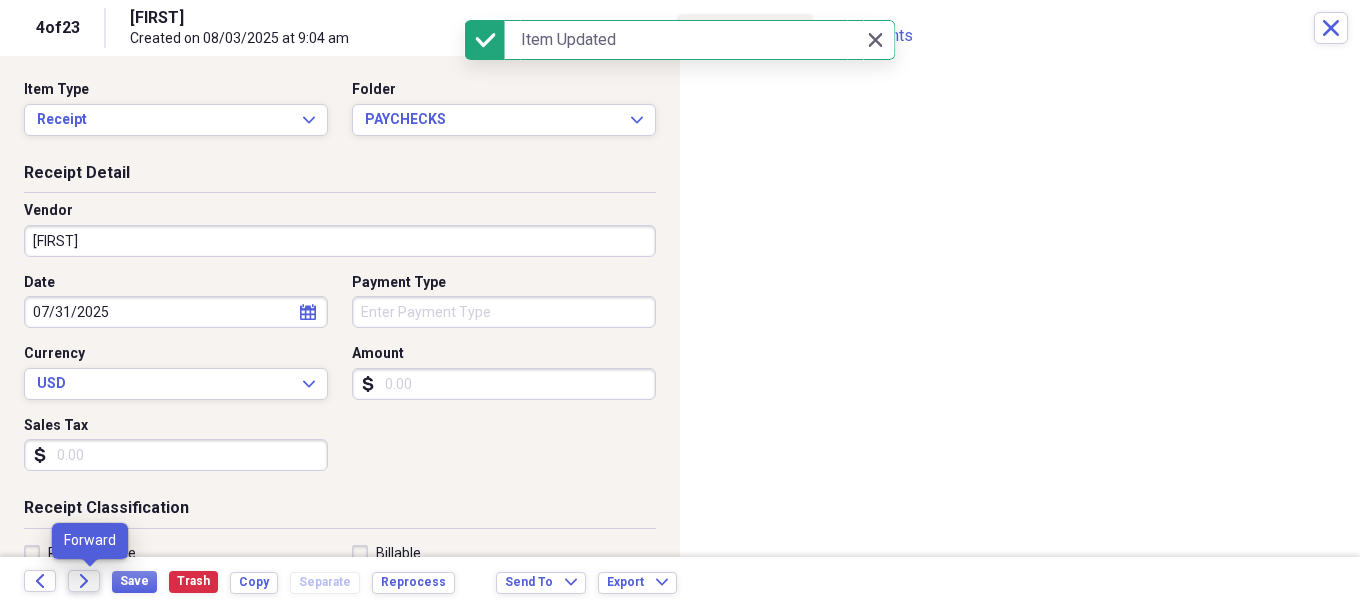 click on "Forward" 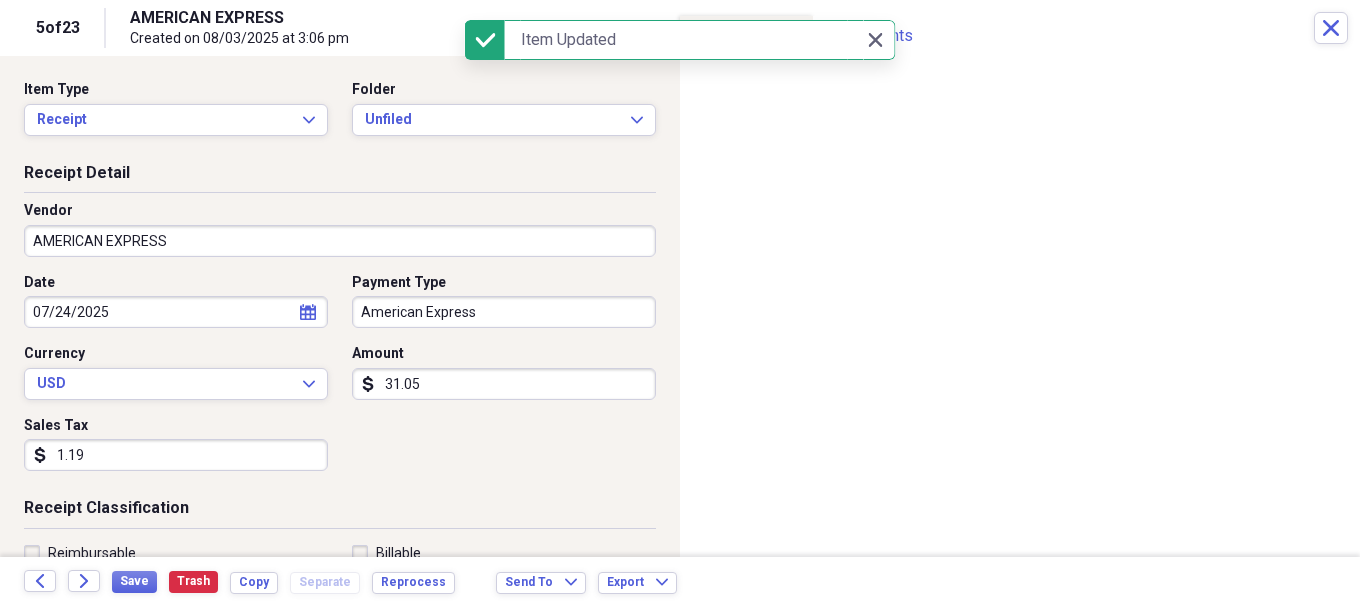 click on "AMERICAN EXPRESS" at bounding box center [340, 241] 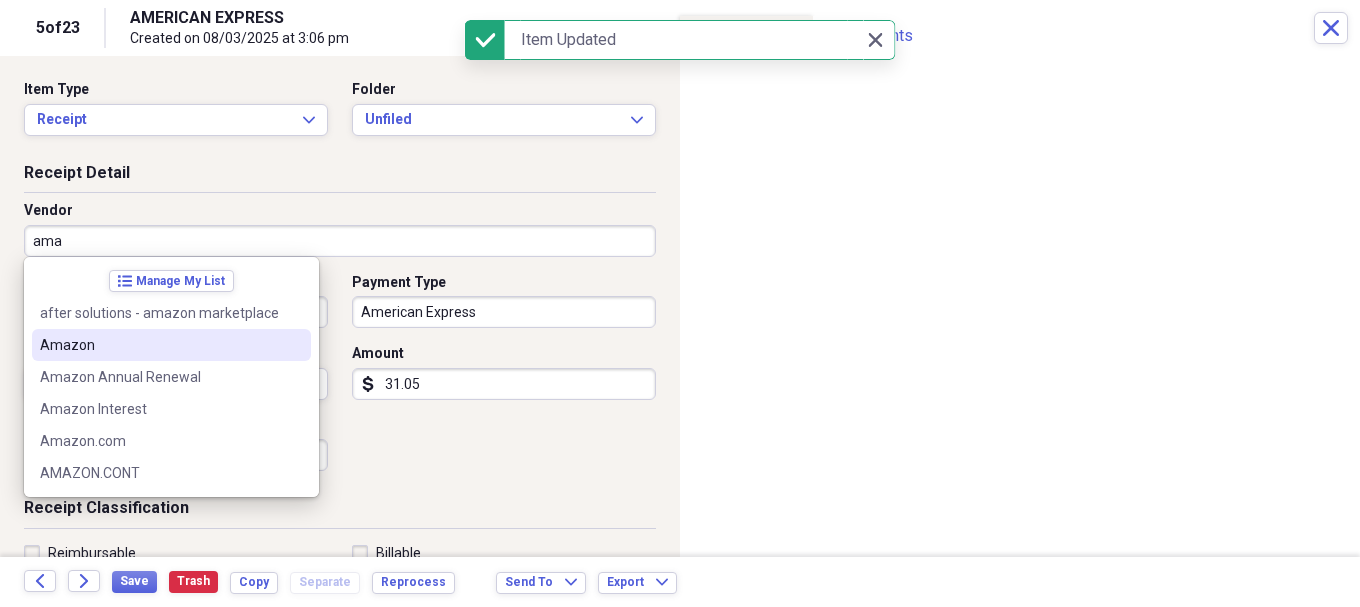 click on "Amazon" at bounding box center [159, 345] 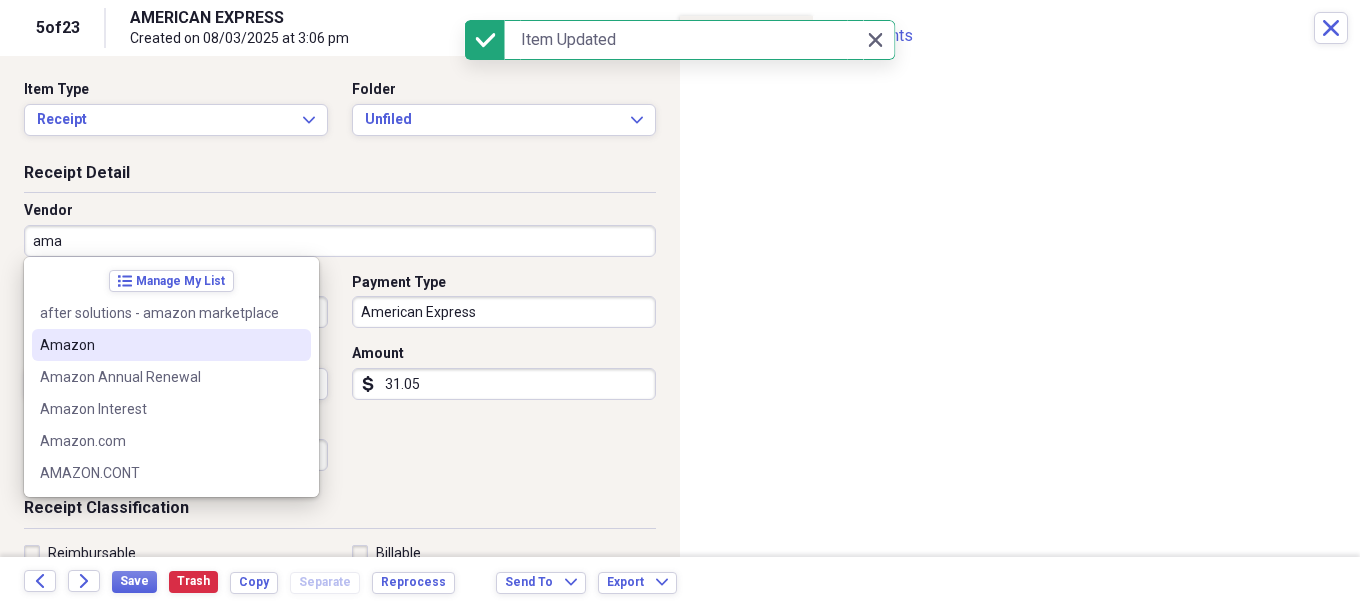 type on "Amazon" 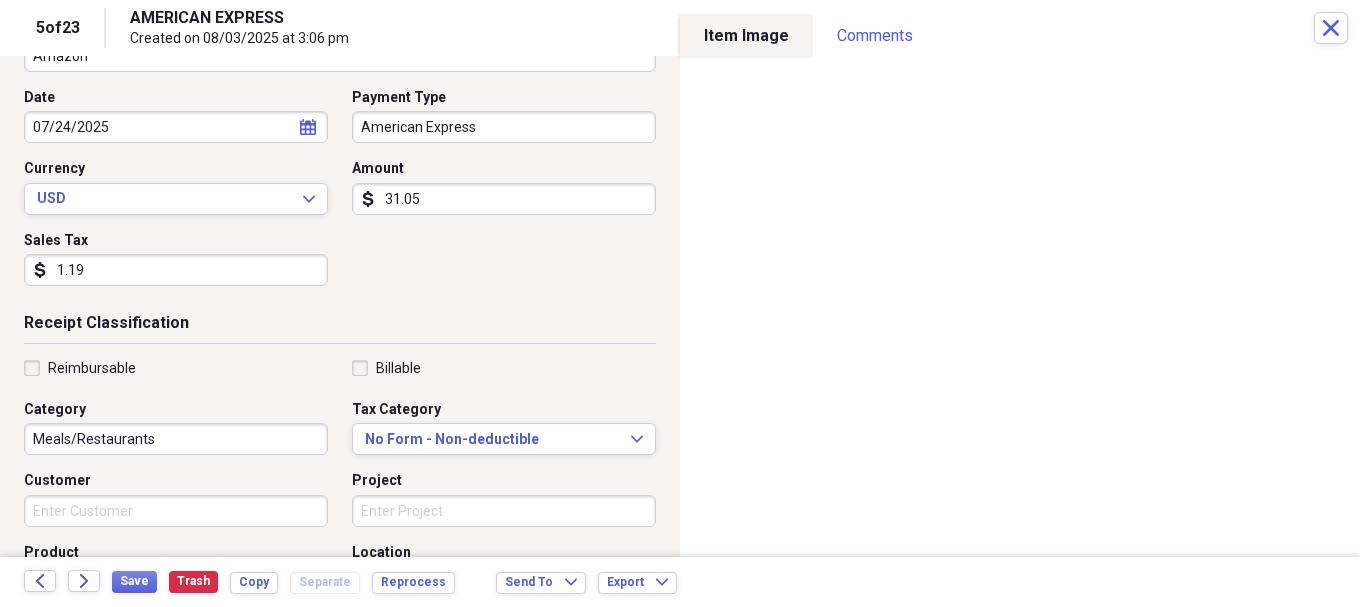 scroll, scrollTop: 200, scrollLeft: 0, axis: vertical 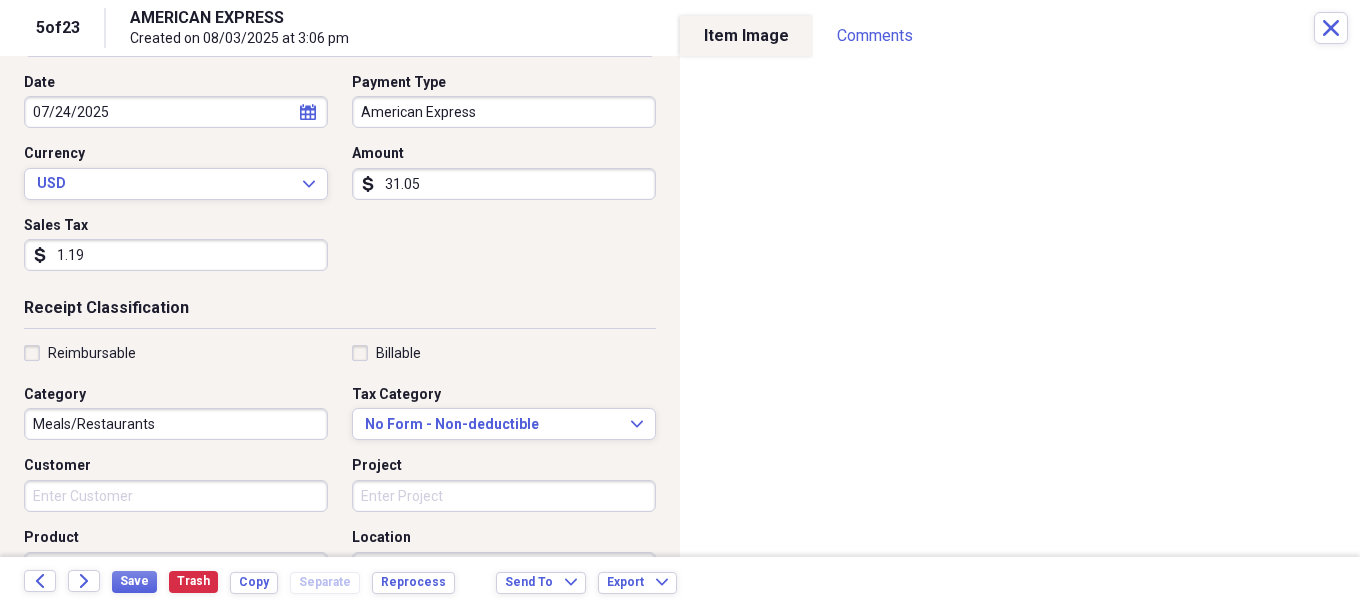 click on "Meals/Restaurants" at bounding box center (176, 424) 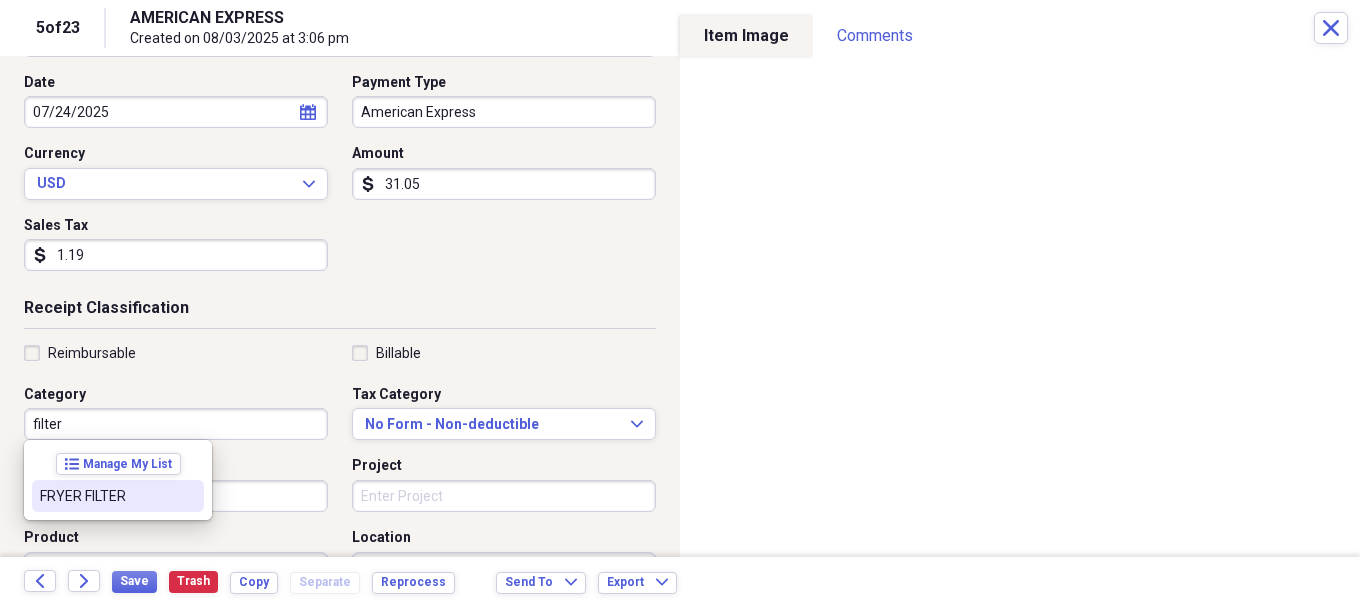 type on "filter" 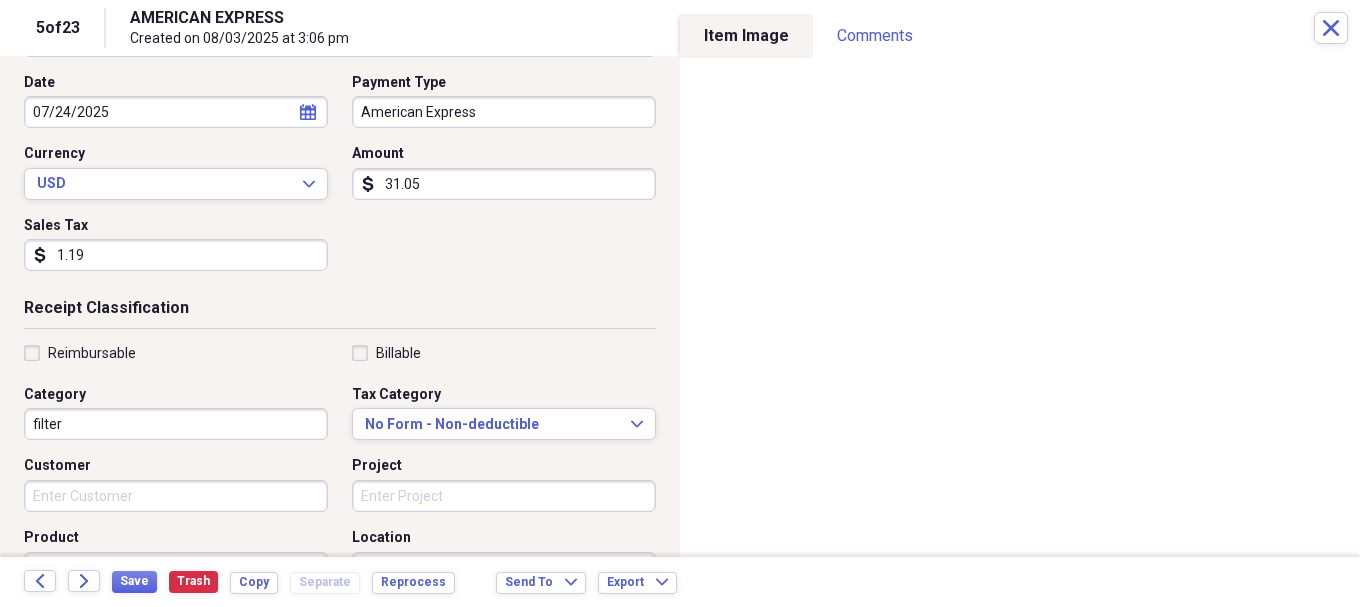 scroll, scrollTop: 0, scrollLeft: 0, axis: both 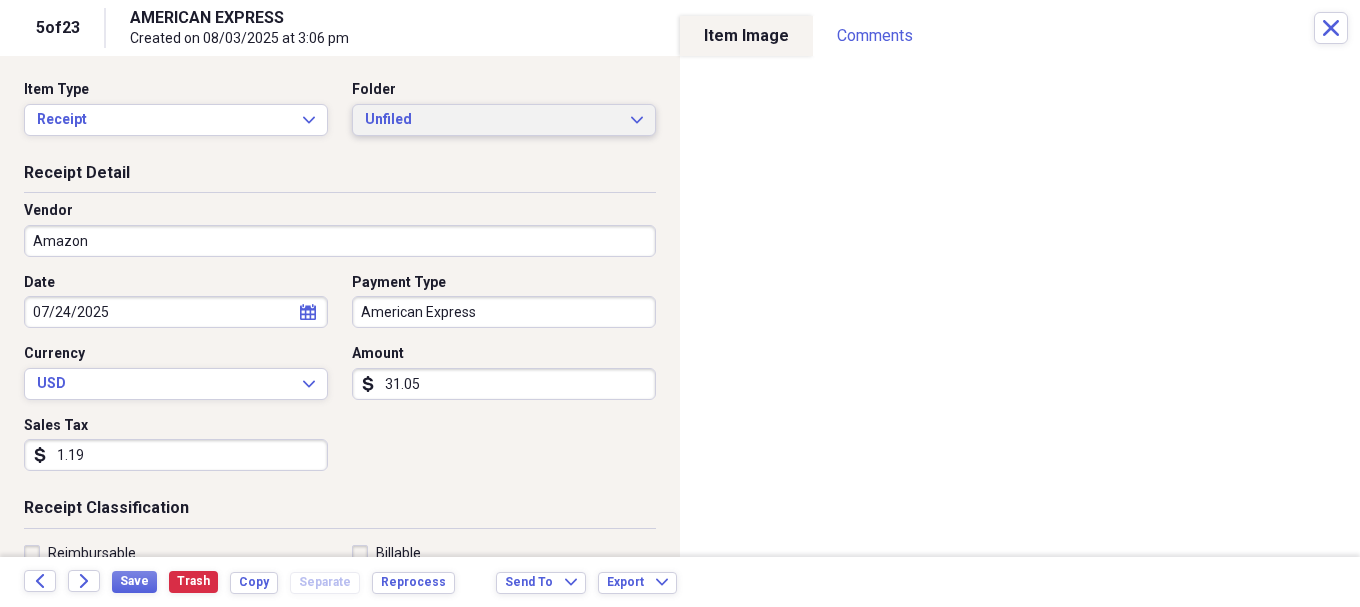 click on "Unfiled" at bounding box center [492, 120] 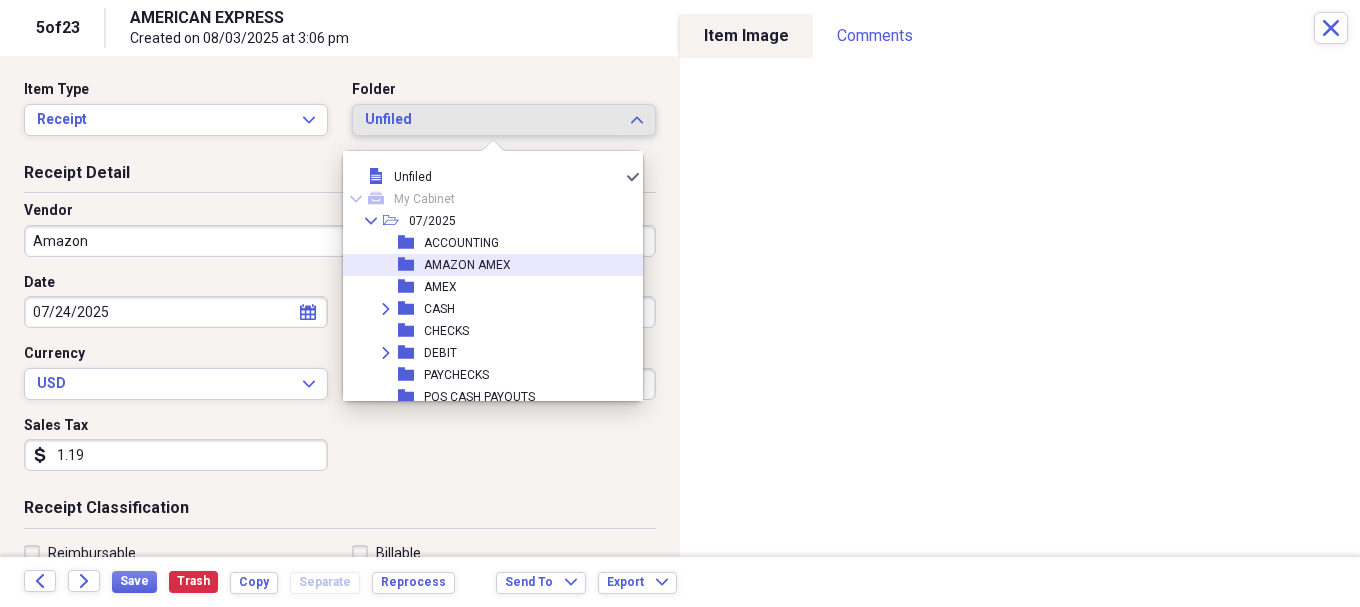 click on "folder" at bounding box center (411, 265) 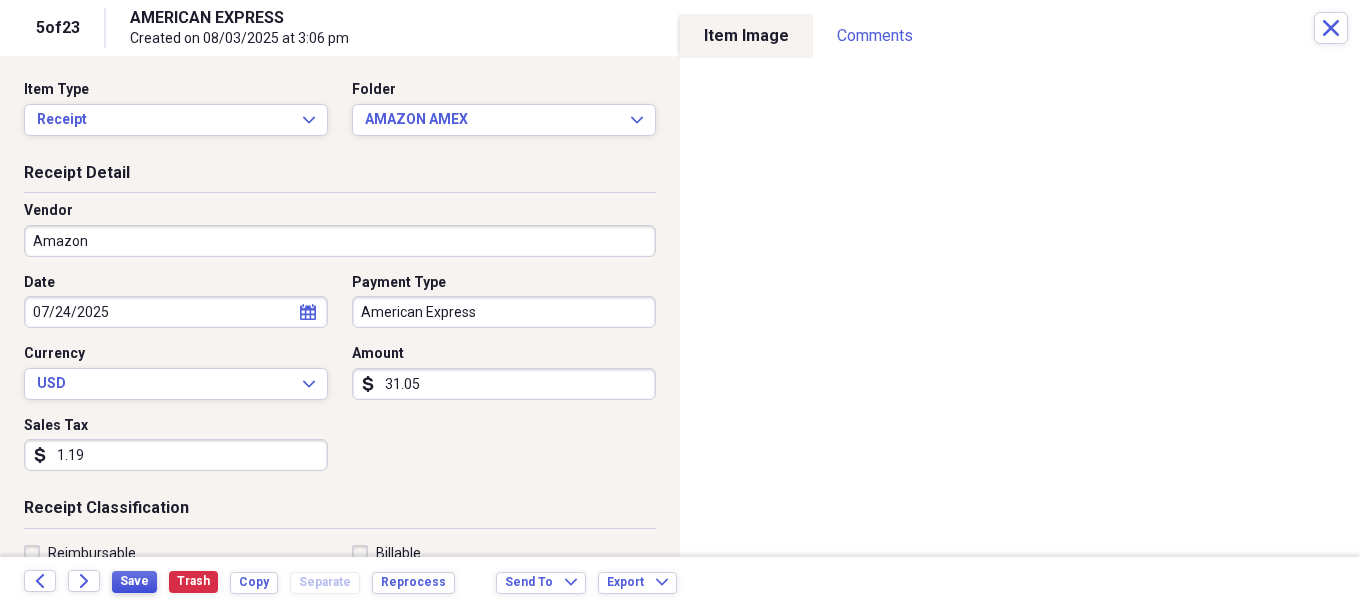 click on "Save" at bounding box center (134, 581) 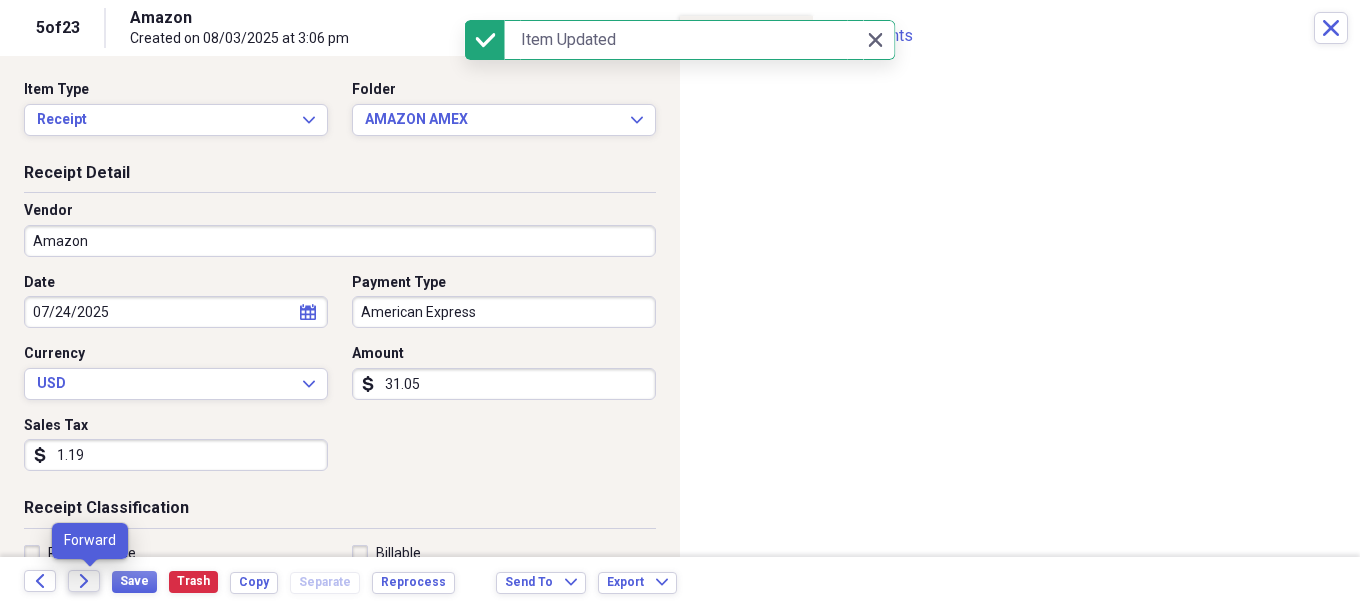 click on "Forward" 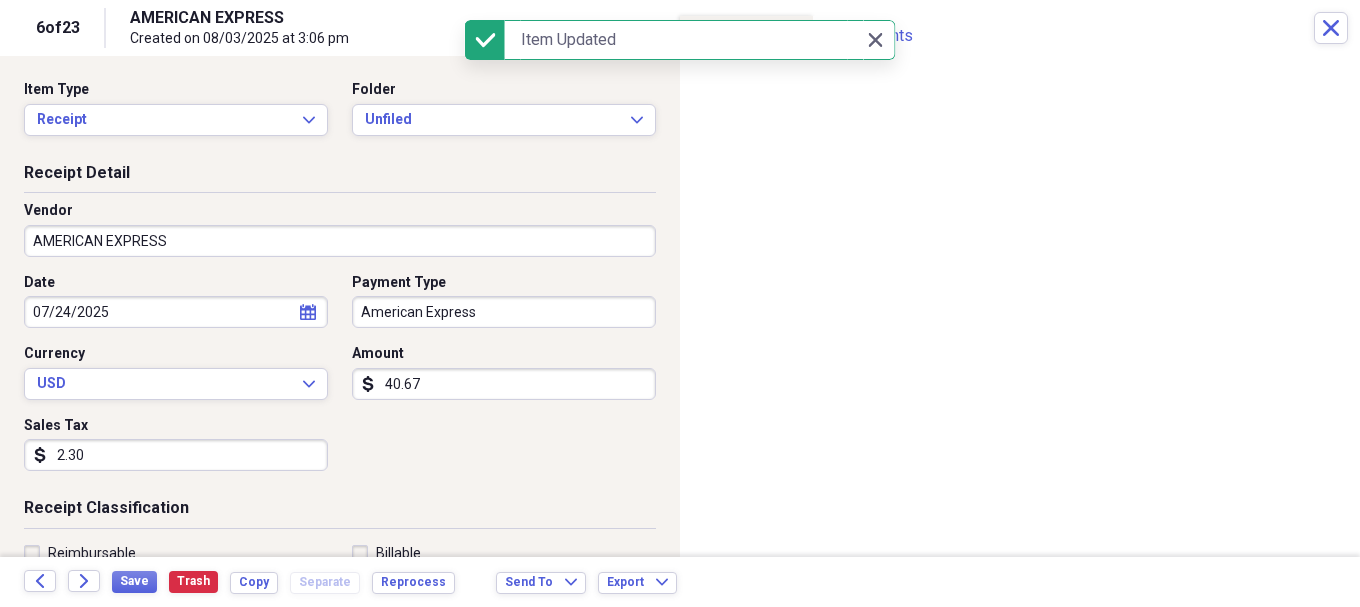 click on "AMERICAN EXPRESS" at bounding box center (340, 241) 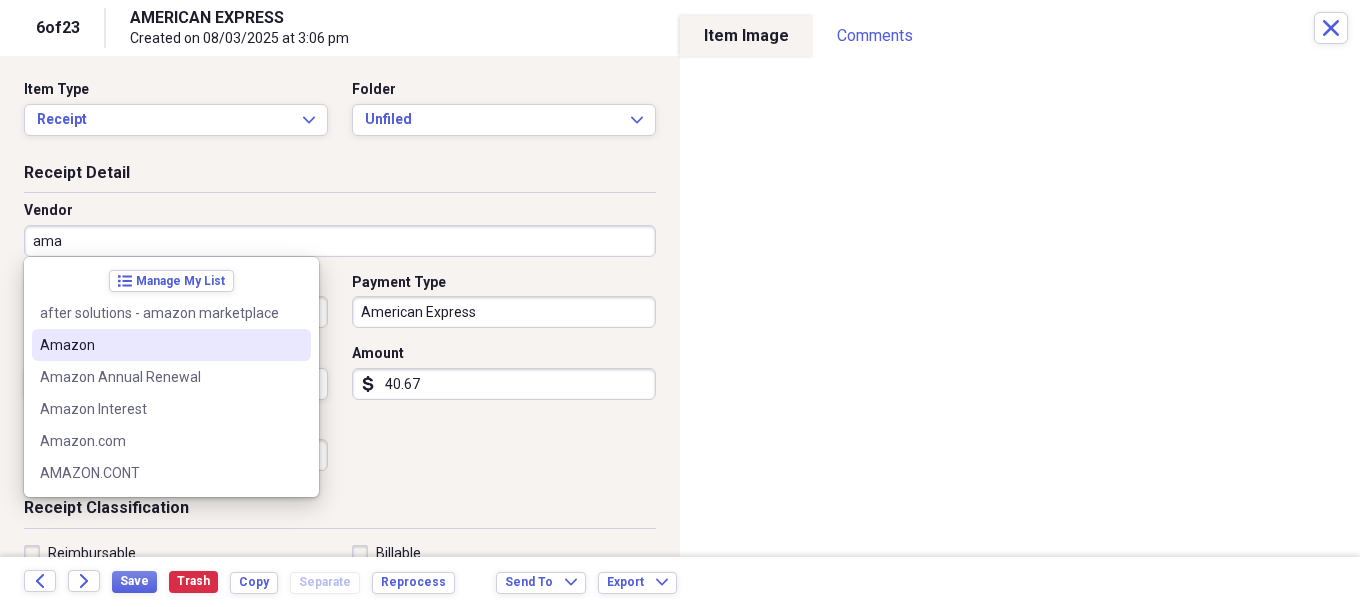click on "Amazon" at bounding box center (159, 345) 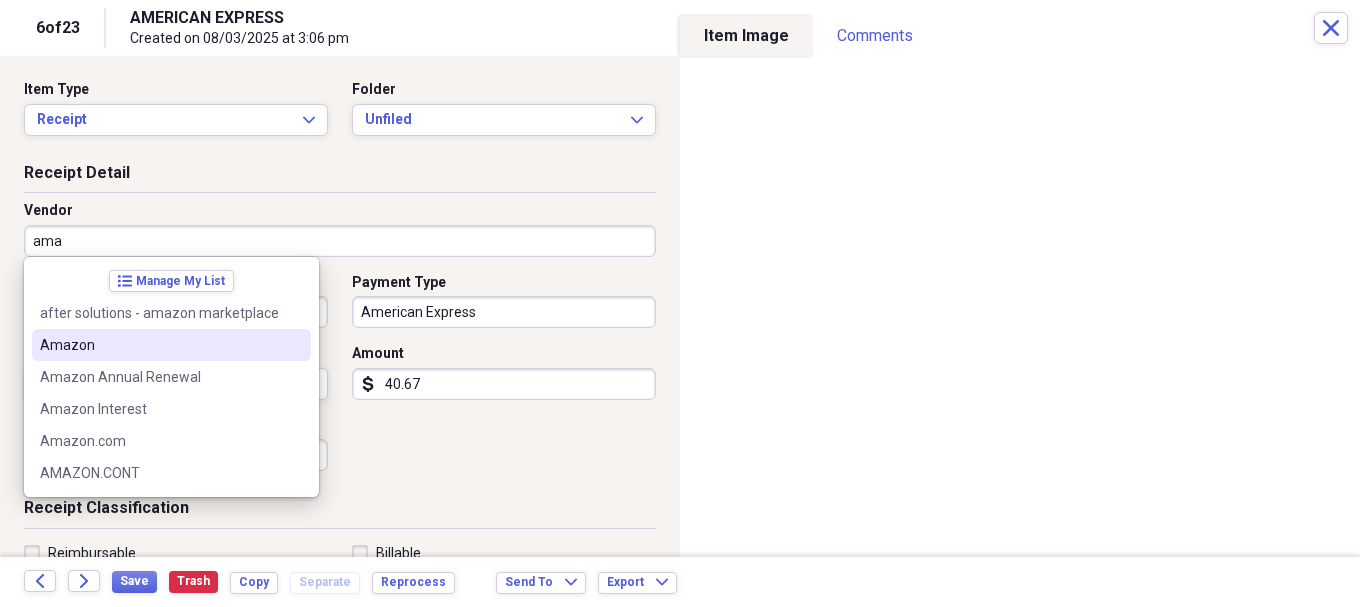type on "Amazon" 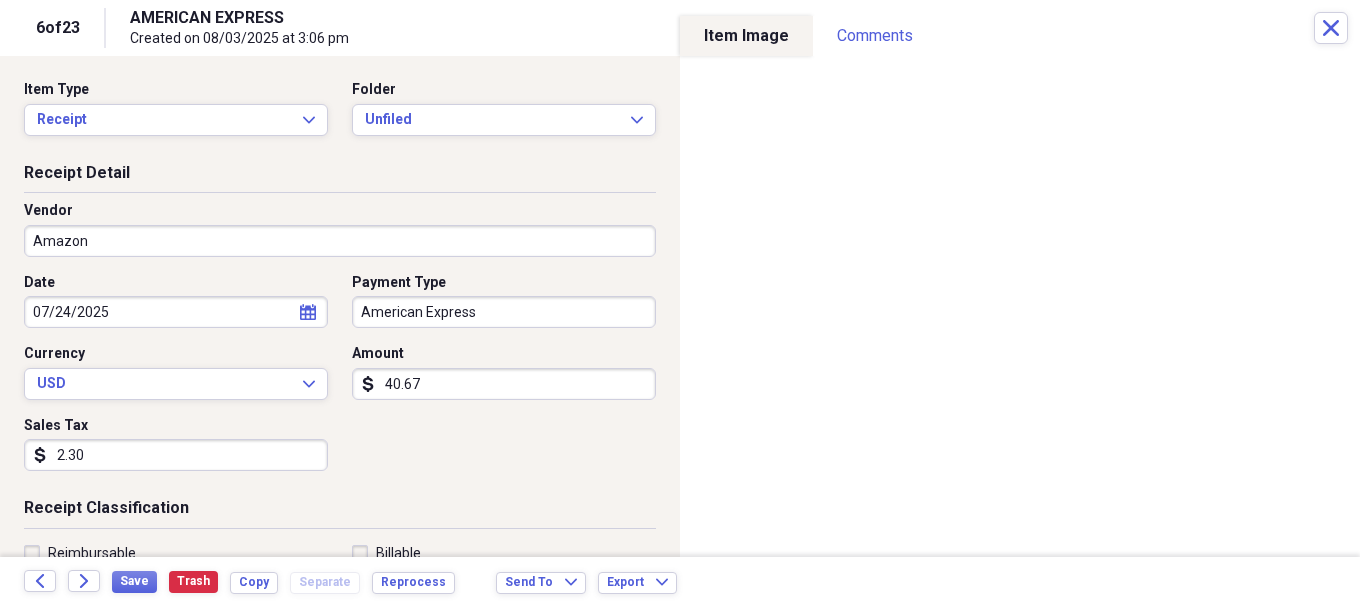 click on "40.67" at bounding box center [504, 384] 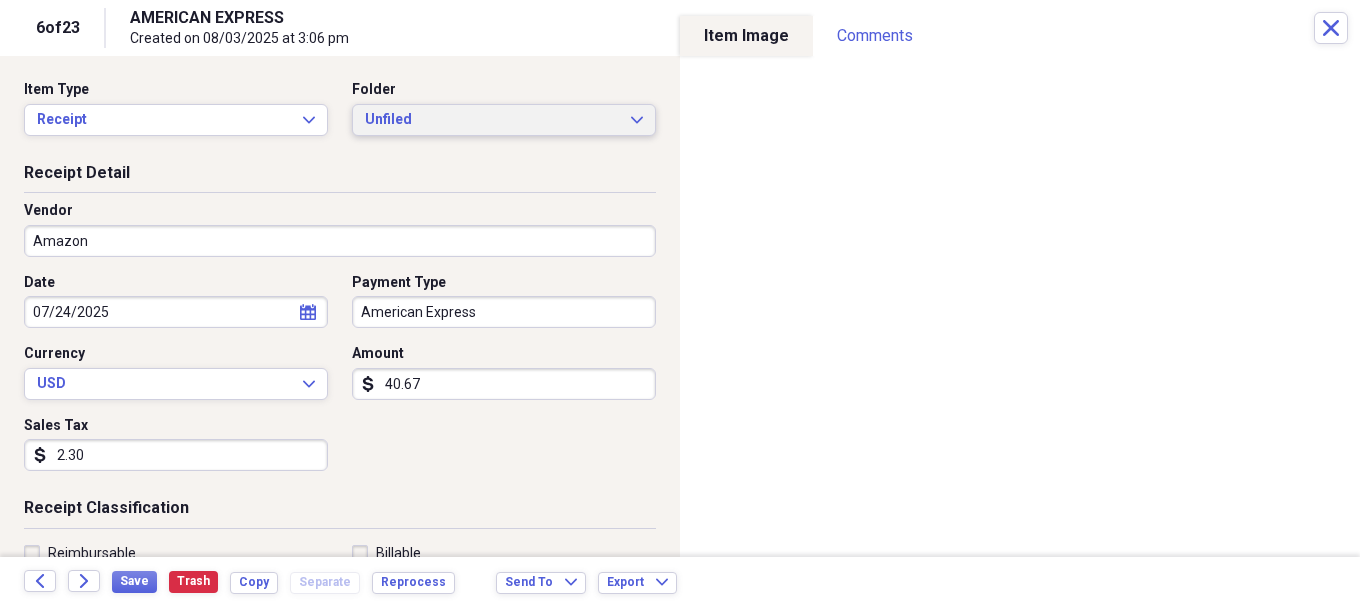 click on "Unfiled" at bounding box center (492, 120) 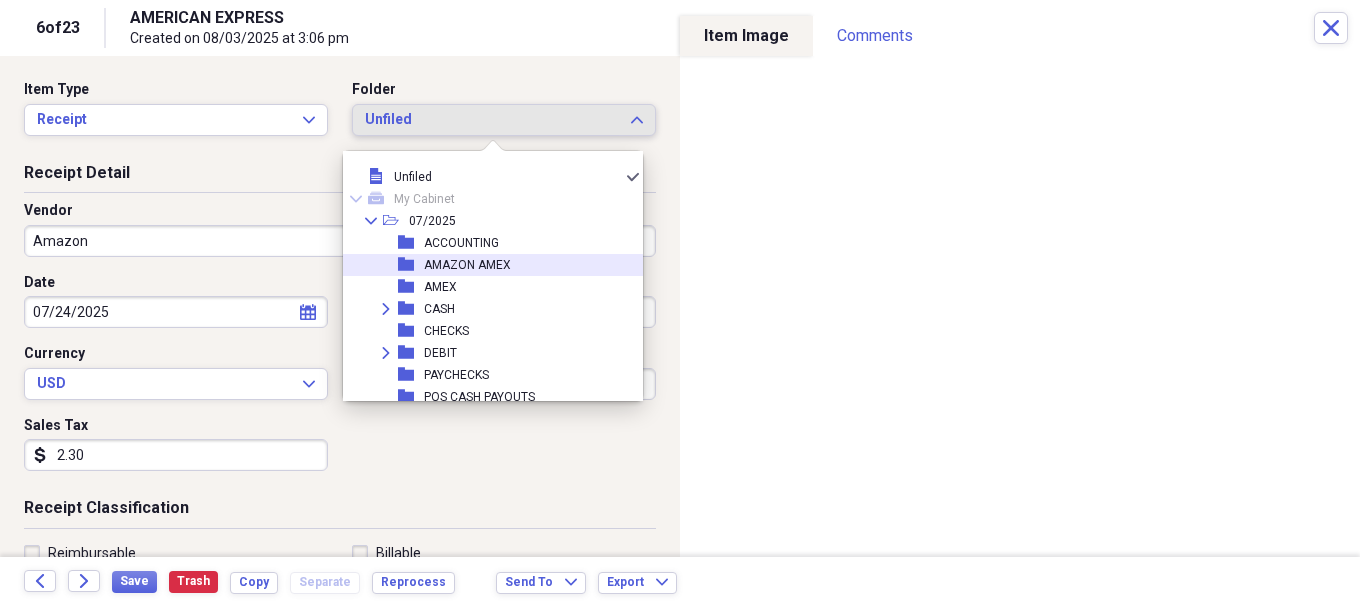 click on "AMAZON AMEX" at bounding box center [467, 265] 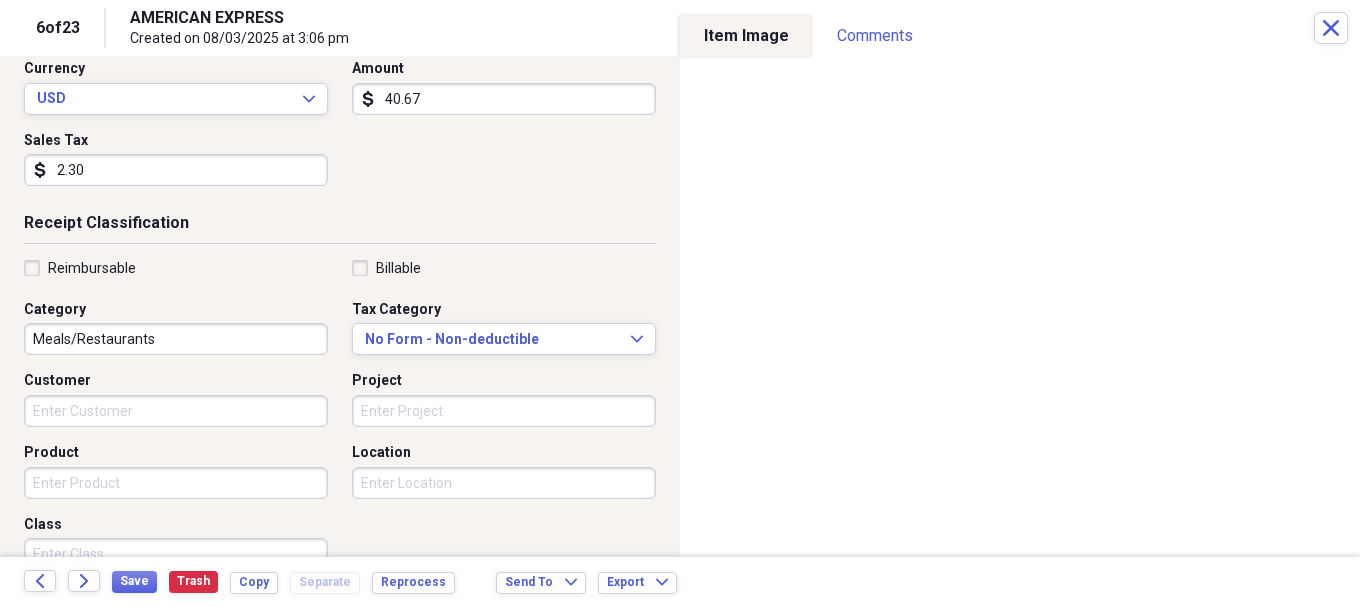 scroll, scrollTop: 400, scrollLeft: 0, axis: vertical 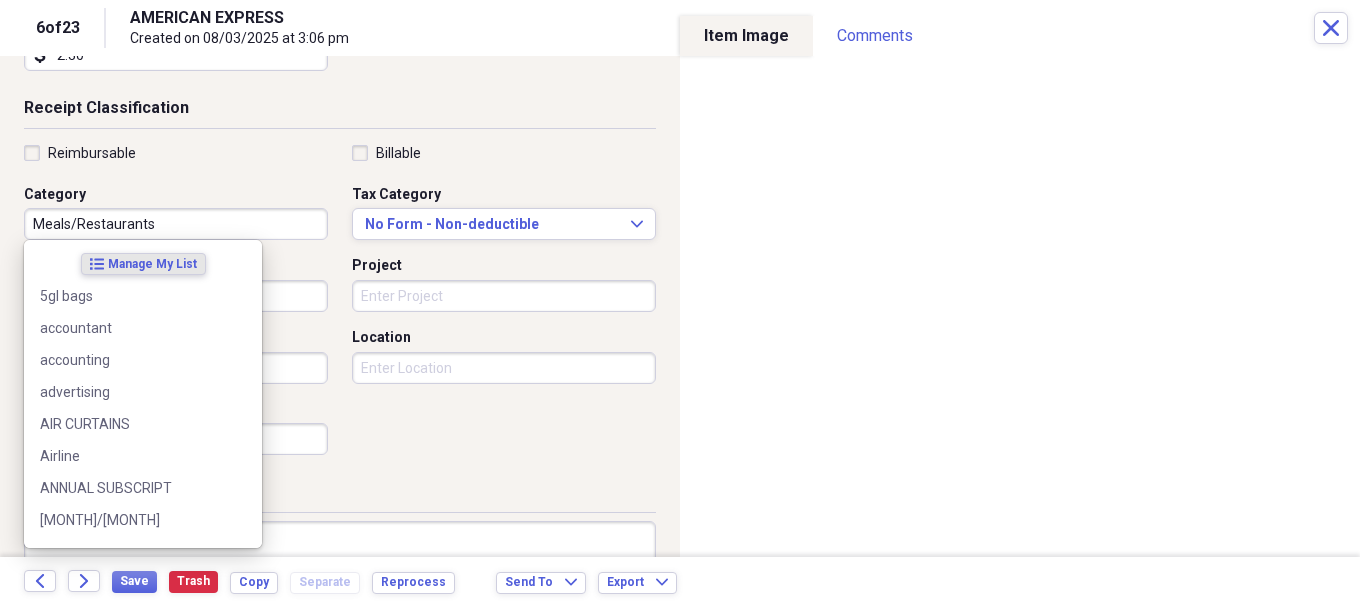 click on "Meals/Restaurants" at bounding box center [176, 224] 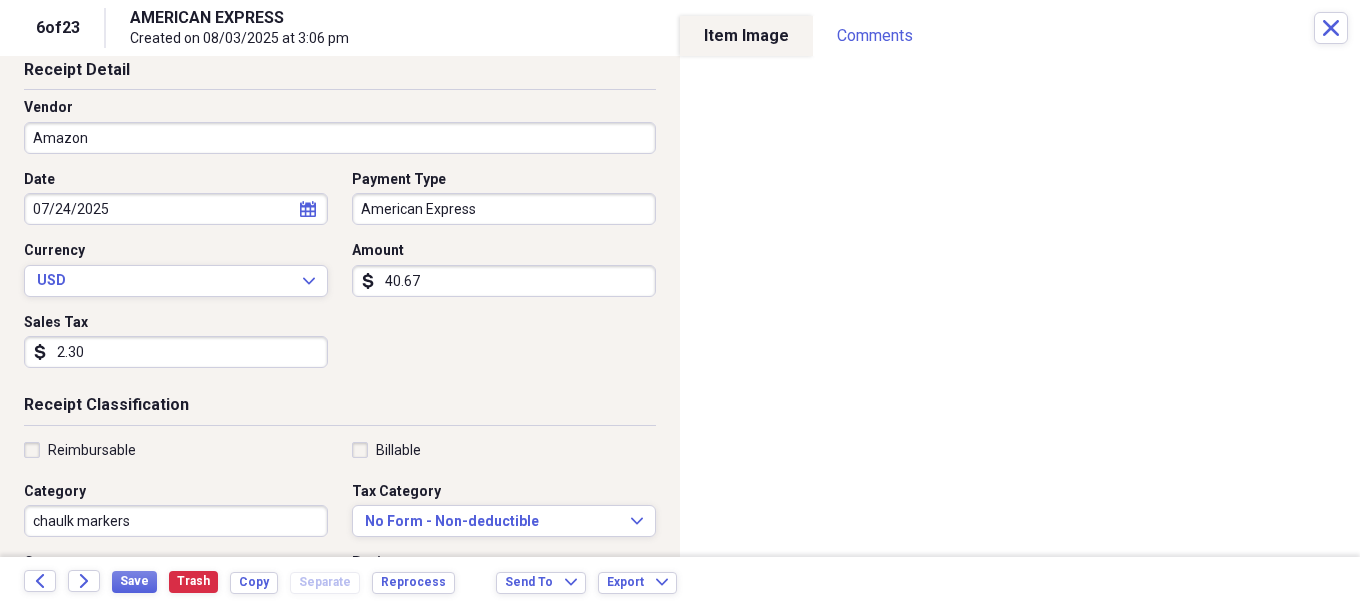 scroll, scrollTop: 100, scrollLeft: 0, axis: vertical 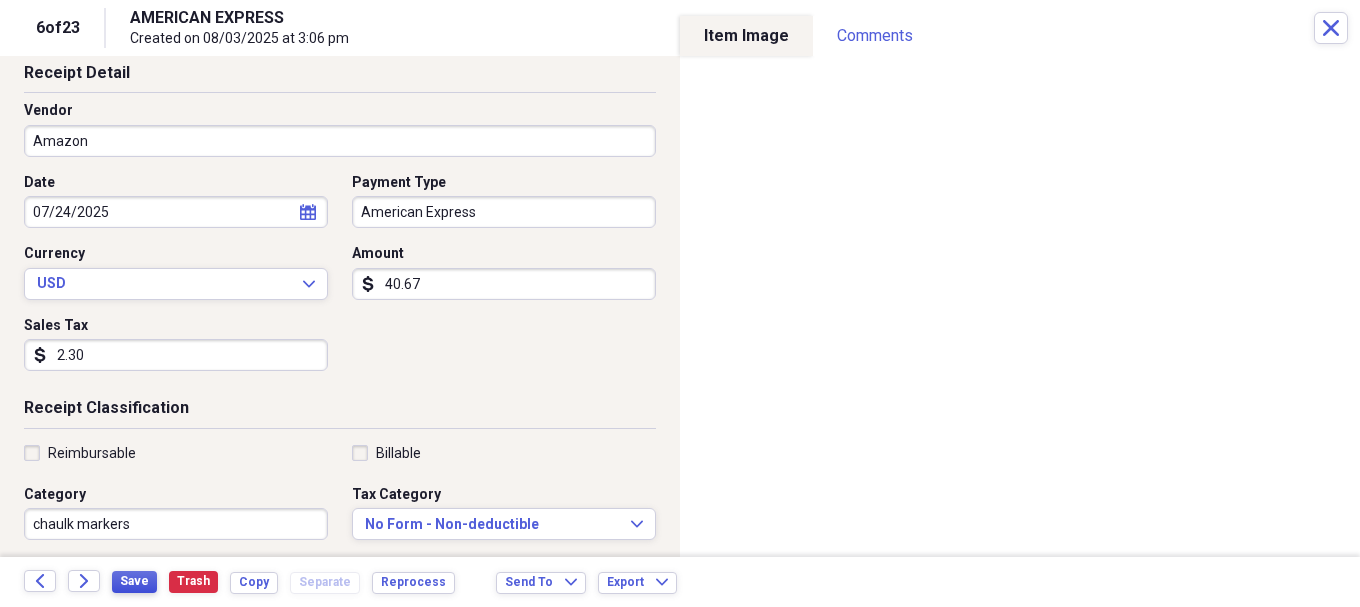type on "chaulk markers" 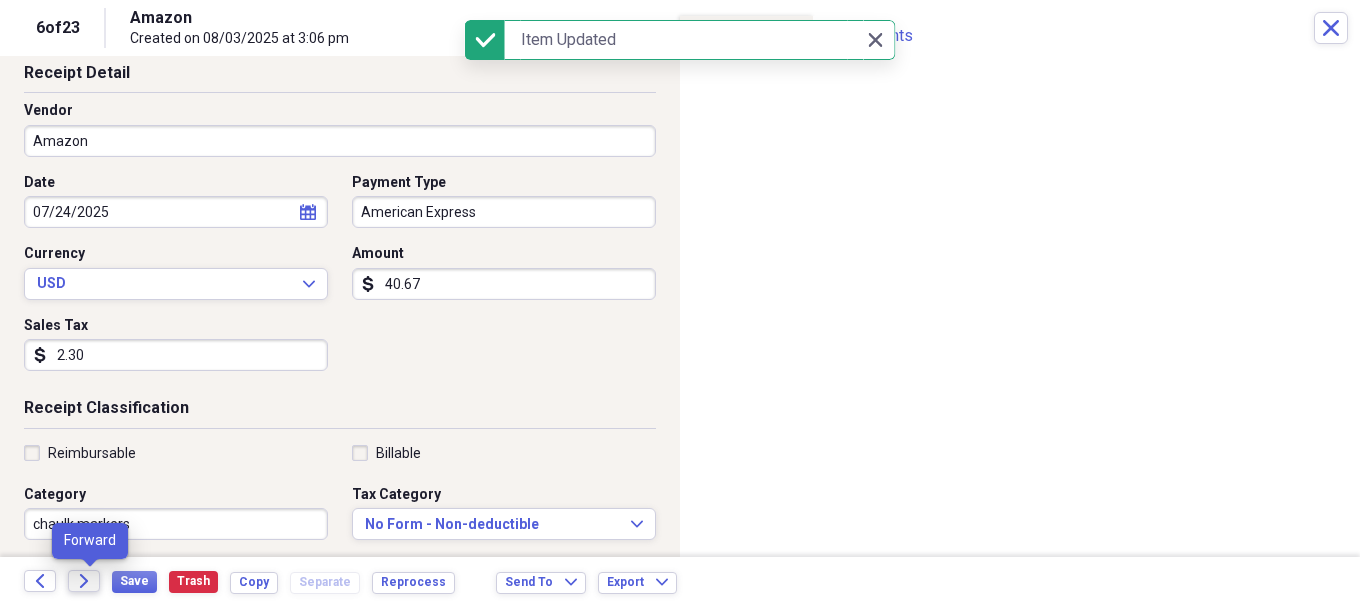 click on "Forward" 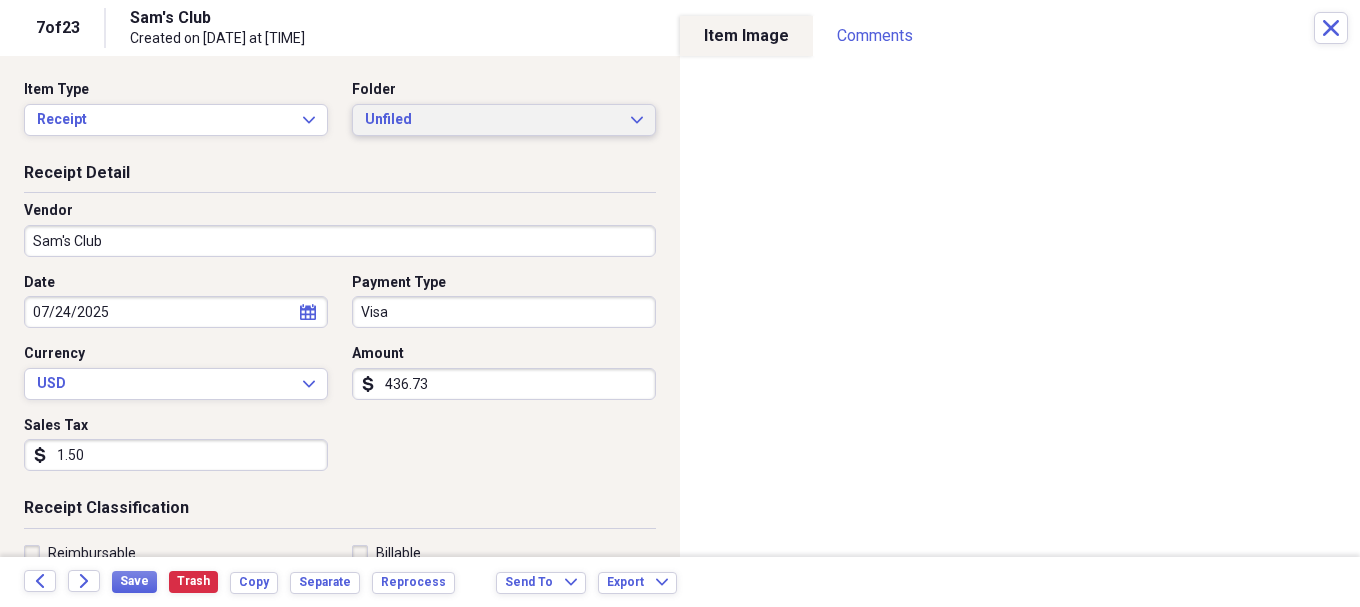 click on "Unfiled" at bounding box center [492, 120] 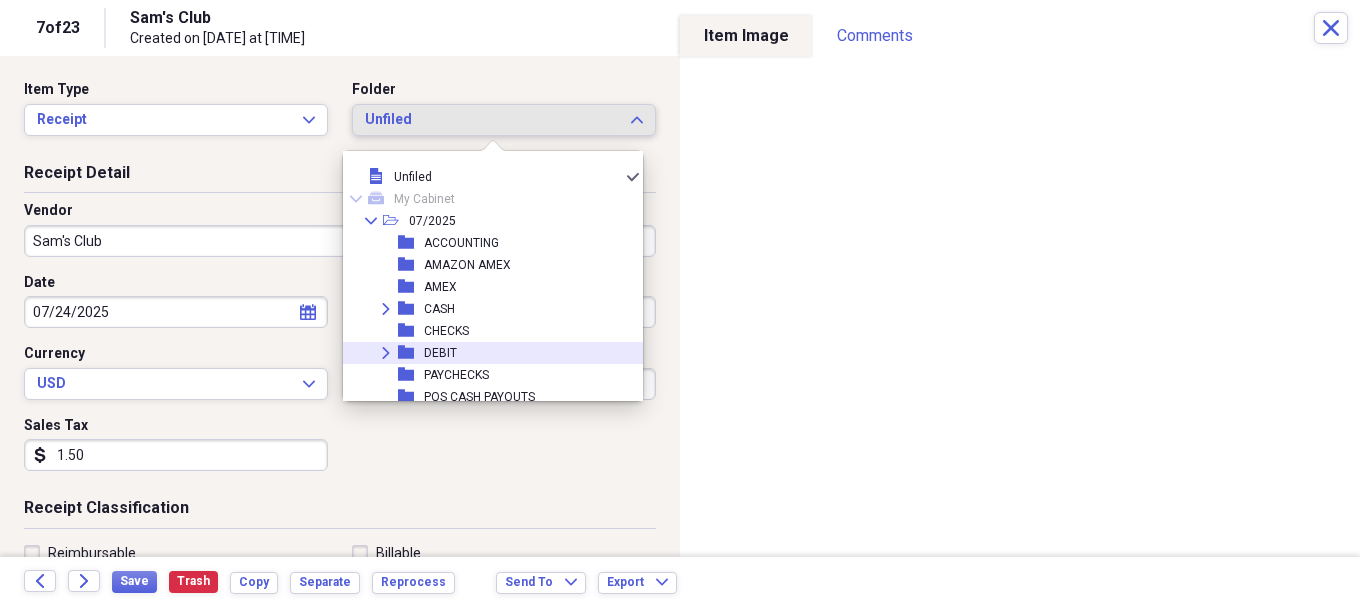 click on "DEBIT" at bounding box center (440, 353) 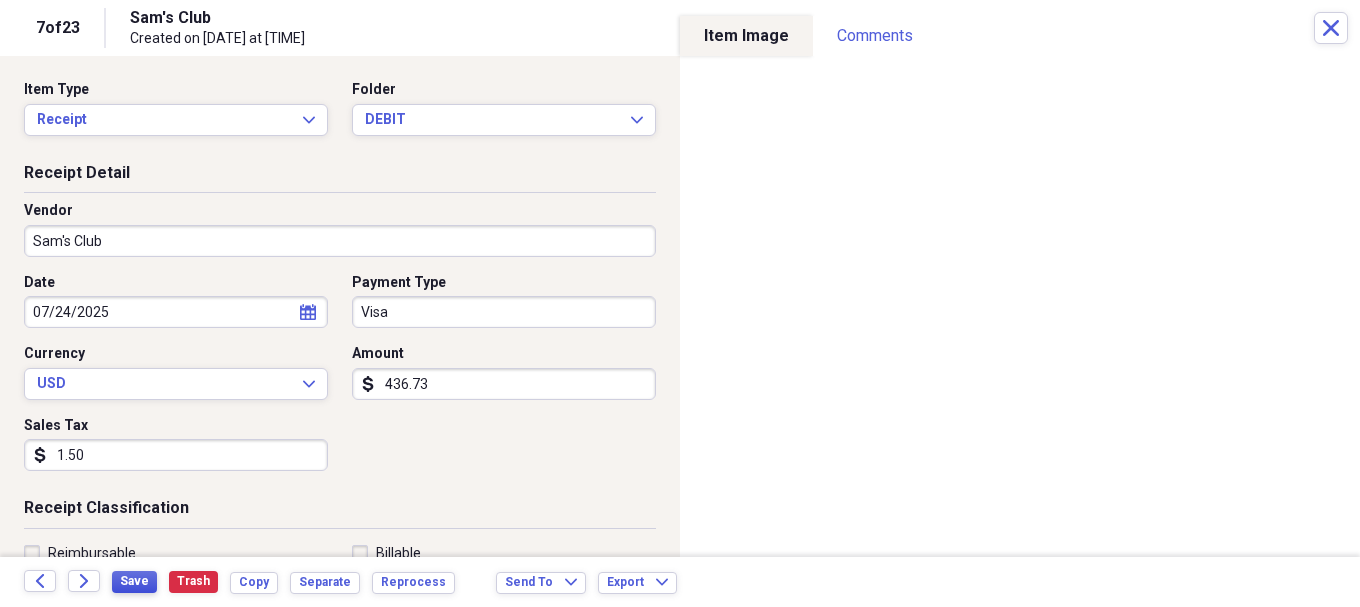 click on "Save" at bounding box center [134, 581] 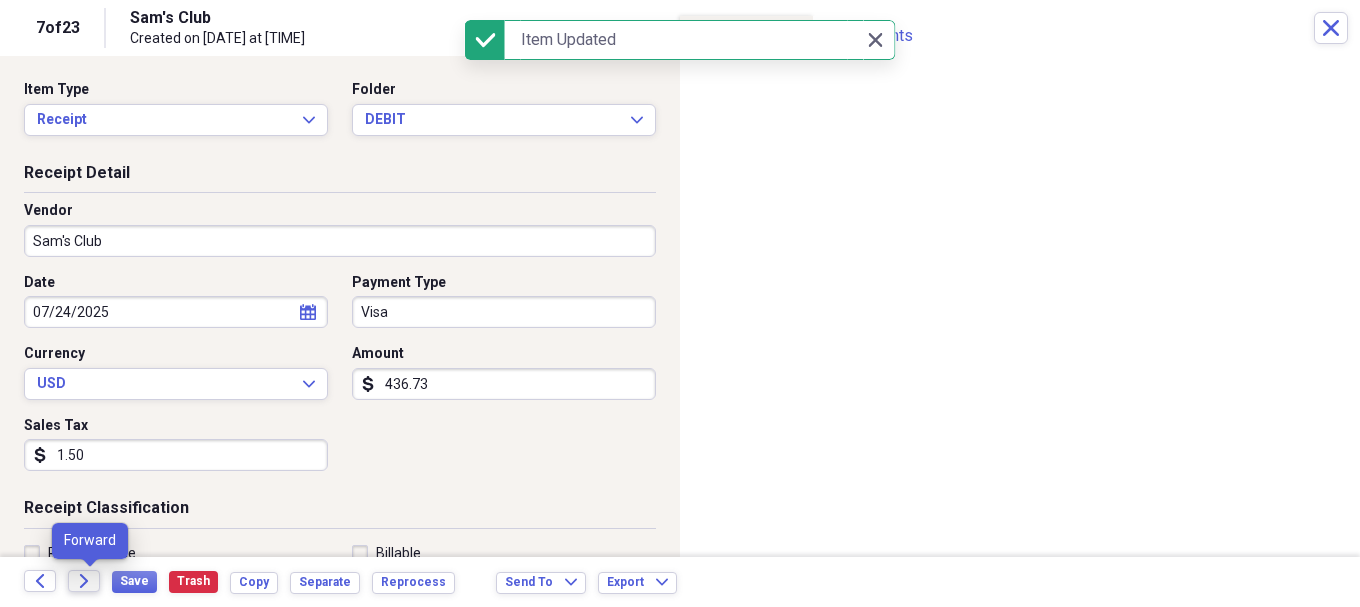 click on "Forward" 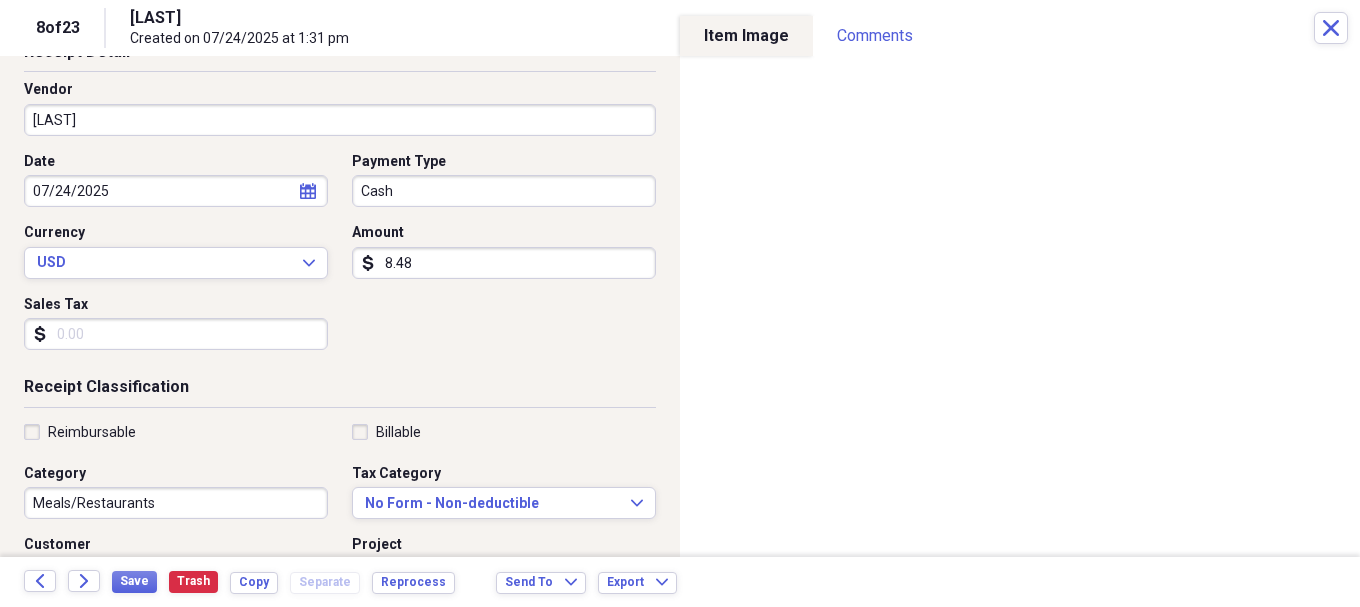 scroll, scrollTop: 300, scrollLeft: 0, axis: vertical 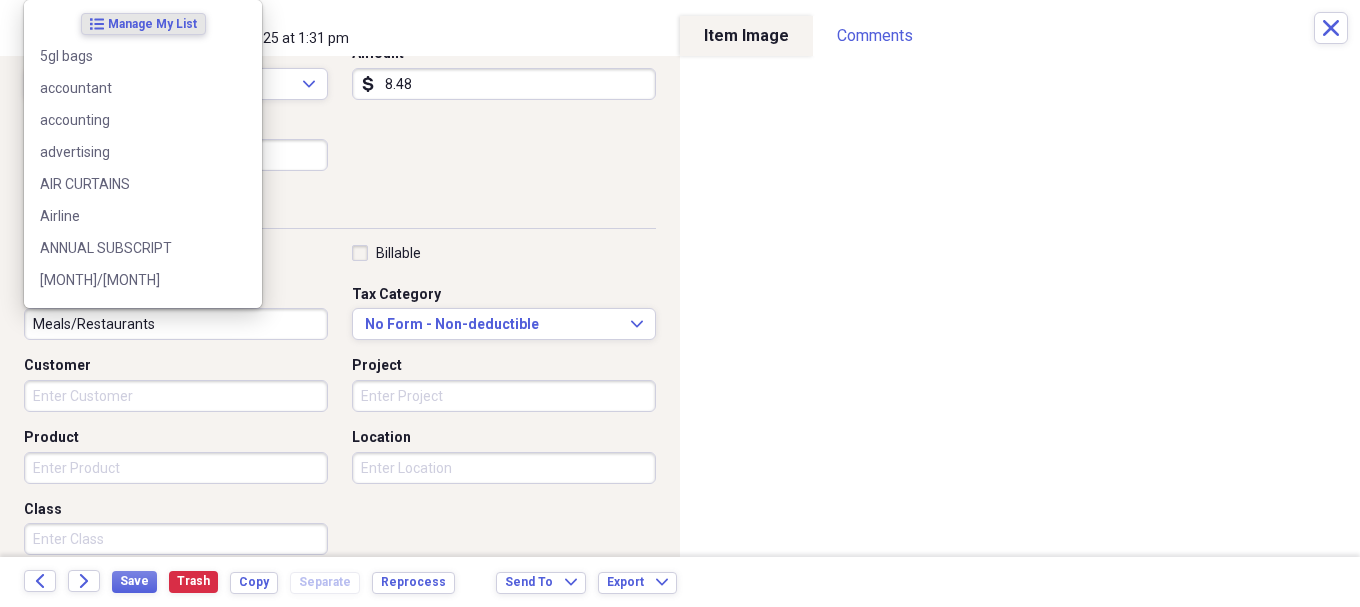 click on "Meals/Restaurants" at bounding box center [176, 324] 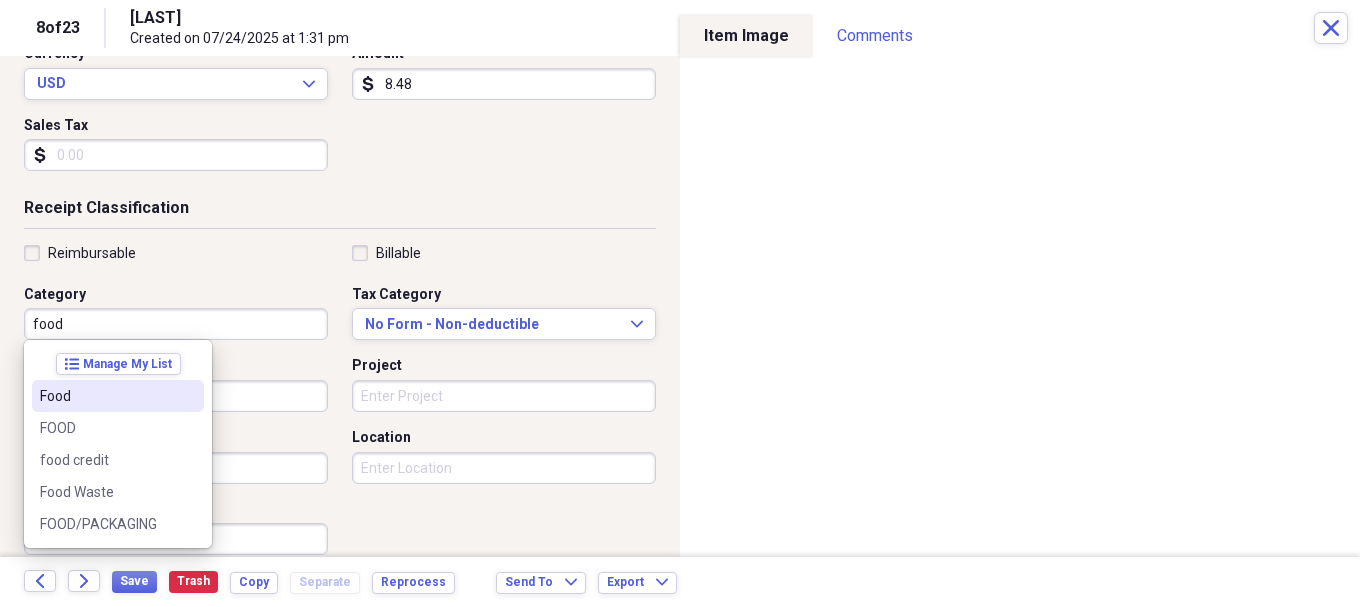 click on "Food" at bounding box center (106, 396) 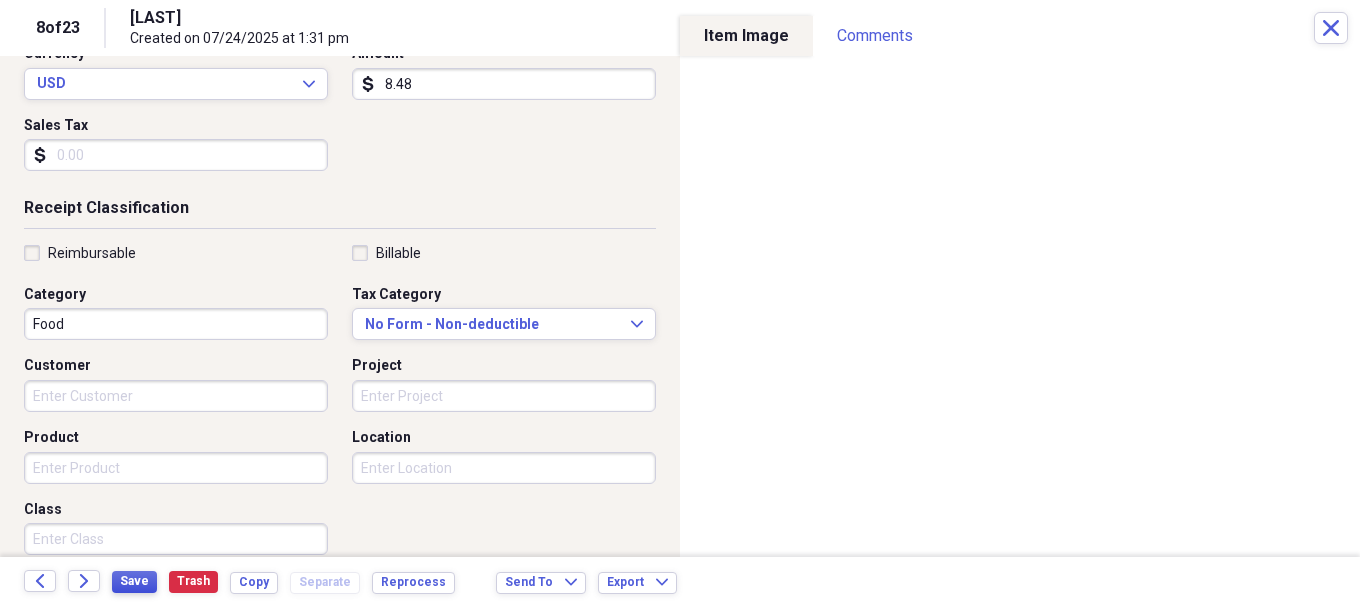 click on "Save" at bounding box center (134, 581) 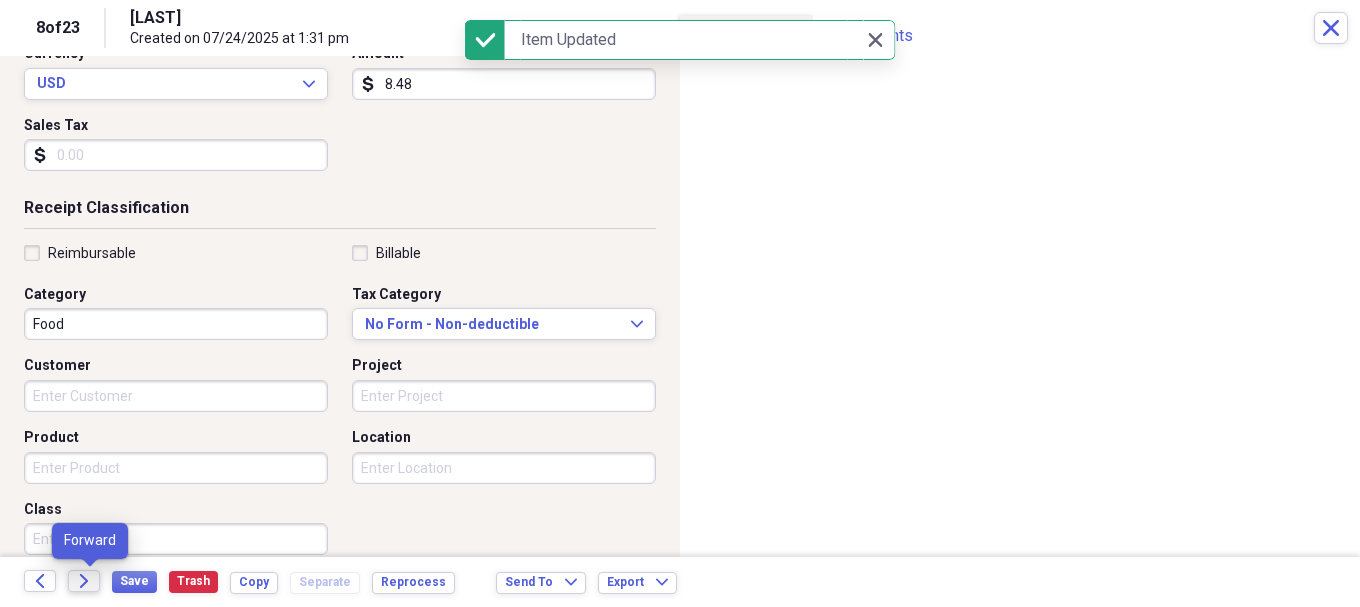 click on "Forward" 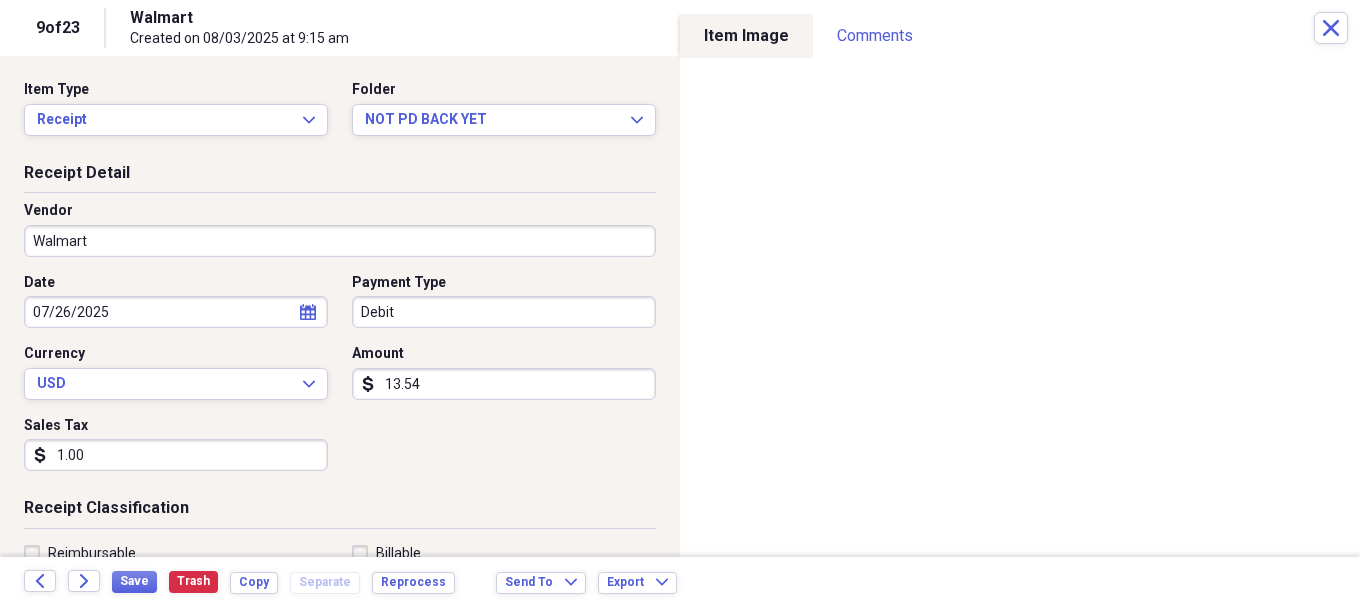 click on "Organize My Files [NUMBER] Collapse Unfiled Needs Review [NUMBER] Unfiled All Files Unfiled Unfiled Unfiled Saved Reports Collapse My Cabinet My Cabinet Add Folder Collapse Open Folder [MONTH]/[YEAR] Add Folder Folder ACCOUNTING Add Folder Folder AMAZON AMEX Add Folder Folder AMEX Add Folder Expand Folder CASH Add Folder Folder CHECKS Add Folder Expand Folder DEBIT Add Folder Folder PAYCHECKS Add Folder Folder POS CASH PAYOUTS Add Folder Folder SOFO Add Folder Expand Folder [MONTH]/[YEAR] Add Folder Expand Folder [MONTH]/[YEAR] Add Folder Expand Folder [MONTH]/[YEAR] Add Folder Expand Folder [MONTH]/[YEAR] Add Folder Expand Folder [MONTH]/[YEAR] Add Folder Expand Folder [YEAR] Add Folder Expand Folder [YEAR] Add Folder Expand Folder [YEAR] Add Folder Expand Folder [YEAR] Add Folder Expand Folder [YEAR] Add Folder Expand Folder [YEAR] Add Folder Expand Folder [YEAR] Add Folder Expand Folder [YEAR] Add Folder Folder [YEAR](10yrlease) Add Folder Folder AssestsList Add Folder Folder Business Ins Policys Add Folder Expand Folder COMCAST BUSINESS Add Folder Folder CONTACTS Add Folder [NUMBER]" at bounding box center [680, 303] 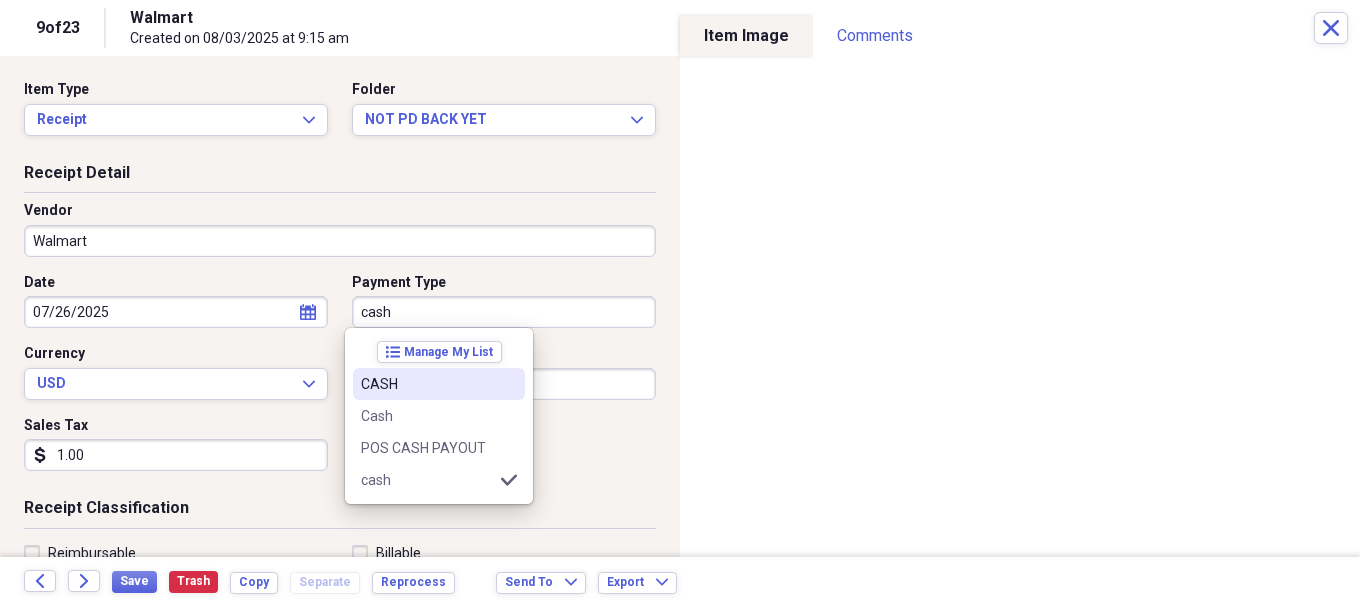 type on "cash" 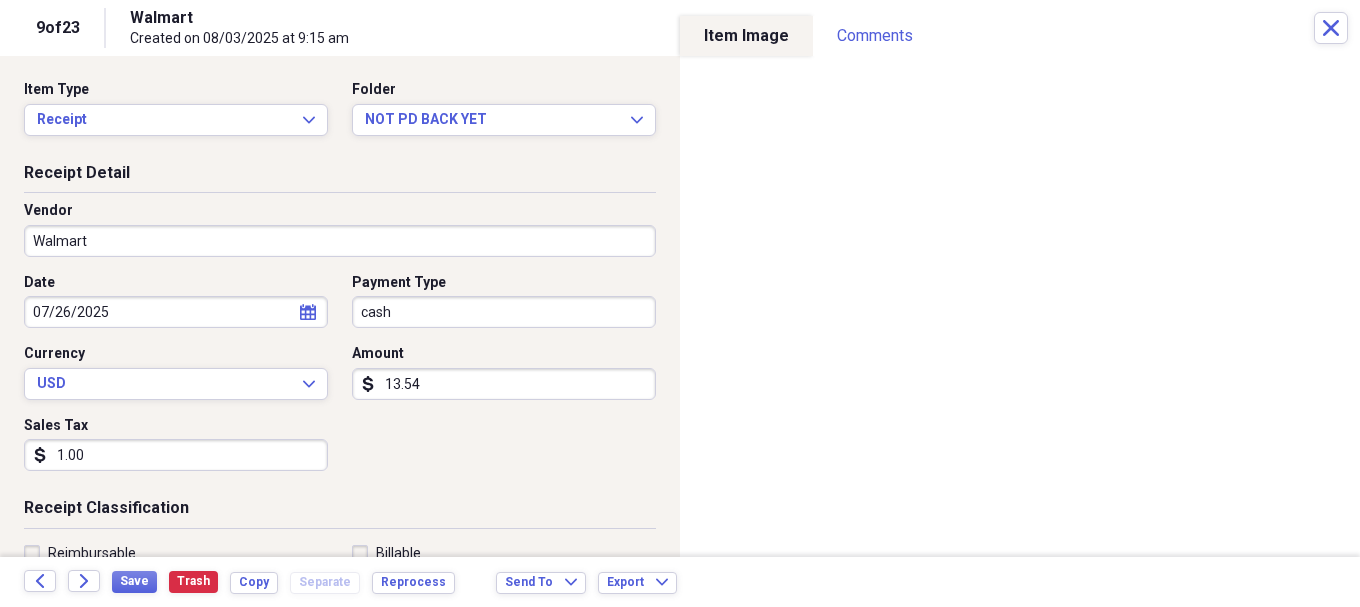 click on "13.54" at bounding box center [504, 384] 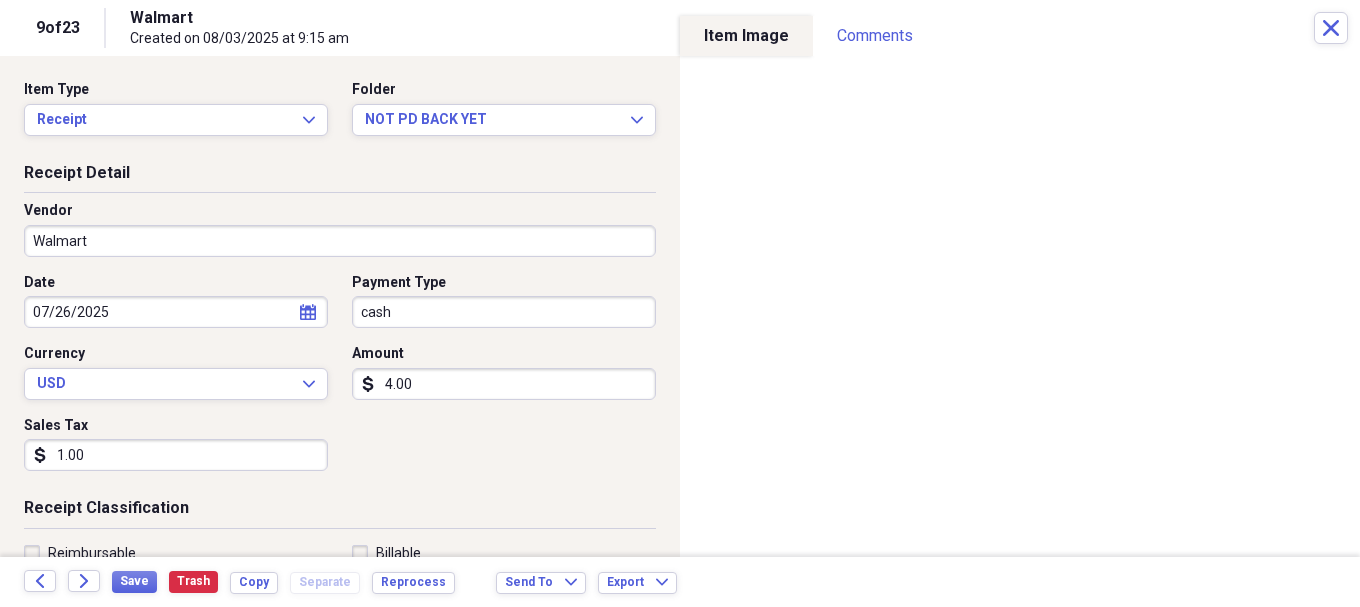 type on "4.00" 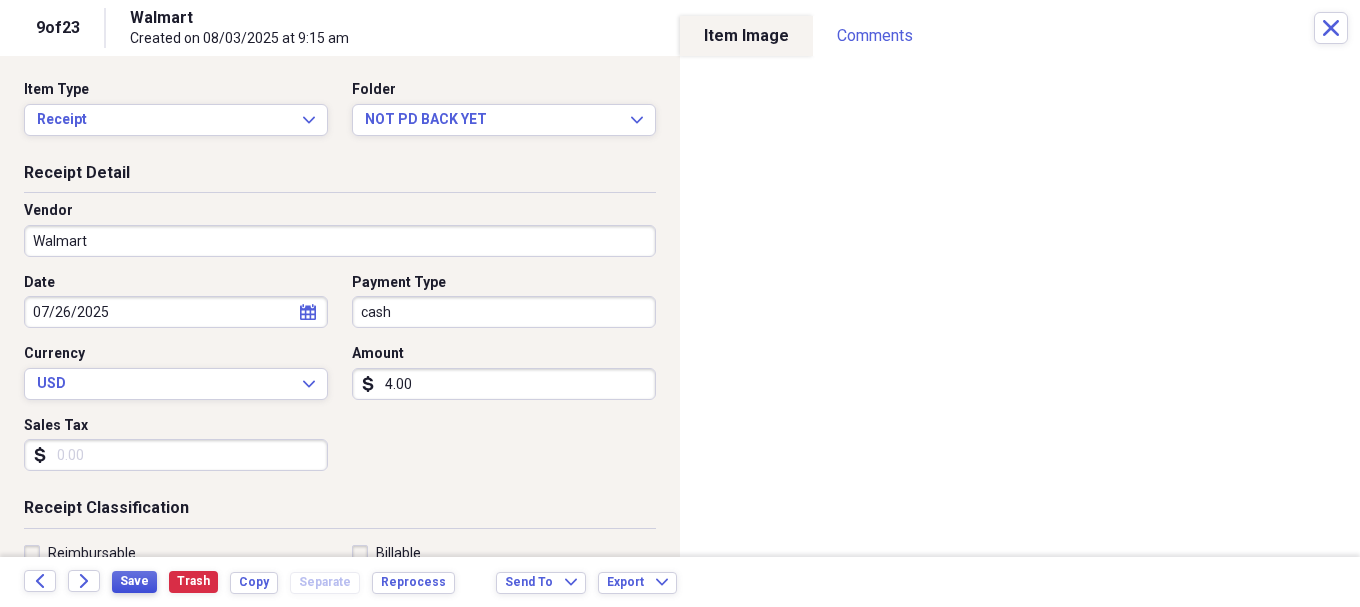 type 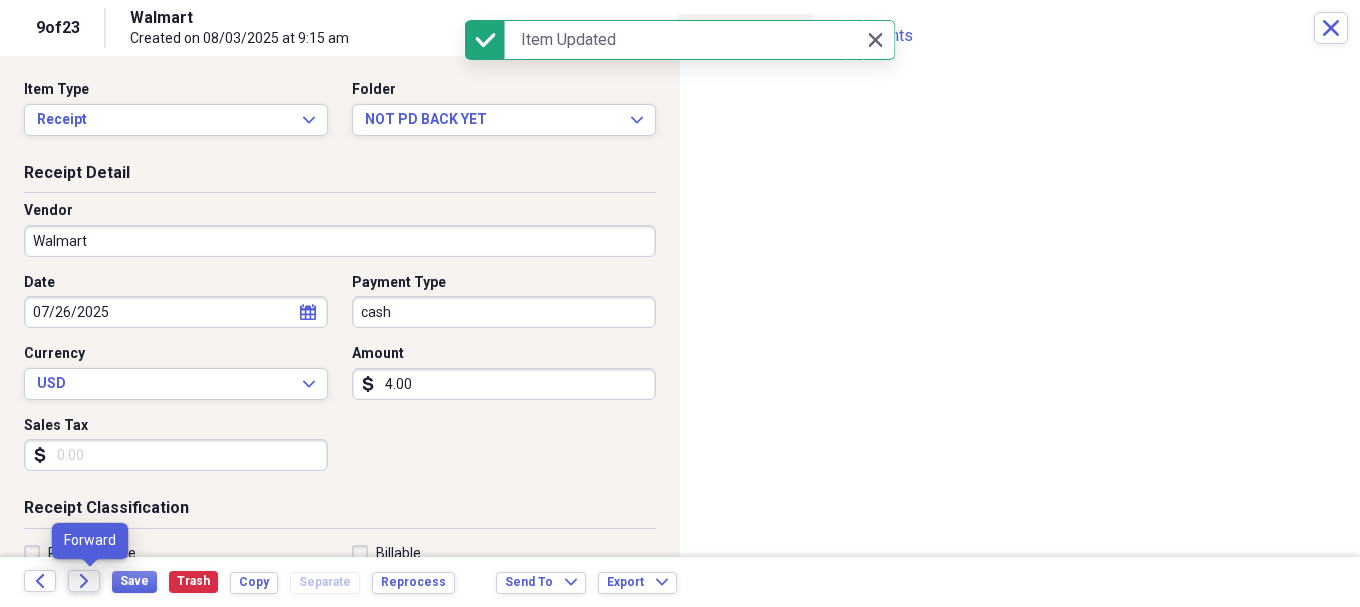 click on "Forward" 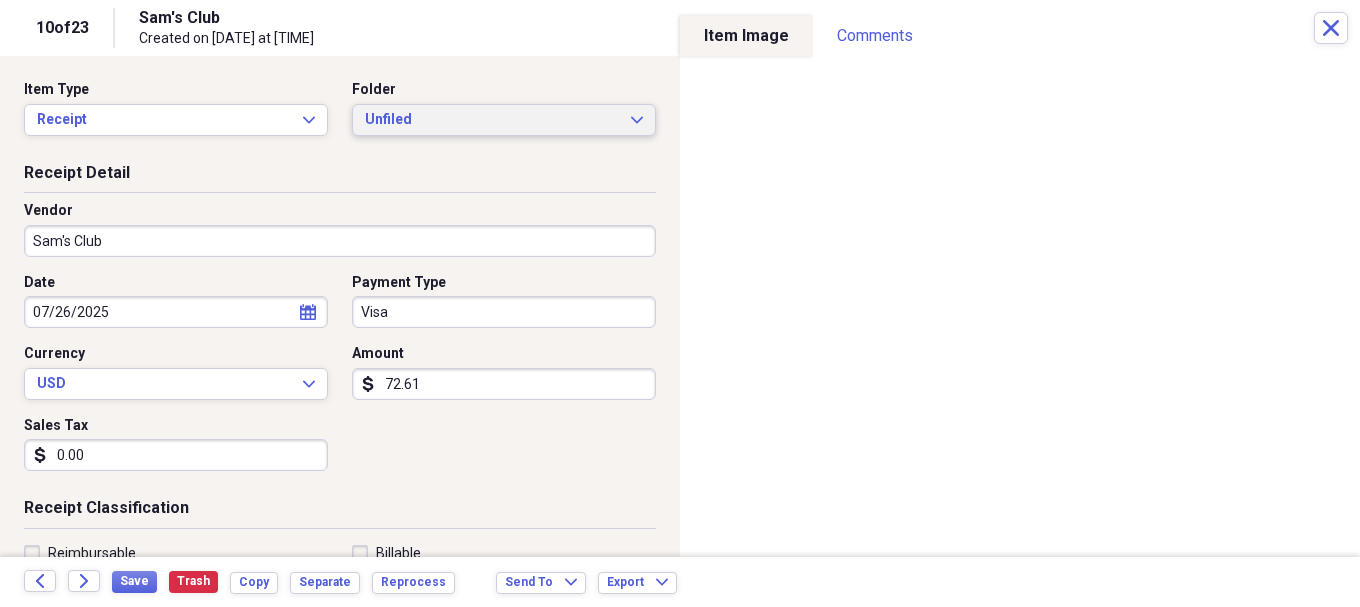 click on "Unfiled" at bounding box center [492, 120] 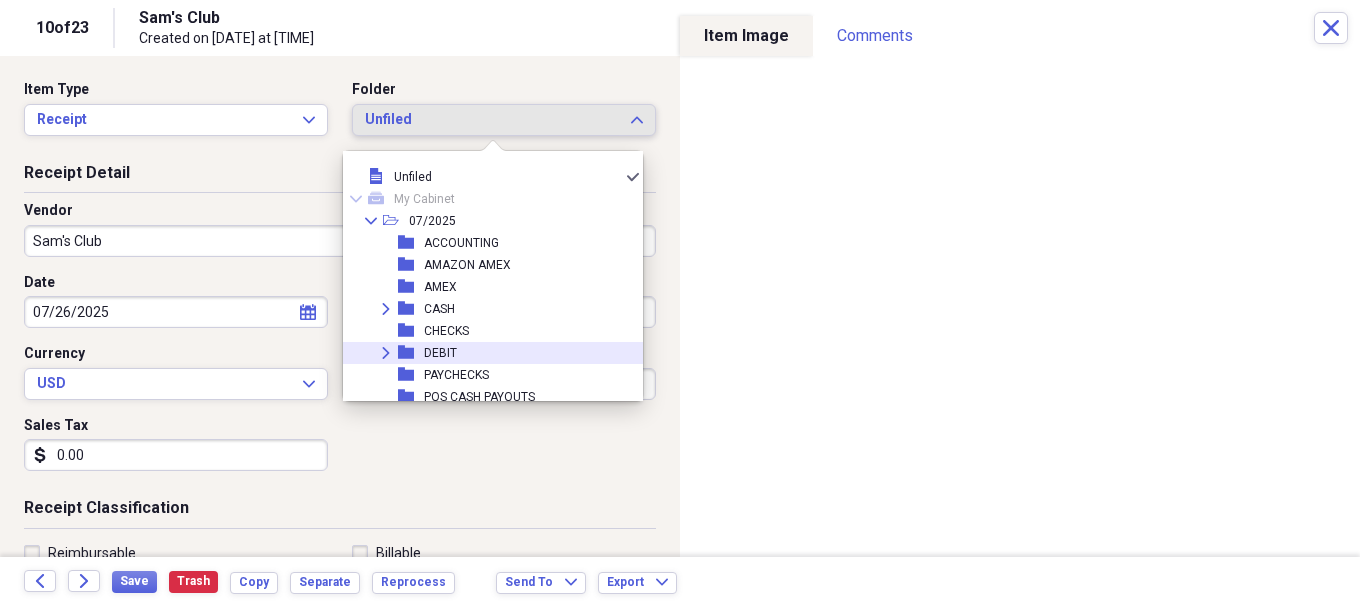 click on "DEBIT" at bounding box center [440, 353] 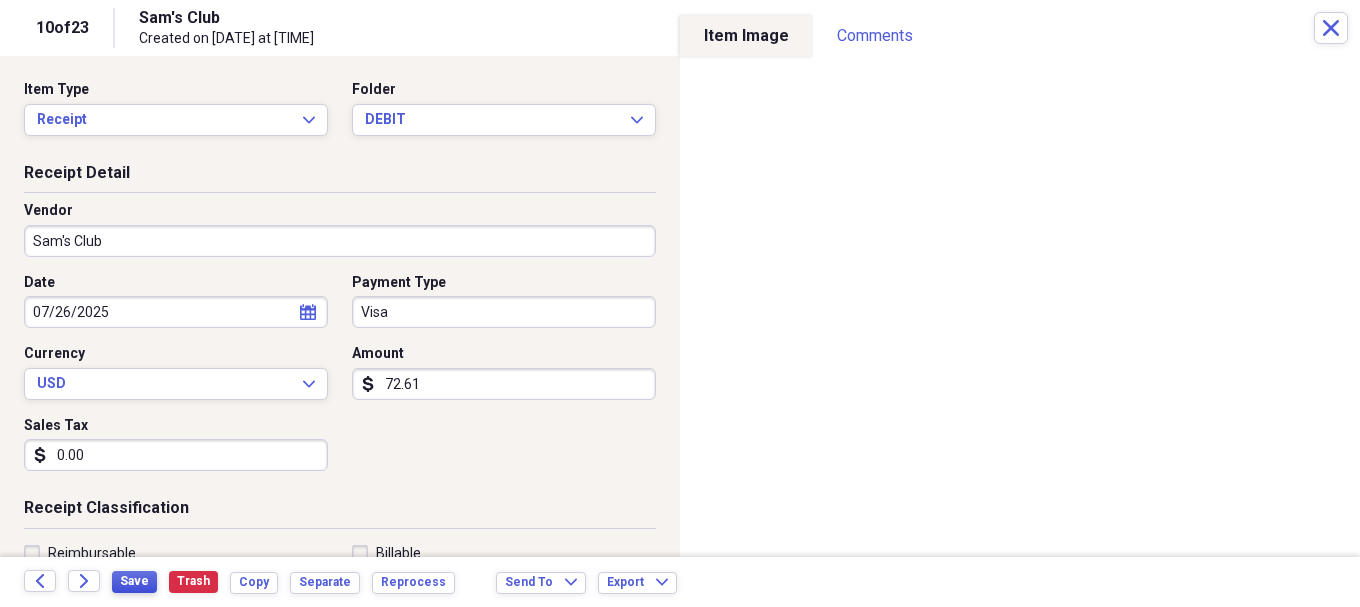 click on "Save" at bounding box center (134, 581) 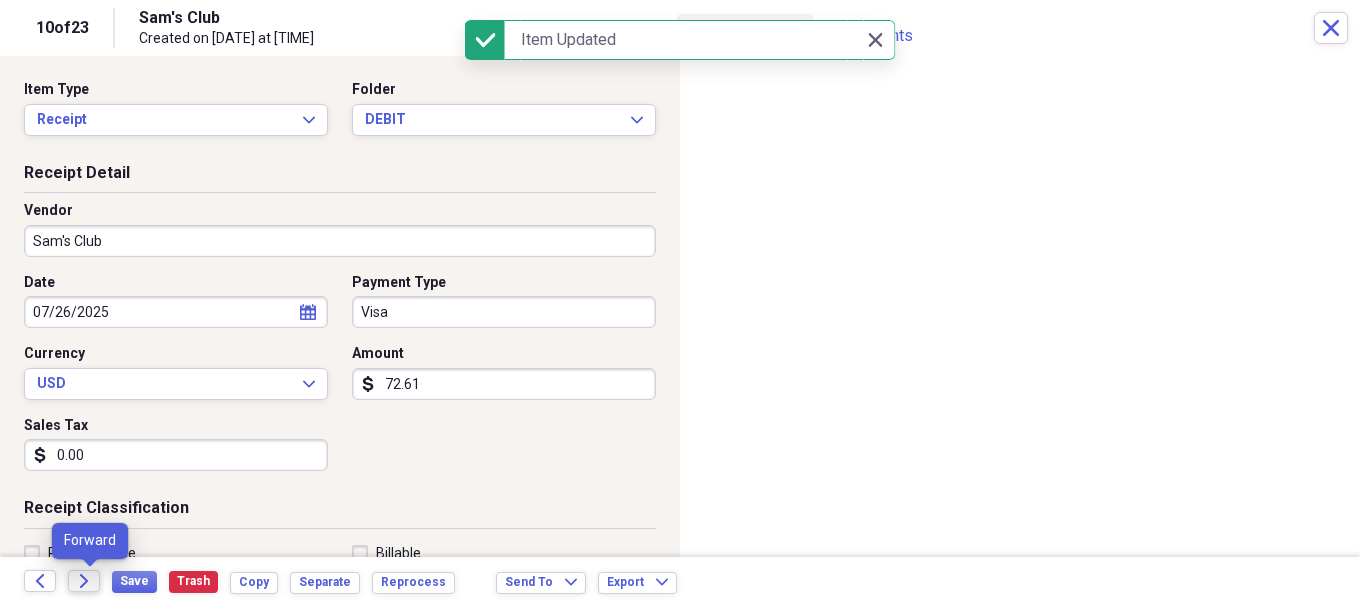 click on "Forward" at bounding box center (84, 581) 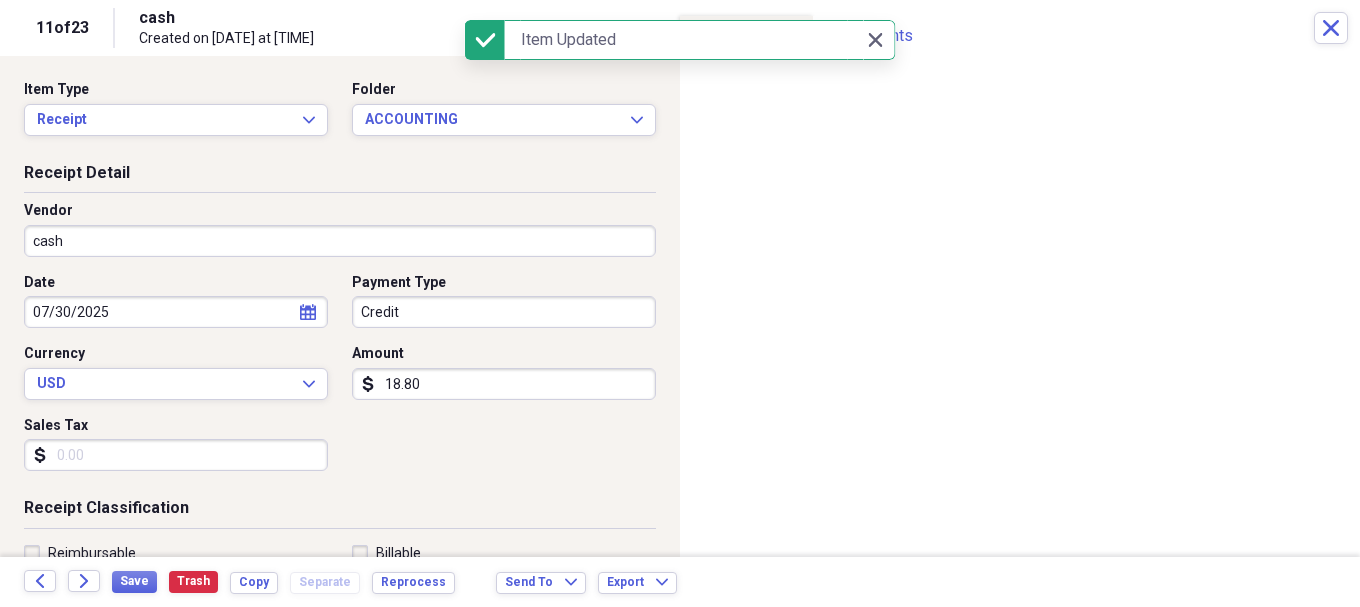 click on "cash" at bounding box center [340, 241] 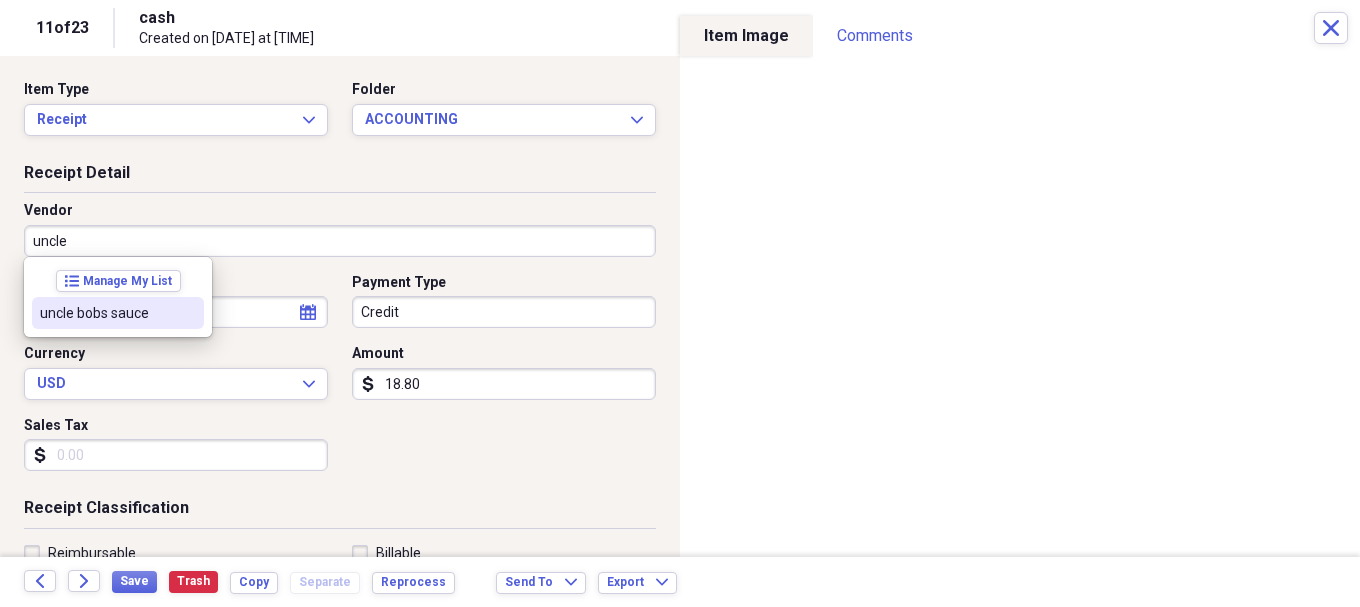 click on "uncle bobs sauce" at bounding box center [106, 313] 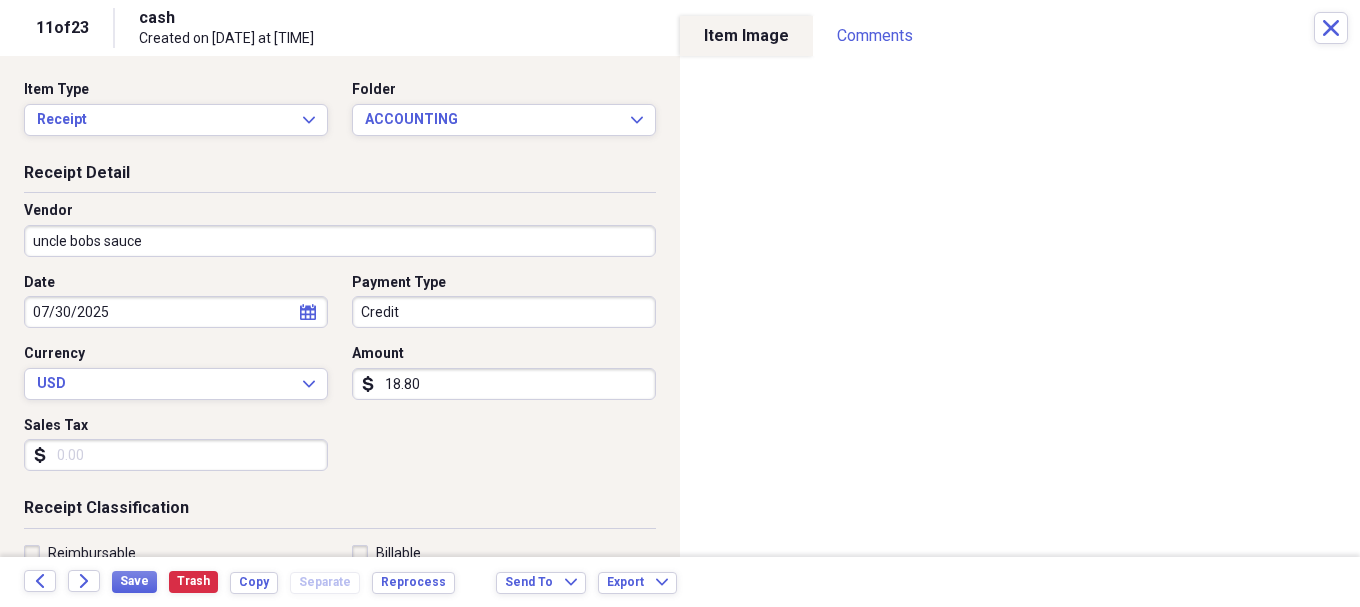 click on "18.80" at bounding box center [504, 384] 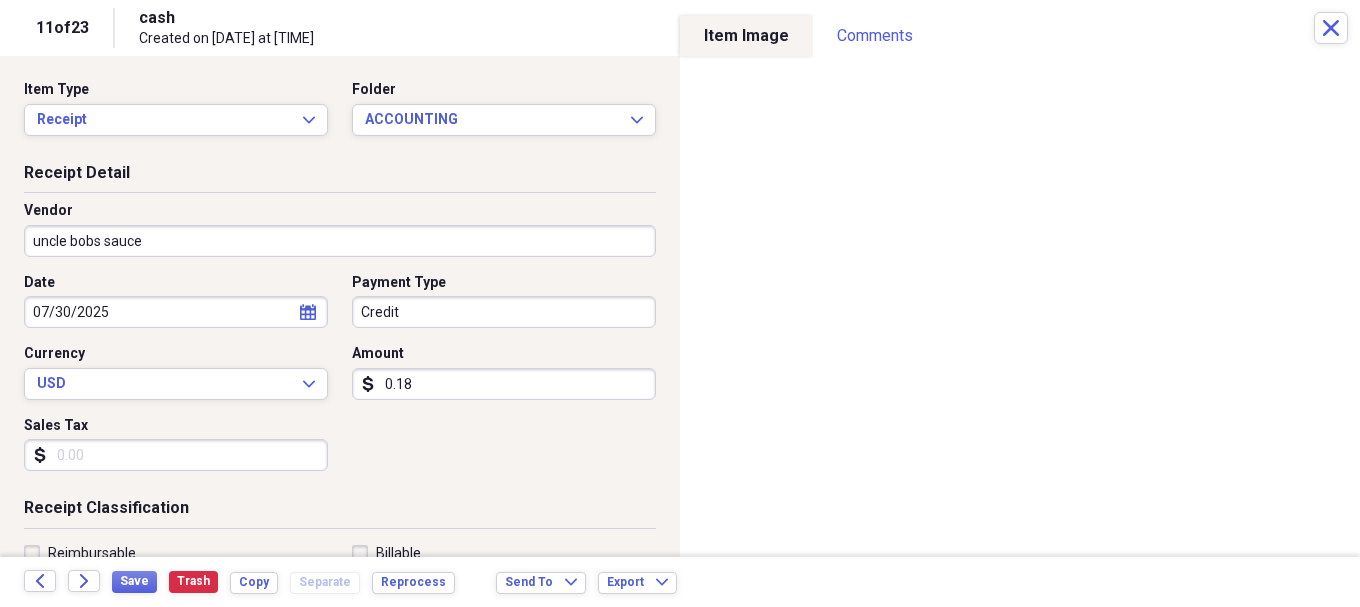type on "0.01" 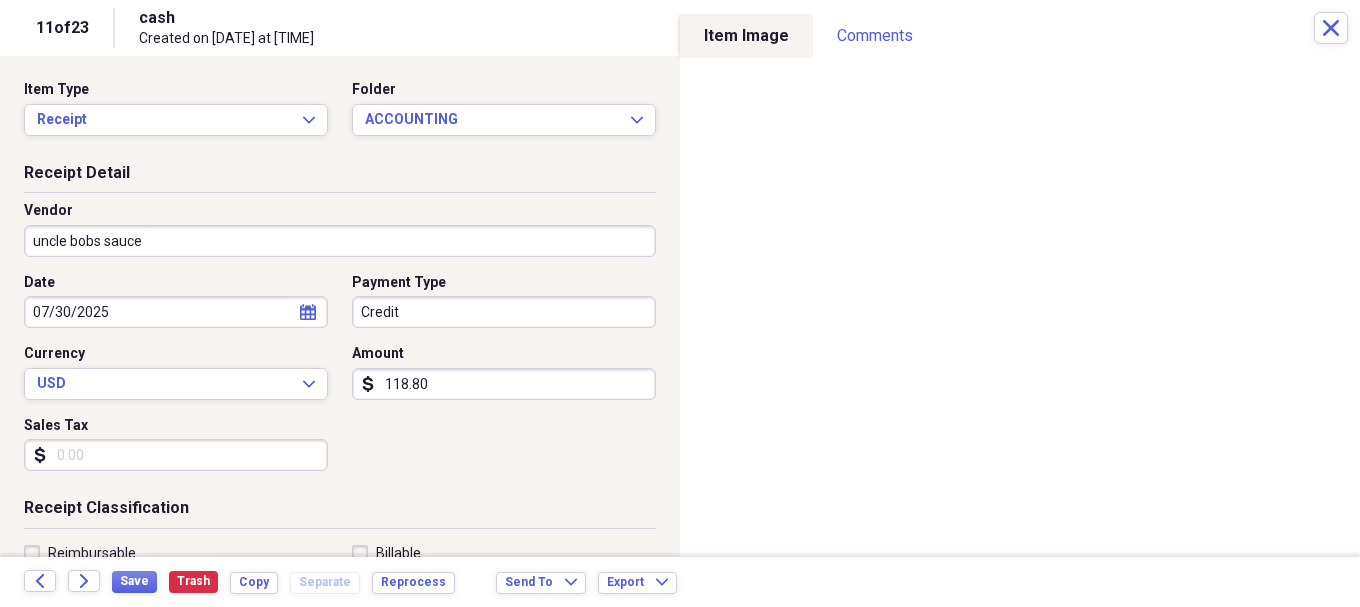type on "118.80" 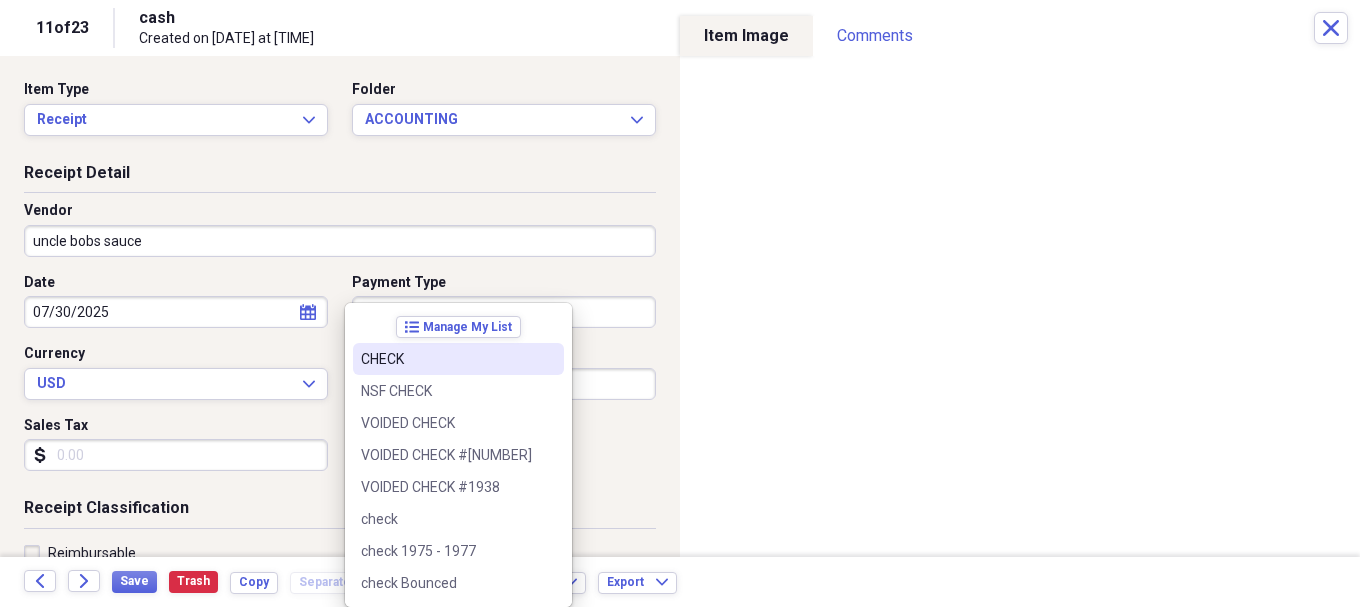 click on "CHECK" at bounding box center (446, 359) 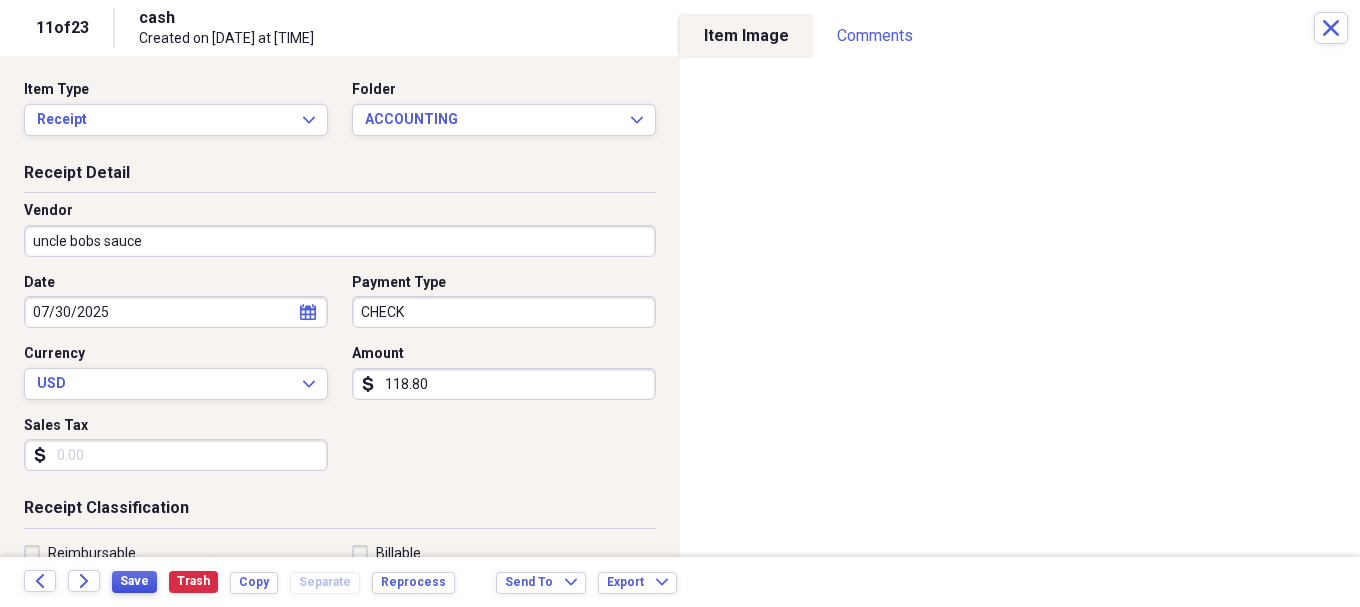 click on "Save" at bounding box center [134, 581] 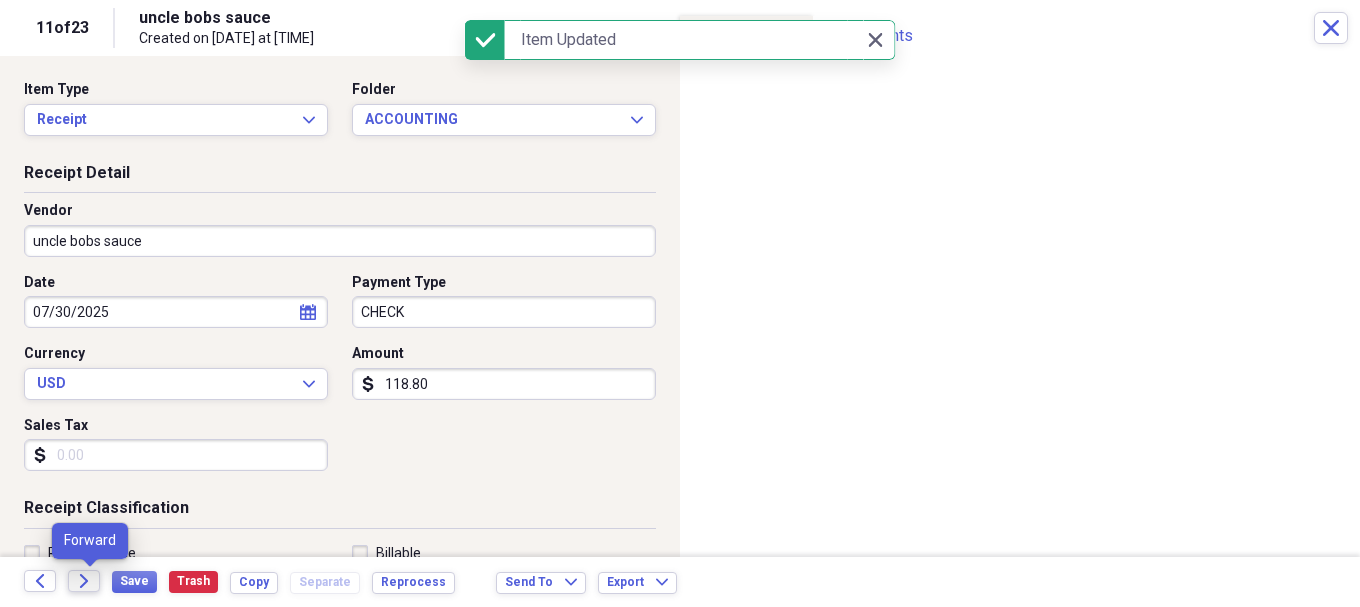 click on "Forward" 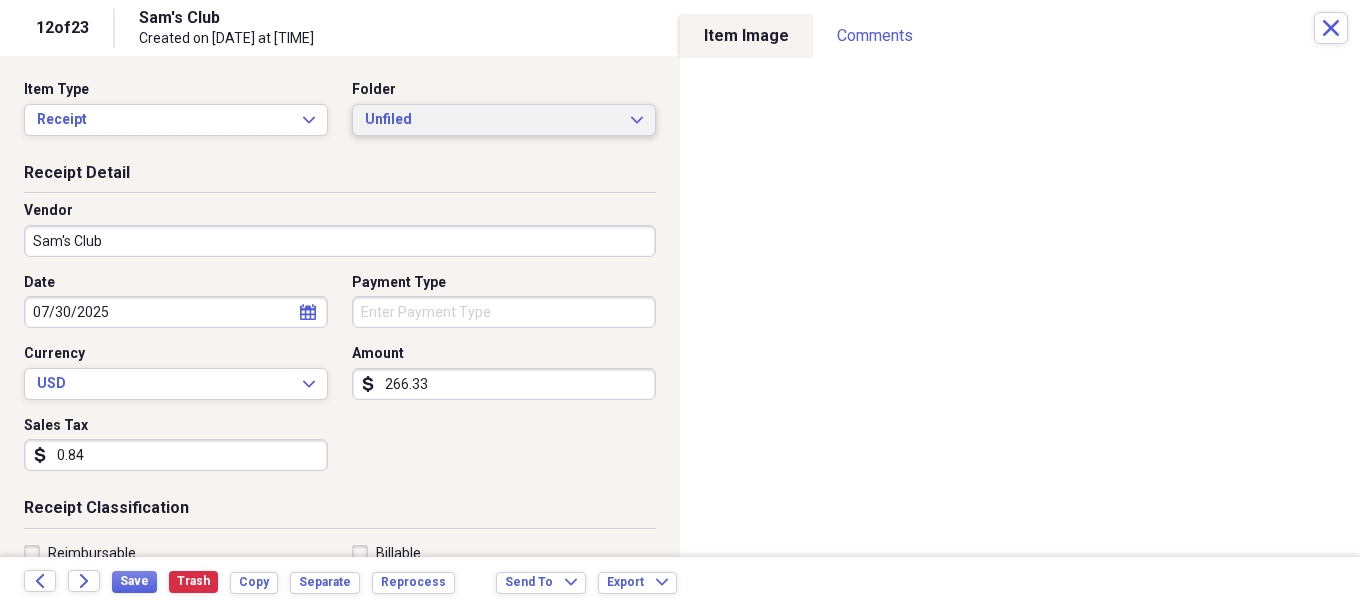 click on "Unfiled" at bounding box center (492, 120) 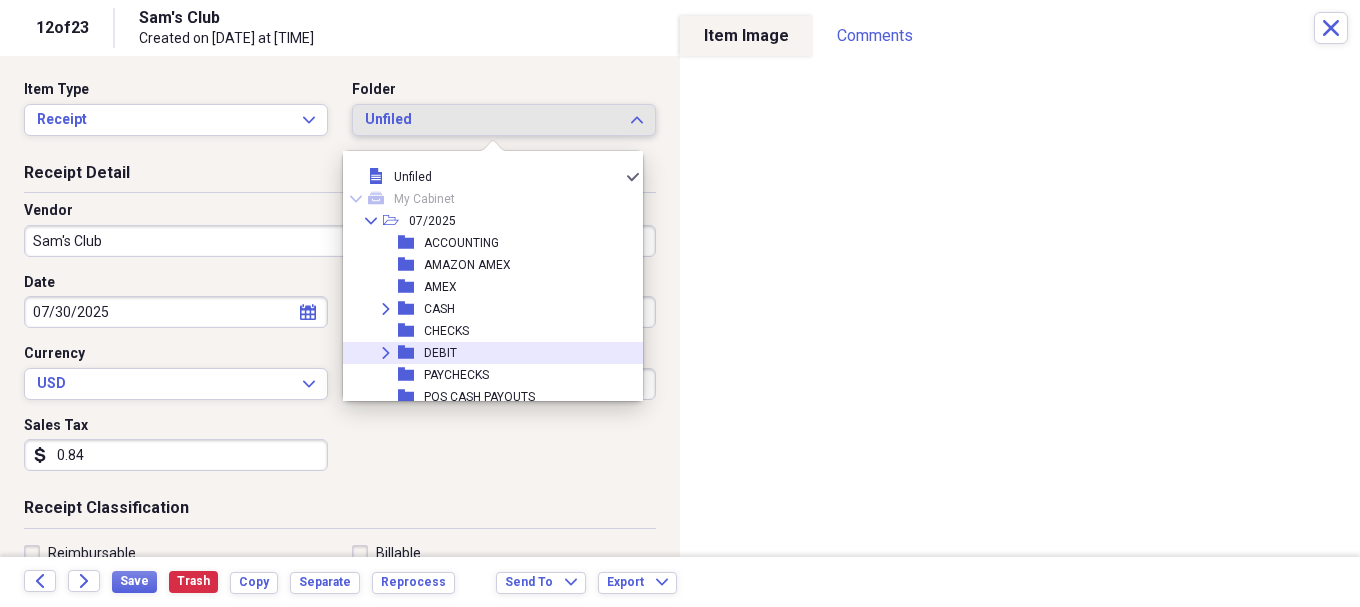 click on "DEBIT" at bounding box center (440, 353) 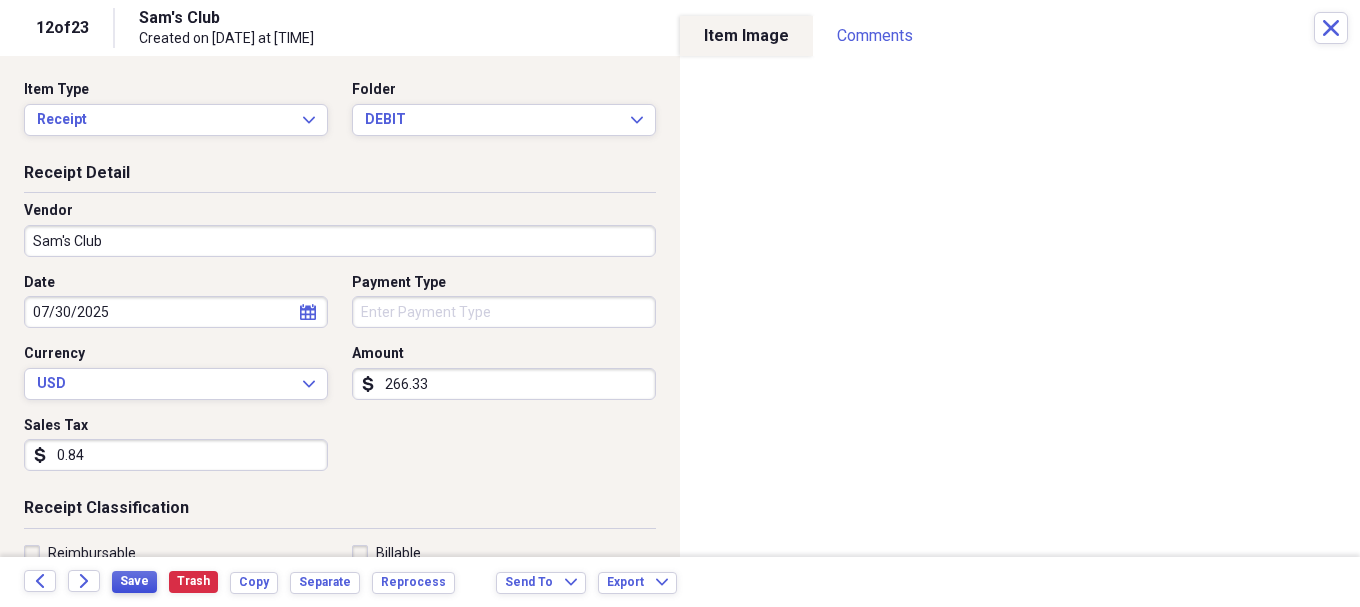 click on "Save" at bounding box center (134, 581) 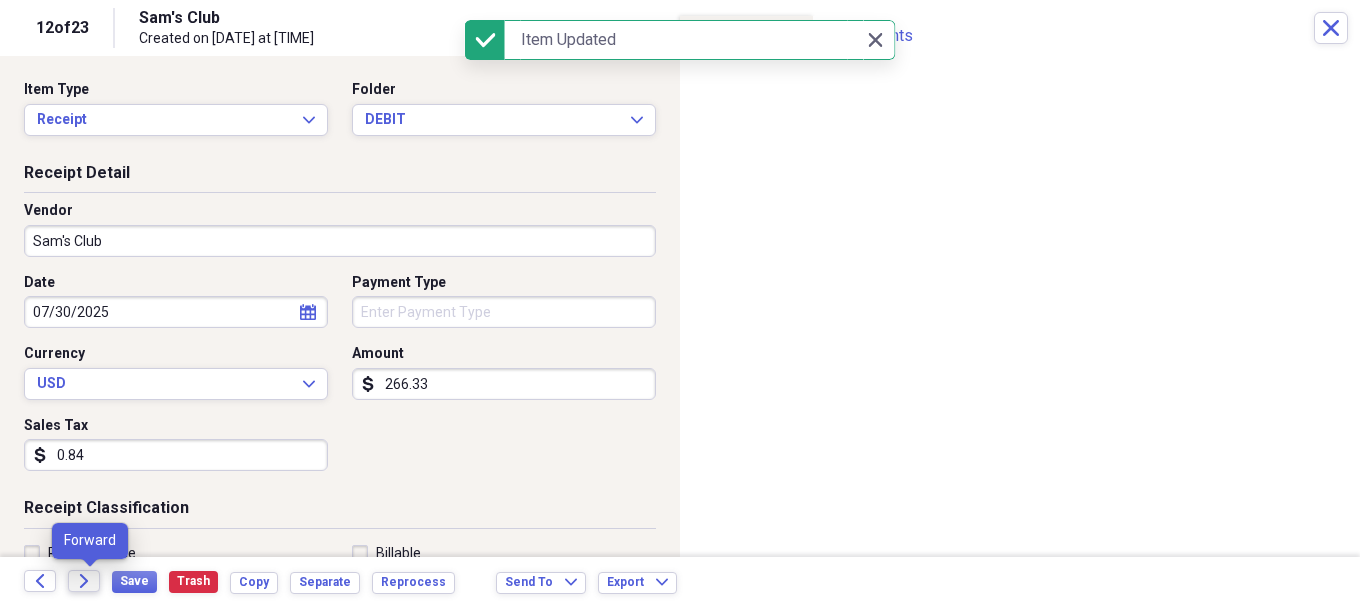 click on "Forward" 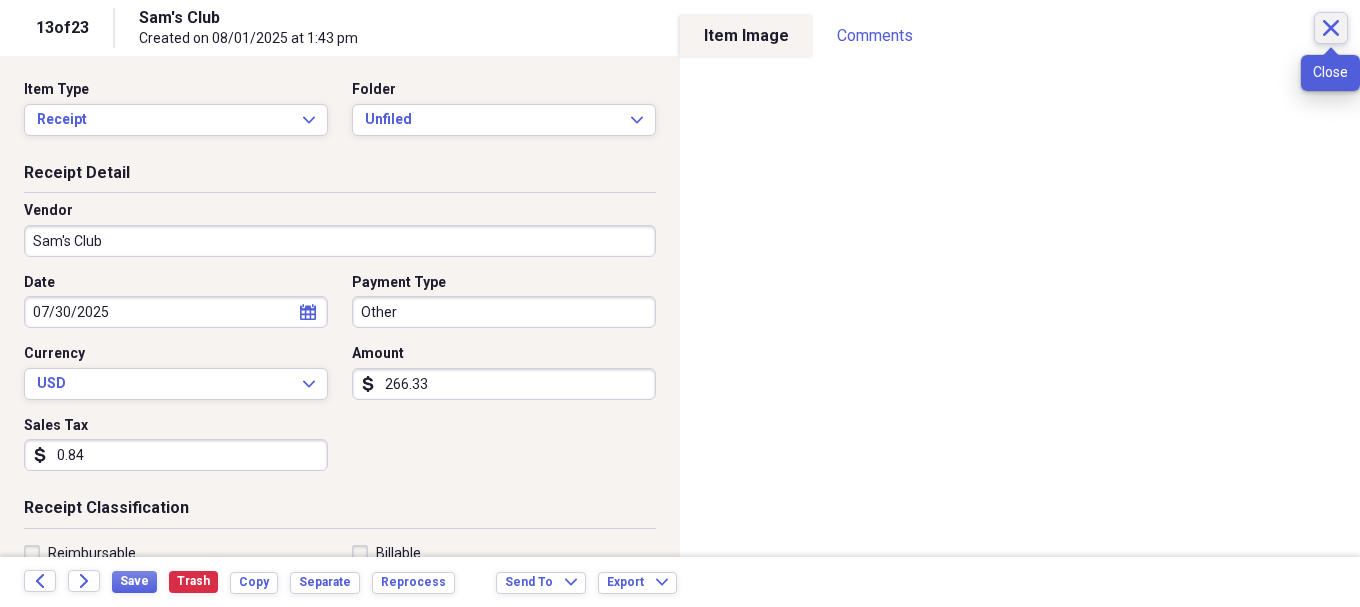 click 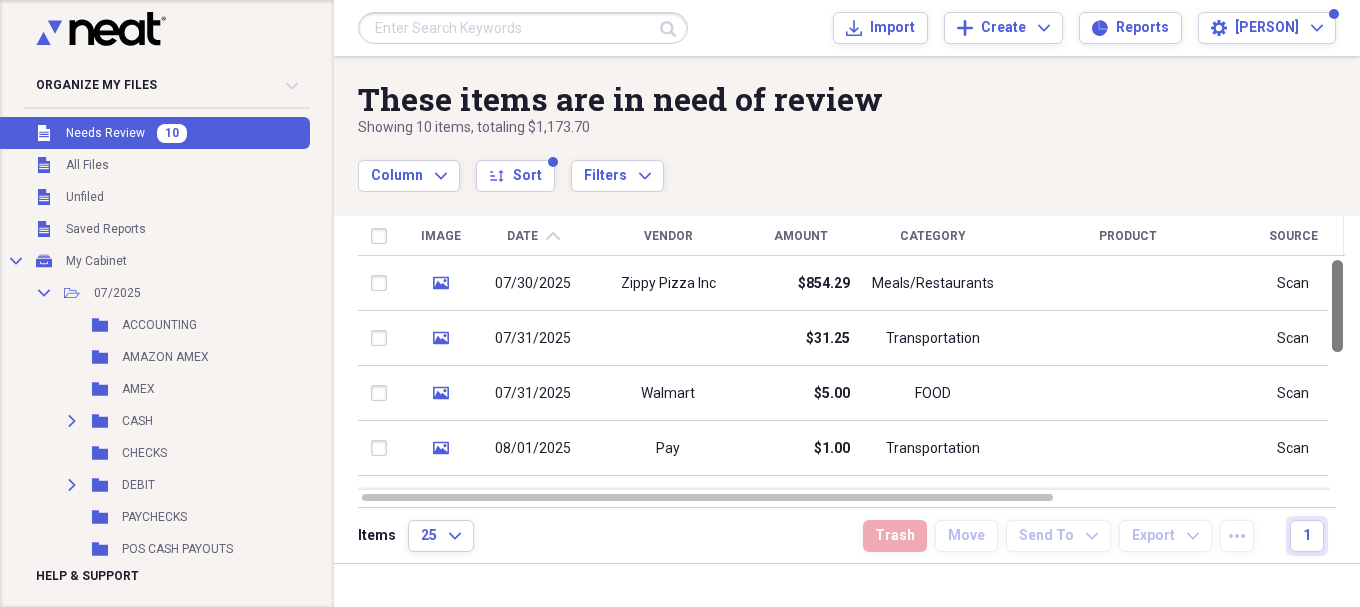 click at bounding box center (1337, 306) 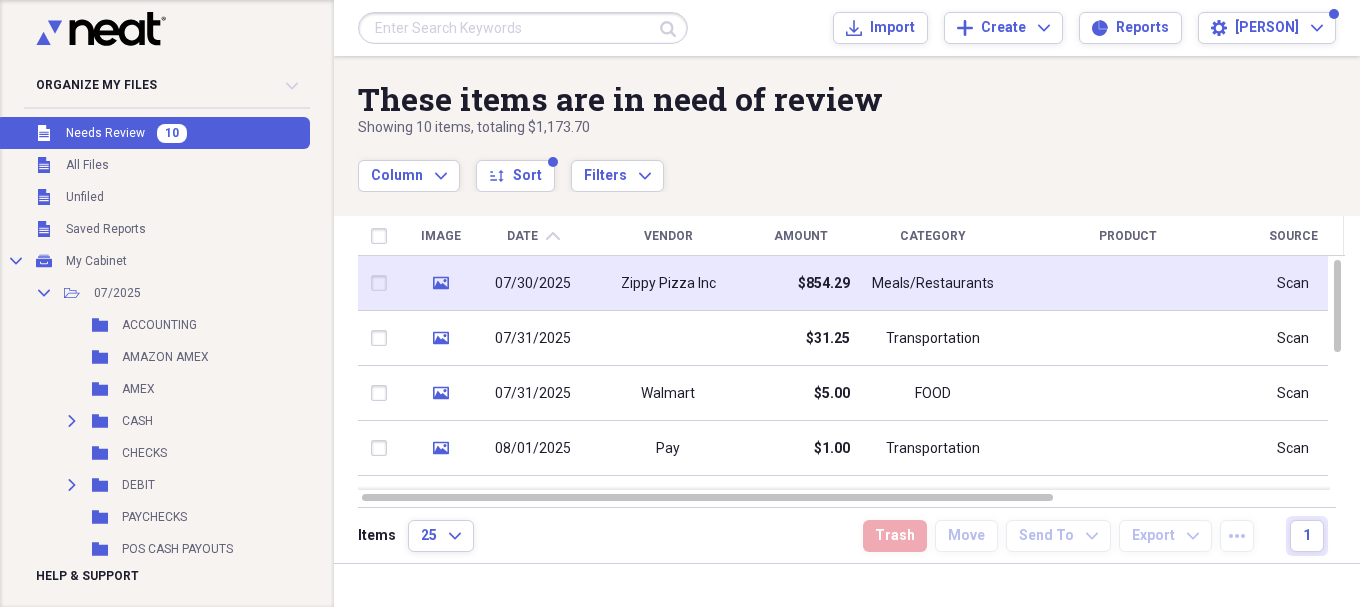 click on "Meals/Restaurants" at bounding box center (933, 283) 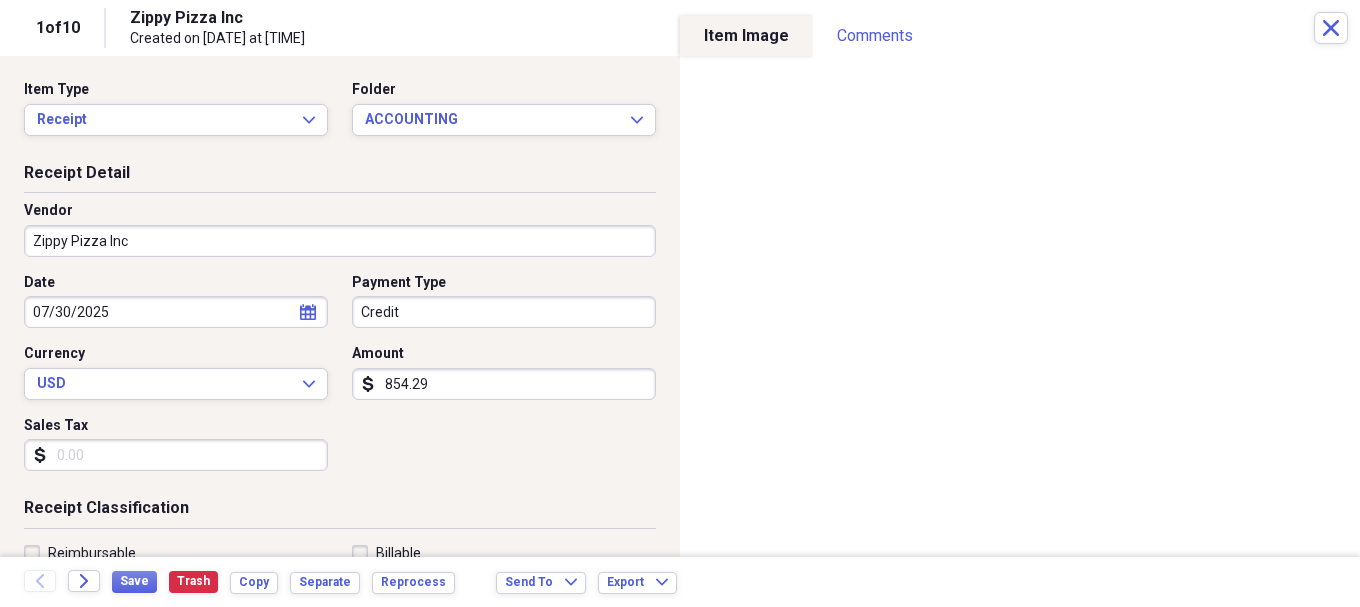 click on "Zippy Pizza Inc" at bounding box center [340, 241] 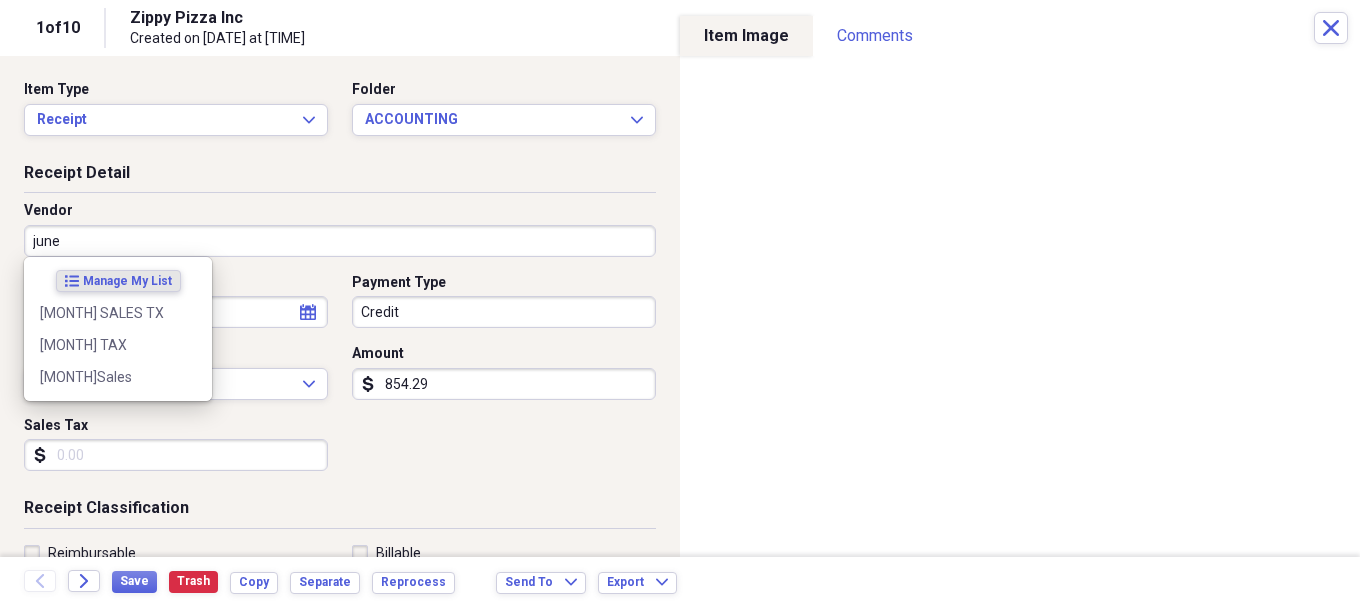 type on "june" 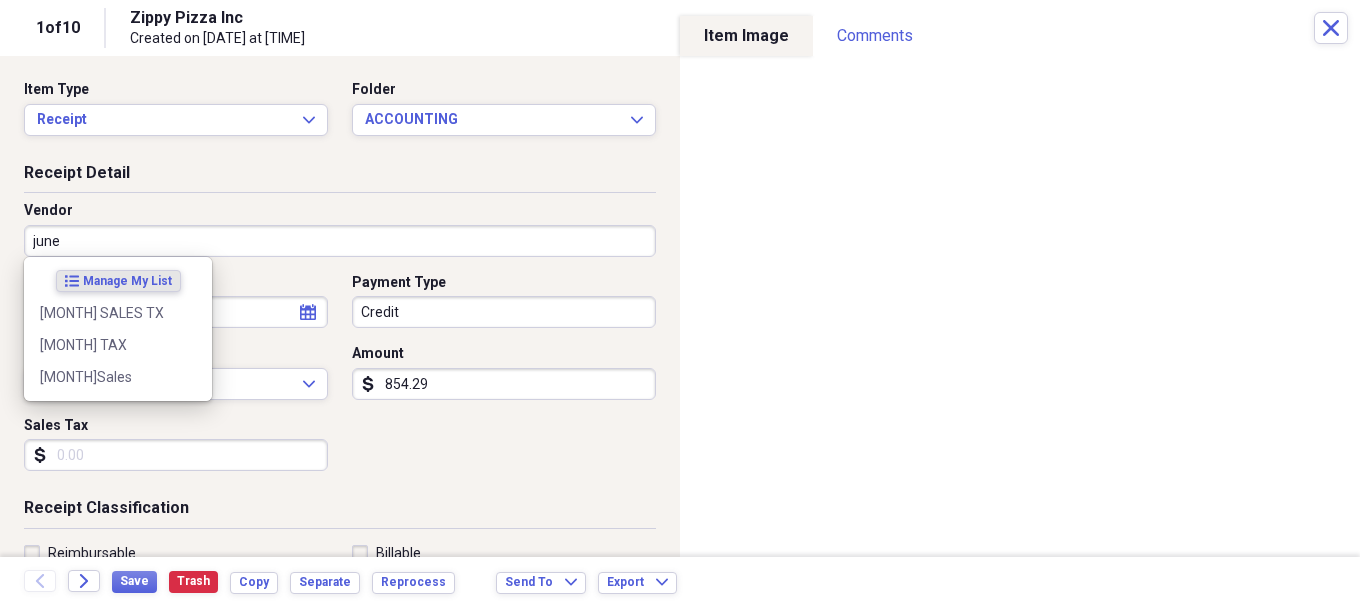 click on "Receipt Detail" at bounding box center [340, 177] 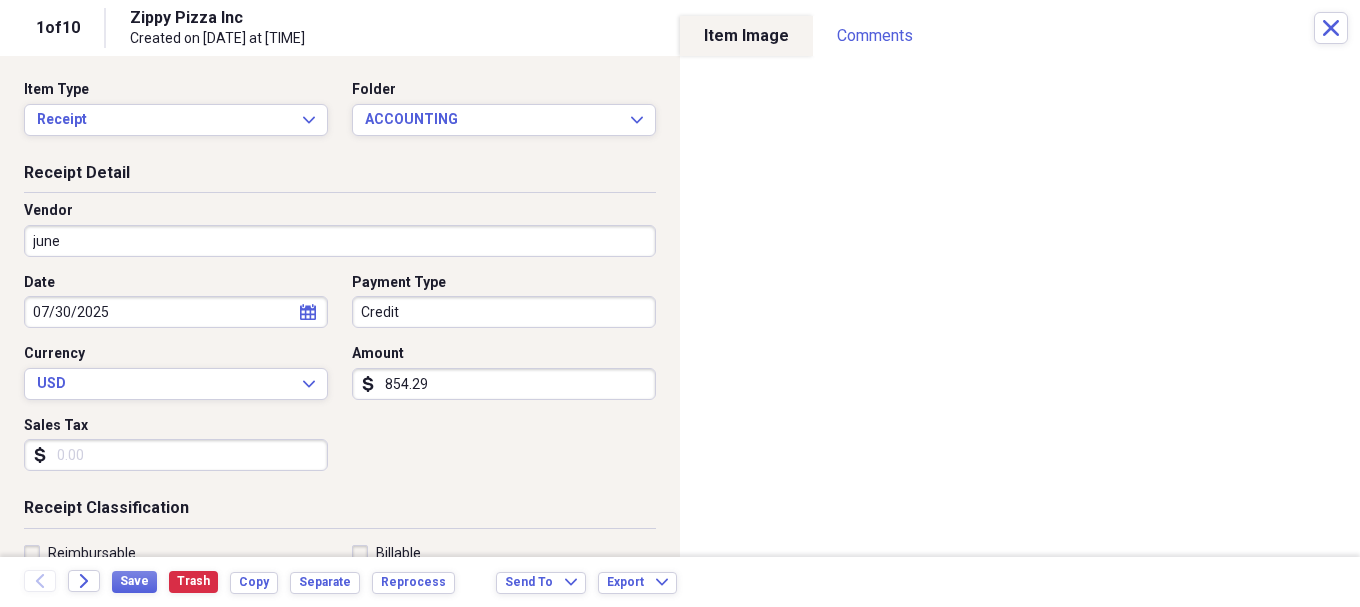 click on "Organize My Files 9 Collapse Unfiled Needs Review 9 Unfiled All Files Unfiled Unfiled Unfiled Saved Reports Collapse My Cabinet My Cabinet Add Folder Collapse Open Folder 07/2025 Add Folder Folder ACCOUNTING Add Folder Folder AMAZON AMEX Add Folder Folder AMEX Add Folder Expand Folder CASH Add Folder Folder CHECKS Add Folder Expand Folder DEBIT Add Folder Folder PAYCHECKS Add Folder Folder POS CASH PAYOUTS Add Folder Folder SOFO Add Folder Expand Folder 08/2025 Add Folder Expand Folder 09/2025 Add Folder Expand Folder 10/2025 Add Folder Expand Folder 11/2025 Add Folder Expand Folder 12/2025 Add Folder Expand Folder 2018 Add Folder Expand Folder 2019 Add Folder Expand Folder 2020 Add Folder Expand Folder 2021 Add Folder Expand Folder 2022 Add Folder Expand Folder 2023 Add Folder Expand Folder 2024 Add Folder Expand Folder 2025 Add Folder Folder 2025(10yrlease) Add Folder Folder AssestsList Add Folder Folder Business Ins Policys Add Folder Expand Folder COMCAST BUSINESS Add Folder Folder CONTACTS Add Folder GFL" at bounding box center (680, 303) 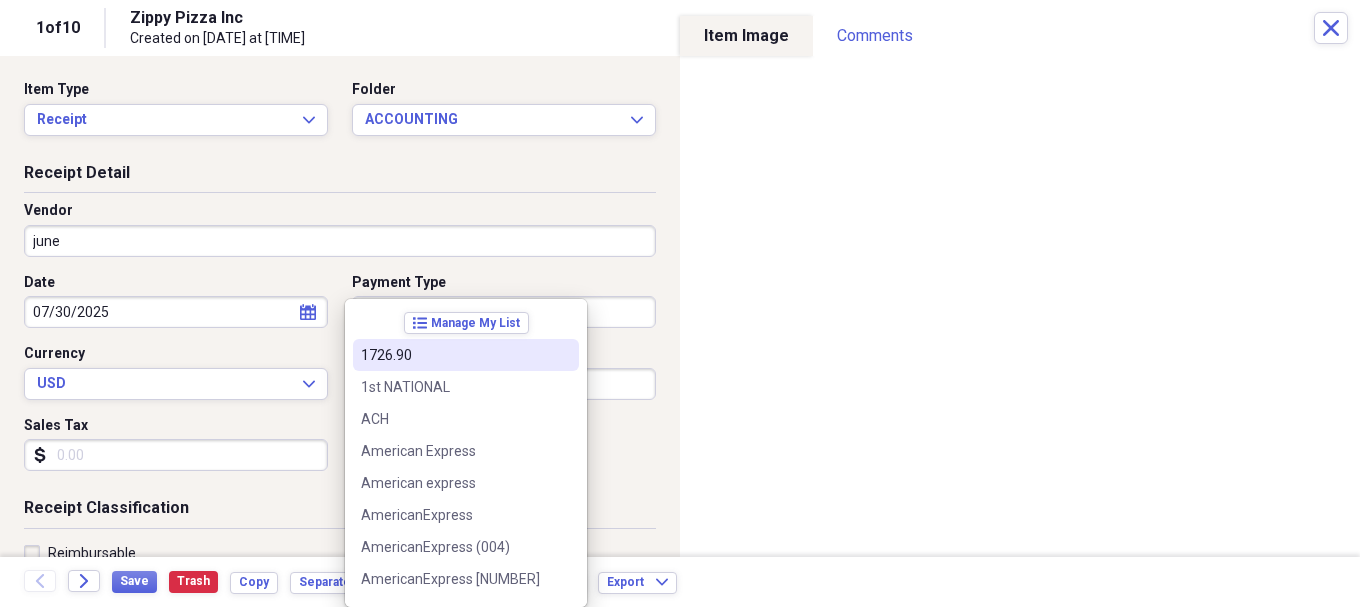 type 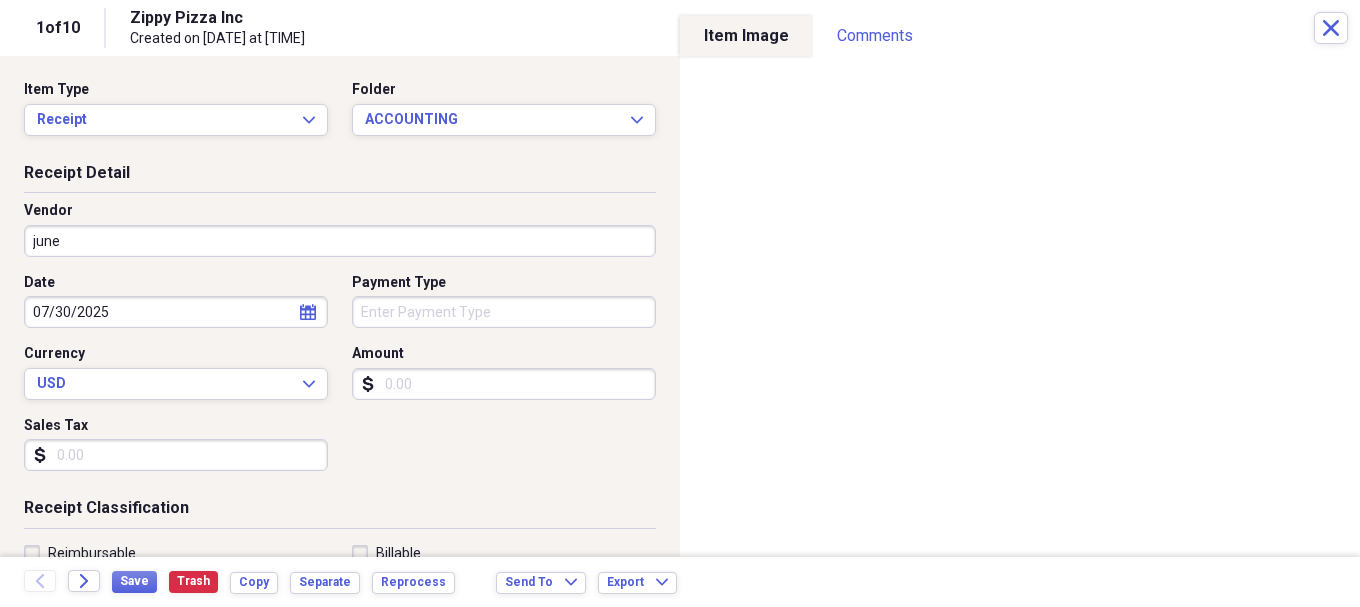 type 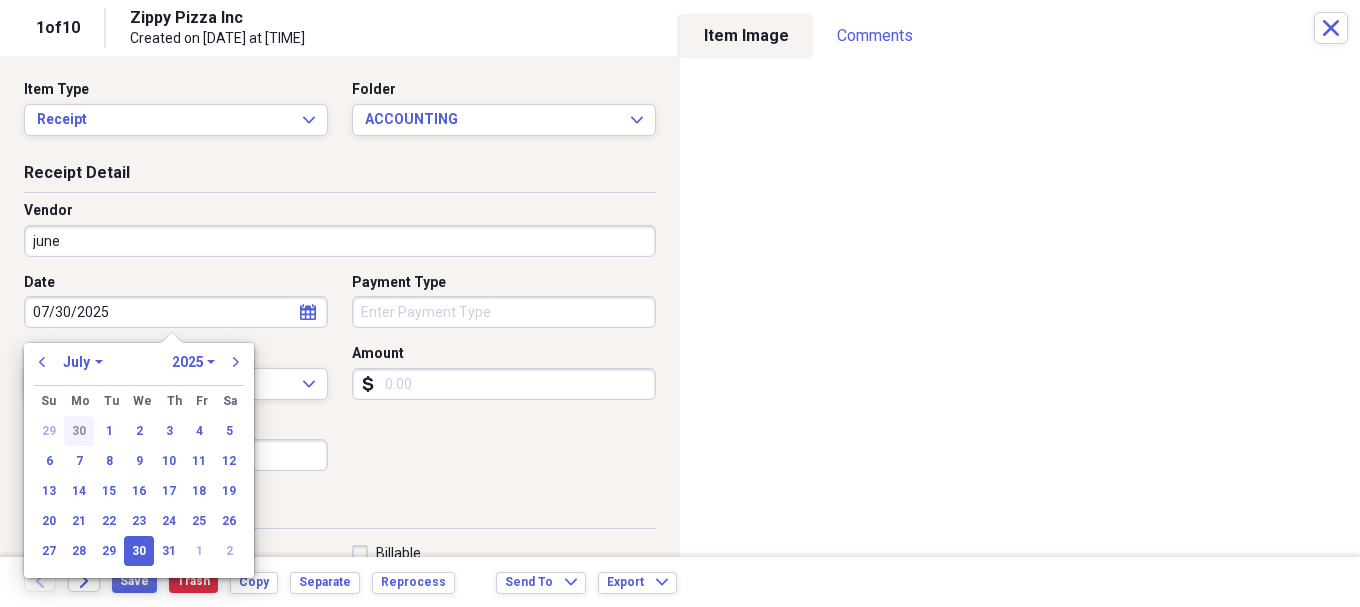 click on "30" at bounding box center [79, 431] 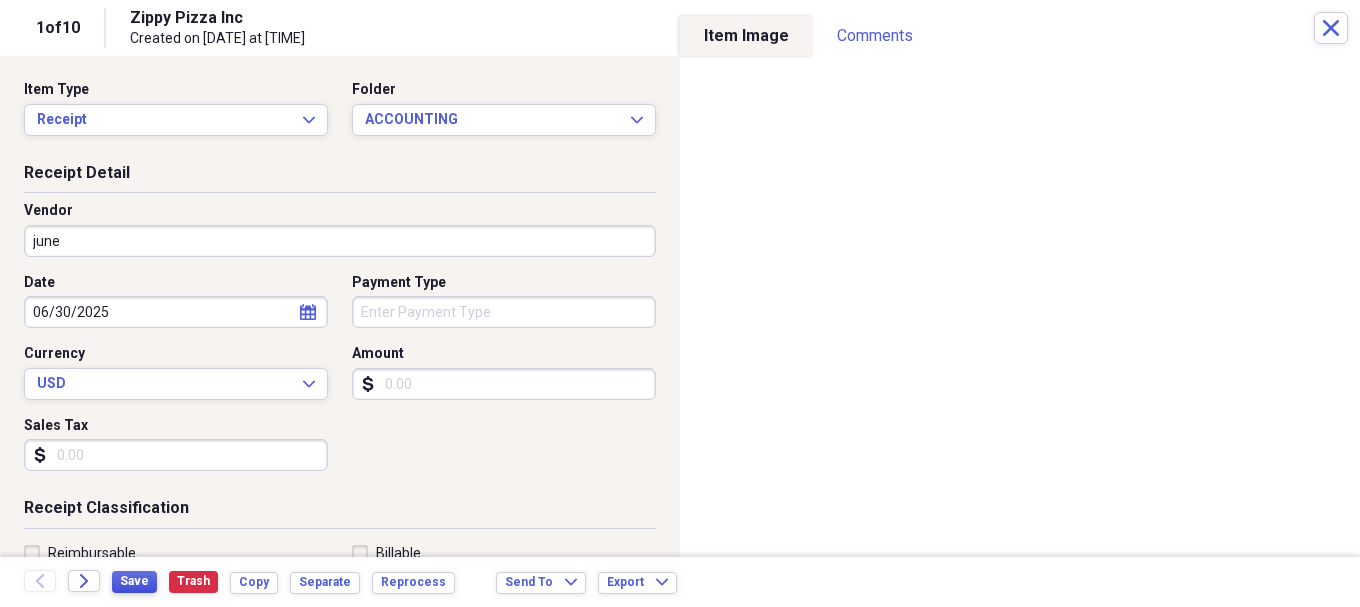 click on "Save" at bounding box center (134, 581) 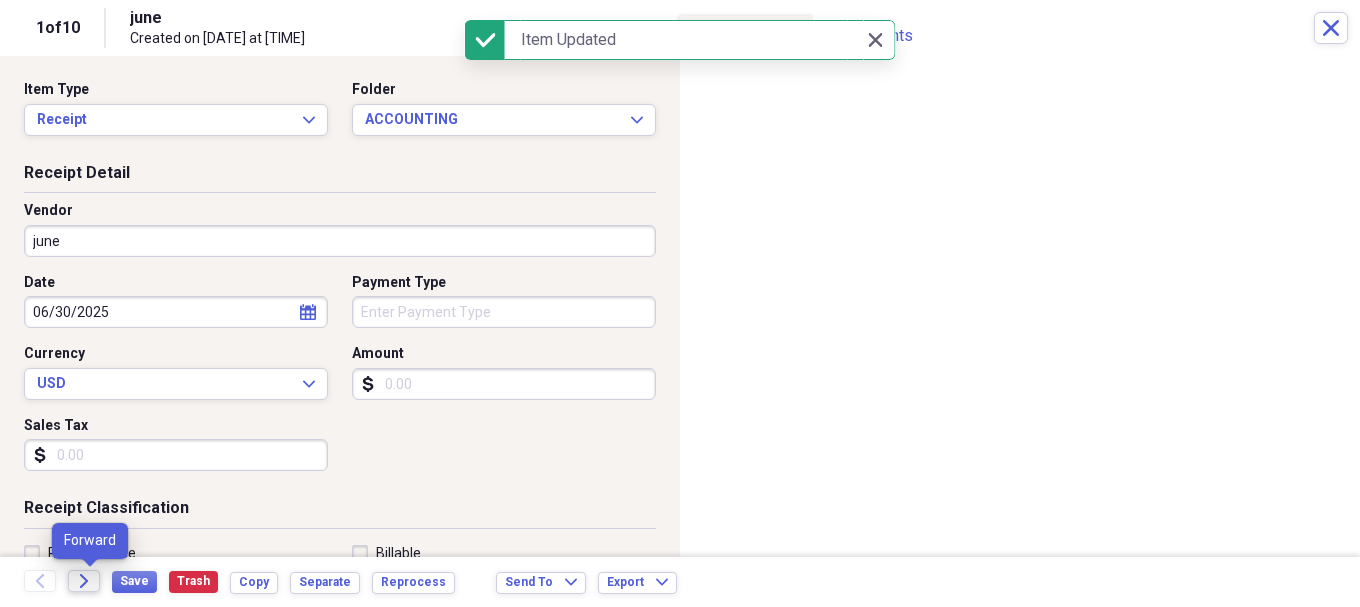 click on "Forward" at bounding box center (84, 581) 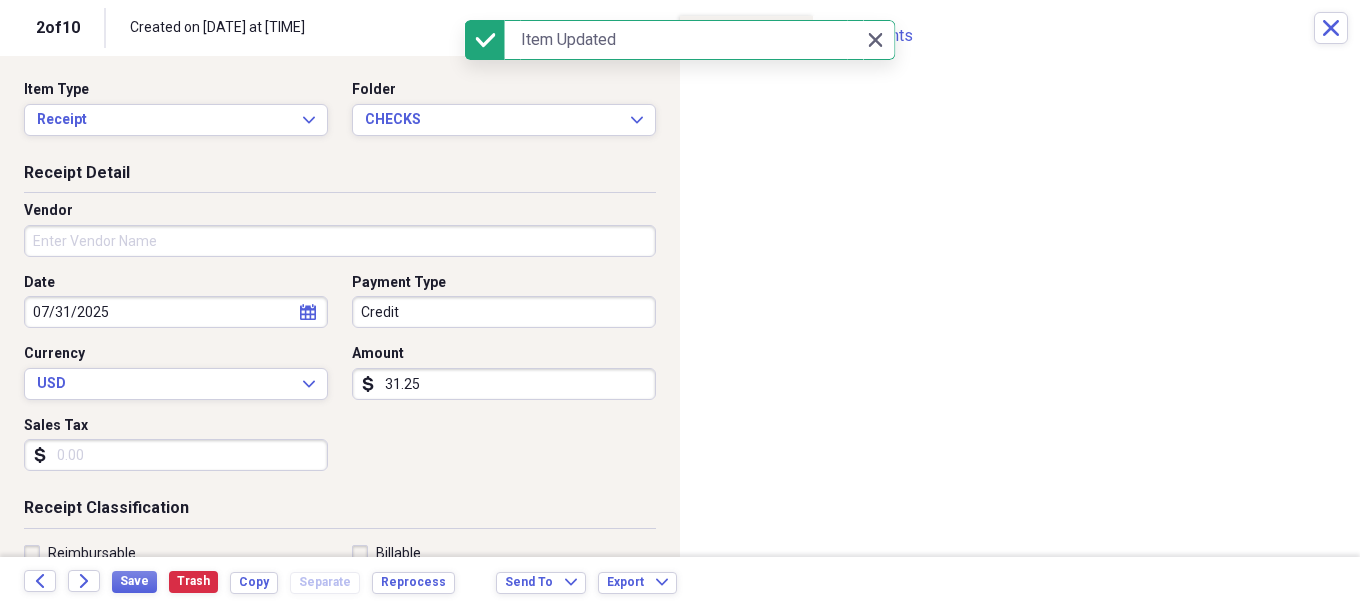 click on "Vendor" at bounding box center [340, 241] 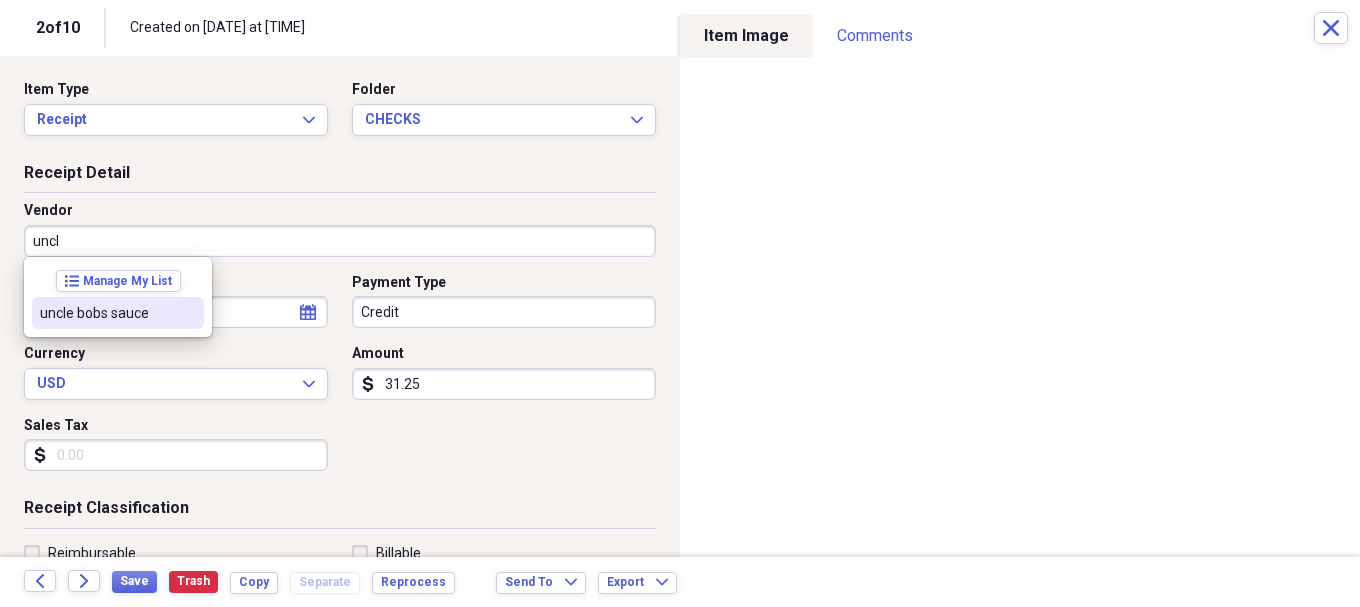 click on "uncle bobs sauce" at bounding box center (106, 313) 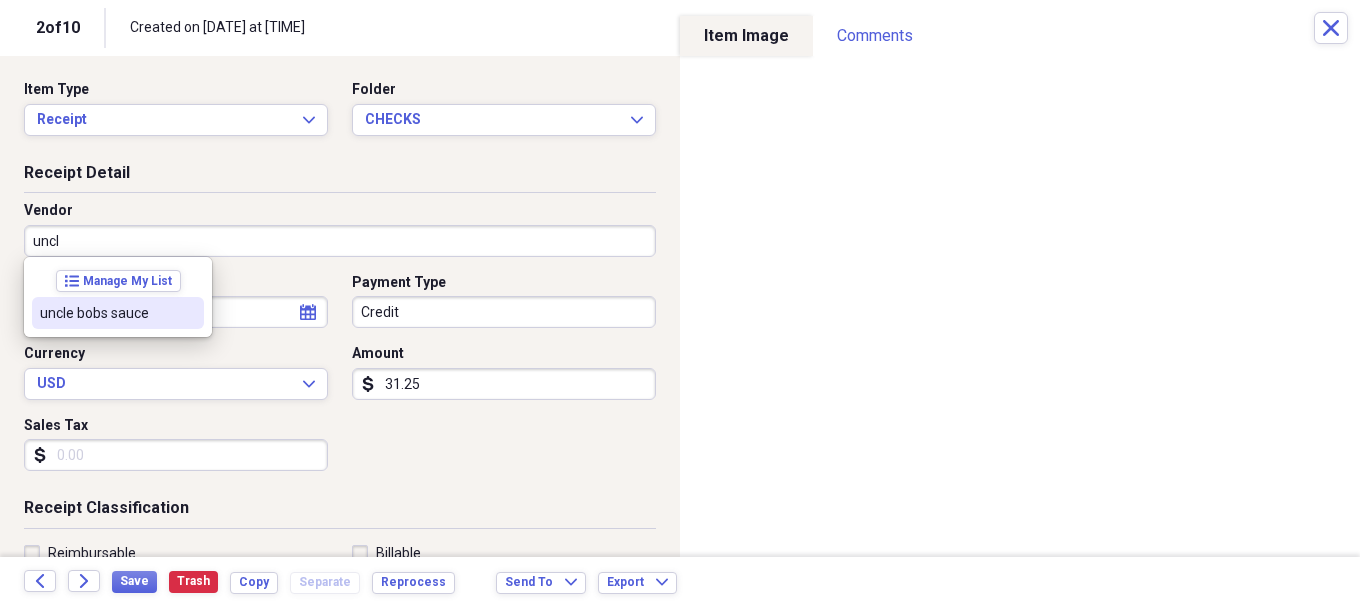 type on "uncle bobs sauce" 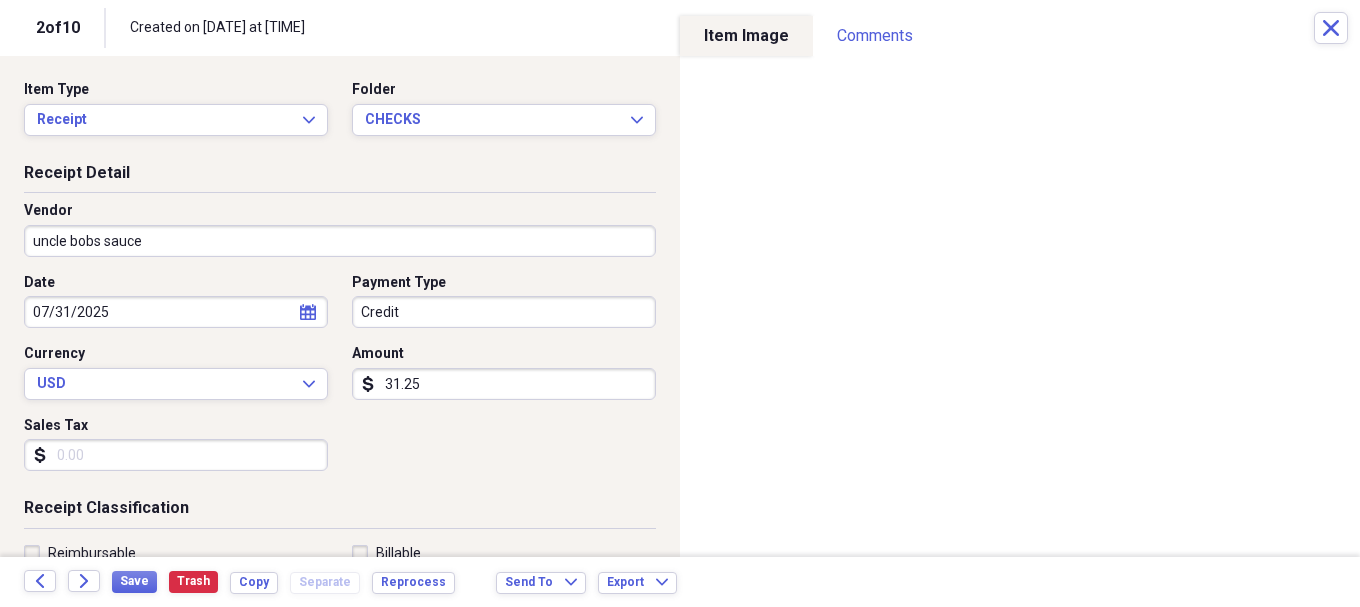 type on "Meals/Restaurants" 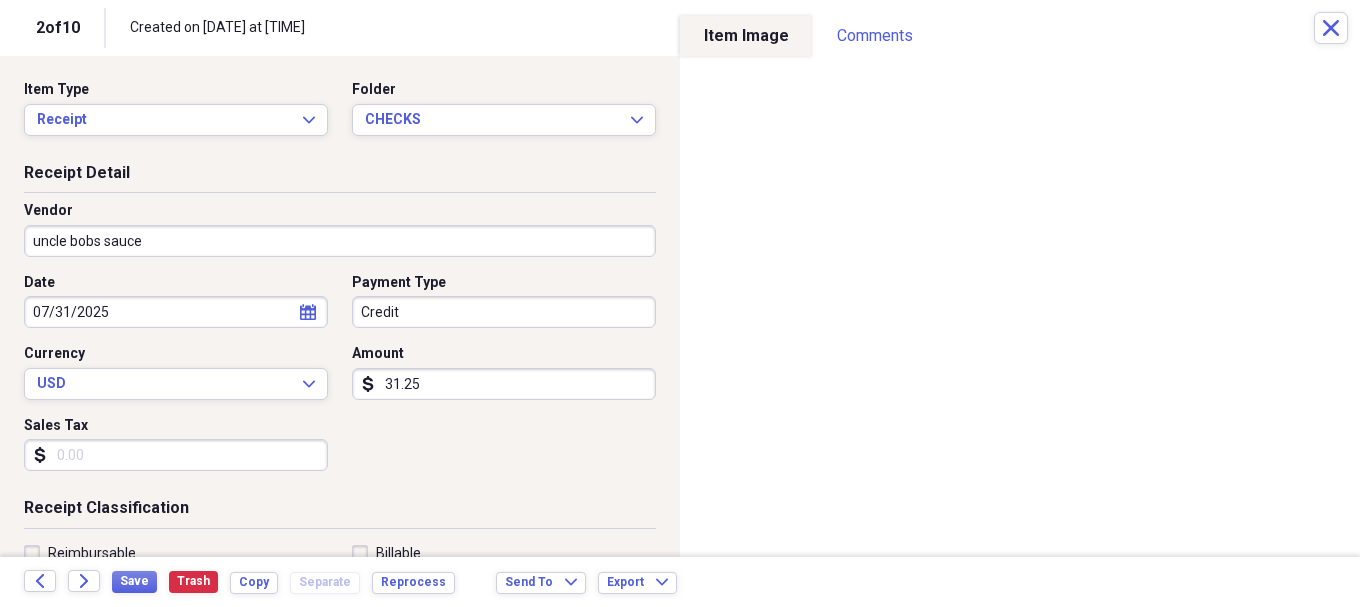 click on "Organize My Files [NUMBER] Collapse Unfiled Needs Review [NUMBER] Unfiled All Files Unfiled Unfiled Unfiled Saved Reports Collapse My Cabinet My Cabinet Add Folder Collapse Open Folder [MONTH]/[YEAR] Add Folder Folder ACCOUNTING Add Folder Folder AMAZON AMEX Add Folder Folder AMEX Add Folder Expand Folder CASH Add Folder Folder CHECKS Add Folder Expand Folder DEBIT Add Folder Folder PAYCHECKS Add Folder Folder POS CASH PAYOUTS Add Folder Folder SOFO Add Folder Expand Folder [MONTH]/[YEAR] Add Folder Expand Folder [MONTH]/[YEAR] Add Folder Expand Folder [MONTH]/[YEAR] Add Folder Expand Folder [MONTH]/[YEAR] Add Folder Expand Folder [MONTH]/[YEAR] Add Folder Expand Folder [YEAR] Add Folder Expand Folder [YEAR] Add Folder Expand Folder [YEAR] Add Folder Expand Folder [YEAR] Add Folder Expand Folder [YEAR] Add Folder Expand Folder [YEAR] Add Folder Expand Folder [YEAR] Add Folder Expand Folder [YEAR] Add Folder Folder [YEAR](10yrlease) Add Folder Folder AssestsList Add Folder Folder Business Ins Policys Add Folder Expand Folder COMCAST BUSINESS Add Folder Folder CONTACTS Add Folder [LAST]" at bounding box center [680, 303] 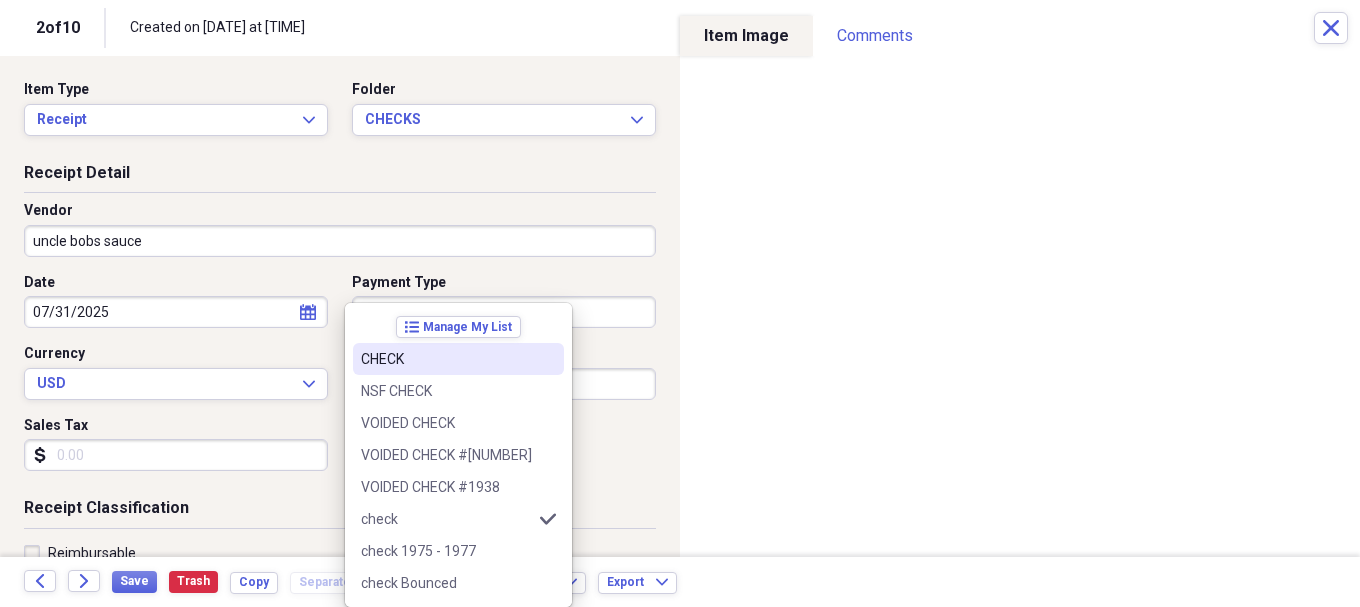 click on "CHECK" at bounding box center (446, 359) 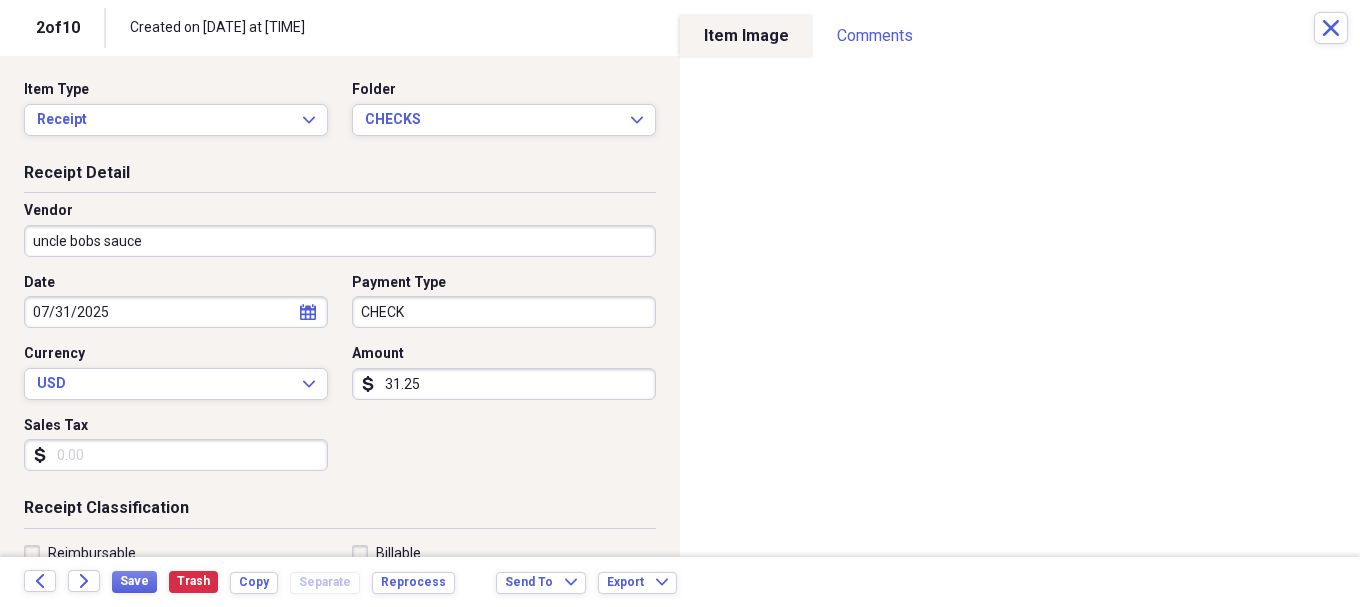 click on "31.25" at bounding box center [504, 384] 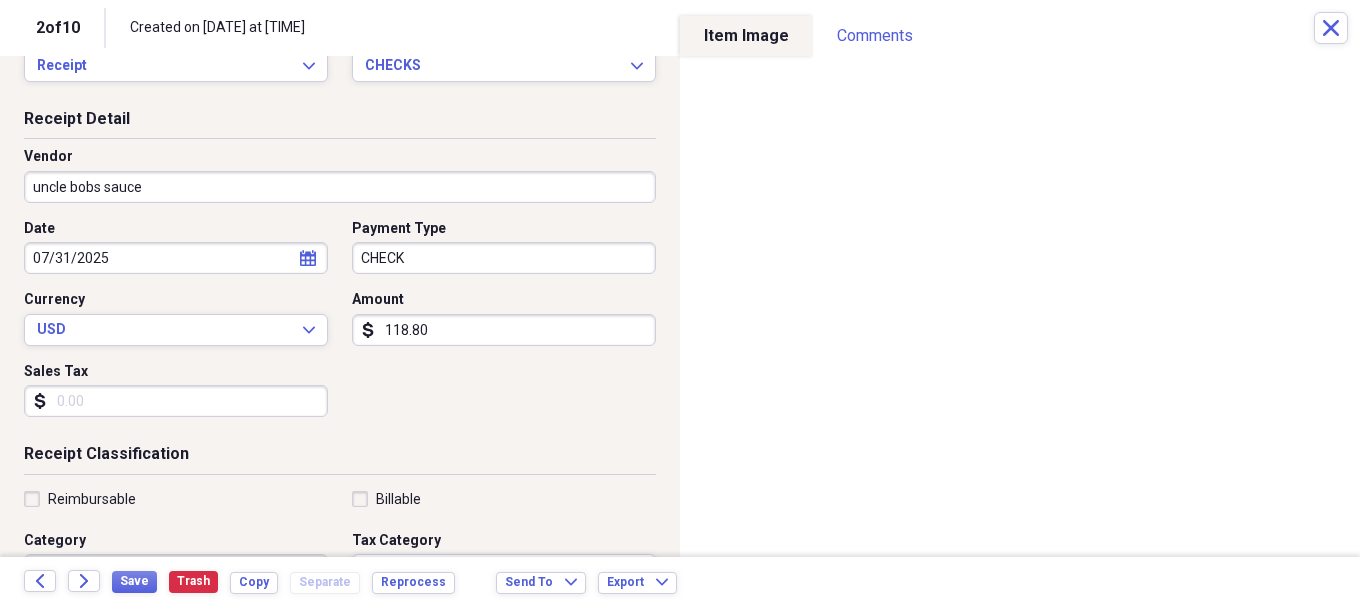 scroll, scrollTop: 100, scrollLeft: 0, axis: vertical 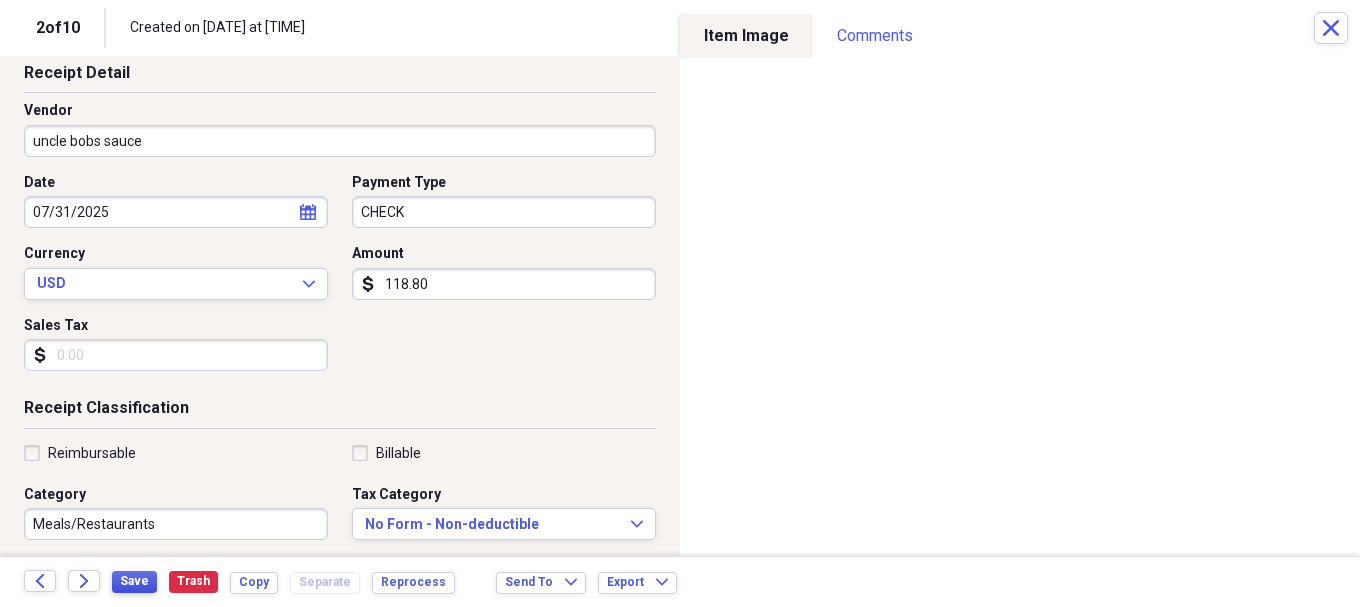 type on "118.80" 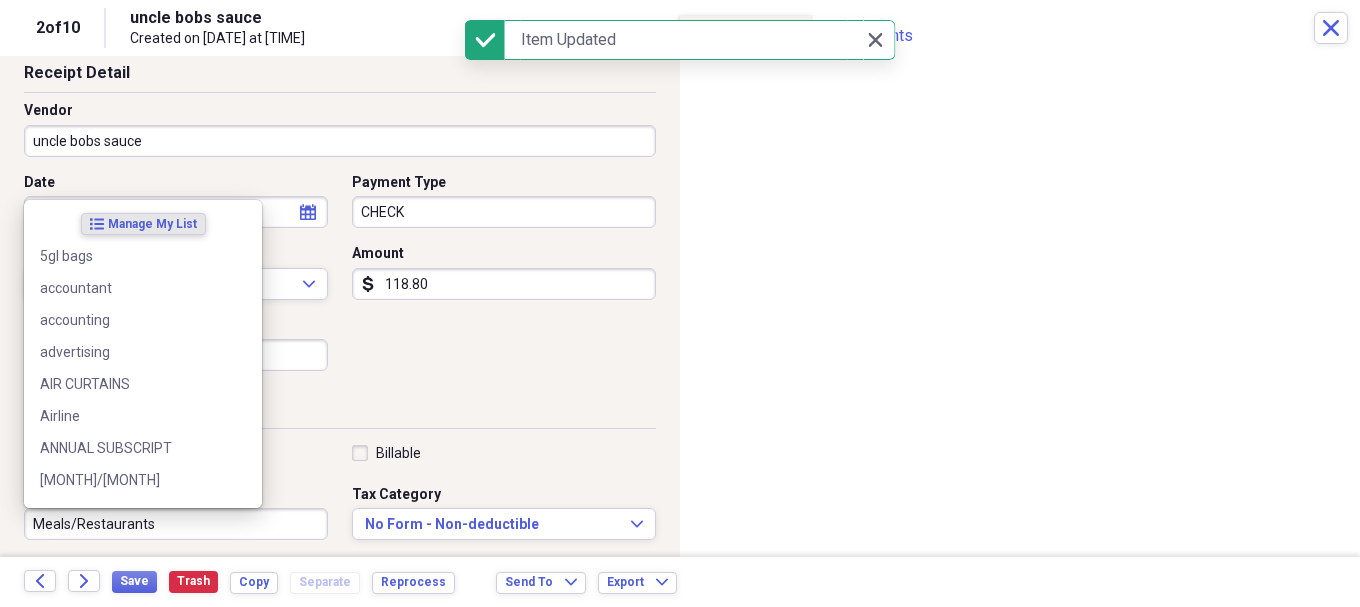 click on "Meals/Restaurants" at bounding box center (176, 524) 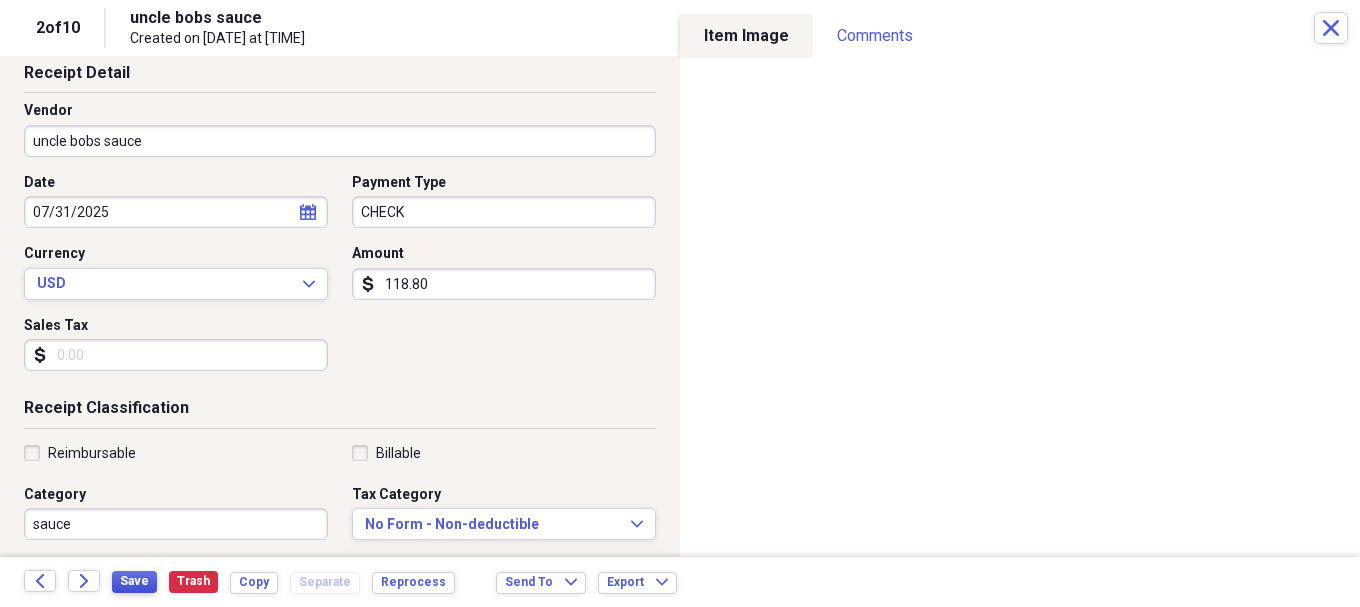 type on "sauce" 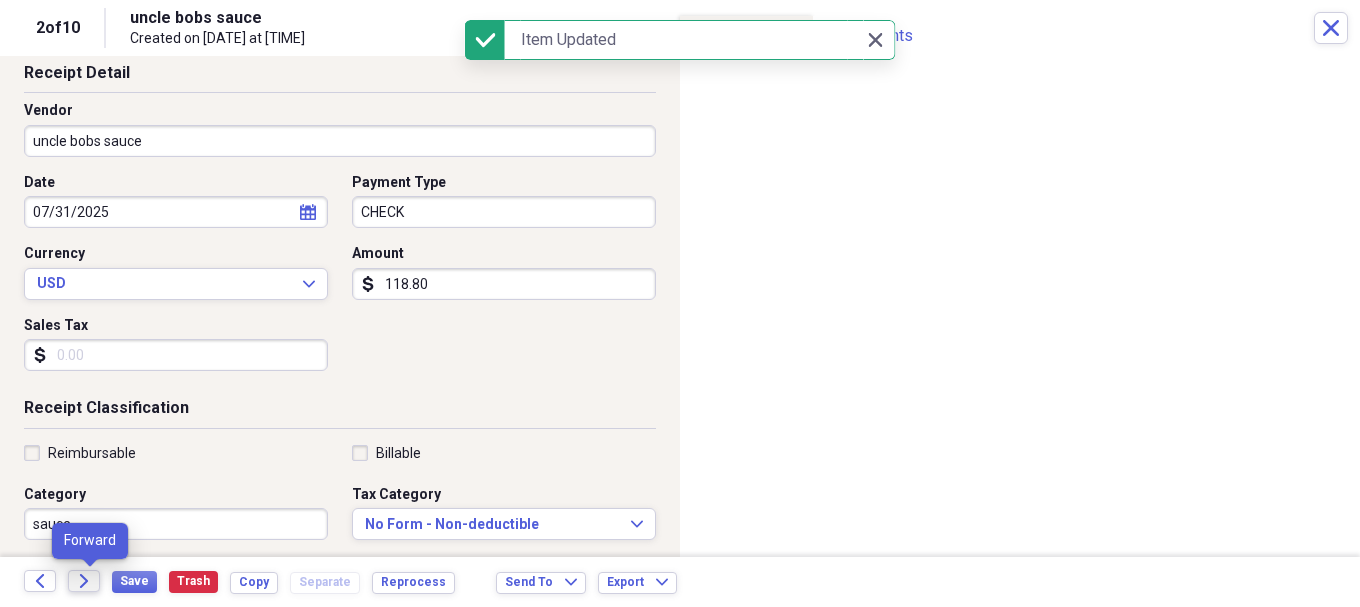 click on "Forward" at bounding box center (84, 581) 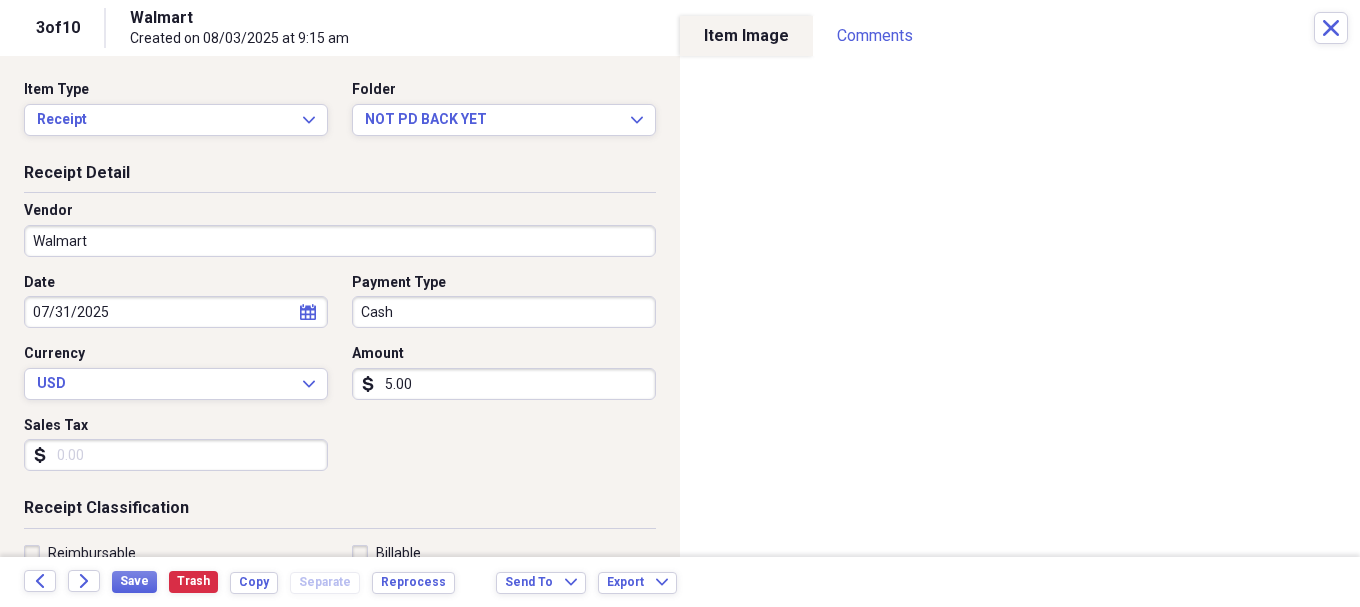 click on "5.00" at bounding box center (504, 384) 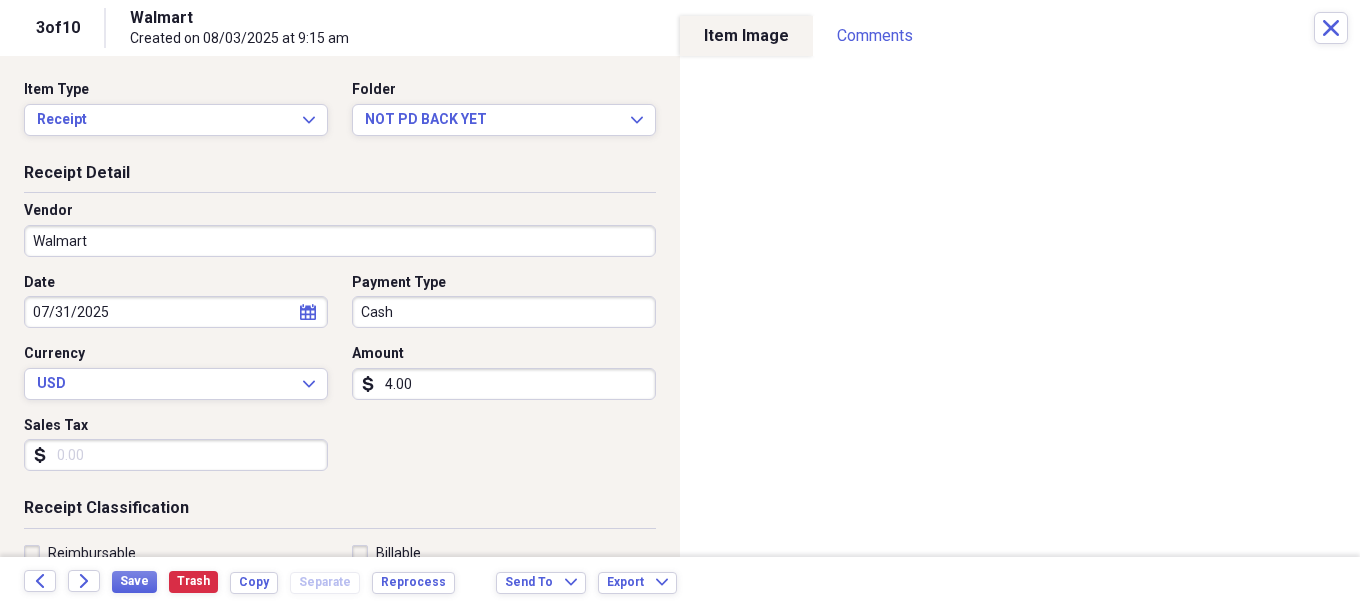 type on "4.00" 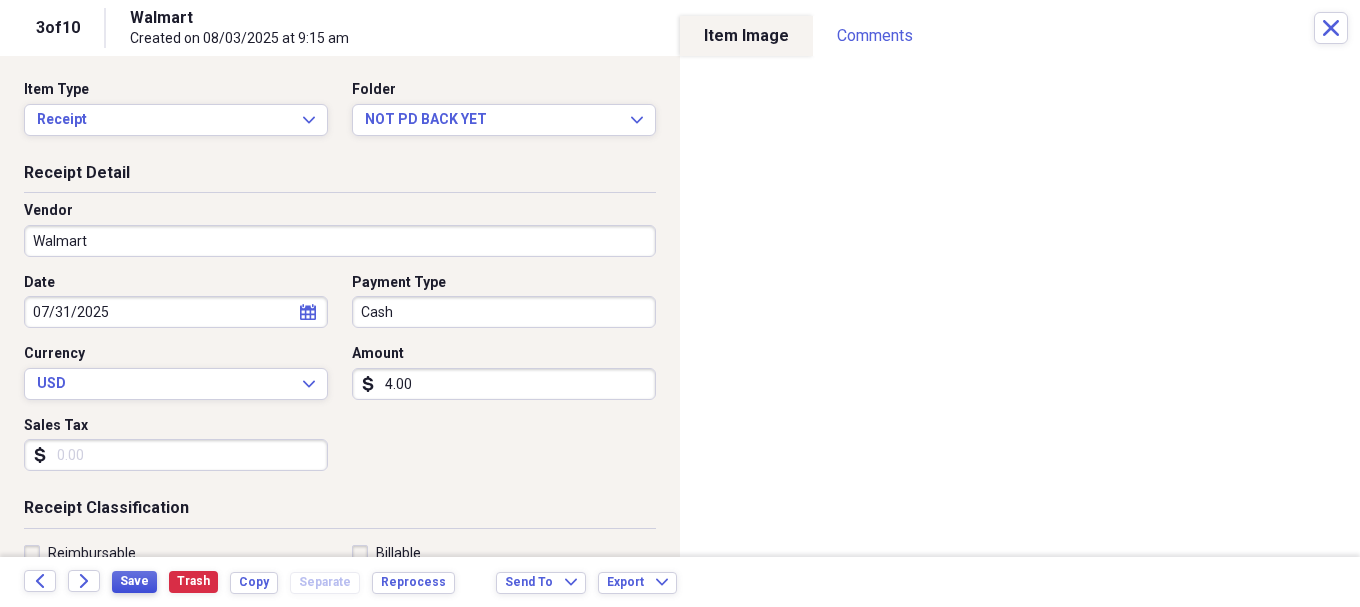 click on "Save" at bounding box center [134, 581] 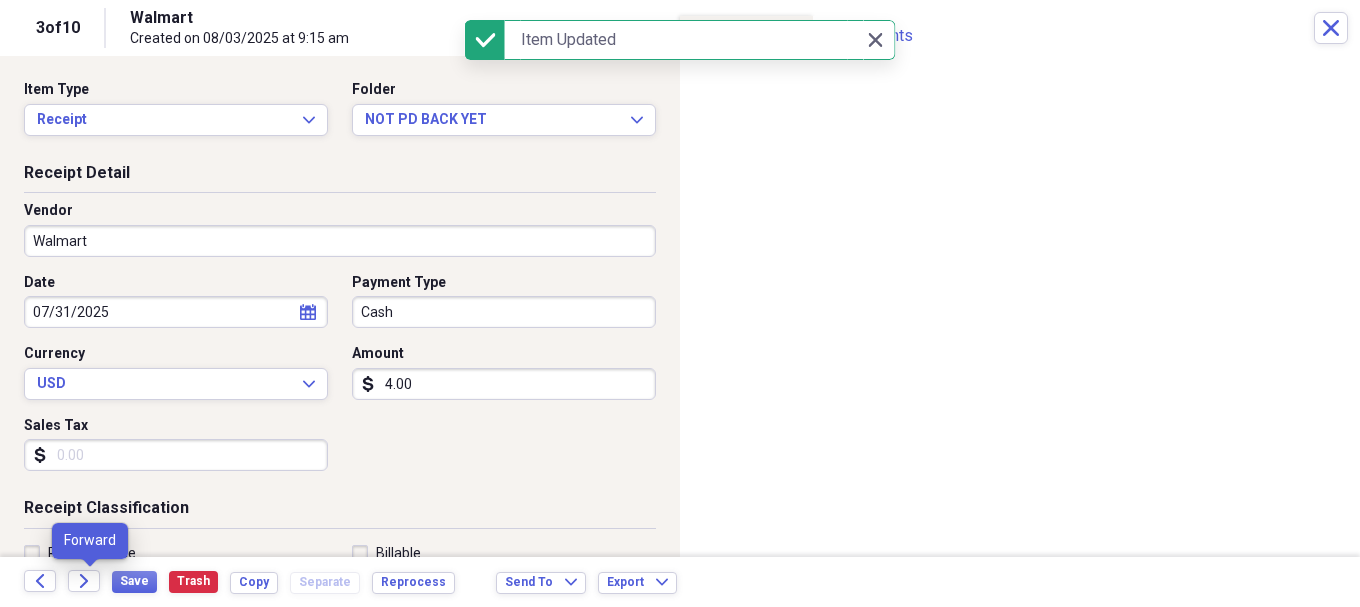 click on "Forward" at bounding box center (90, 582) 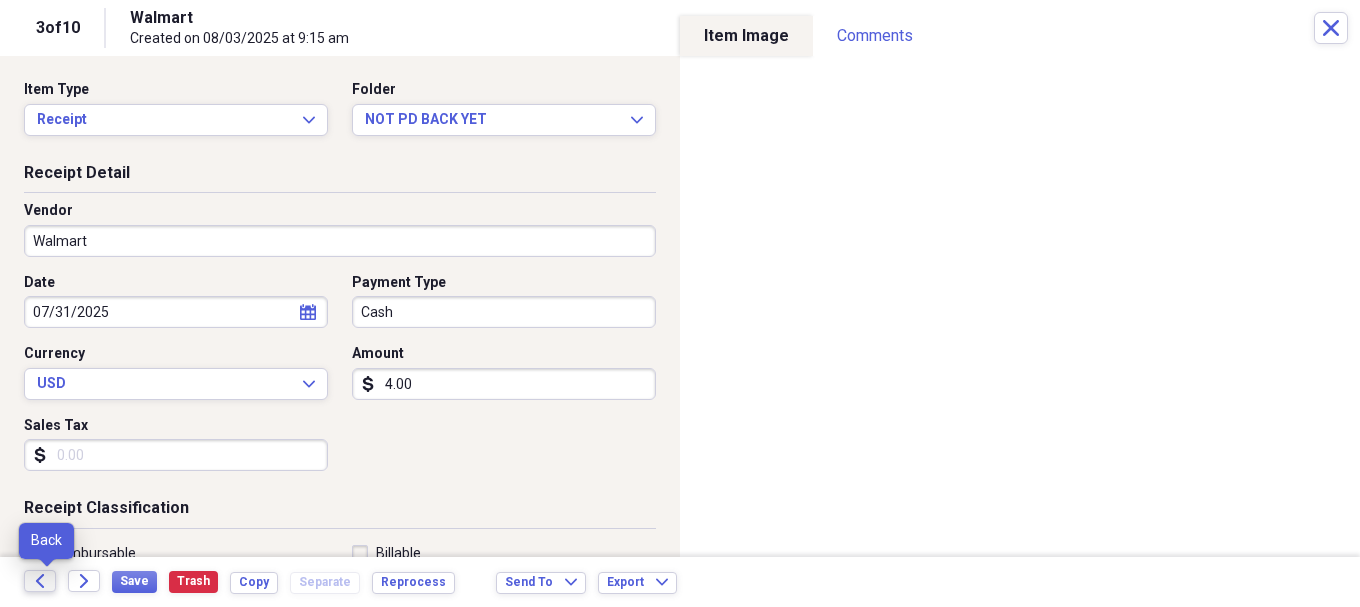 click on "Back" 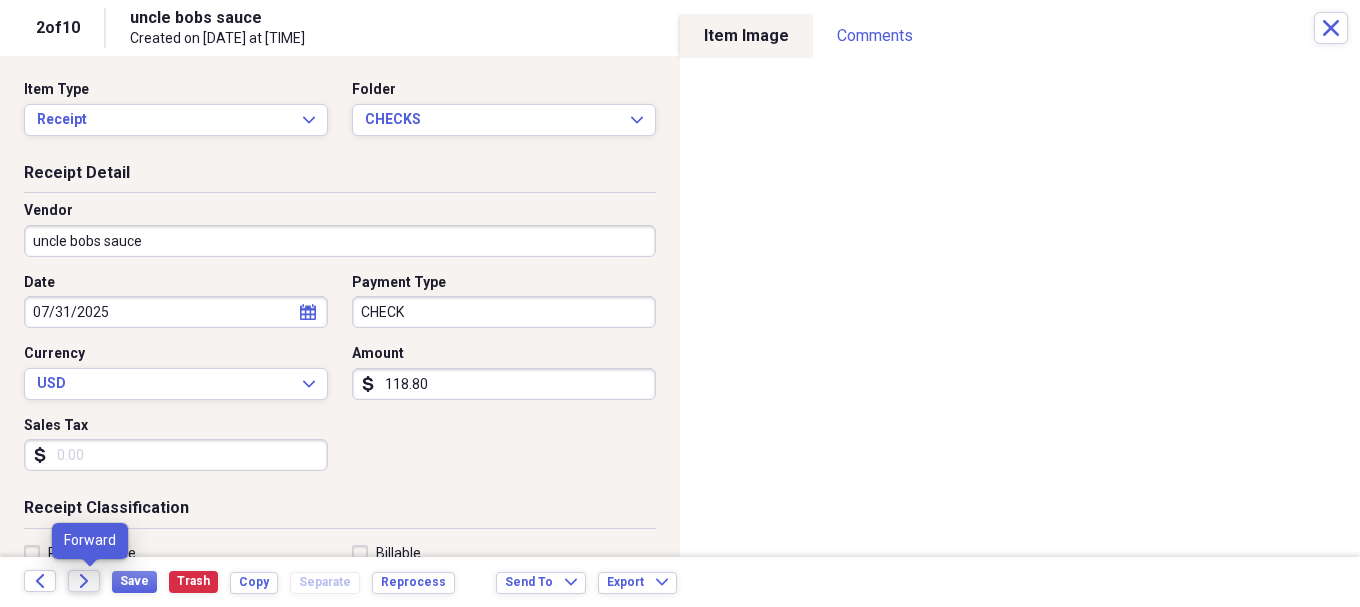 click on "Forward" 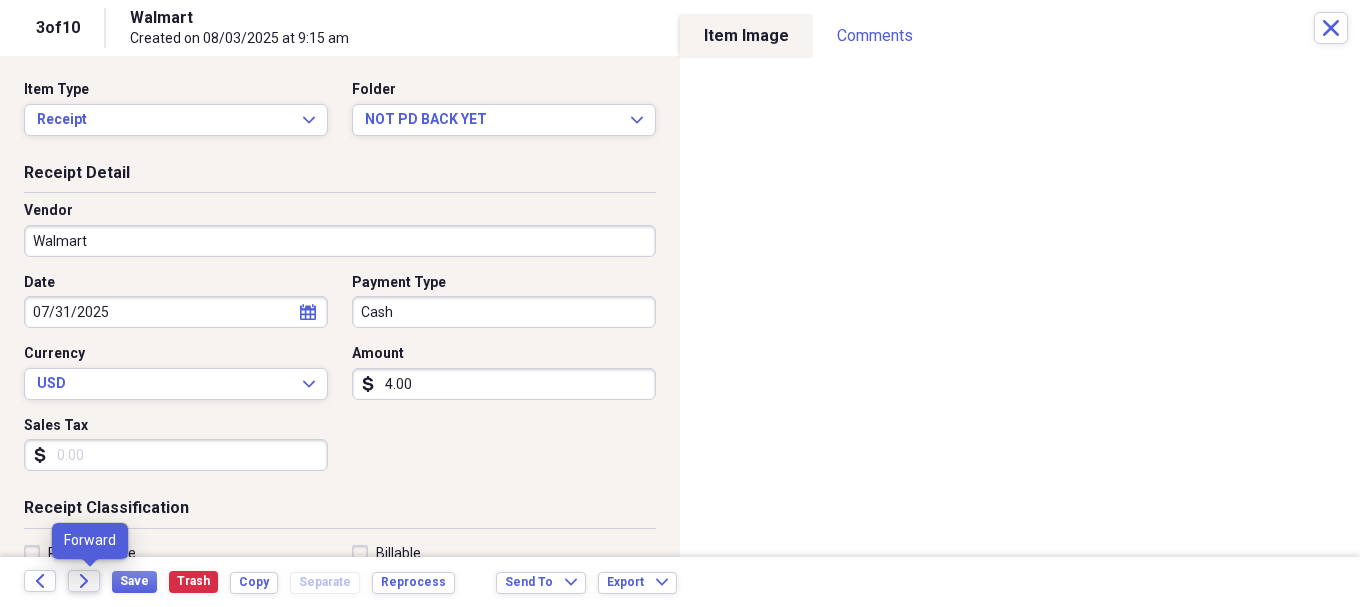 click on "Forward" 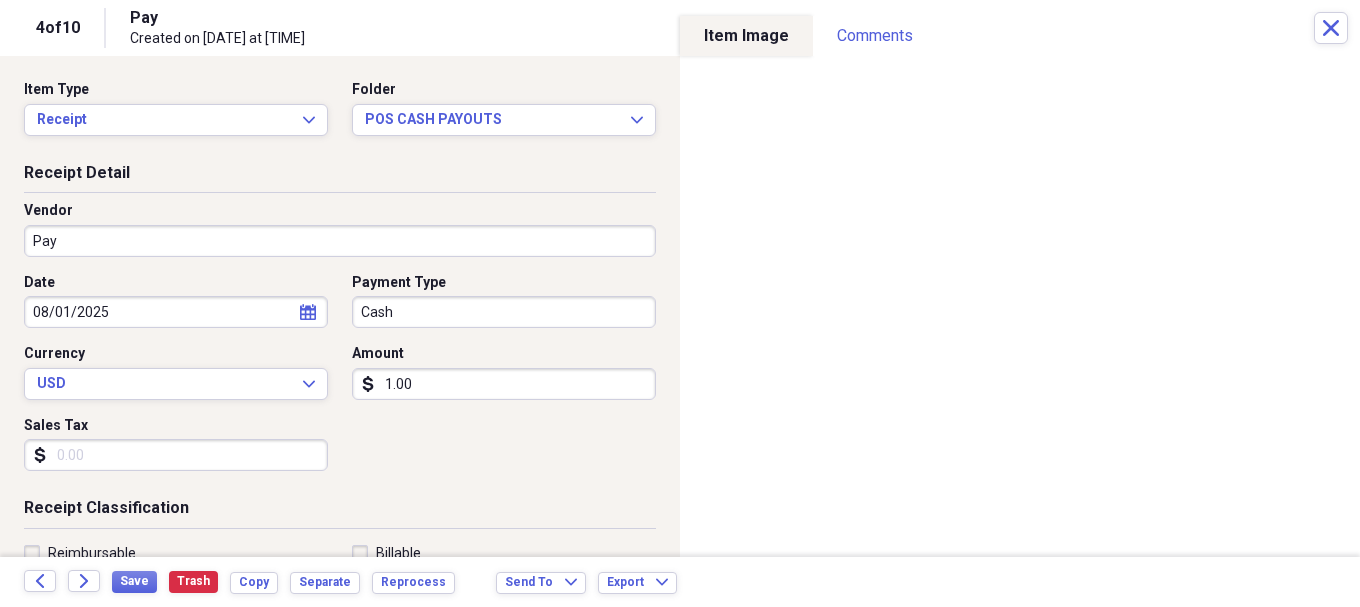 click on "Organize My Files [NUMBER] Collapse Unfiled Needs Review [NUMBER] Unfiled All Files Unfiled Unfiled Unfiled Saved Reports Collapse My Cabinet My Cabinet Add Folder Collapse Open Folder [MONTH]/[YEAR] Add Folder Folder ACCOUNTING Add Folder Folder AMAZON AMEX Add Folder Folder AMEX Add Folder Expand Folder CASH Add Folder Folder CHECKS Add Folder Expand Folder DEBIT Add Folder Folder PAYCHECKS Add Folder Folder POS CASH PAYOUTS Add Folder Folder SOFO Add Folder Expand Folder [MONTH]/[YEAR] Add Folder Expand Folder [MONTH]/[YEAR] Add Folder Expand Folder [MONTH]/[YEAR] Add Folder Expand Folder [MONTH]/[YEAR] Add Folder Expand Folder [MONTH]/[YEAR] Add Folder Expand Folder [YEAR] Add Folder Expand Folder [YEAR] Add Folder Expand Folder [YEAR] Add Folder Expand Folder [YEAR] Add Folder Expand Folder [YEAR] Add Folder Expand Folder [YEAR] Add Folder Expand Folder [YEAR] Add Folder Expand Folder [YEAR] Add Folder Folder [YEAR](10yrlease) Add Folder Folder AssestsList Add Folder Folder Business Ins Policys Add Folder Expand Folder COMCAST BUSINESS Add Folder Folder CONTACTS Add Folder [LAST]" at bounding box center [680, 303] 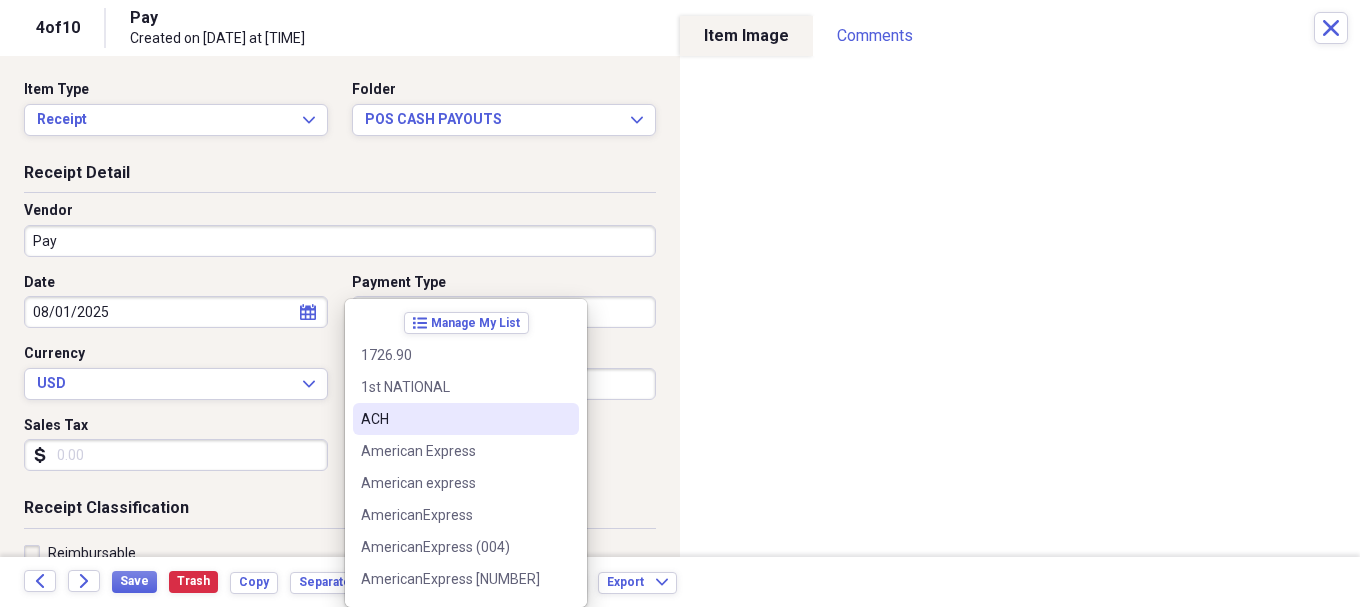 type 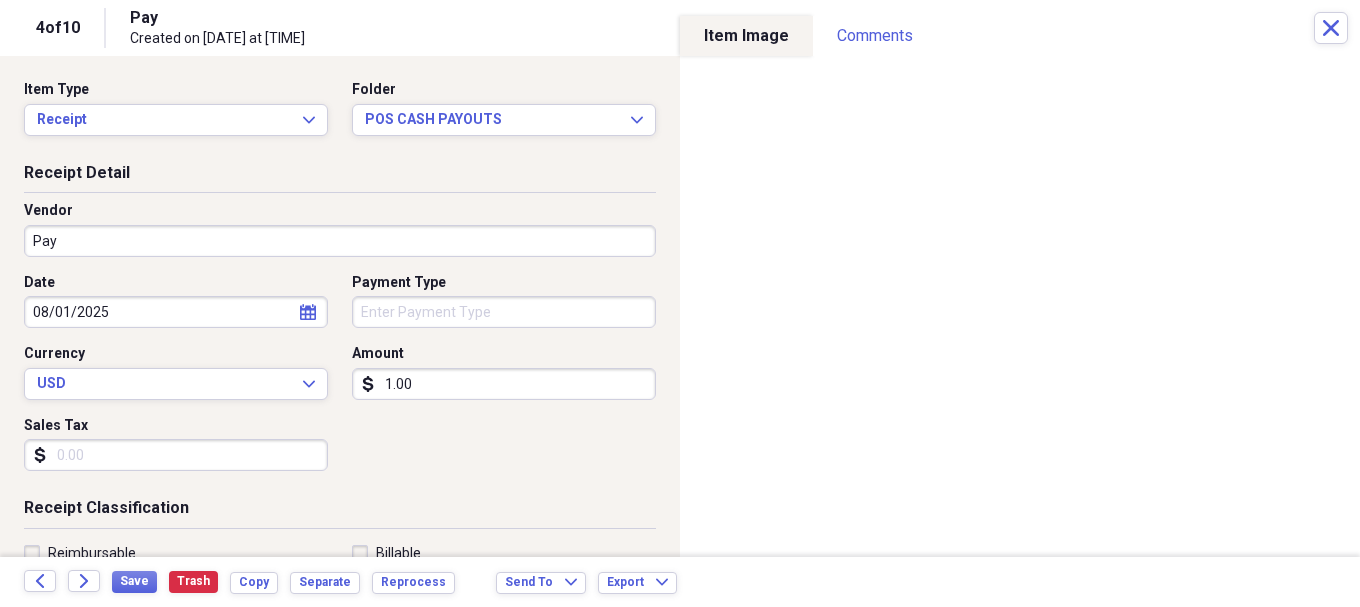 click on "Pay" at bounding box center [340, 241] 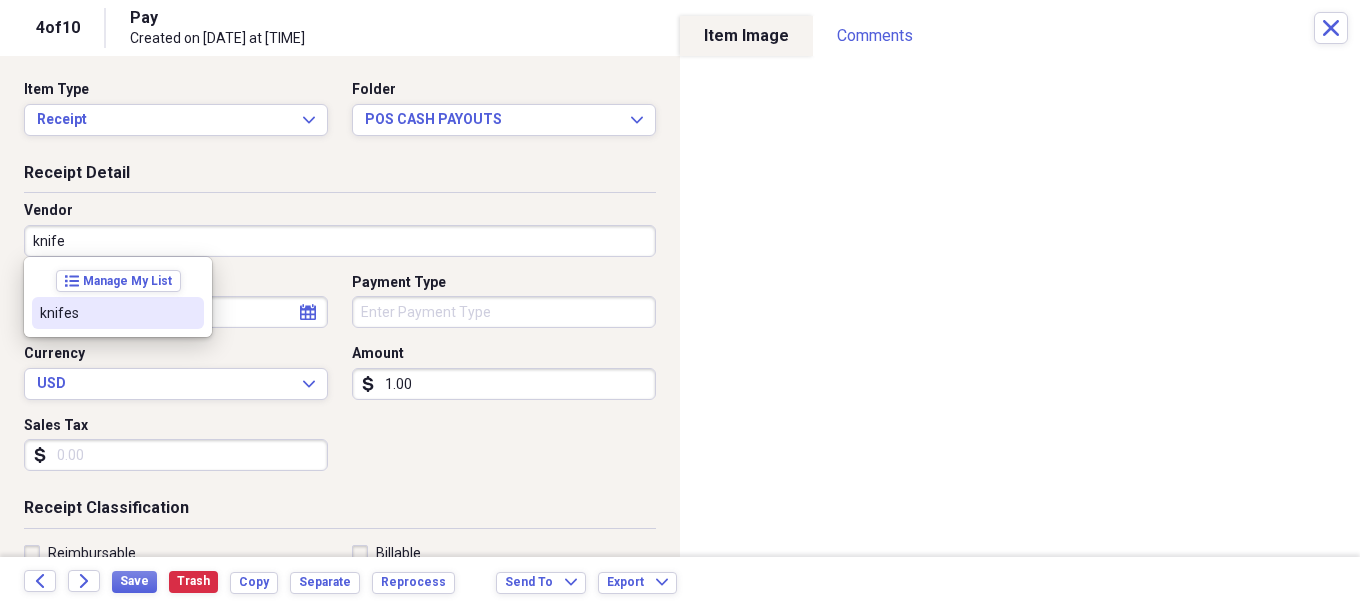 click on "knifes" at bounding box center [106, 313] 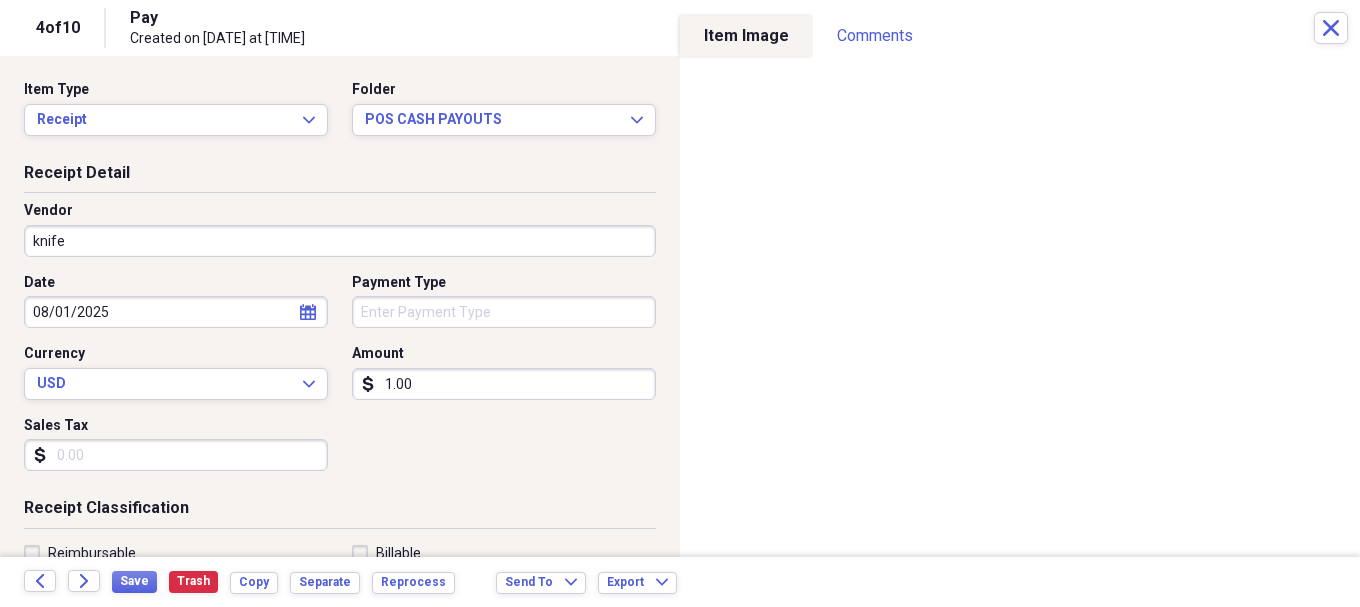 type on "knifes" 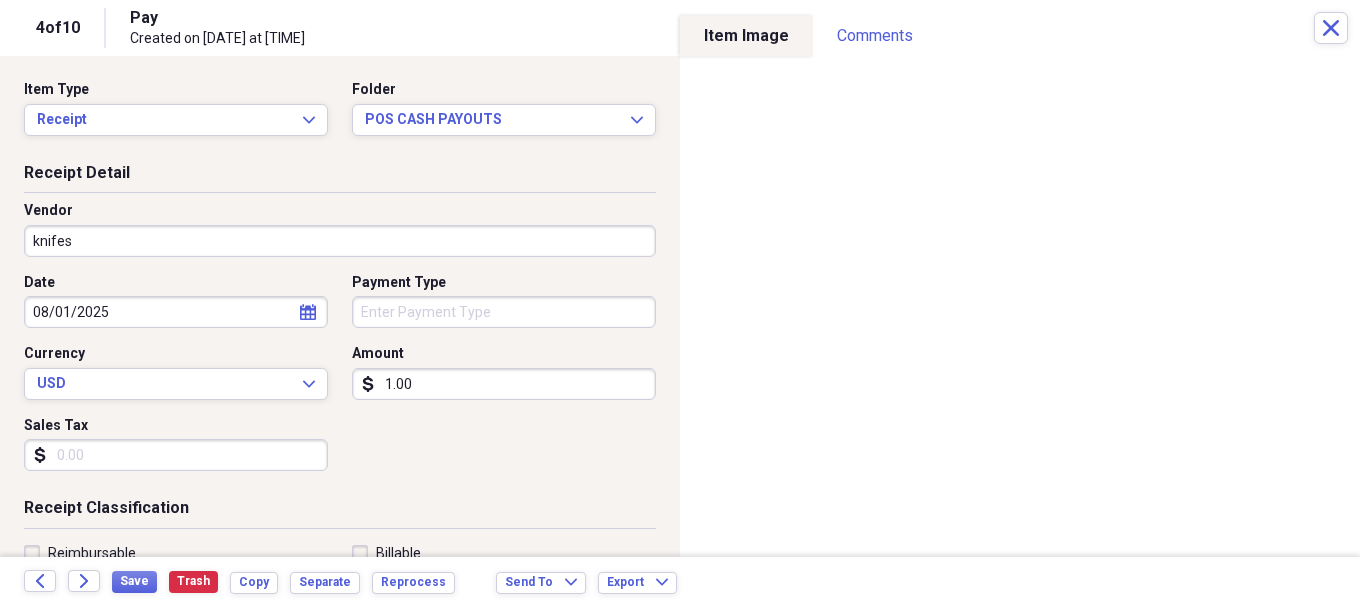 type on "Meals/Restaurants" 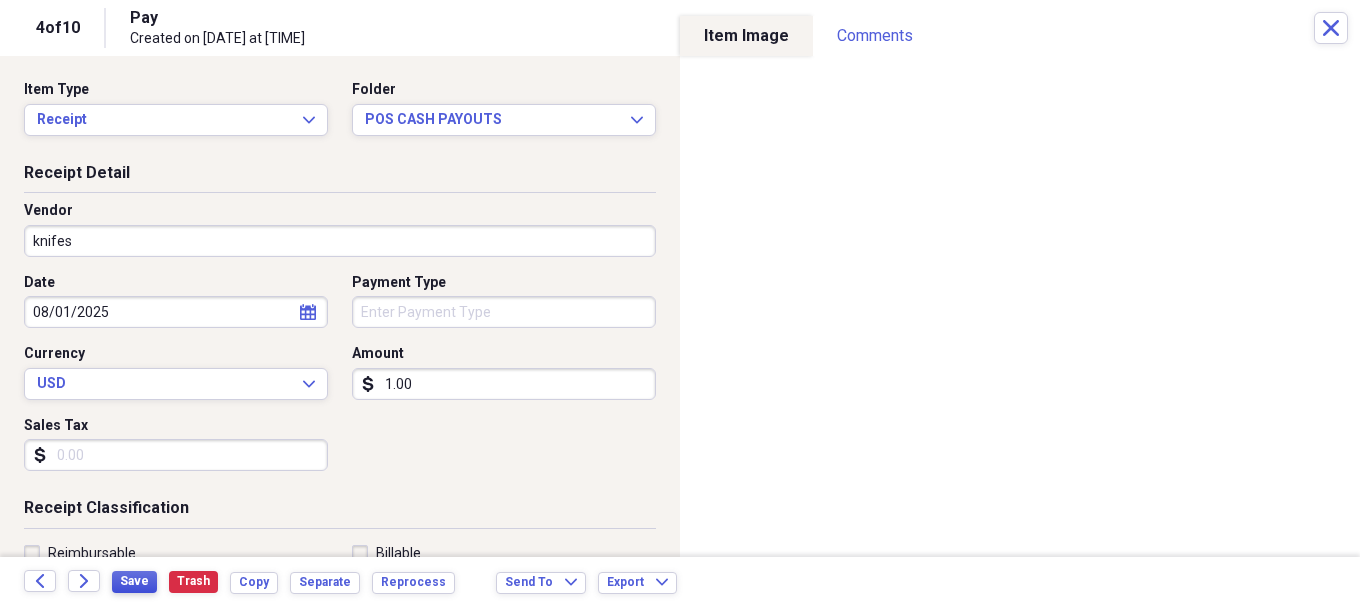 click on "Save" at bounding box center [134, 581] 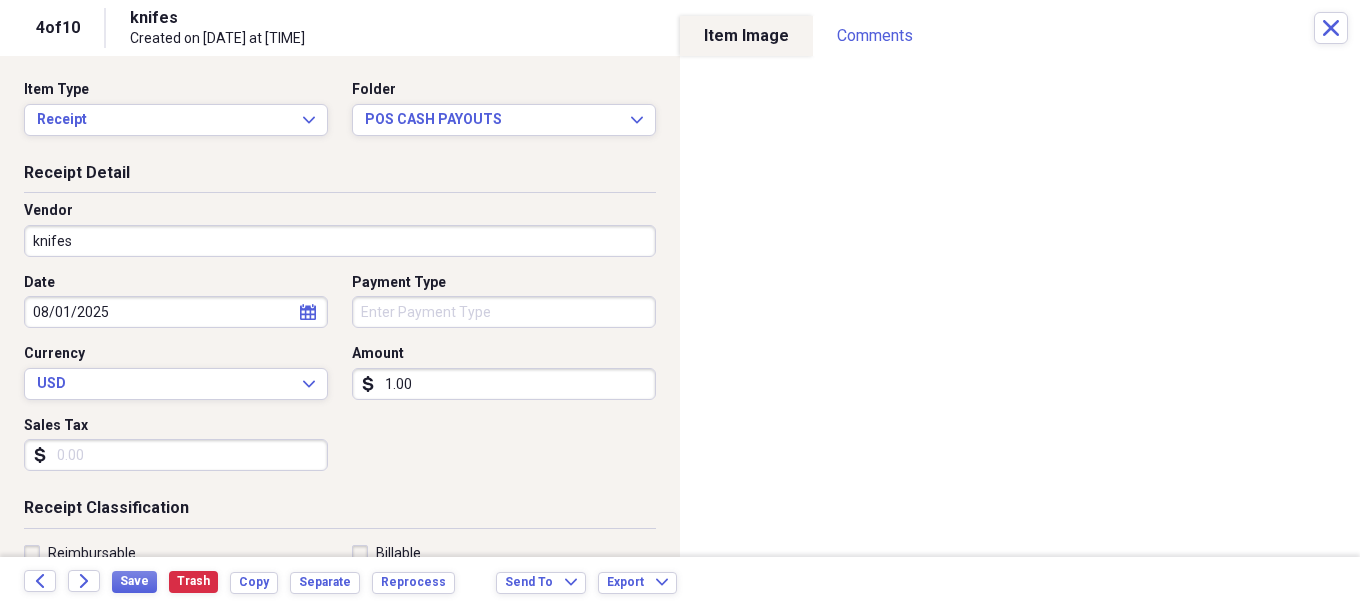 click on "1.00" at bounding box center (504, 384) 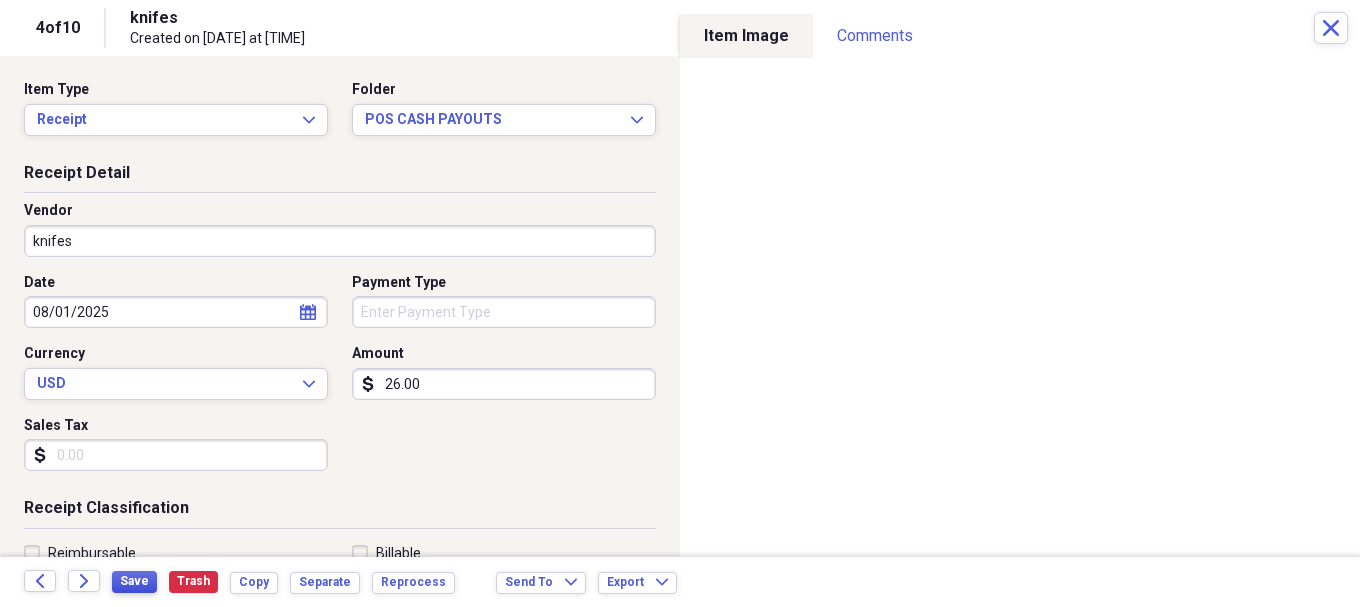 type on "26.00" 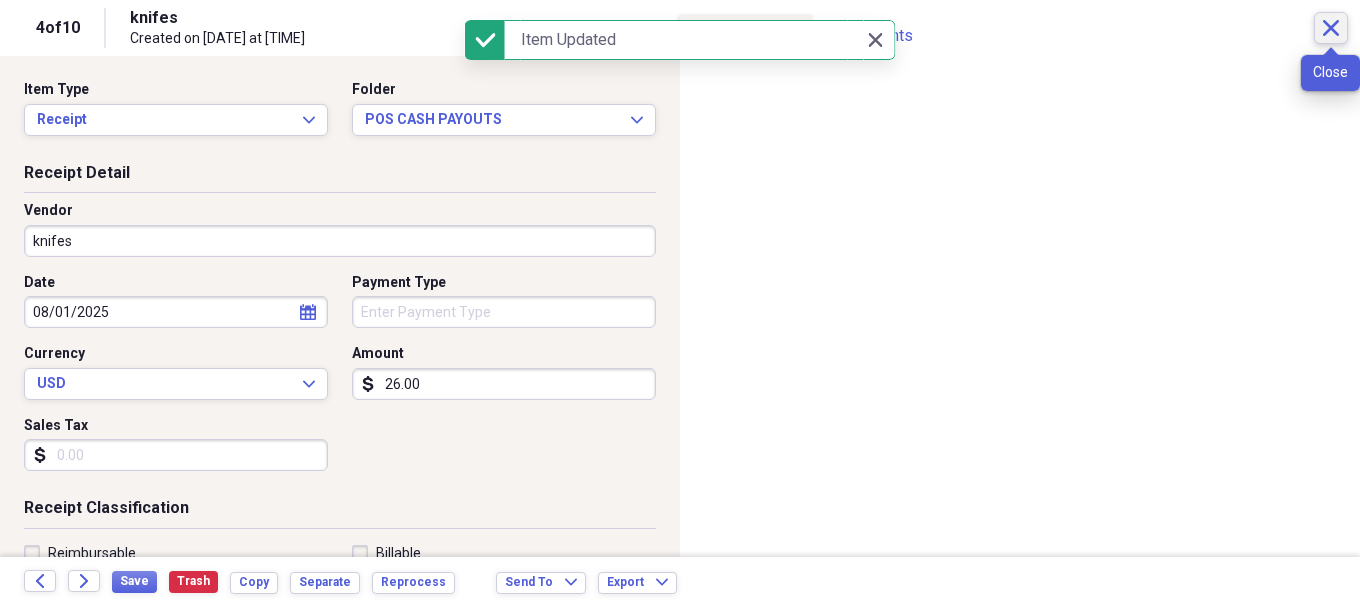 click on "Close" at bounding box center [1331, 28] 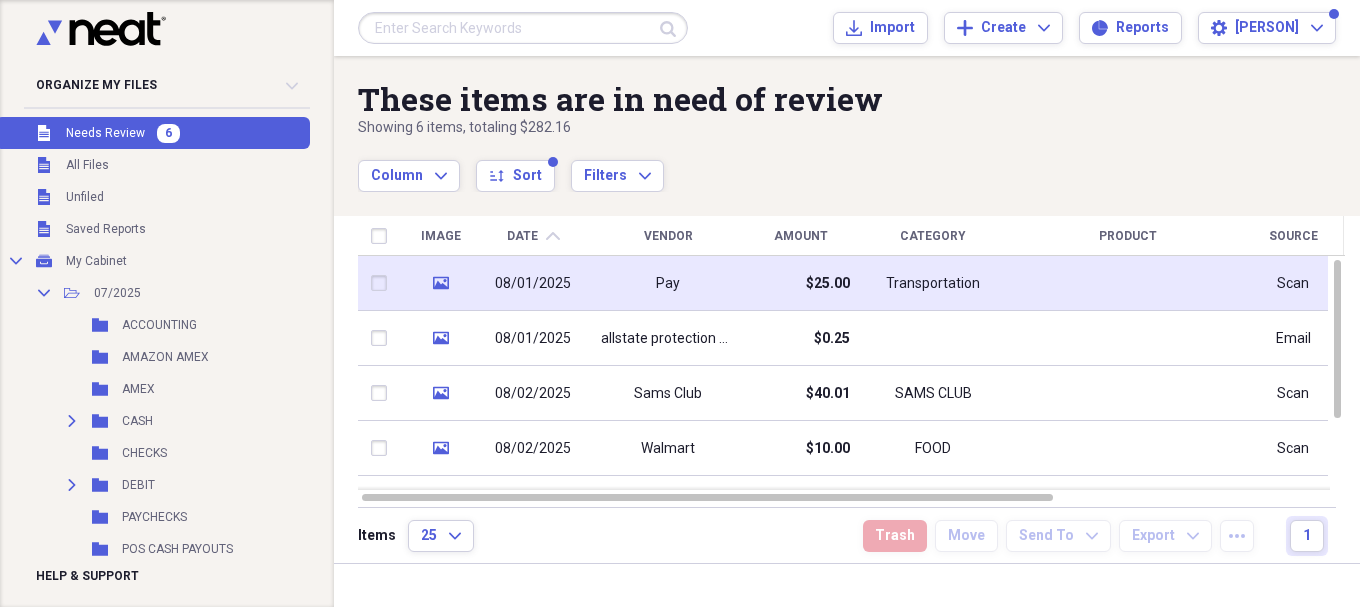 click on "Pay" at bounding box center [668, 283] 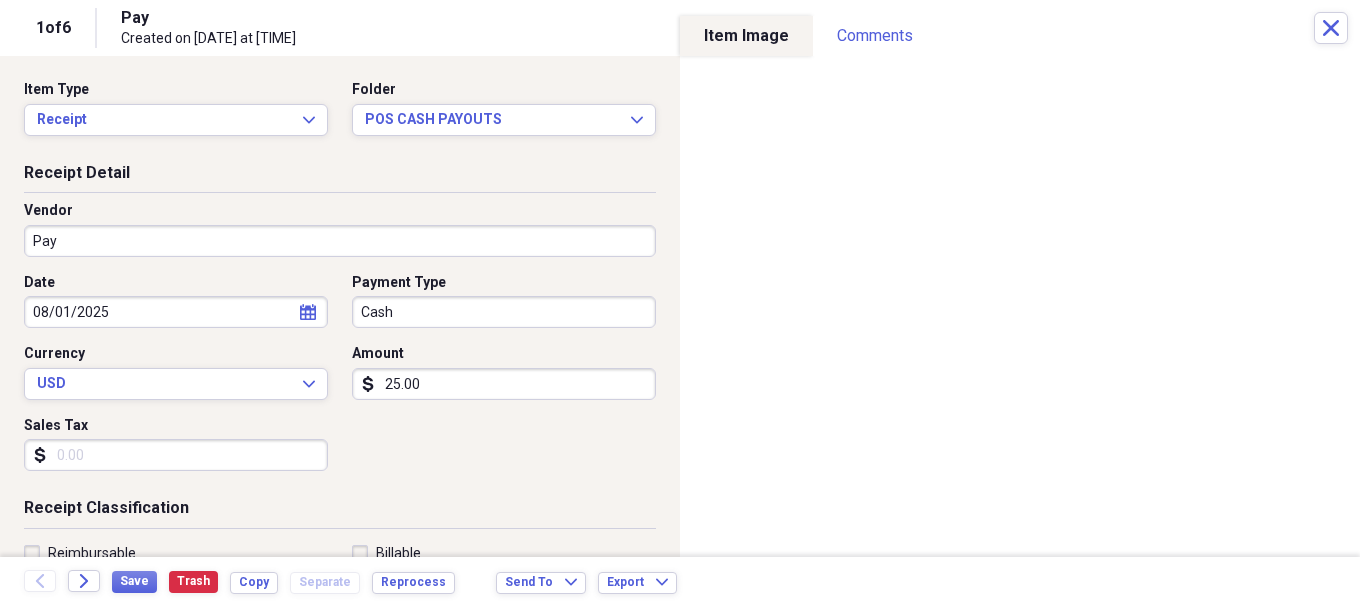 click on "Pay" at bounding box center [340, 241] 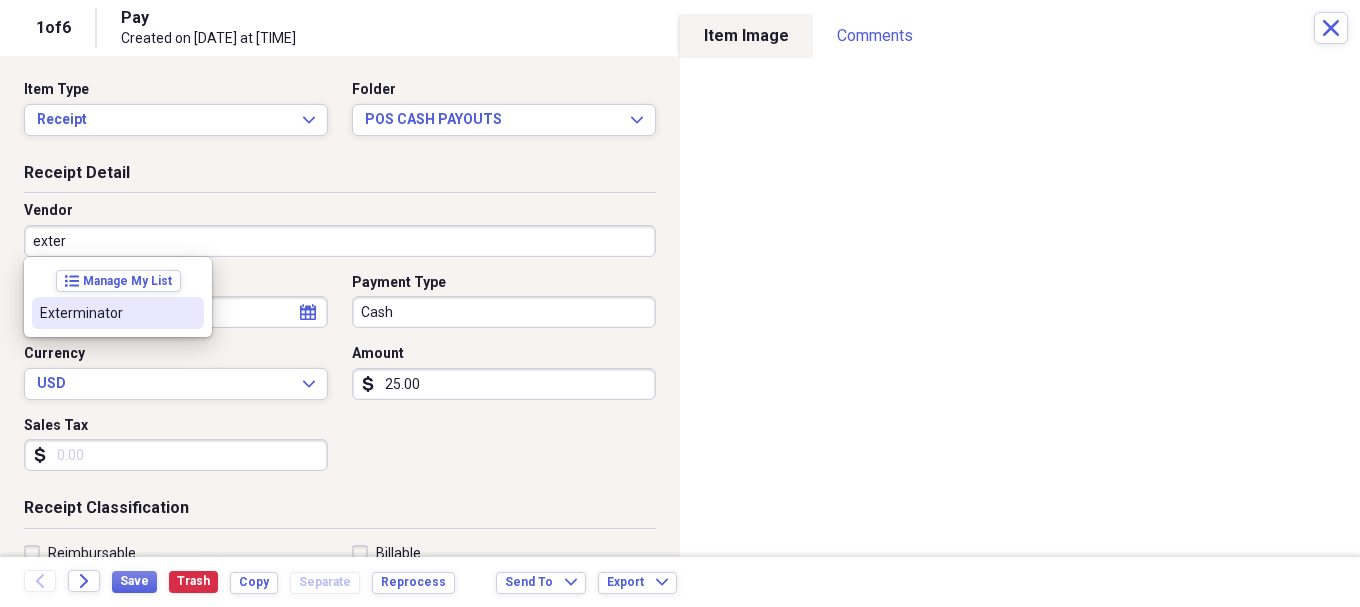 click at bounding box center [188, 313] 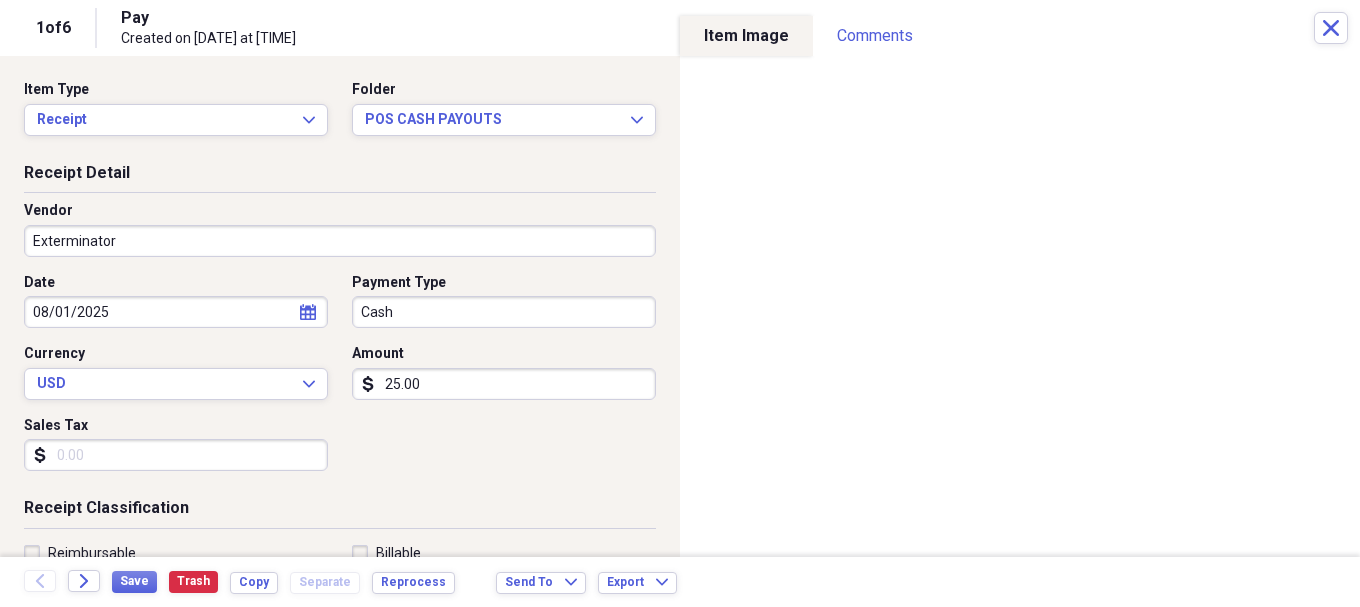 type on "equipment" 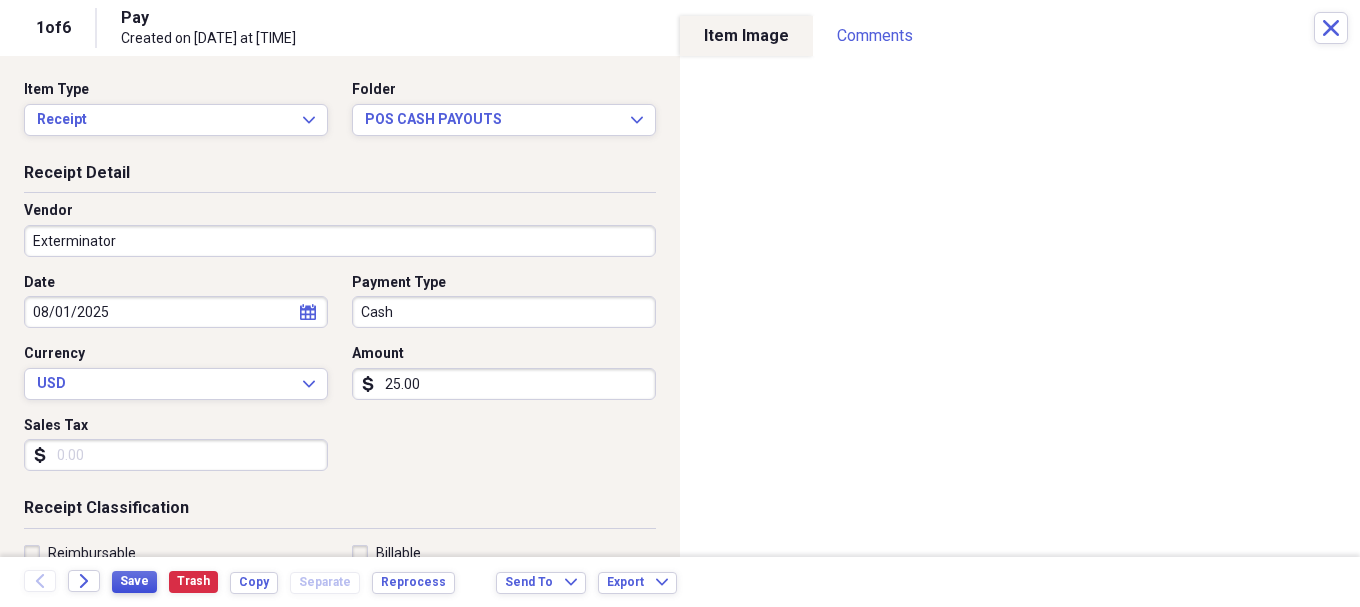 click on "Save" at bounding box center (134, 581) 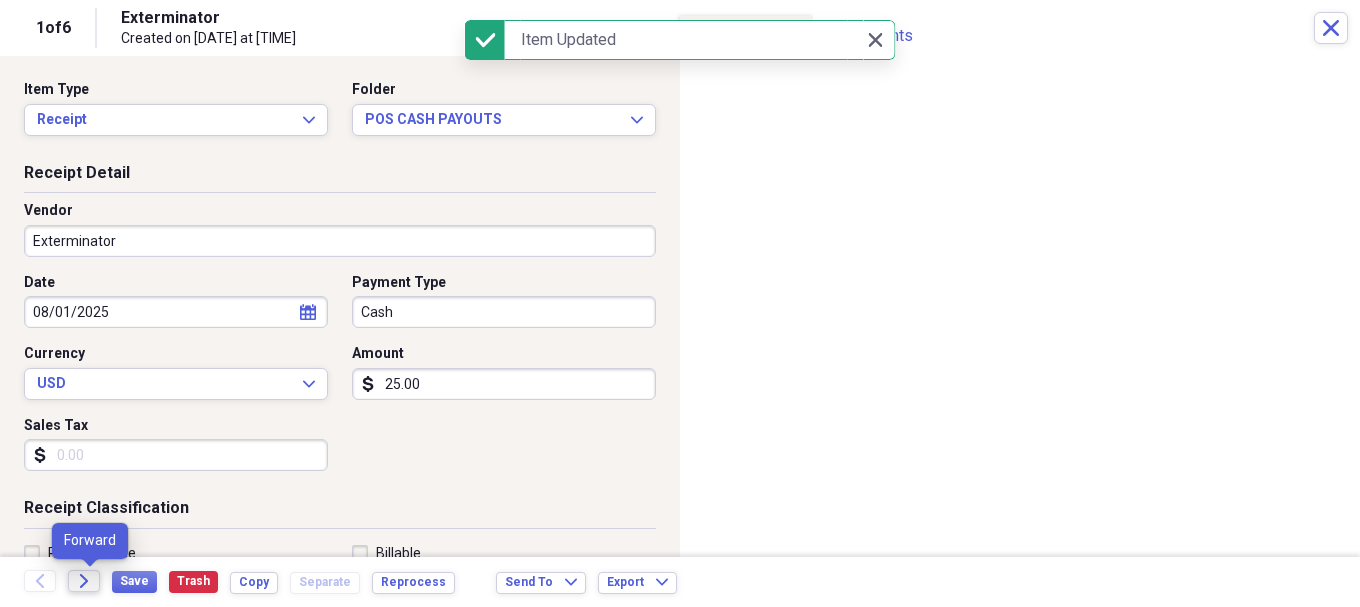 click on "Forward" 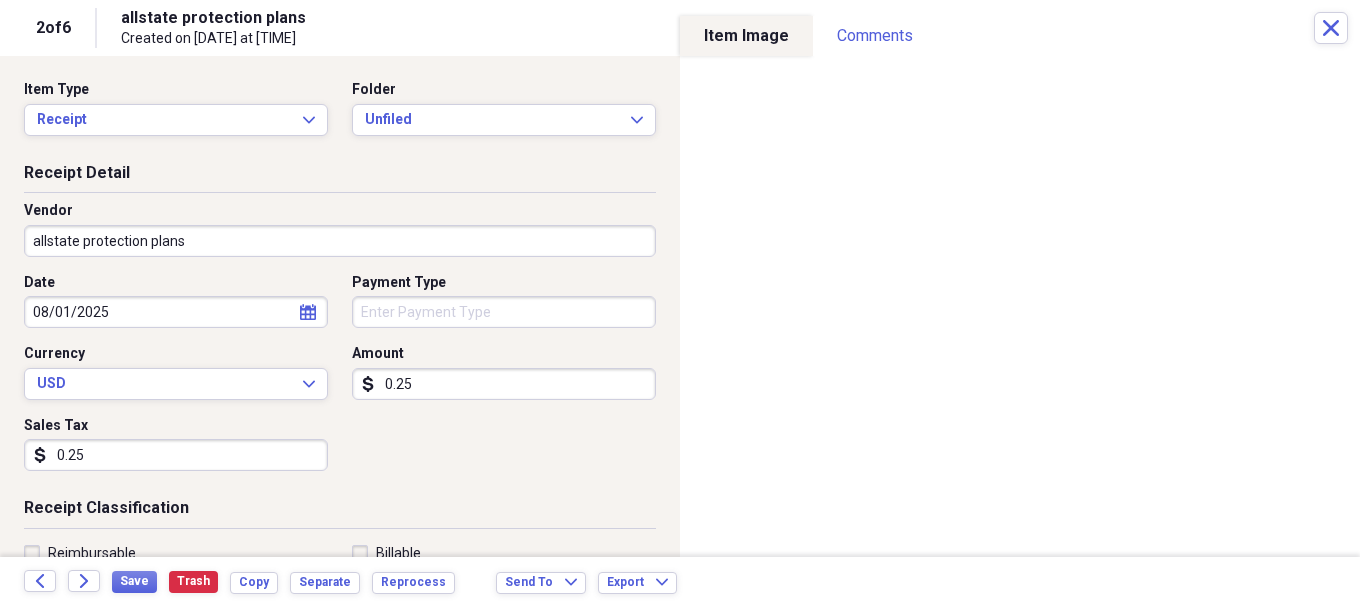 click on "0.25" at bounding box center (504, 384) 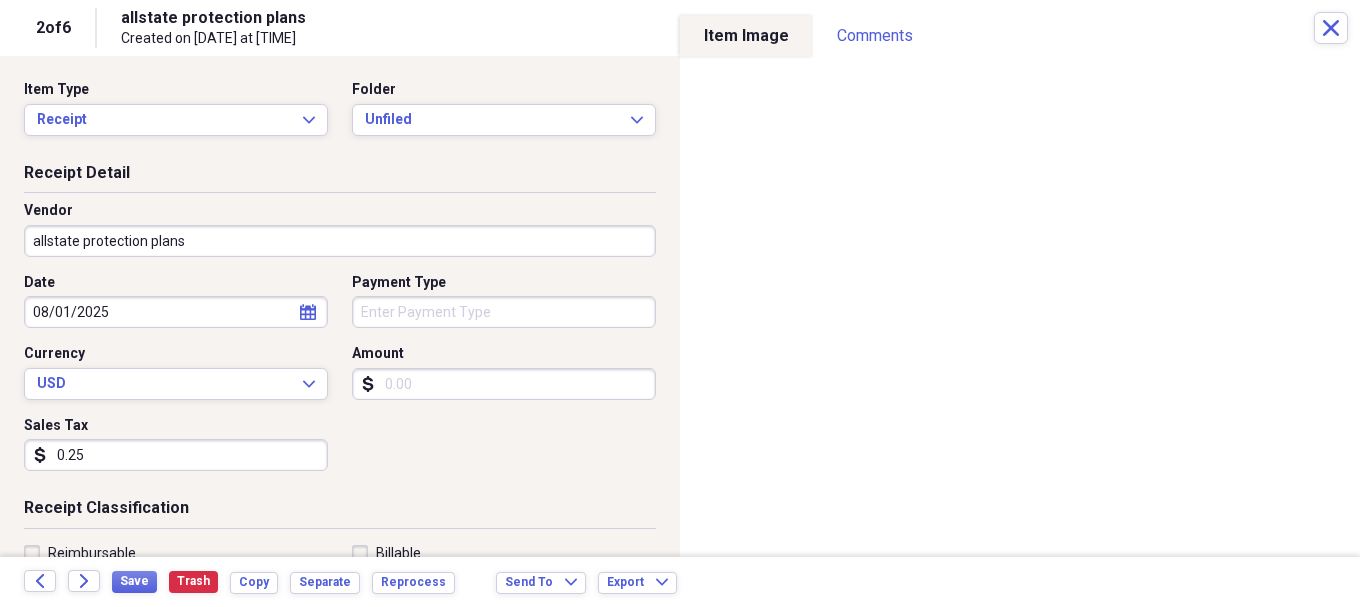 type 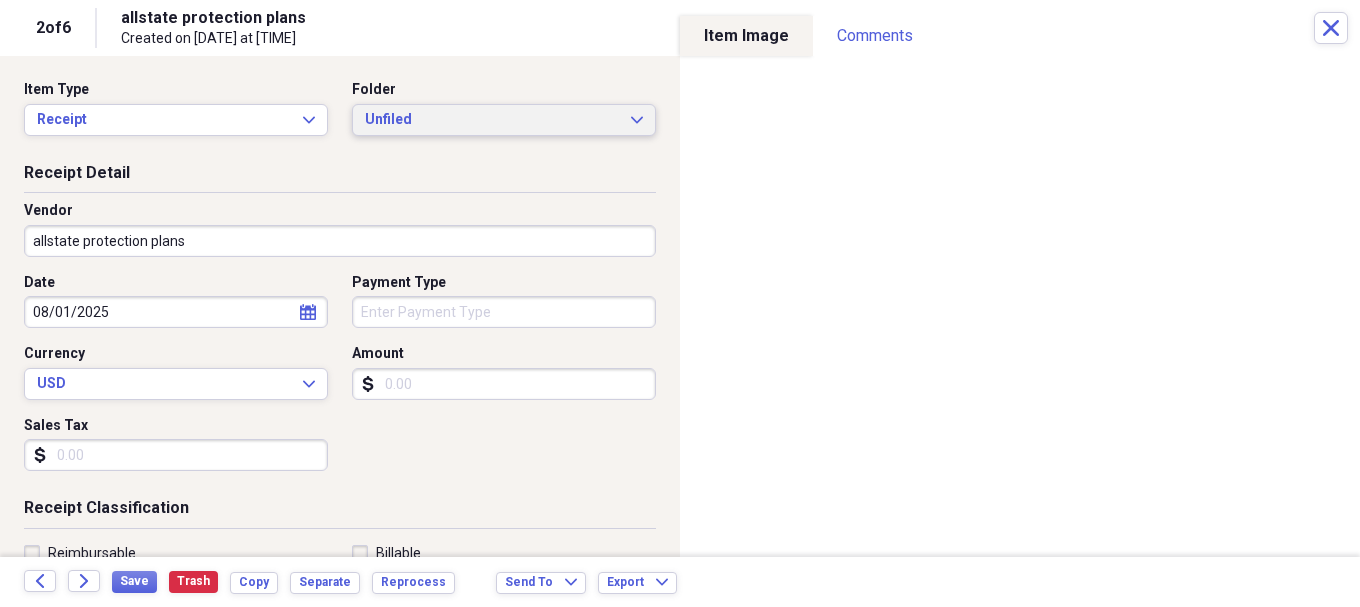 type 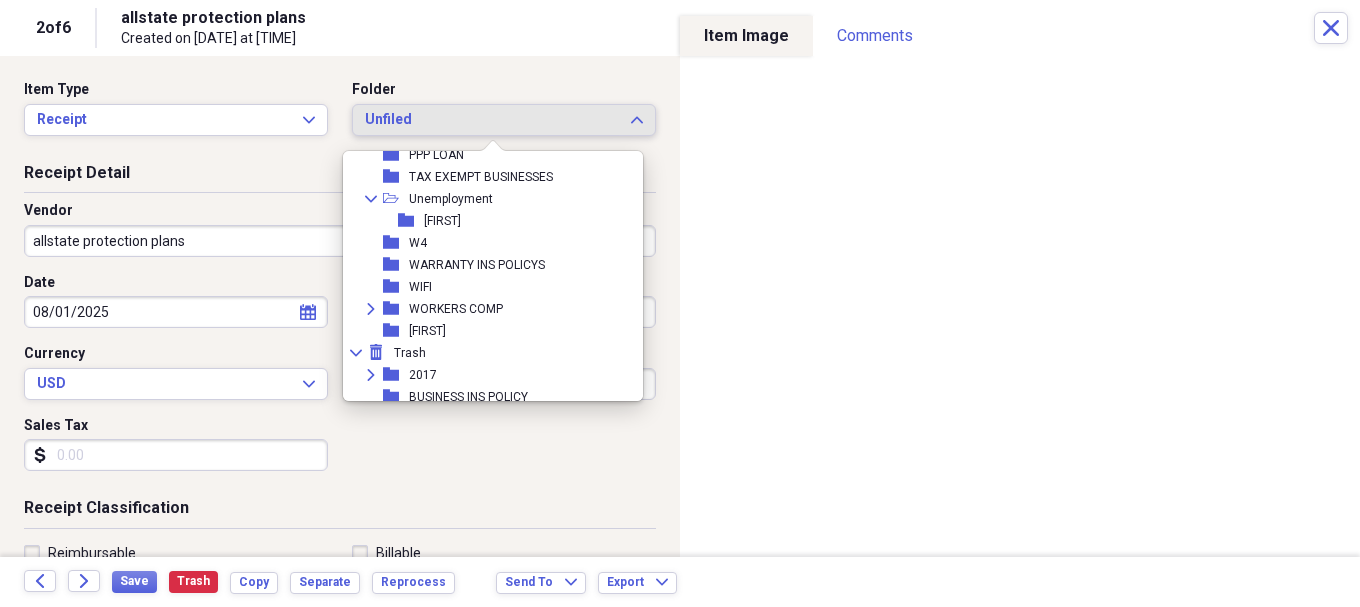 scroll, scrollTop: 1679, scrollLeft: 0, axis: vertical 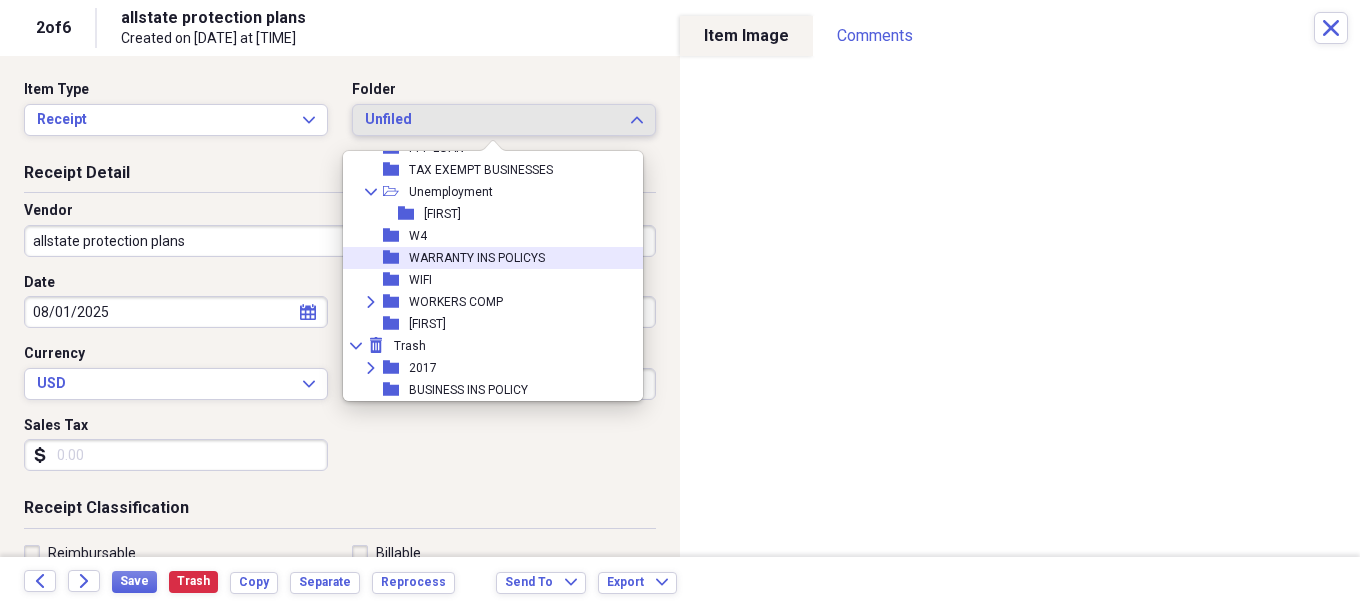 click on "WARRANTY INS POLICYS" at bounding box center (477, 258) 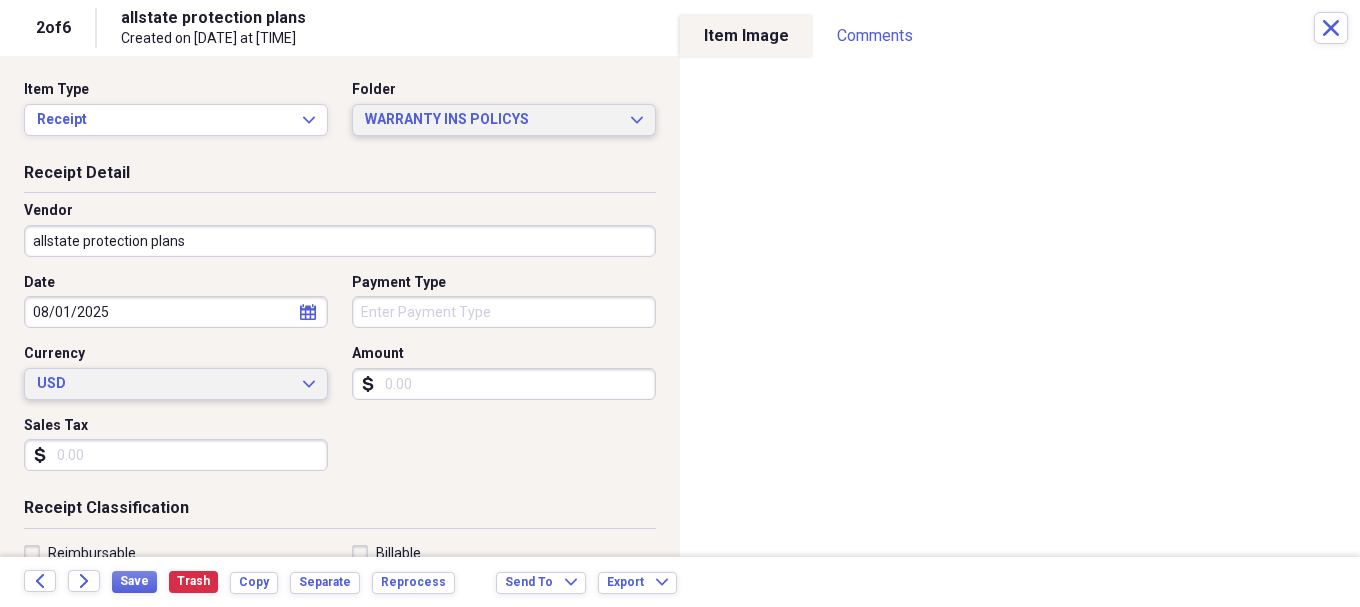 scroll, scrollTop: 300, scrollLeft: 0, axis: vertical 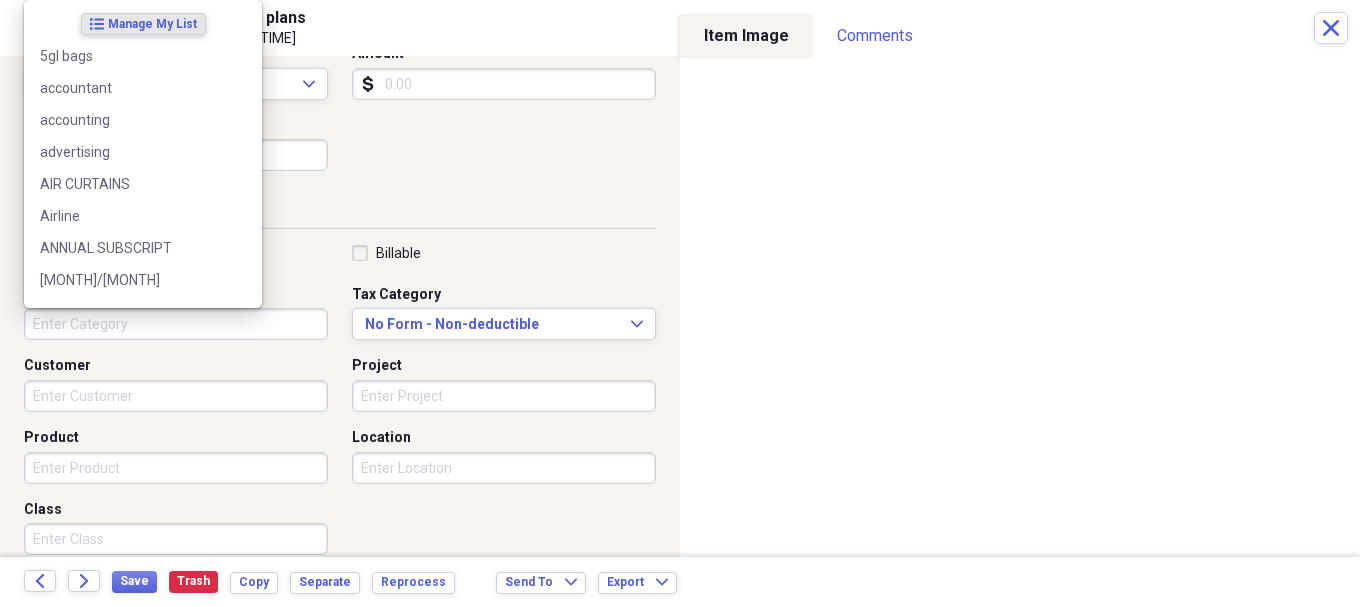click on "Category" at bounding box center (176, 324) 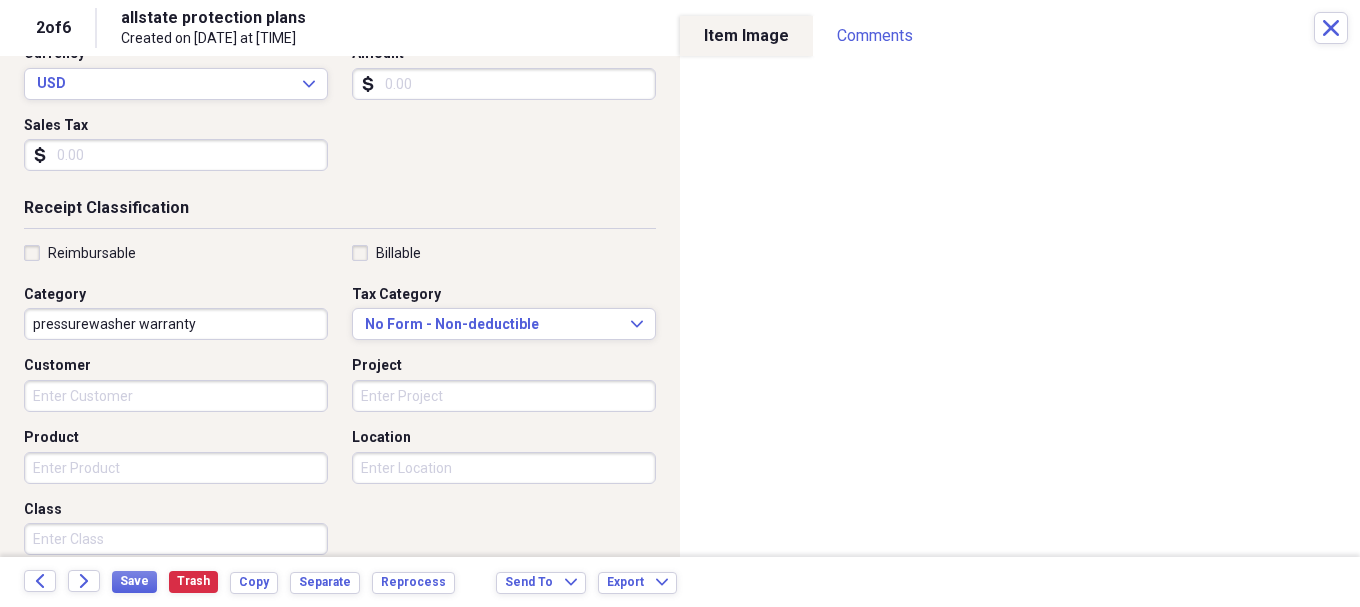click on "pressurewasher warranty" at bounding box center [176, 324] 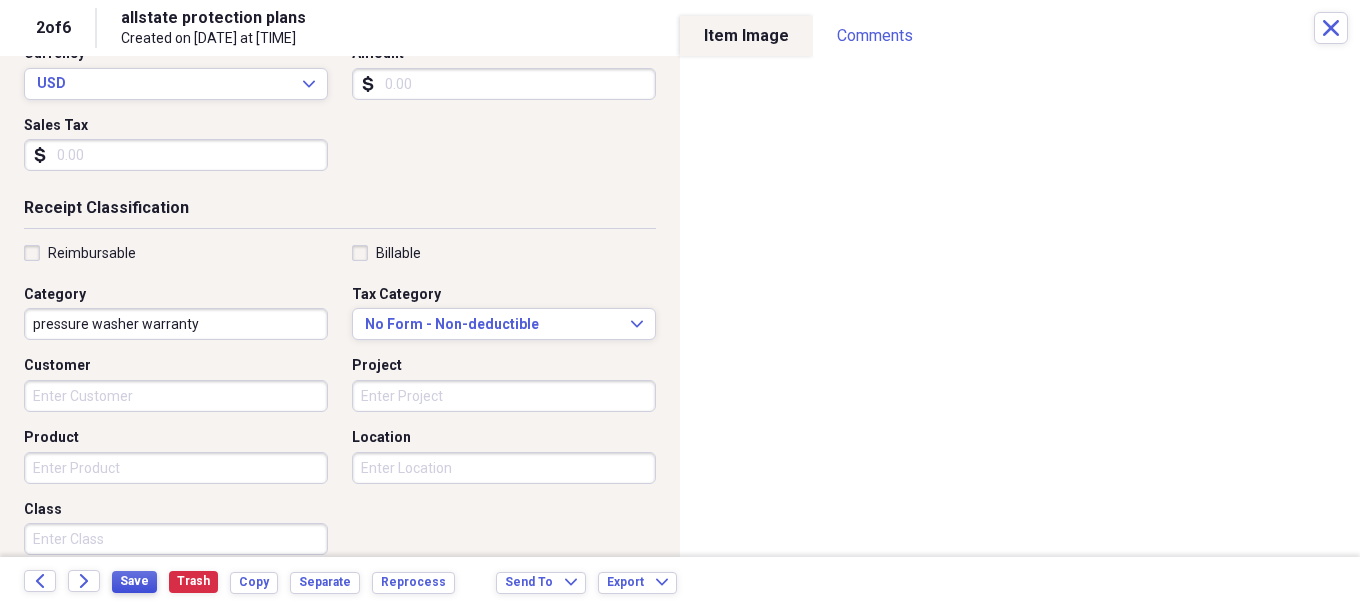 type on "pressure washer warranty" 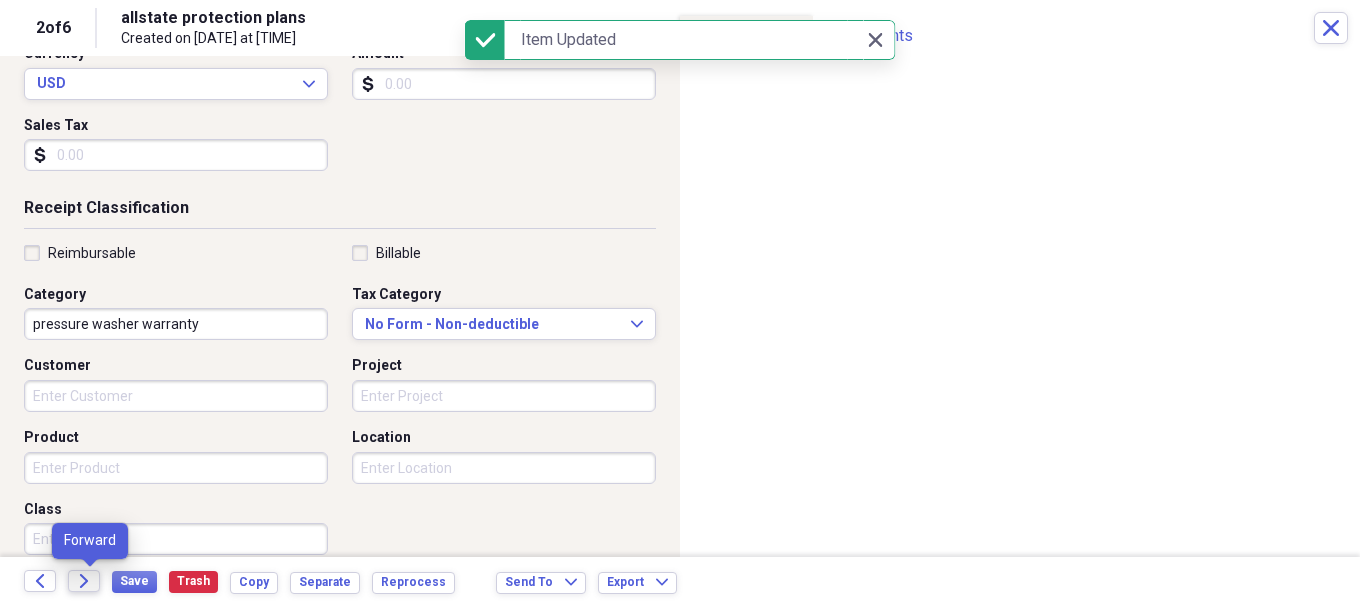 click on "Forward" 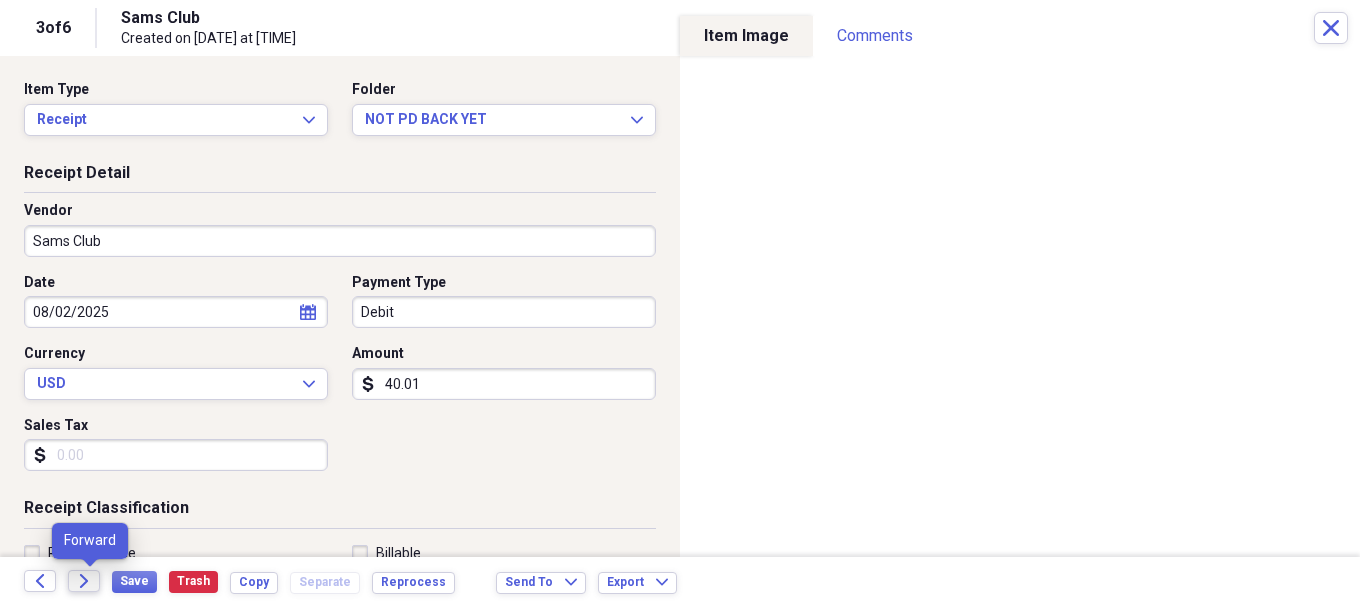click 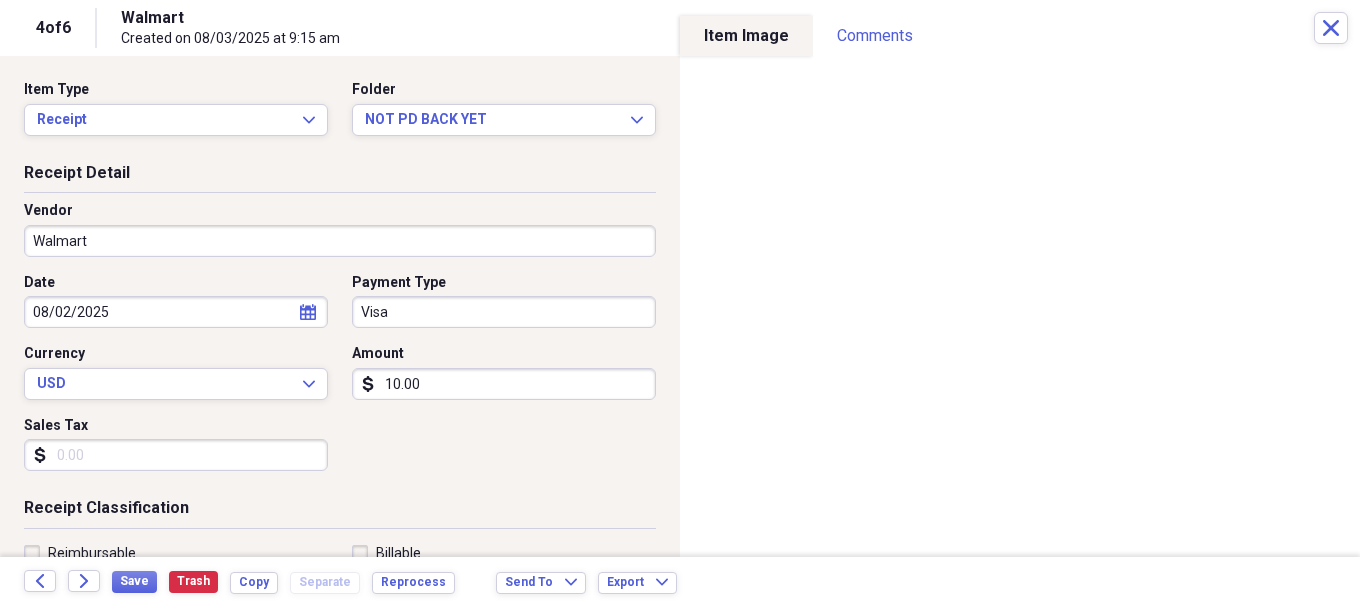 click on "10.00" at bounding box center (504, 384) 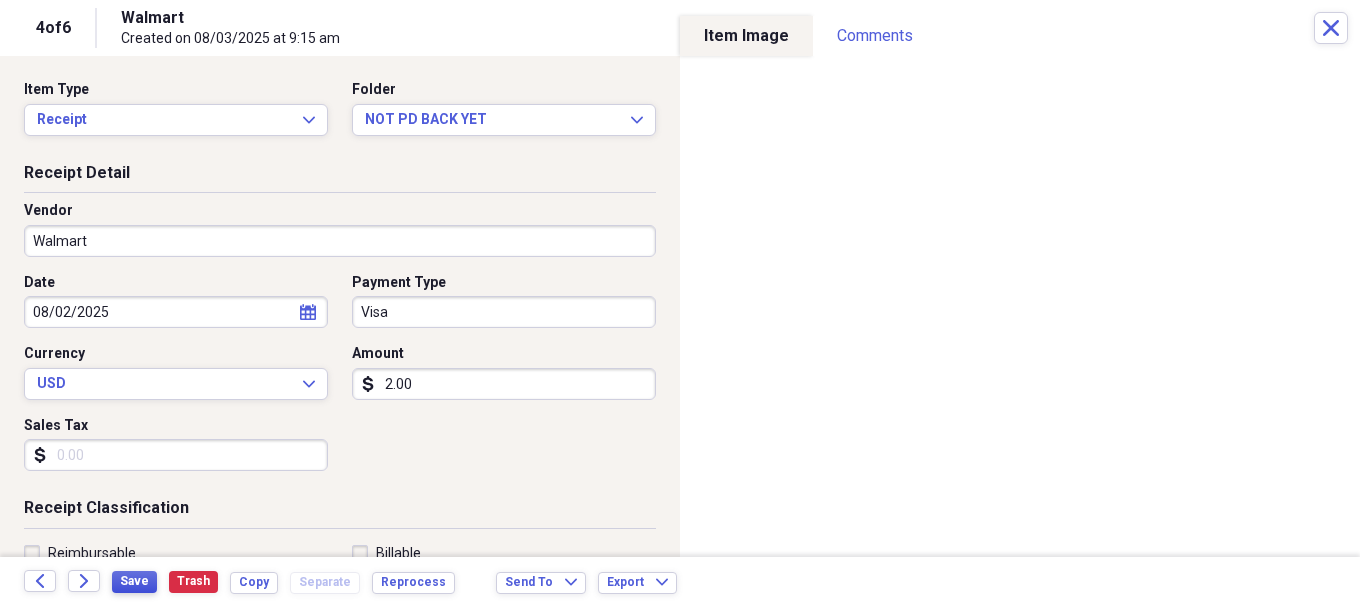 type on "2.00" 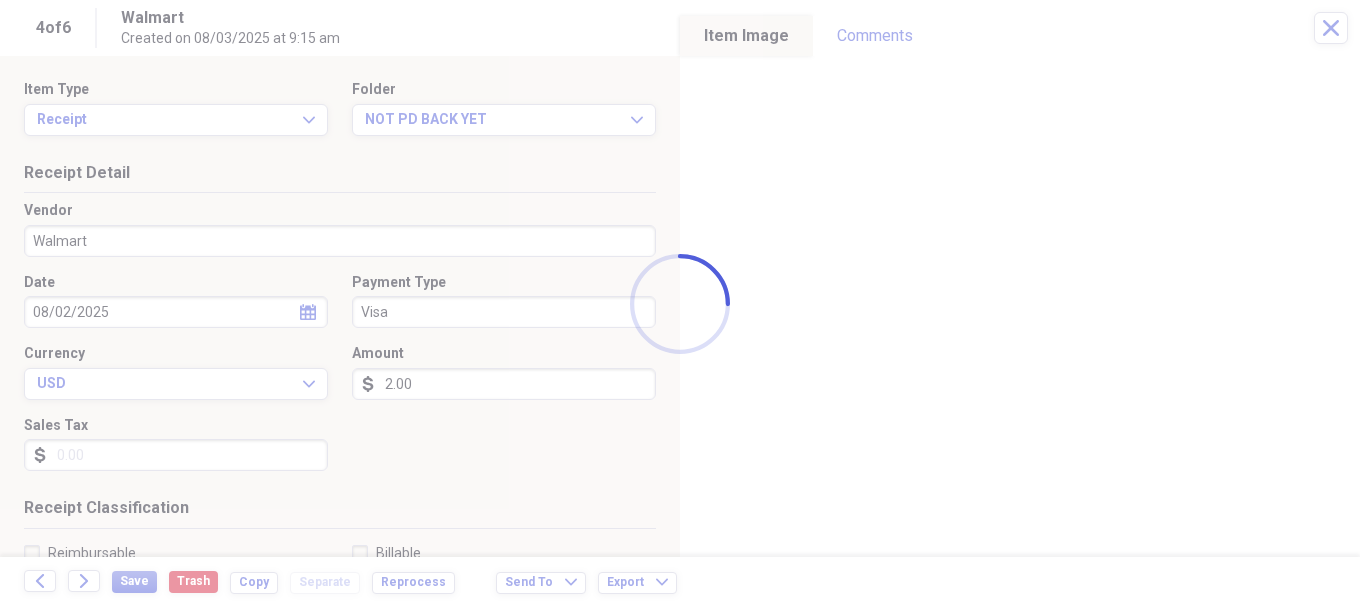 click at bounding box center (680, 303) 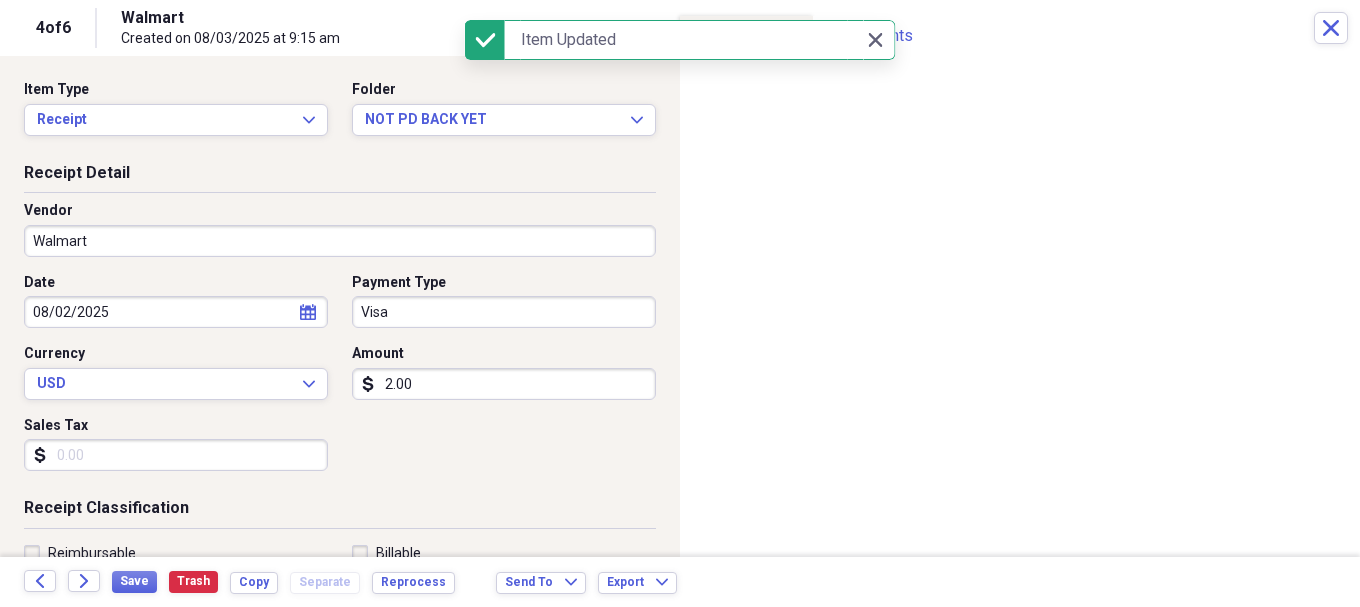 click on "Organize My Files 2 Collapse Unfiled Needs Review 2 Unfiled All Files Unfiled Unfiled Unfiled Saved Reports Collapse My Cabinet My Cabinet Add Folder Collapse Open Folder 07/2025 Add Folder Folder ACCOUNTING Add Folder Folder AMAZON AMEX Add Folder Folder AMEX Add Folder Expand Folder CASH Add Folder Folder CHECKS Add Folder Expand Folder DEBIT Add Folder Folder PAYCHECKS Add Folder Folder POS CASH PAYOUTS Add Folder Folder SOFO Add Folder Expand Folder 08/2025 Add Folder Expand Folder 09/2025 Add Folder Expand Folder 10/2025 Add Folder Expand Folder 11/2025 Add Folder Expand Folder 12/2025 Add Folder Expand Folder 2018 Add Folder Expand Folder 2019 Add Folder Expand Folder 2020 Add Folder Expand Folder 2021 Add Folder Expand Folder 2022 Add Folder Expand Folder 2023 Add Folder Expand Folder 2024 Add Folder Expand Folder 2025 Add Folder Folder 2025(10yrlease) Add Folder Folder AssestsList Add Folder Folder Business Ins Policys Add Folder Expand Folder COMCAST BUSINESS Add Folder Folder CONTACTS Add Folder GFL" at bounding box center [680, 303] 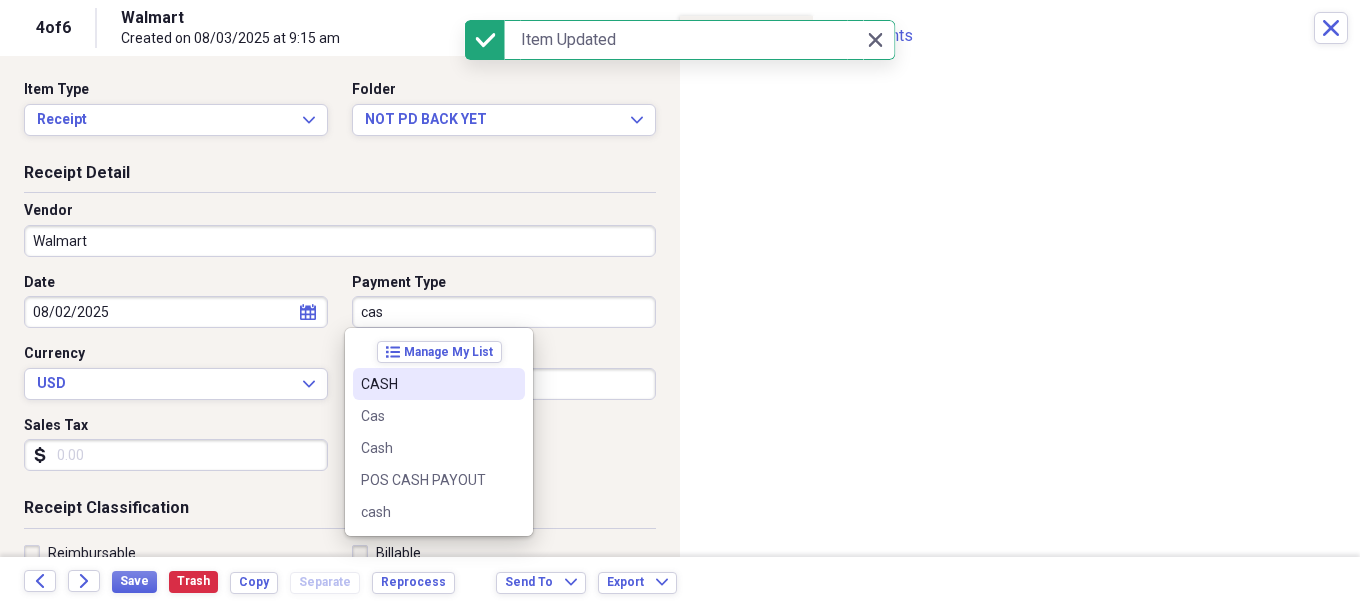 click on "CASH" at bounding box center (427, 384) 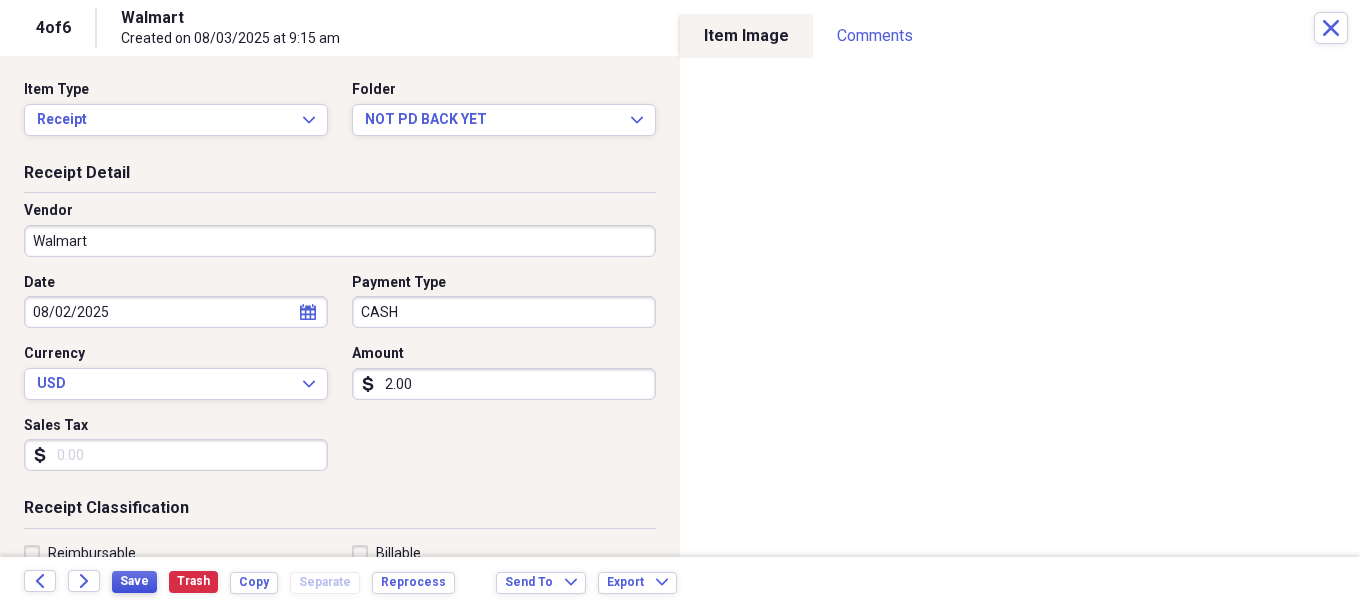 click on "Save" at bounding box center (134, 581) 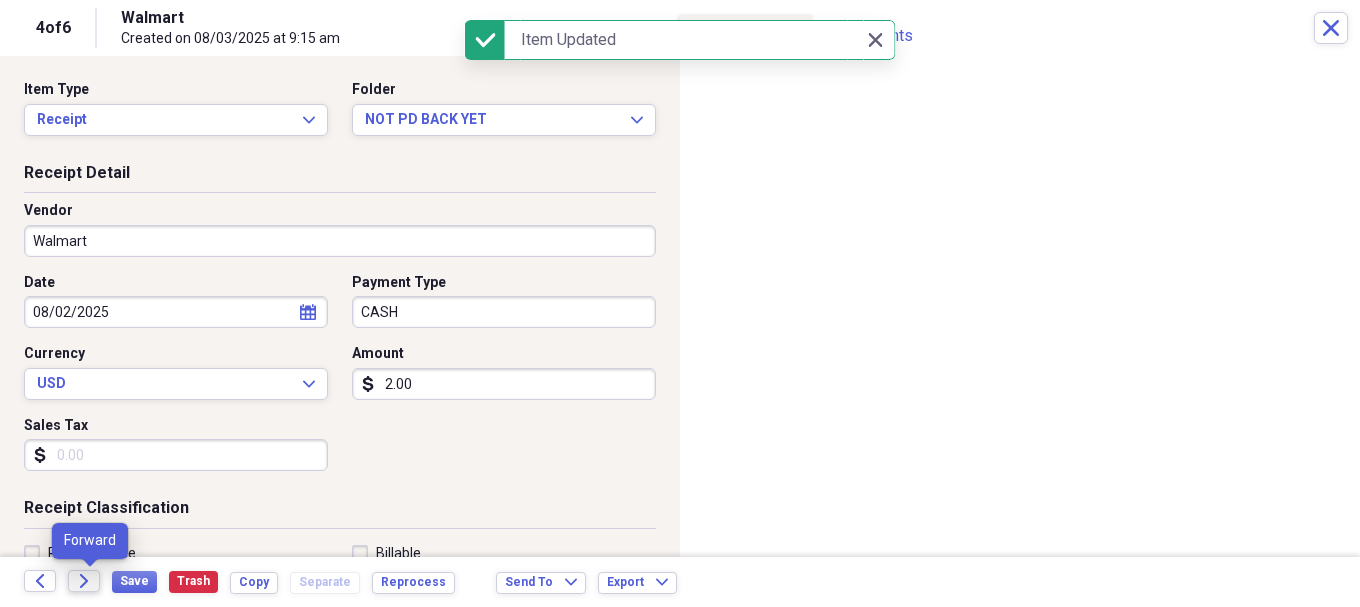 click on "Forward" 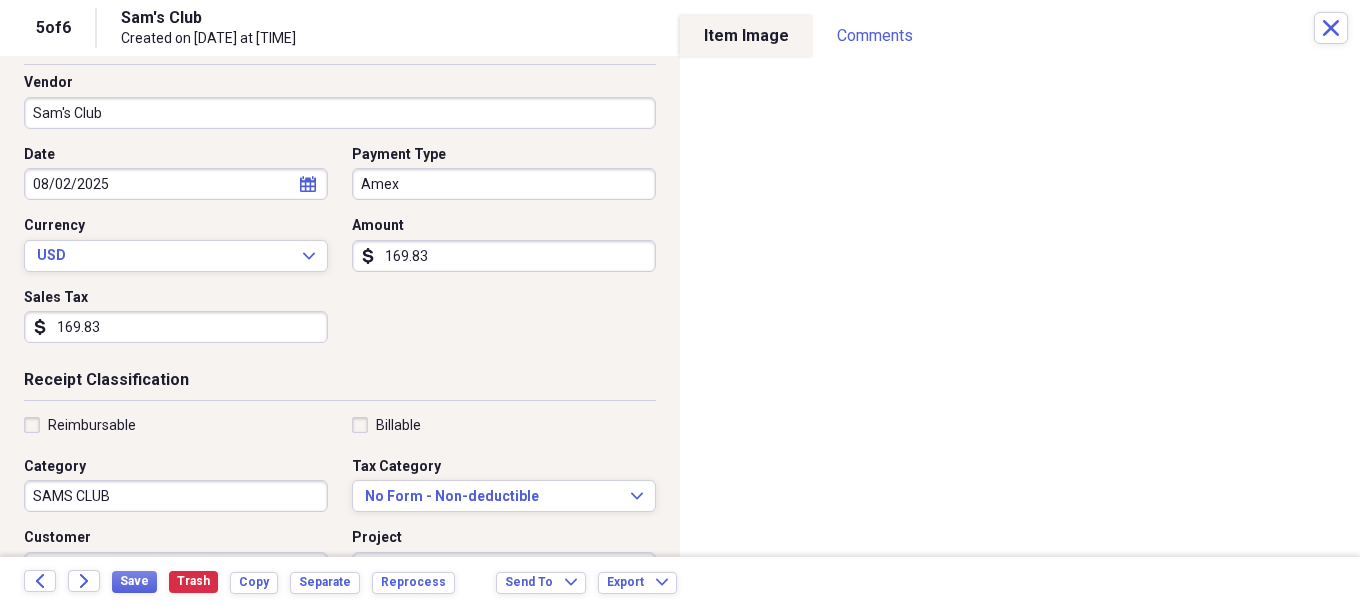 scroll, scrollTop: 300, scrollLeft: 0, axis: vertical 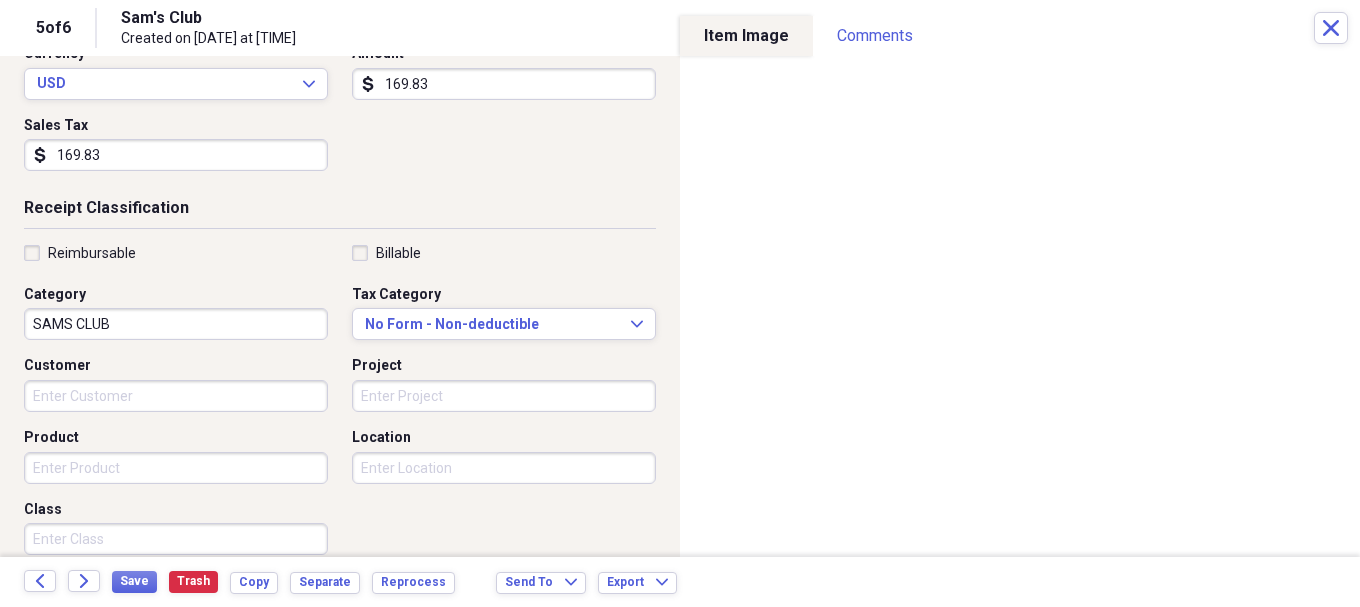 click on "SAMS CLUB" at bounding box center [176, 324] 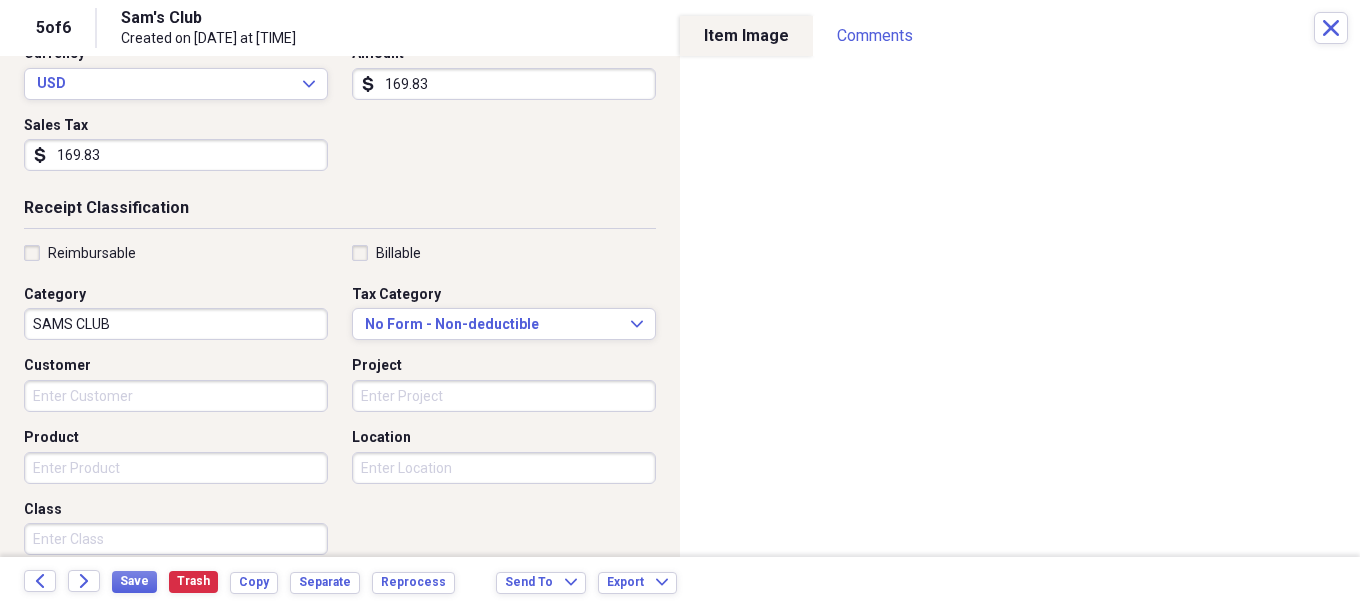 click on "Receipt Detail Vendor Sam's Club Date [DATE] calendar Calendar Payment Type Amex Currency USD Expand Amount dollar-sign [AMOUNT] Sales Tax dollar-sign [AMOUNT]" at bounding box center (340, 30) 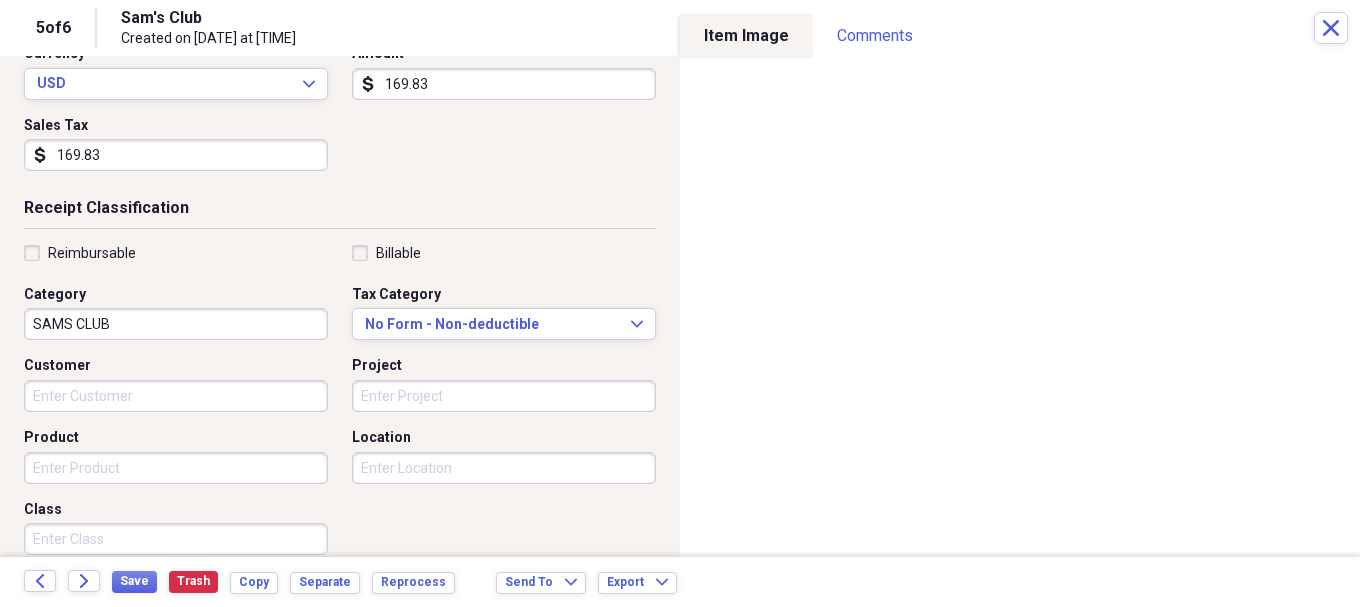 click on "SAMS CLUB" at bounding box center (176, 324) 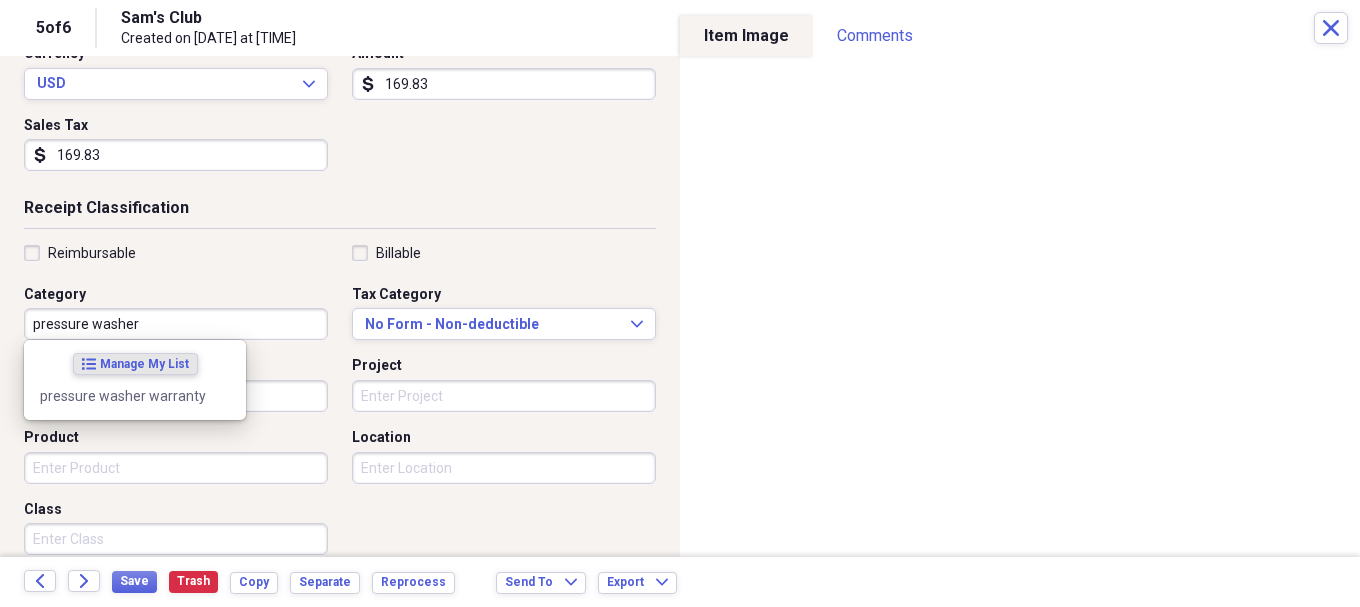 type on "pressure washer" 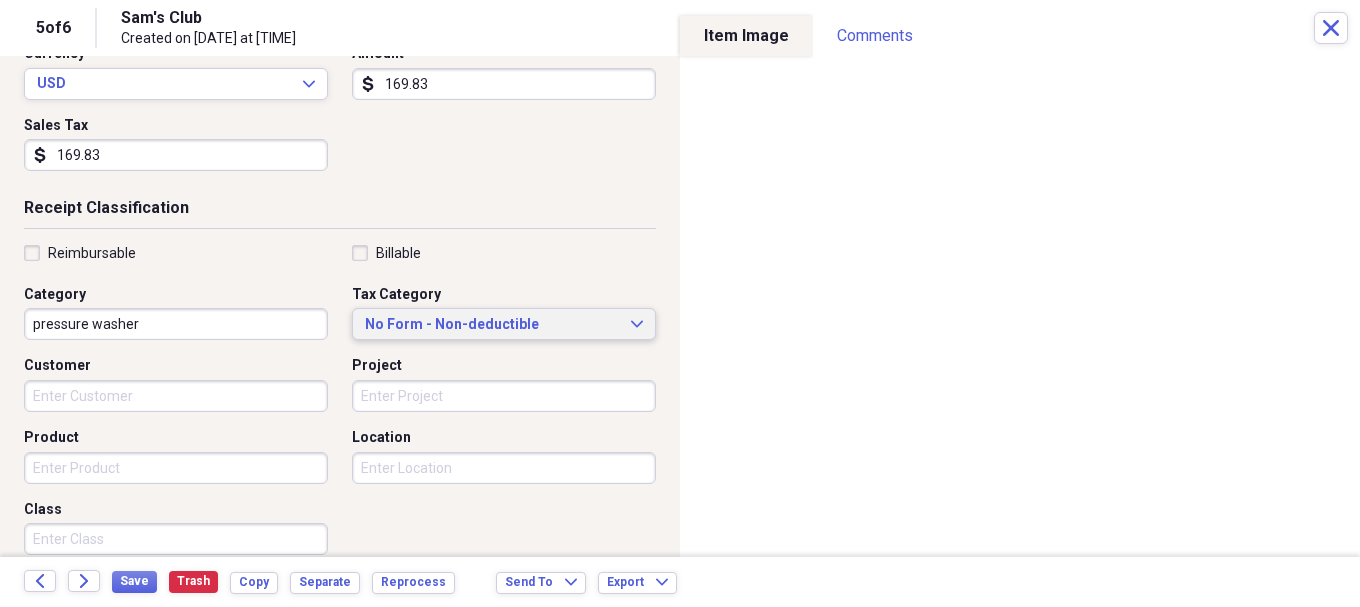 scroll, scrollTop: 0, scrollLeft: 0, axis: both 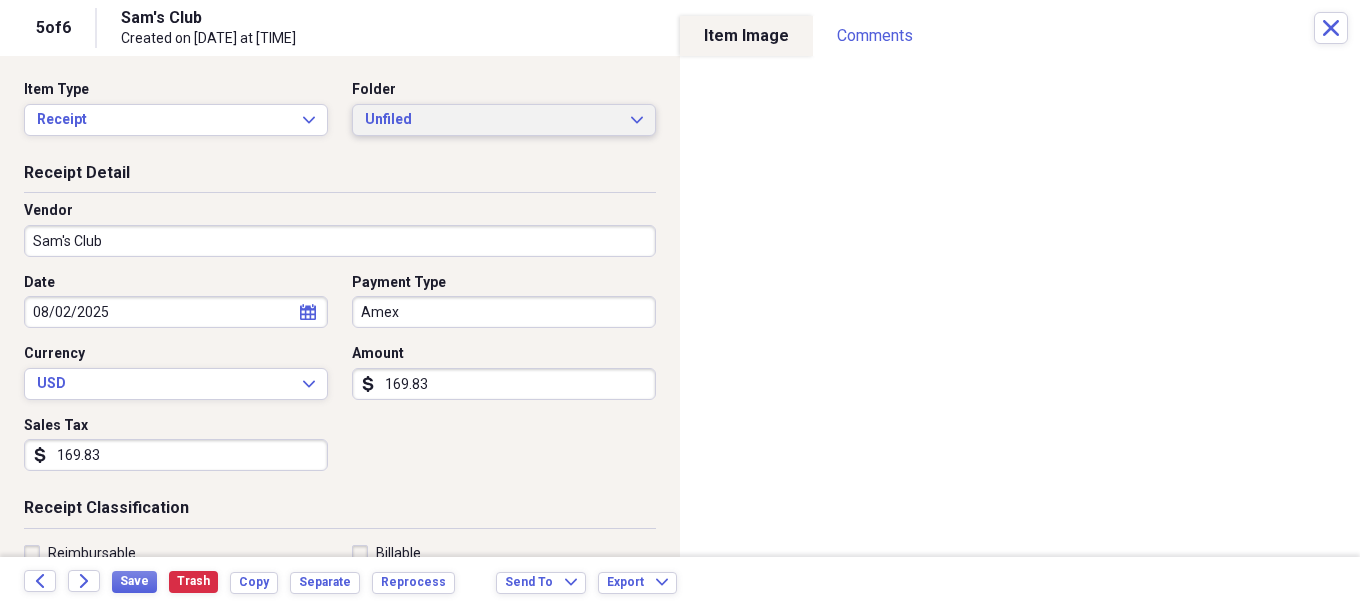 click on "Unfiled" at bounding box center [492, 120] 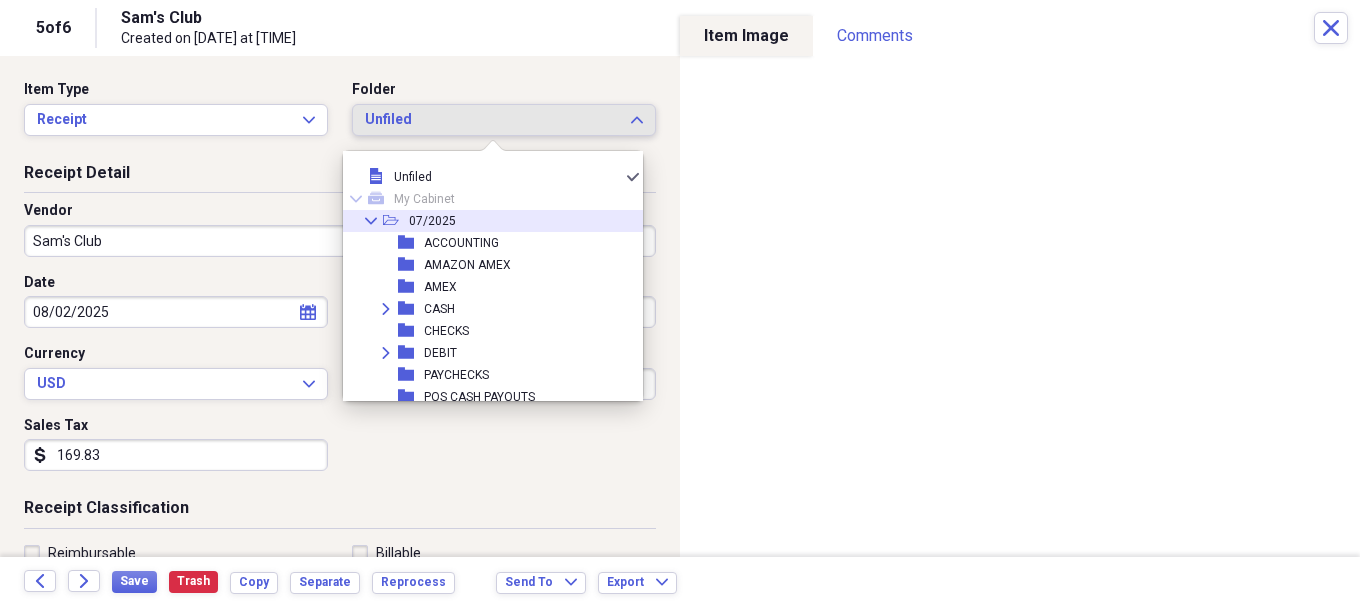 click on "Collapse" 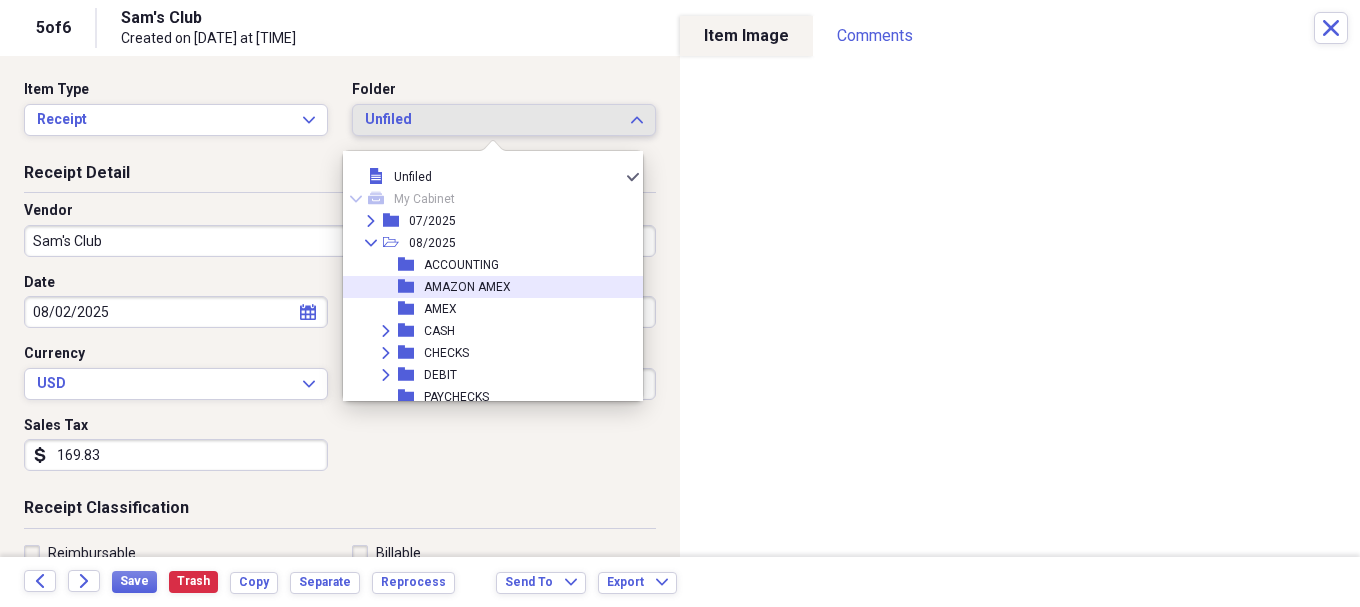 click on "AMAZON AMEX" at bounding box center [467, 287] 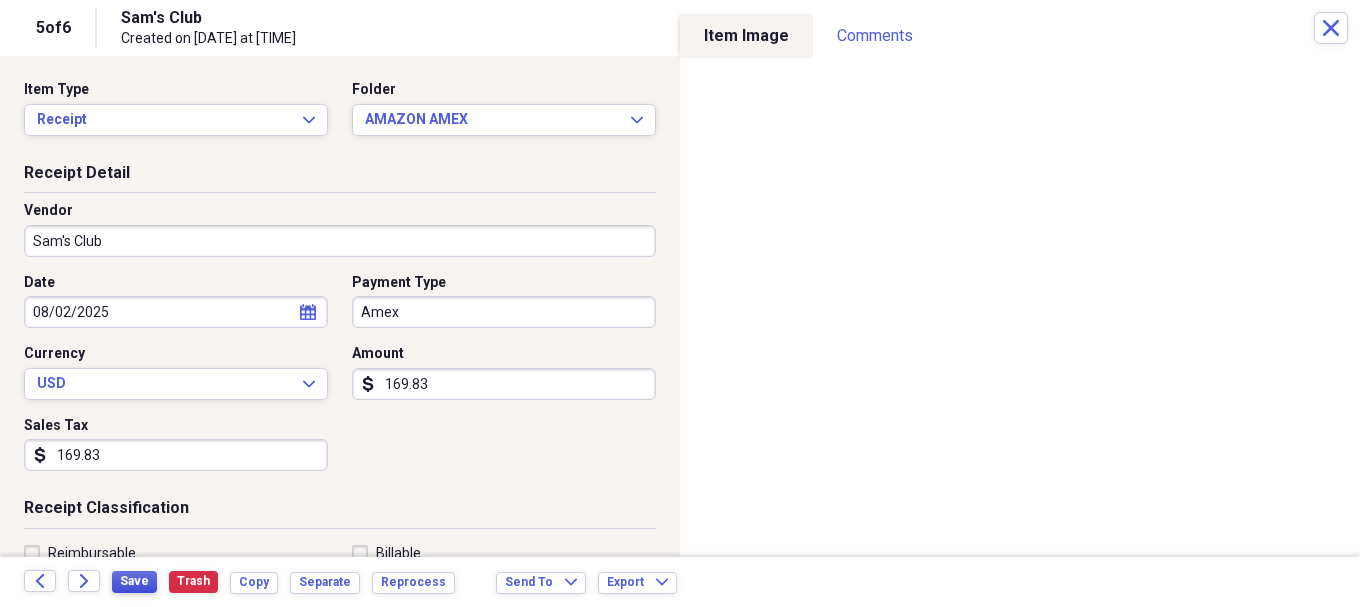 click on "Save" at bounding box center (134, 581) 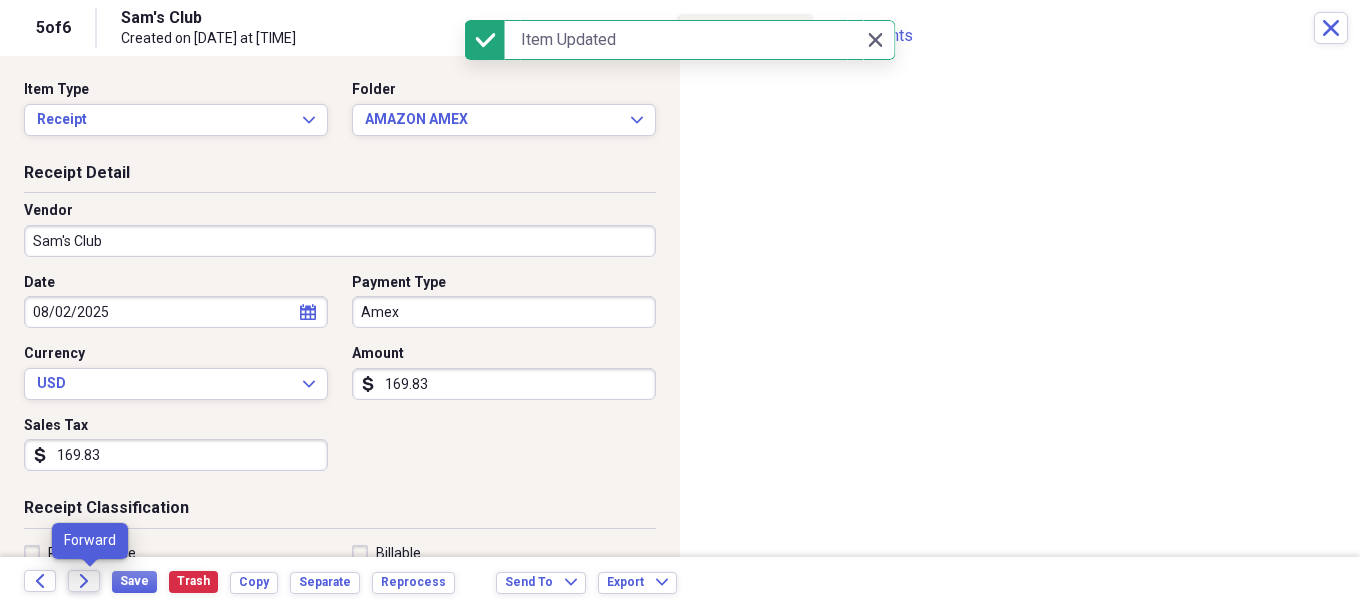 click on "Forward" 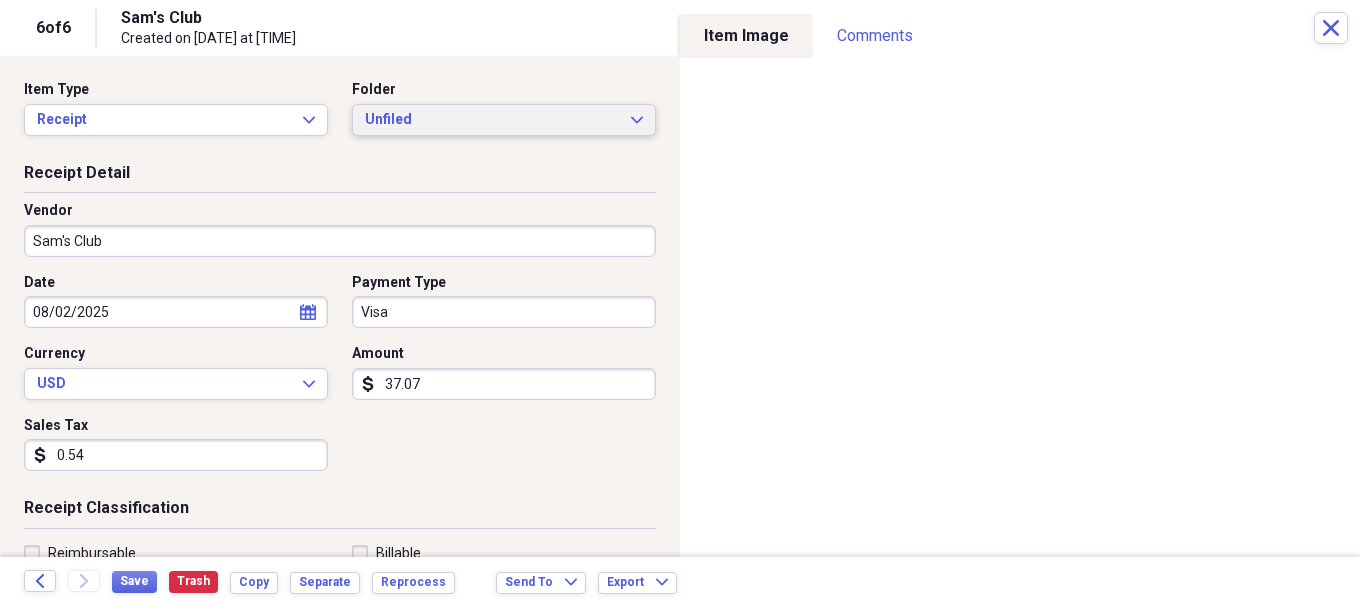 click on "Unfiled" at bounding box center (492, 120) 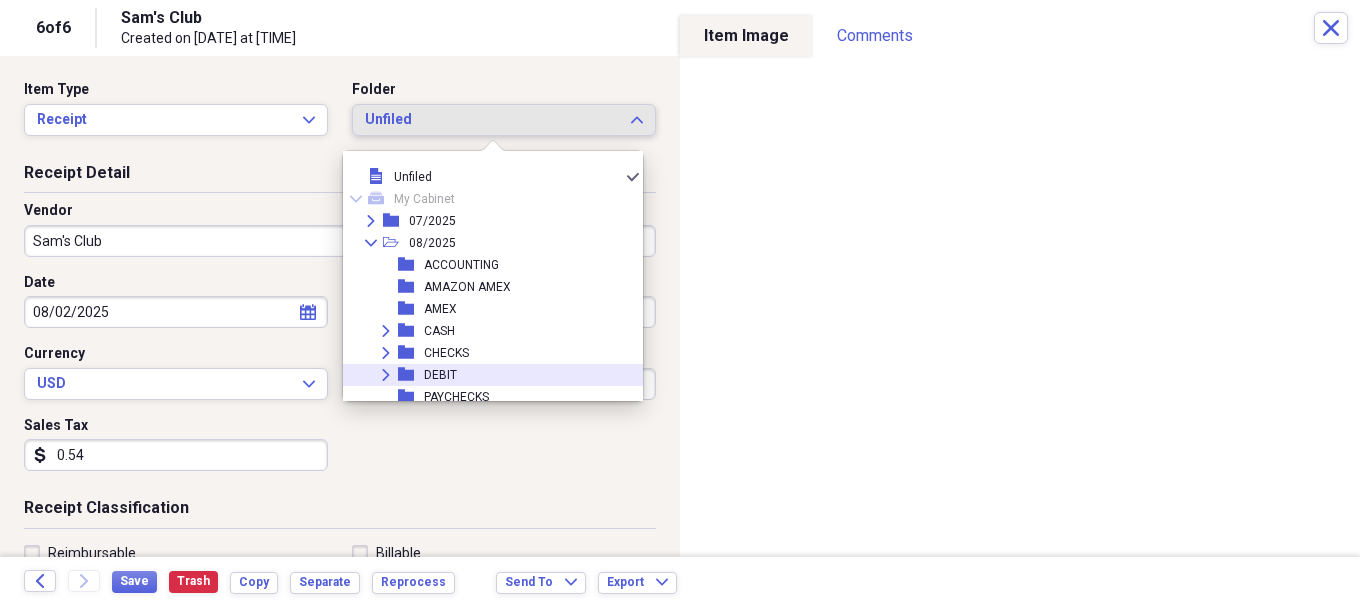 click on "folder" at bounding box center [411, 375] 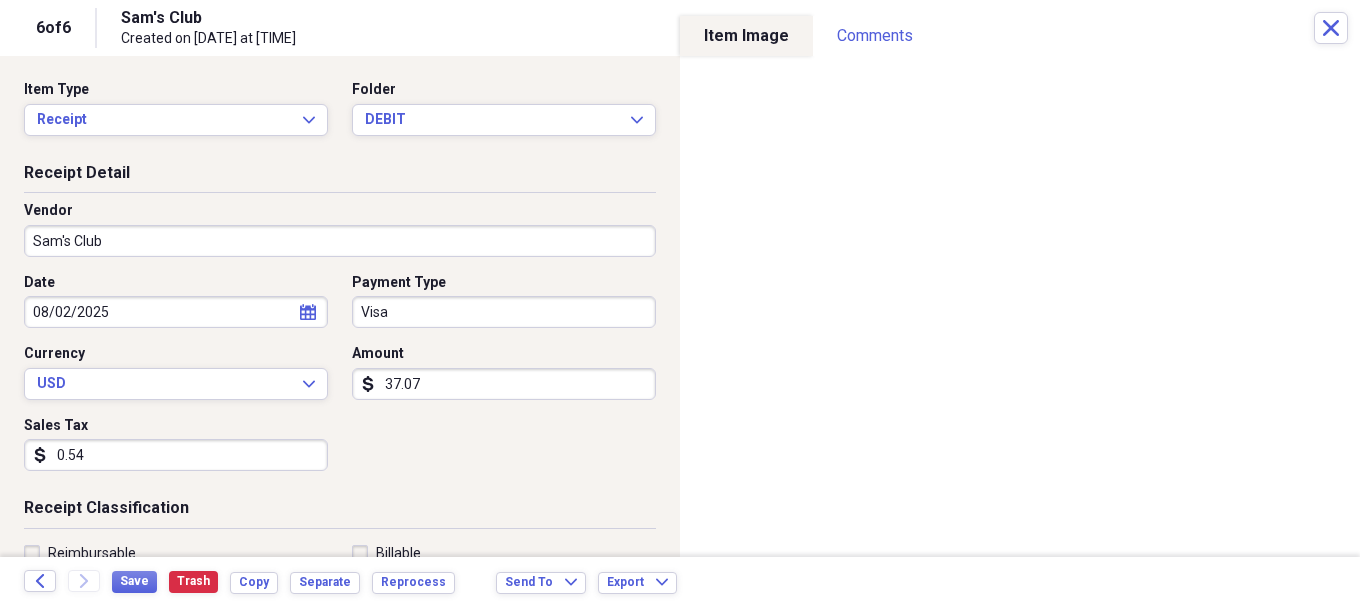 click on "0.54" at bounding box center (176, 455) 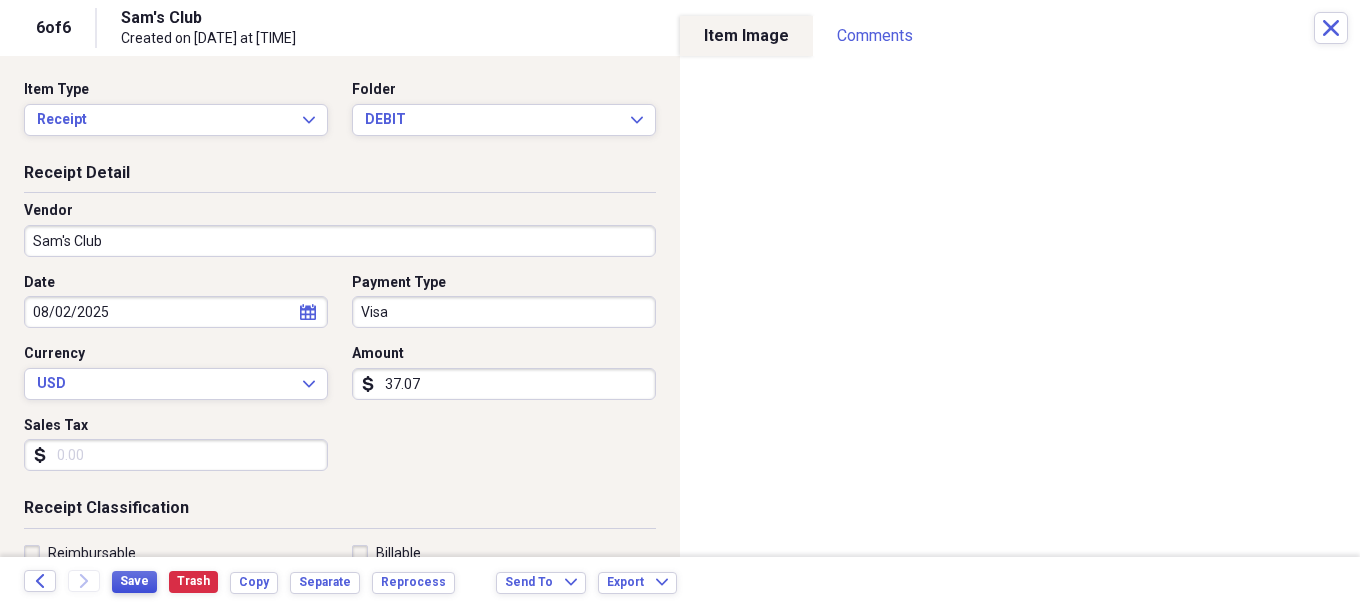 type 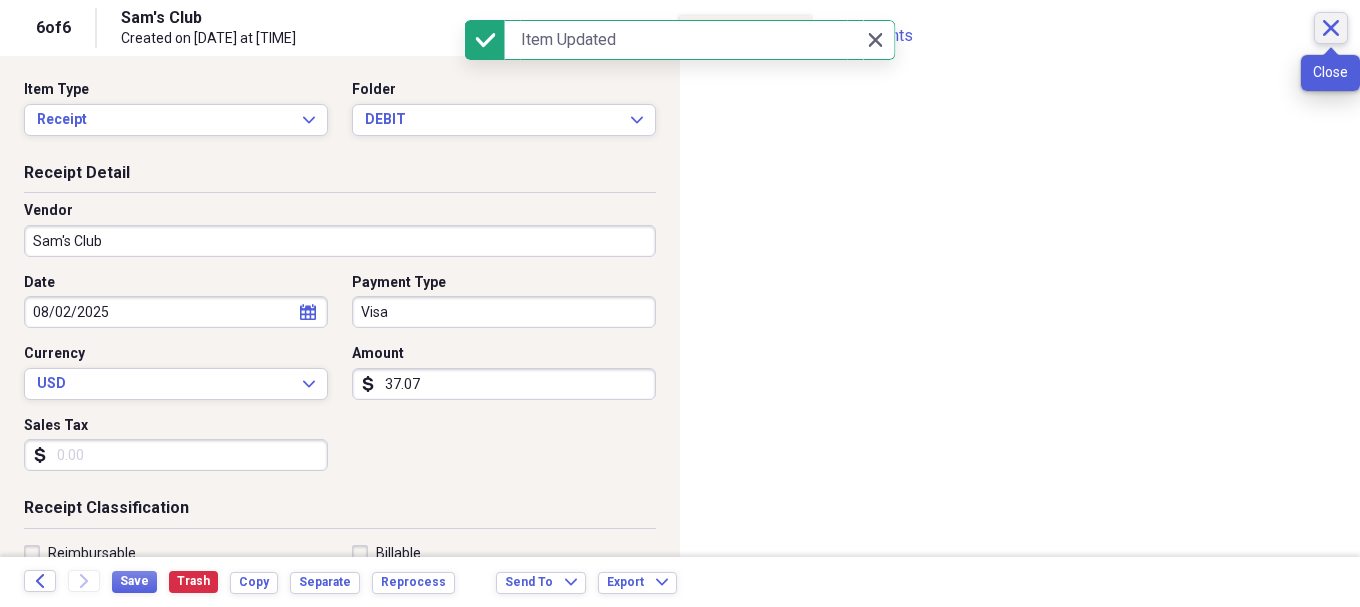 click 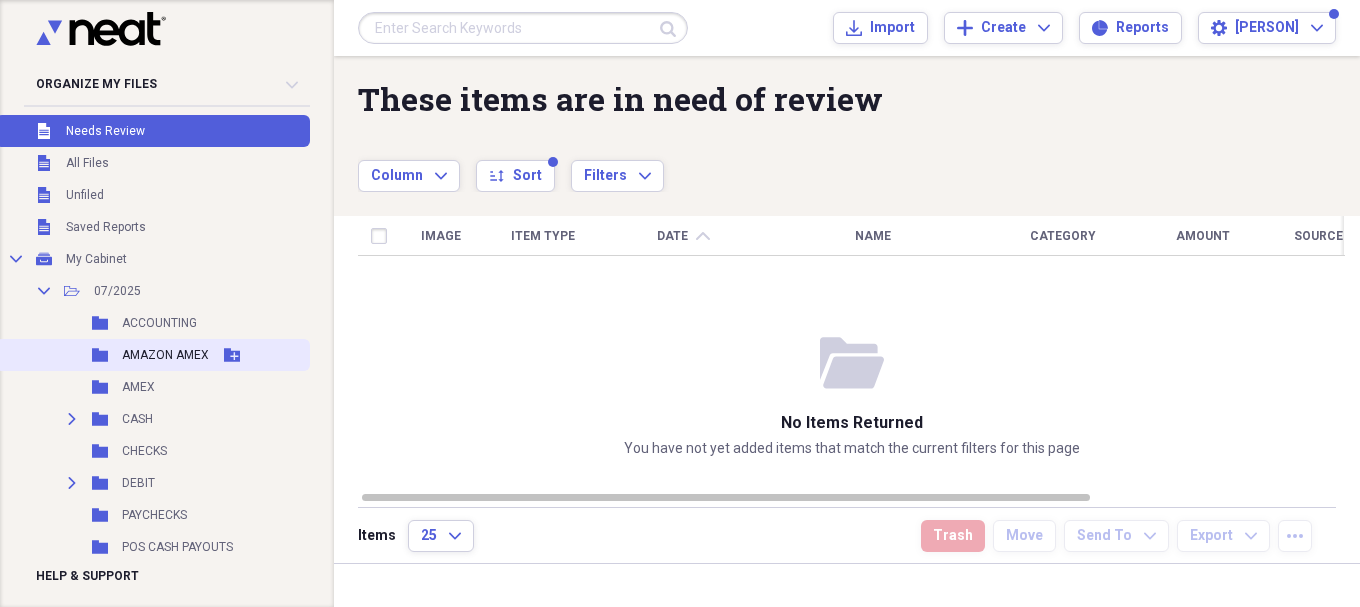 click on "AMAZON AMEX" at bounding box center (165, 355) 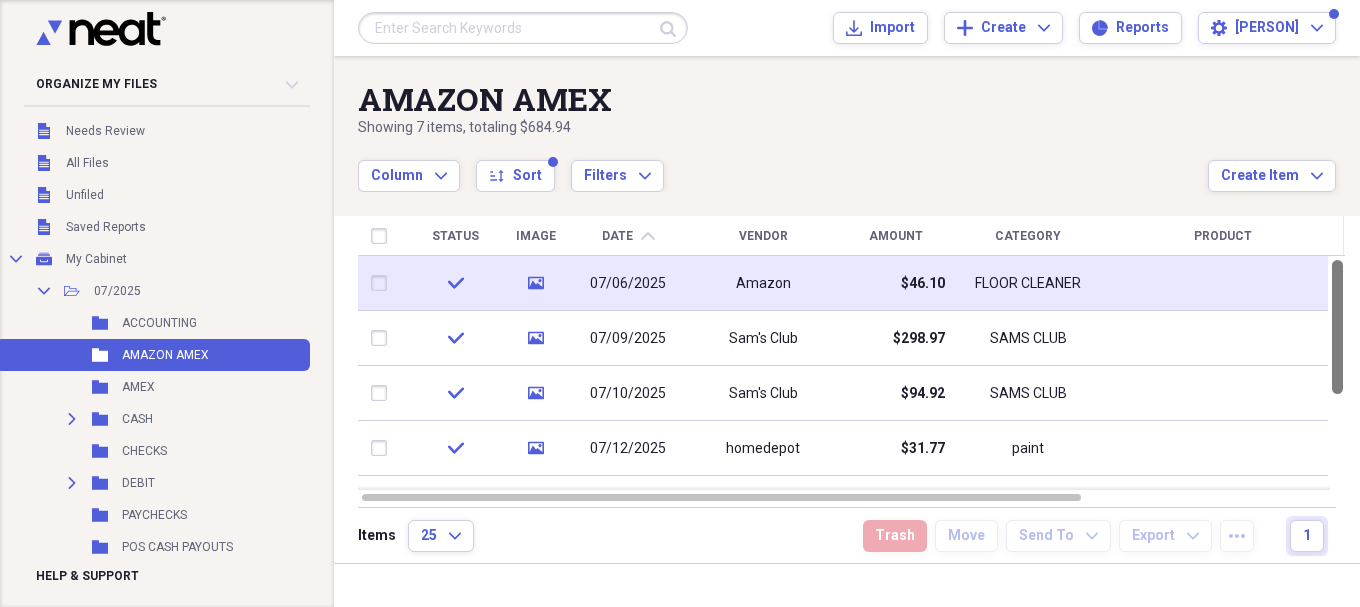 drag, startPoint x: 1349, startPoint y: 339, endPoint x: 1342, endPoint y: 256, distance: 83.294655 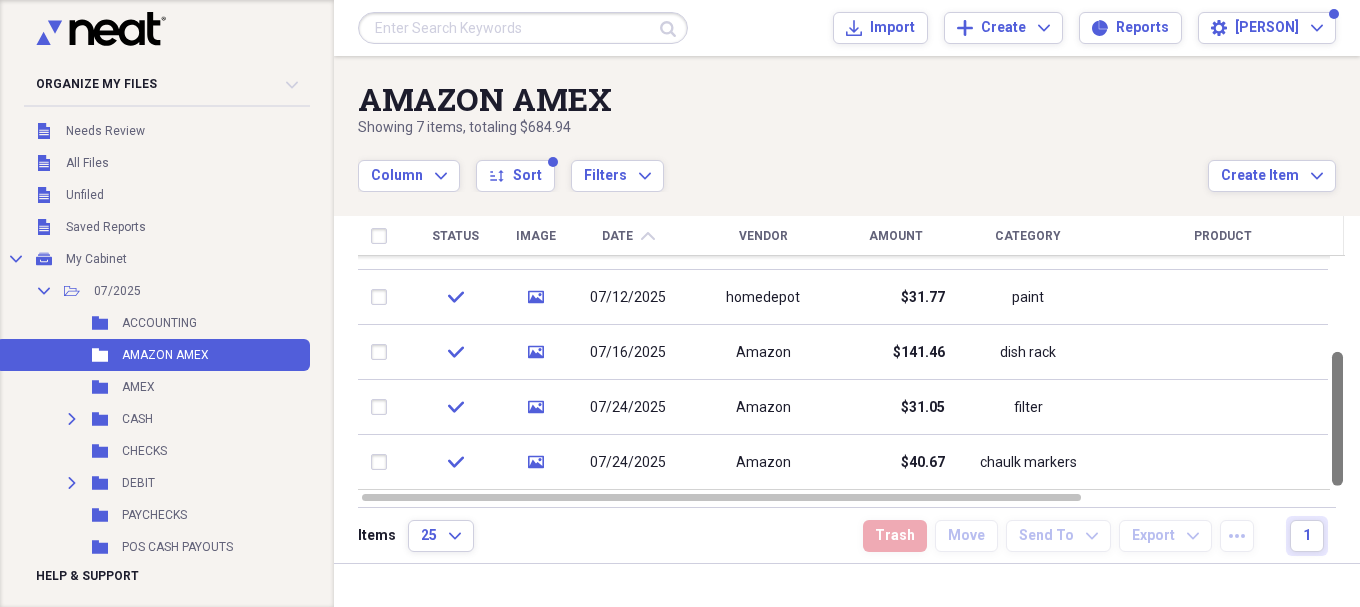 drag, startPoint x: 1352, startPoint y: 297, endPoint x: 1349, endPoint y: 409, distance: 112.04017 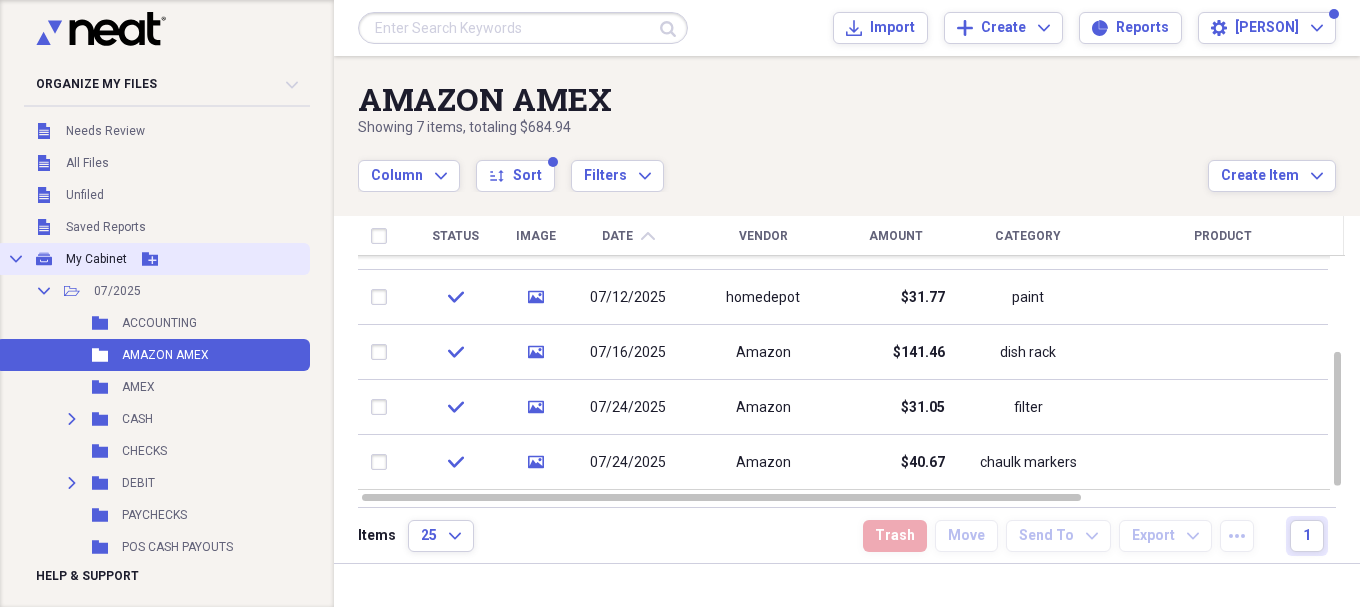 click on "My Cabinet" at bounding box center (96, 259) 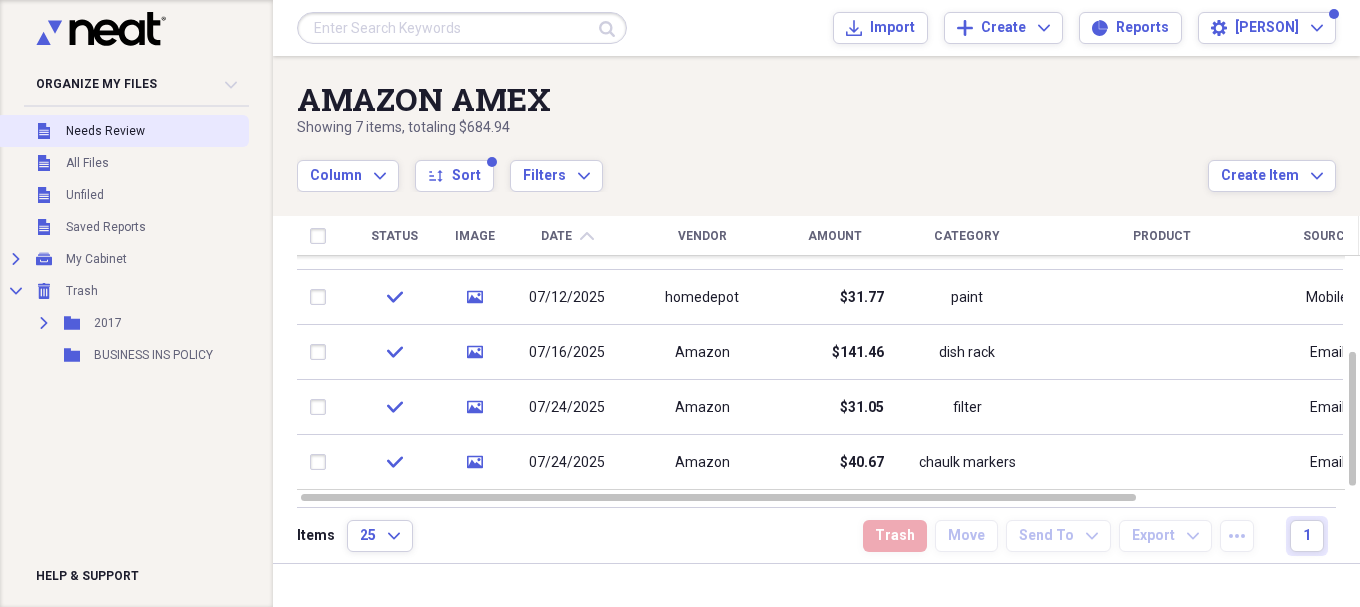 click on "Needs Review" at bounding box center (105, 131) 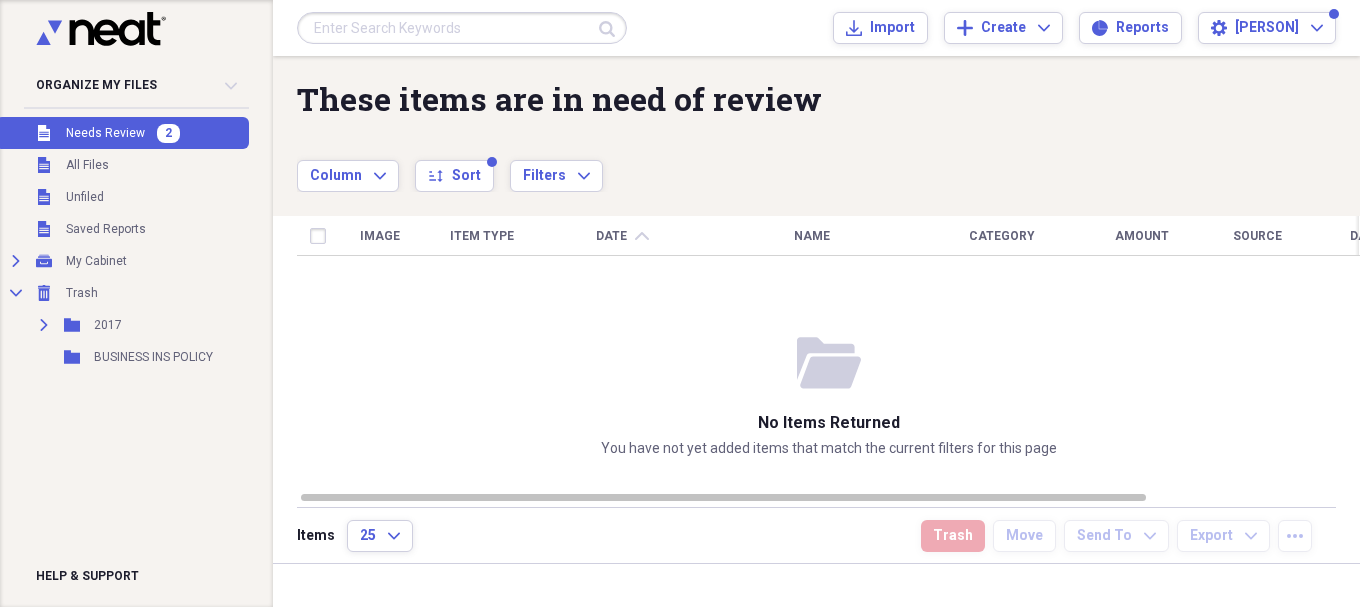 click on "Needs Review" at bounding box center (105, 133) 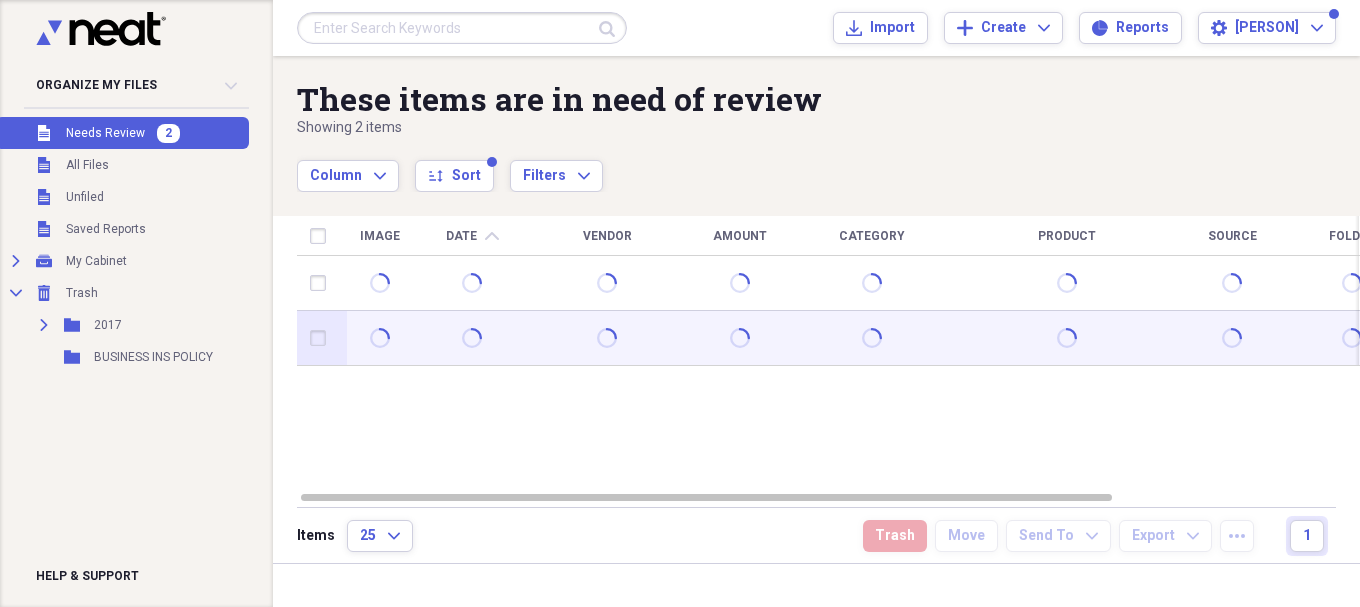 click at bounding box center (472, 338) 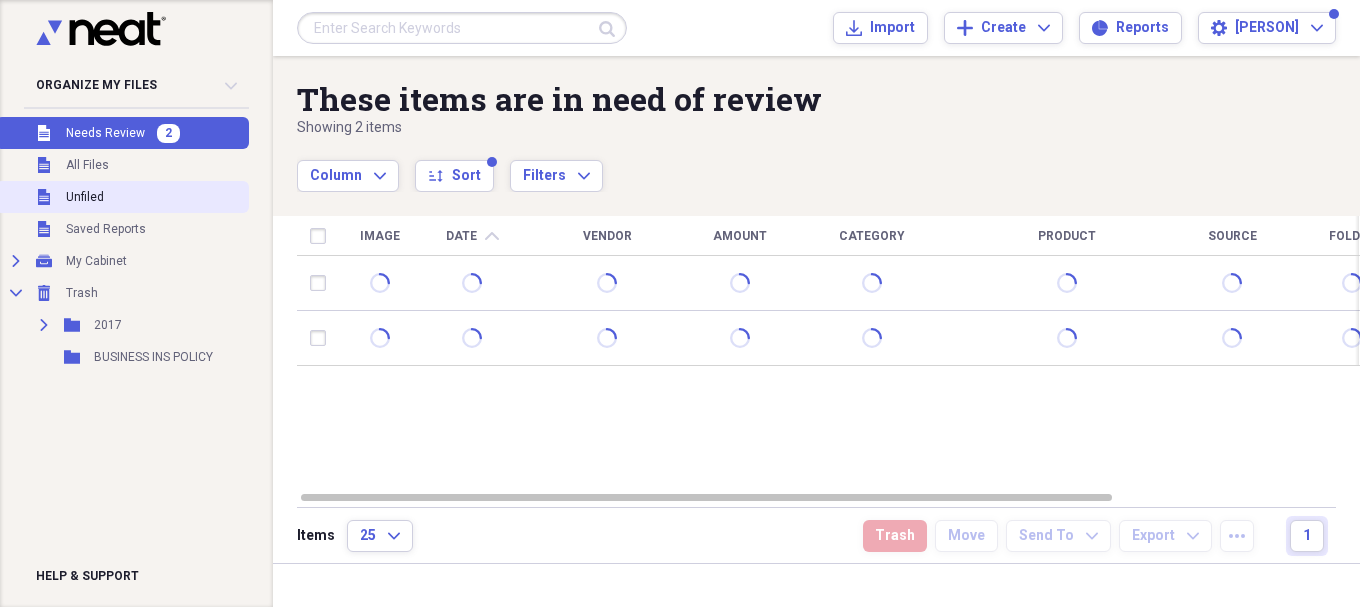 click on "Unfiled Unfiled" at bounding box center (122, 197) 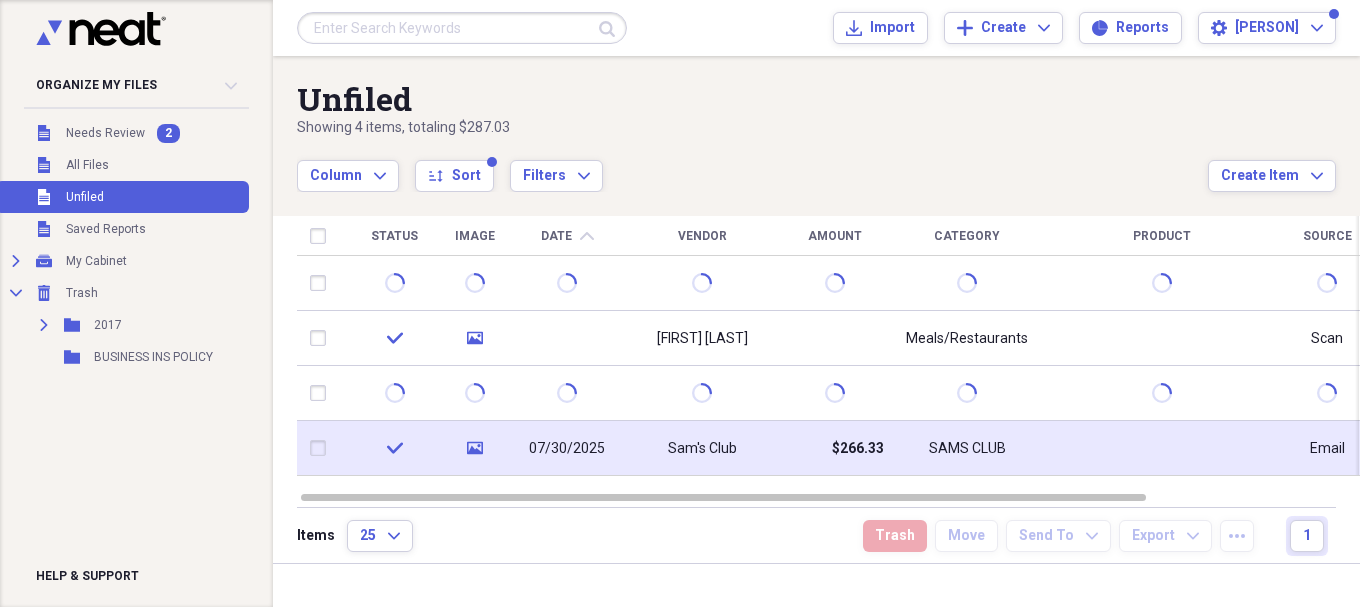 click on "SAMS CLUB" at bounding box center [967, 449] 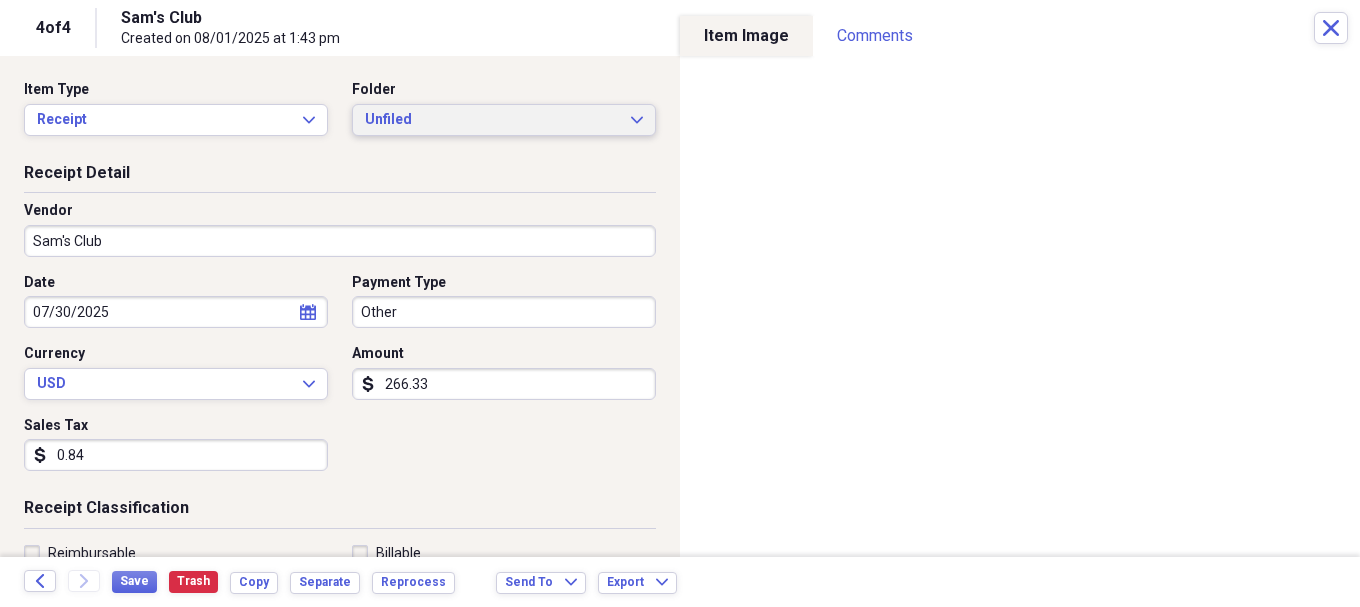 click on "Unfiled" at bounding box center [492, 120] 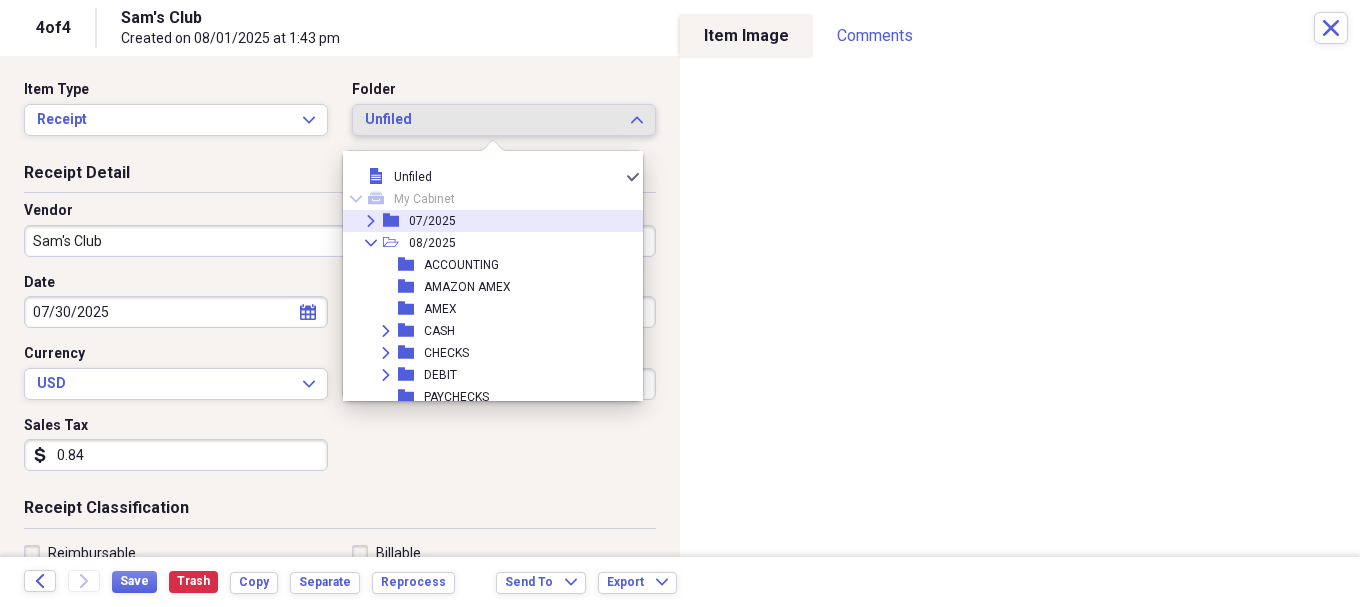 click on "Expand" 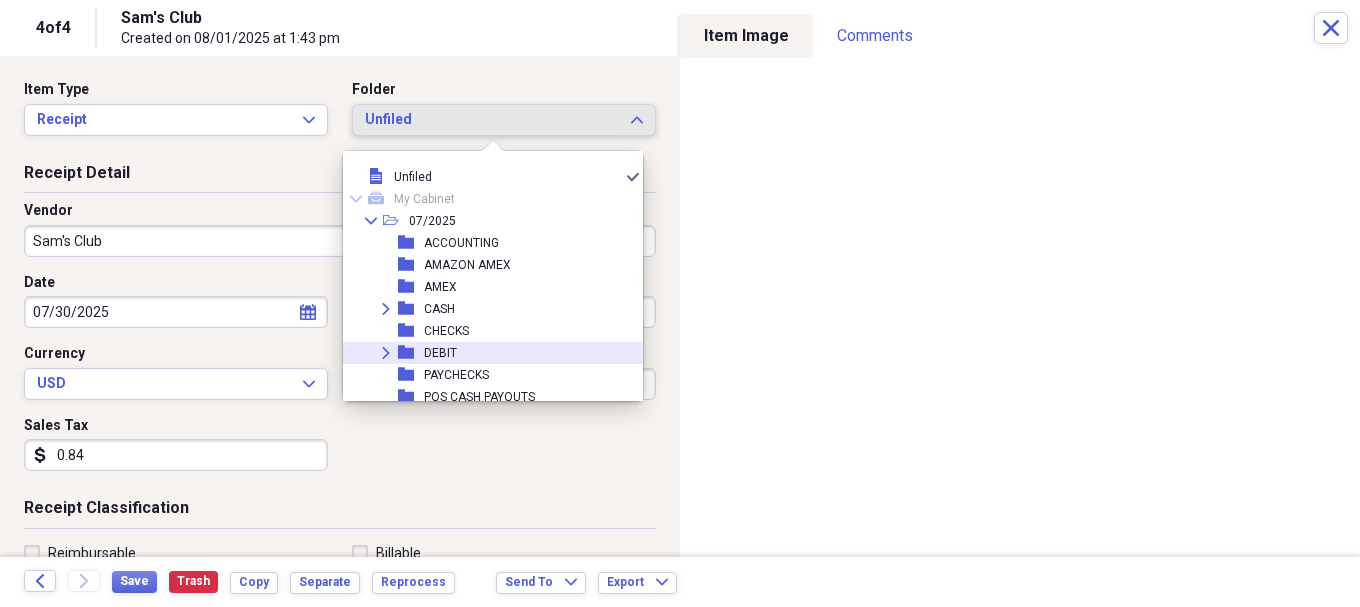 click on "DEBIT" at bounding box center [440, 353] 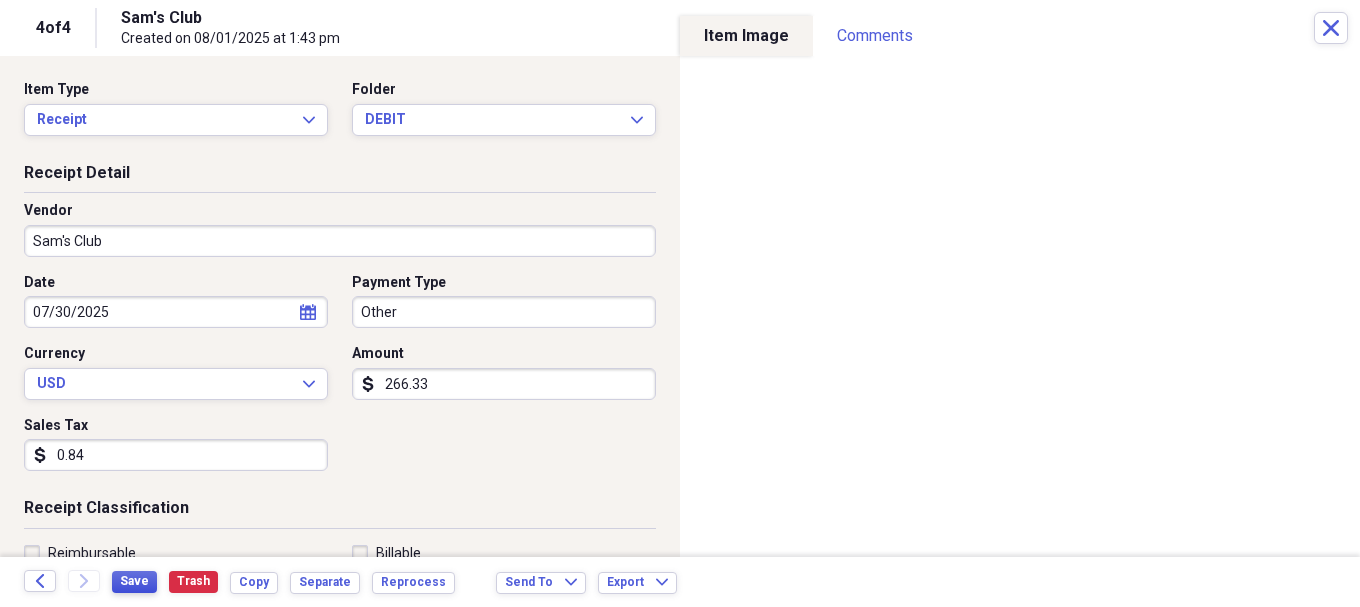 click on "Save" at bounding box center (134, 581) 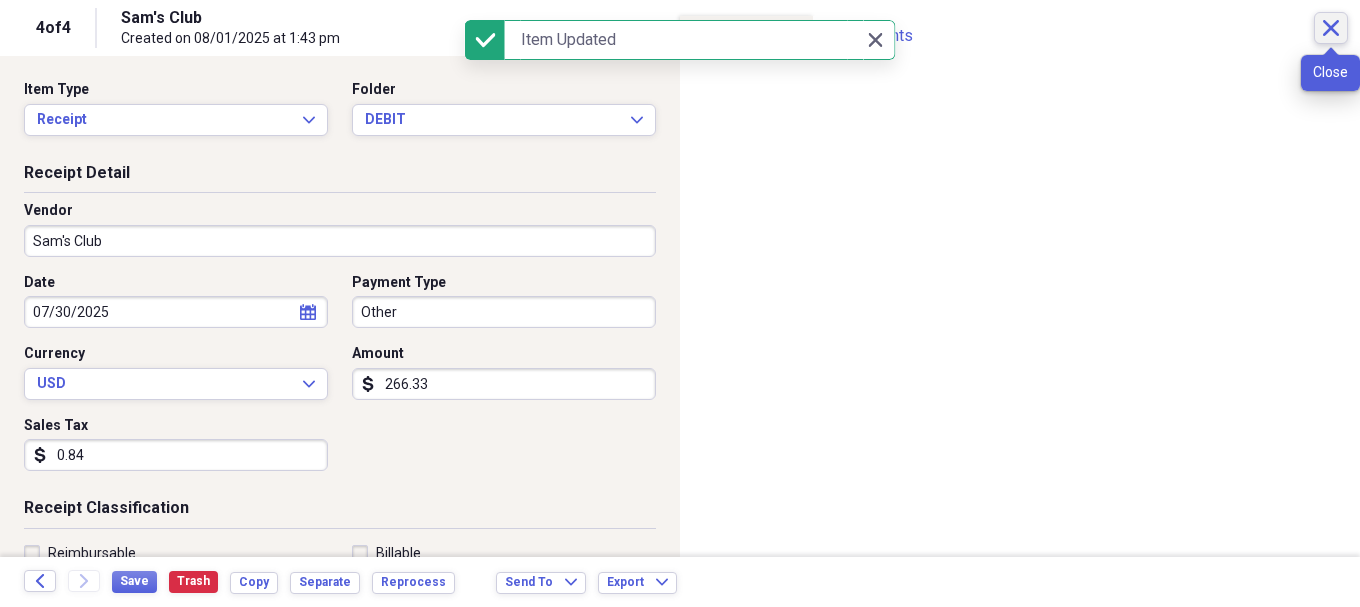 click 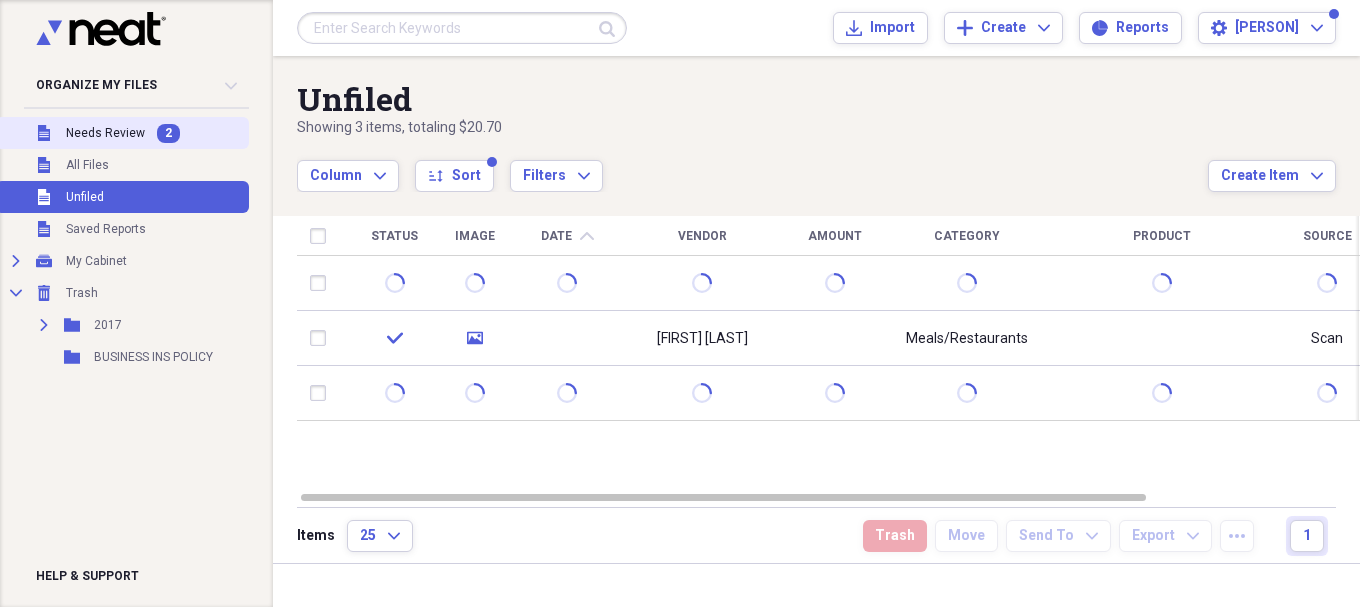 click on "Needs Review" at bounding box center (105, 133) 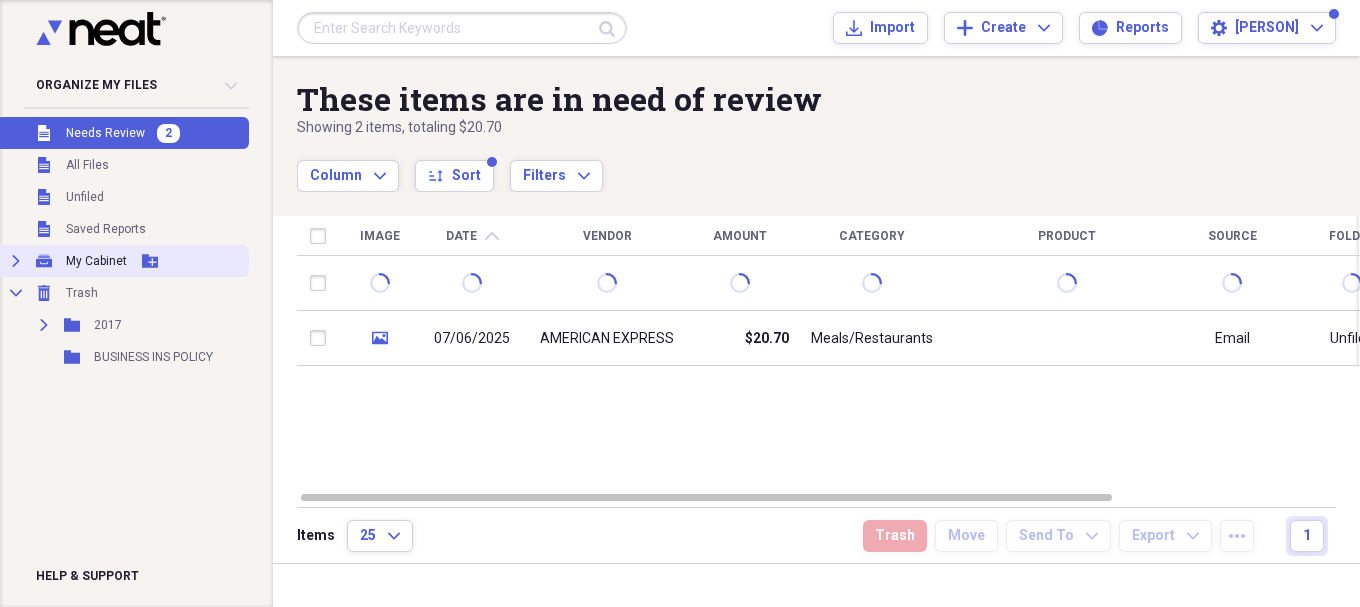 click on "Expand" at bounding box center (16, 261) 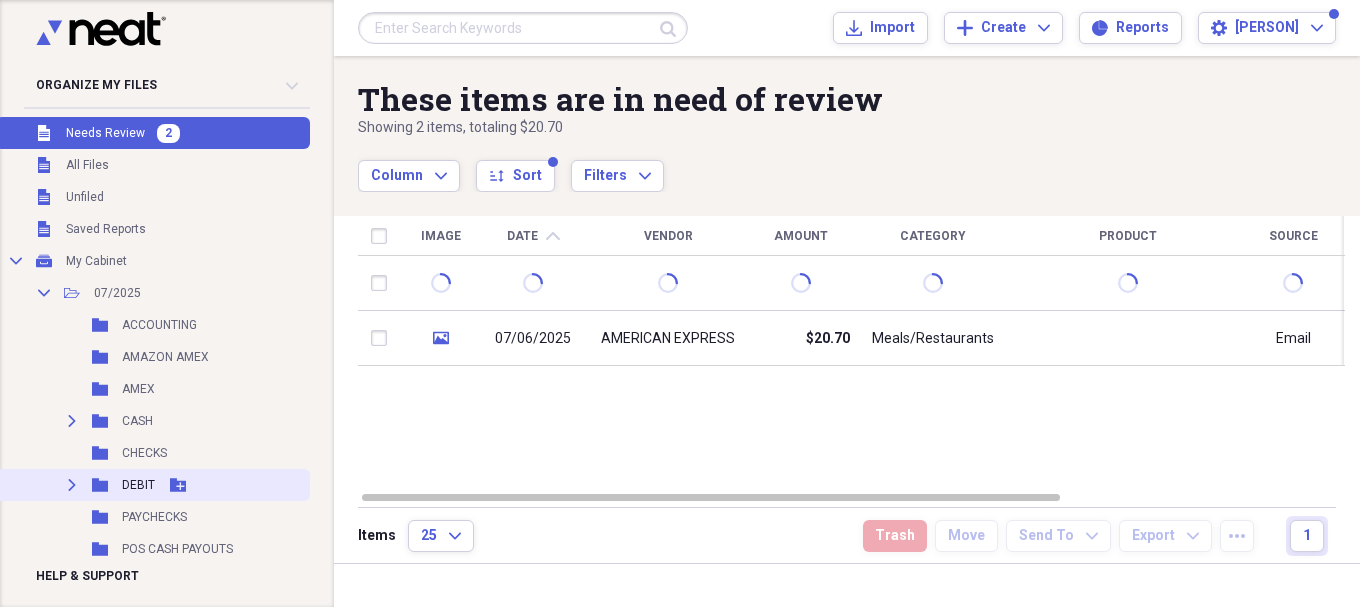 click on "DEBIT" at bounding box center (138, 485) 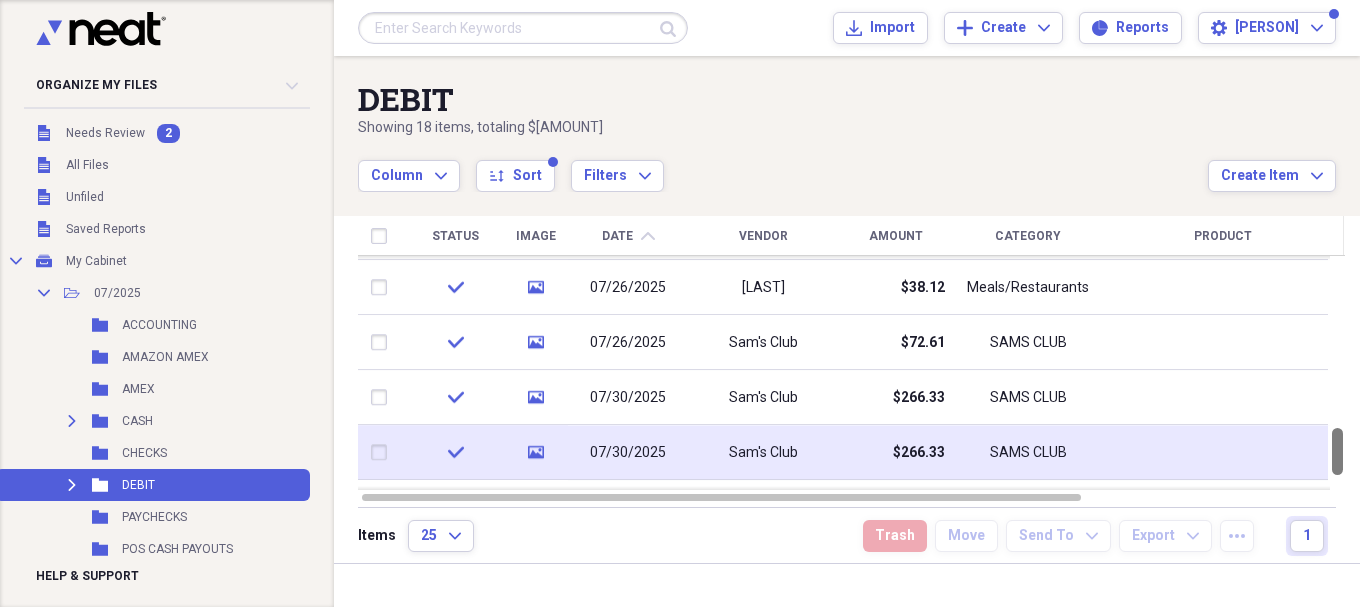 drag, startPoint x: 1354, startPoint y: 277, endPoint x: 1327, endPoint y: 456, distance: 181.02486 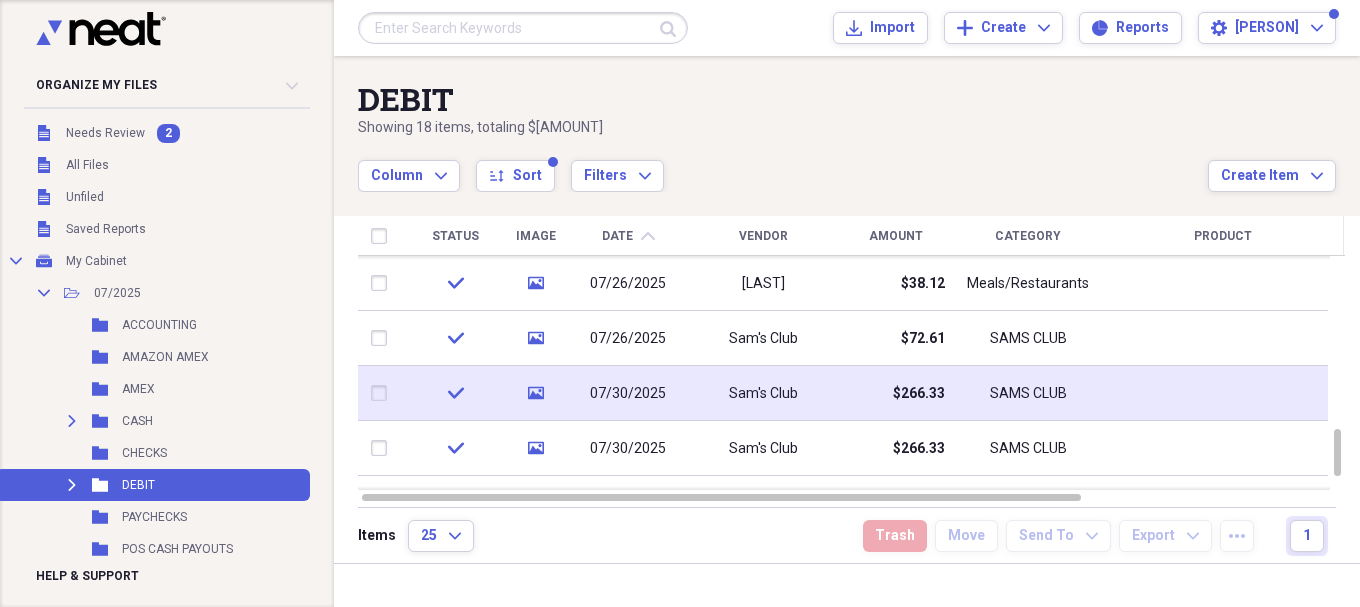 click on "07/30/2025" at bounding box center [628, 393] 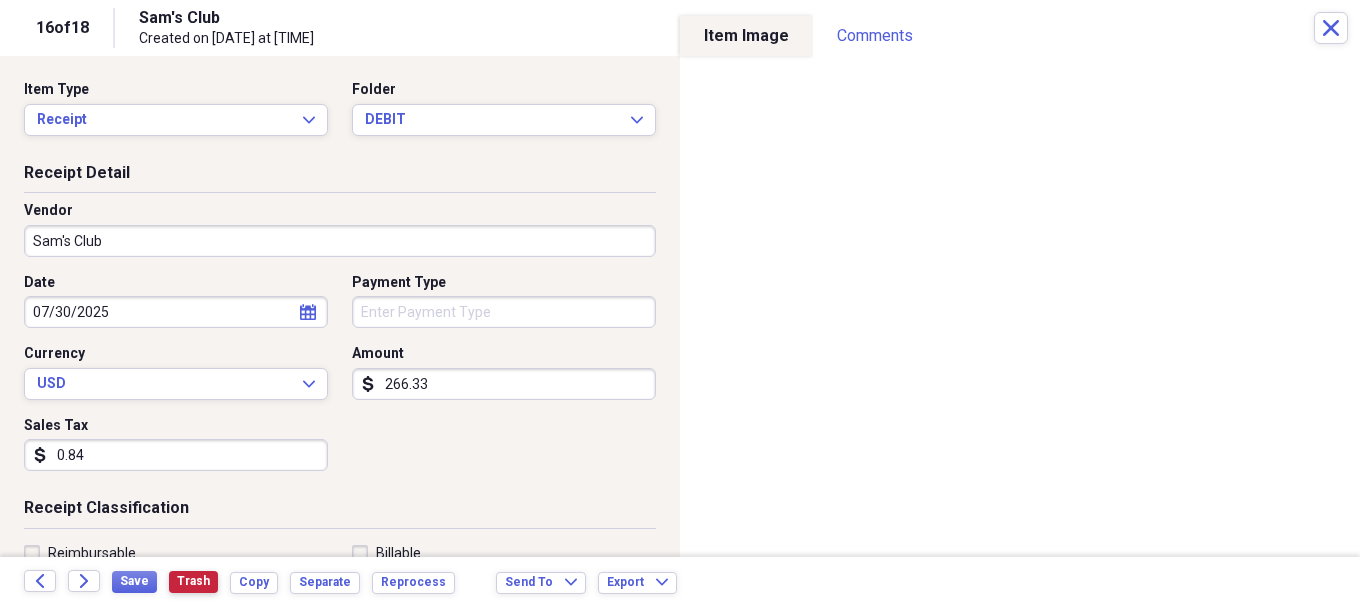click on "Trash" at bounding box center (193, 581) 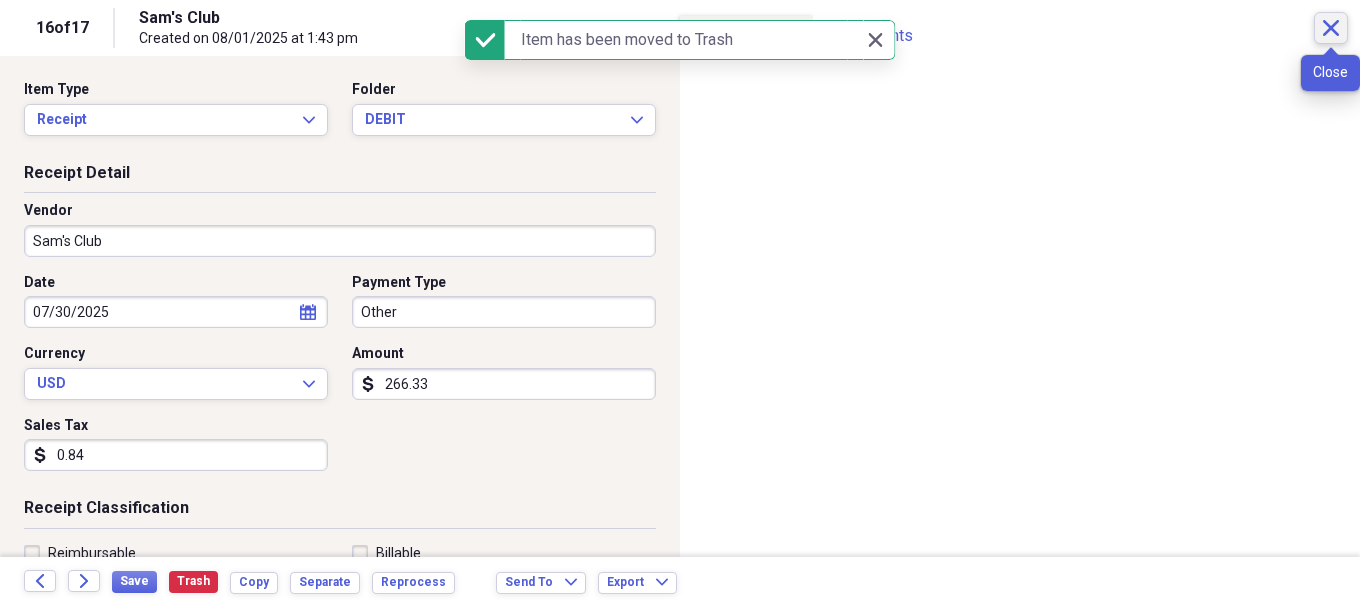 click on "Close" at bounding box center (1331, 28) 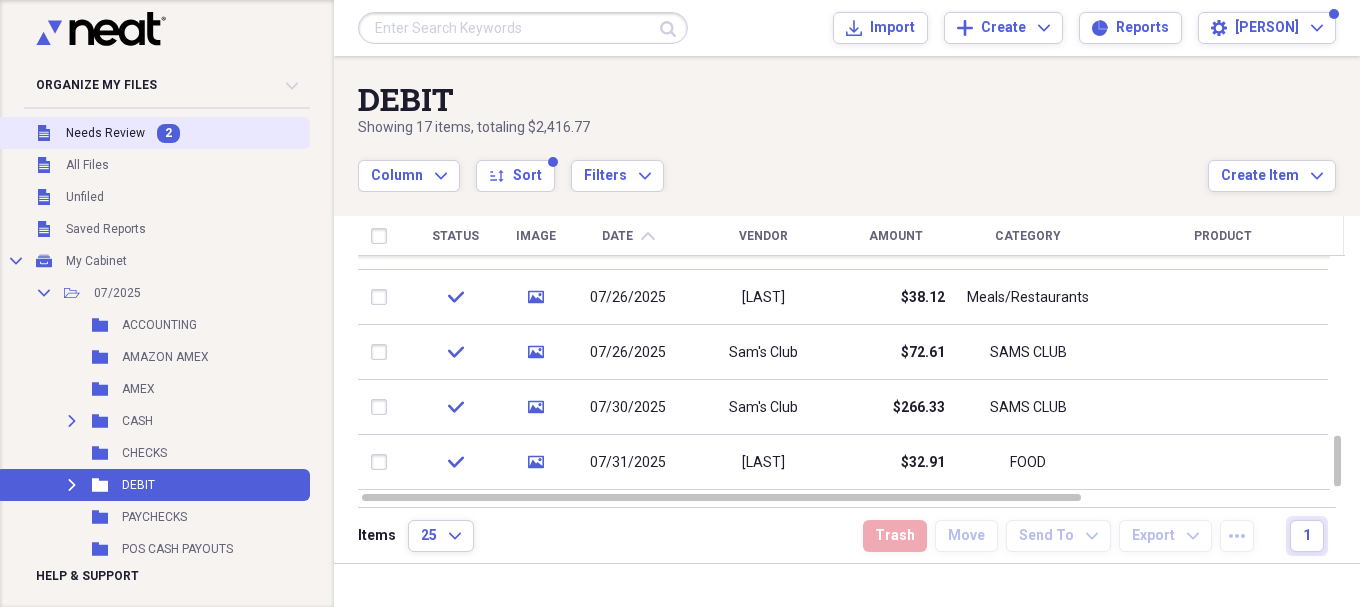 click on "Needs Review" at bounding box center (105, 133) 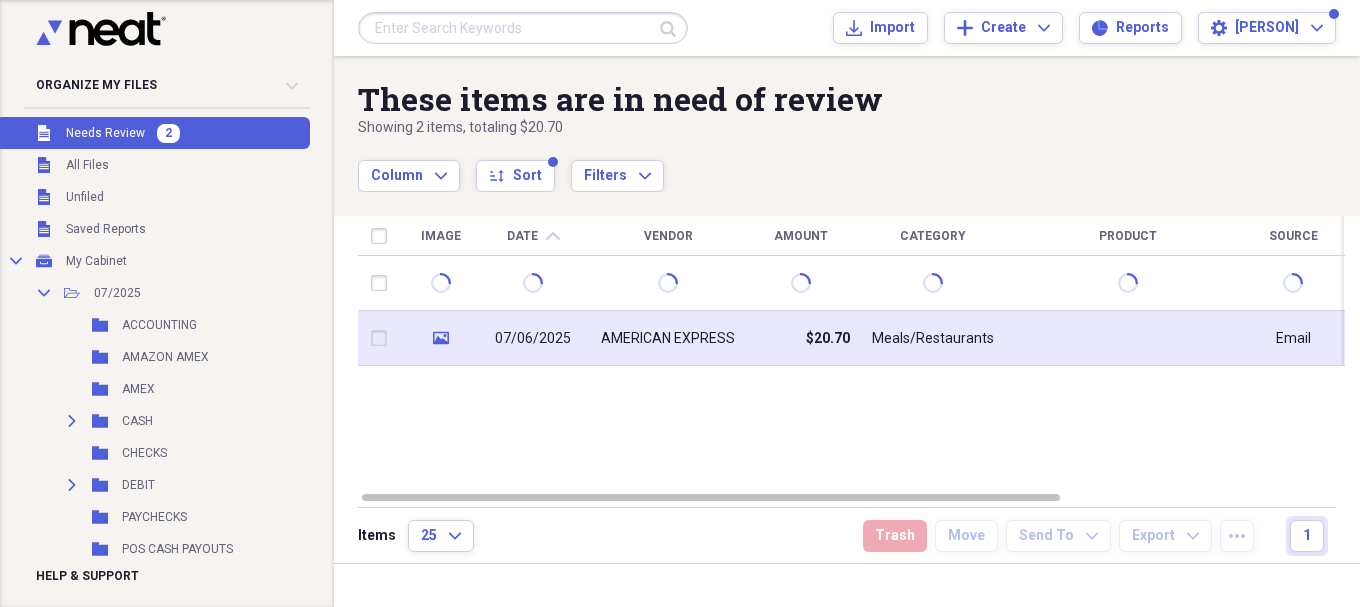 click on "Meals/Restaurants" at bounding box center [933, 338] 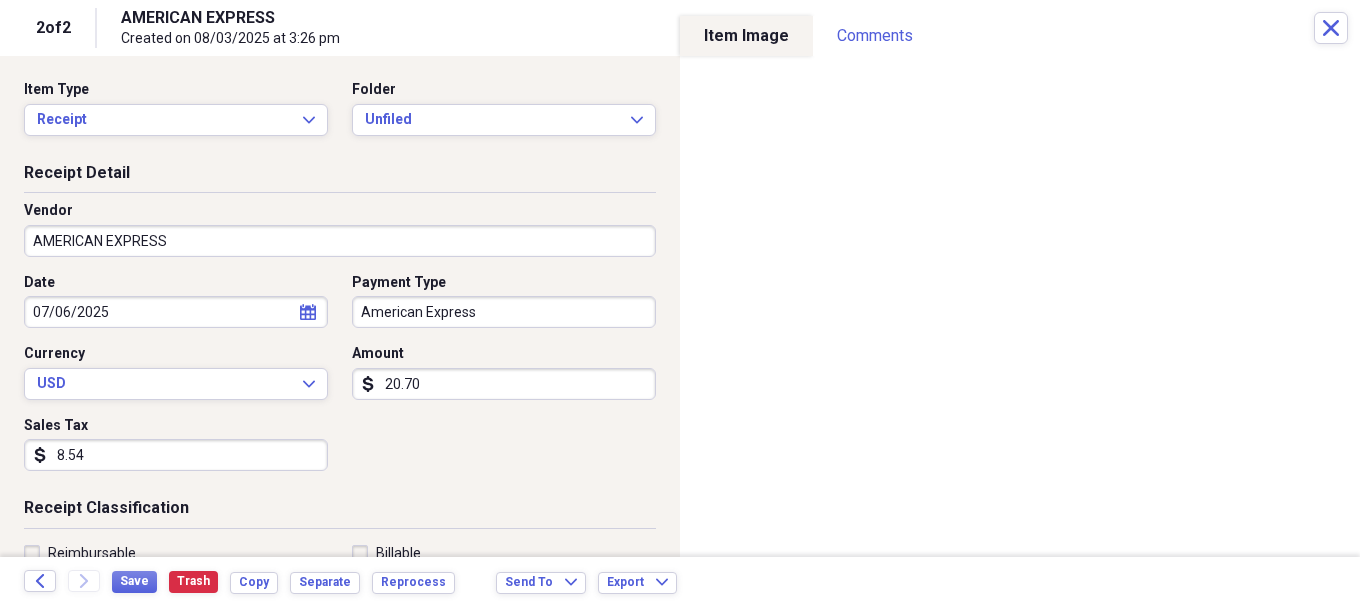 click on "20.70" at bounding box center (504, 384) 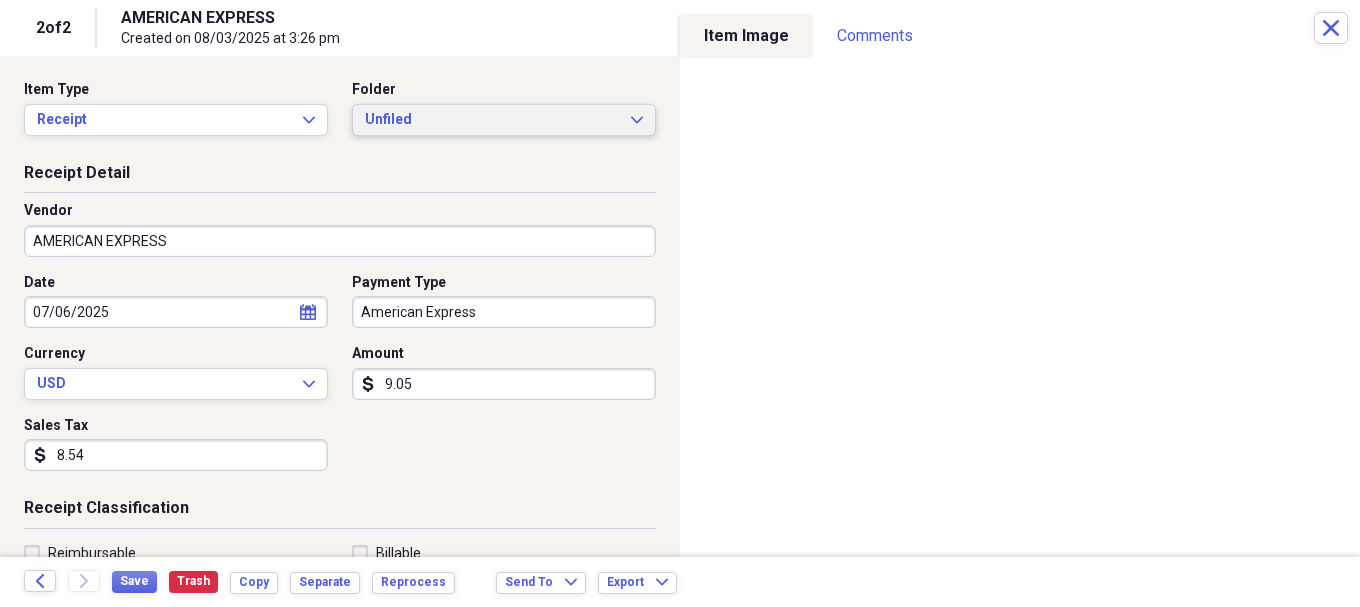 type on "9.05" 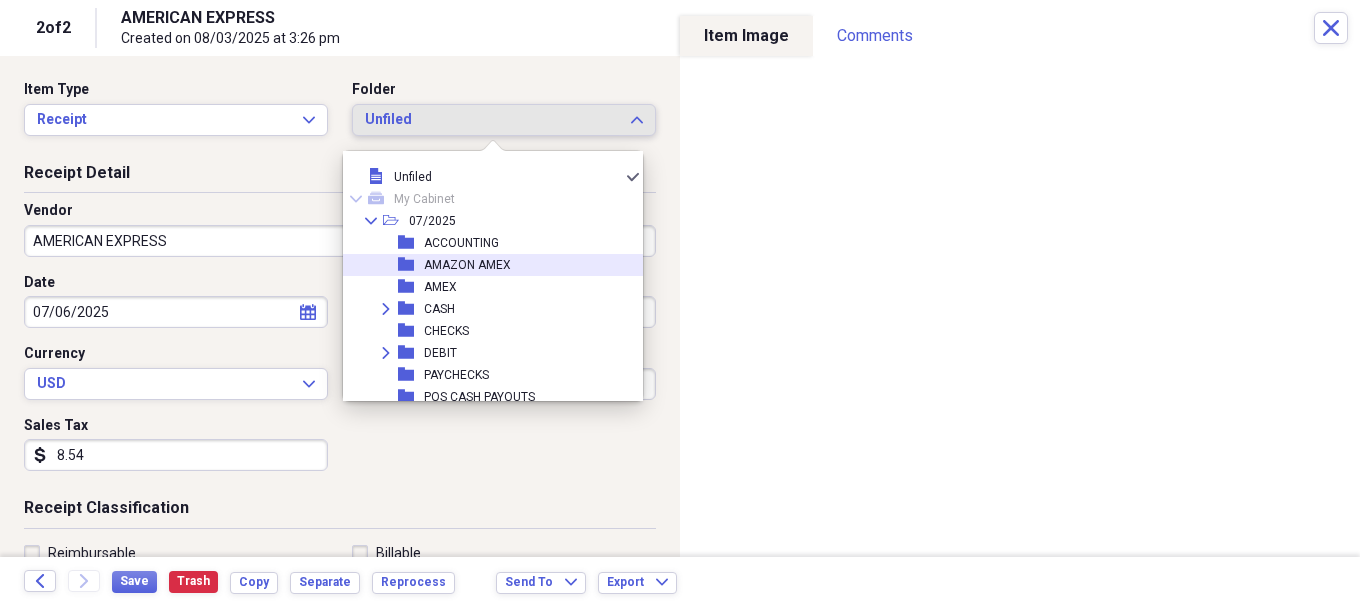 click on "AMAZON AMEX" at bounding box center [467, 265] 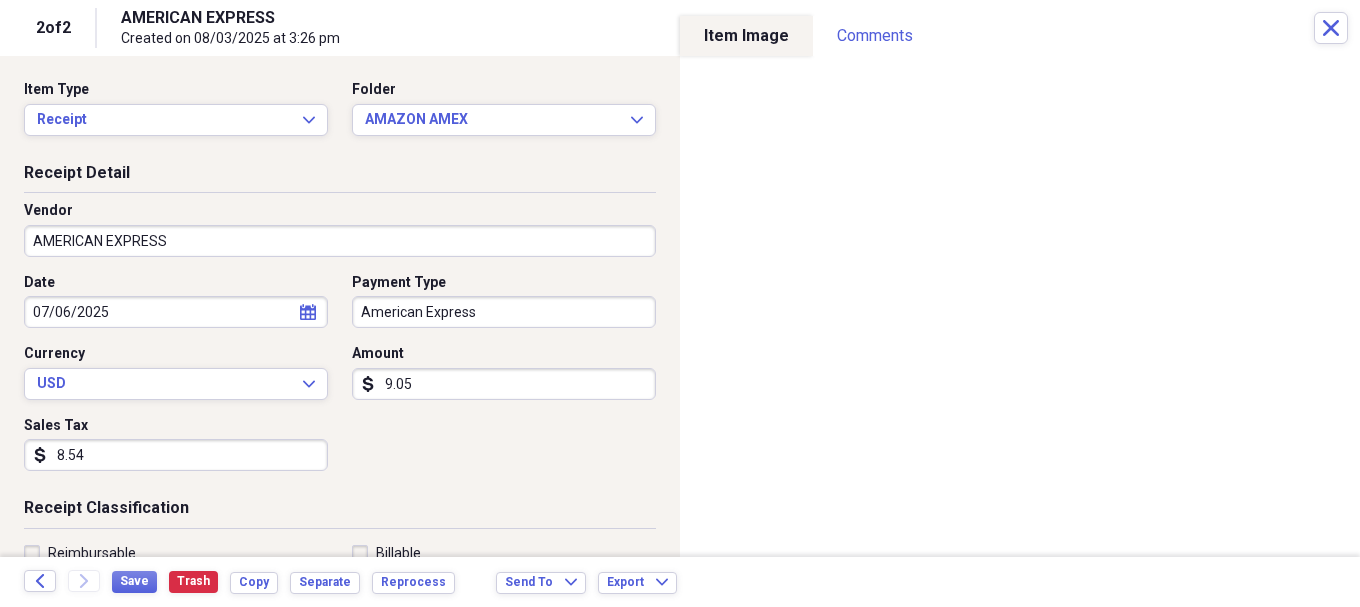 click on "8.54" at bounding box center [176, 455] 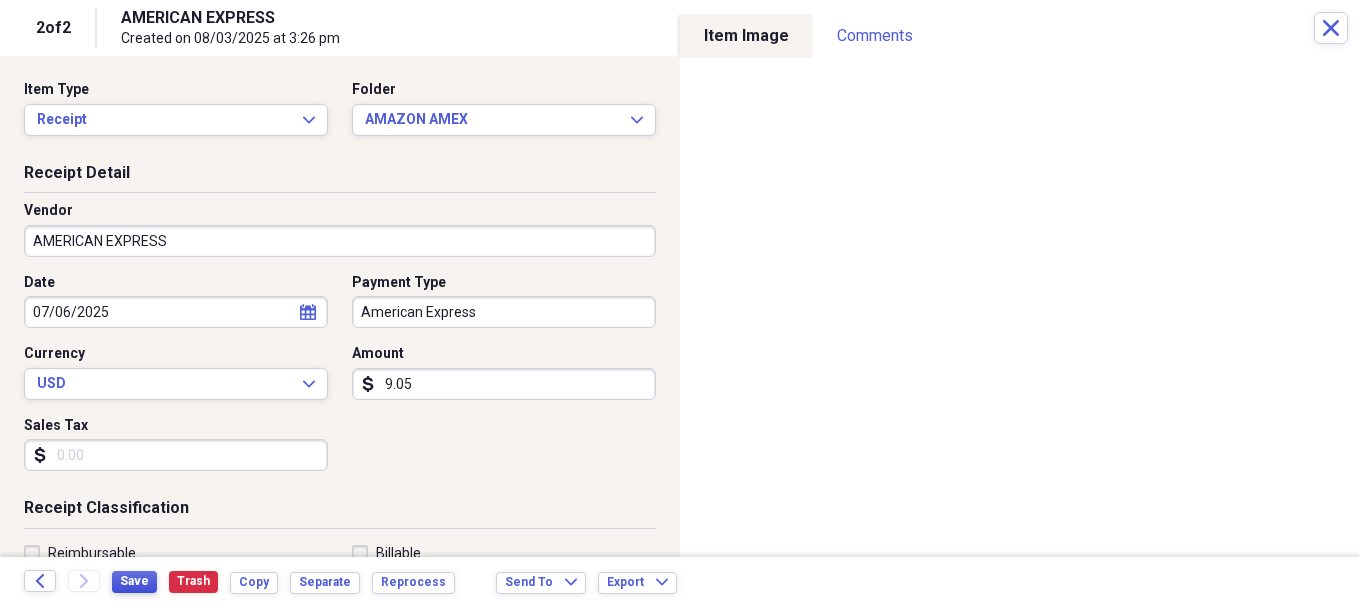 type 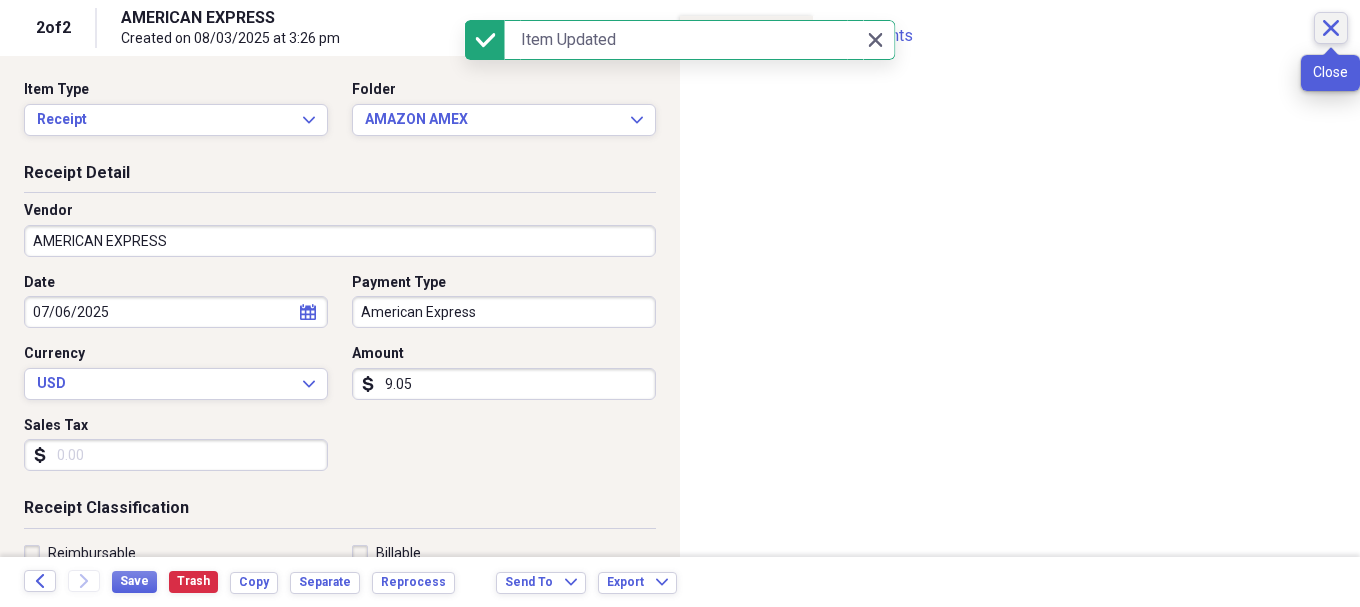 click on "Close" 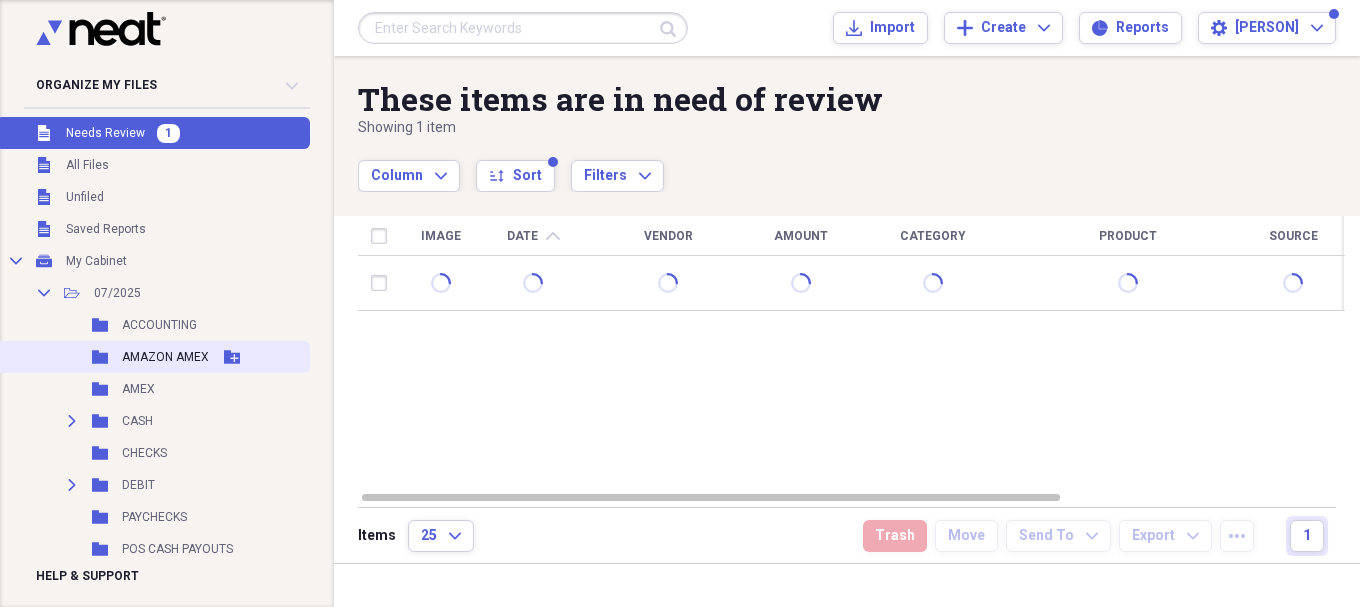 click on "AMAZON AMEX" at bounding box center (165, 357) 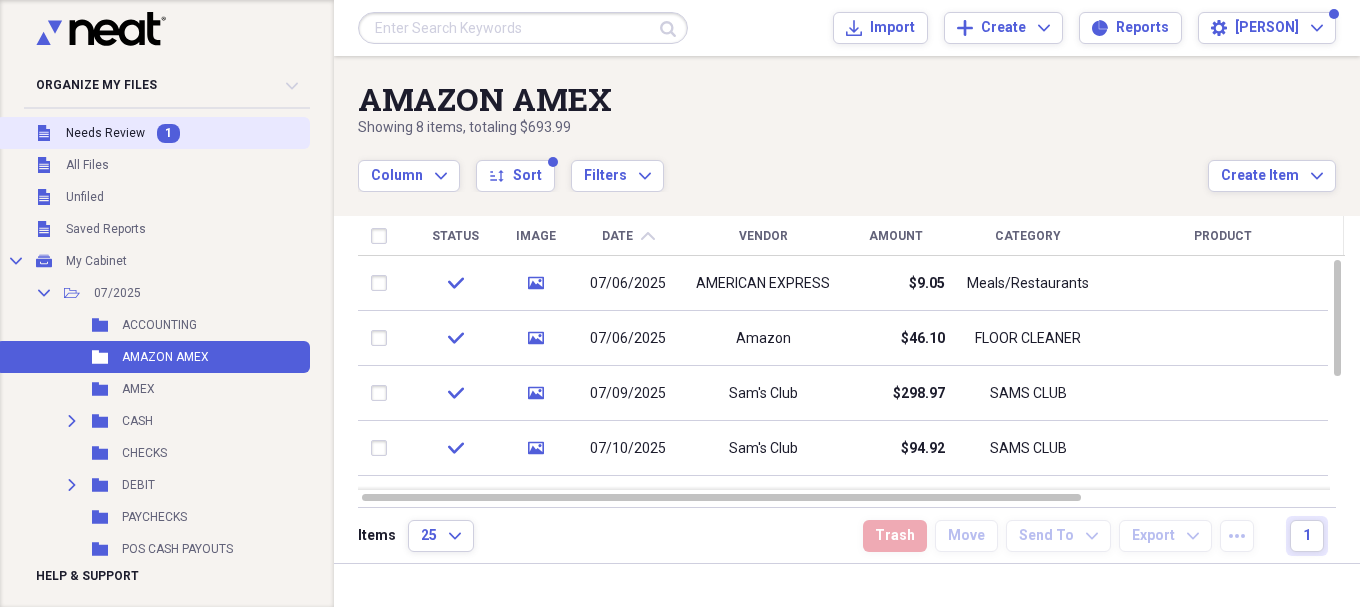 click on "Needs Review" at bounding box center (105, 133) 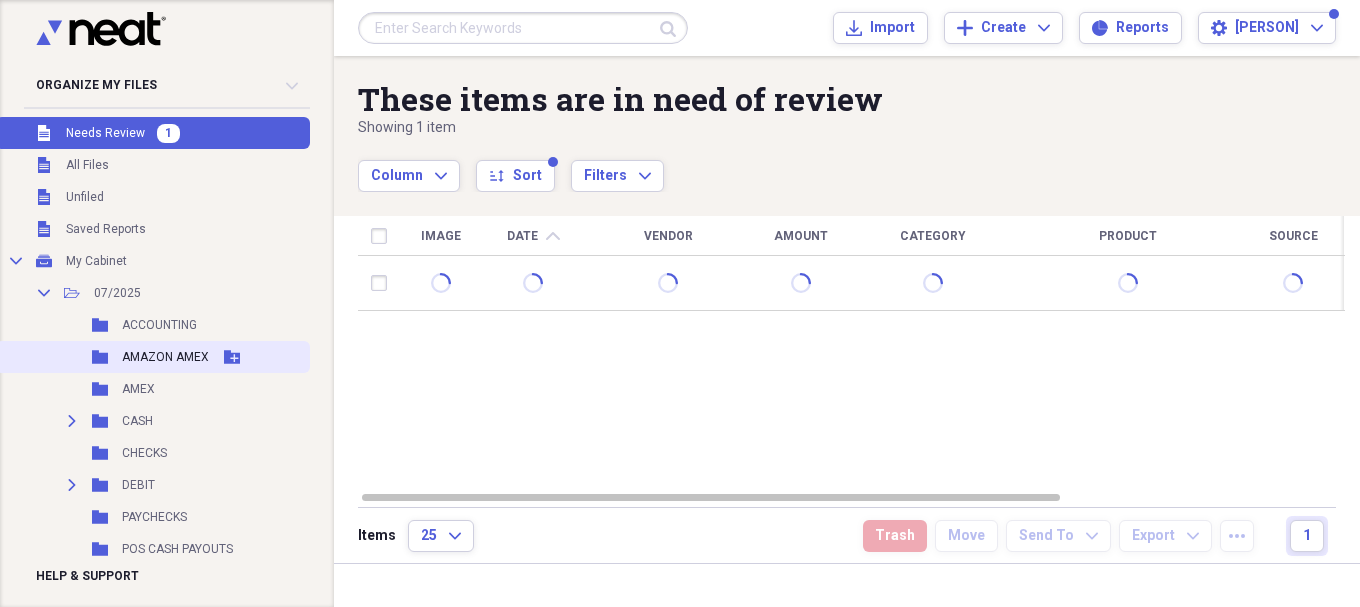 click on "Folder AMAZON AMEX Add Folder" at bounding box center [153, 357] 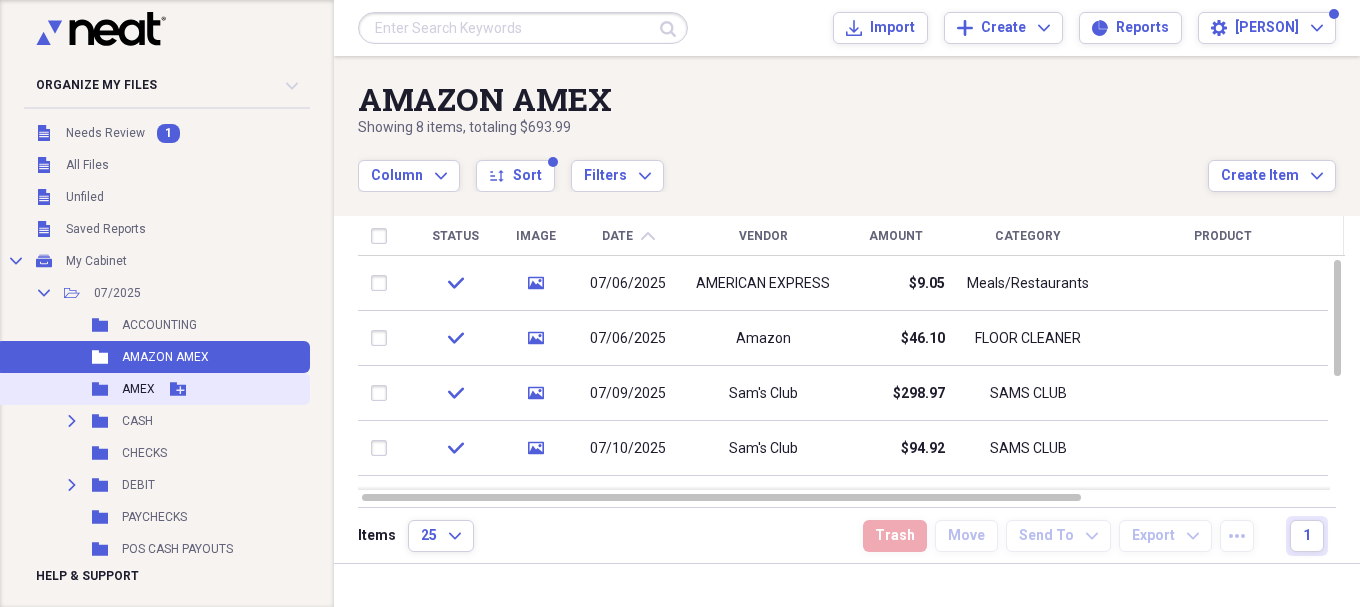 click on "Folder AMEX Add Folder" at bounding box center [153, 389] 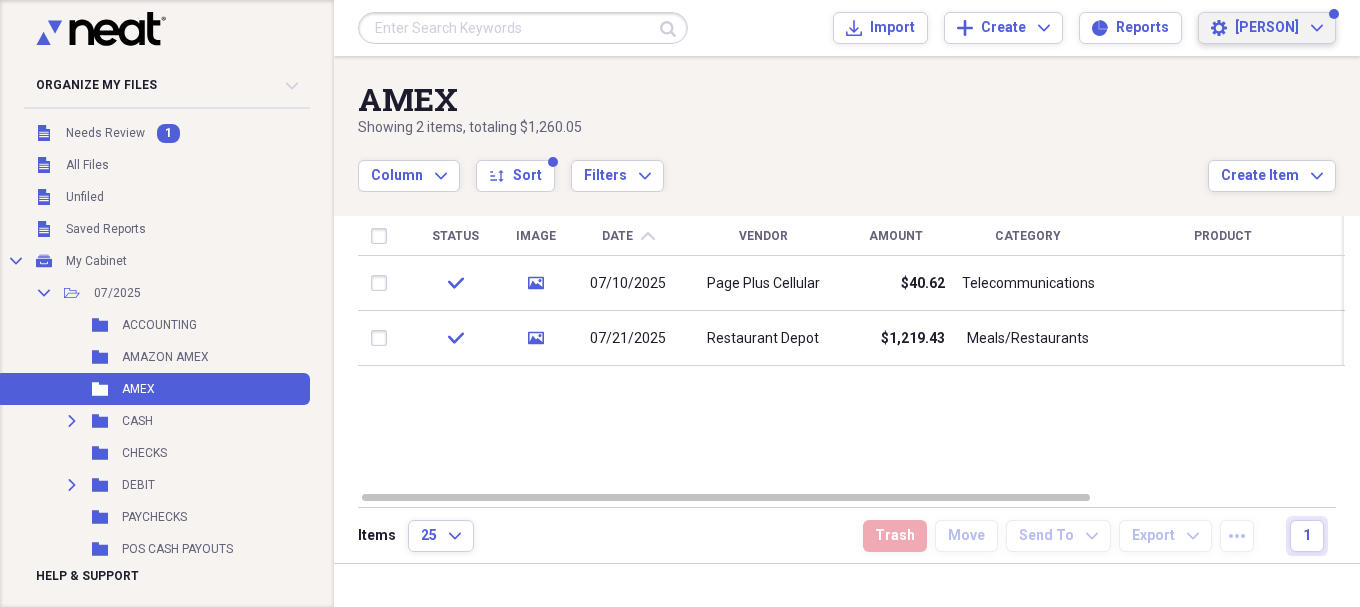 click on "Settings Deborah Expand" at bounding box center [1267, 28] 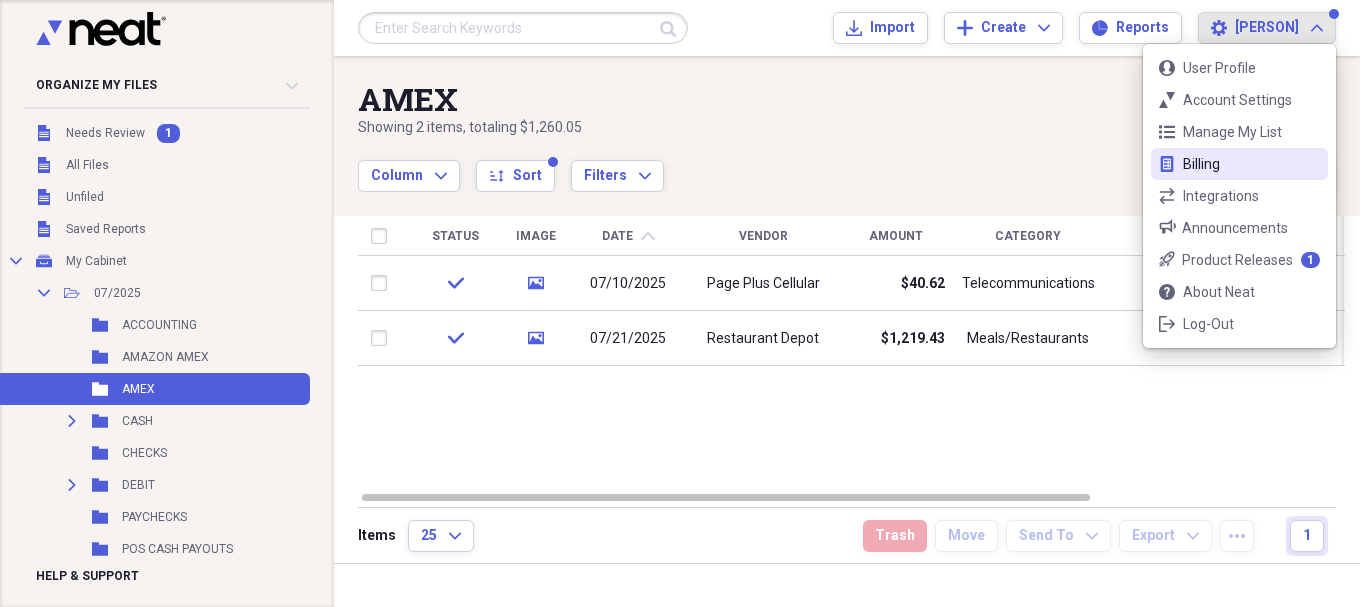 click on "Billing" at bounding box center [1239, 164] 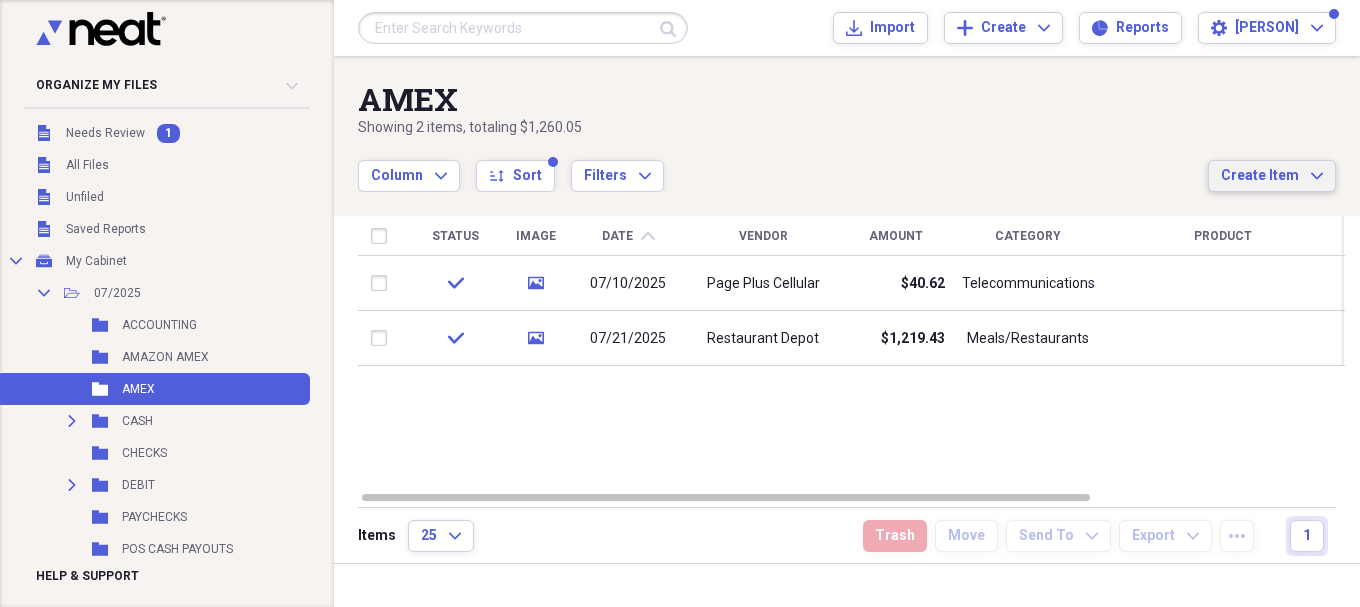 click on "Create Item" at bounding box center (1260, 176) 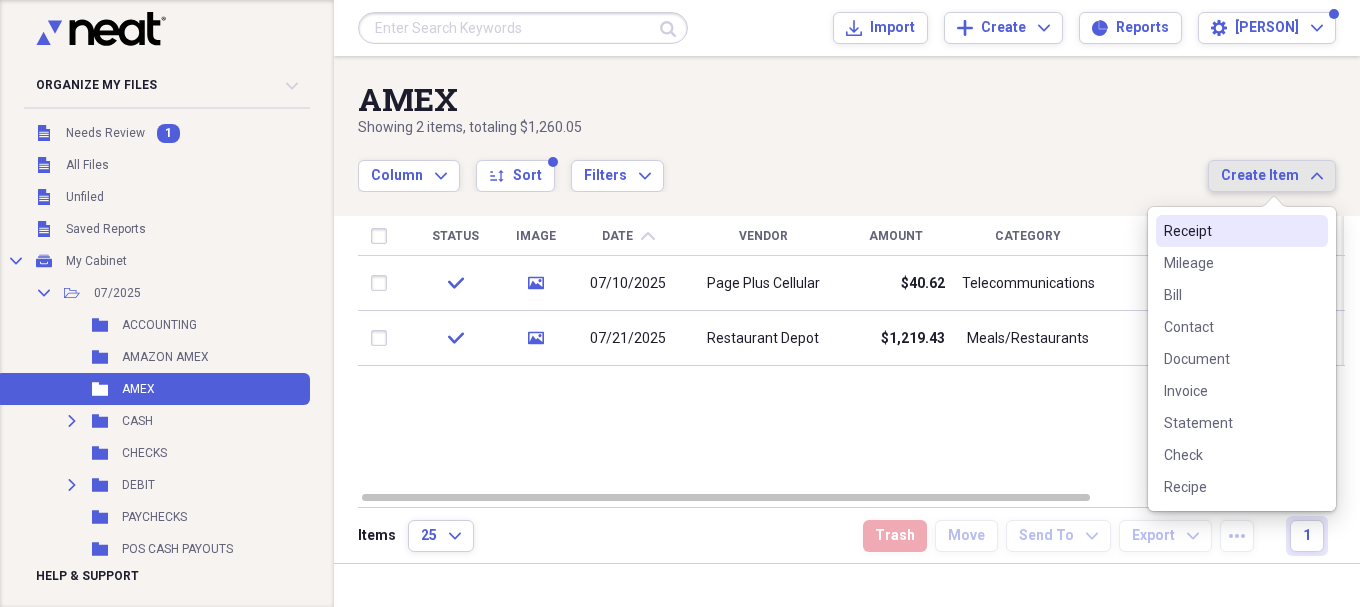 click on "Receipt" at bounding box center [1230, 231] 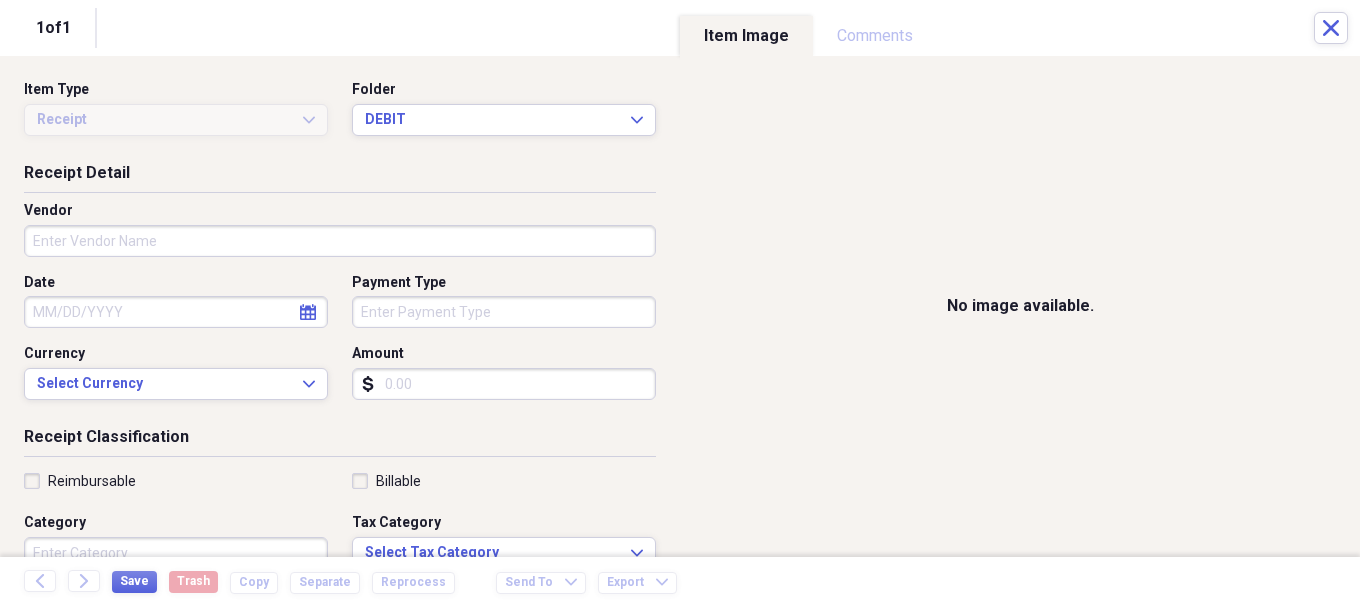 click on "Vendor" at bounding box center [340, 241] 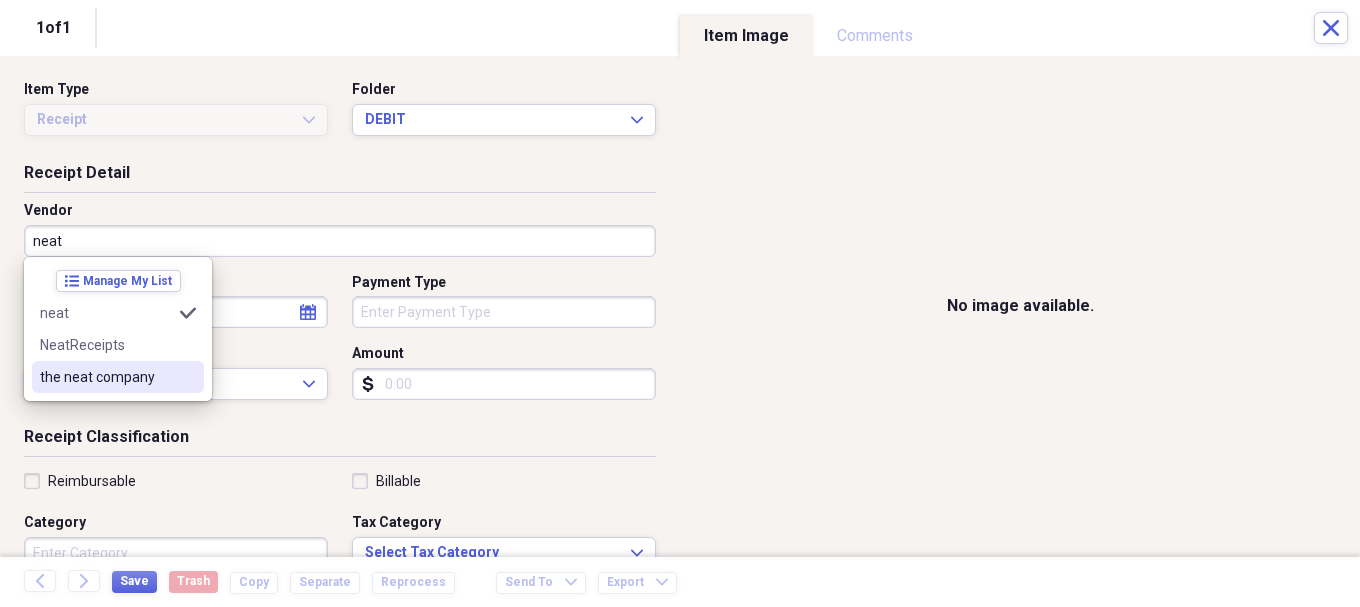 click on "the neat company" at bounding box center [106, 377] 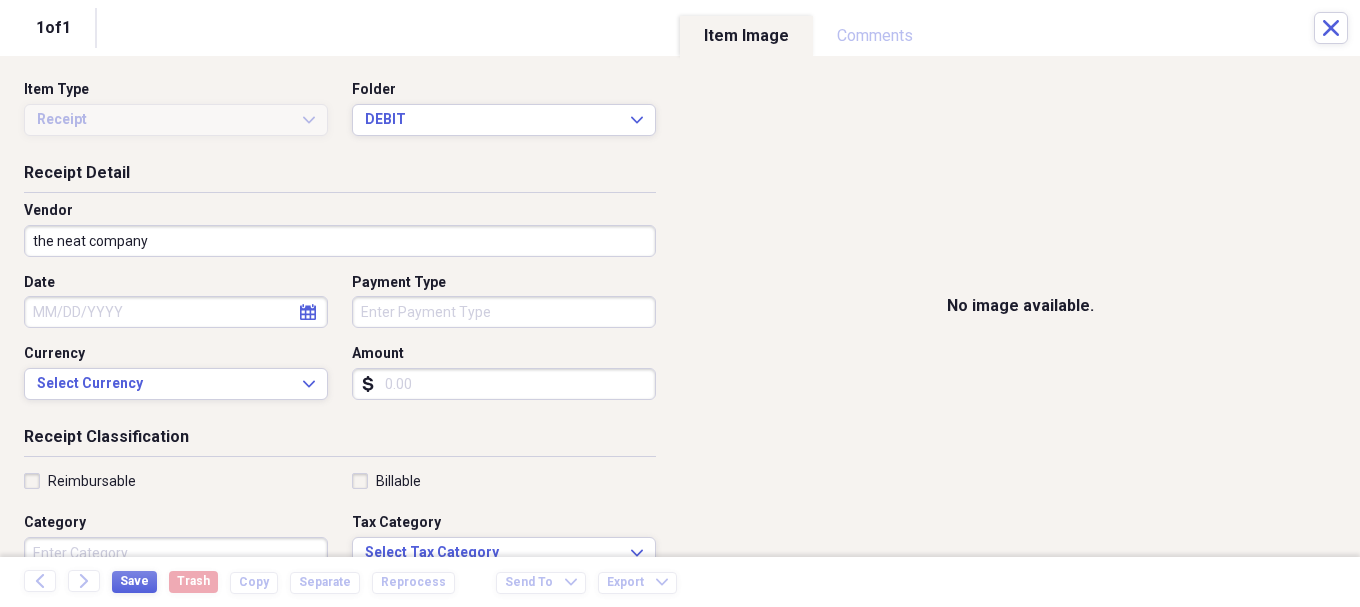 select on "7" 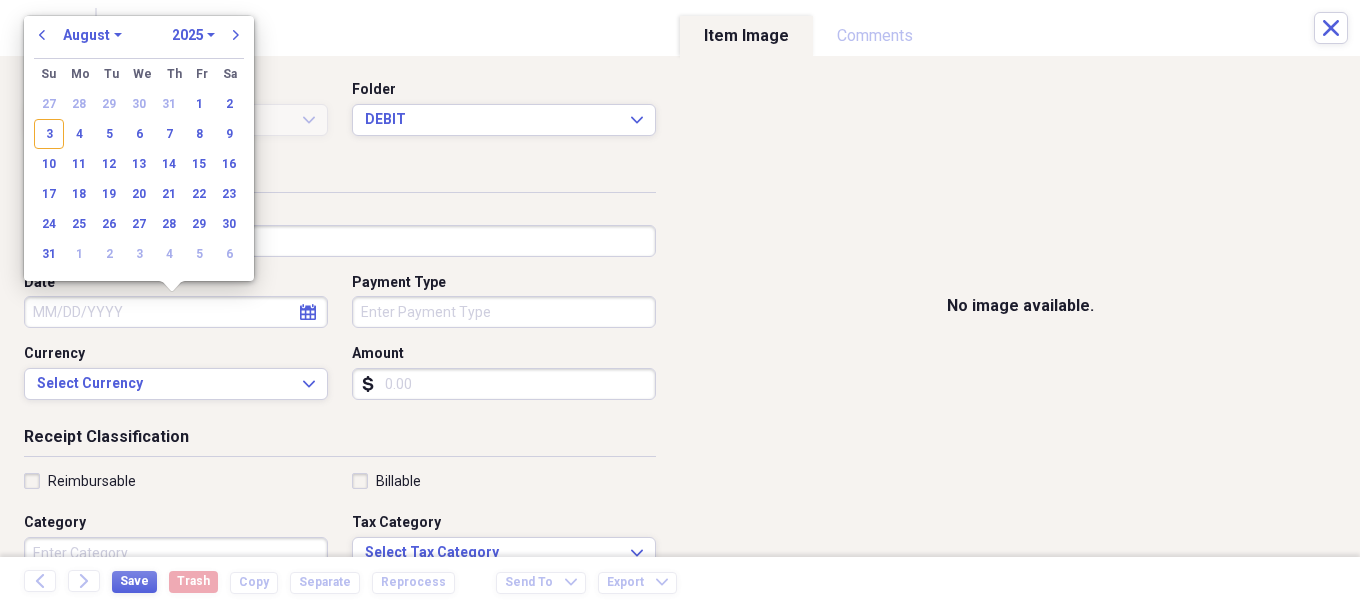 click on "Date" at bounding box center (176, 312) 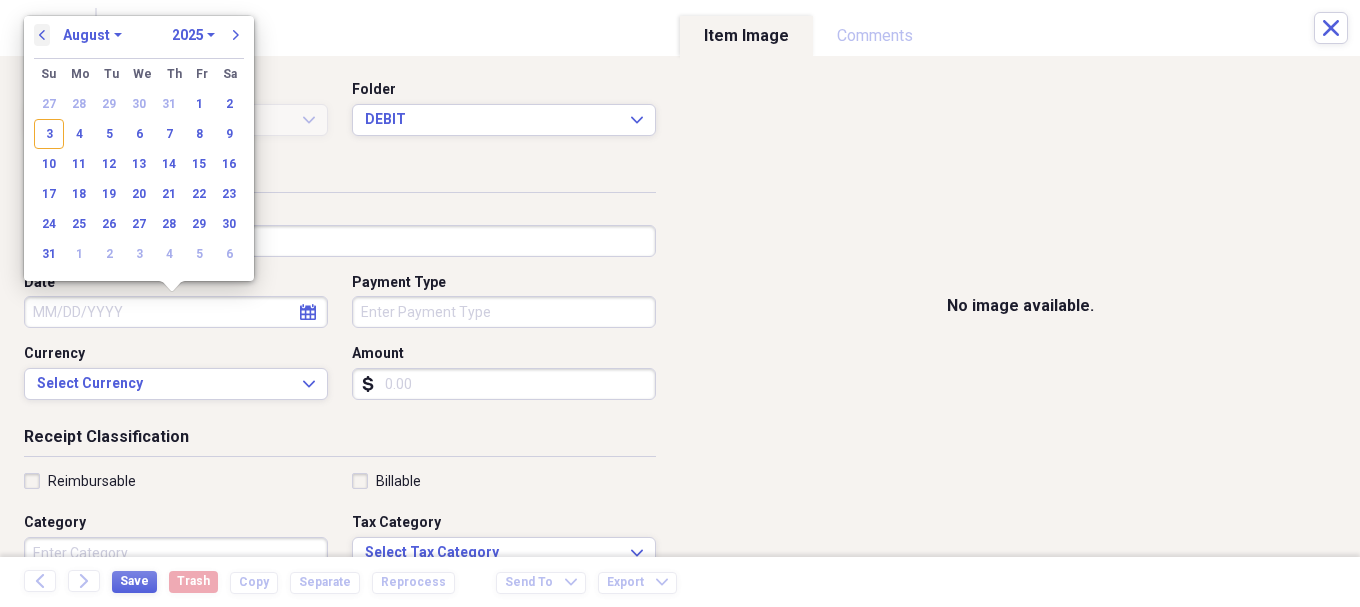 click on "previous" at bounding box center (42, 35) 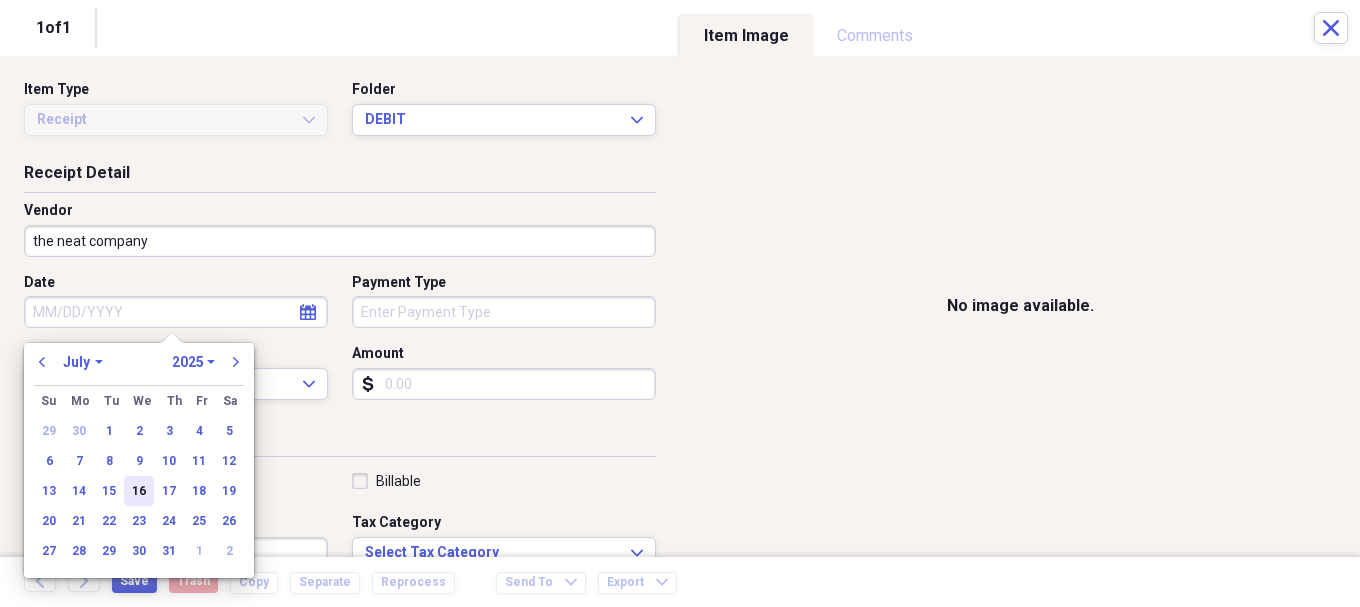 click on "16" at bounding box center [139, 491] 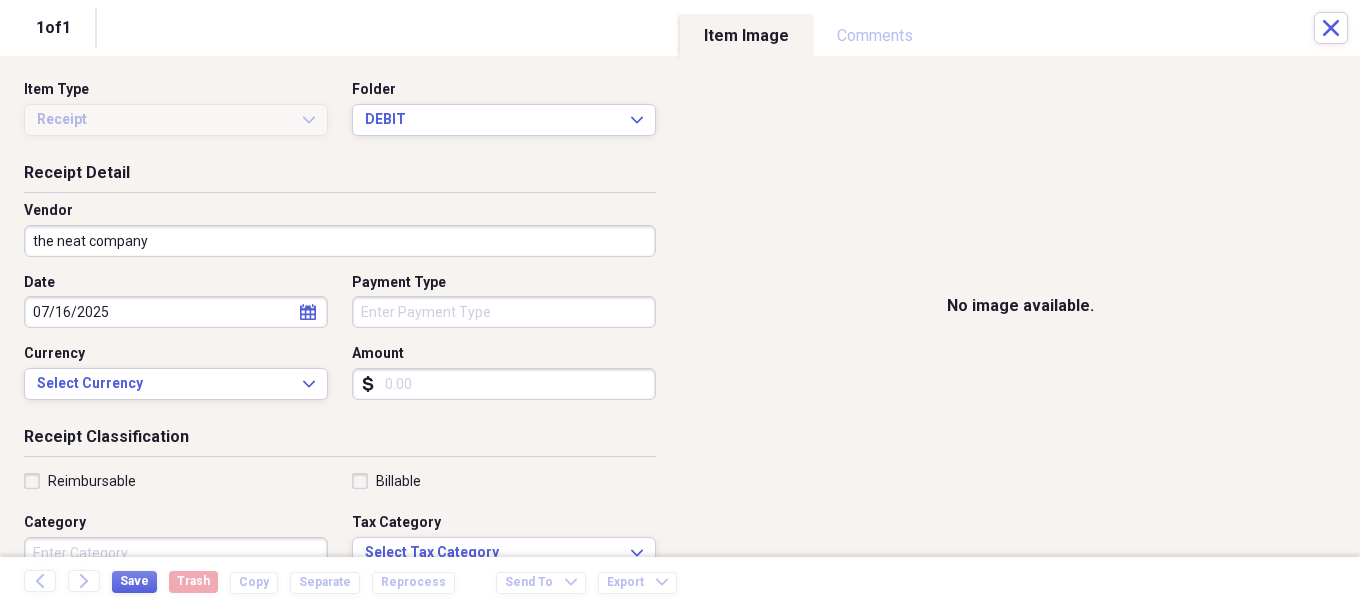 click on "Organize My Files 1 Collapse Unfiled Needs Review 1 Unfiled All Files Unfiled Unfiled Unfiled Saved Reports Collapse My Cabinet My Cabinet Add Folder Collapse Open Folder 07/2025 Add Folder Folder ACCOUNTING Add Folder Folder AMAZON AMEX Add Folder Folder AMEX Add Folder Expand Folder CASH Add Folder Folder CHECKS Add Folder Expand Folder DEBIT Add Folder Folder PAYCHECKS Add Folder Folder POS CASH PAYOUTS Add Folder Folder SOFO Add Folder Expand Folder 08/2025 Add Folder Expand Folder 09/2025 Add Folder Expand Folder 10/2025 Add Folder Expand Folder 11/2025 Add Folder Expand Folder 12/2025 Add Folder Expand Folder 2018 Add Folder Expand Folder 2019 Add Folder Expand Folder 2020 Add Folder Expand Folder 2021 Add Folder Expand Folder 2022 Add Folder Expand Folder 2023 Add Folder Expand Folder 2024 Add Folder Expand Folder 2025 Add Folder Folder 2025(10yrlease) Add Folder Folder AssestsList Add Folder Folder Business Ins Policys Add Folder Expand Folder COMCAST BUSINESS Add Folder Folder CONTACTS Add Folder GFL" at bounding box center (680, 303) 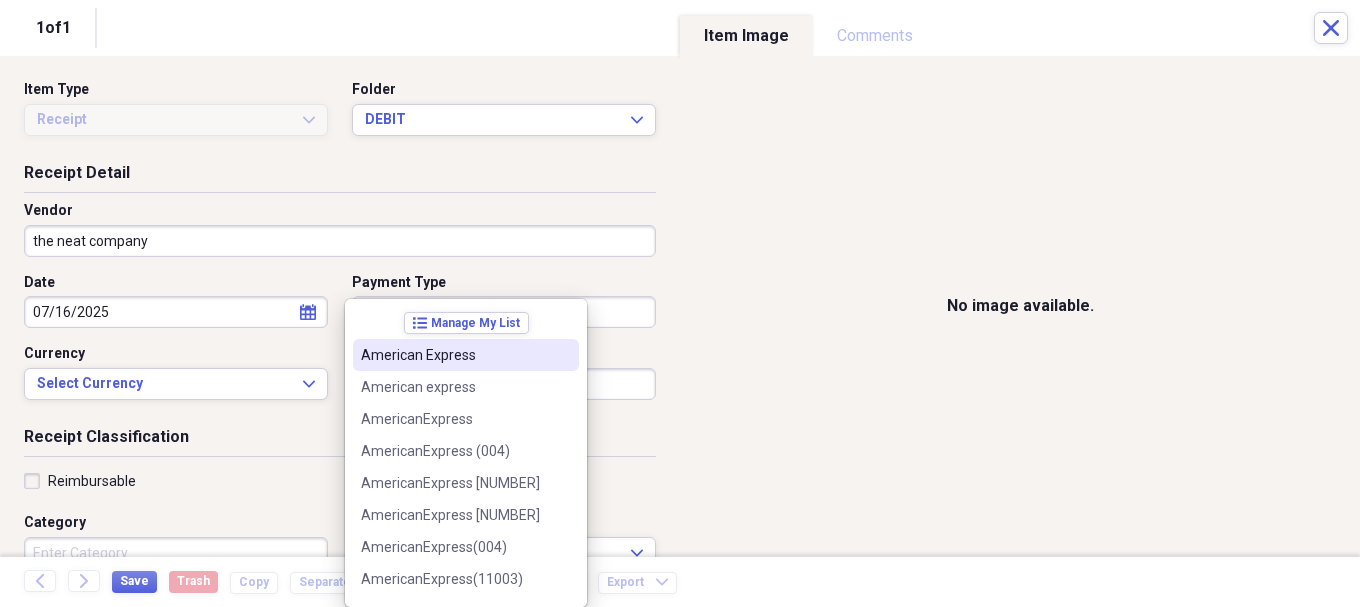 click on "American Express" at bounding box center [454, 355] 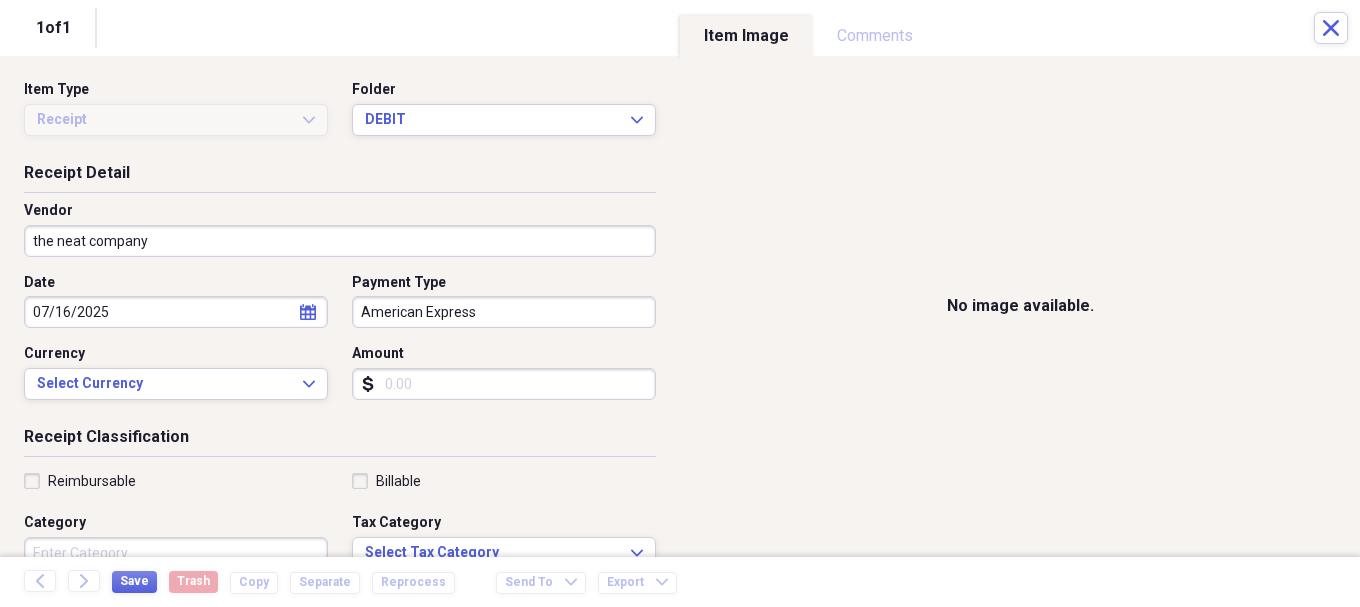 click on "Amount" at bounding box center (504, 384) 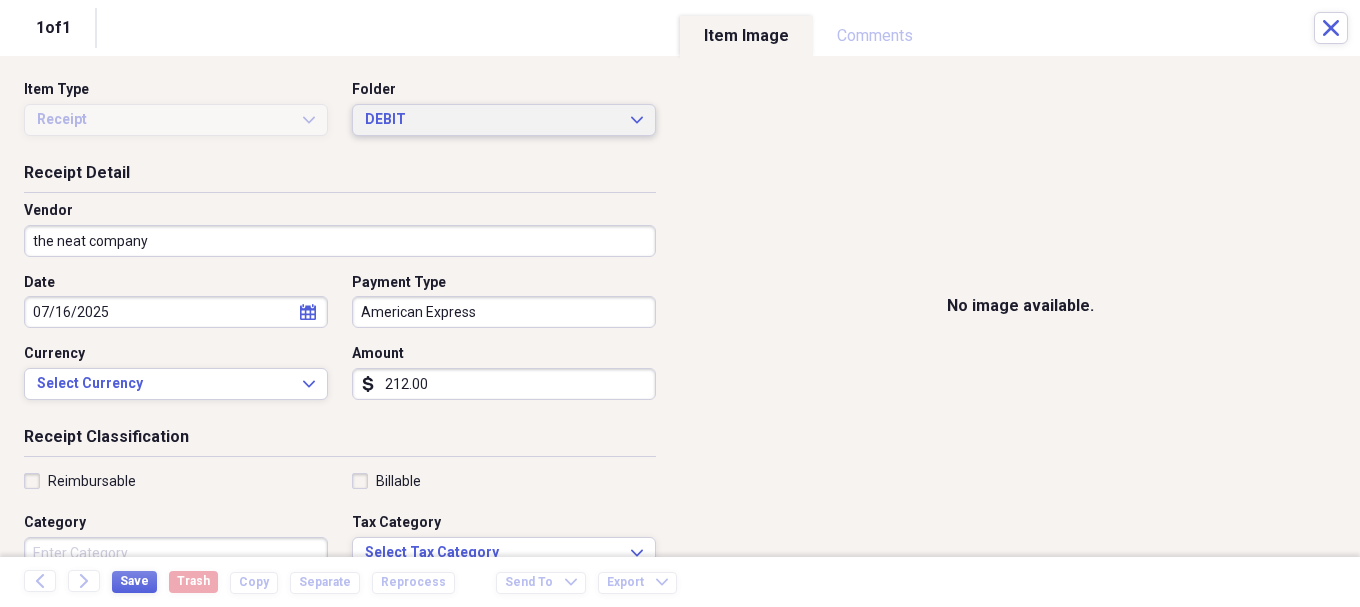 type on "212.00" 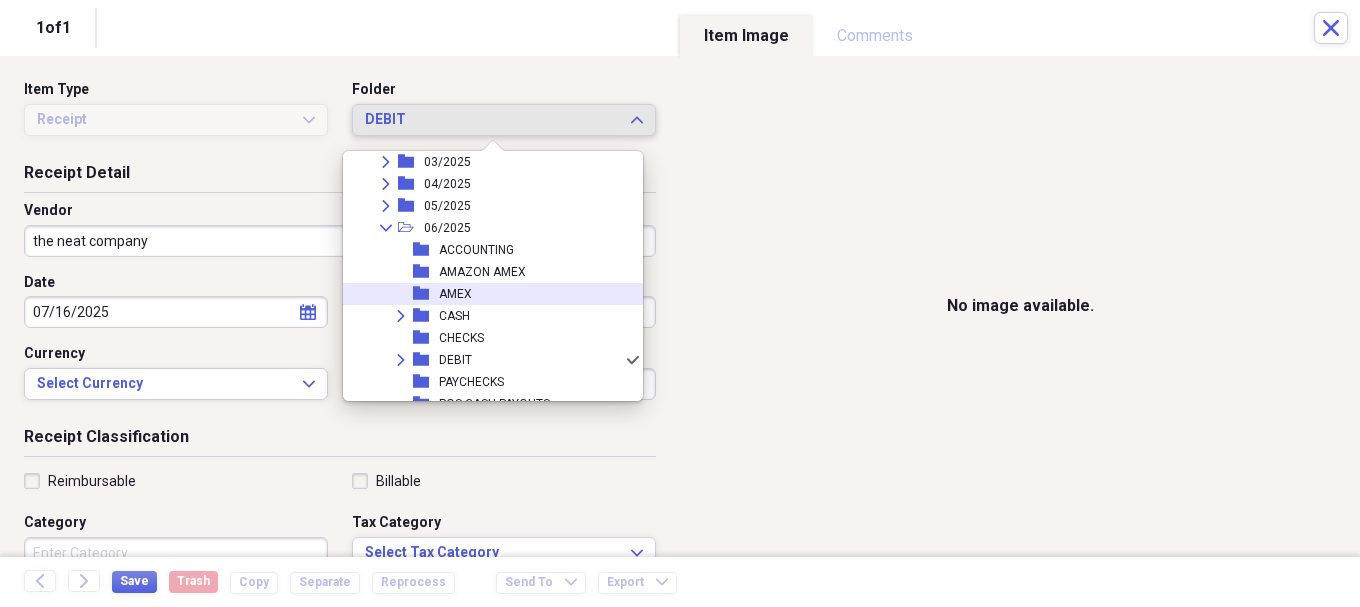 scroll, scrollTop: 691, scrollLeft: 0, axis: vertical 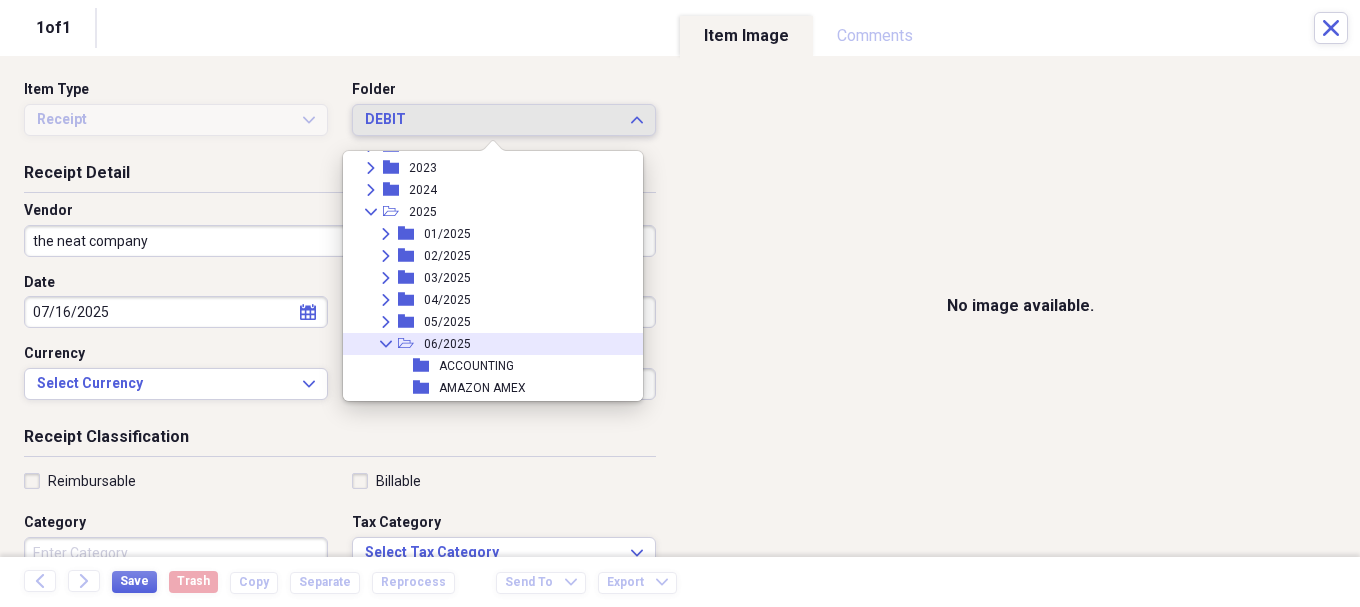 click 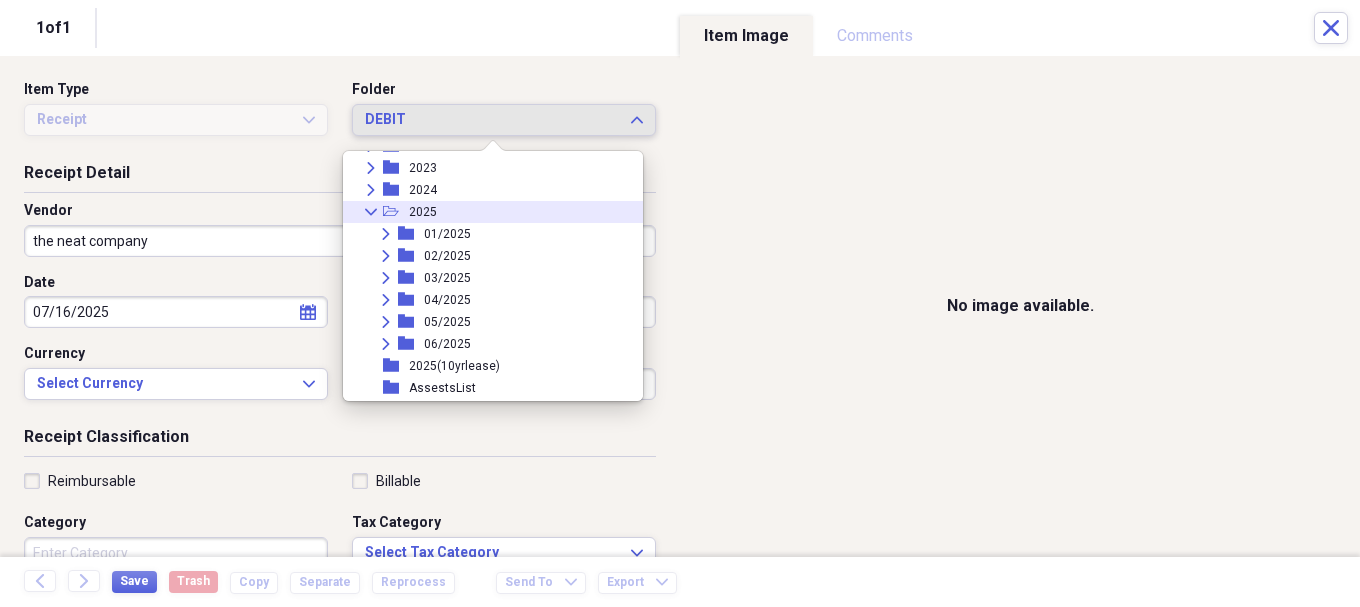 click 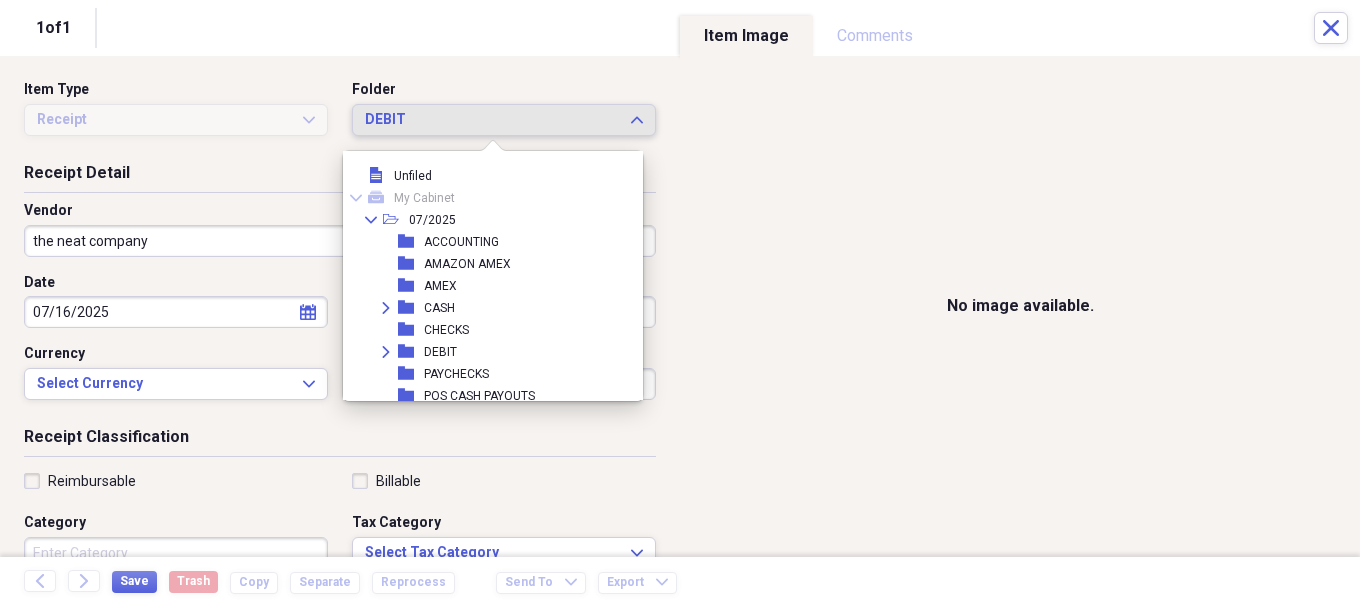 scroll, scrollTop: 0, scrollLeft: 0, axis: both 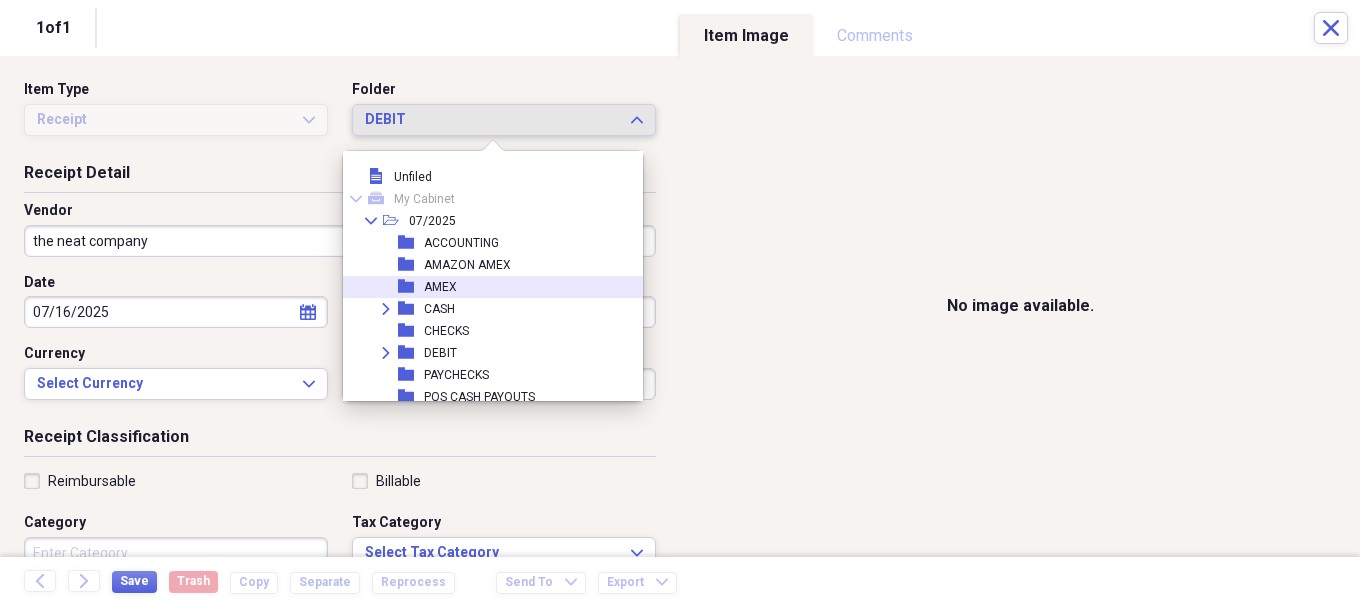 click on "AMEX" at bounding box center (440, 287) 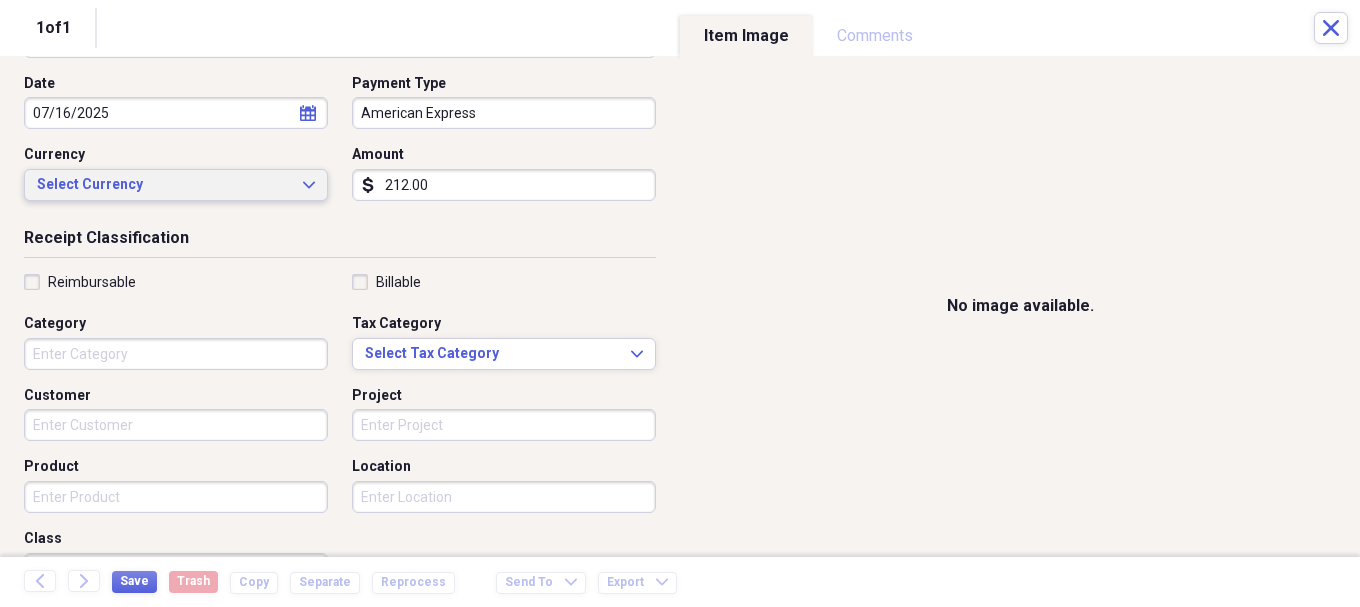 scroll, scrollTop: 200, scrollLeft: 0, axis: vertical 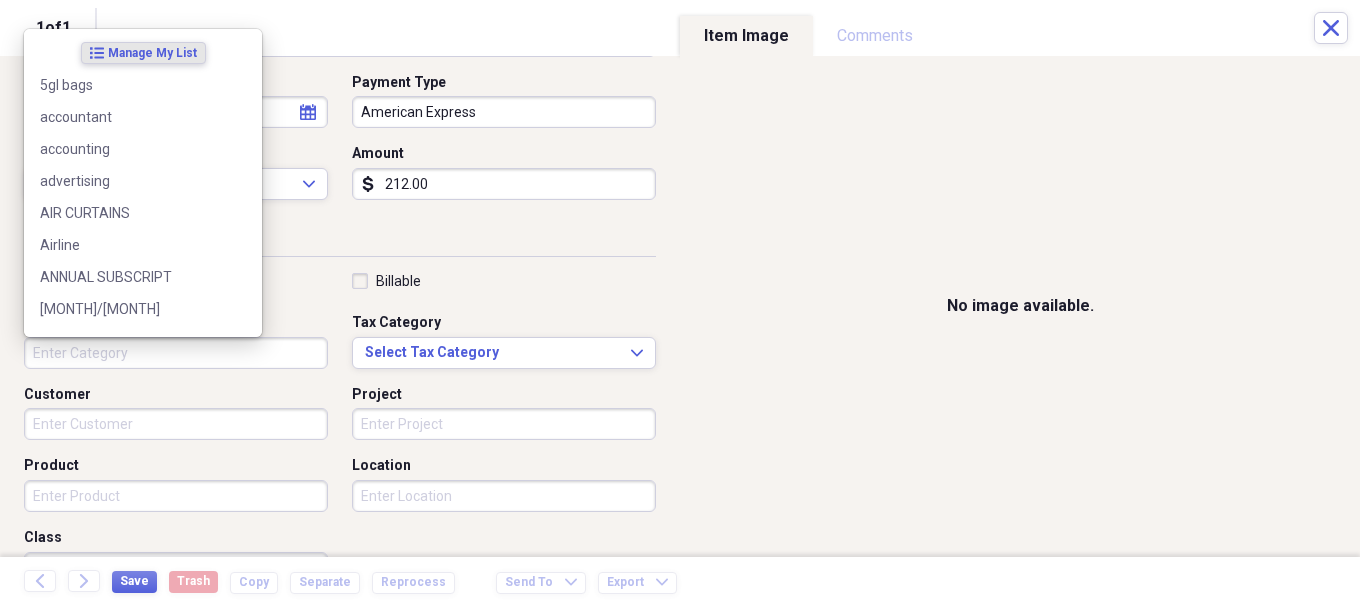 click on "Category" at bounding box center [176, 353] 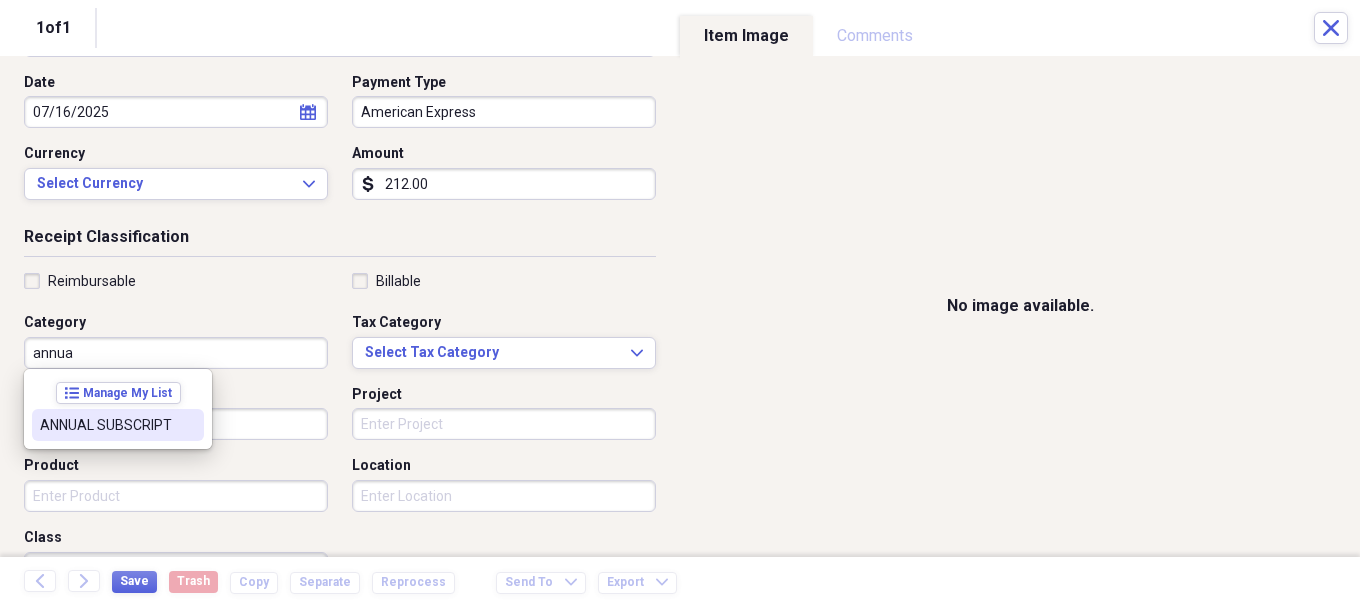 click on "ANNUAL SUBSCRIPT" at bounding box center [106, 425] 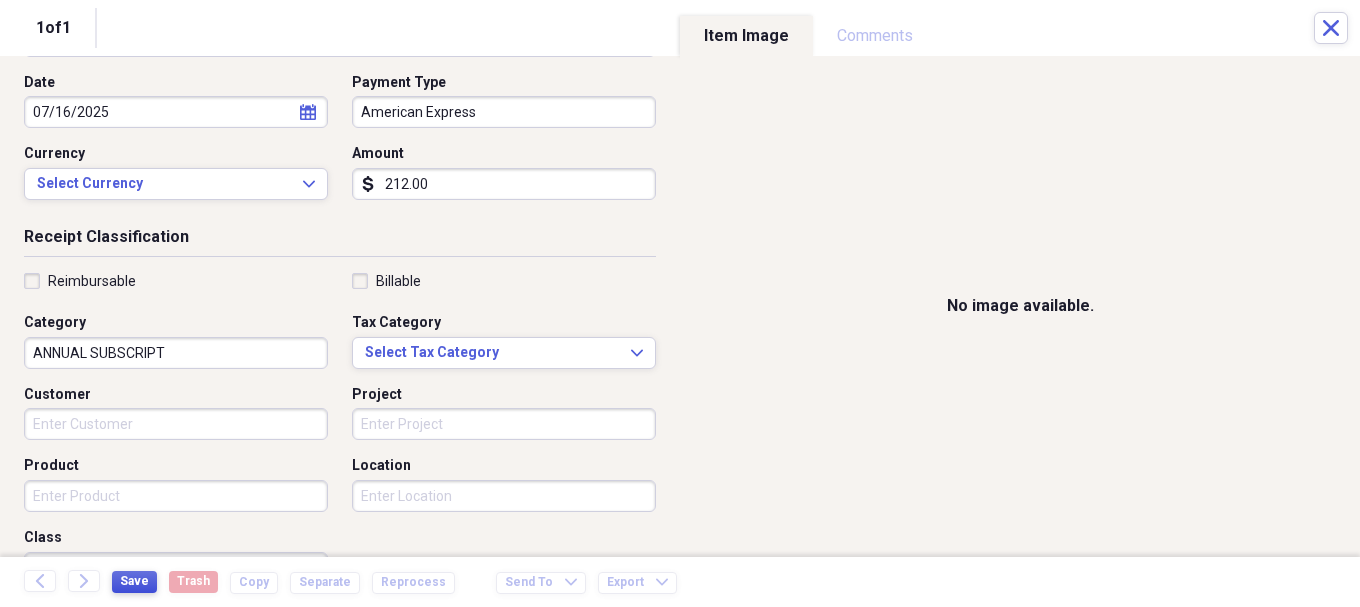 click on "Save" at bounding box center [134, 581] 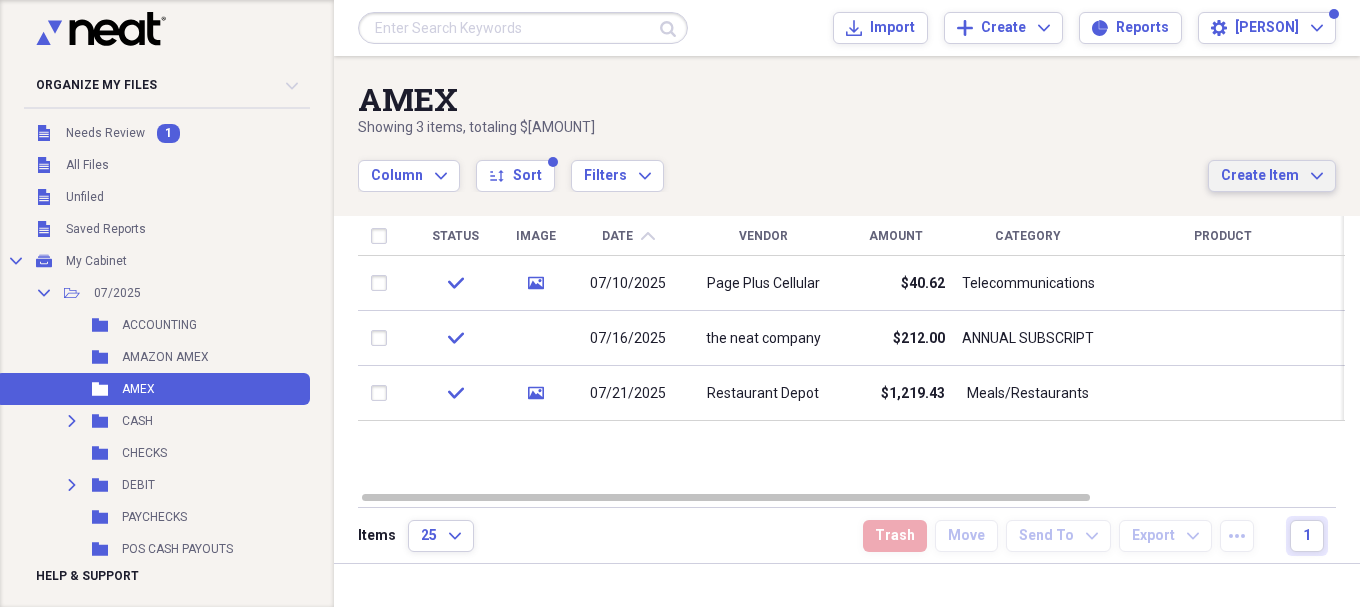 click on "Create Item" at bounding box center (1260, 176) 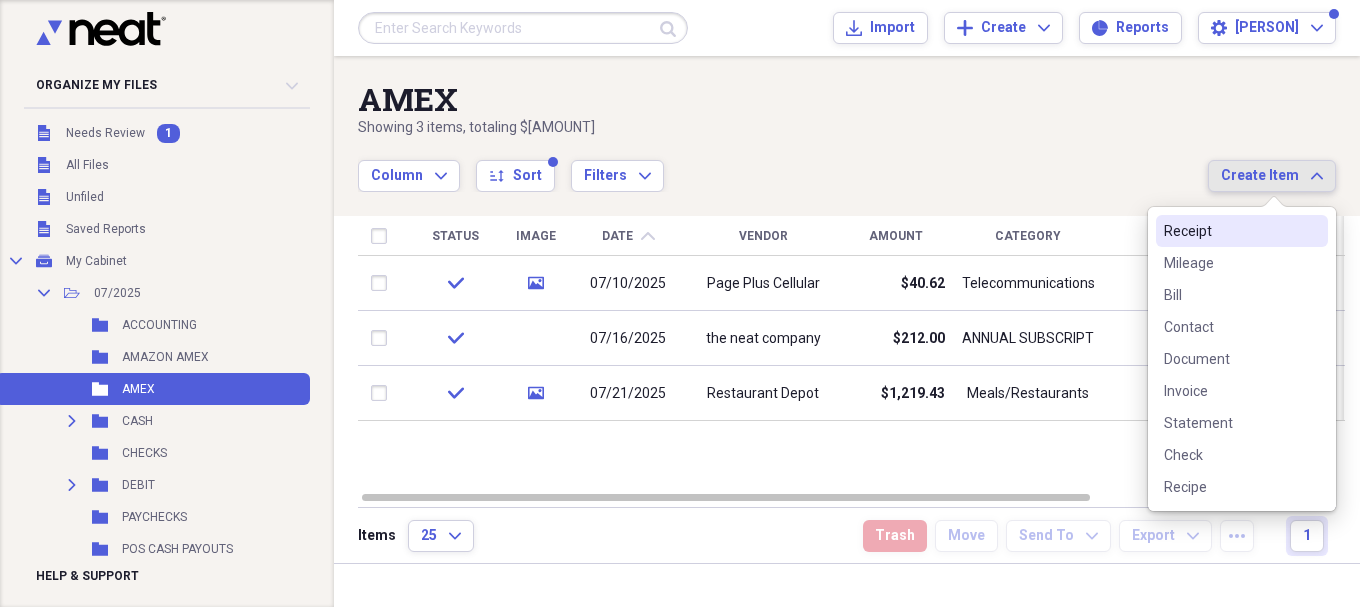 click on "Receipt" at bounding box center [1242, 231] 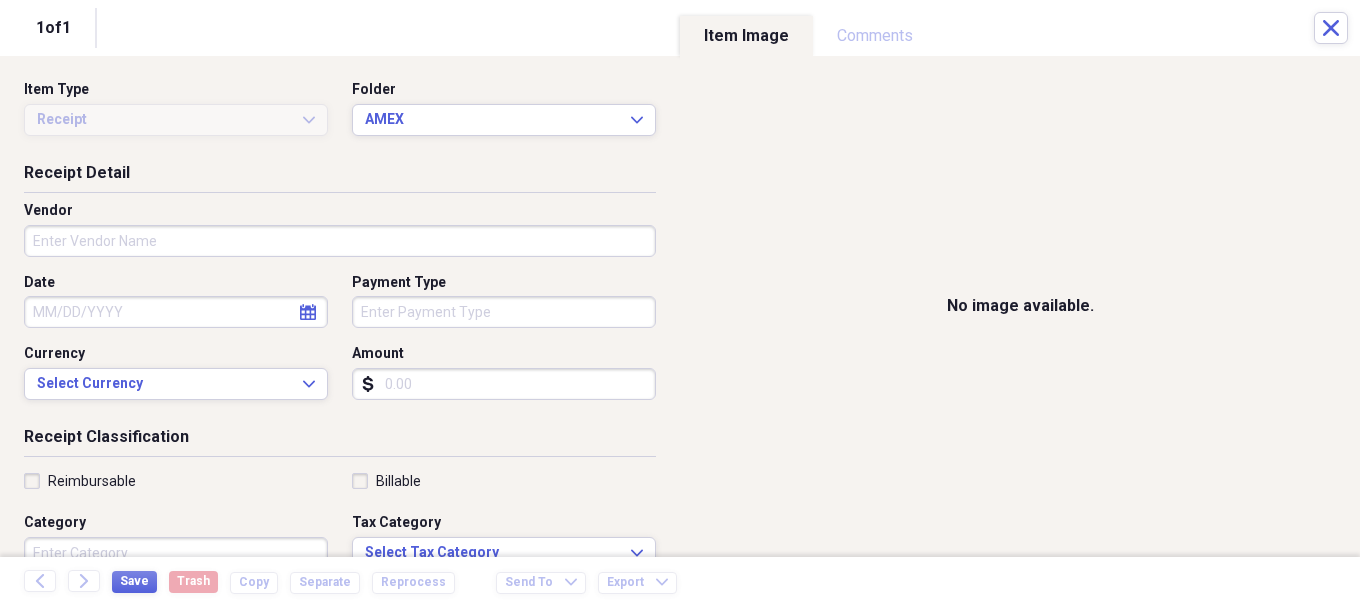 click on "Vendor" at bounding box center (340, 241) 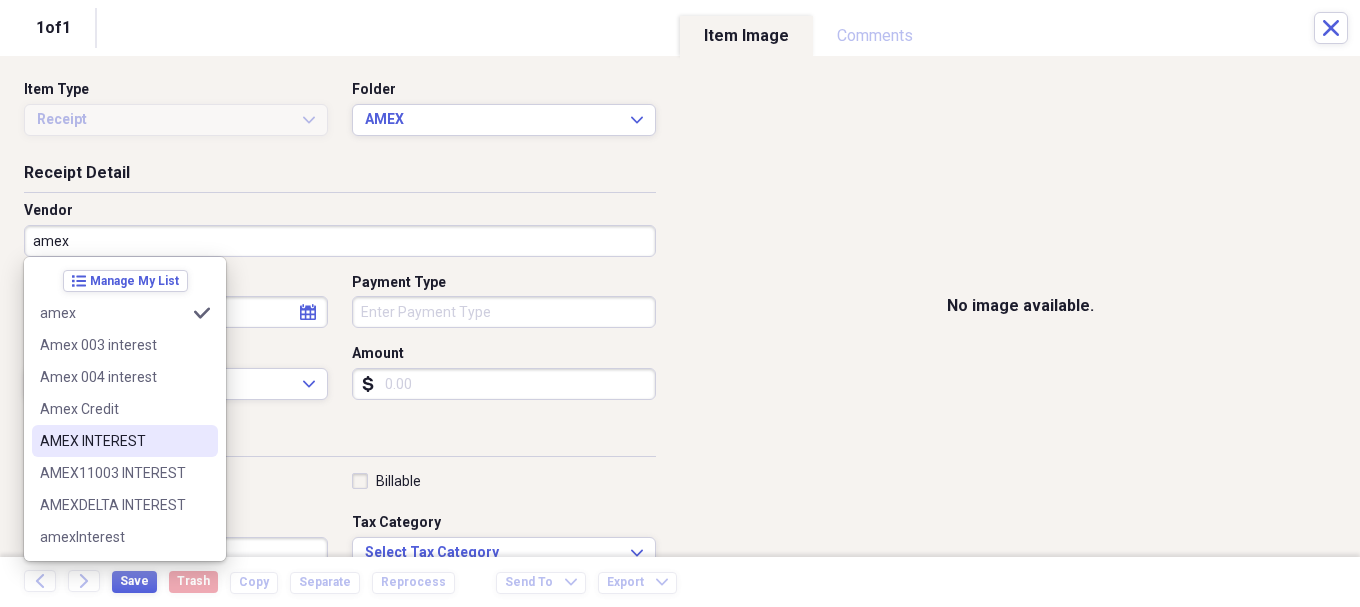 click on "AMEX INTEREST" at bounding box center [125, 441] 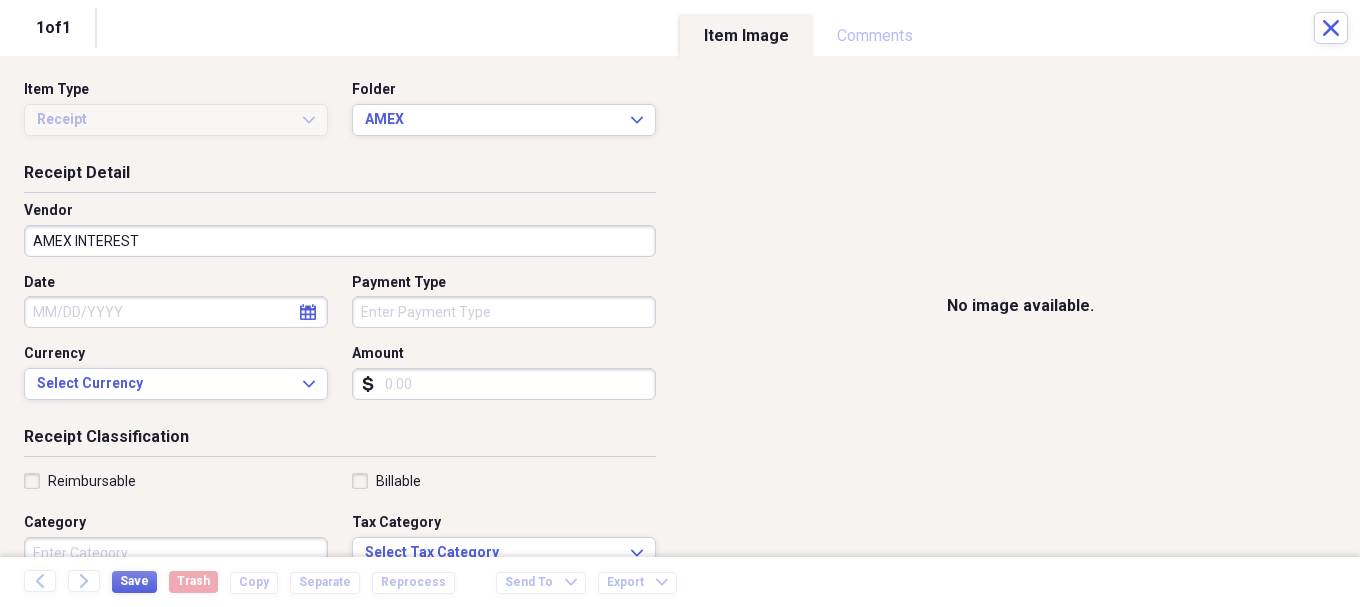 click on "Date" at bounding box center (176, 312) 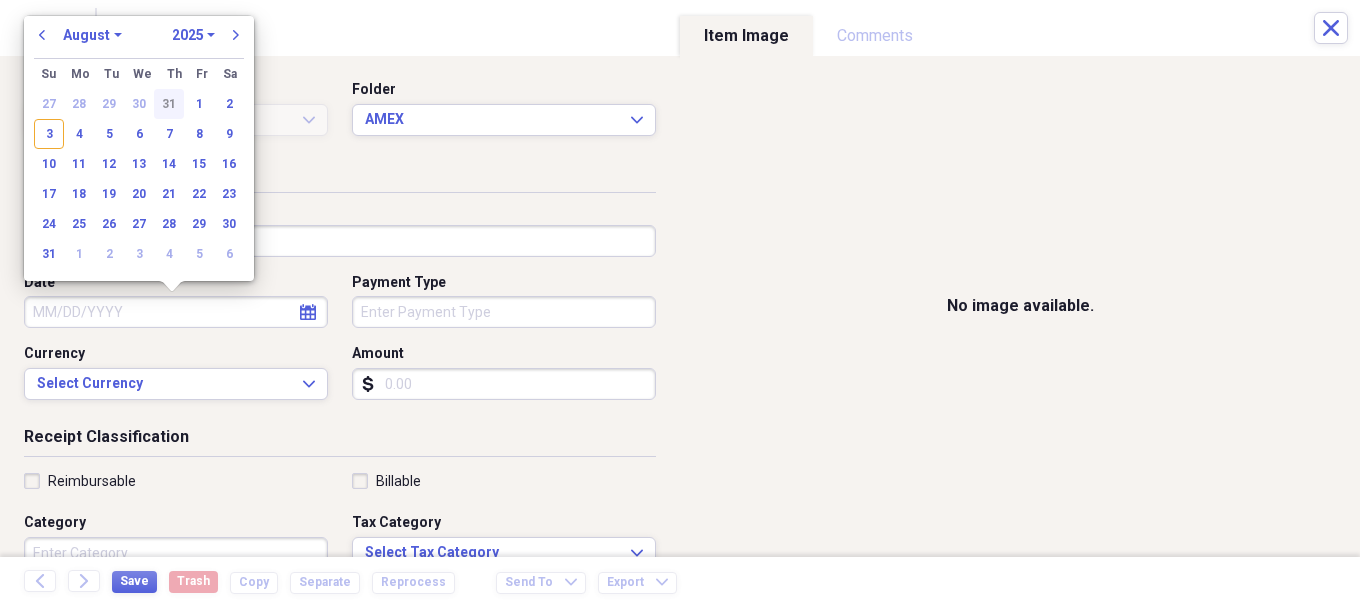 click on "31" at bounding box center (169, 104) 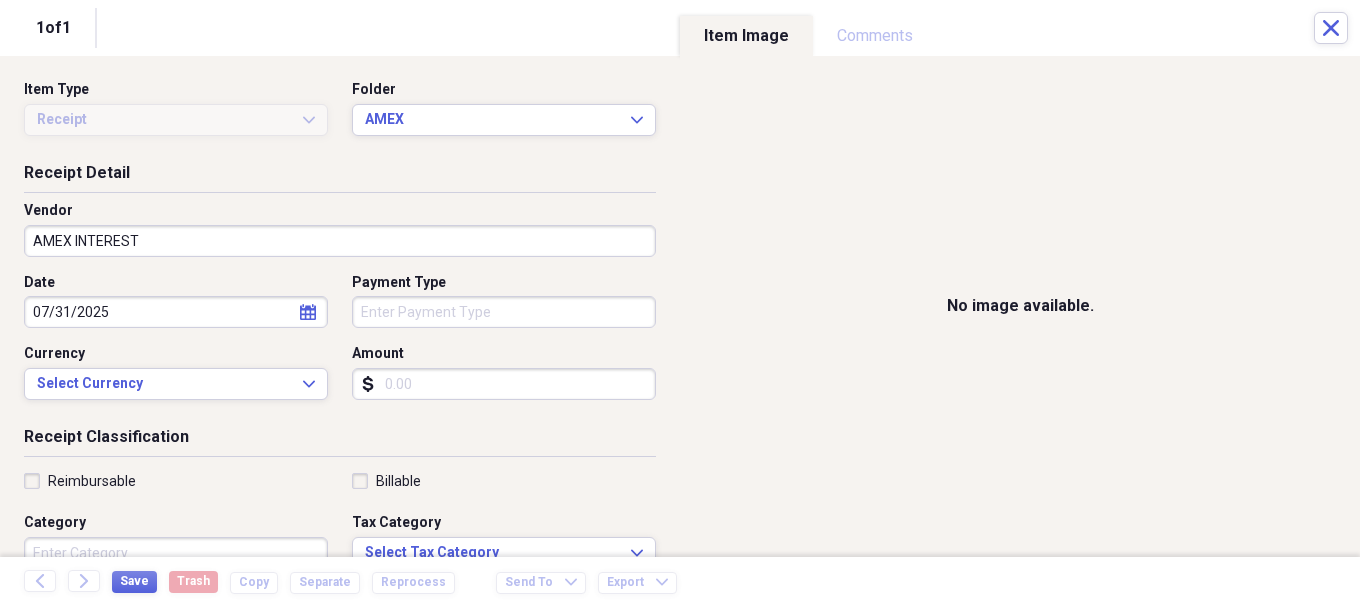 click on "Amount" at bounding box center (504, 384) 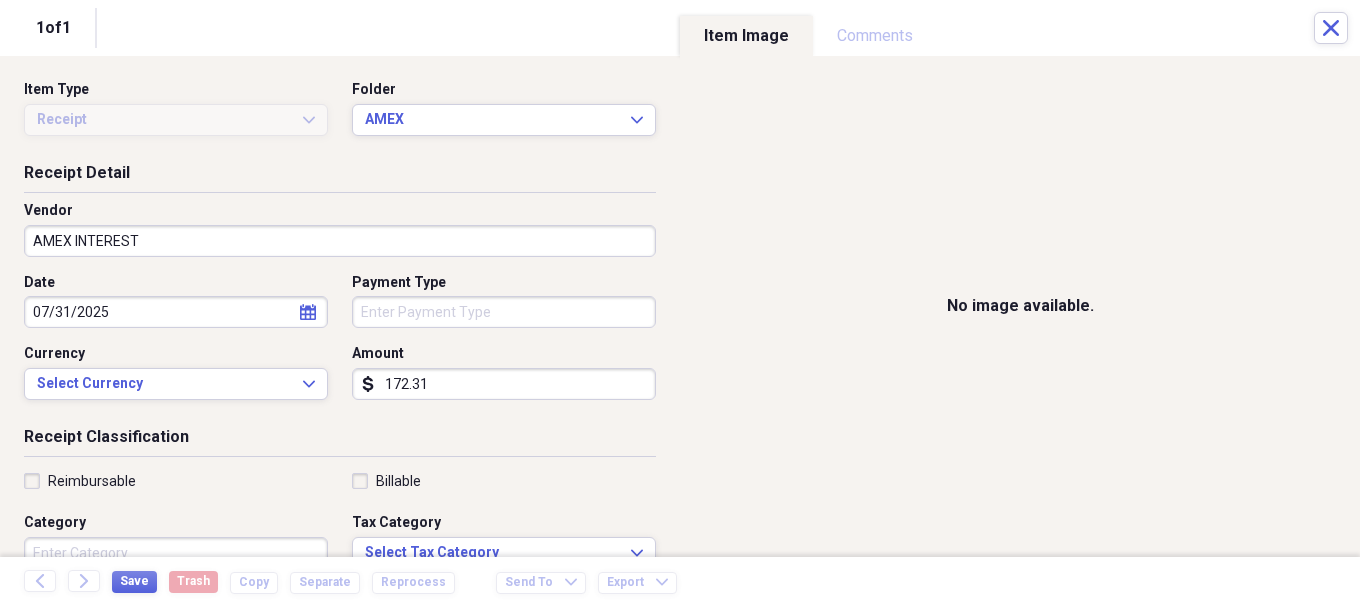 scroll, scrollTop: 100, scrollLeft: 0, axis: vertical 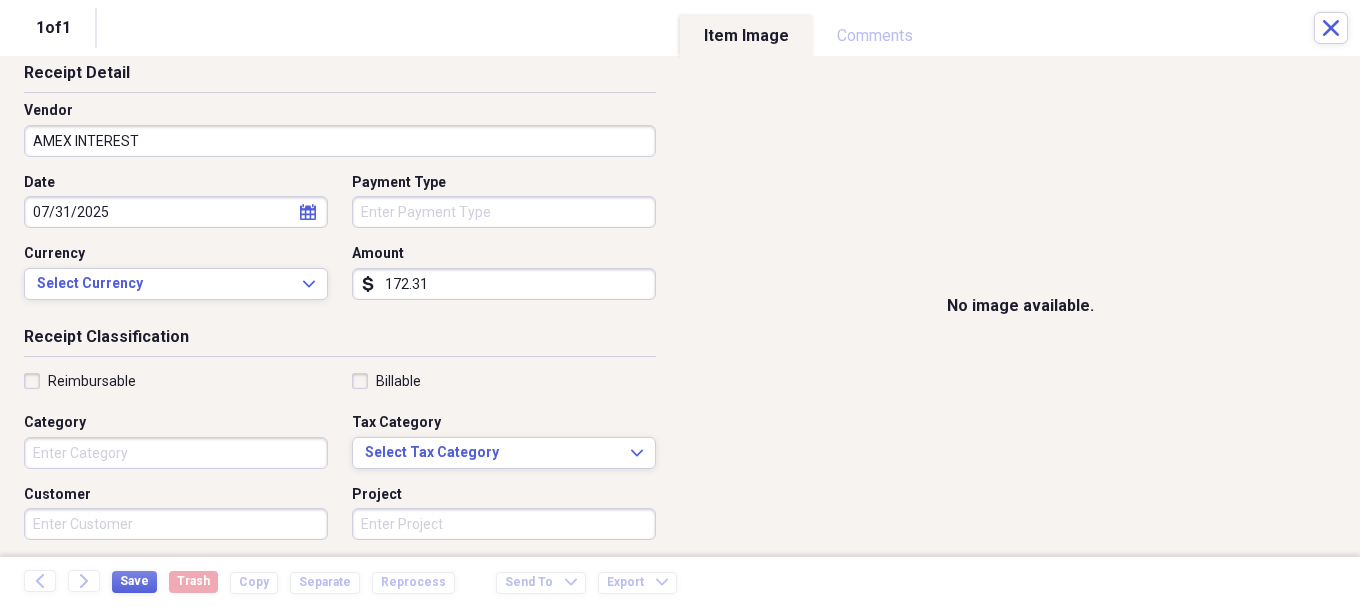 type on "172.31" 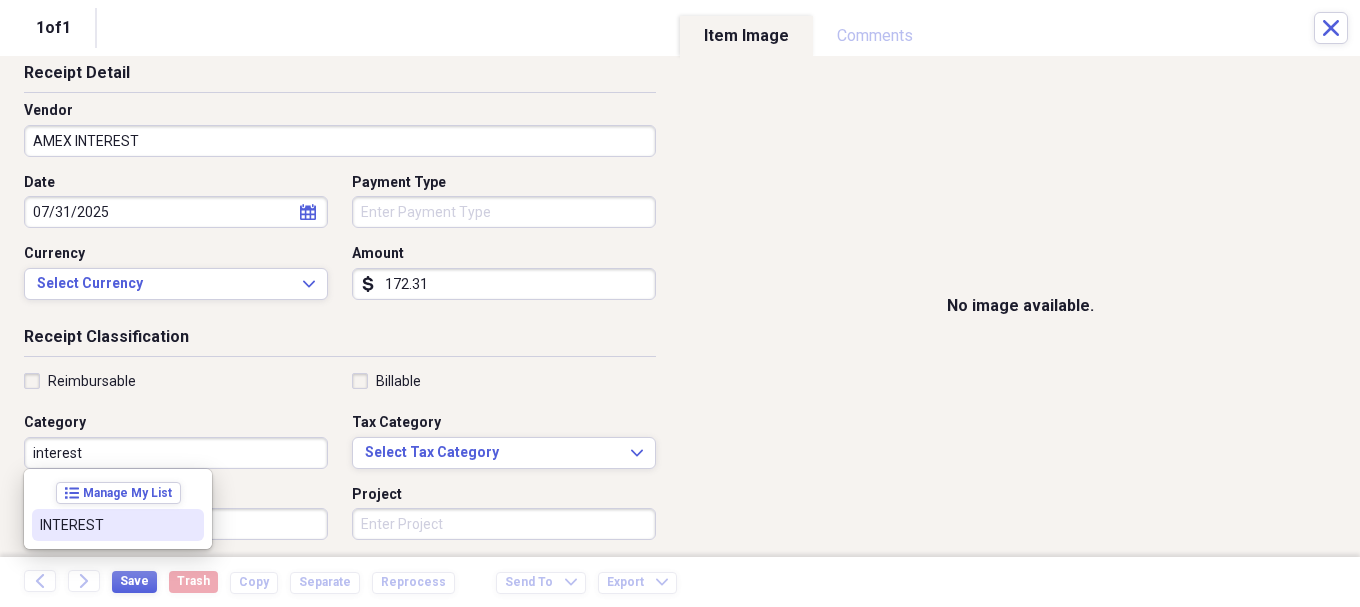 click on "INTEREST" at bounding box center (106, 525) 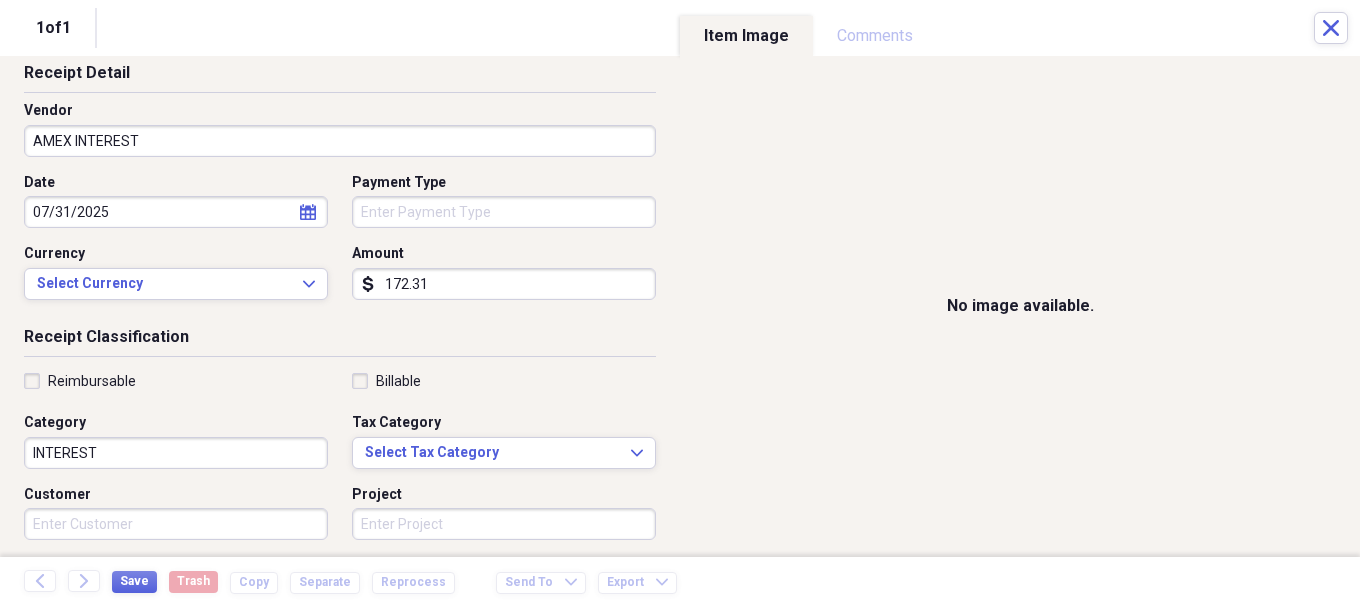 click on "Save Trash Copy Separate Reprocess" at bounding box center [289, 582] 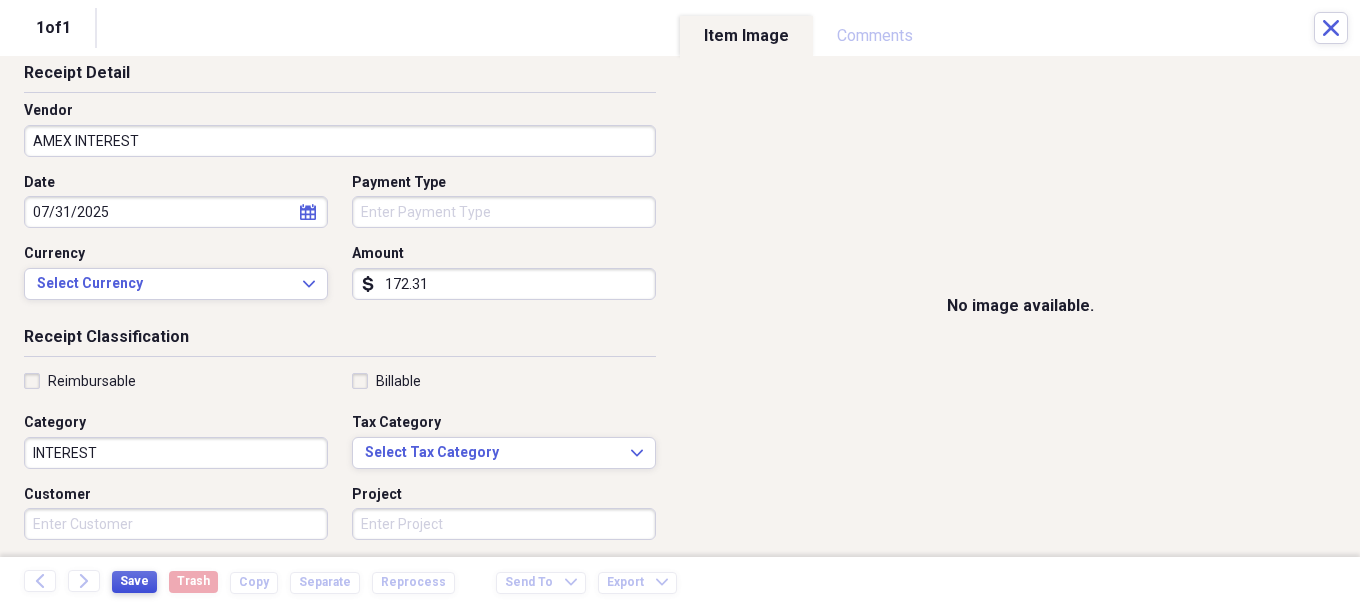 click on "Save" at bounding box center [134, 581] 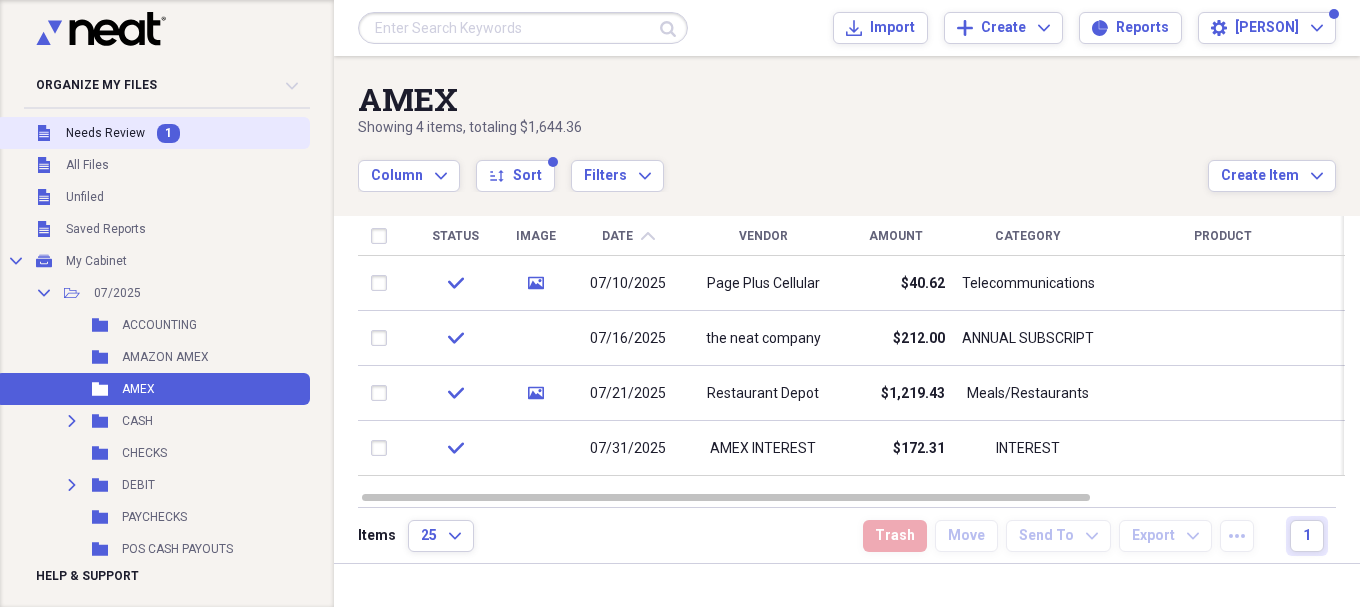 click on "Needs Review" at bounding box center [105, 133] 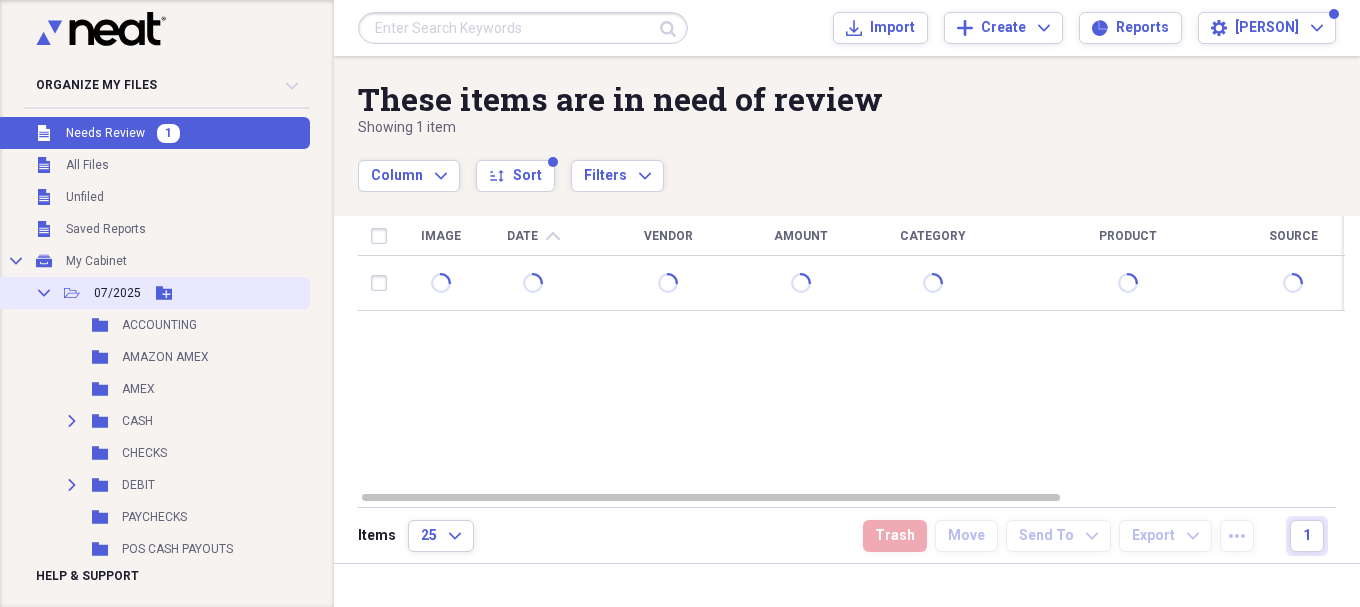 click on "07/2025" at bounding box center [117, 293] 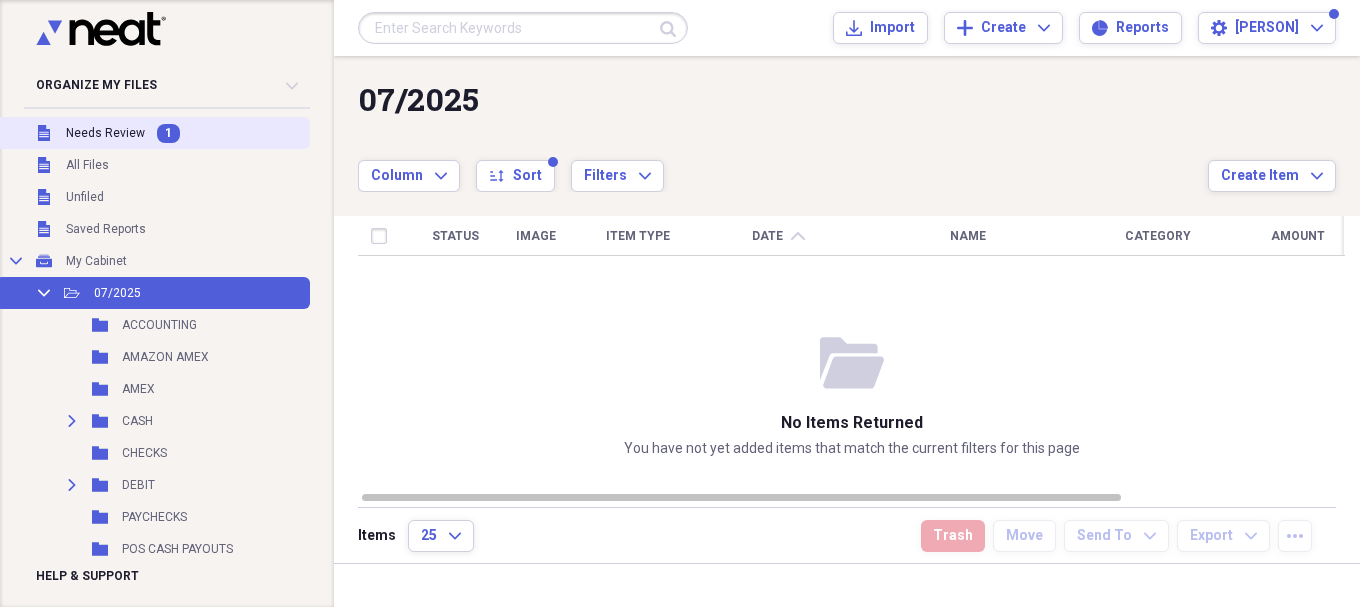 click on "Needs Review" at bounding box center (105, 133) 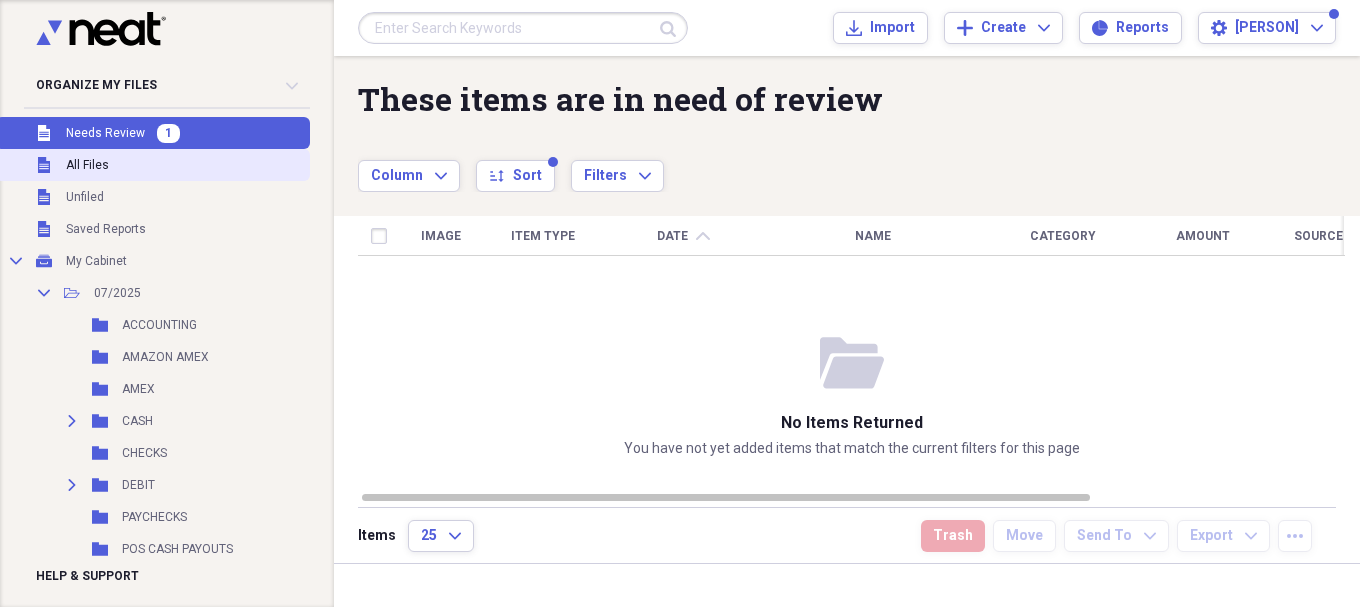 click on "All Files" at bounding box center [87, 165] 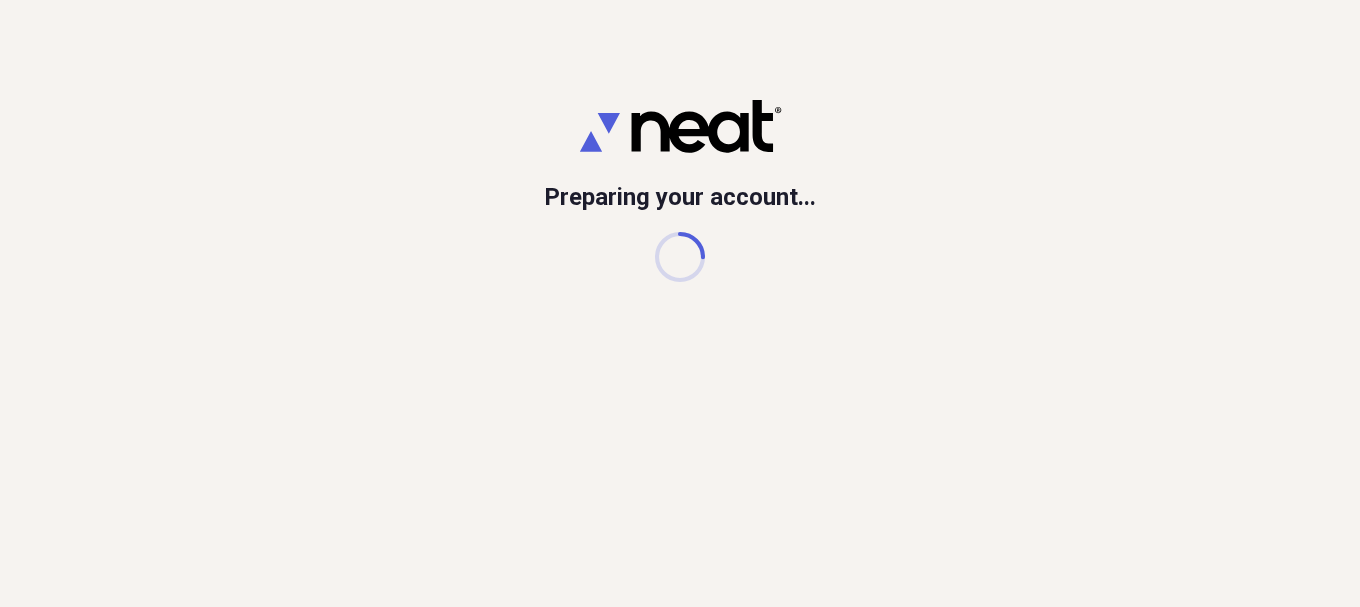 scroll, scrollTop: 0, scrollLeft: 0, axis: both 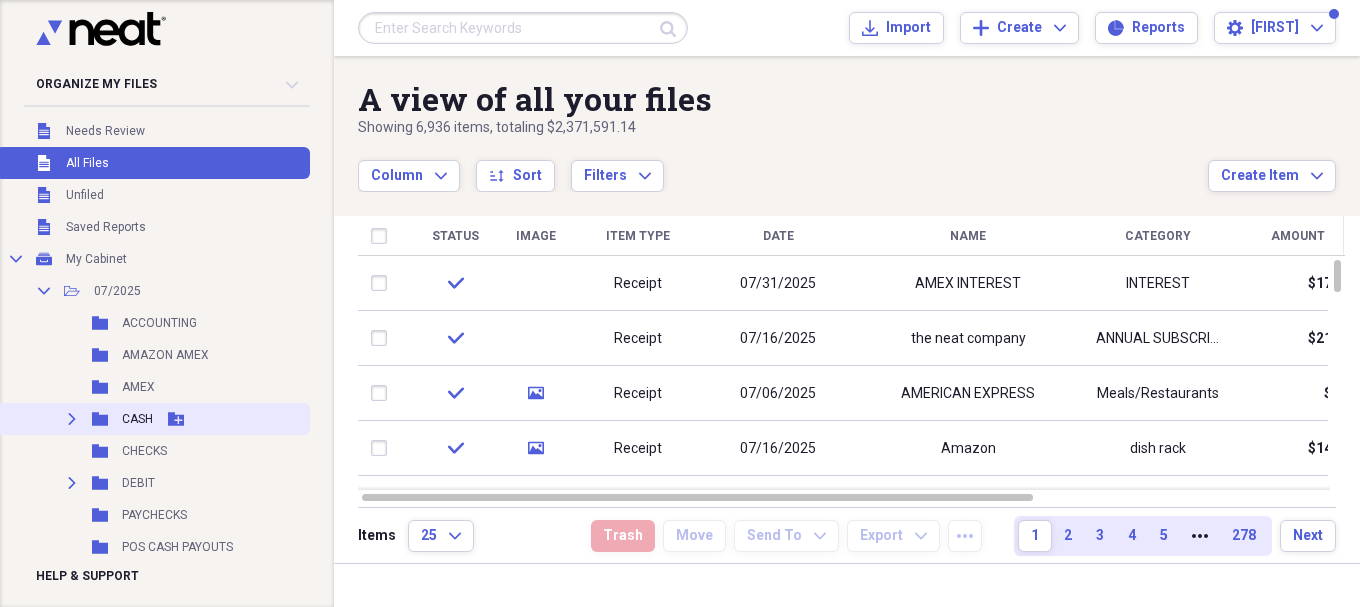 click on "CASH" at bounding box center (137, 419) 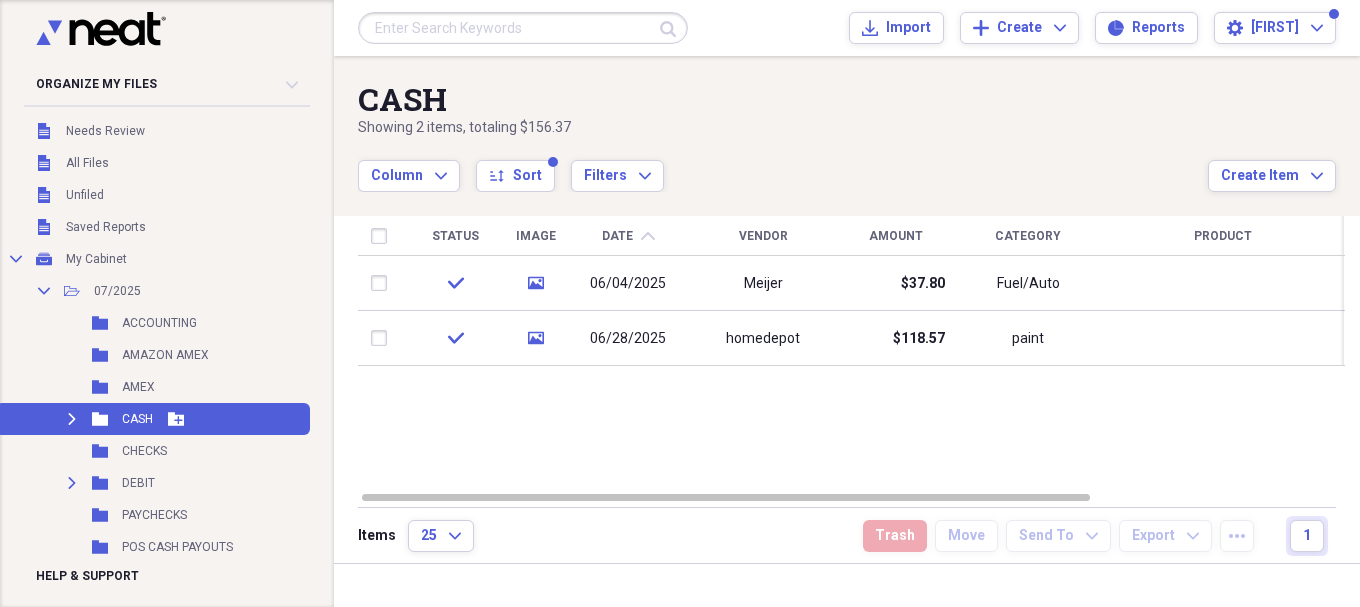 click on "CASH" at bounding box center [137, 419] 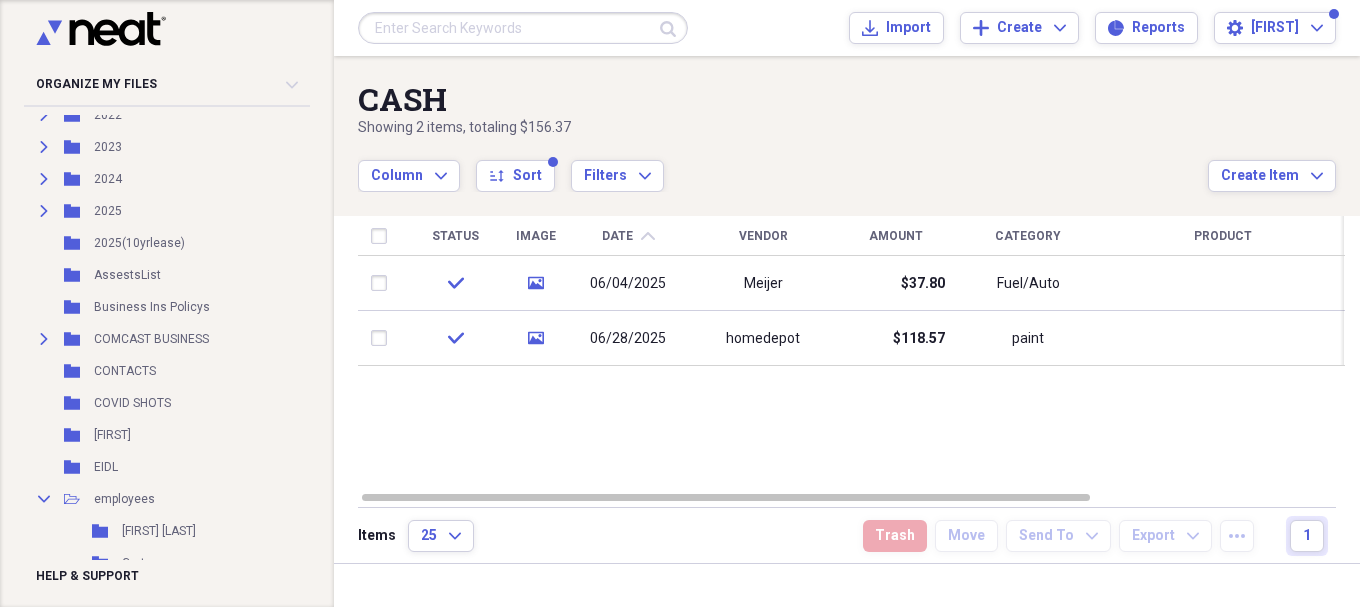scroll, scrollTop: 900, scrollLeft: 0, axis: vertical 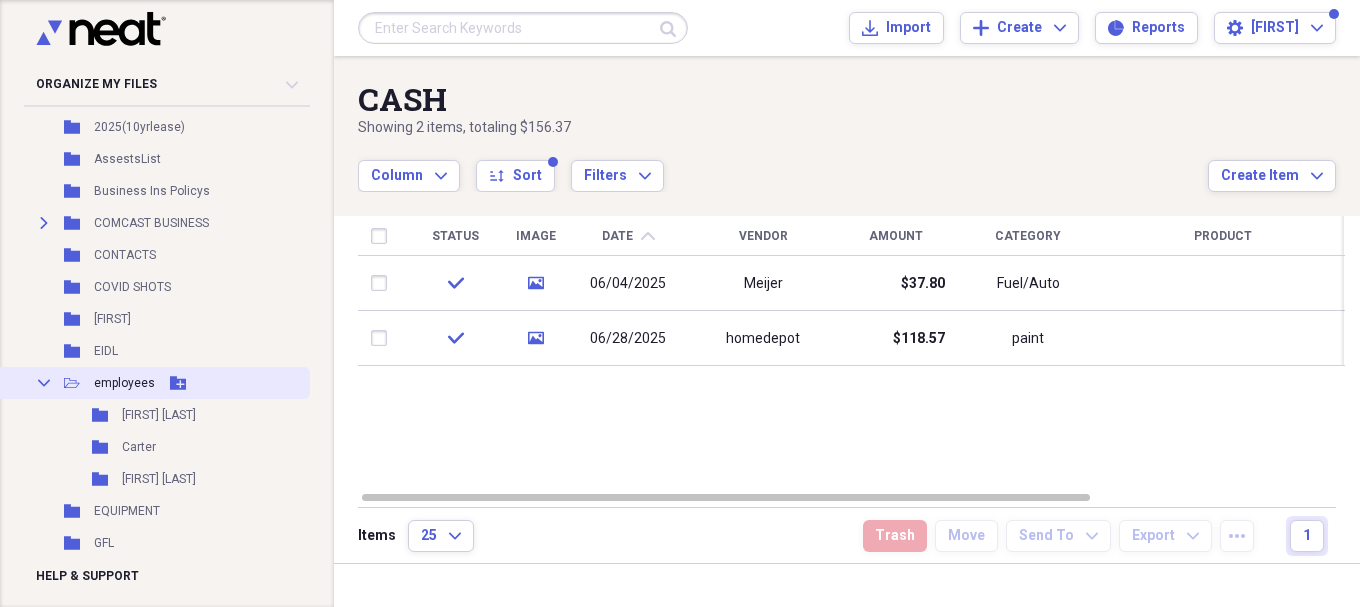 click on "Collapse" 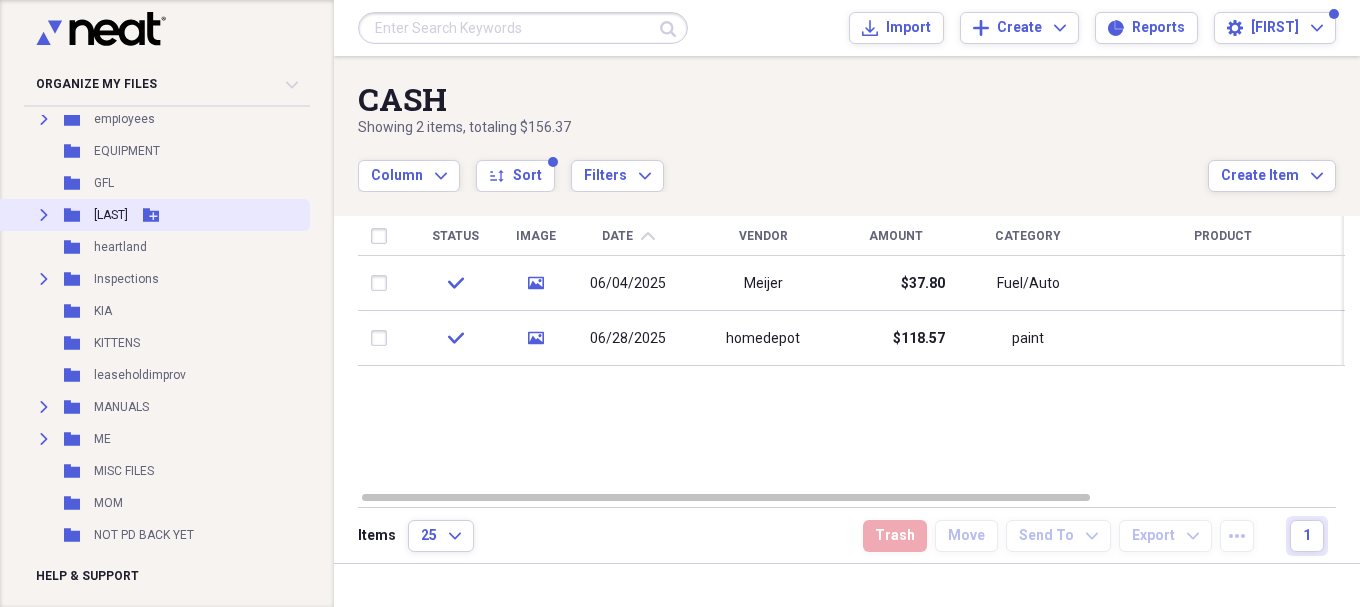 scroll, scrollTop: 1200, scrollLeft: 0, axis: vertical 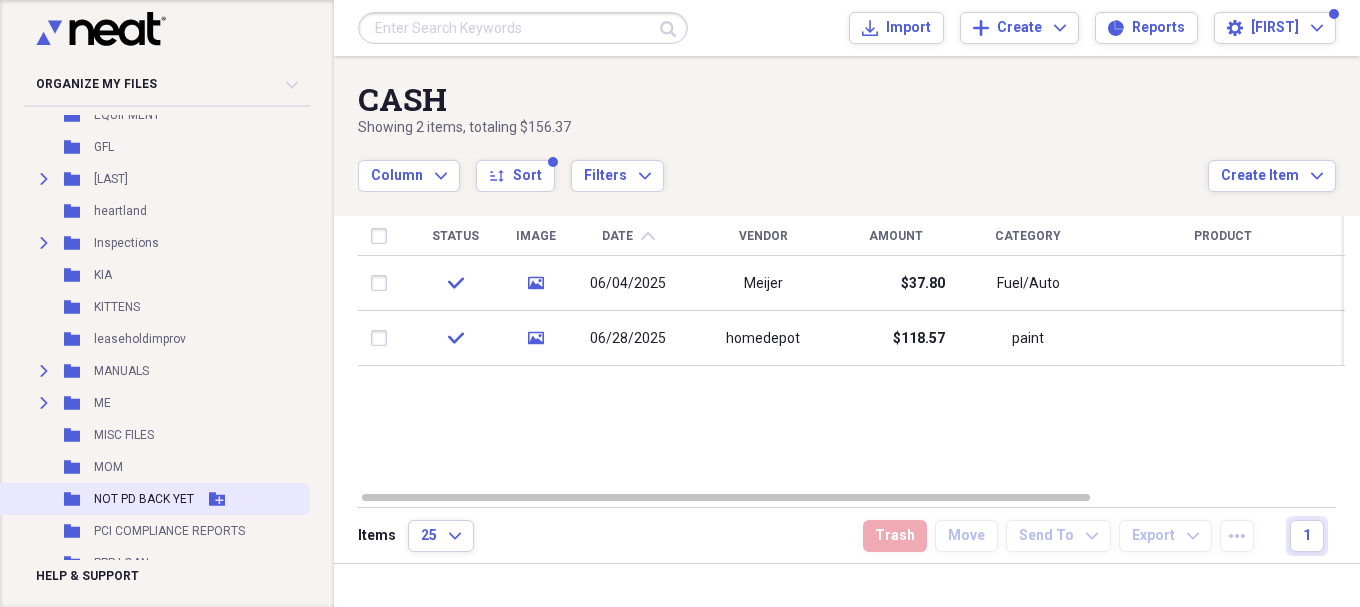 click on "Folder NOT PD BACK YET Add Folder" at bounding box center (153, 499) 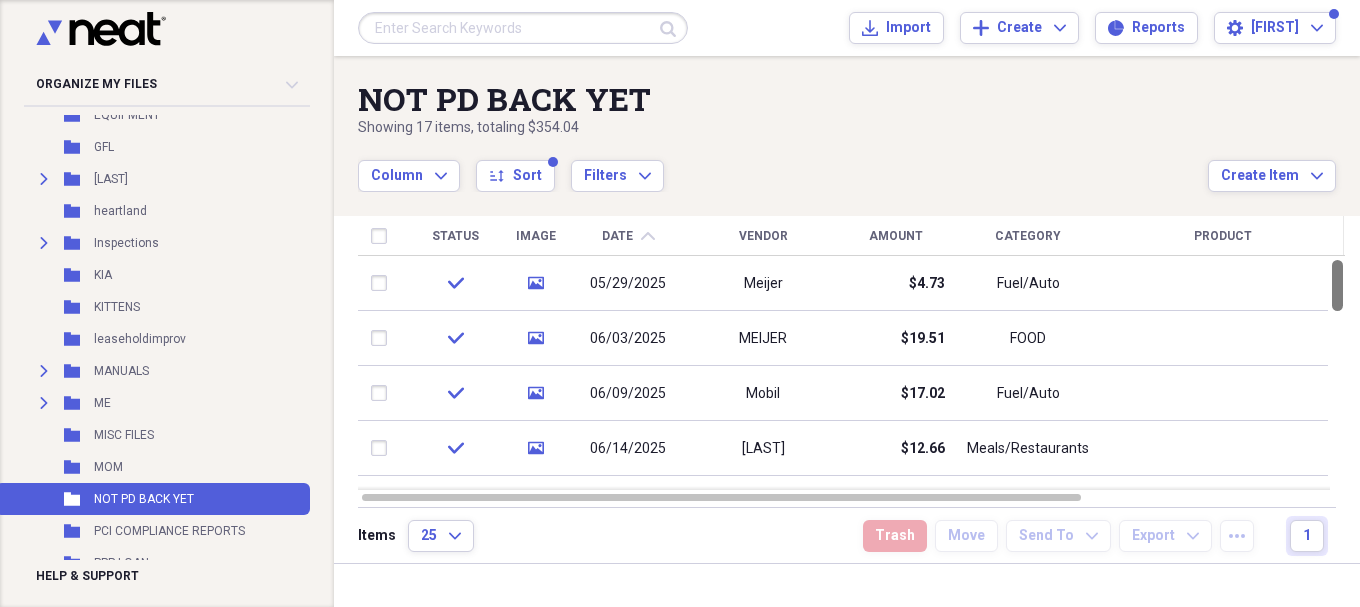 drag, startPoint x: 1353, startPoint y: 286, endPoint x: 1346, endPoint y: 264, distance: 23.086792 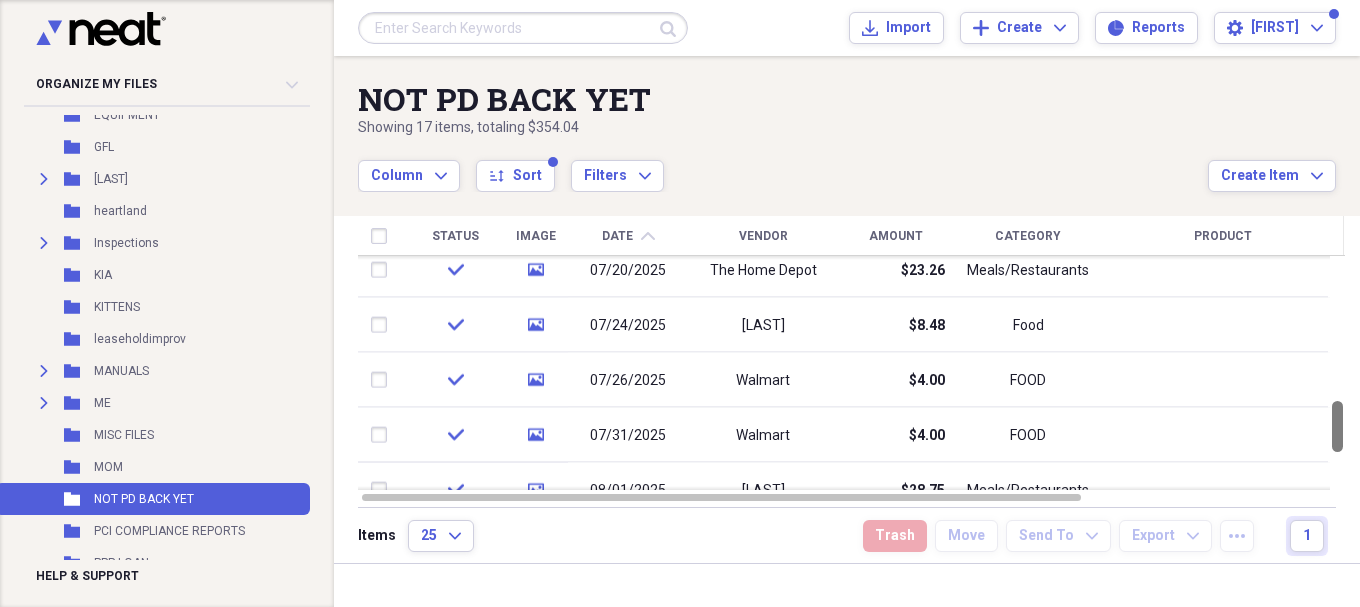 drag, startPoint x: 1356, startPoint y: 298, endPoint x: 1355, endPoint y: 439, distance: 141.00354 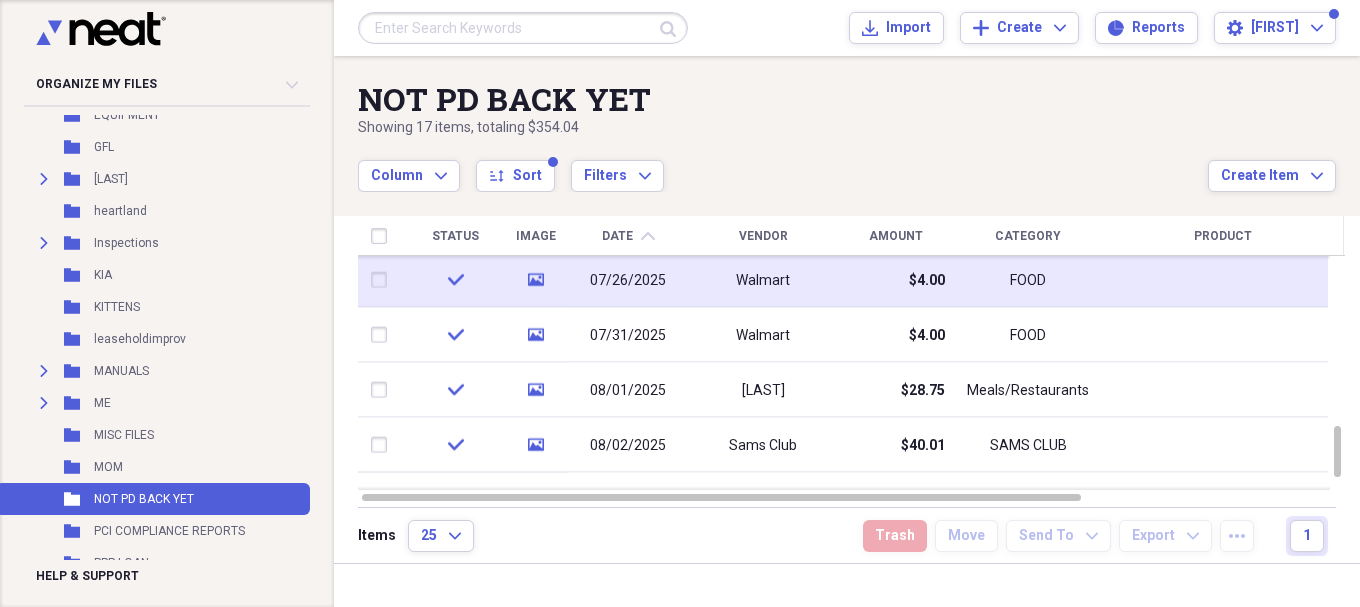 click on "$28.75" at bounding box center (923, 390) 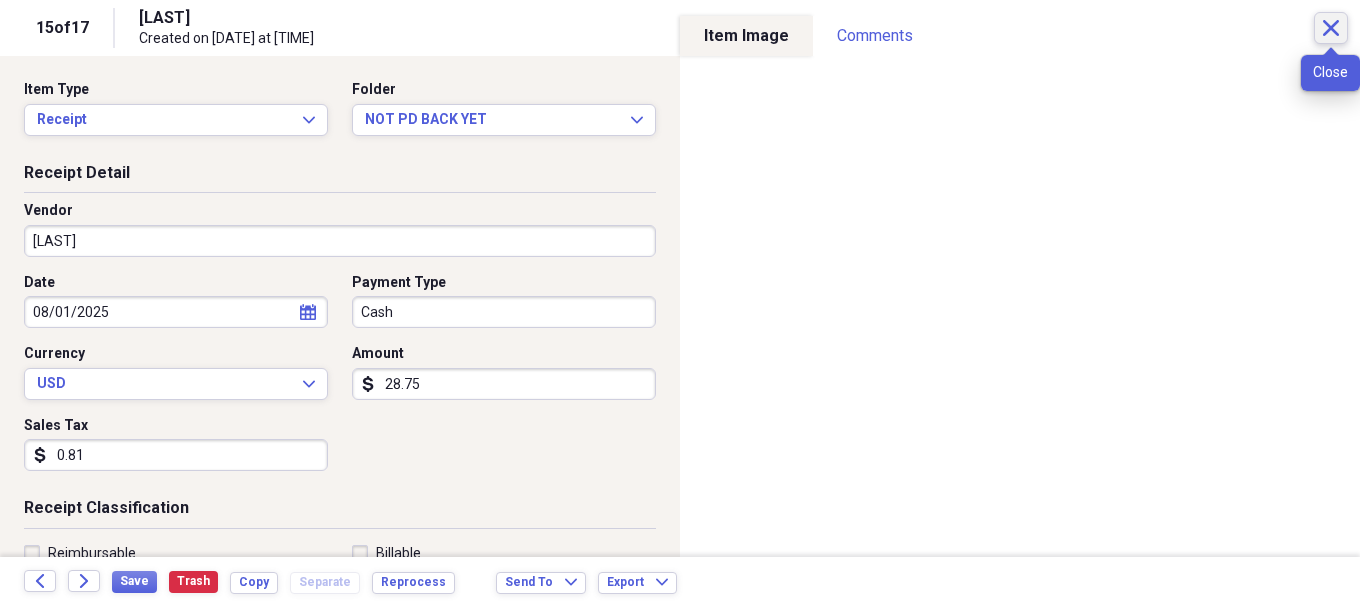 click on "Close" 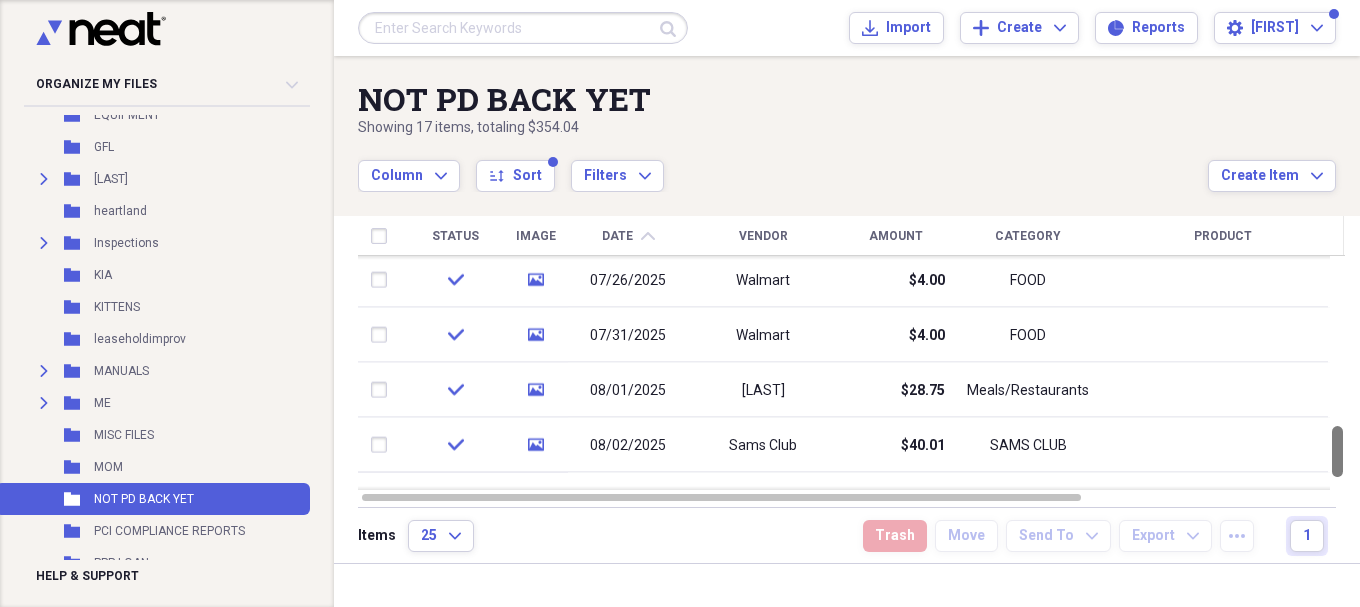 click at bounding box center (1337, 451) 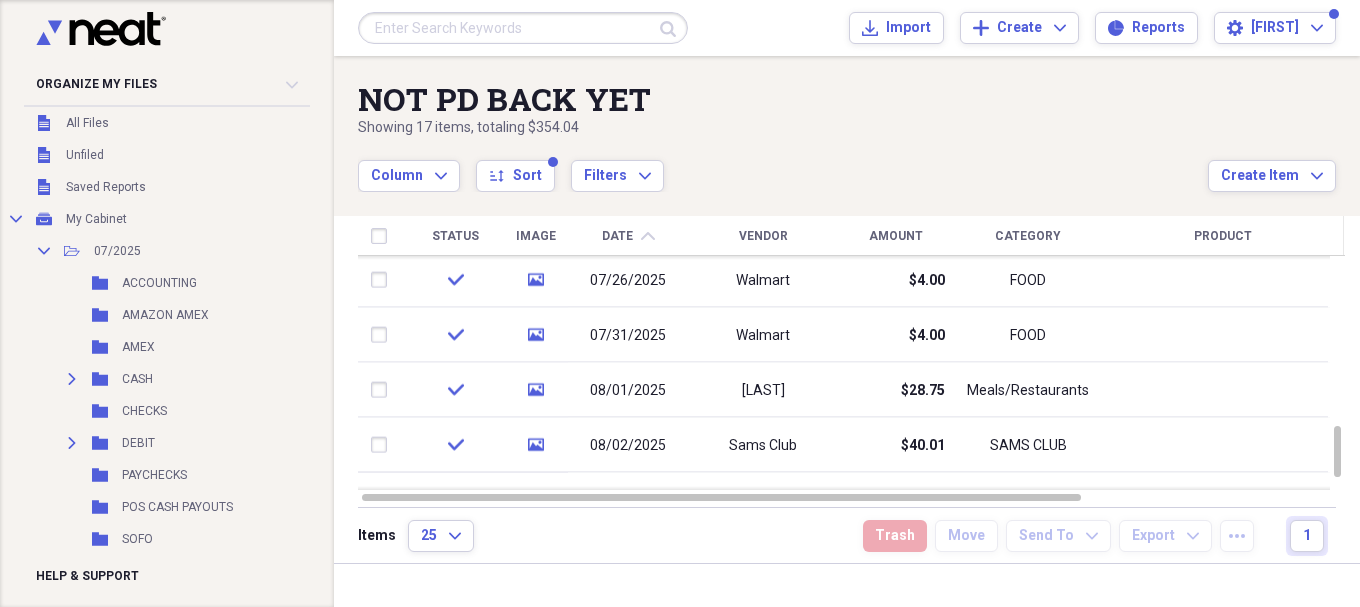 scroll, scrollTop: 25, scrollLeft: 0, axis: vertical 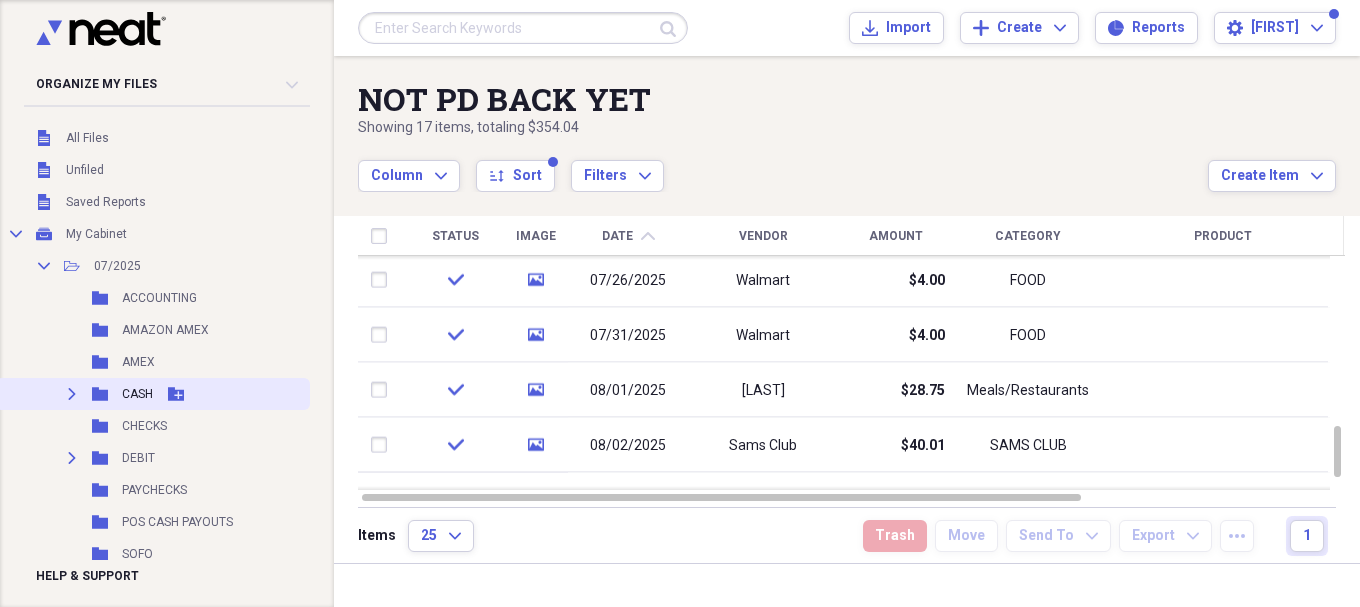 click 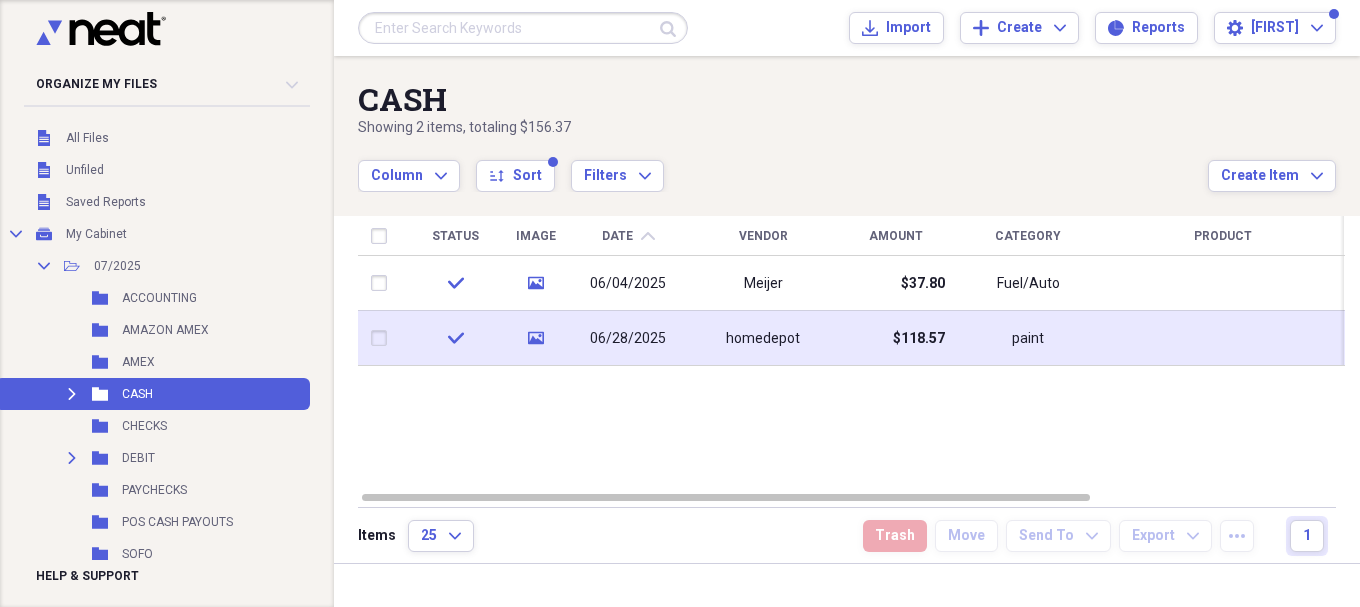 click on "$118.57" at bounding box center [895, 338] 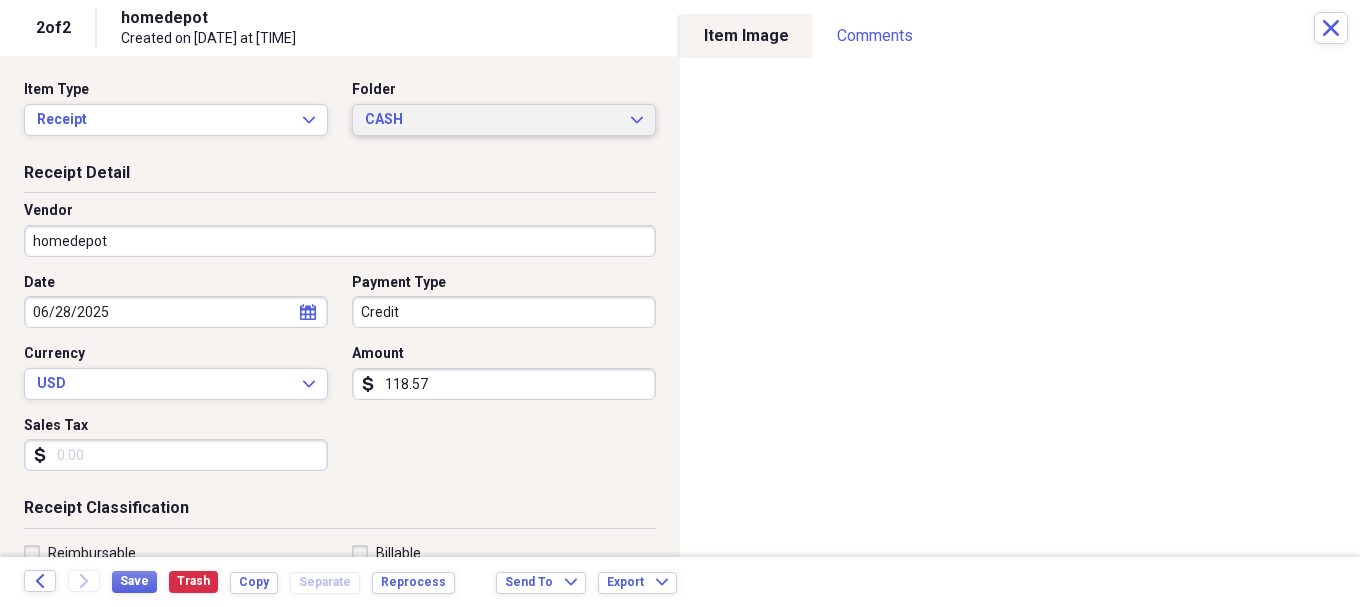 click on "CASH" at bounding box center (492, 120) 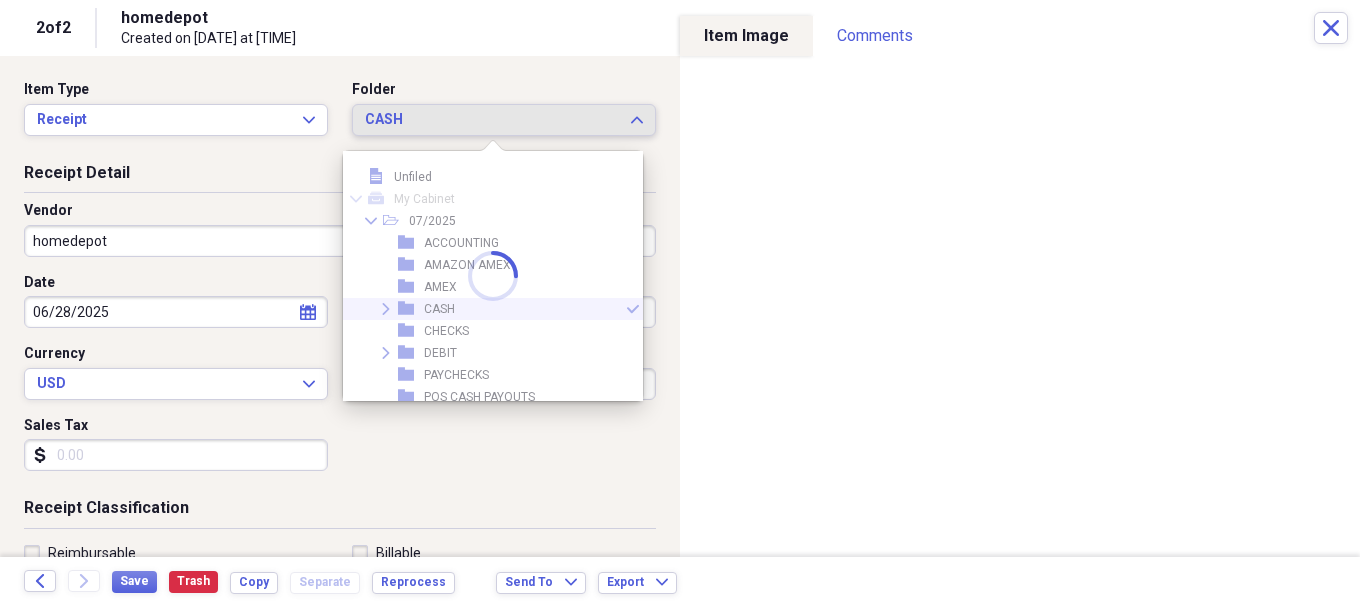 scroll, scrollTop: 33, scrollLeft: 0, axis: vertical 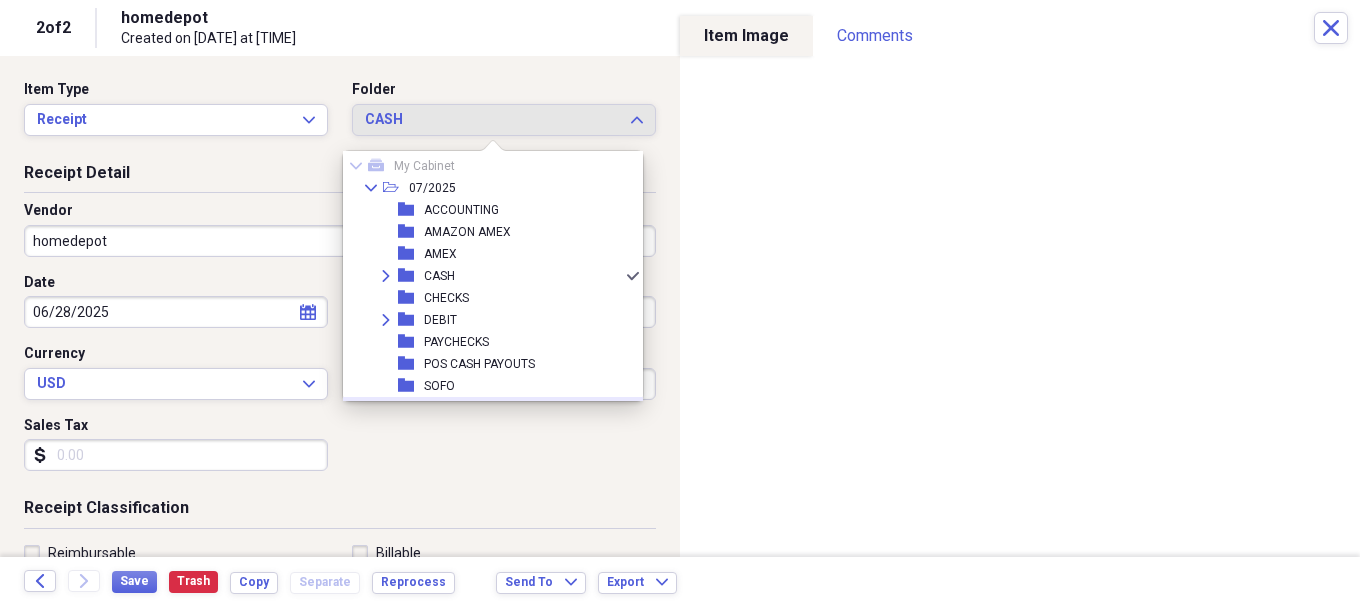 click on "Date 06/28/2025 calendar Calendar Payment Type Credit Currency USD Expand Amount dollar-sign 118.57 Sales Tax dollar-sign" at bounding box center [340, 380] 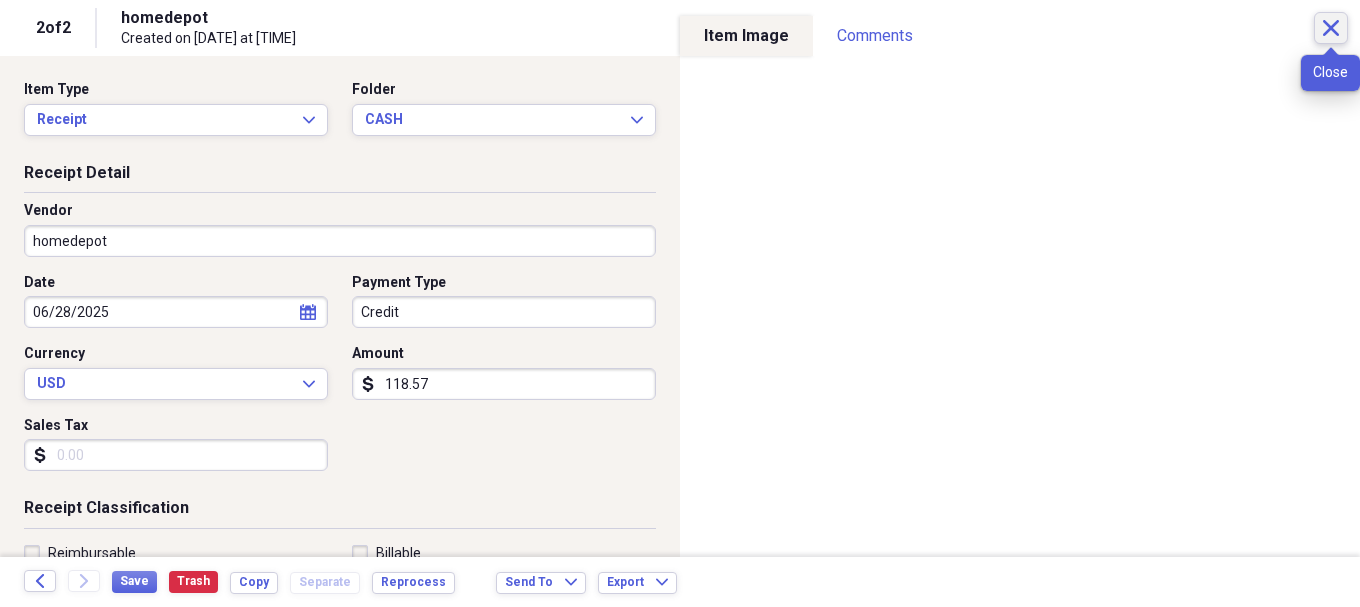 click on "Close" 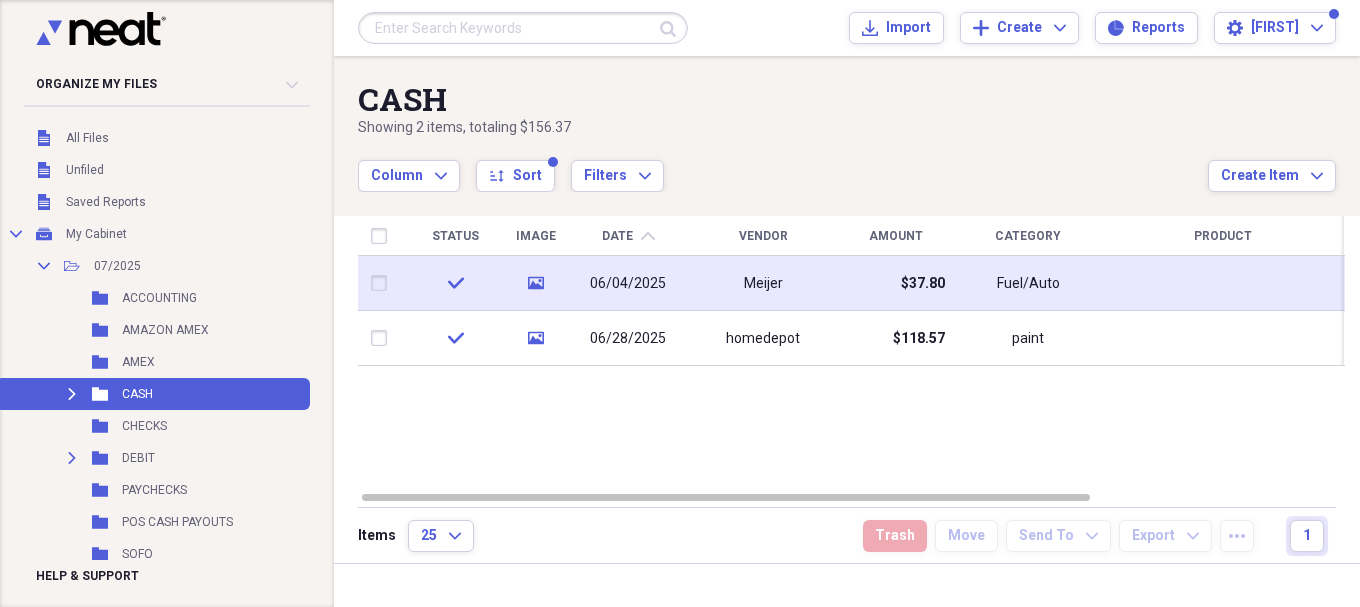 click on "Meijer" at bounding box center [763, 283] 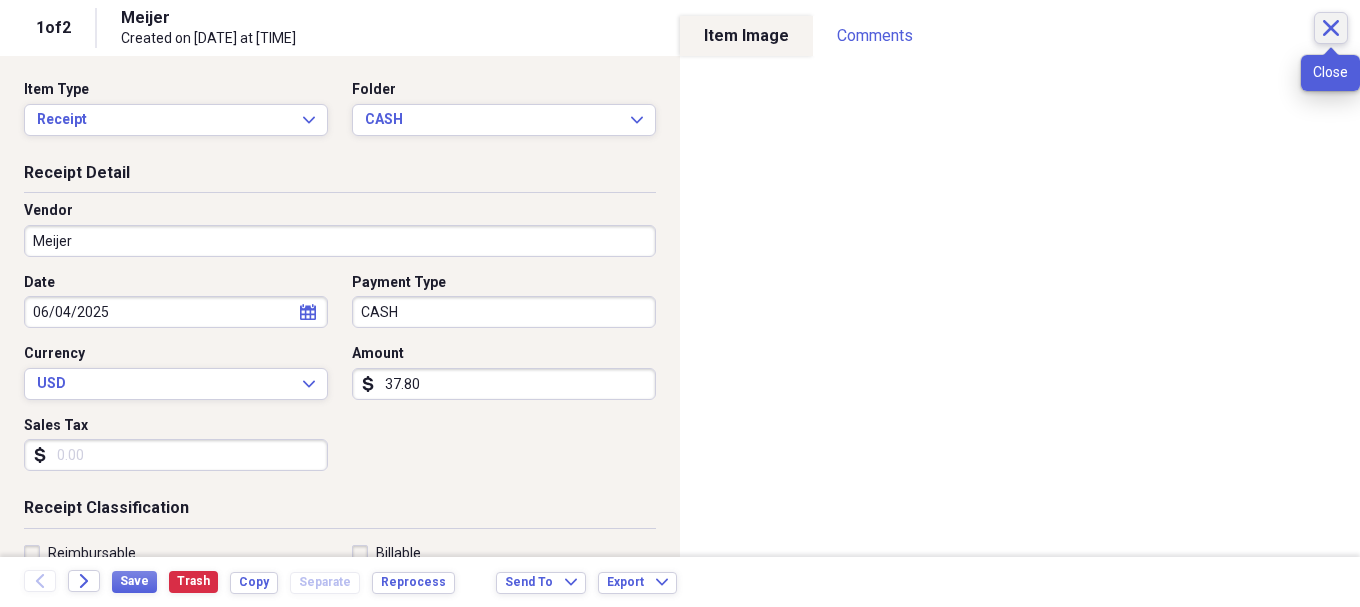 click on "Close" at bounding box center [1331, 28] 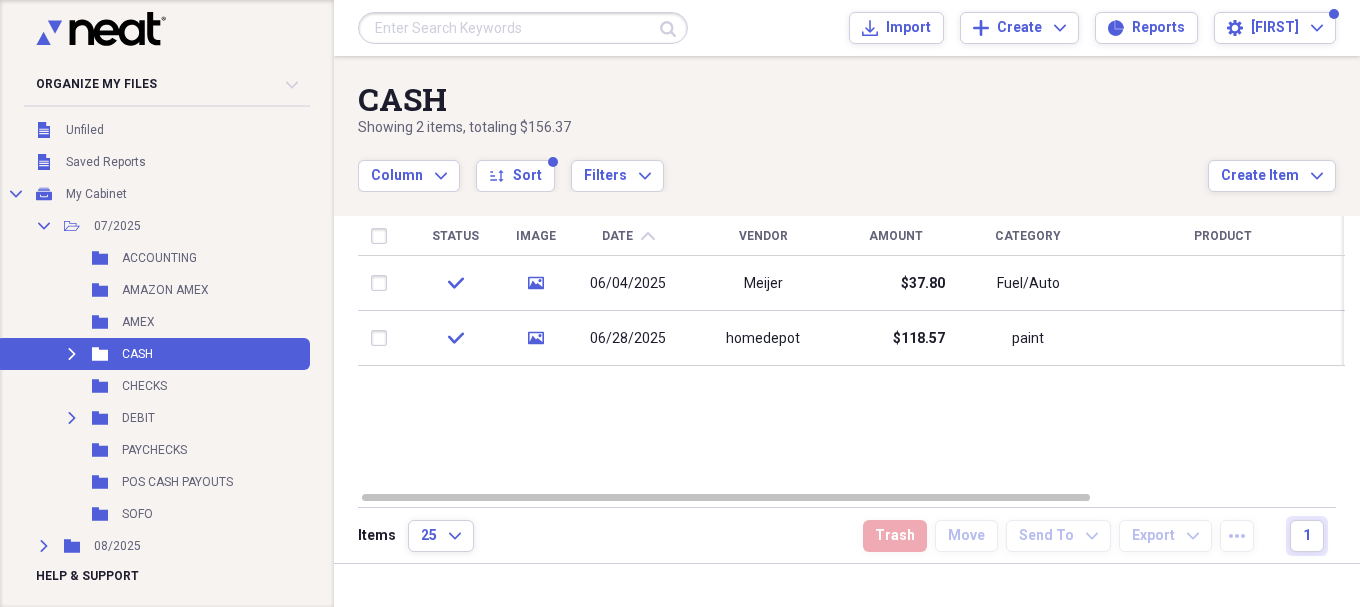 scroll, scrollTop: 158, scrollLeft: 0, axis: vertical 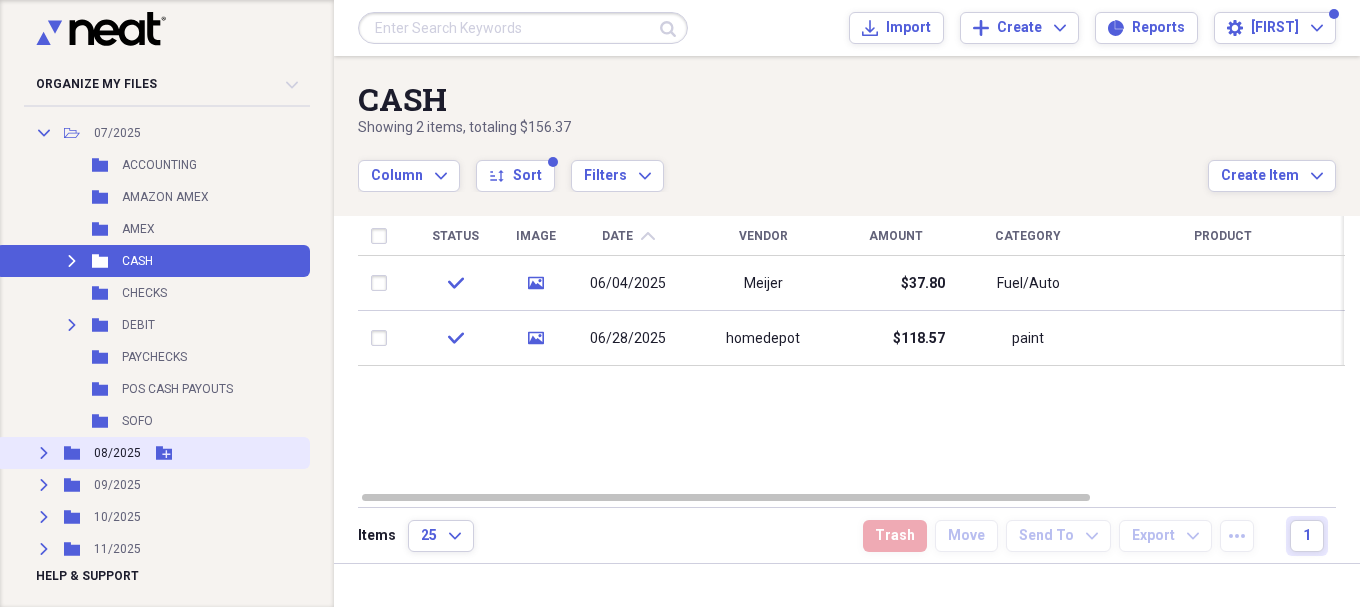 click on "Expand" 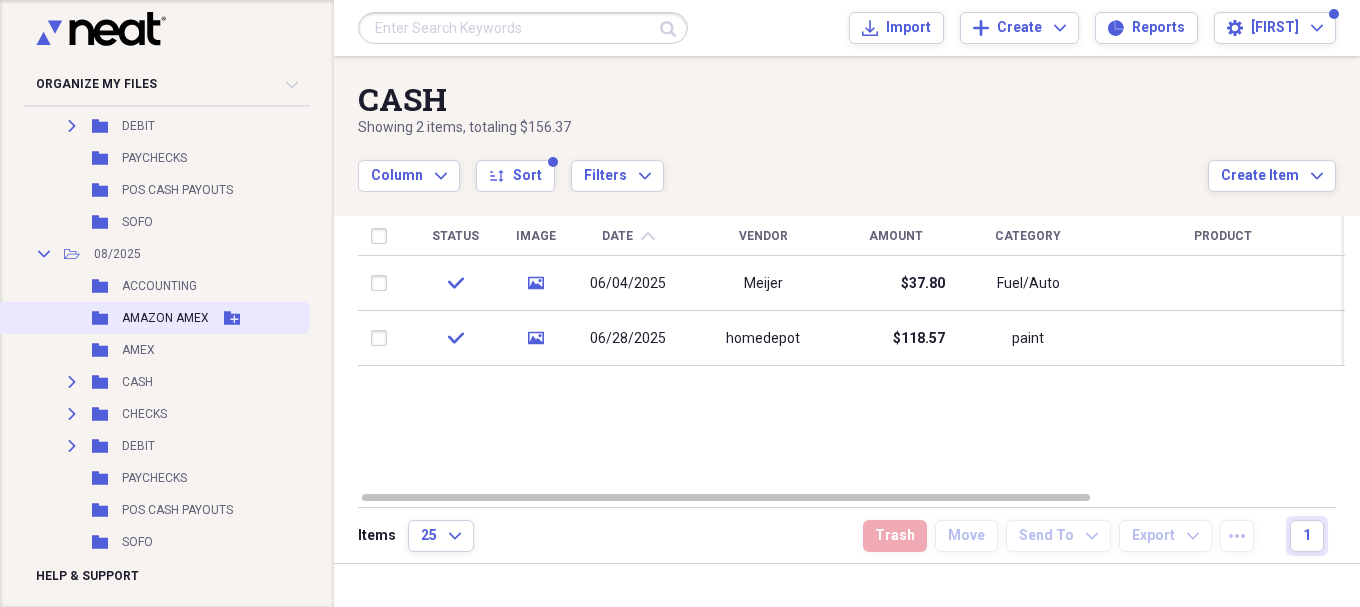scroll, scrollTop: 358, scrollLeft: 0, axis: vertical 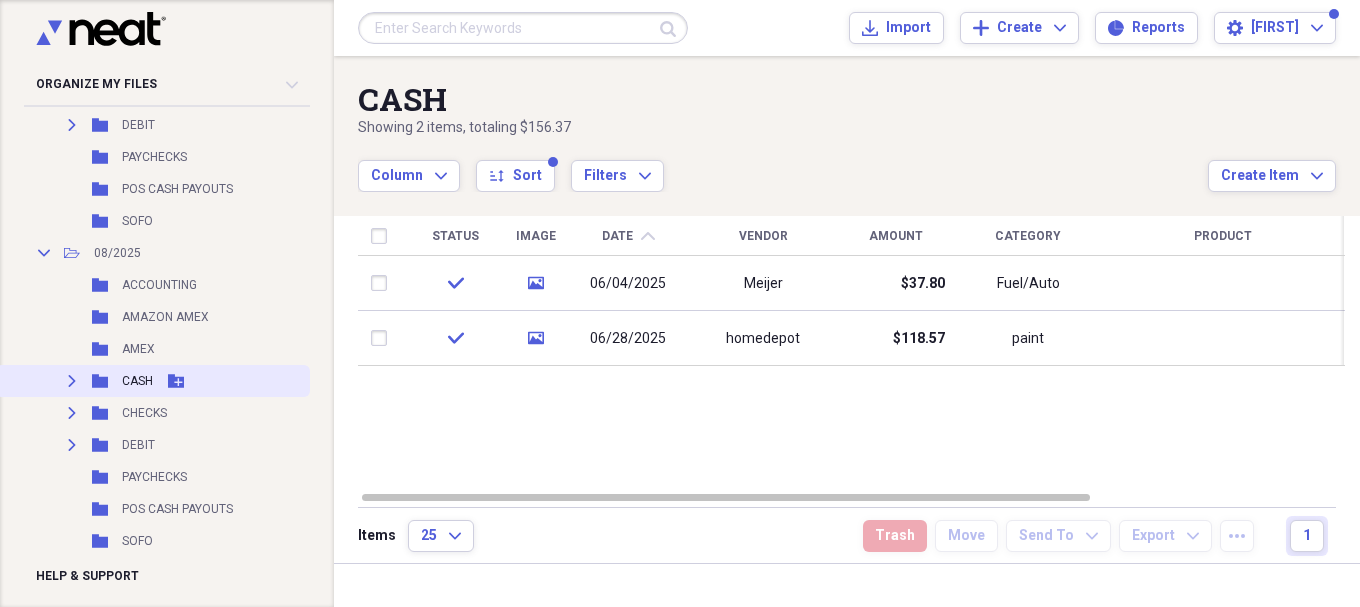 click on "CASH" at bounding box center [137, 381] 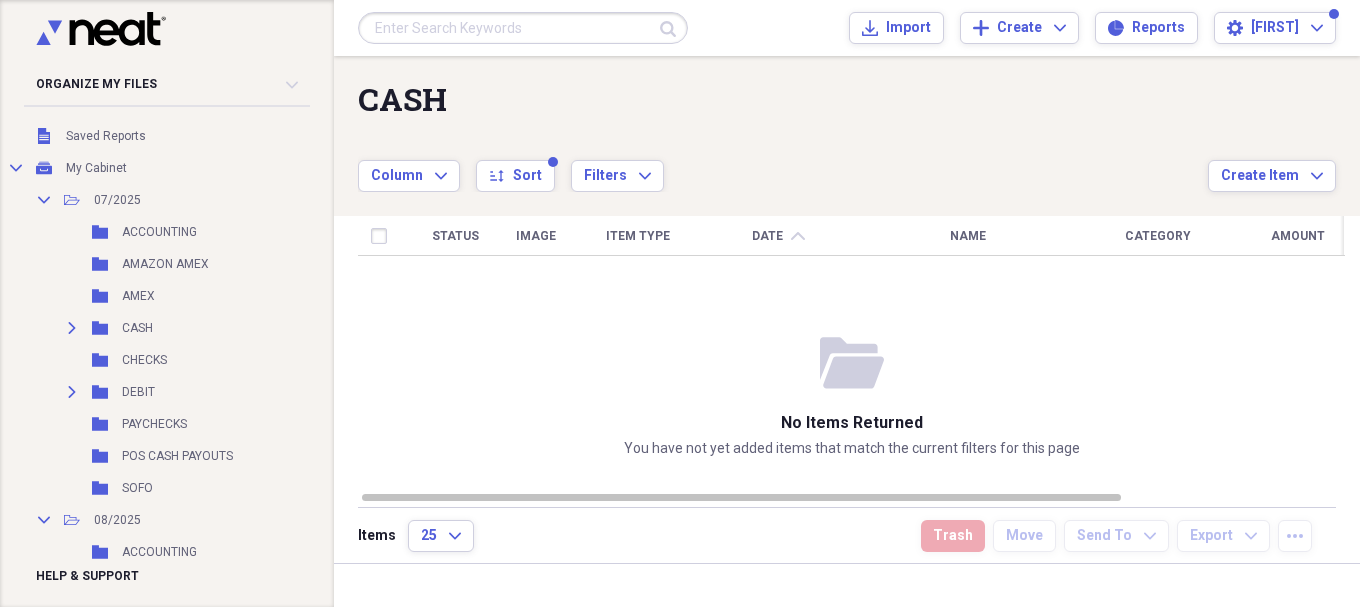 scroll, scrollTop: 75, scrollLeft: 0, axis: vertical 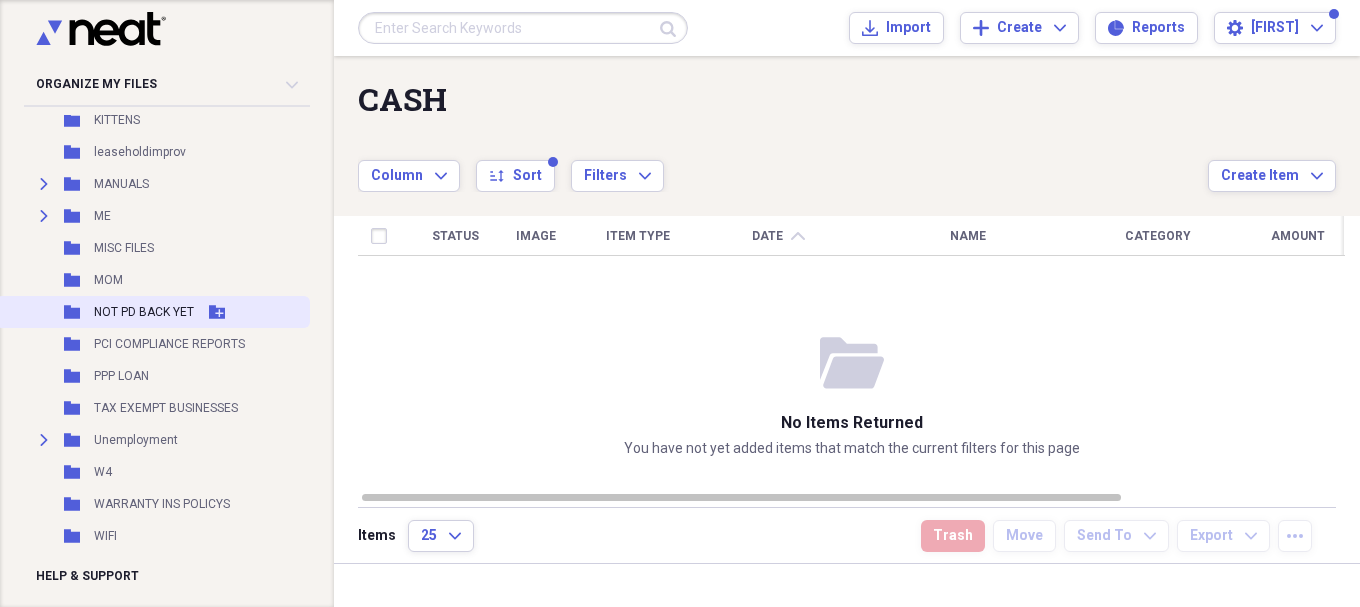 click on "NOT PD BACK YET" at bounding box center [144, 312] 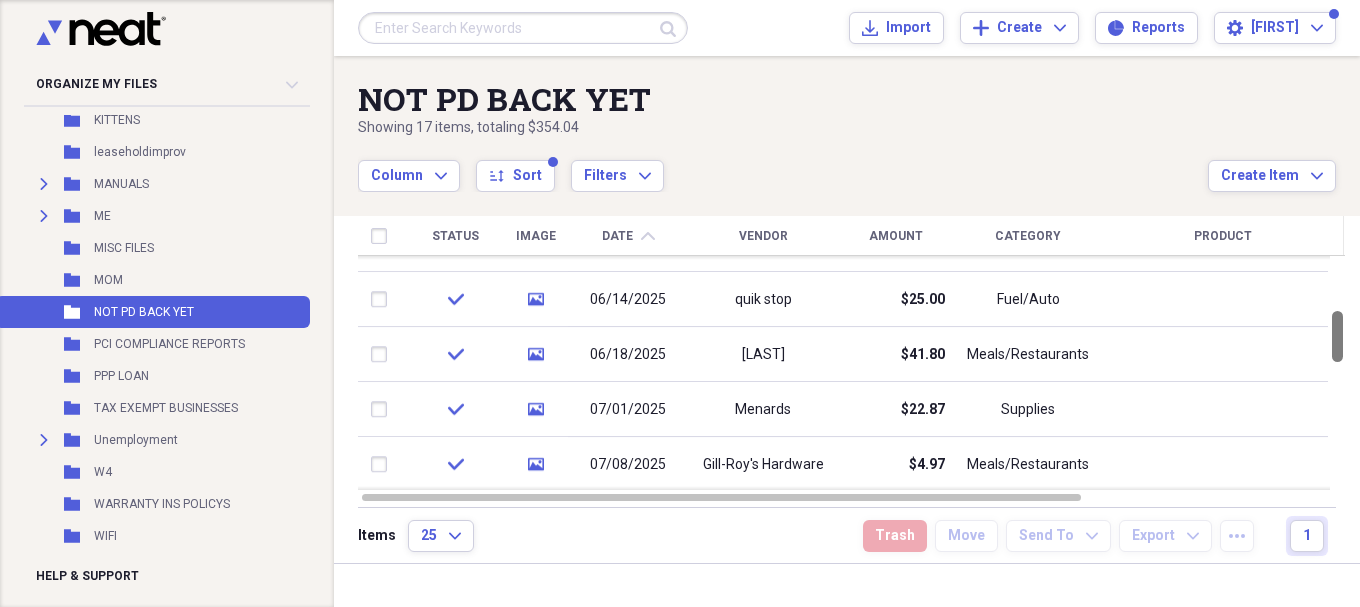 drag, startPoint x: 1353, startPoint y: 291, endPoint x: 1355, endPoint y: 342, distance: 51.0392 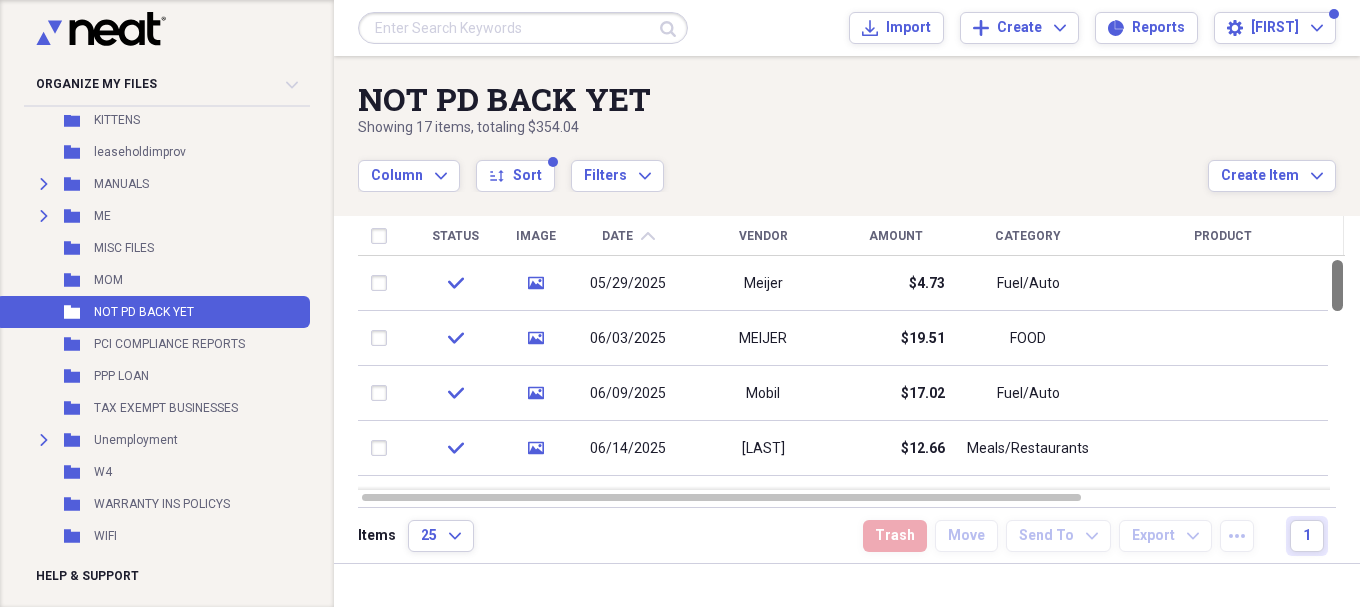 drag, startPoint x: 1354, startPoint y: 336, endPoint x: 1349, endPoint y: 252, distance: 84.14868 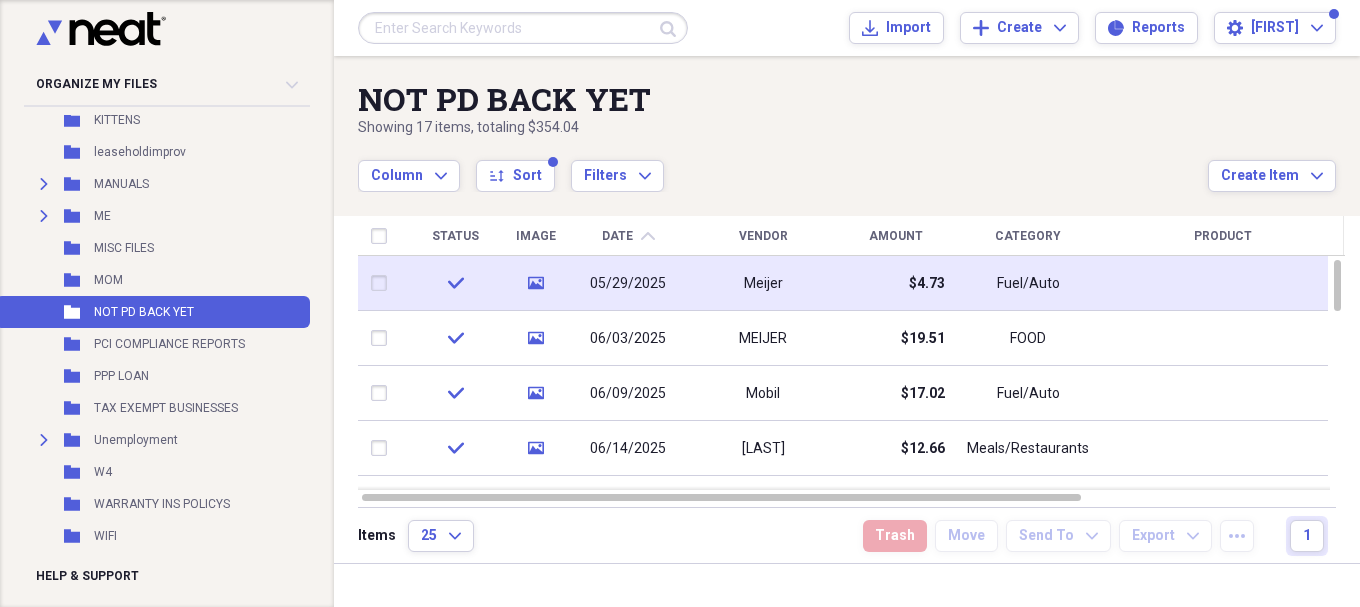 click on "Meijer" at bounding box center (763, 284) 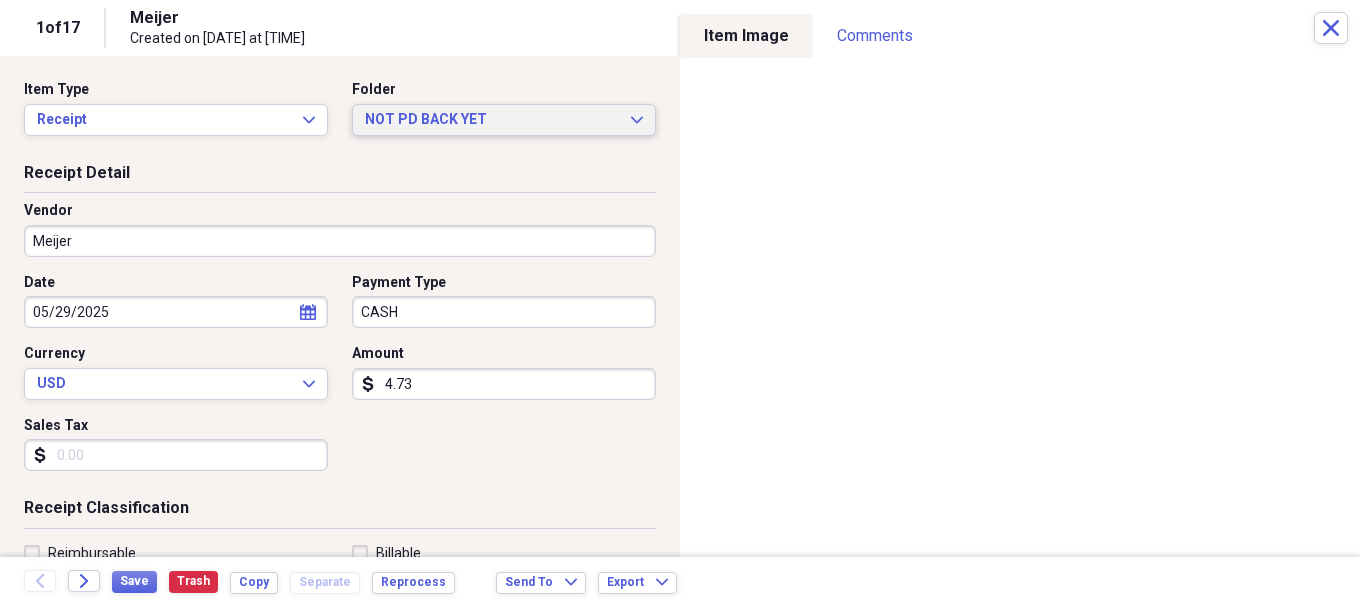 click on "NOT PD BACK YET" at bounding box center (492, 120) 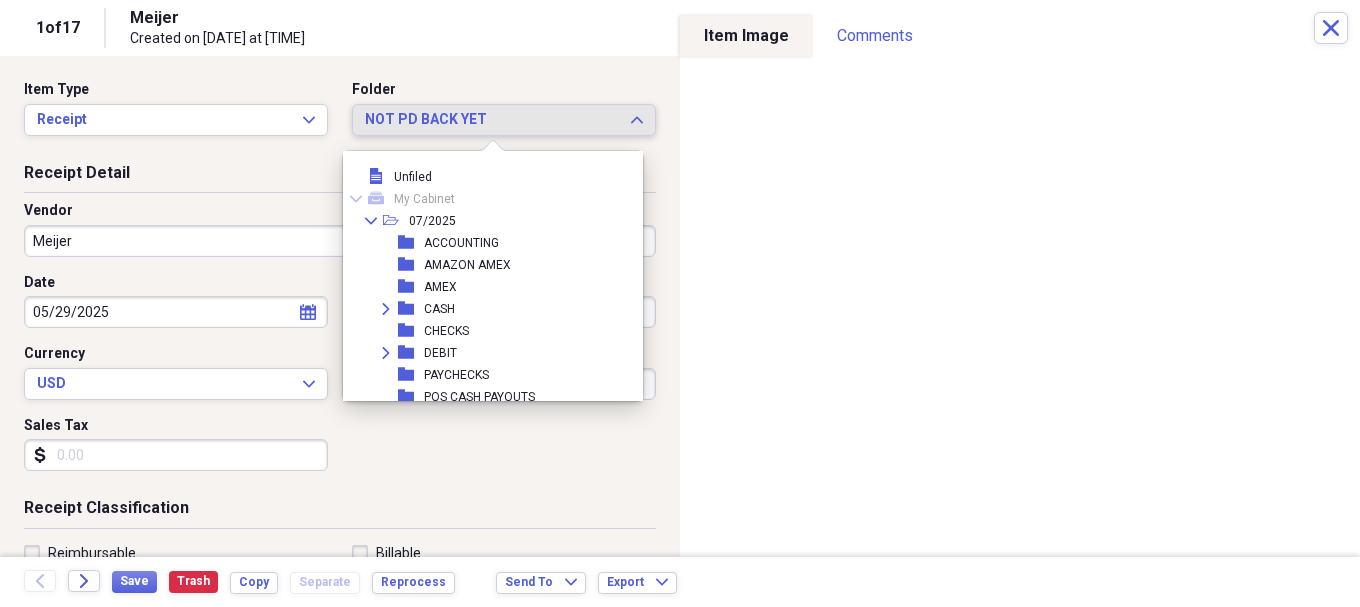 scroll, scrollTop: 1177, scrollLeft: 0, axis: vertical 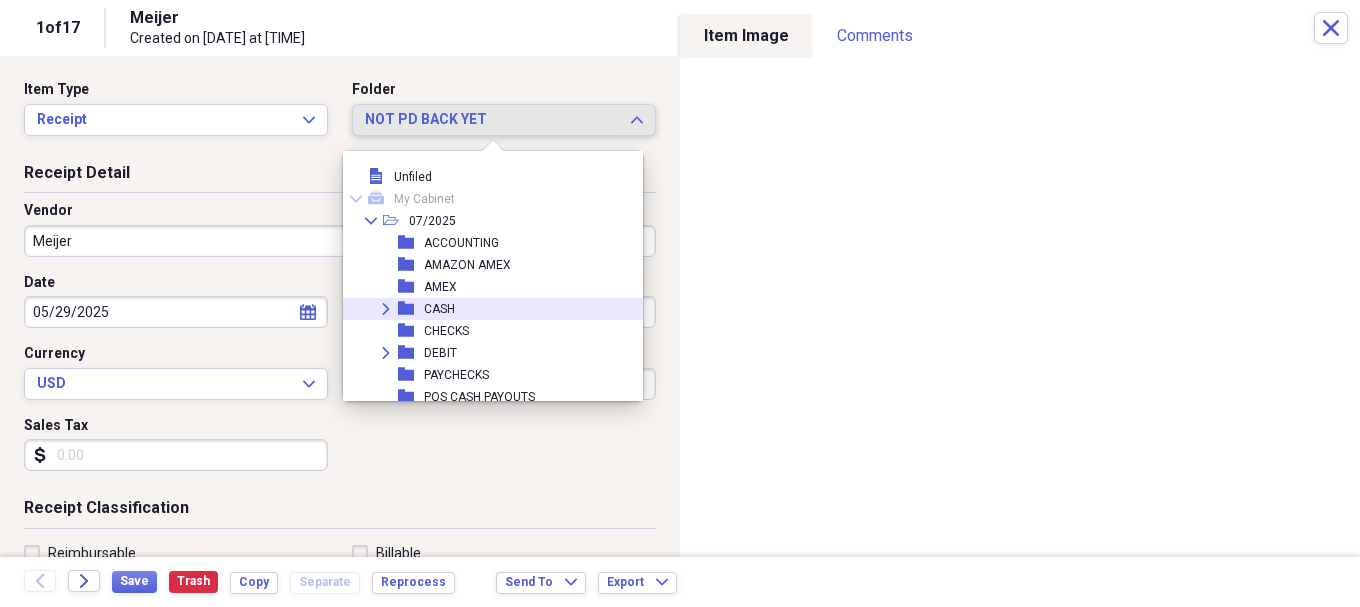click on "CASH" at bounding box center [439, 309] 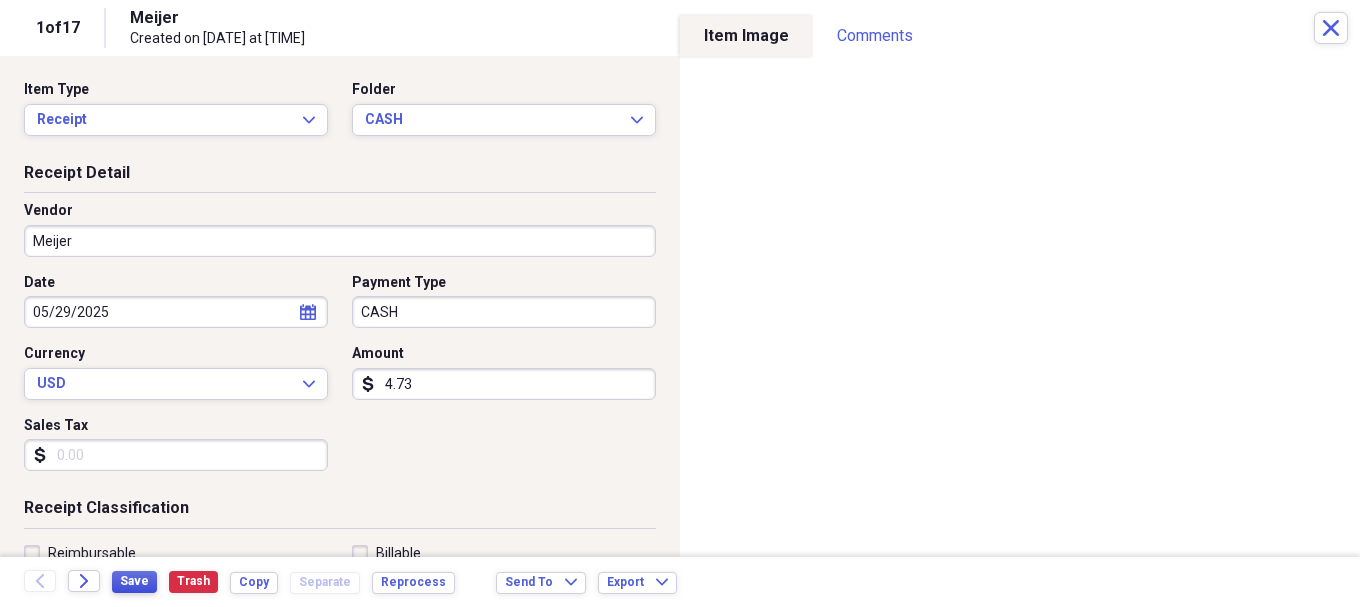 click on "Save" at bounding box center (134, 581) 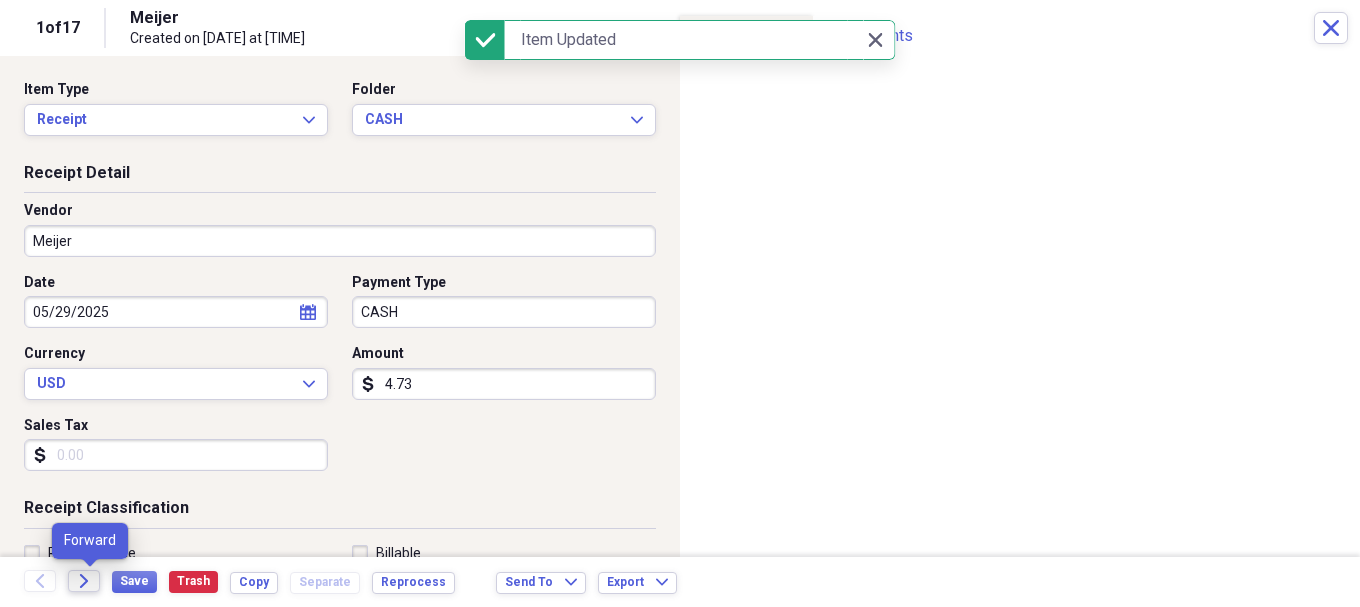 click 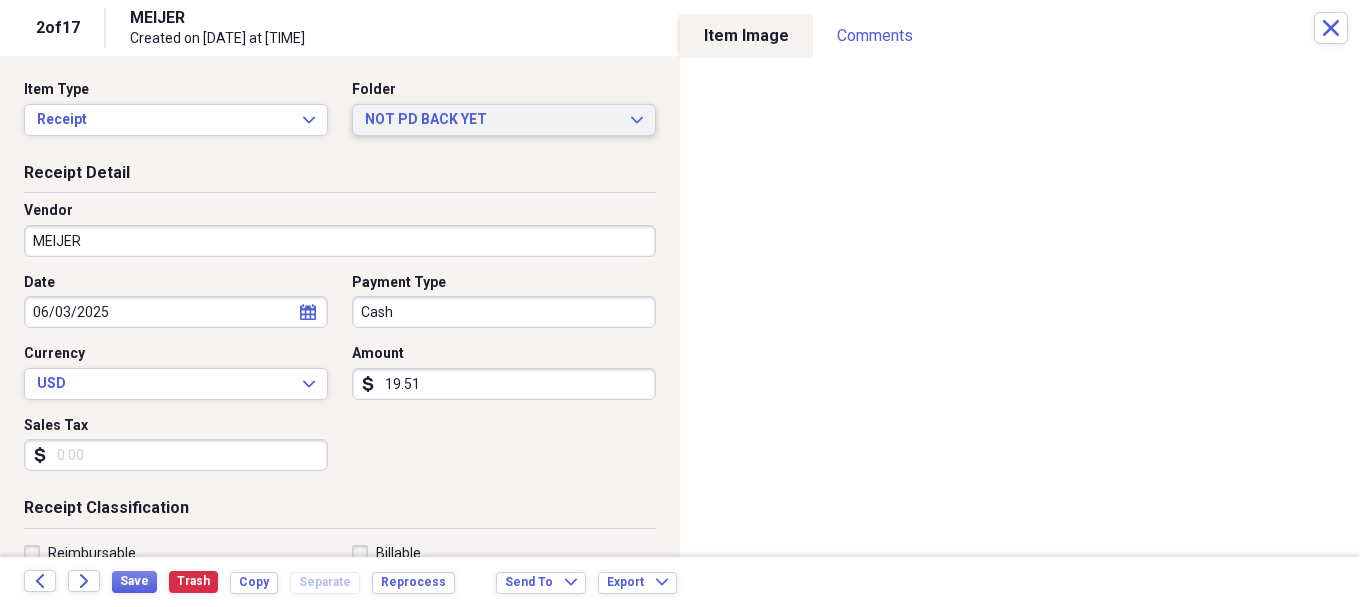 click on "NOT PD BACK YET" at bounding box center (492, 120) 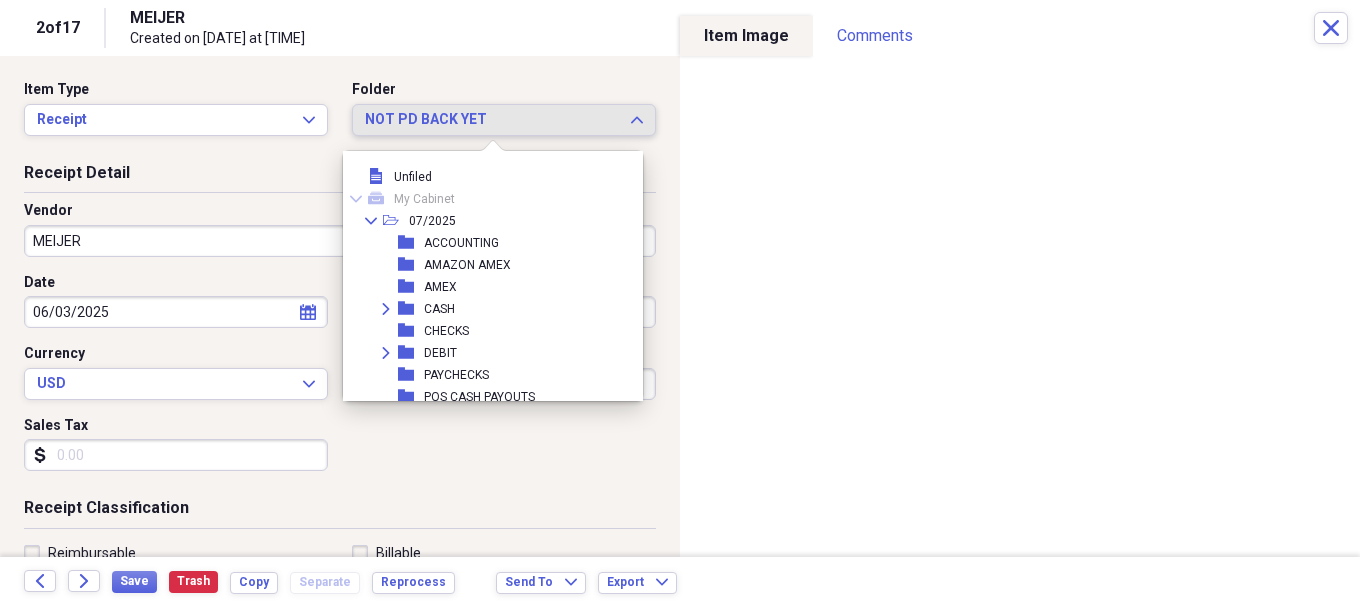 scroll, scrollTop: 1177, scrollLeft: 0, axis: vertical 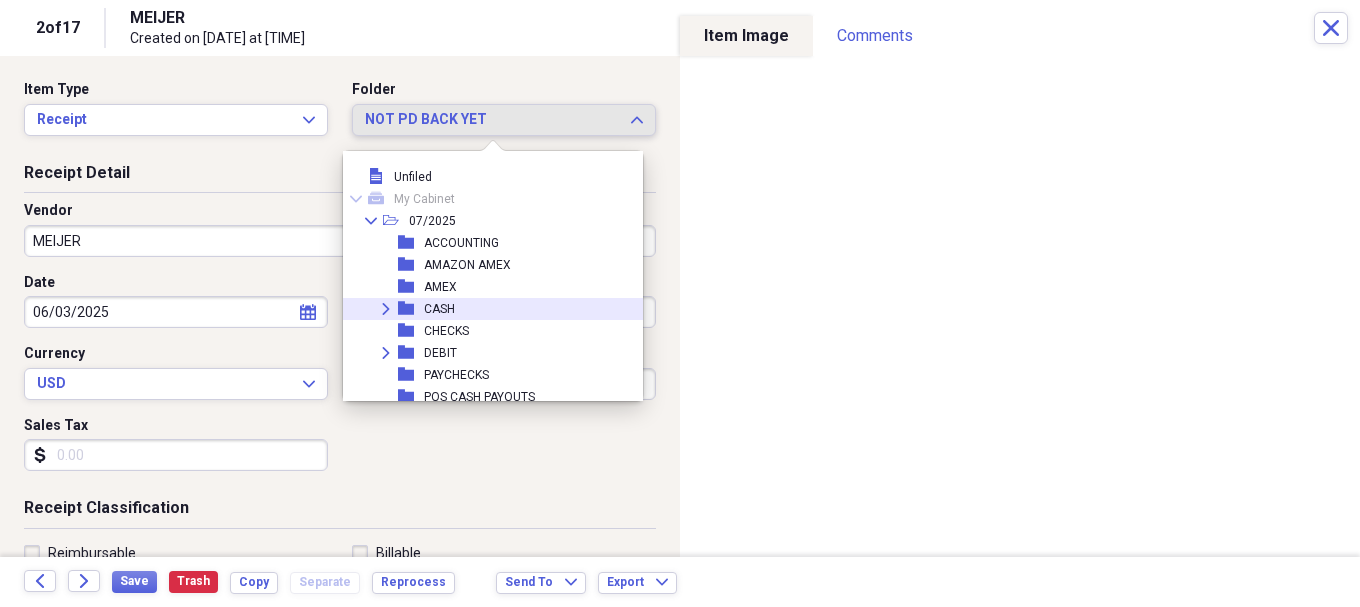 click on "CASH" at bounding box center (439, 309) 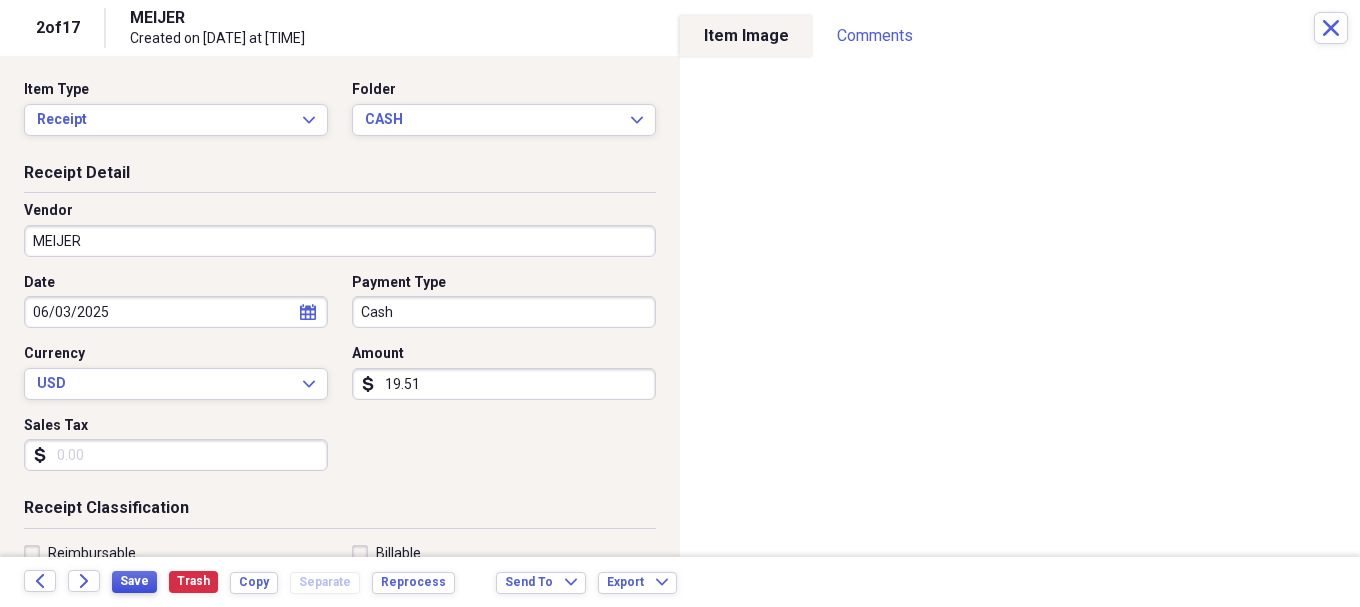 click on "Save" at bounding box center [134, 581] 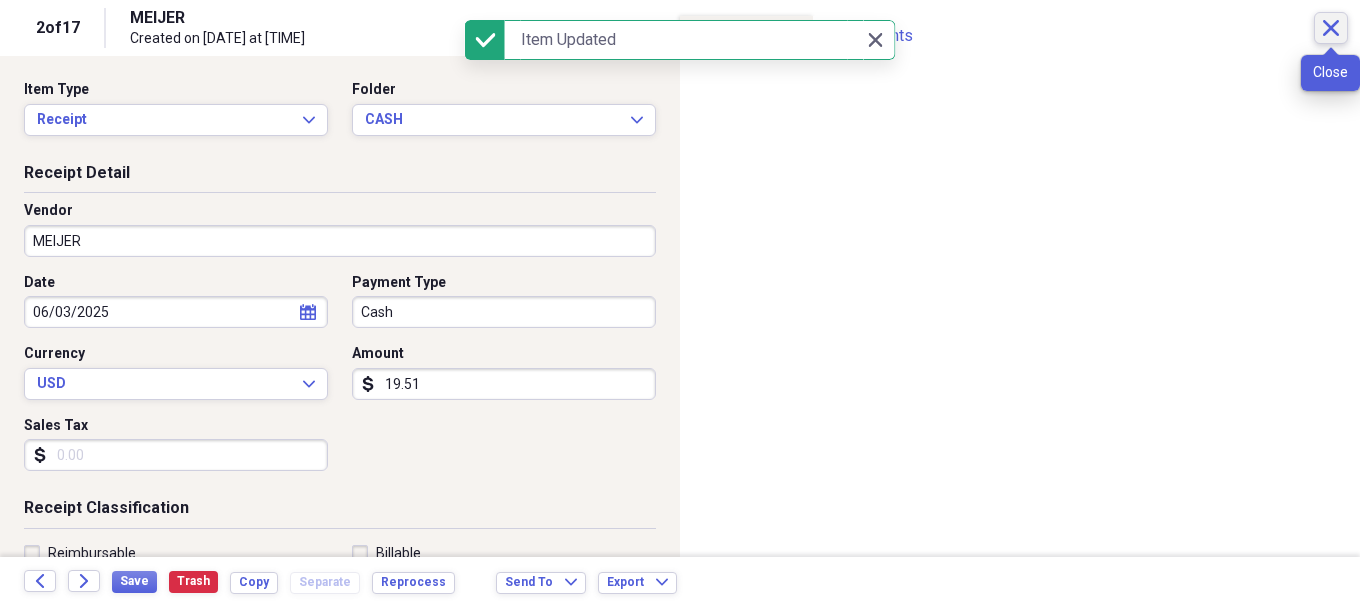 click on "Close" 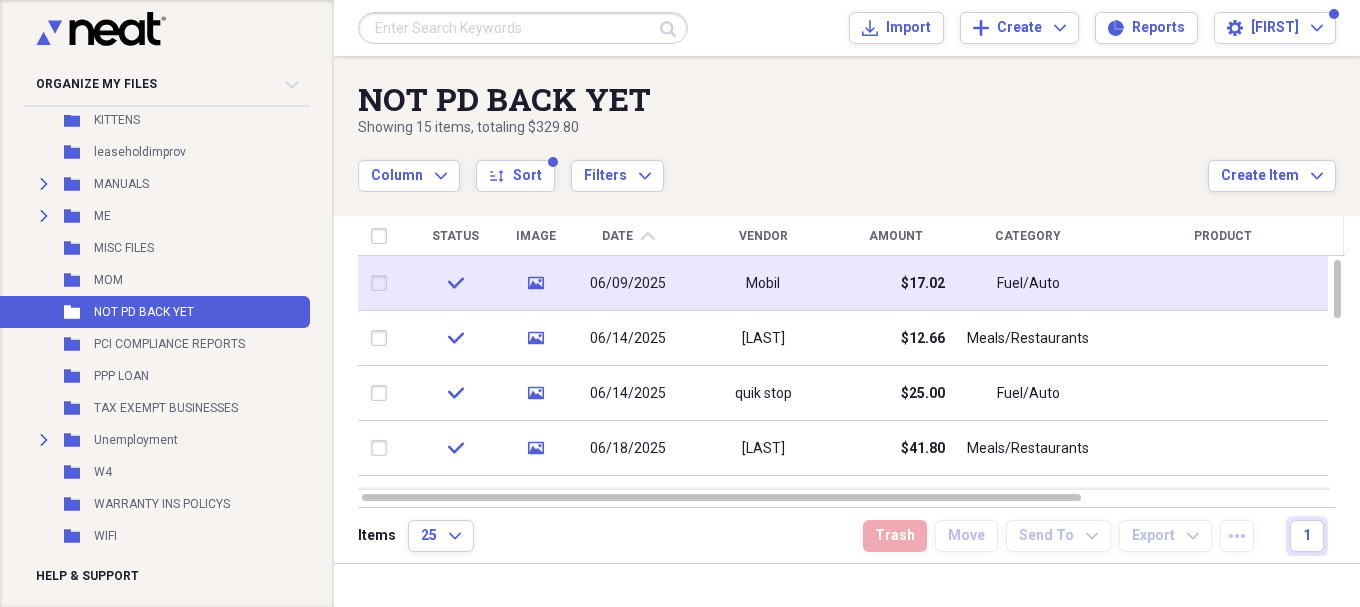 click on "$17.02" at bounding box center (923, 284) 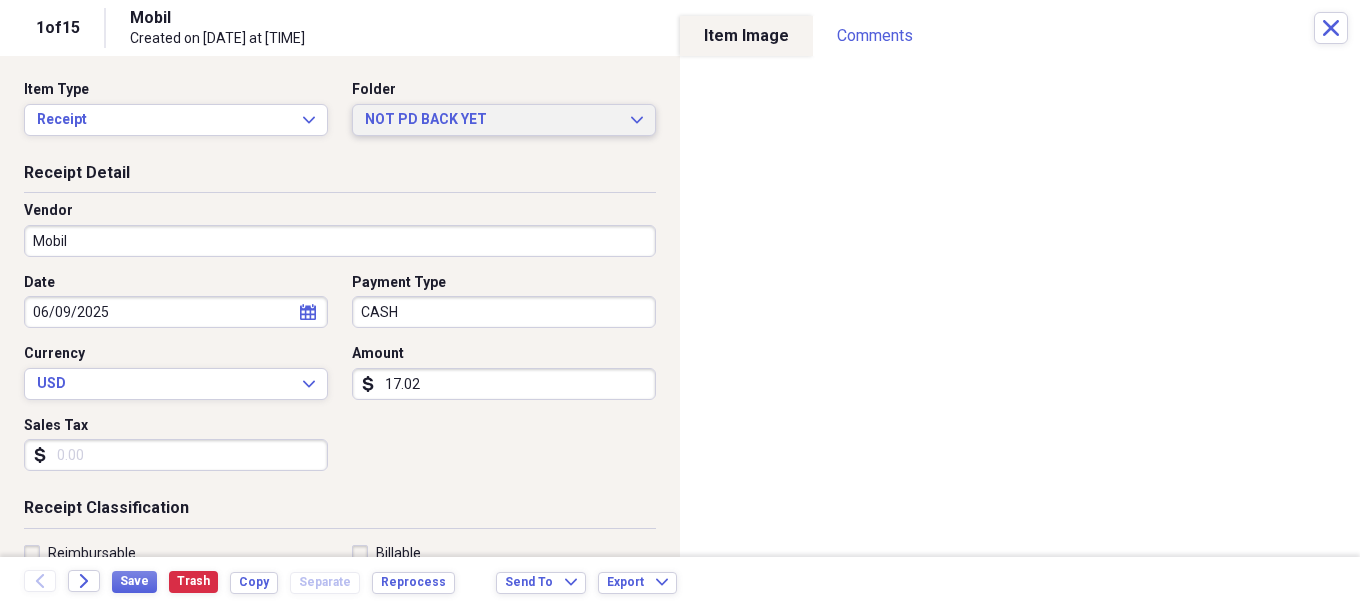 click on "NOT PD BACK YET" at bounding box center [492, 120] 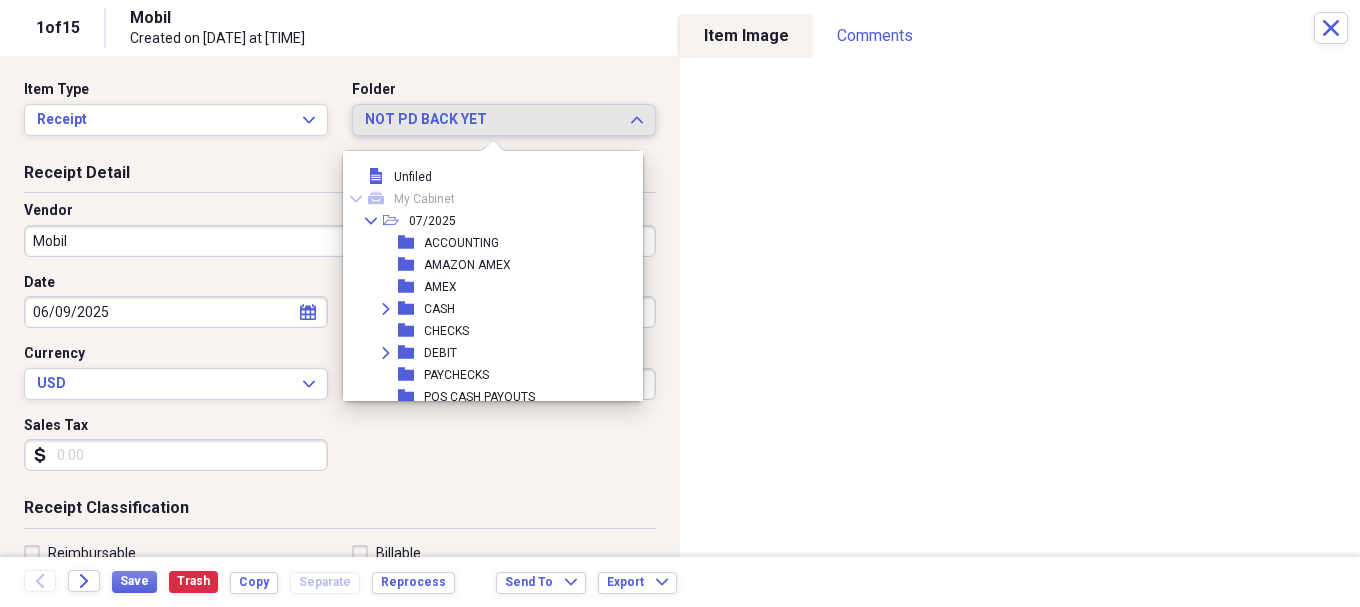 scroll, scrollTop: 1177, scrollLeft: 0, axis: vertical 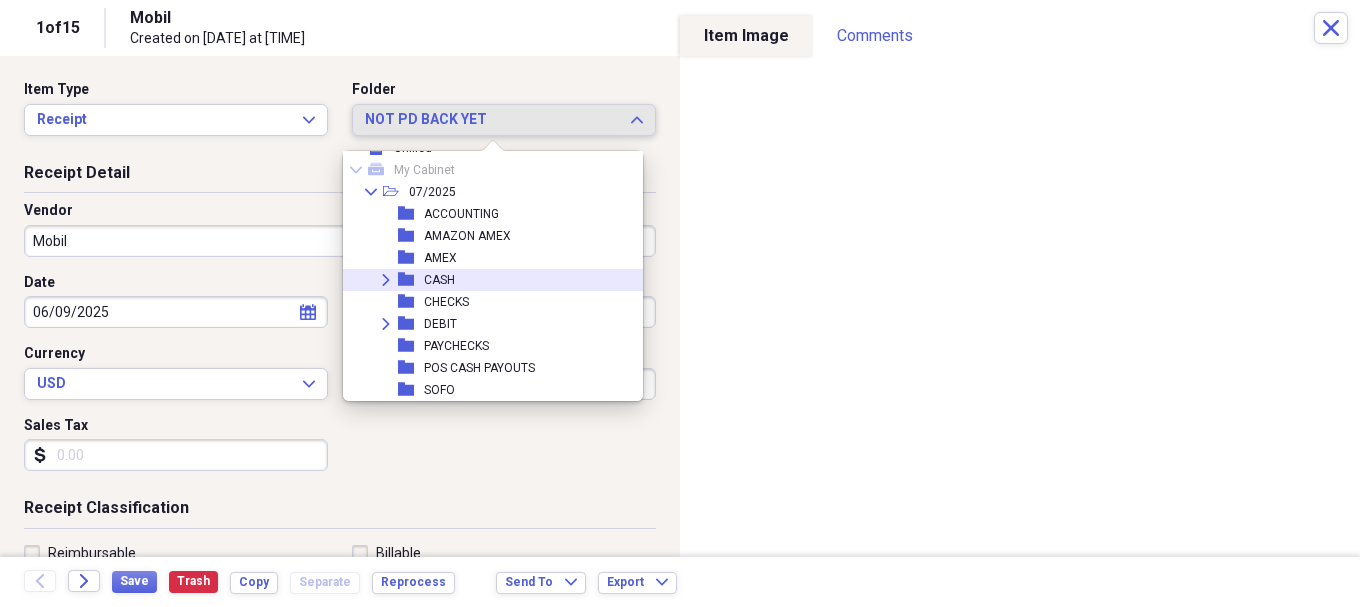 click on "Expand folder CASH" at bounding box center [485, 280] 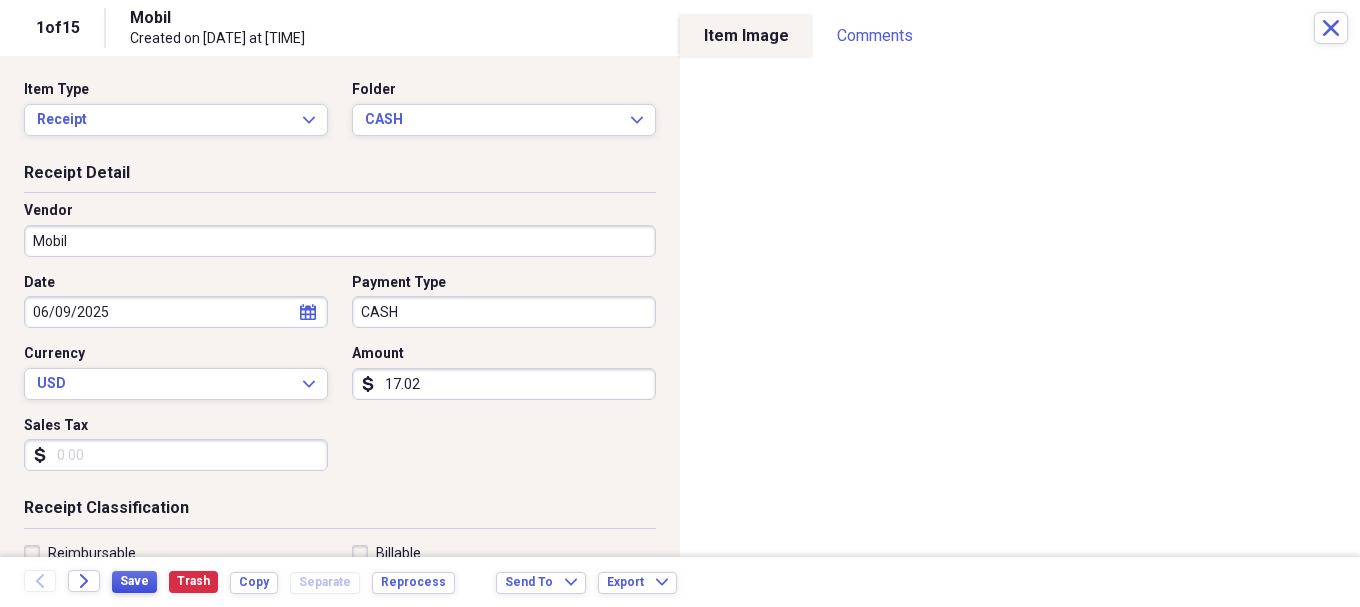 click on "Save" at bounding box center (134, 581) 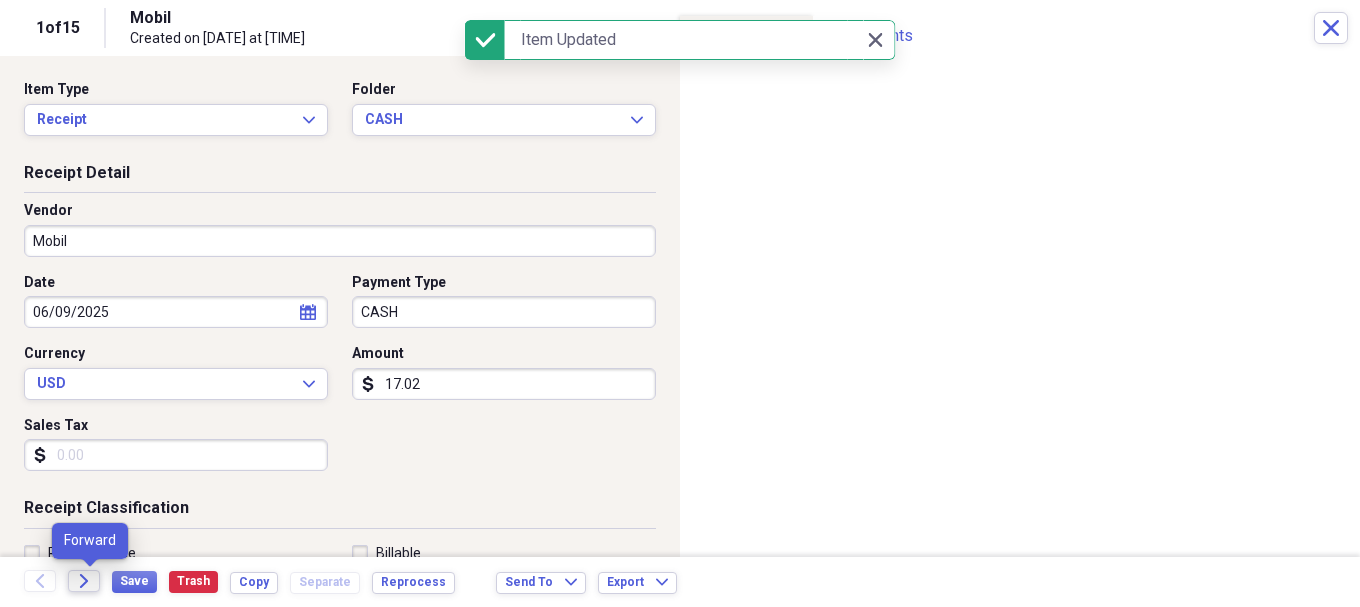 click on "Forward" at bounding box center [84, 581] 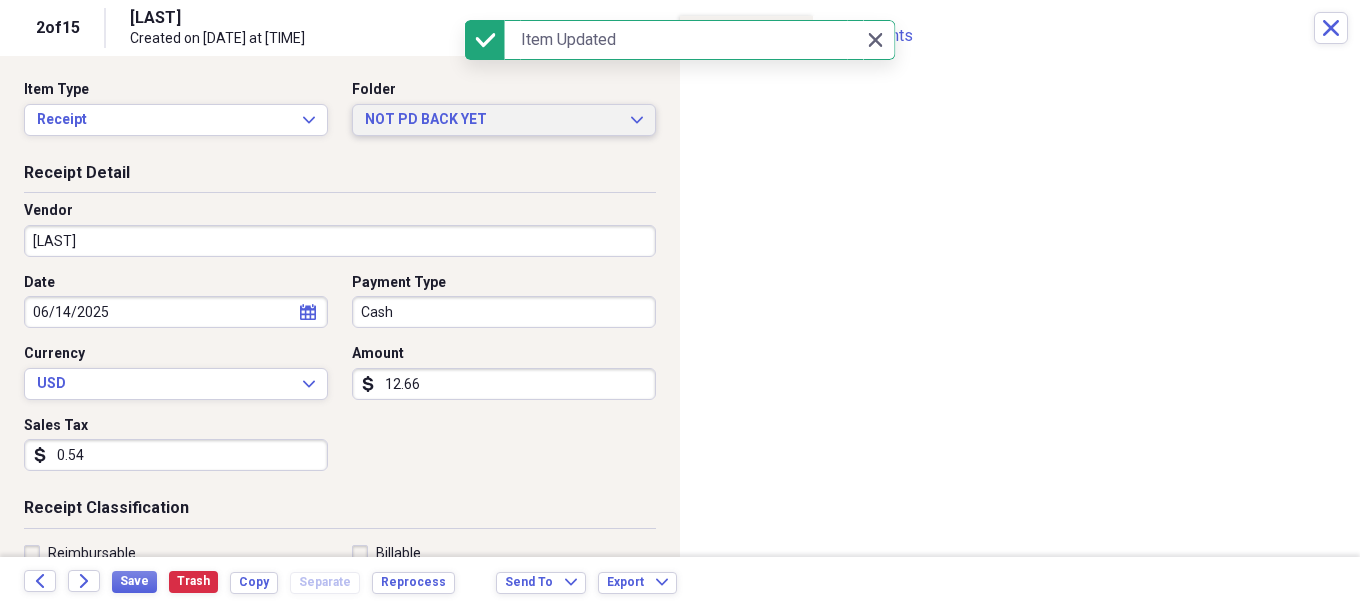 click on "NOT PD BACK YET" at bounding box center (492, 120) 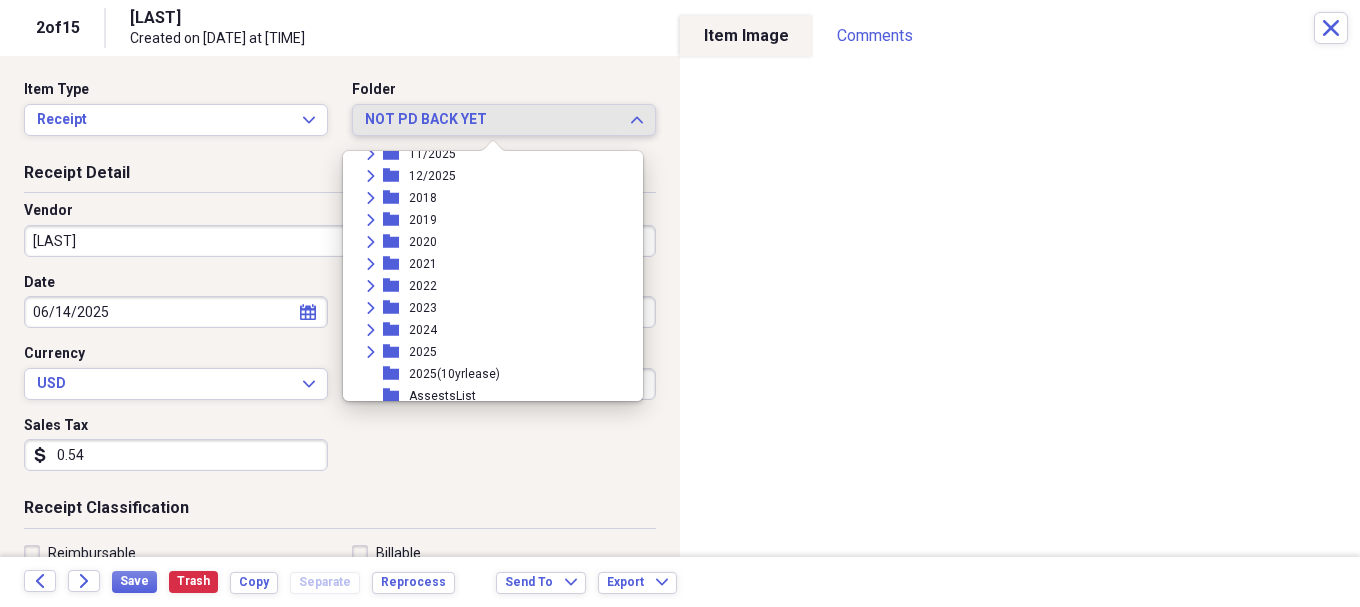 scroll, scrollTop: 0, scrollLeft: 0, axis: both 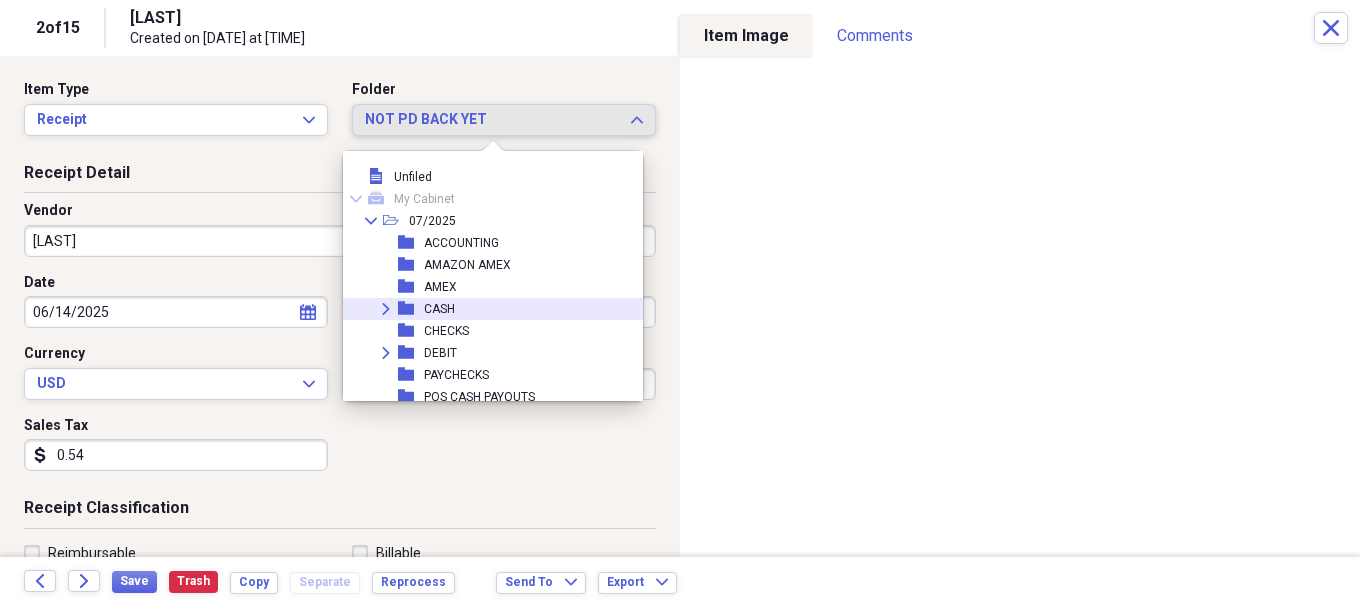click on "CASH" at bounding box center [439, 309] 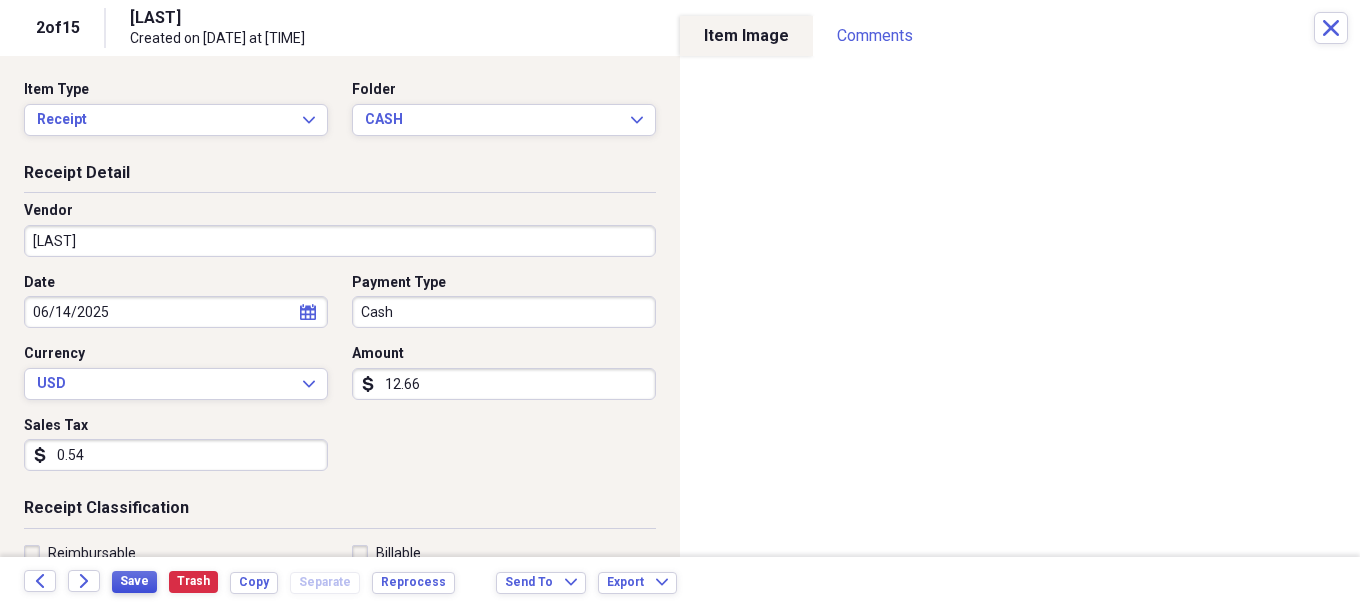 click on "Save" at bounding box center (134, 581) 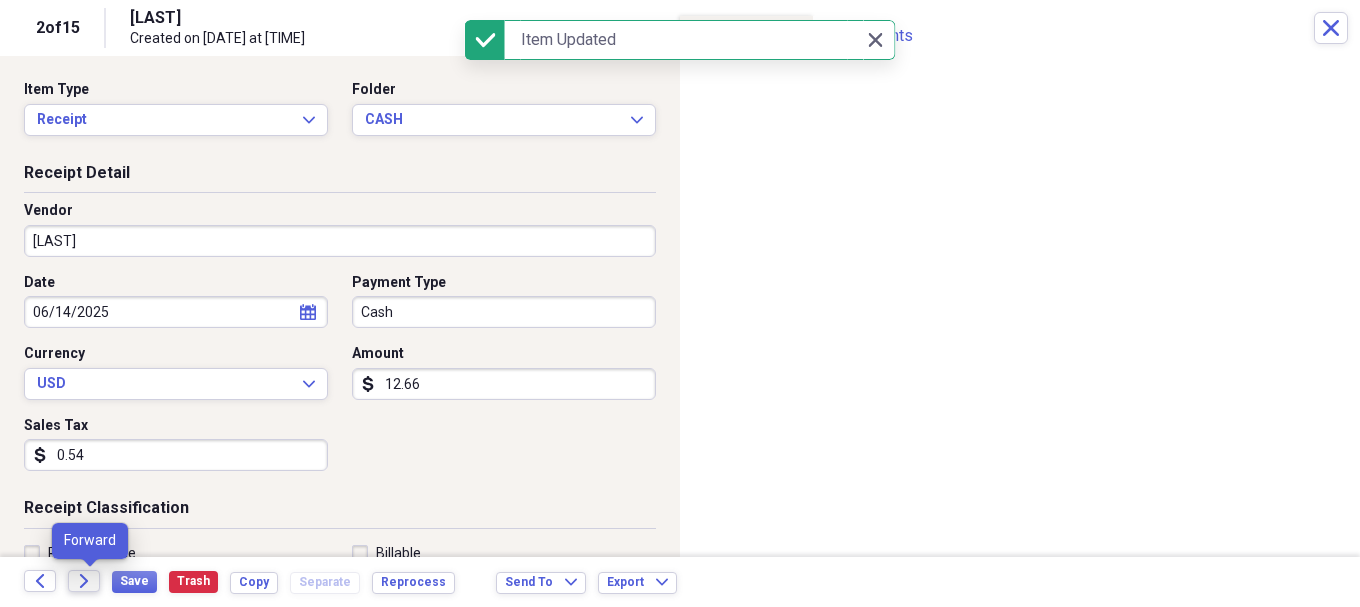 click on "Forward" 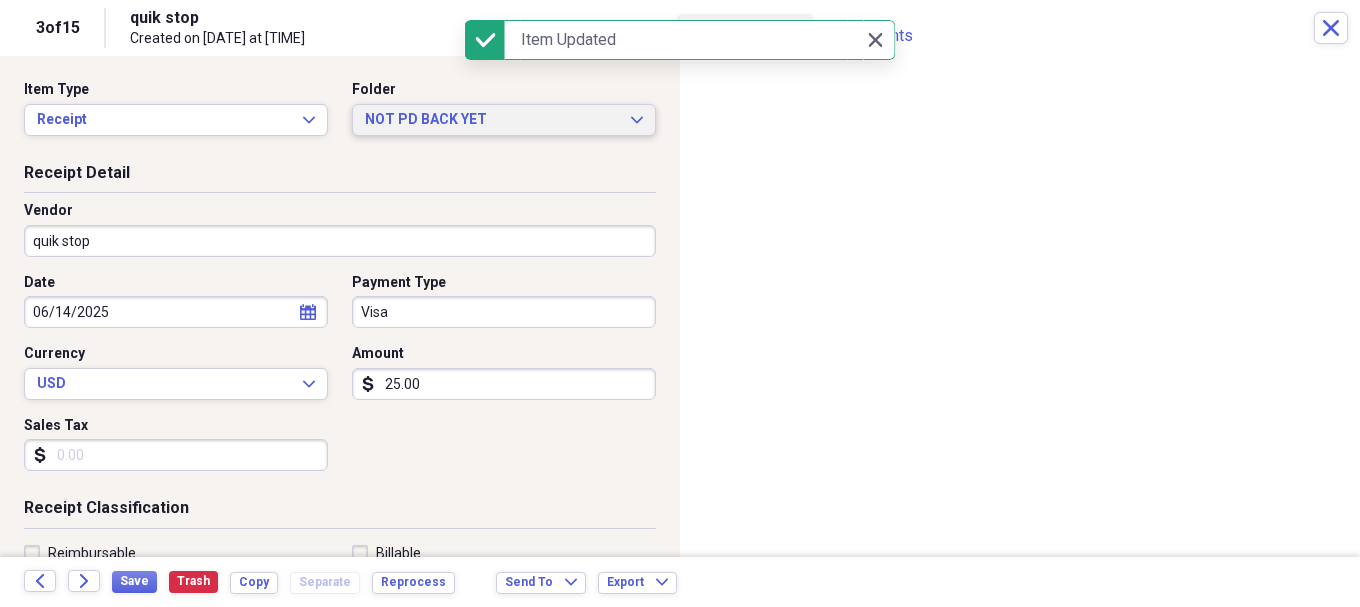 click on "NOT PD BACK YET" at bounding box center (492, 120) 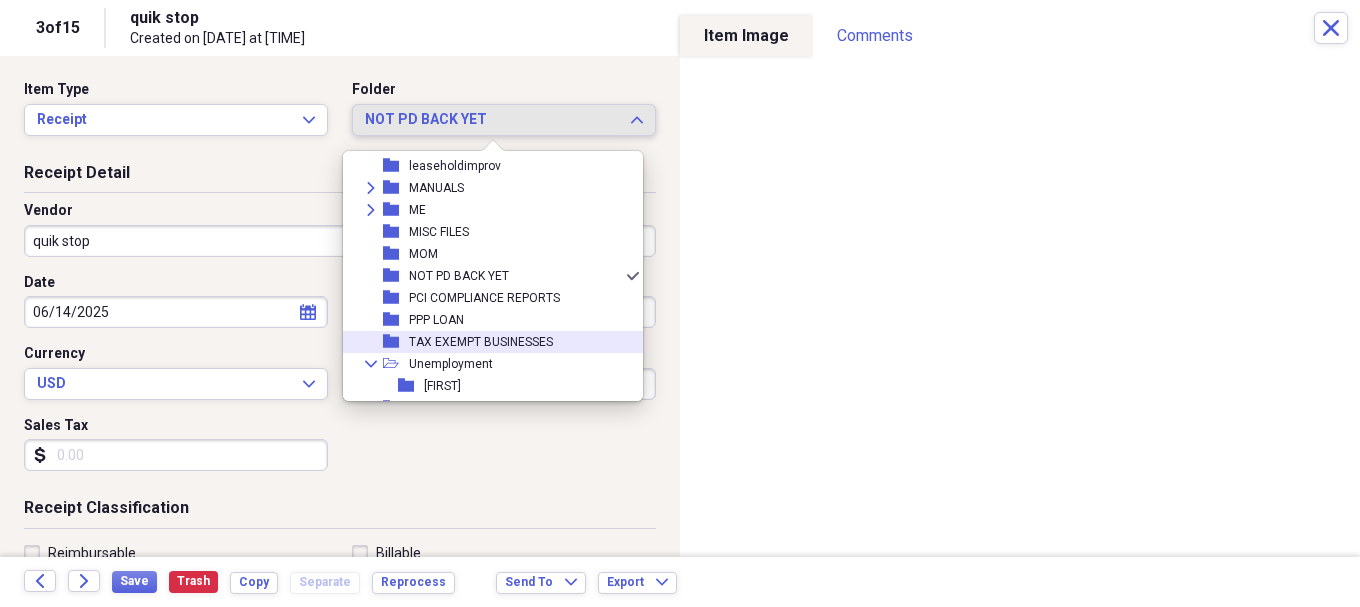 scroll, scrollTop: 0, scrollLeft: 0, axis: both 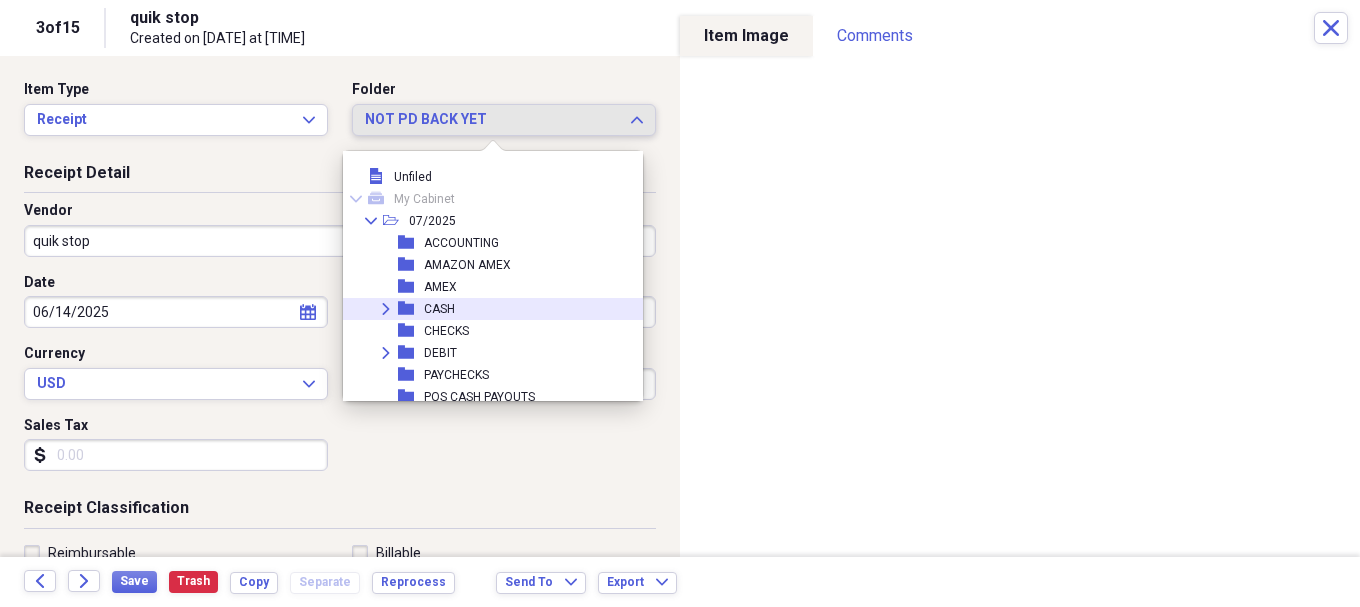 click on "Expand folder CASH" at bounding box center (485, 309) 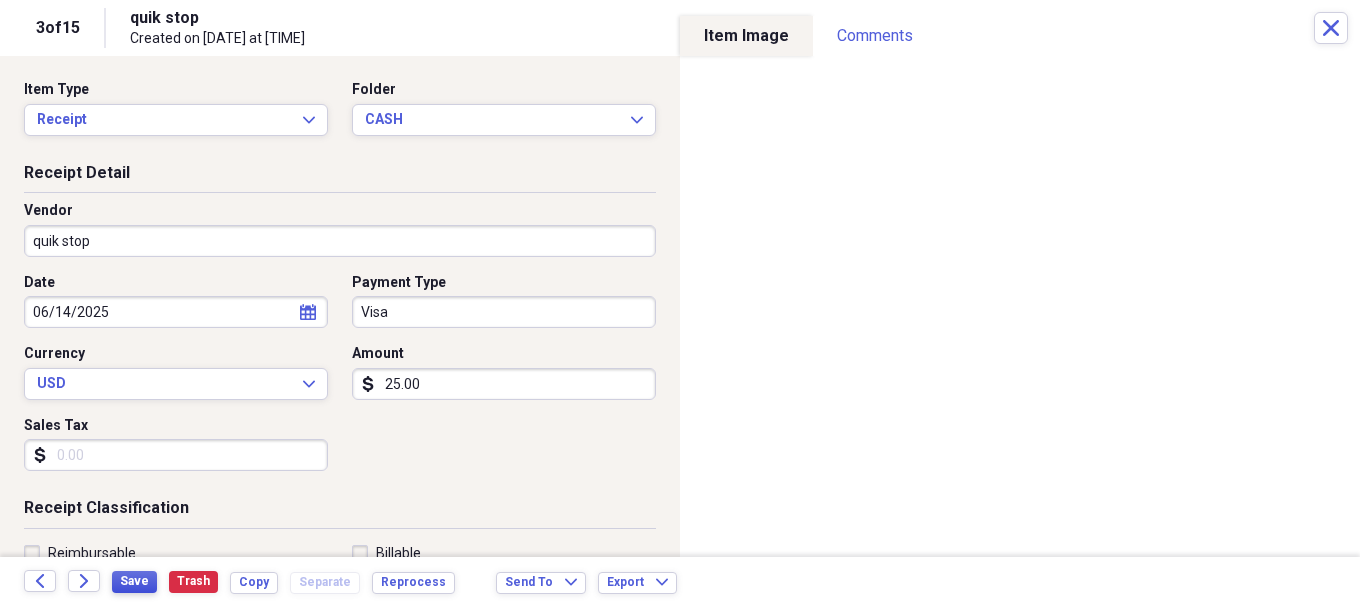 click on "Save" at bounding box center (134, 581) 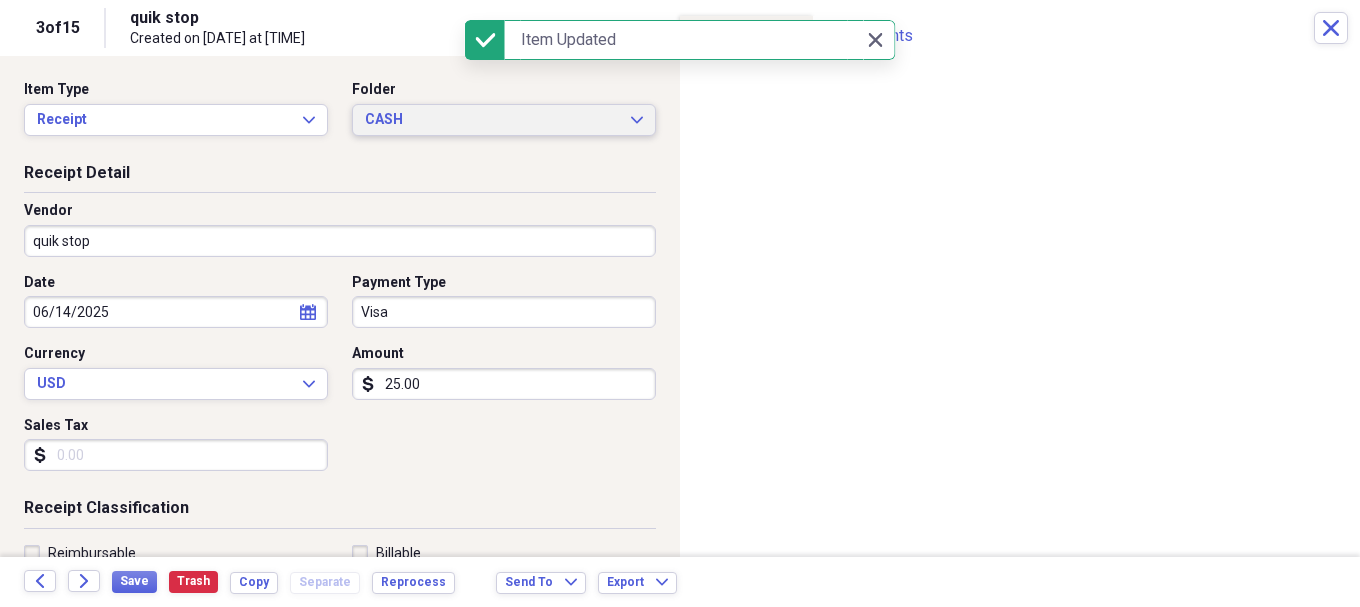 click on "CASH" at bounding box center (492, 120) 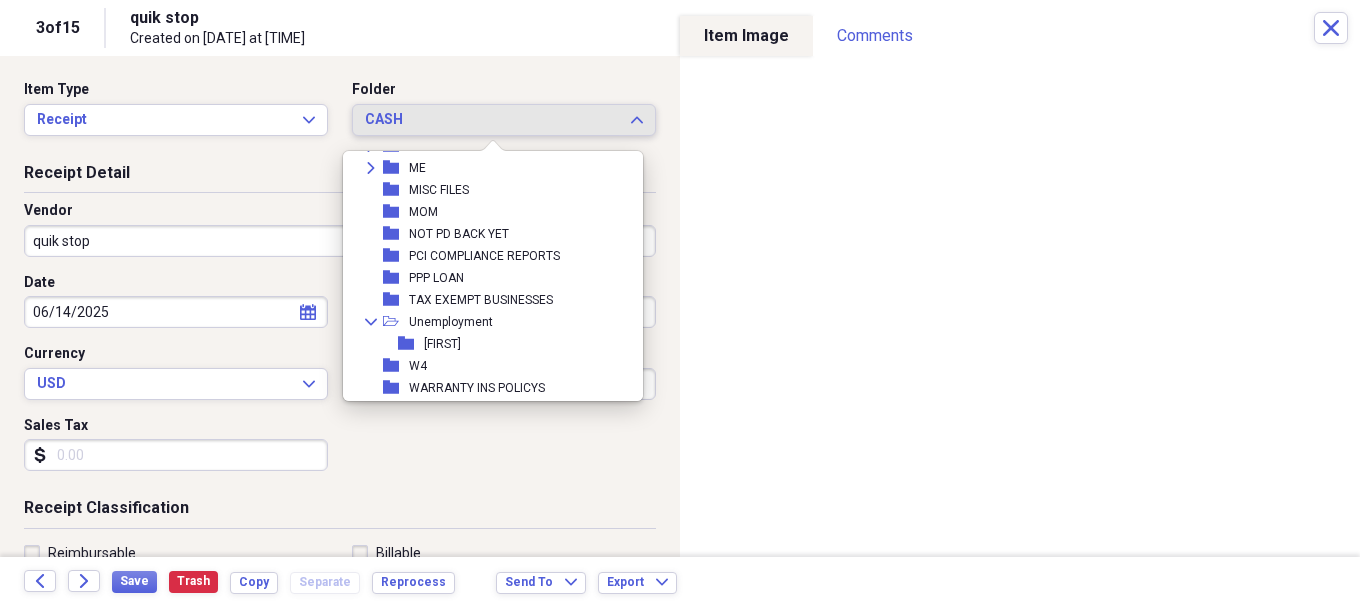 scroll, scrollTop: 1233, scrollLeft: 0, axis: vertical 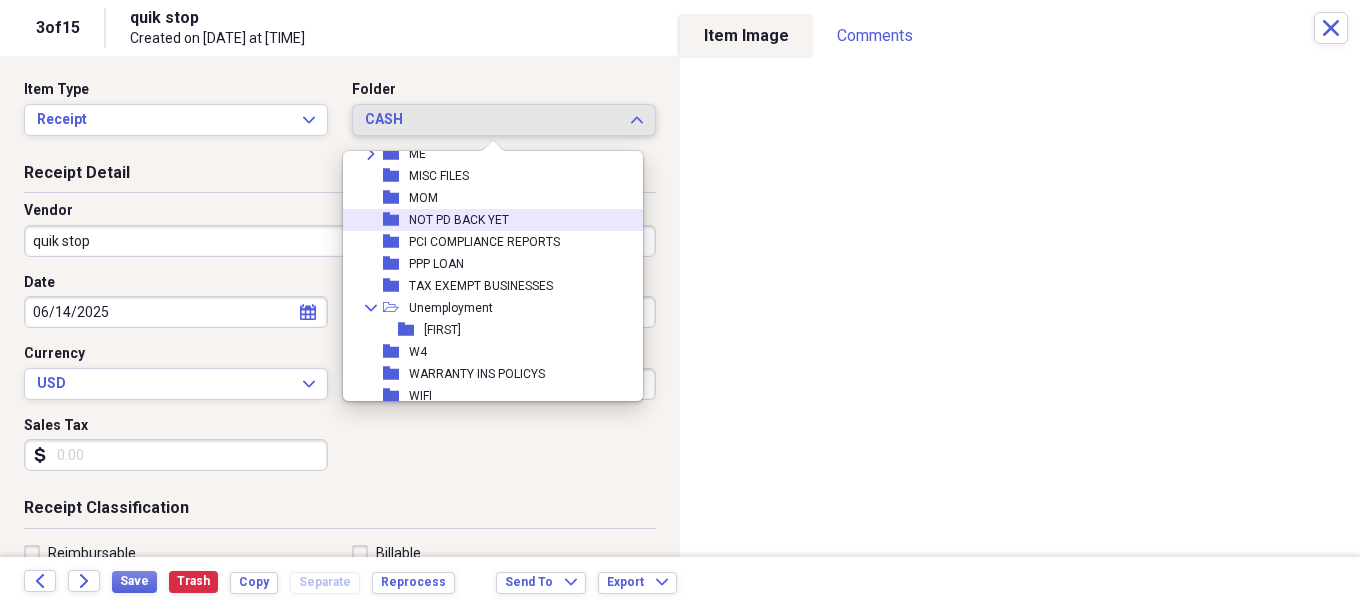 click on "NOT PD BACK YET" at bounding box center (459, 220) 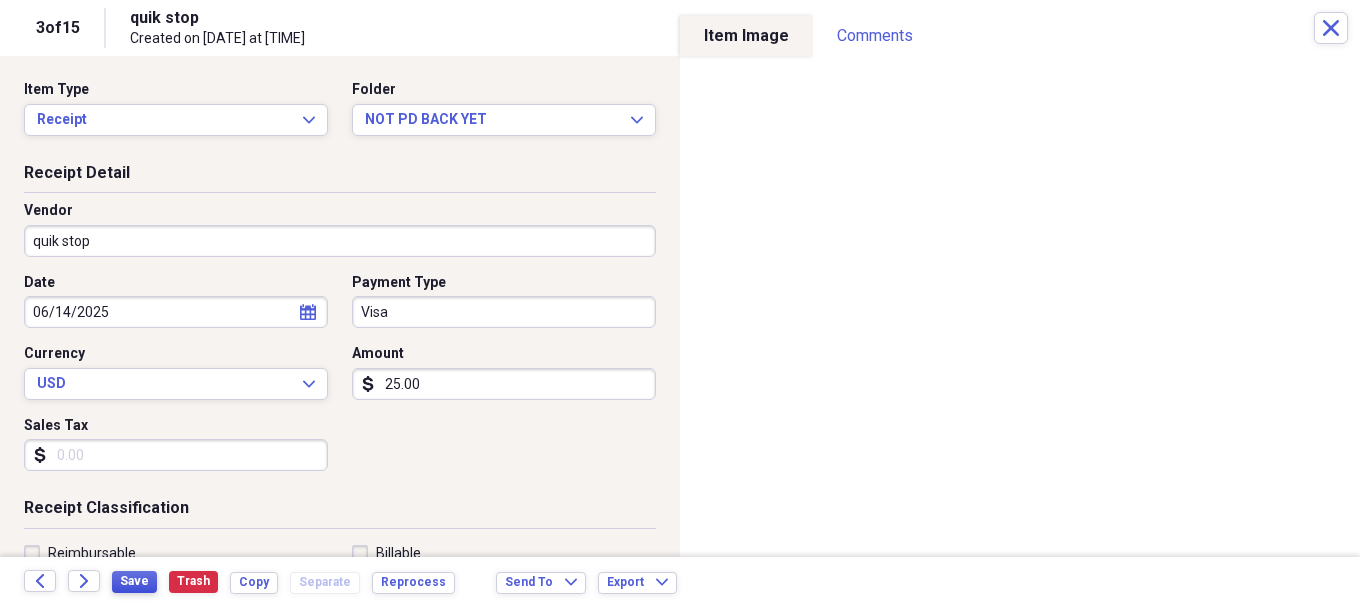 click on "Save" at bounding box center (134, 582) 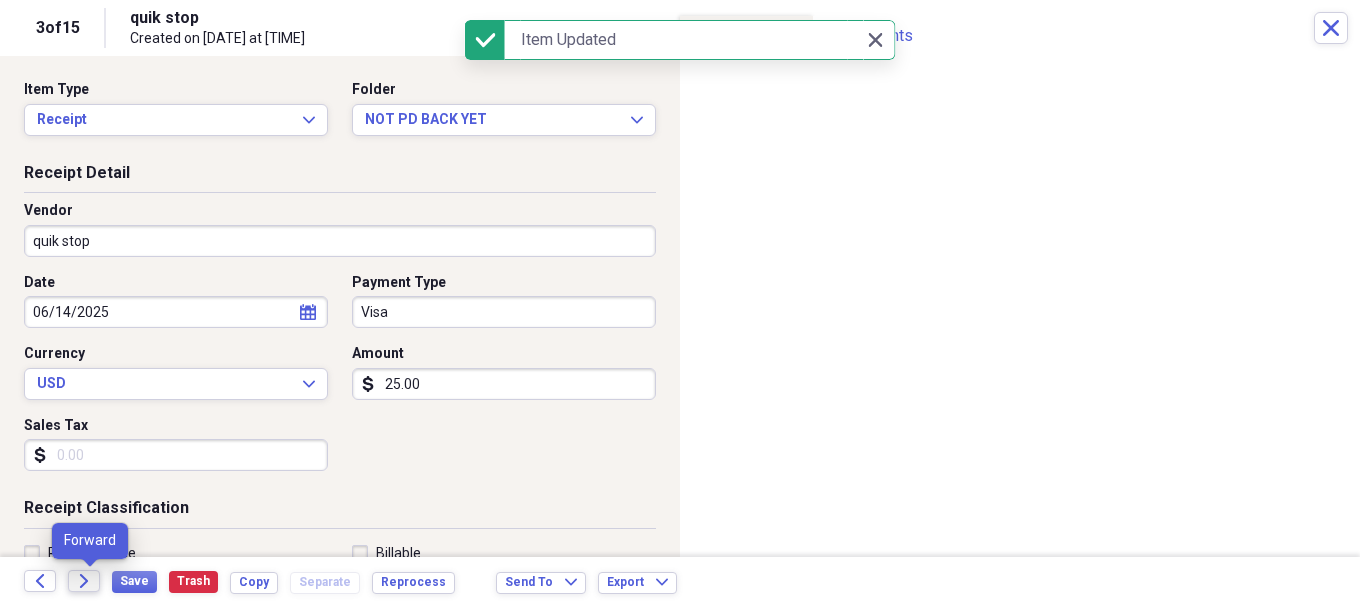 click on "Forward" at bounding box center [84, 581] 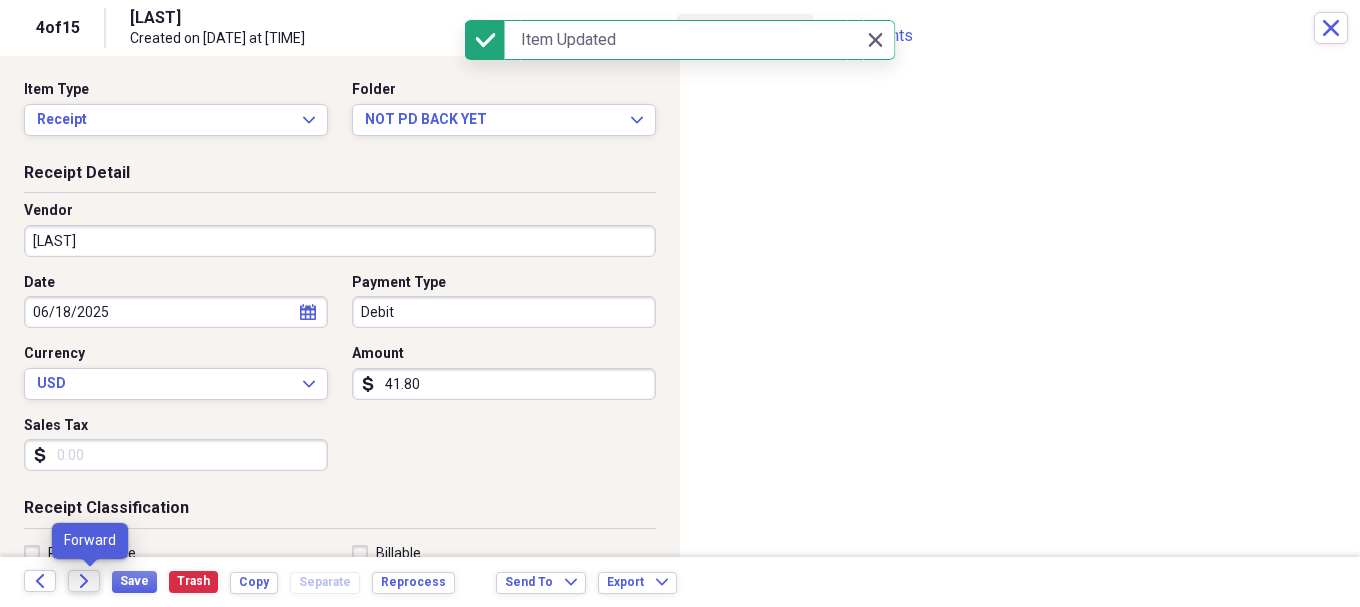 click on "Forward" at bounding box center [84, 581] 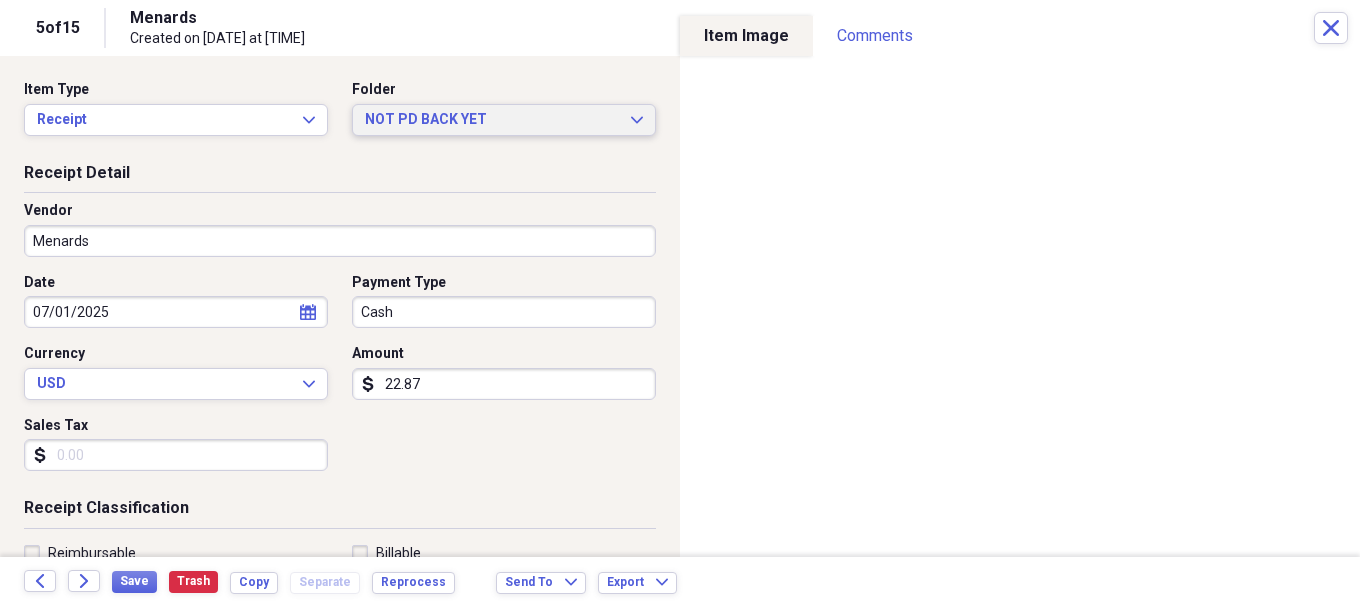 click on "NOT PD BACK YET" at bounding box center (492, 120) 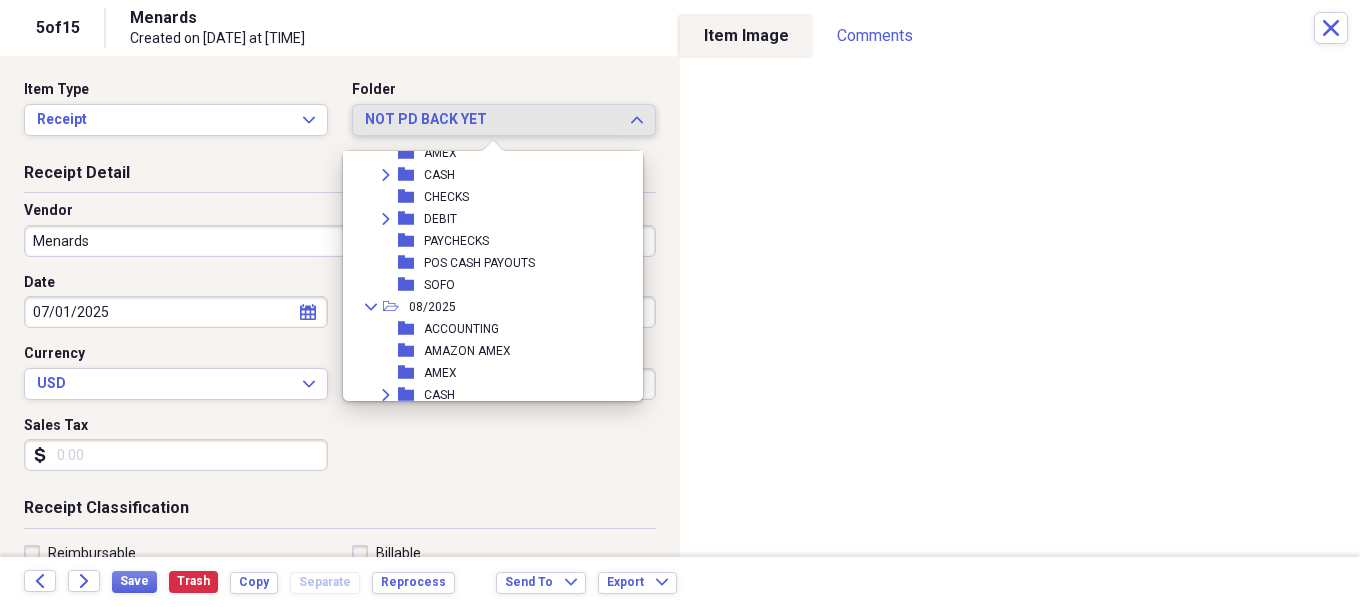 scroll, scrollTop: 0, scrollLeft: 0, axis: both 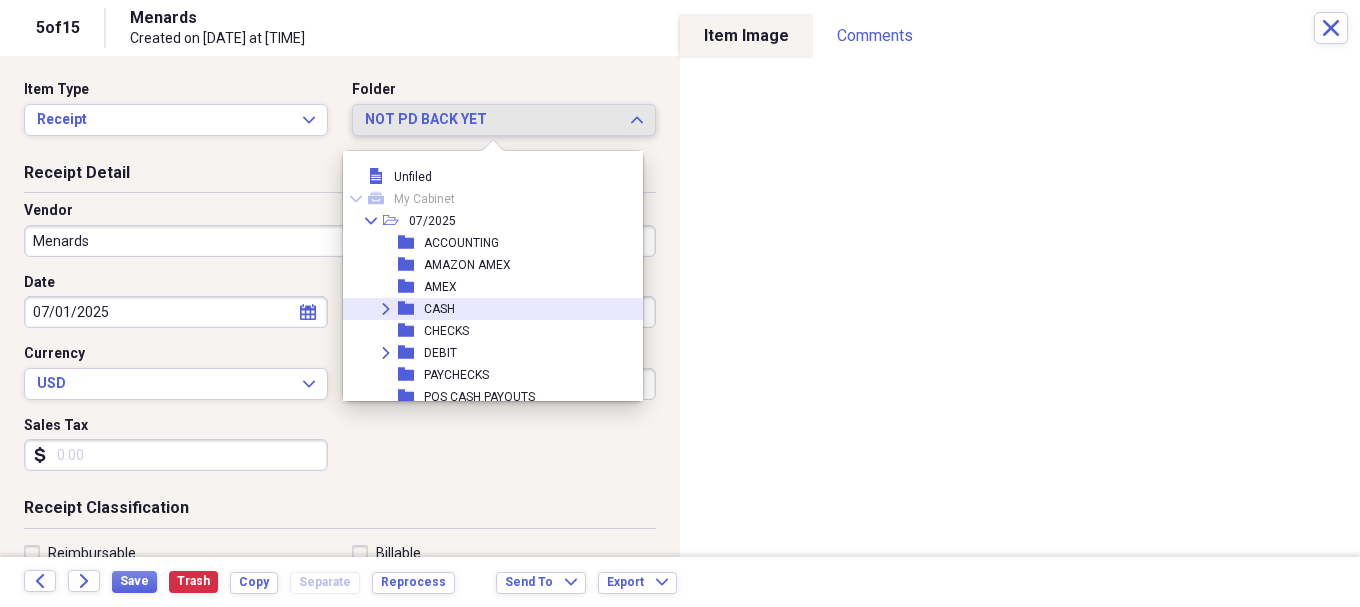 click on "CASH" at bounding box center [439, 309] 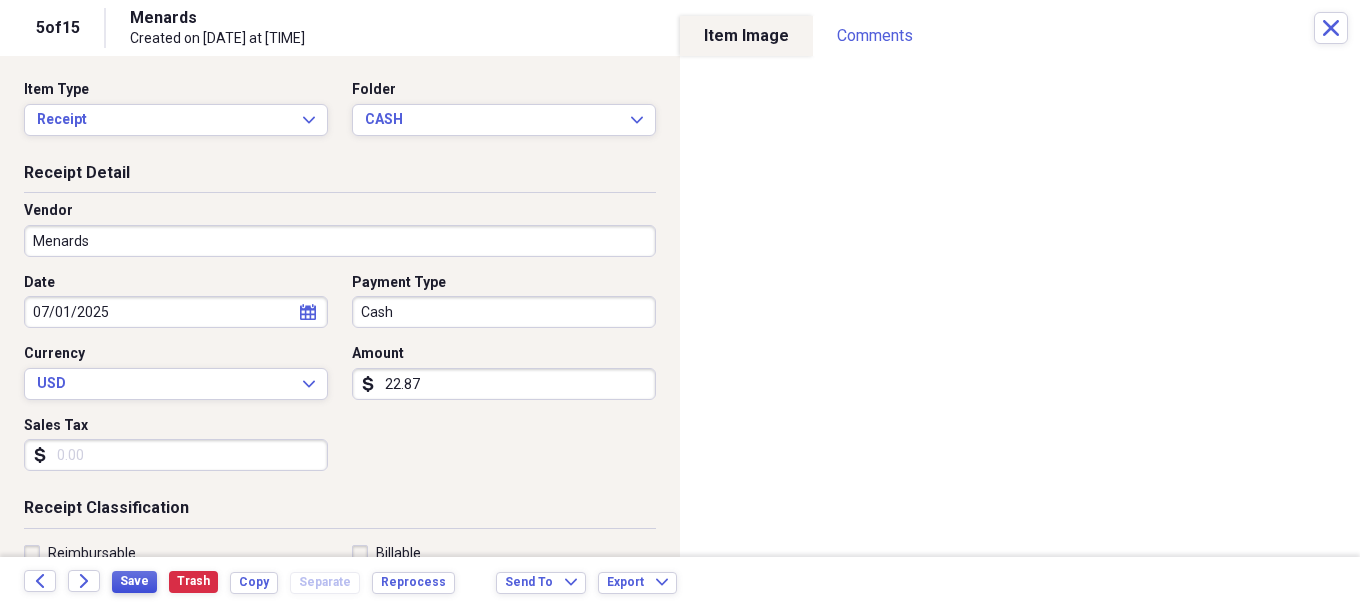 click on "Save" at bounding box center [134, 581] 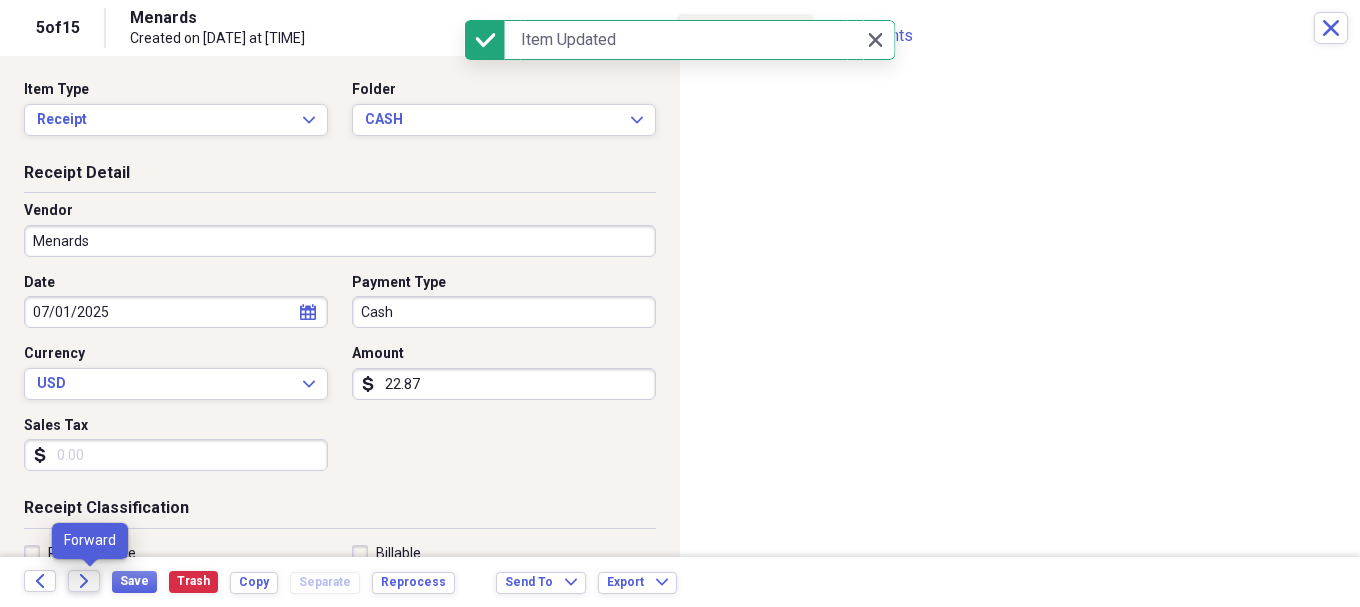 click 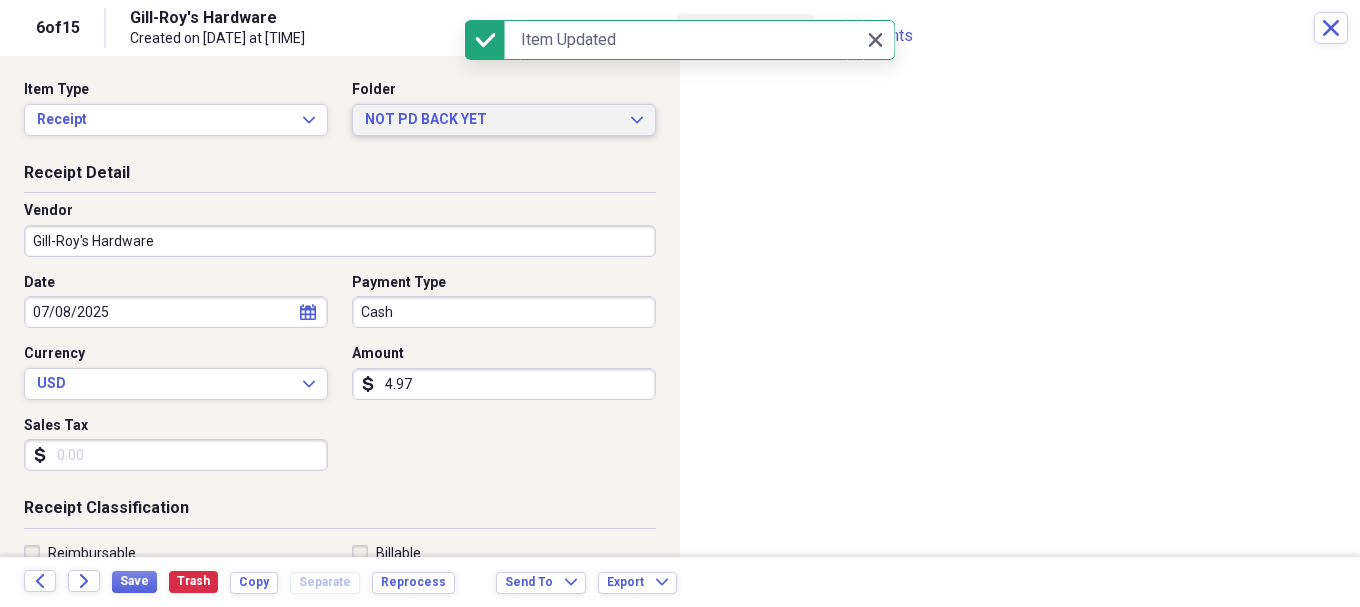 click on "NOT PD BACK YET" at bounding box center (492, 120) 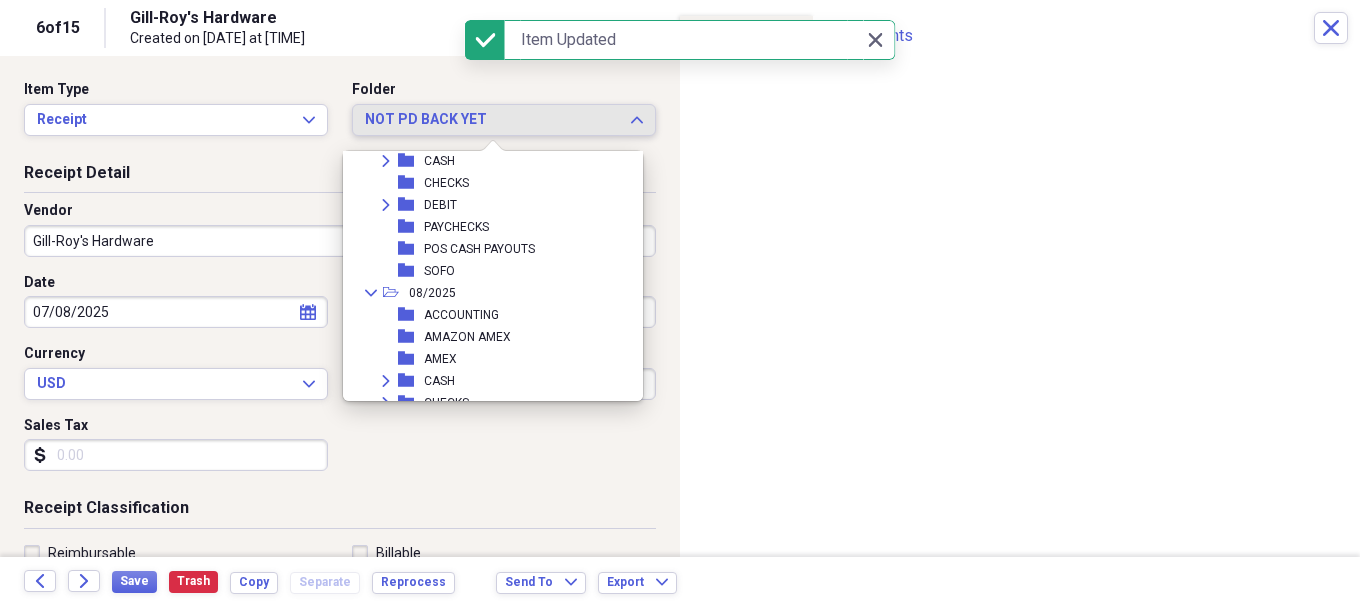 scroll, scrollTop: 0, scrollLeft: 0, axis: both 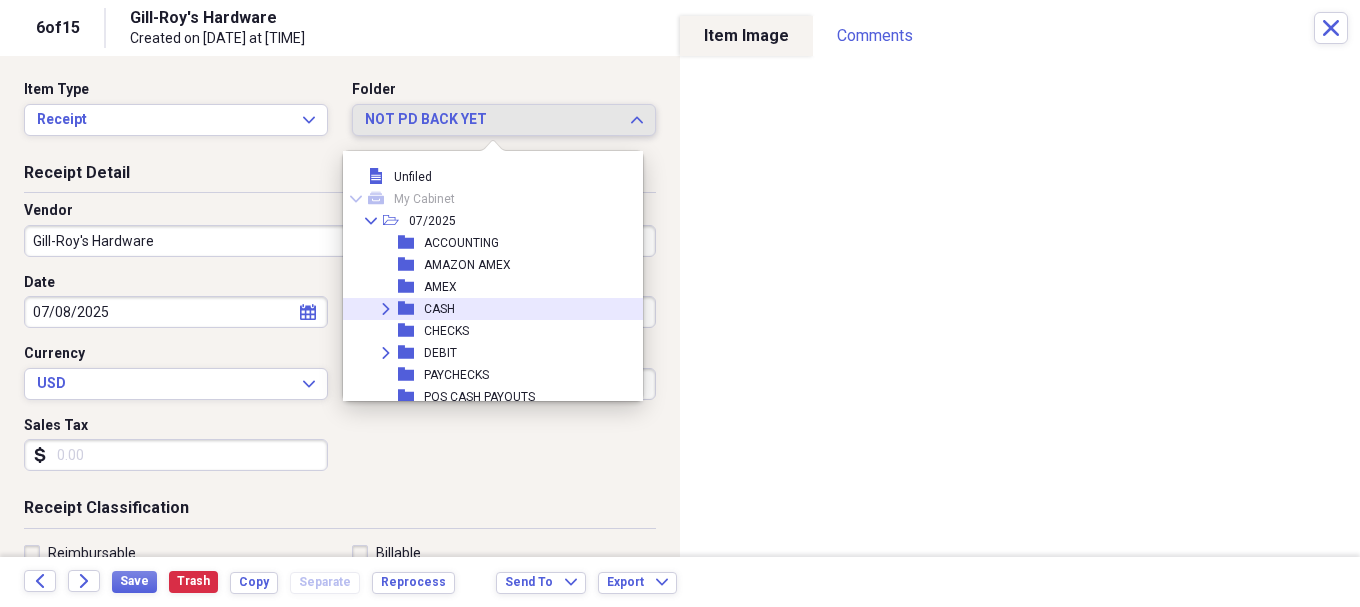 click on "CASH" at bounding box center [439, 309] 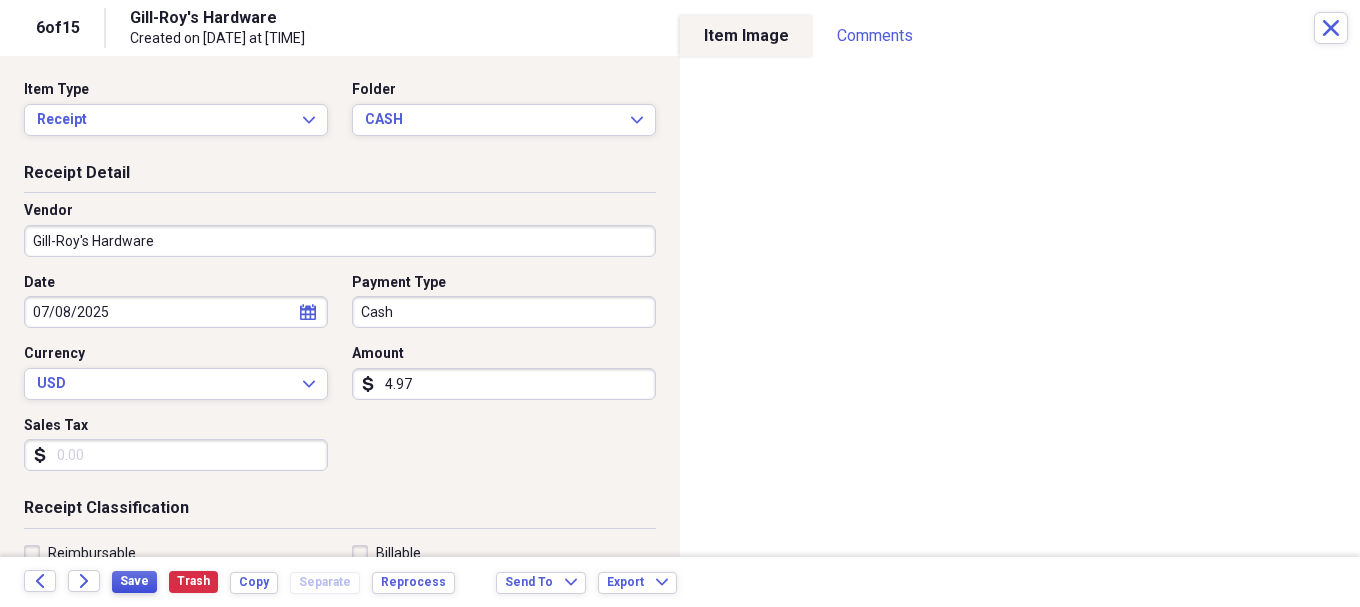 click on "Save" at bounding box center [134, 581] 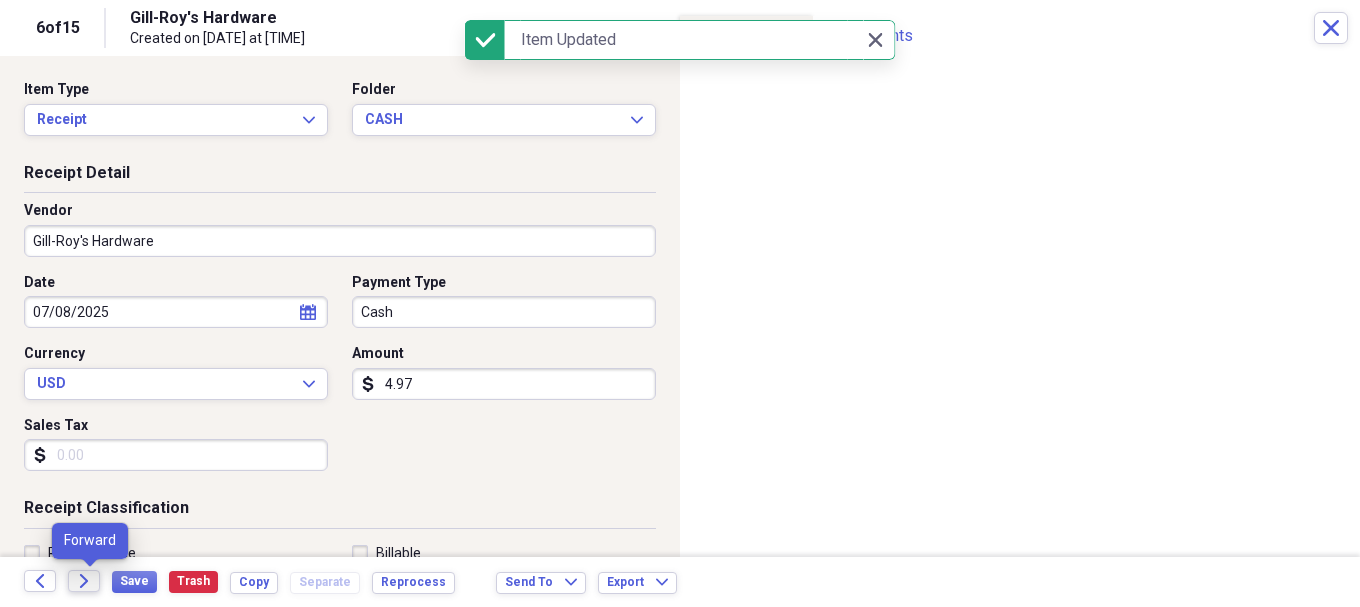 click on "Forward" 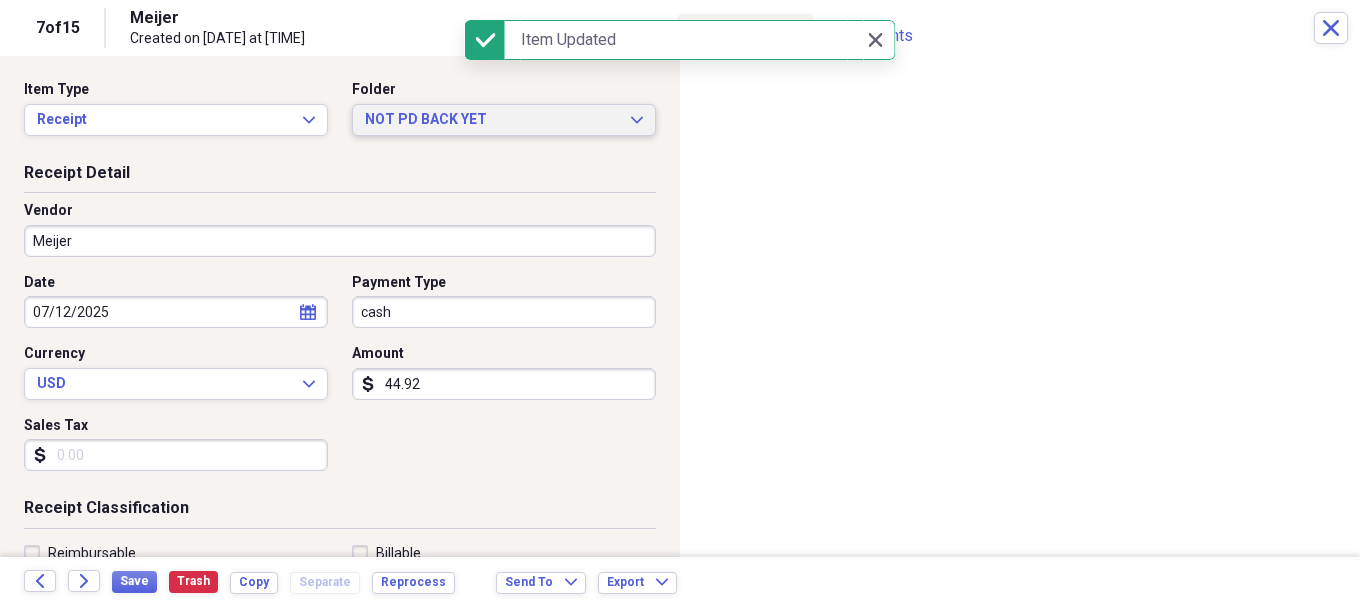 click on "NOT PD BACK YET" at bounding box center (492, 120) 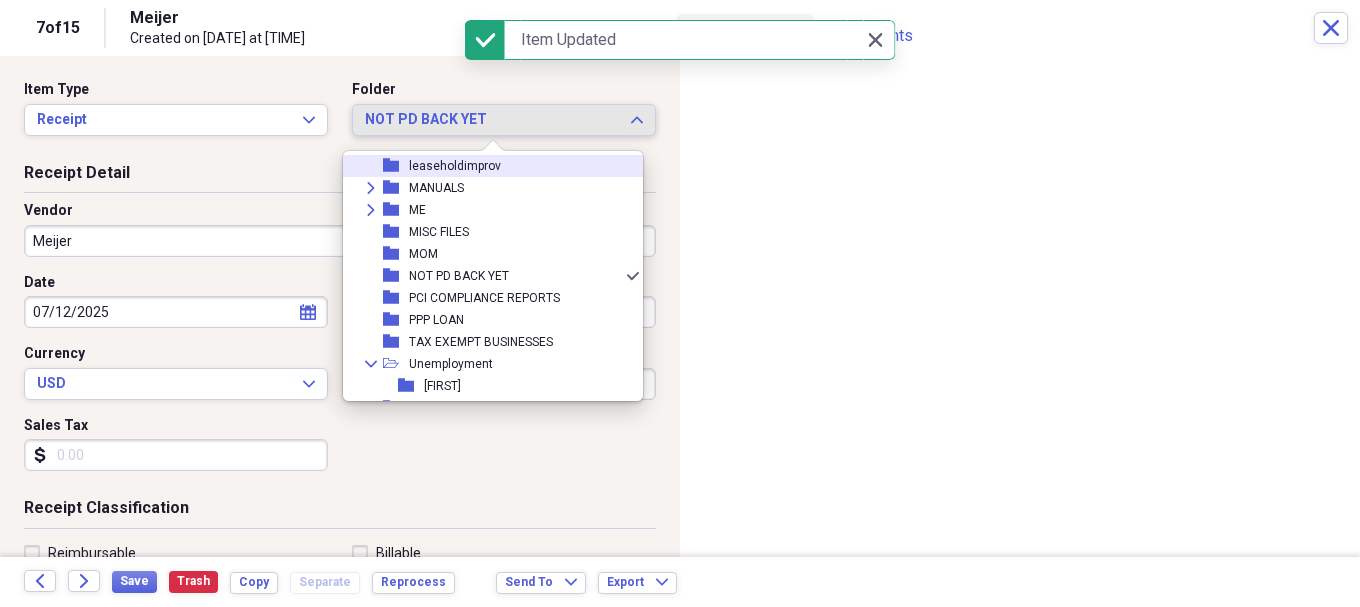 scroll, scrollTop: 0, scrollLeft: 0, axis: both 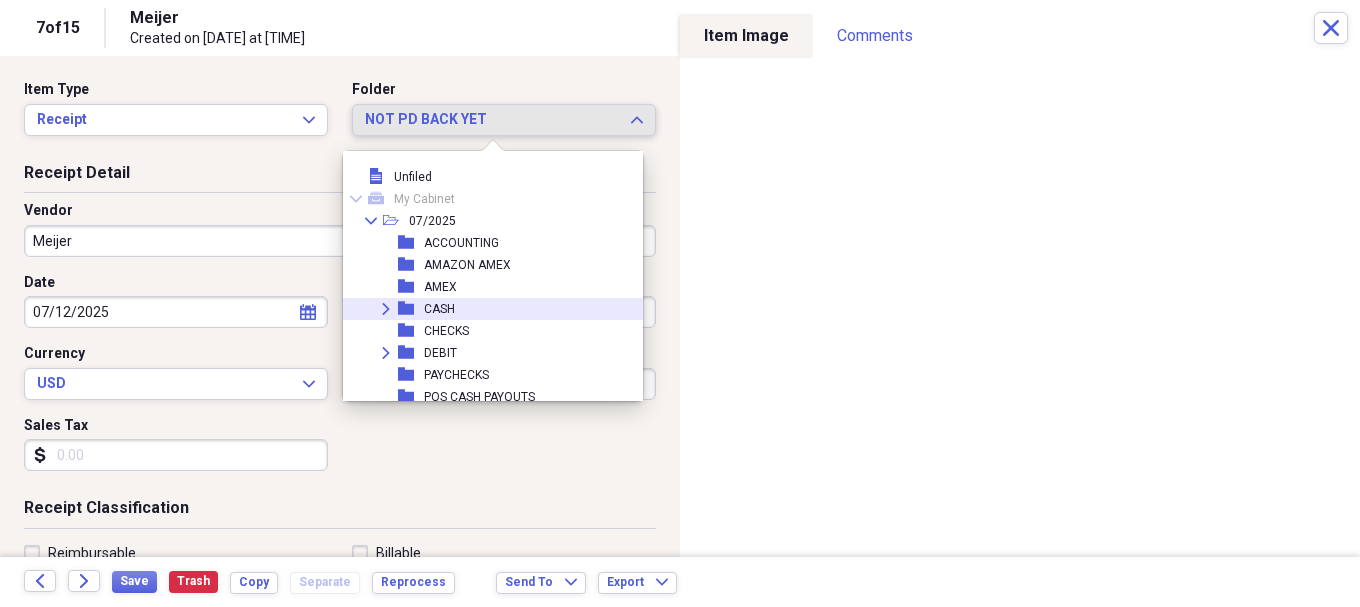 click on "CASH" at bounding box center (439, 309) 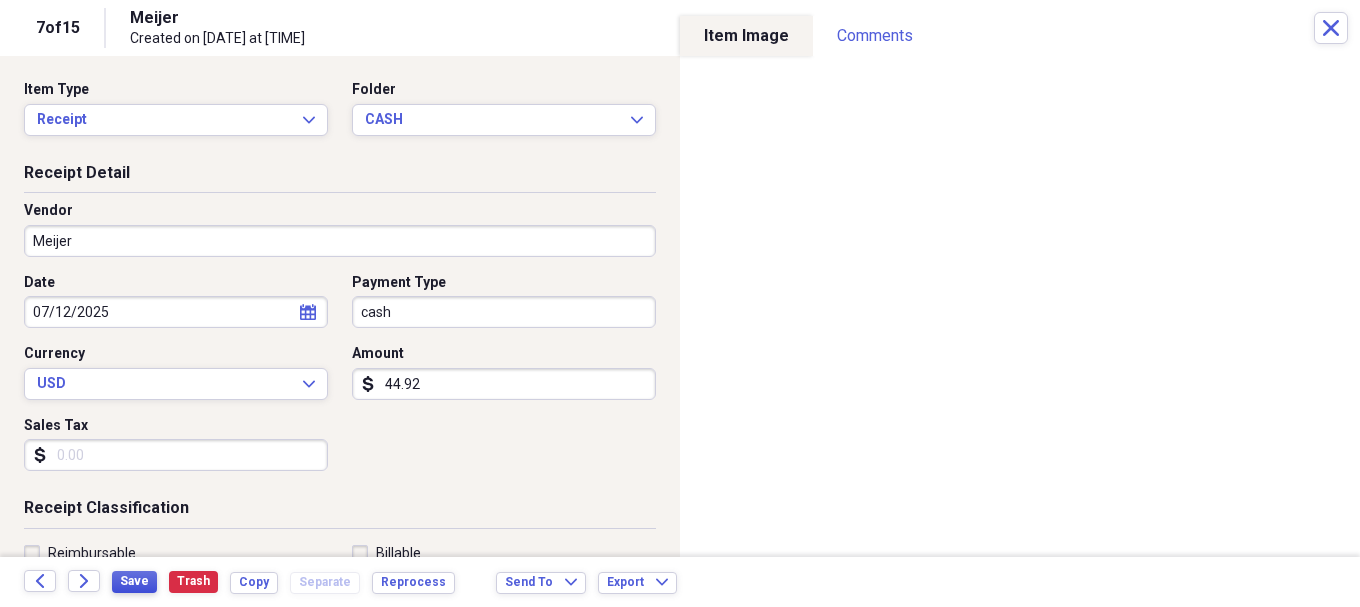 click on "Save" at bounding box center [134, 581] 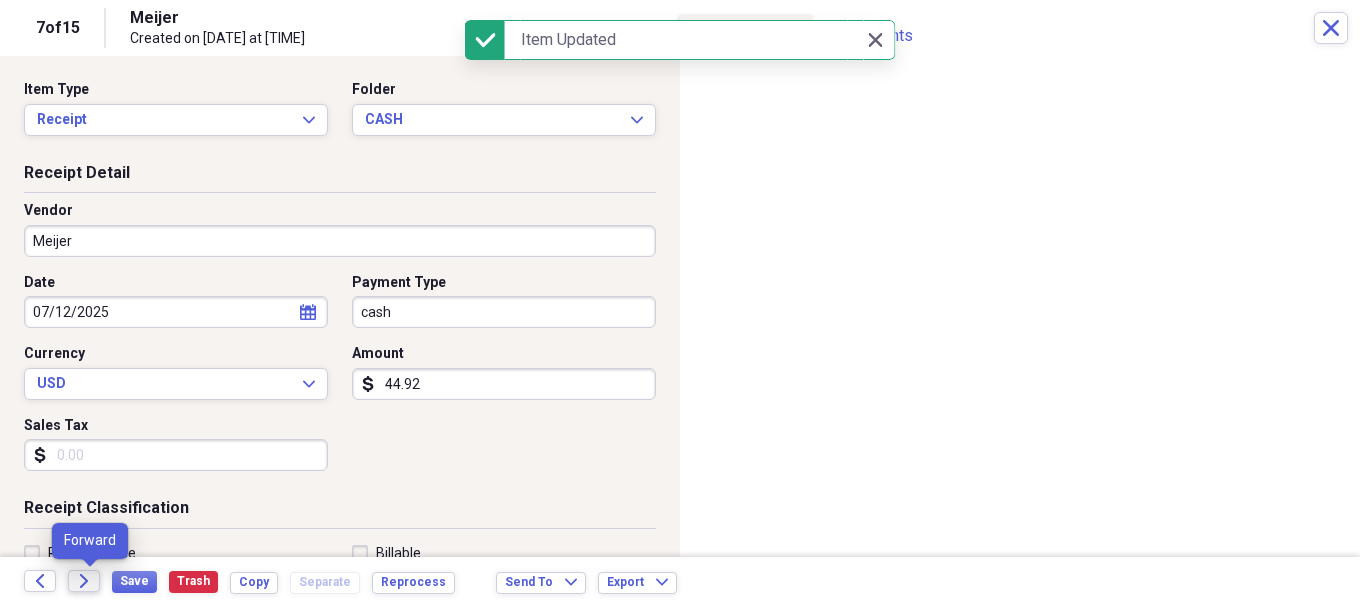 click on "Forward" 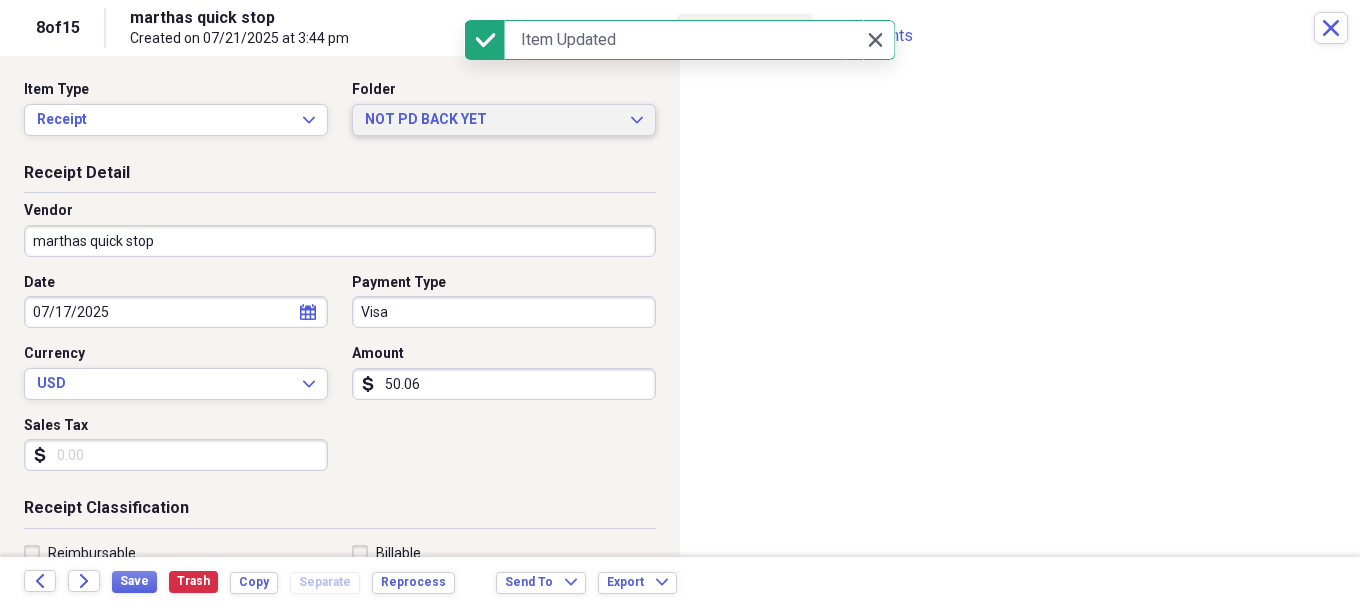 click on "NOT PD BACK YET" at bounding box center [492, 120] 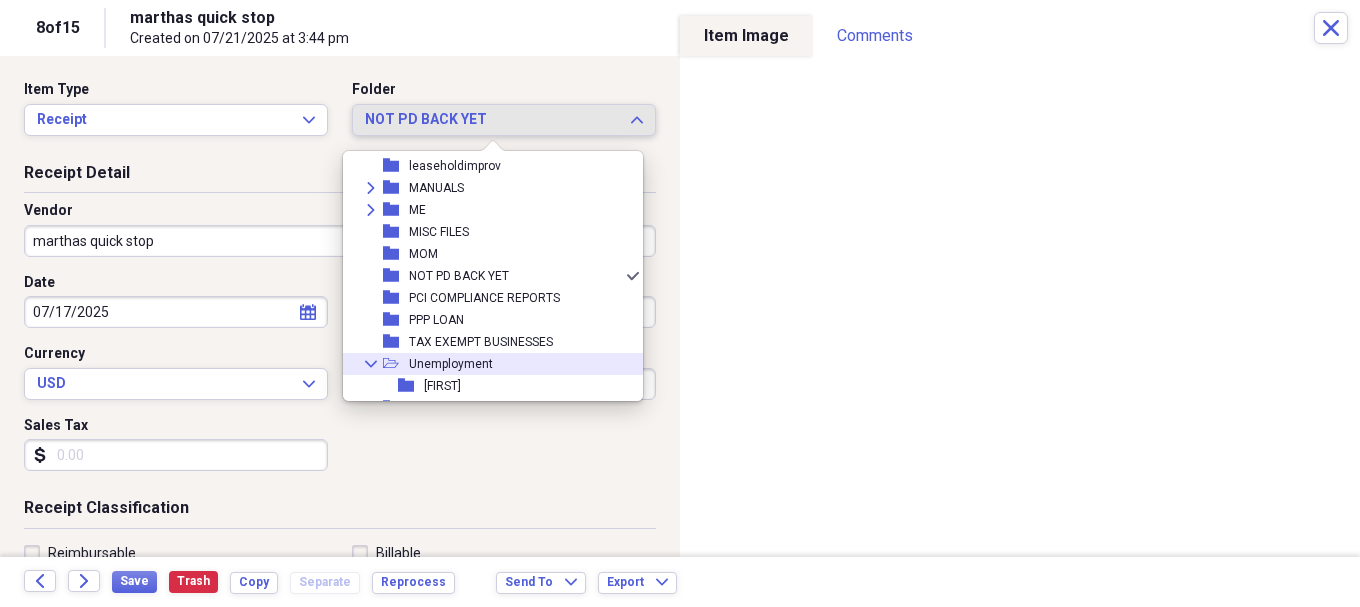 scroll, scrollTop: 0, scrollLeft: 0, axis: both 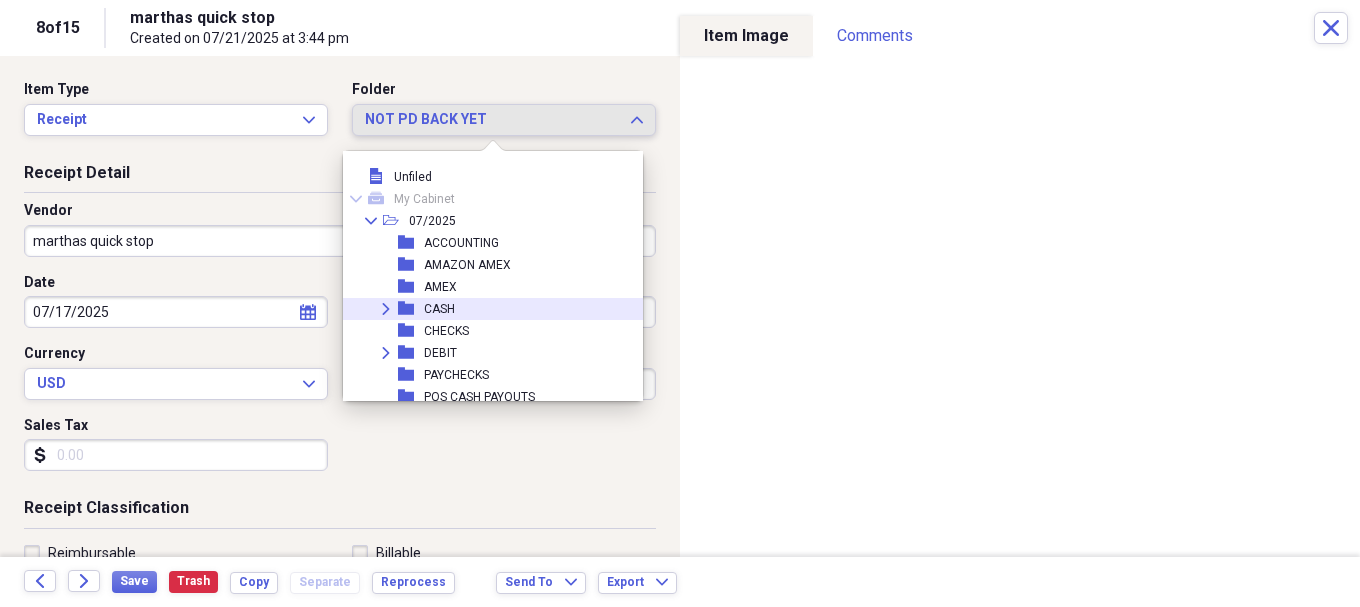 click on "Expand folder CASH" at bounding box center (485, 309) 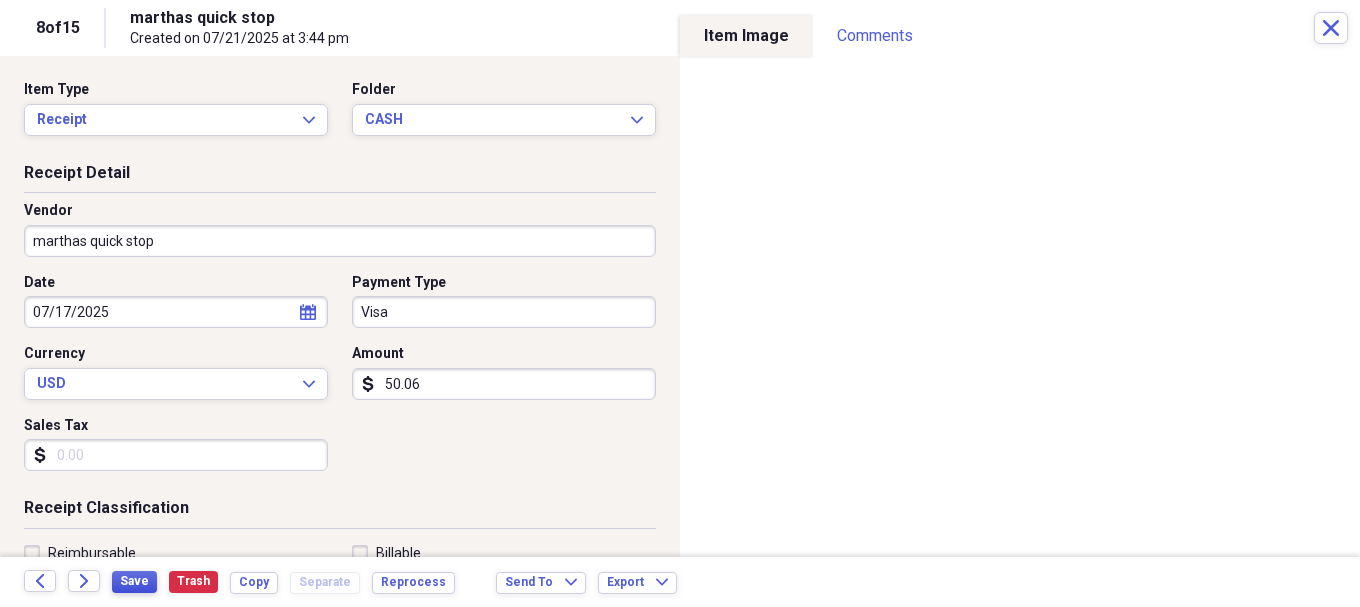 click on "Save" at bounding box center [134, 581] 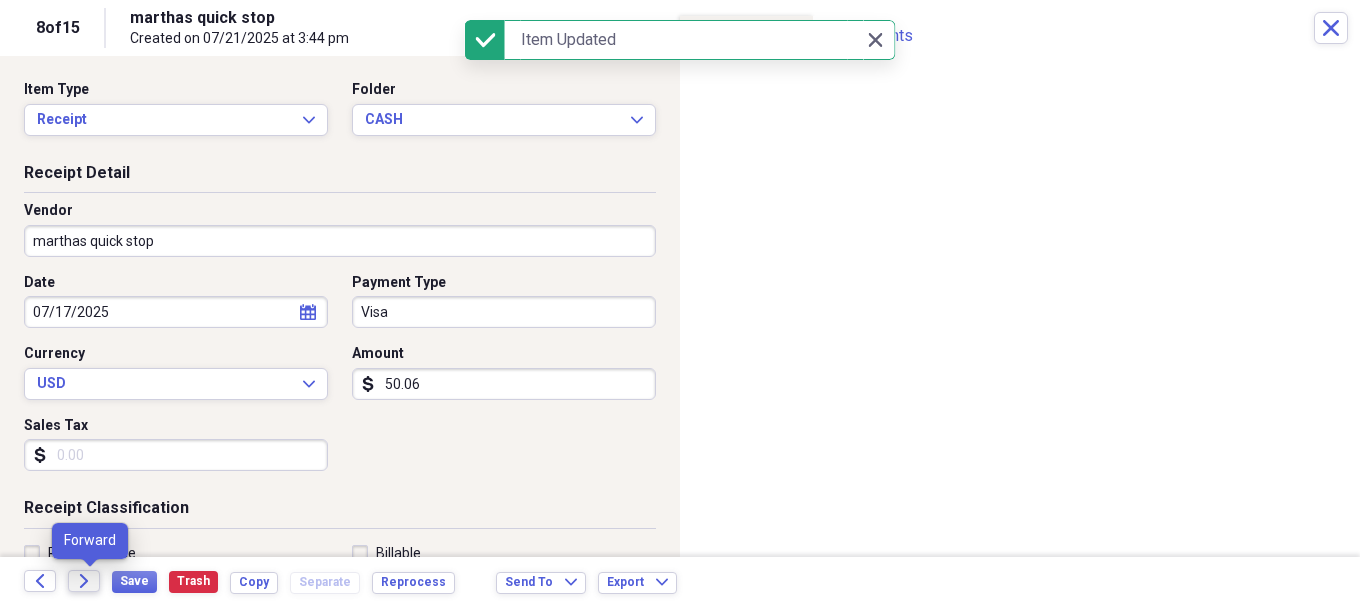 click on "Forward" at bounding box center [84, 581] 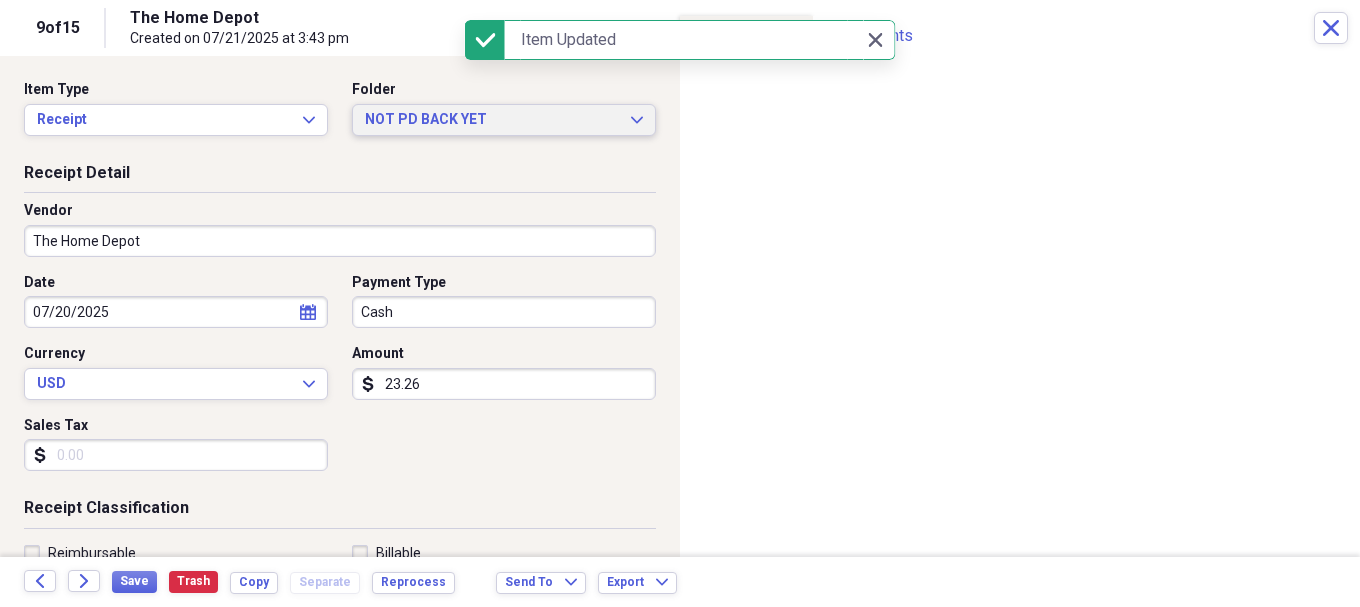 click on "NOT PD BACK YET" at bounding box center [492, 120] 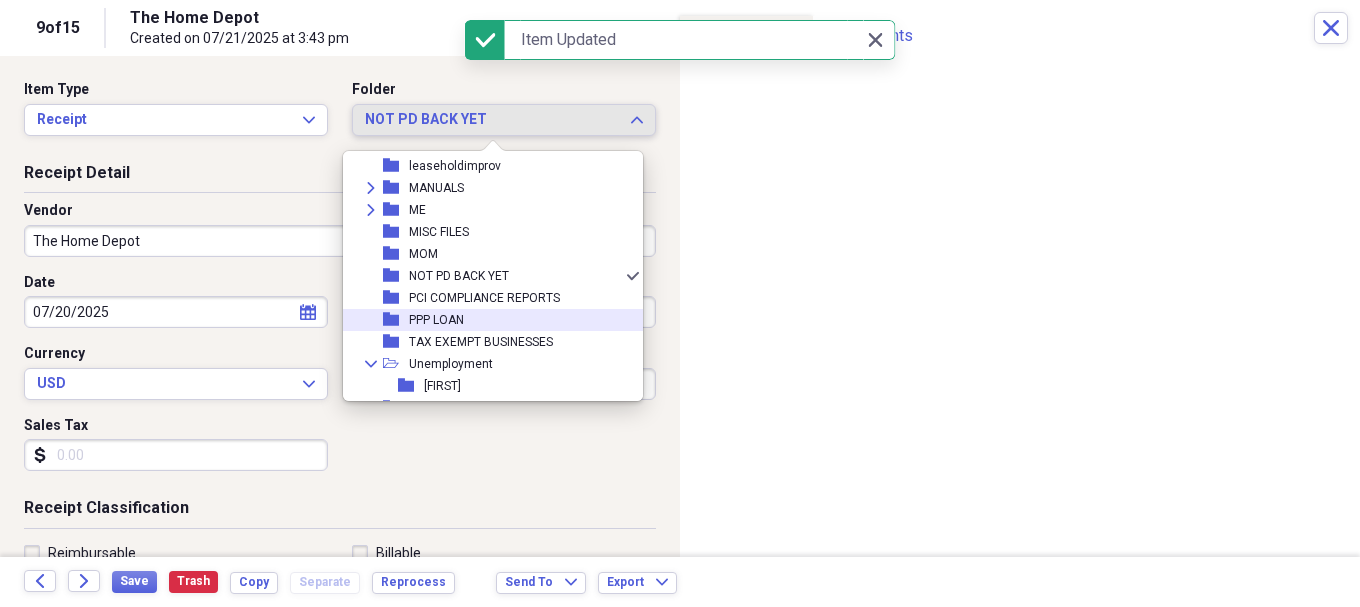 scroll, scrollTop: 0, scrollLeft: 0, axis: both 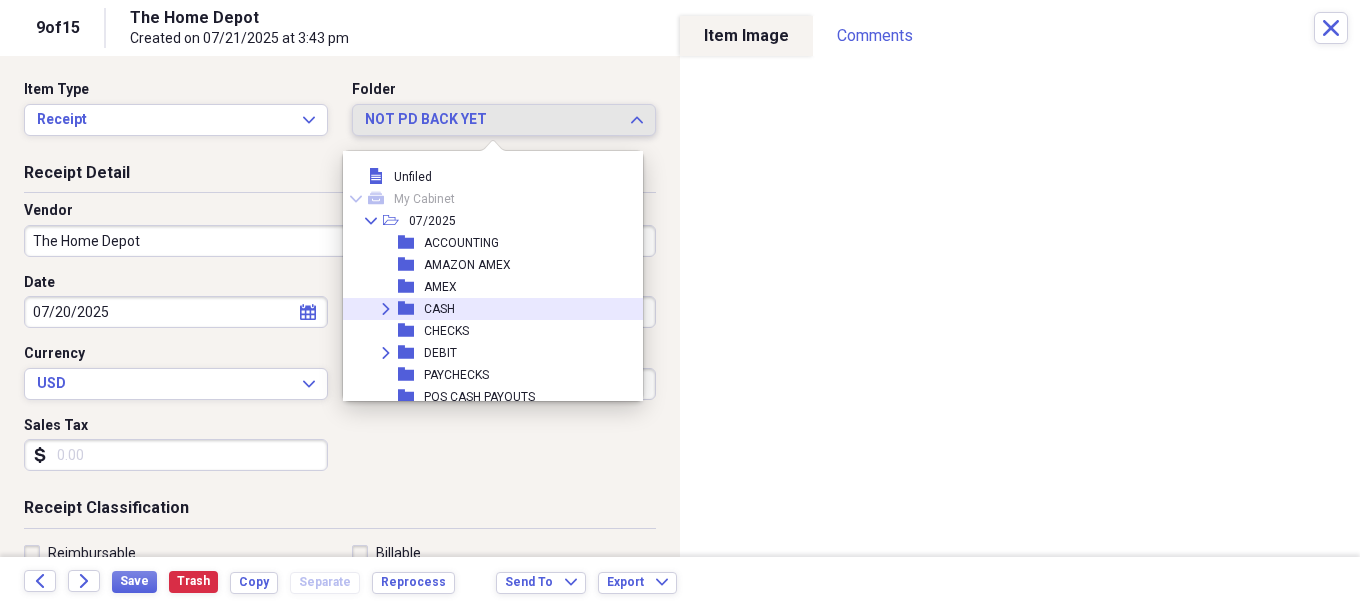 click on "CASH" at bounding box center (439, 309) 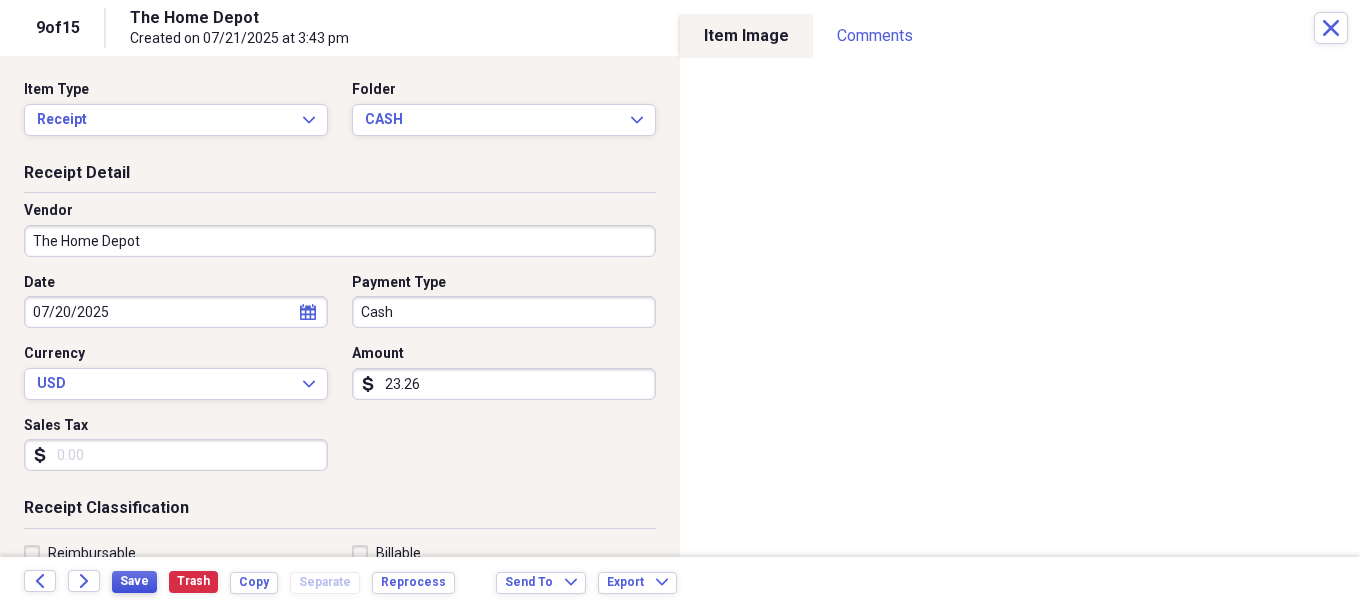 click on "Save" at bounding box center (134, 581) 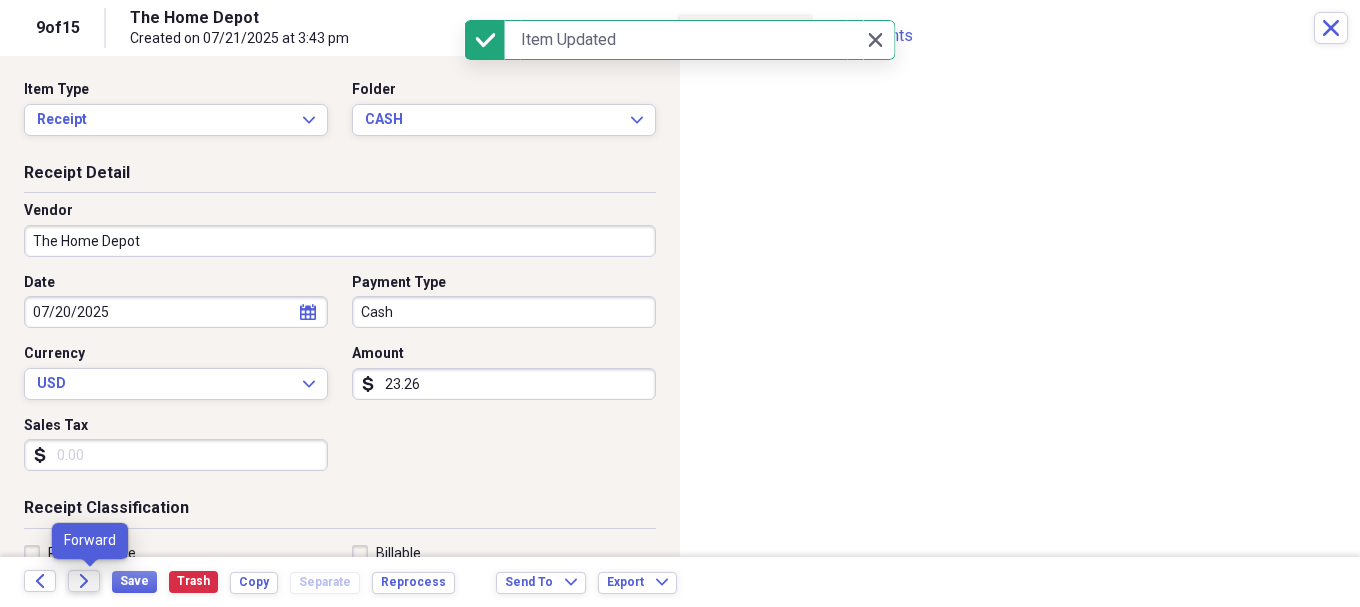 click 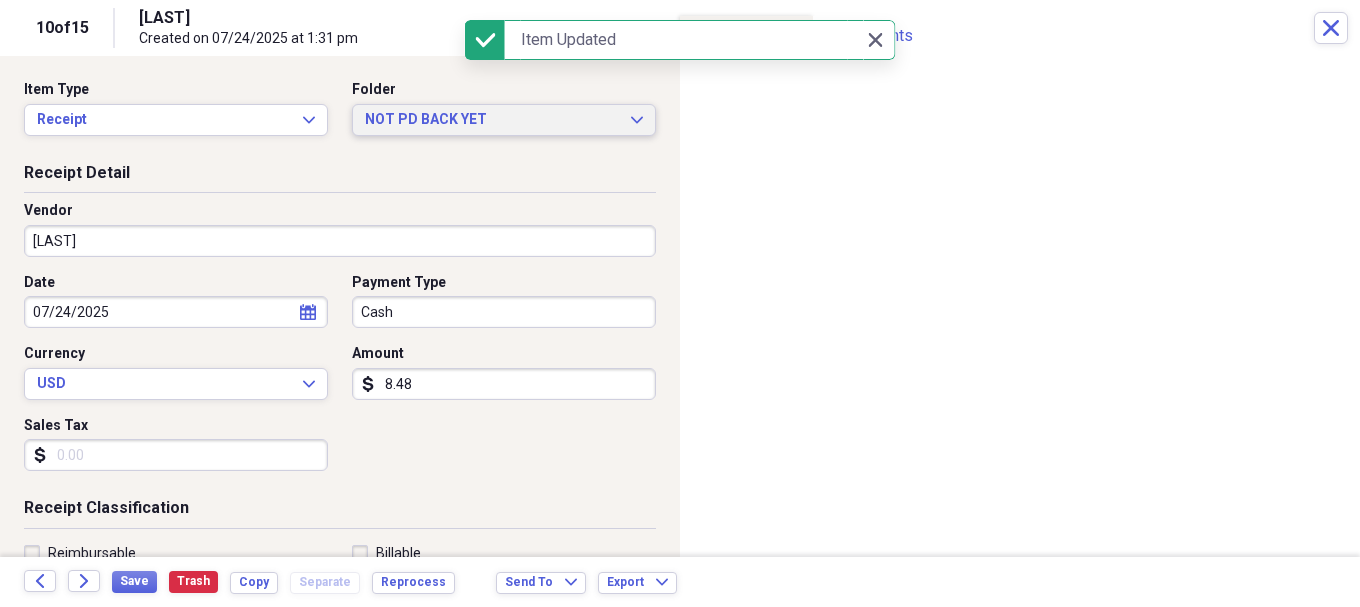 click on "NOT PD BACK YET" at bounding box center [492, 120] 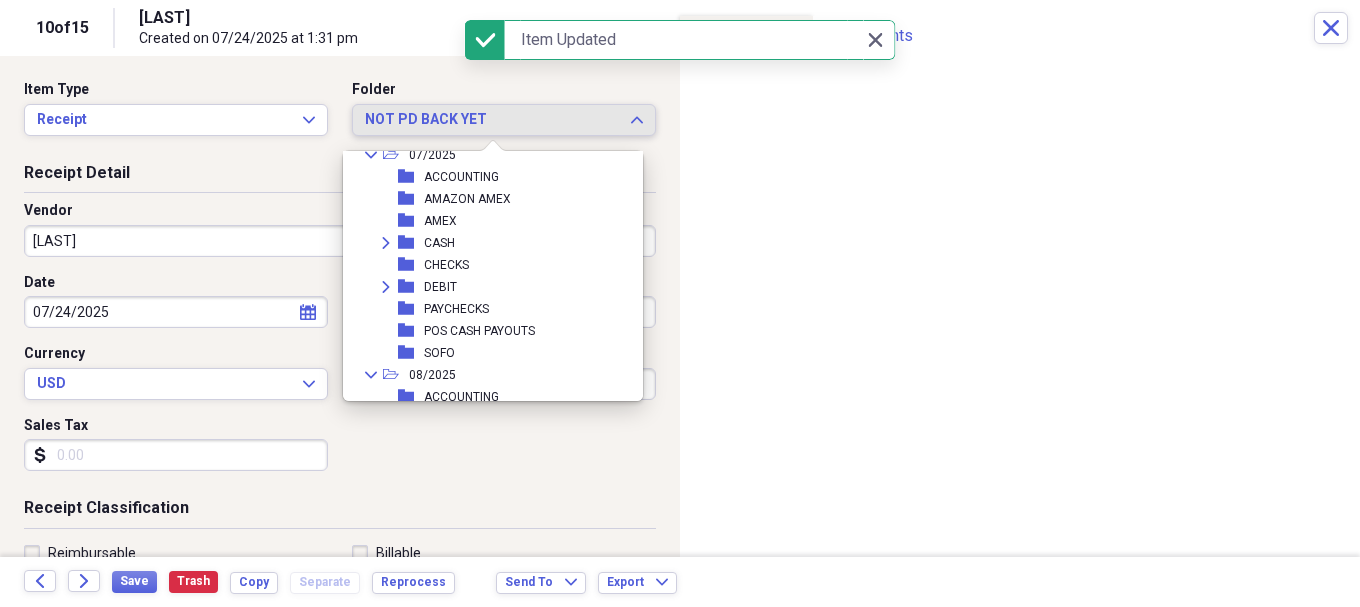 scroll, scrollTop: 0, scrollLeft: 0, axis: both 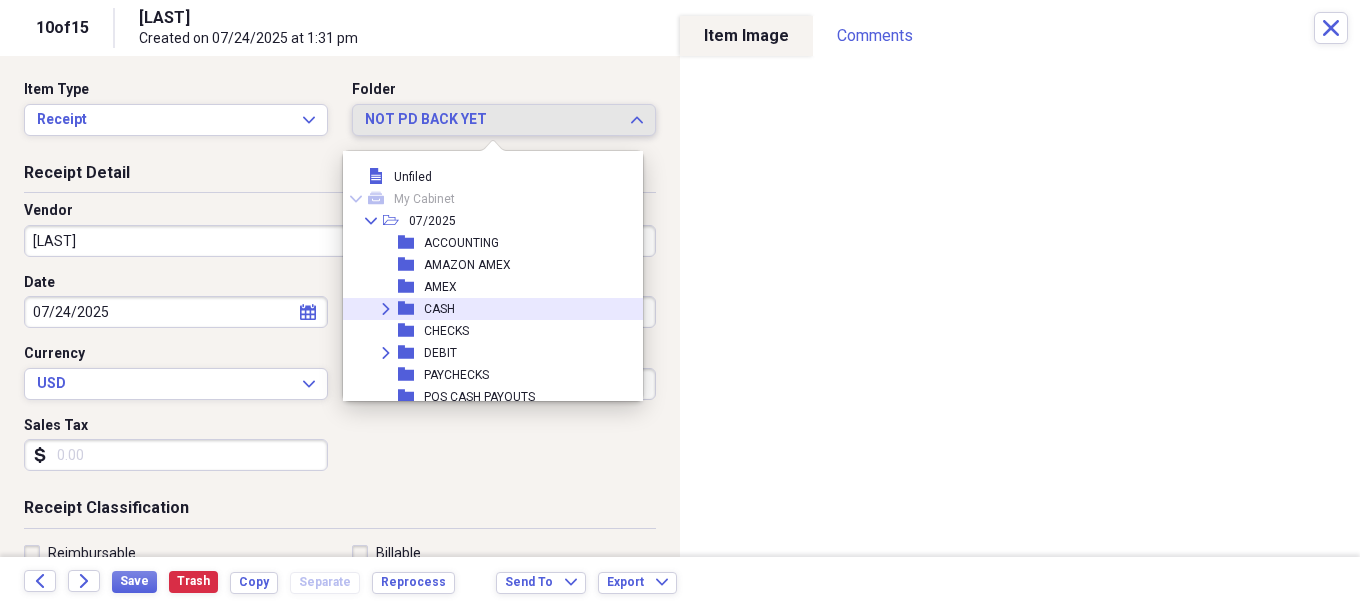 click on "CASH" at bounding box center (439, 309) 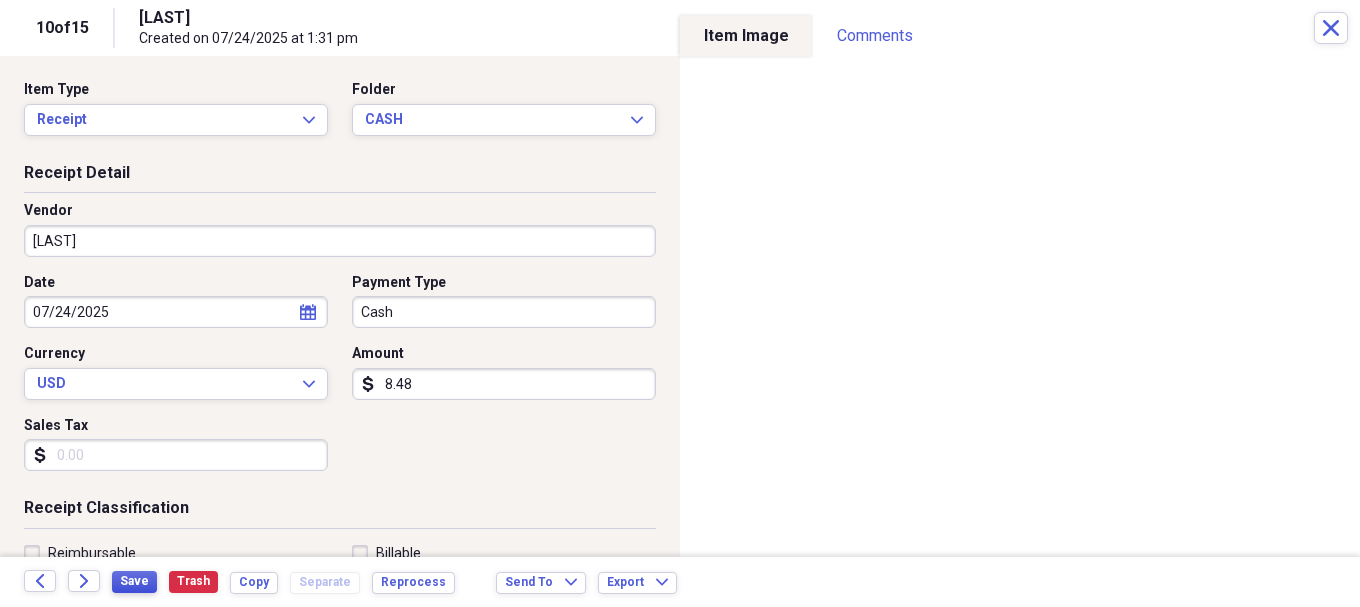 click on "Save" at bounding box center (134, 581) 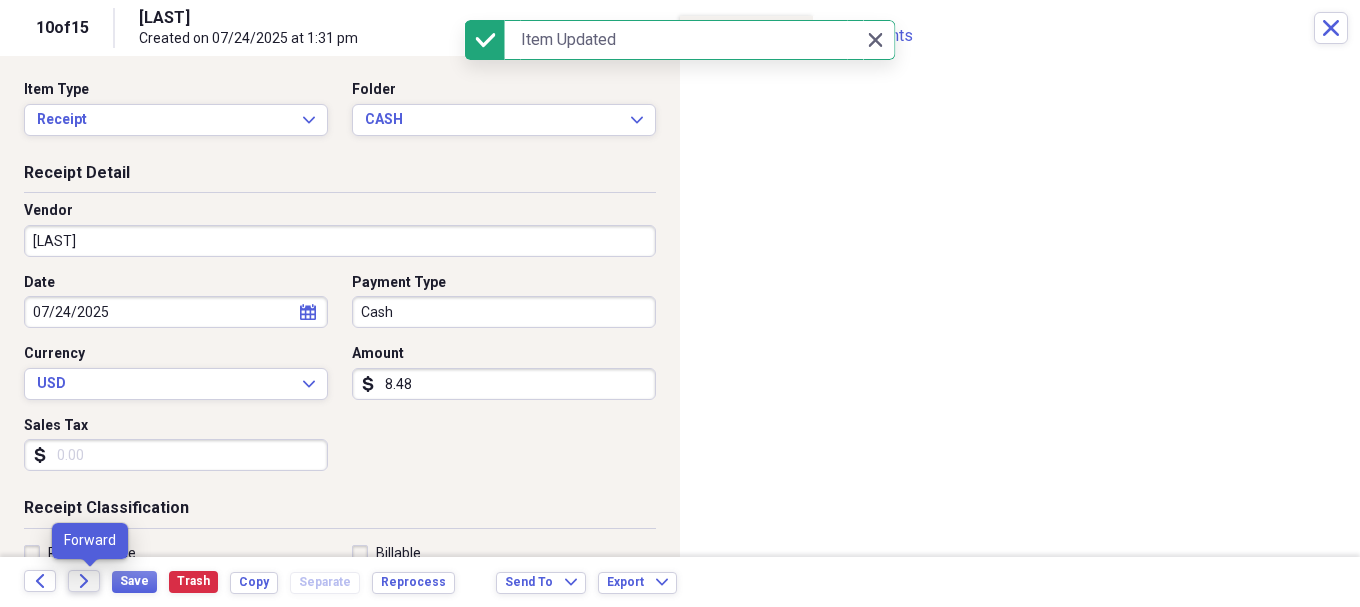 click on "Forward" at bounding box center [84, 581] 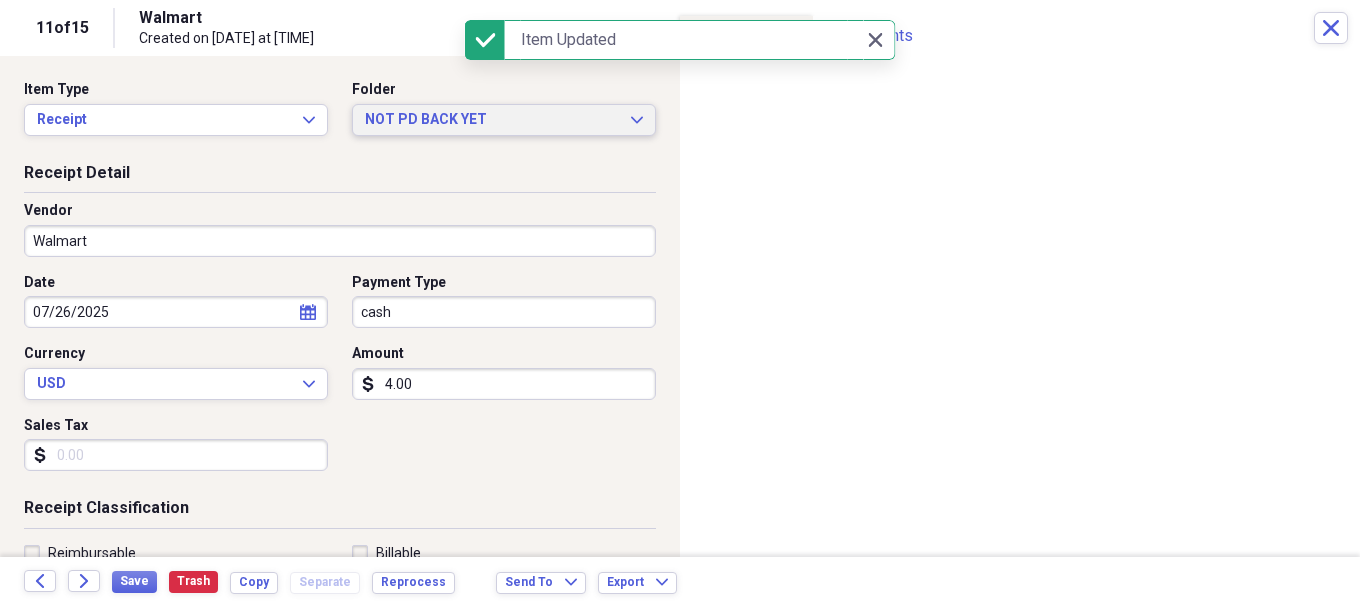 click on "NOT PD BACK YET" at bounding box center [492, 120] 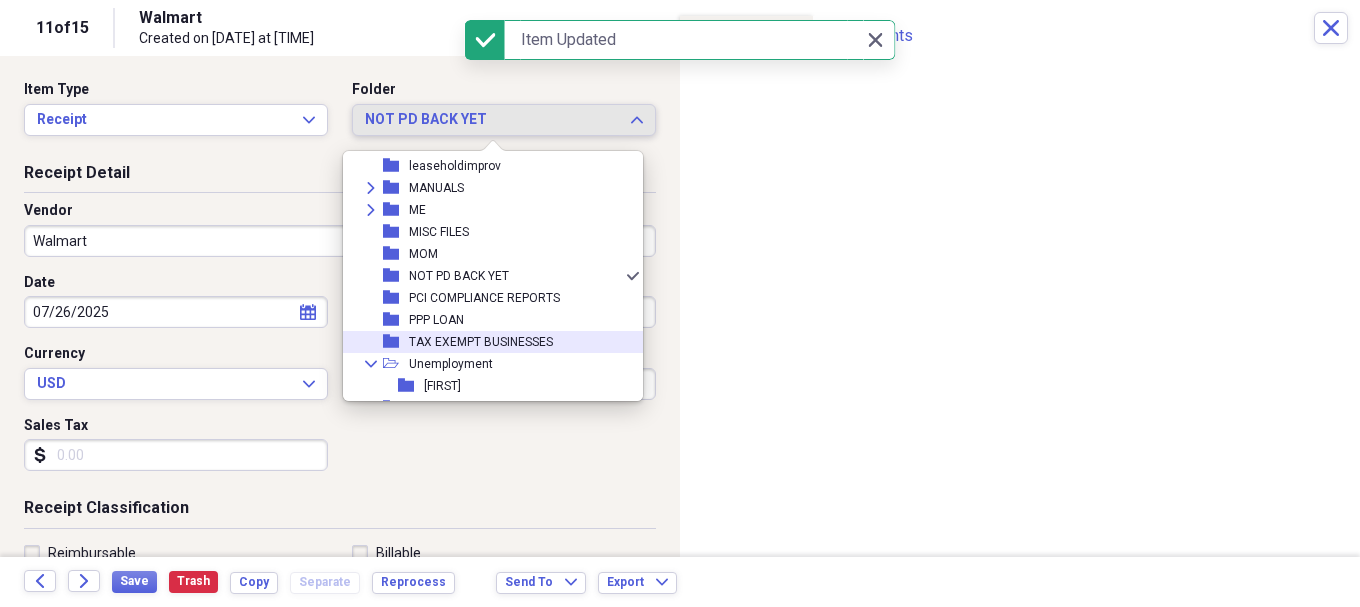 scroll, scrollTop: 0, scrollLeft: 0, axis: both 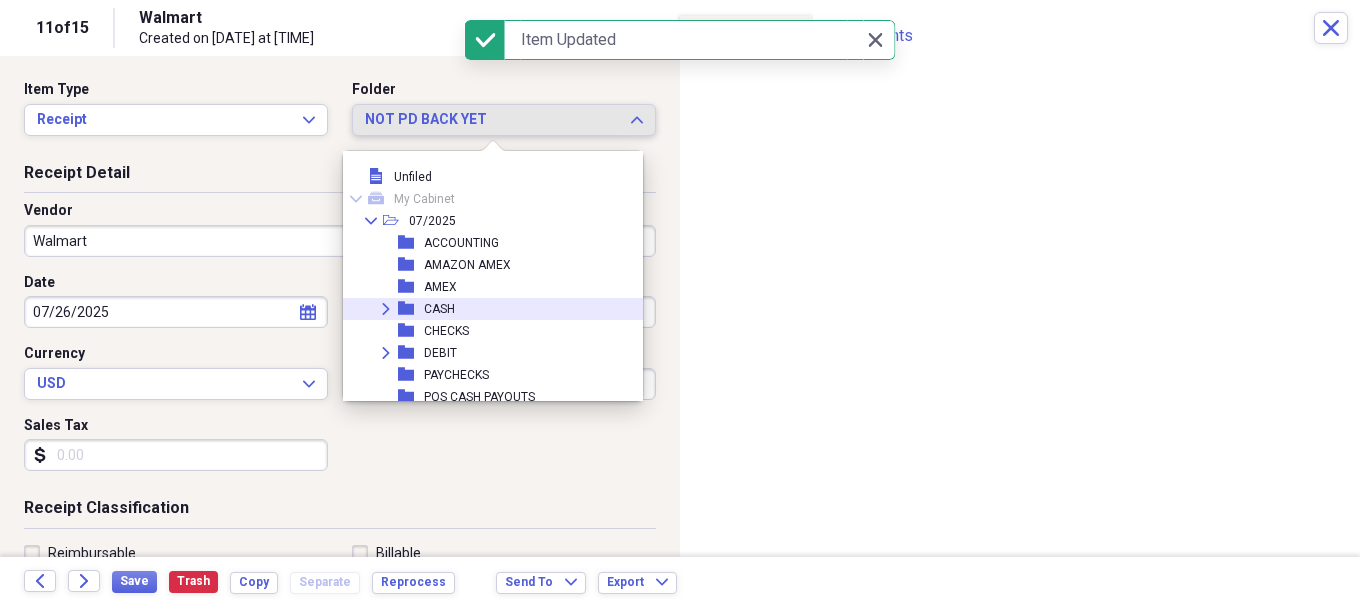 click on "CASH" at bounding box center (439, 309) 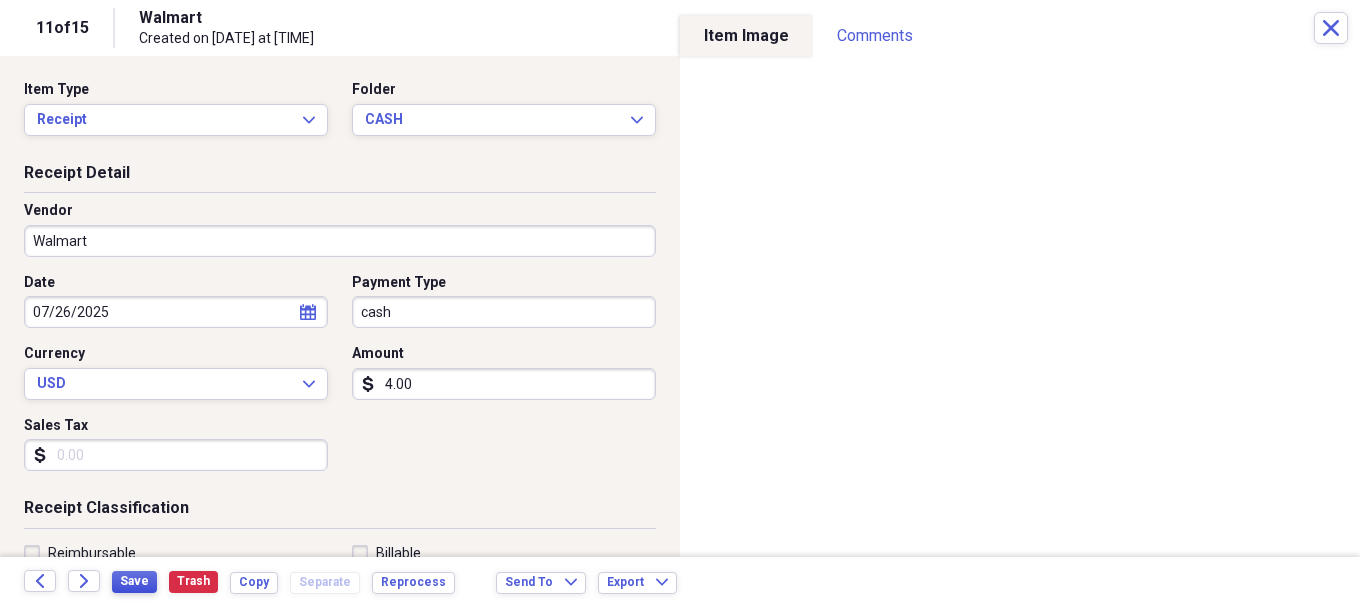 click on "Save" at bounding box center (134, 581) 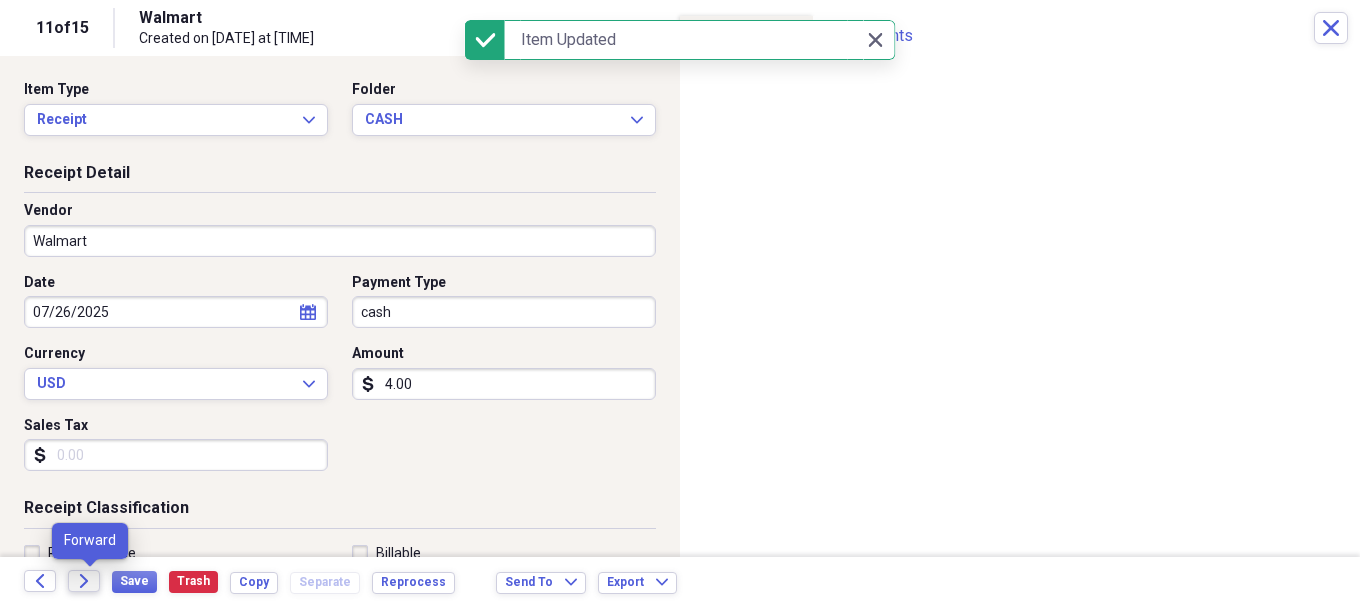 click on "Forward" at bounding box center (84, 581) 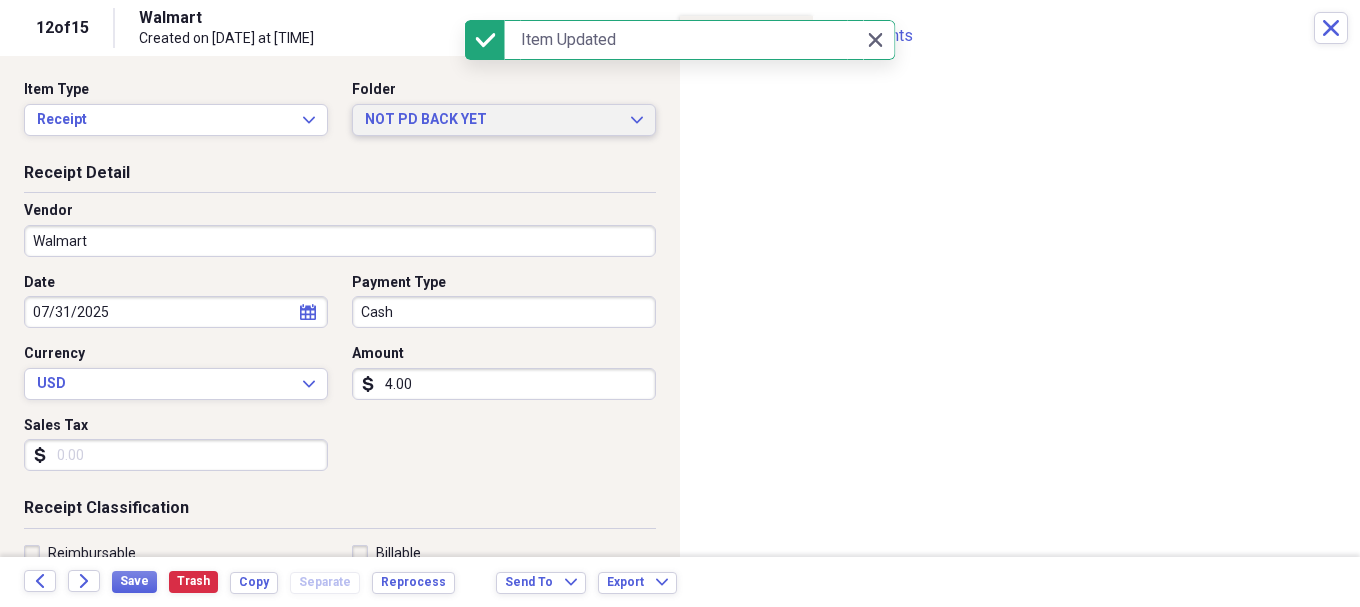 click on "NOT PD BACK YET Expand" at bounding box center (504, 120) 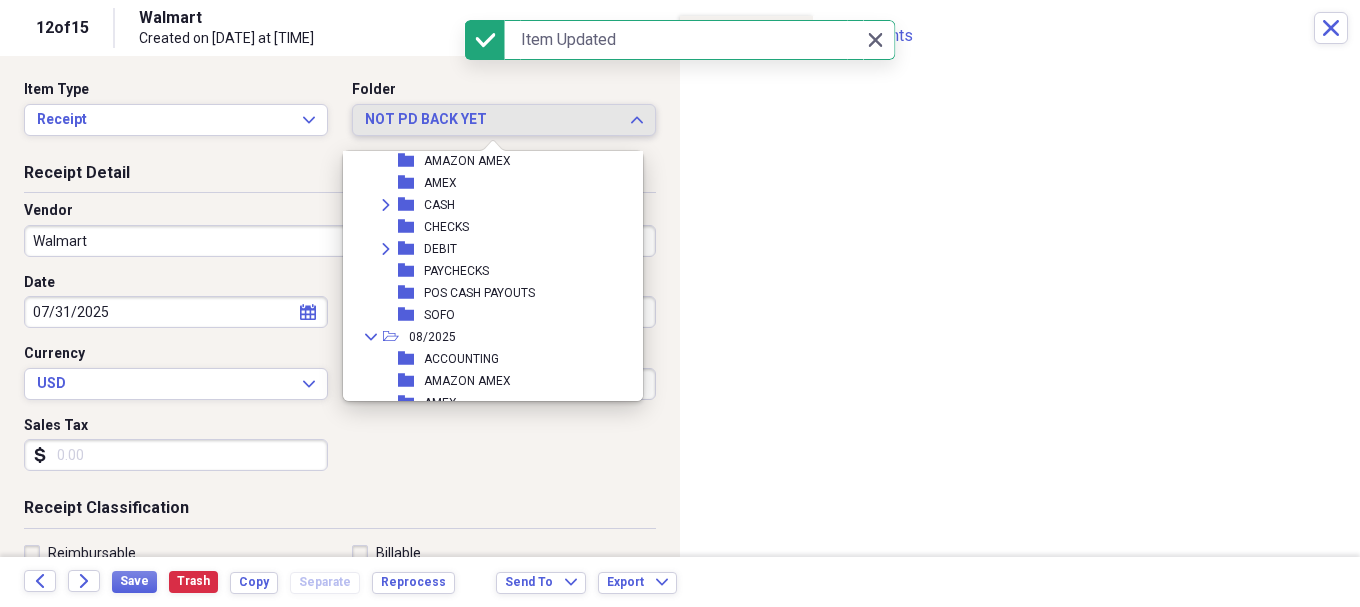 scroll, scrollTop: 0, scrollLeft: 0, axis: both 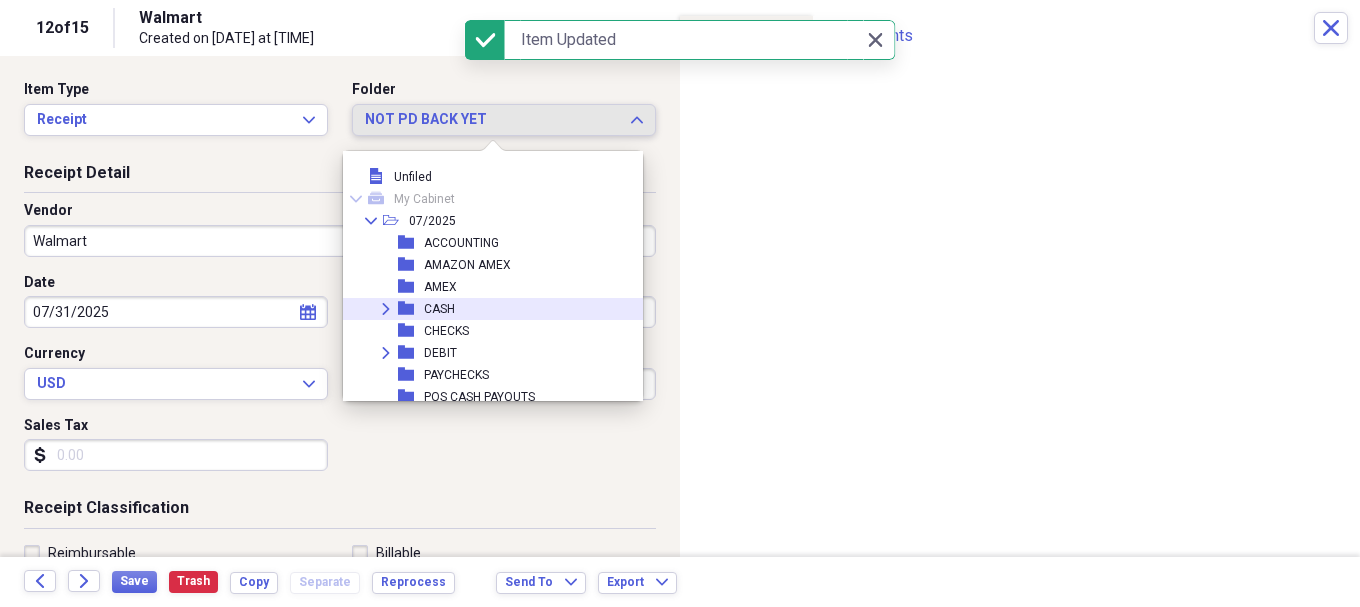 click on "Expand folder CASH" at bounding box center [485, 309] 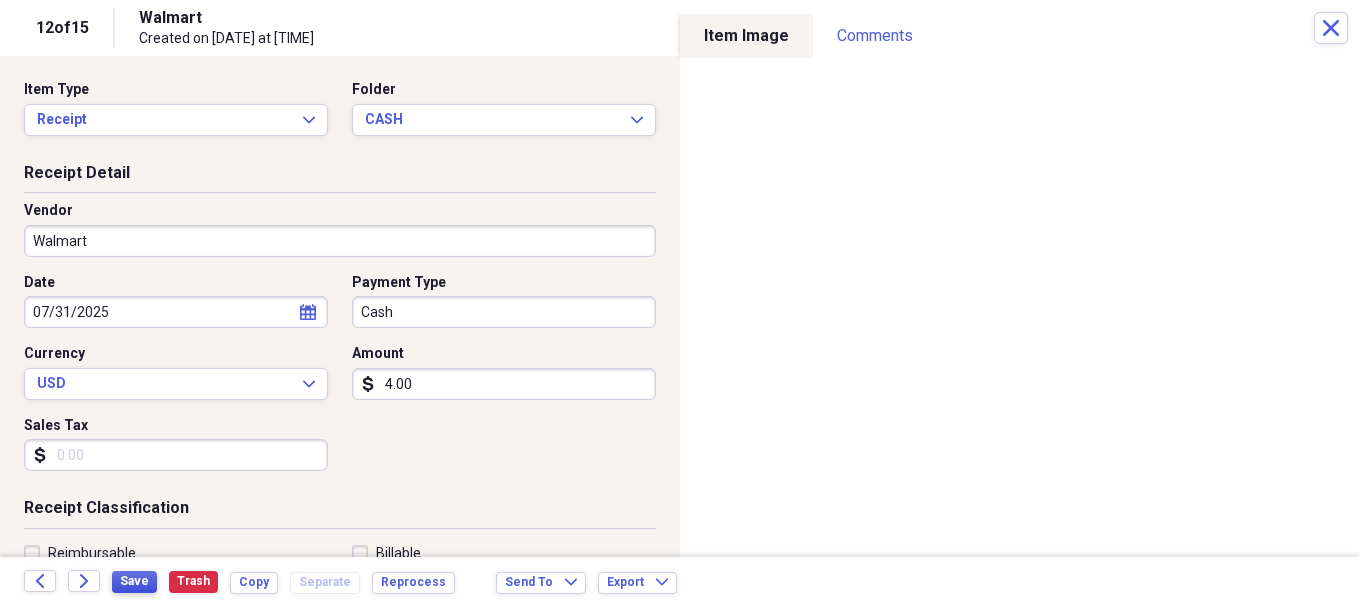 click on "Save" at bounding box center (134, 581) 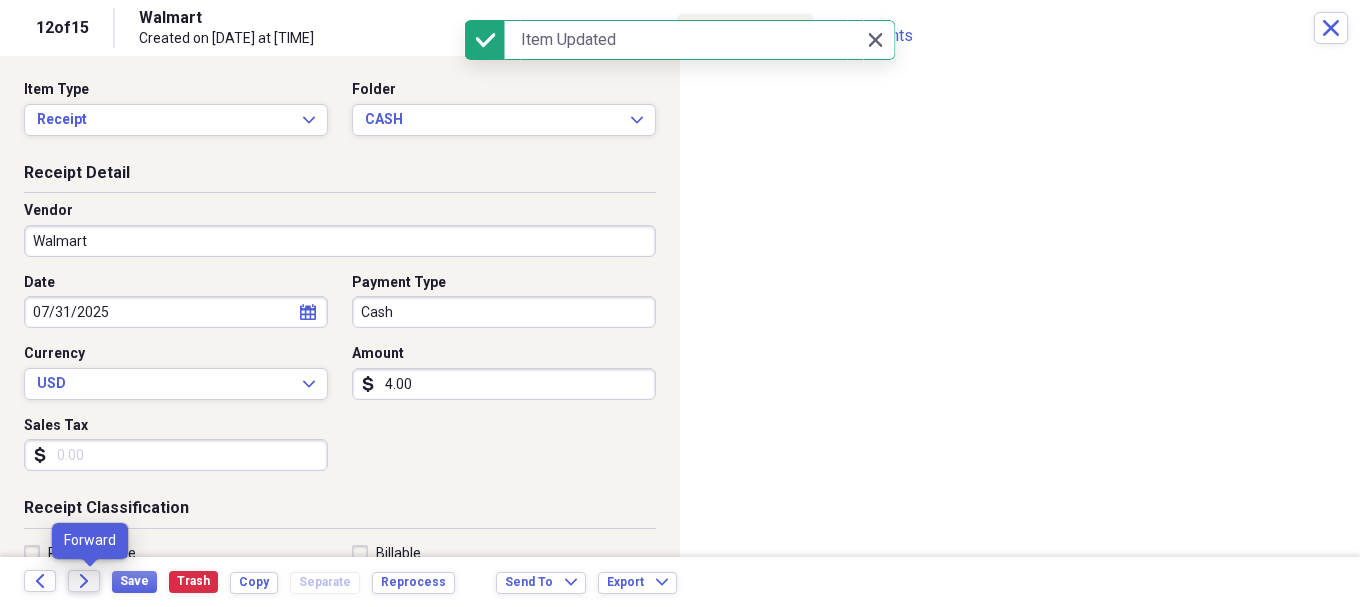 click on "Forward" at bounding box center [84, 581] 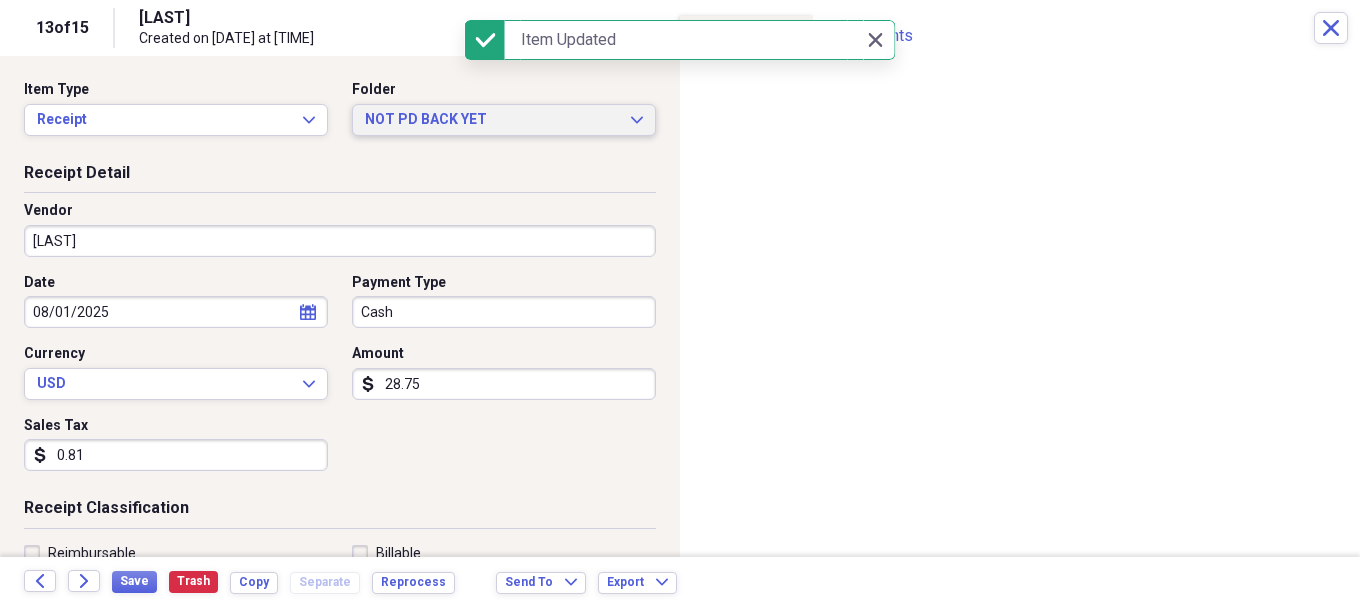 click on "NOT PD BACK YET" at bounding box center (492, 120) 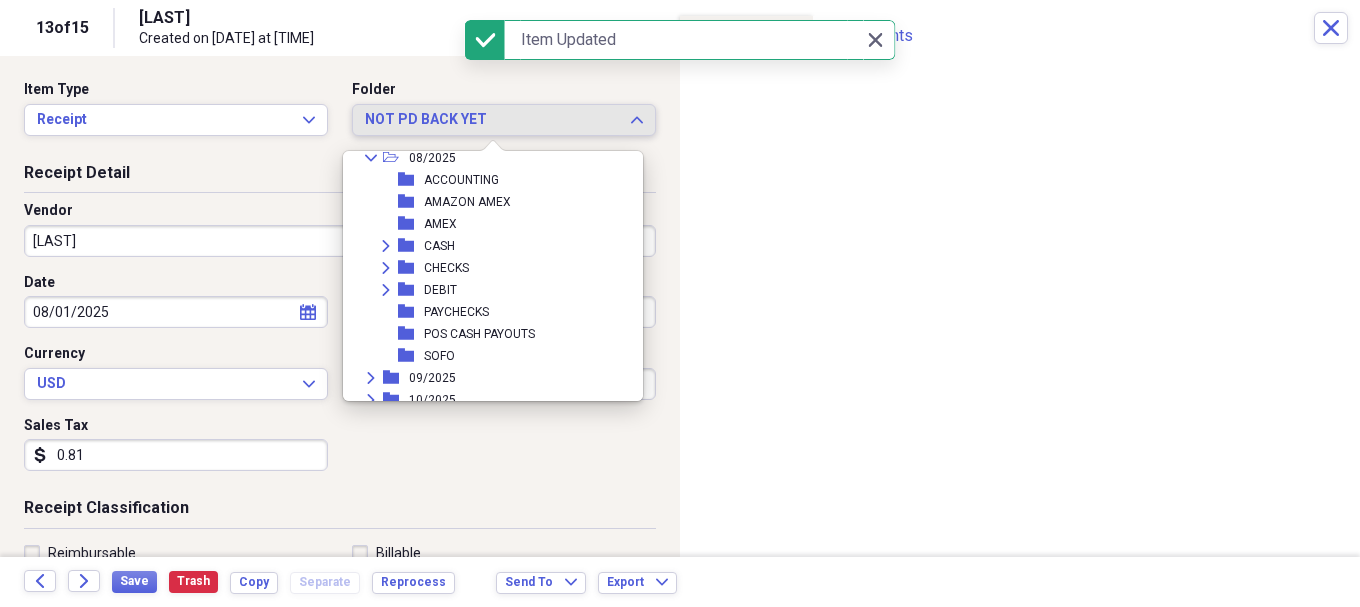 scroll, scrollTop: 0, scrollLeft: 0, axis: both 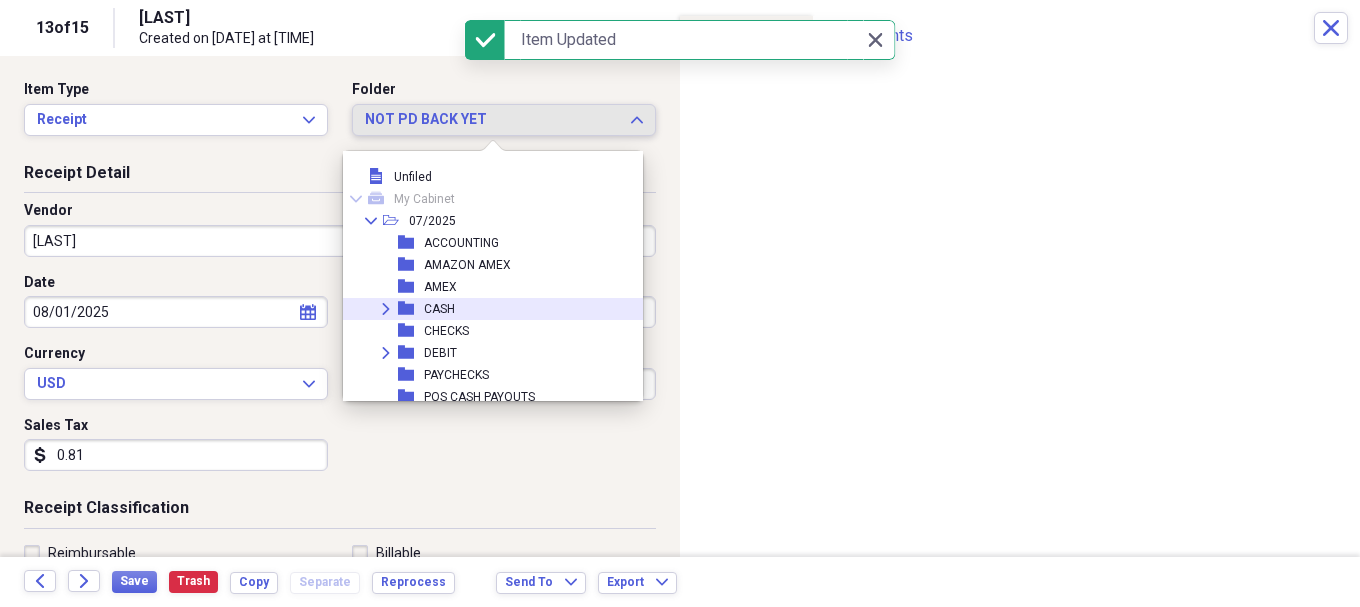 click on "CASH" at bounding box center (439, 309) 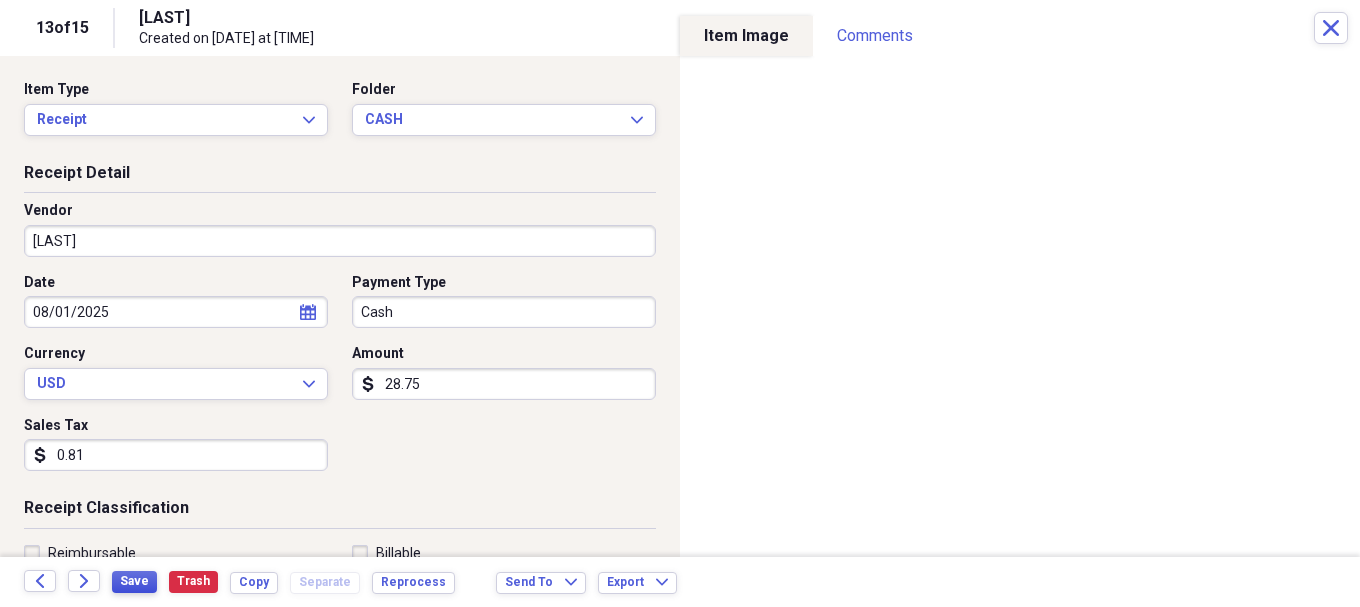 click on "Save" at bounding box center [134, 581] 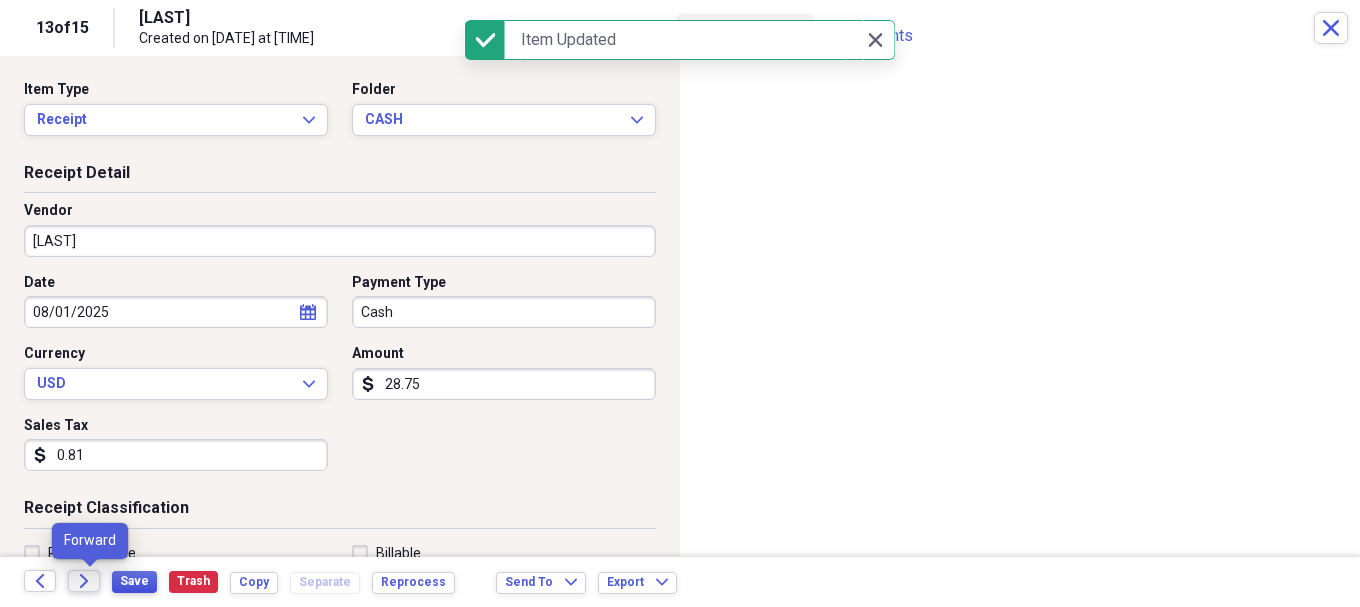 click on "Forward" 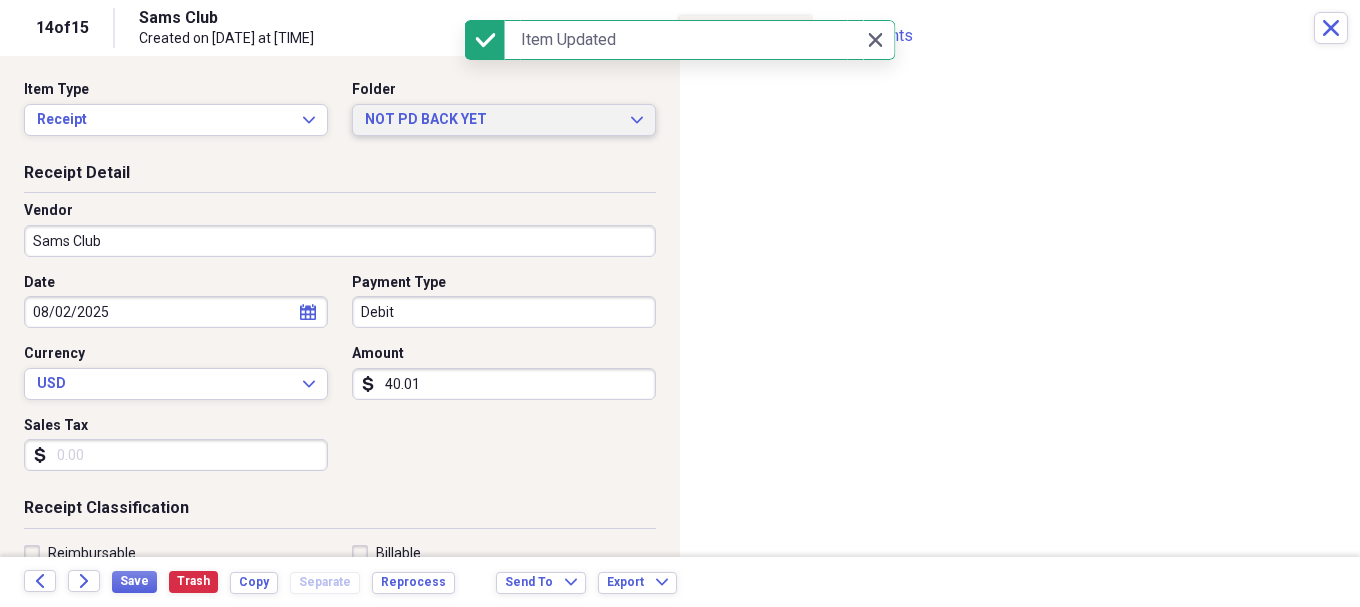 click on "NOT PD BACK YET" at bounding box center (492, 120) 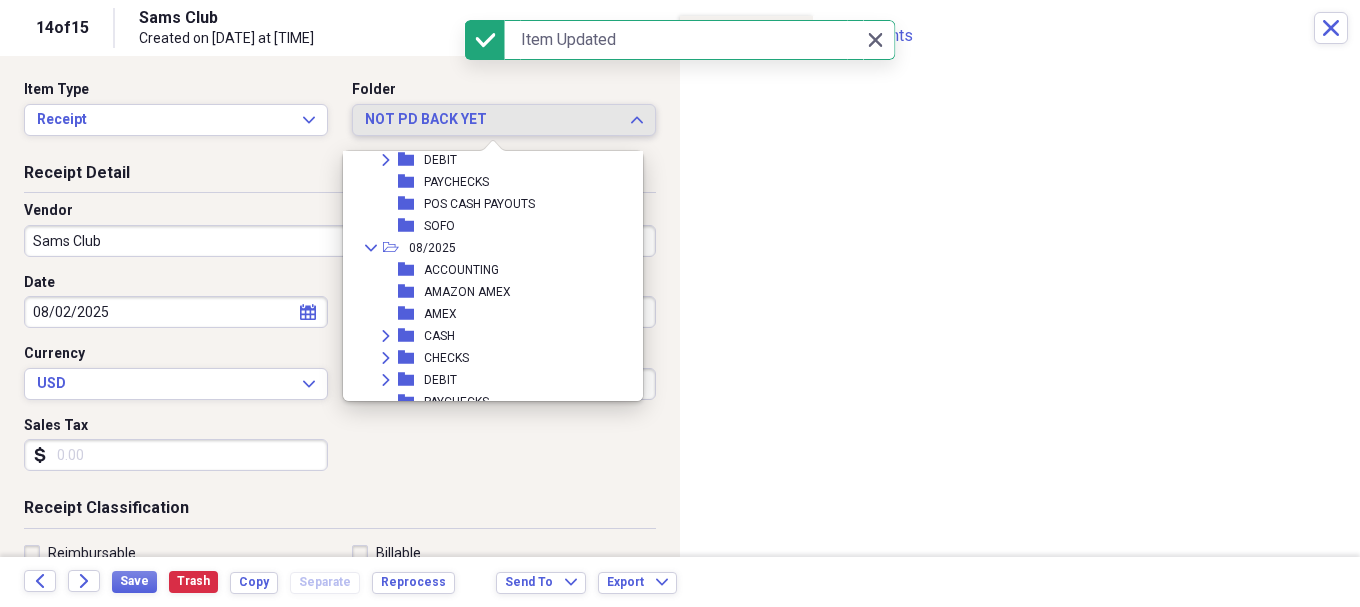 scroll, scrollTop: 0, scrollLeft: 0, axis: both 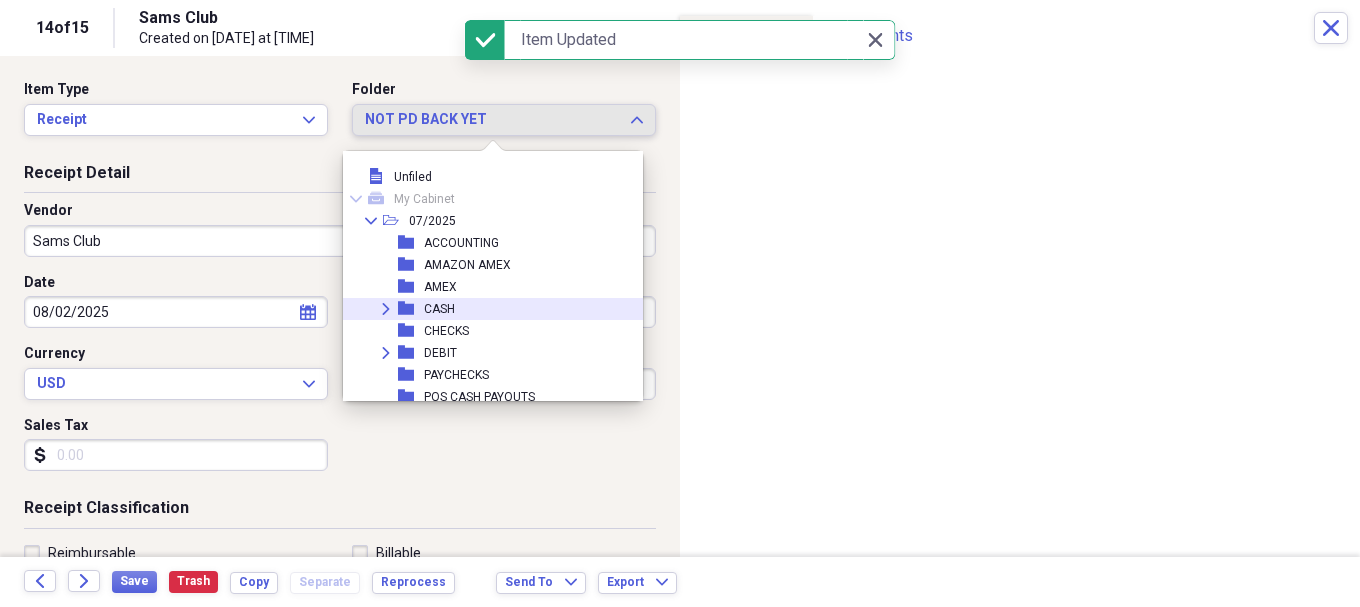 click on "CASH" at bounding box center (439, 309) 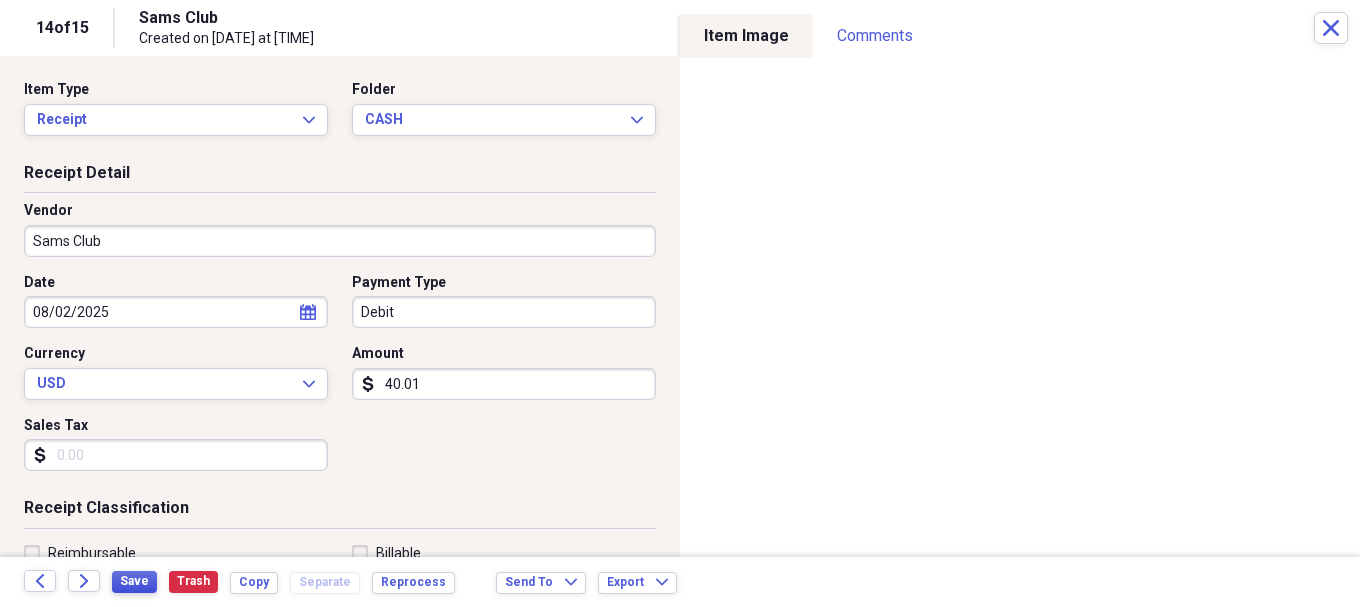 click on "Save" at bounding box center (134, 581) 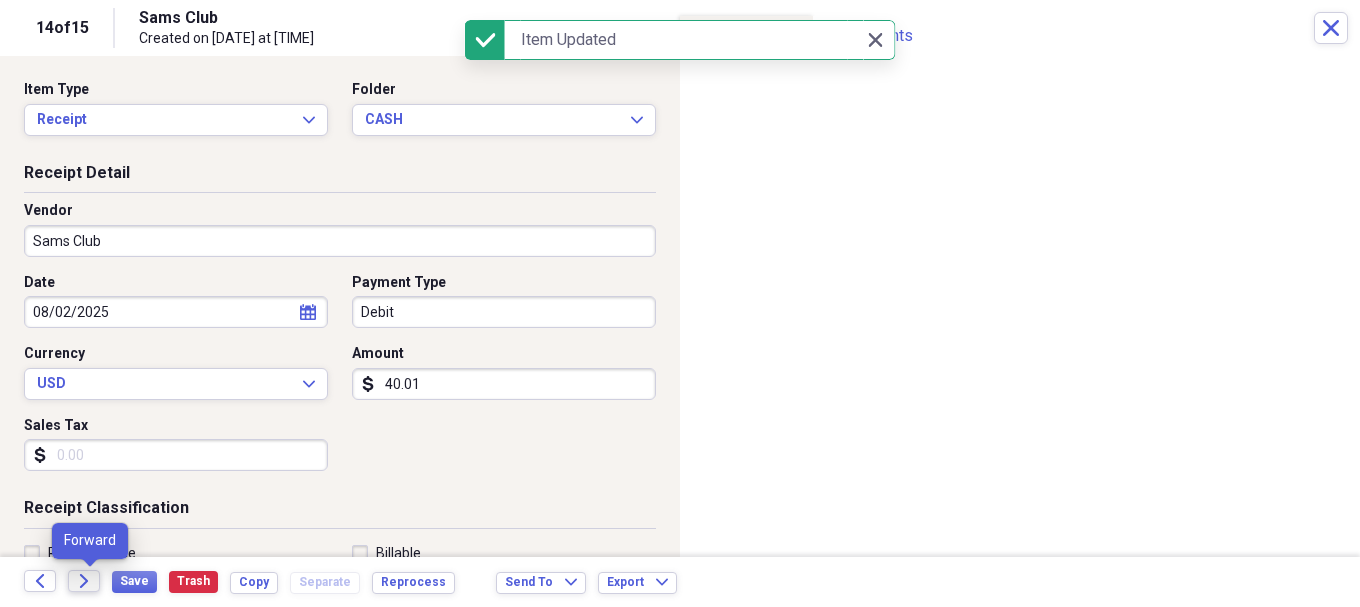 click on "Forward" 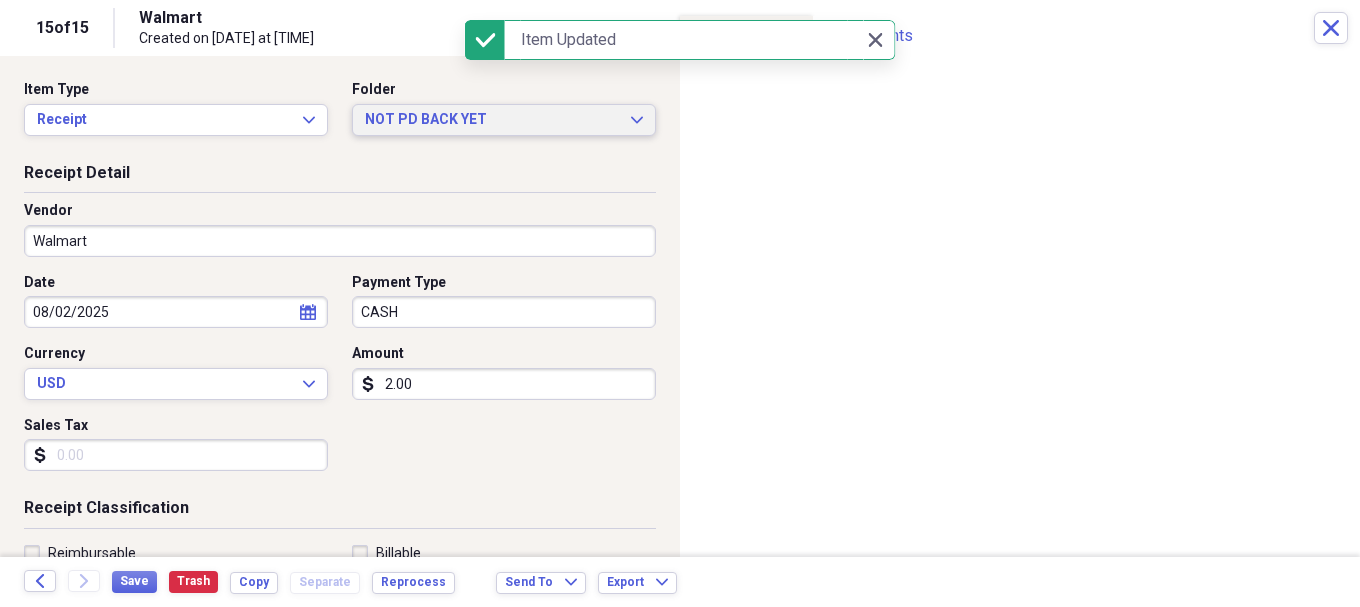 click on "NOT PD BACK YET Expand" at bounding box center [504, 120] 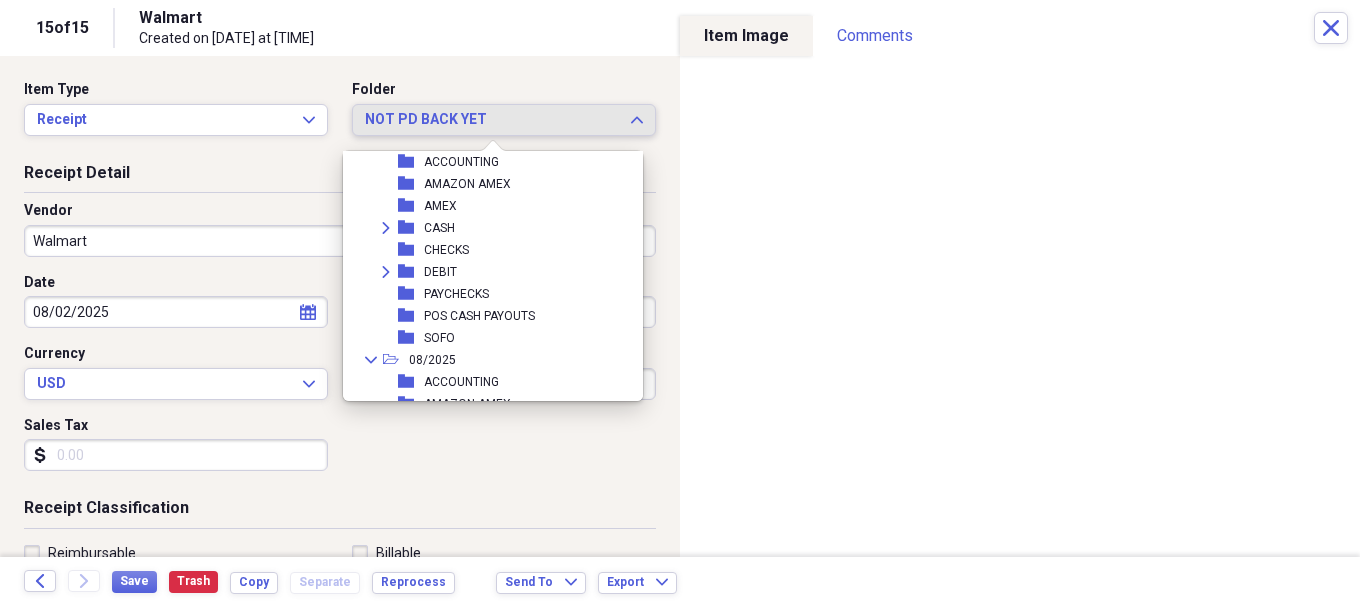 scroll, scrollTop: 0, scrollLeft: 0, axis: both 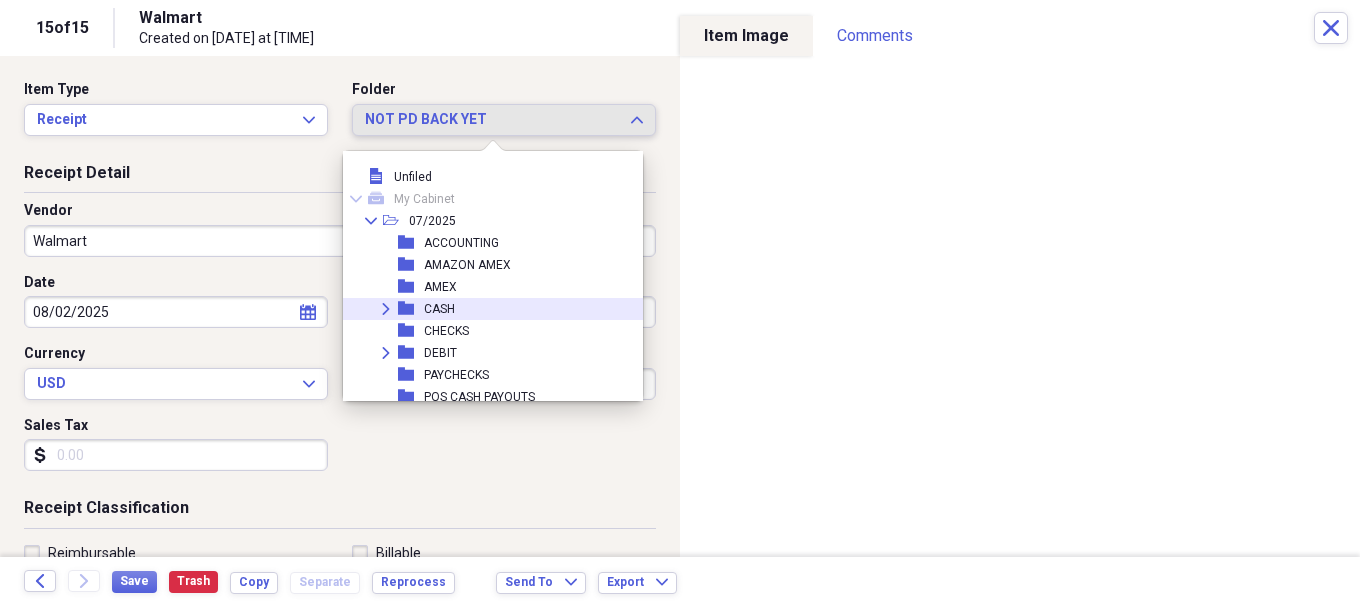 click on "CASH" at bounding box center [439, 309] 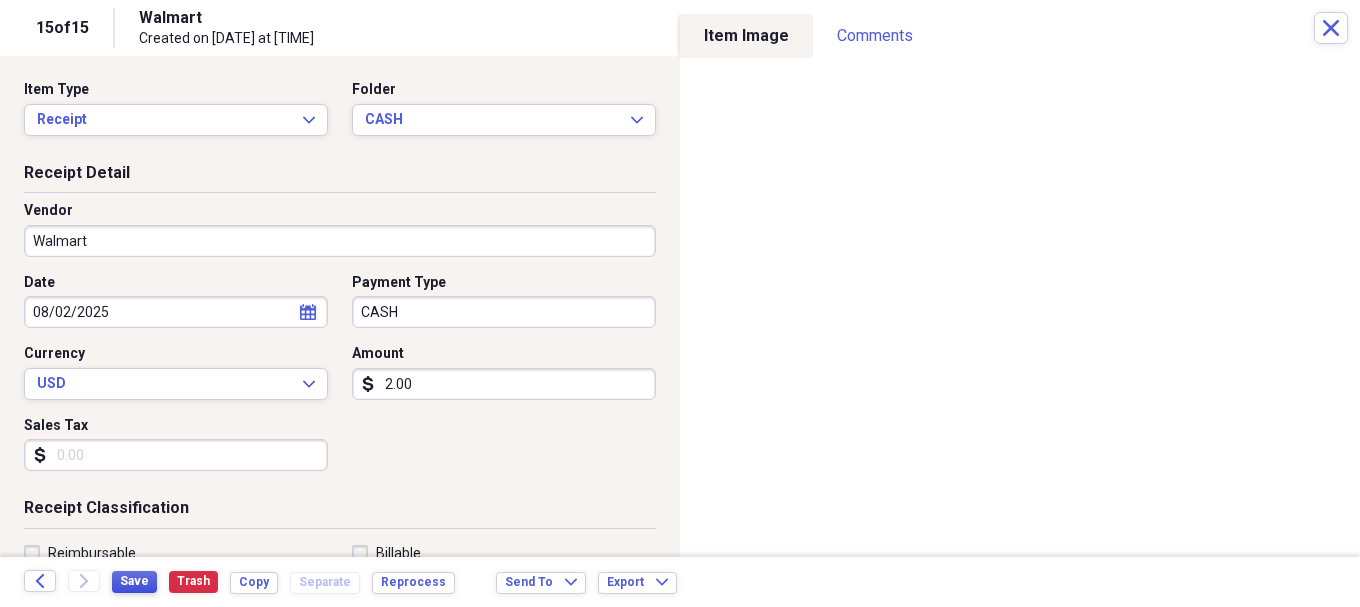 click on "Save" at bounding box center (134, 581) 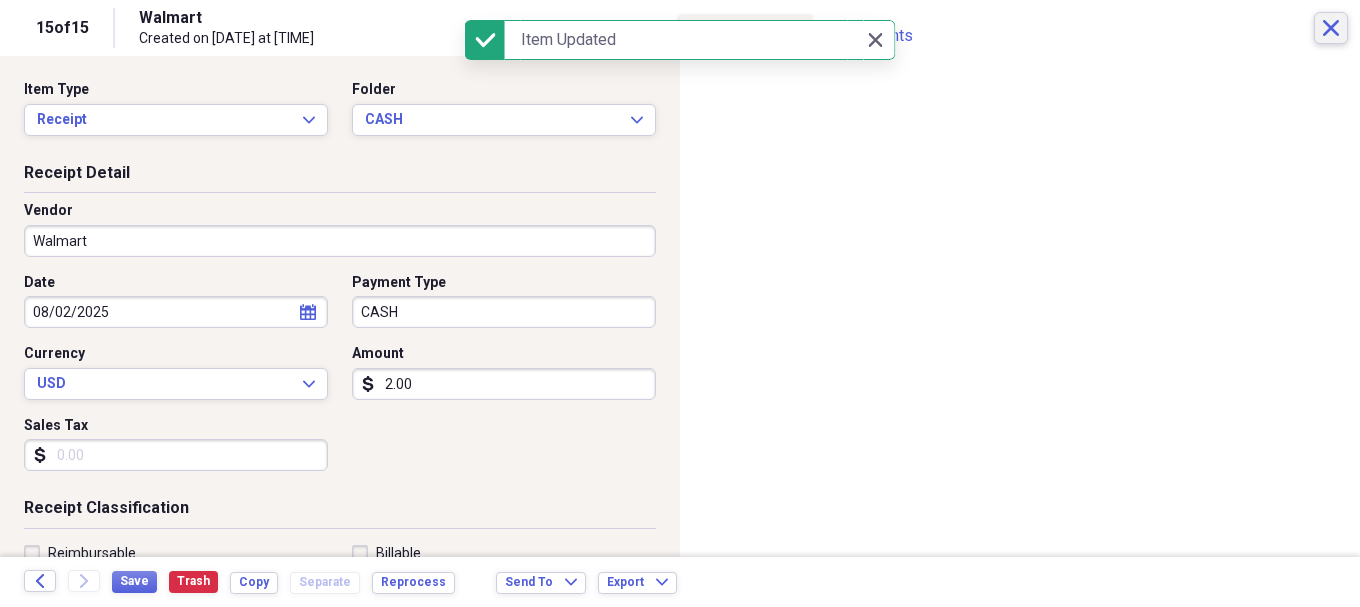 click on "Close" 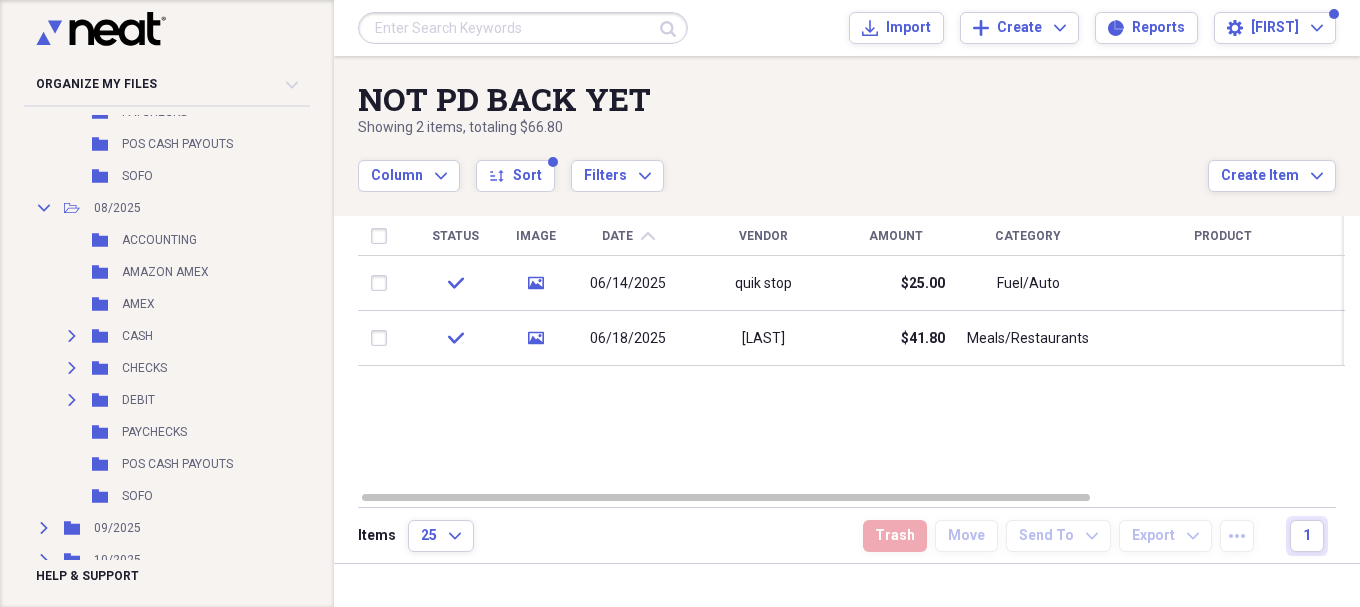 scroll, scrollTop: 0, scrollLeft: 0, axis: both 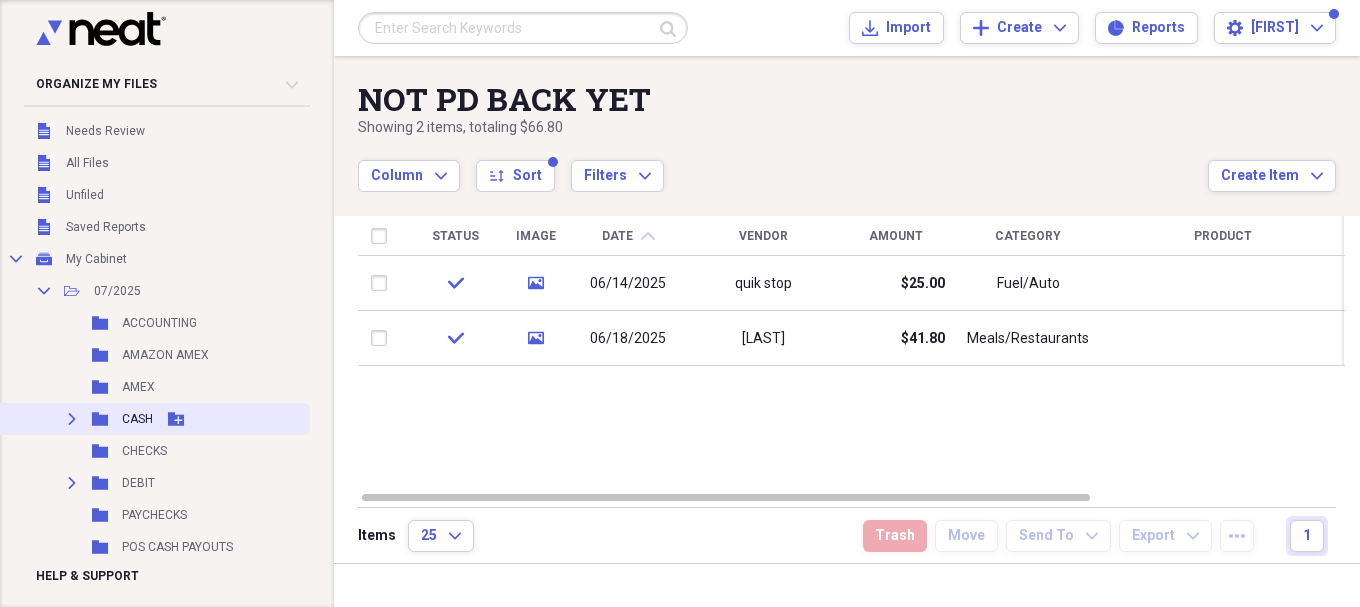 click on "CASH" at bounding box center (137, 419) 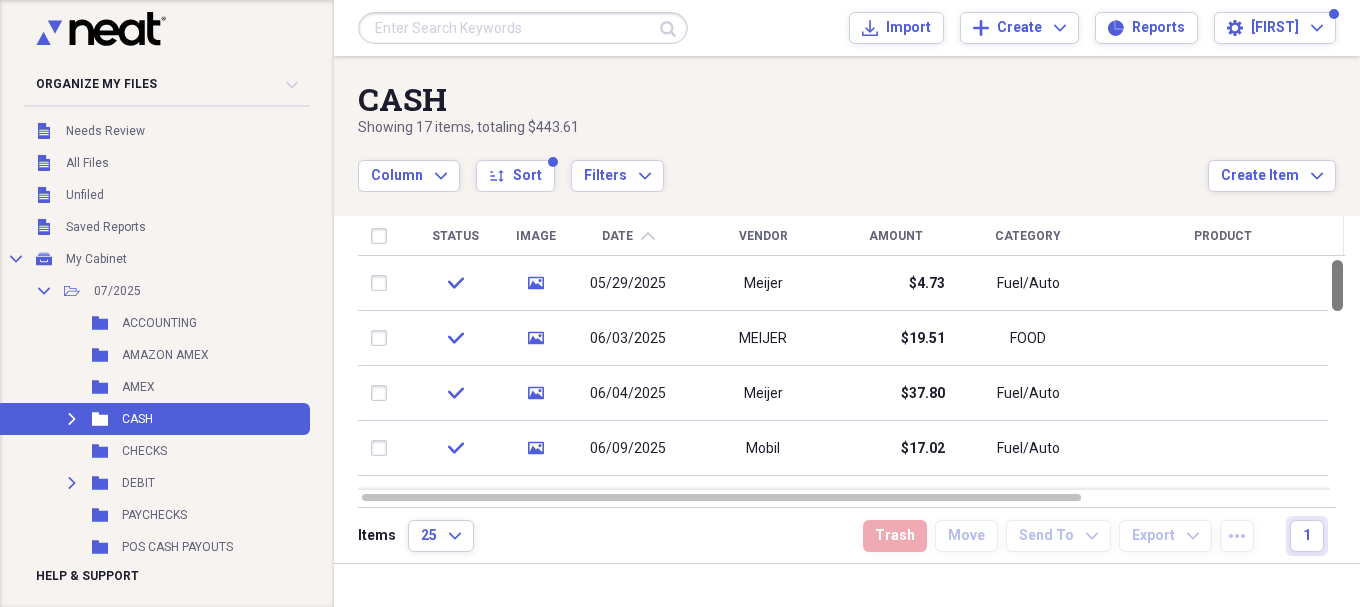 drag, startPoint x: 1355, startPoint y: 293, endPoint x: 1351, endPoint y: 274, distance: 19.416489 